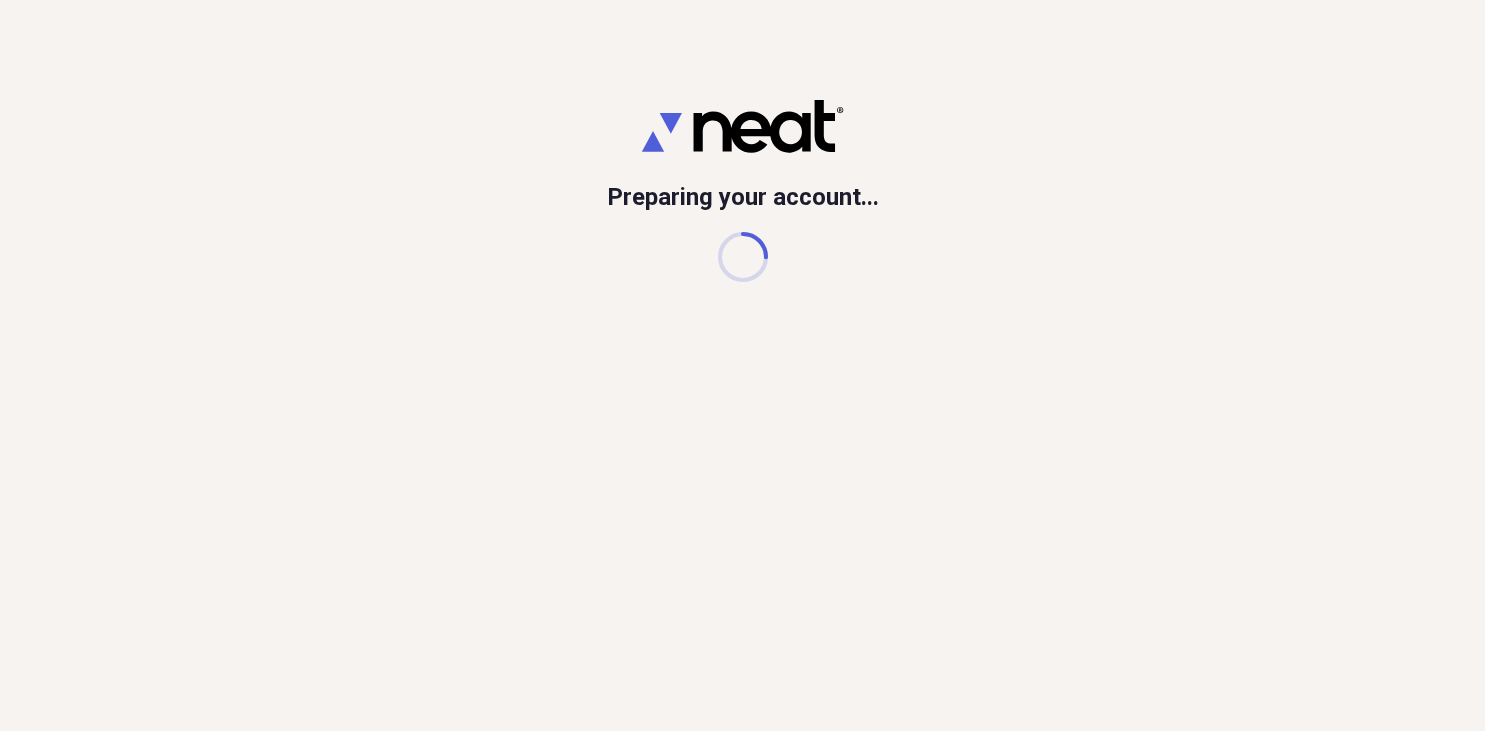 scroll, scrollTop: 0, scrollLeft: 0, axis: both 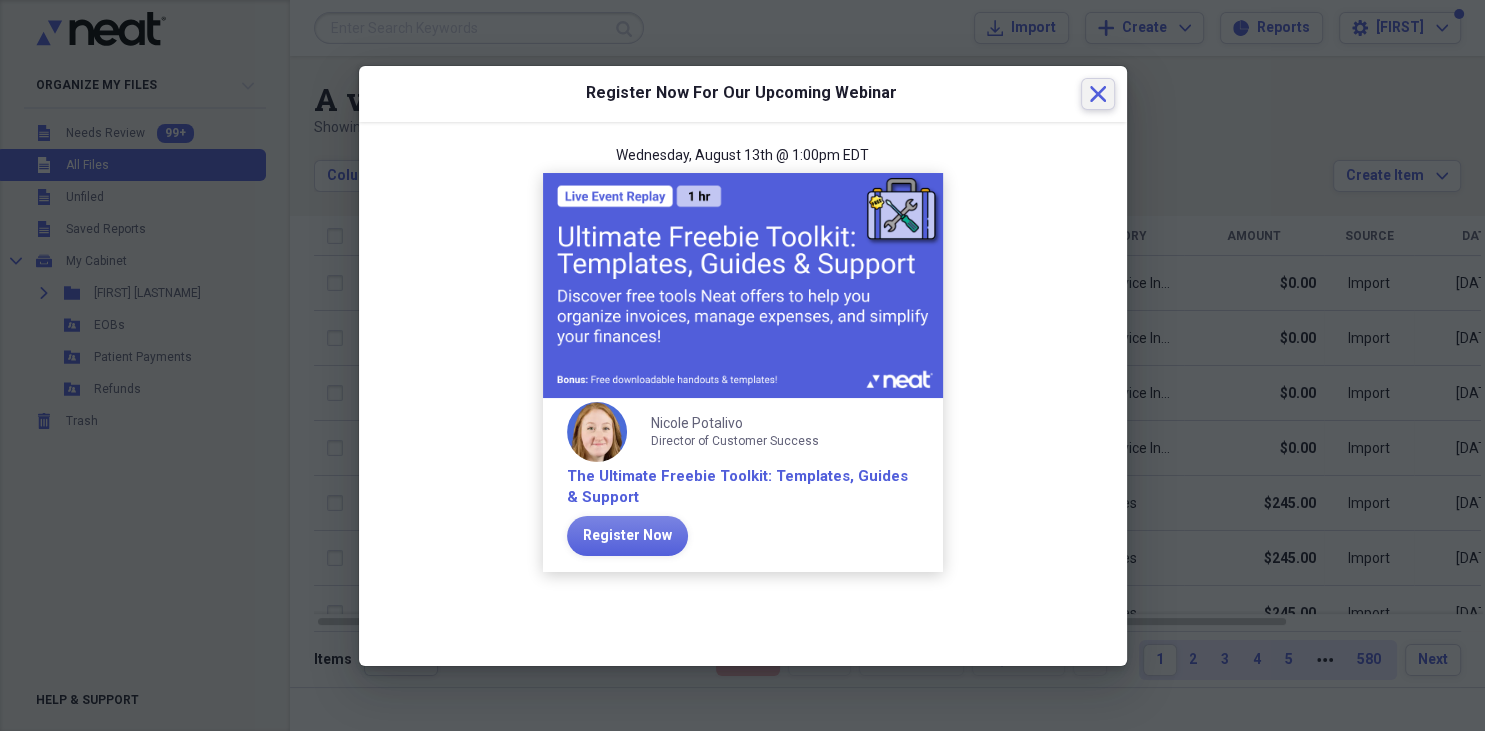 click 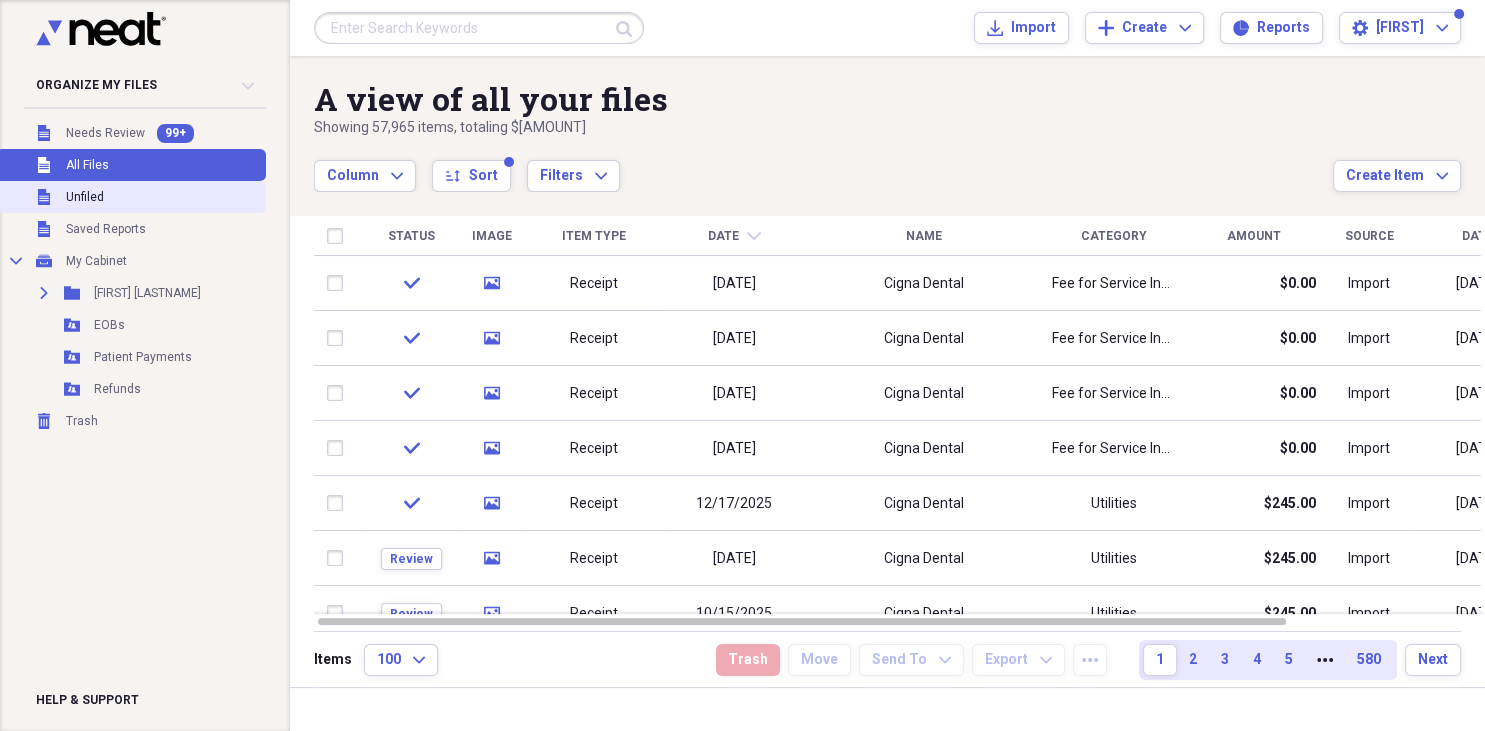 click on "Unfiled Unfiled" at bounding box center (131, 197) 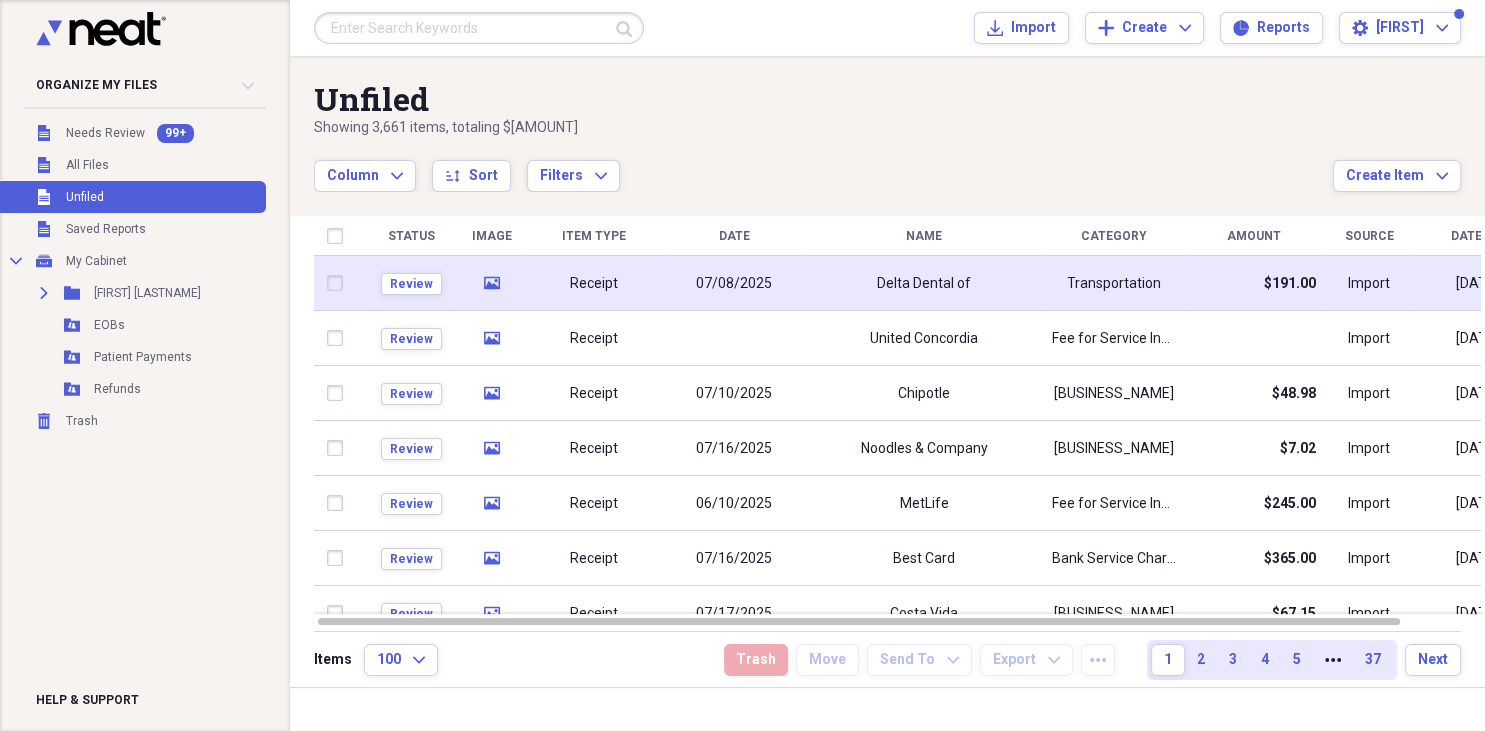 click on "07/08/2025" at bounding box center (734, 283) 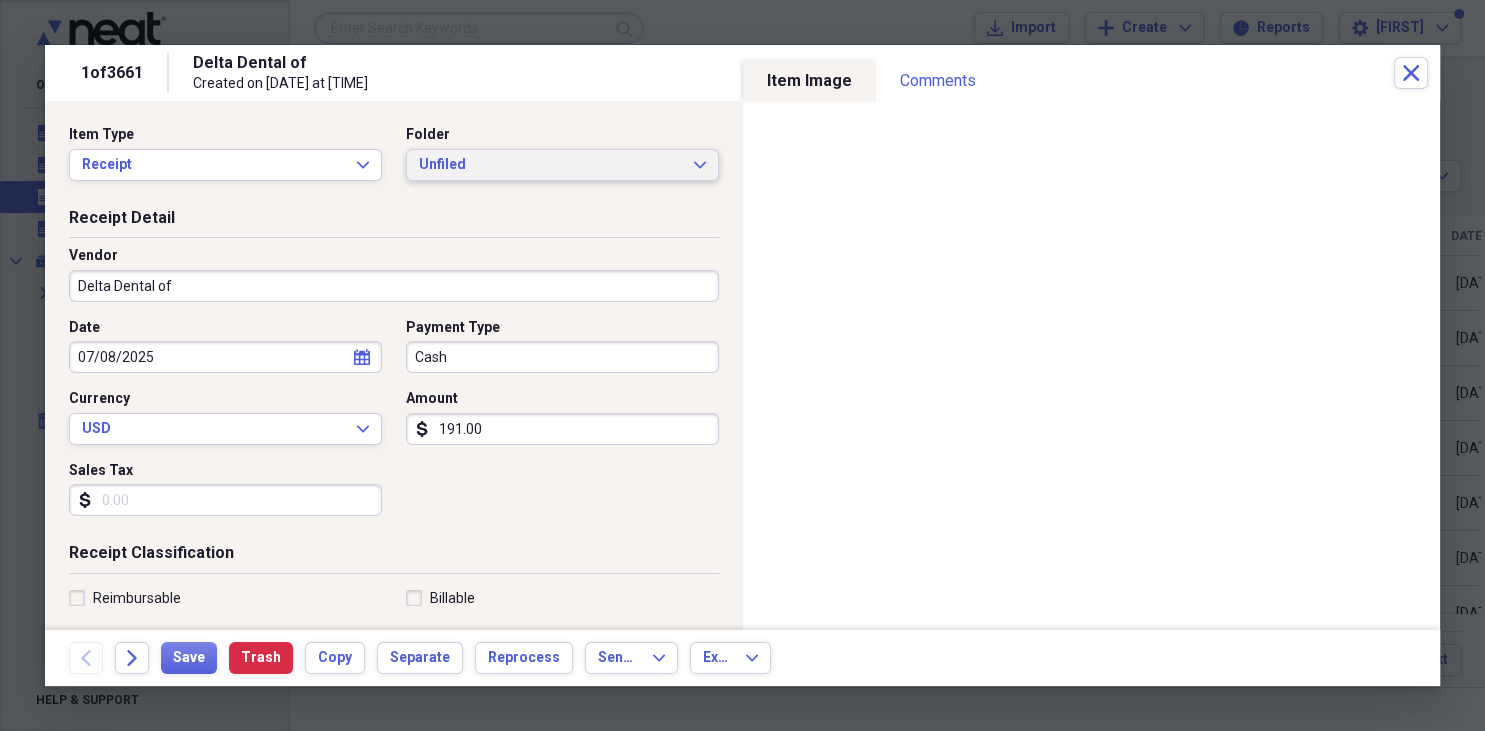 click on "Expand" 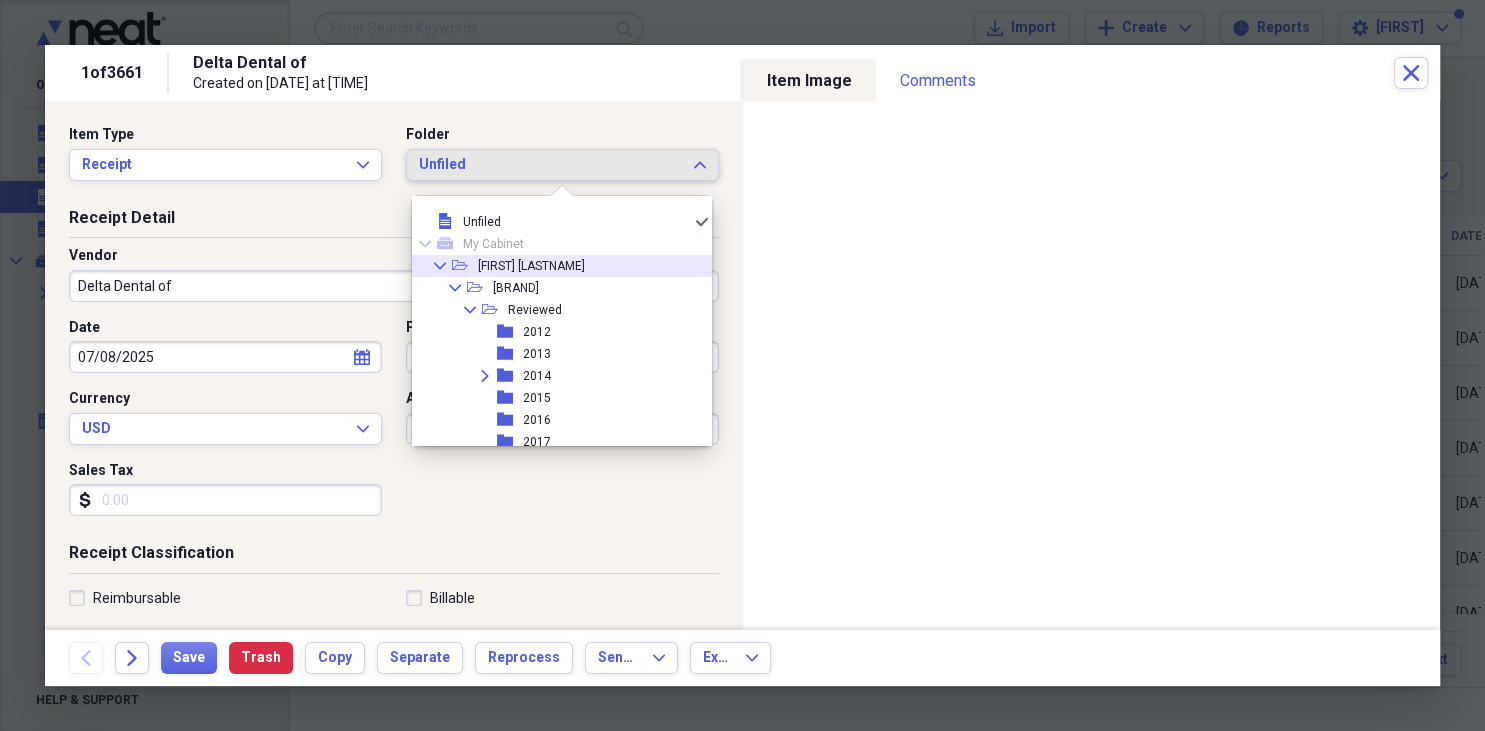click on "Collapse" 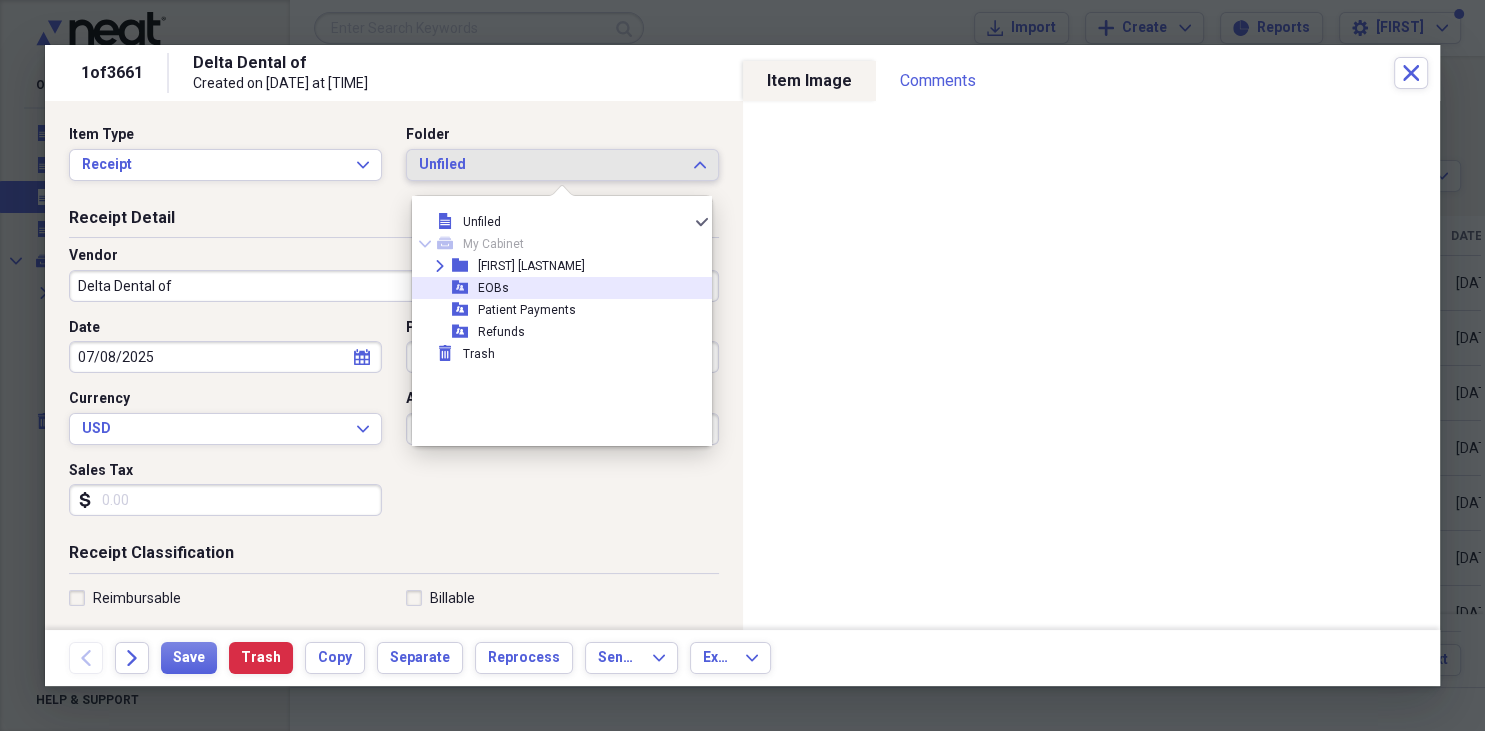 click on "EOBs" at bounding box center [493, 288] 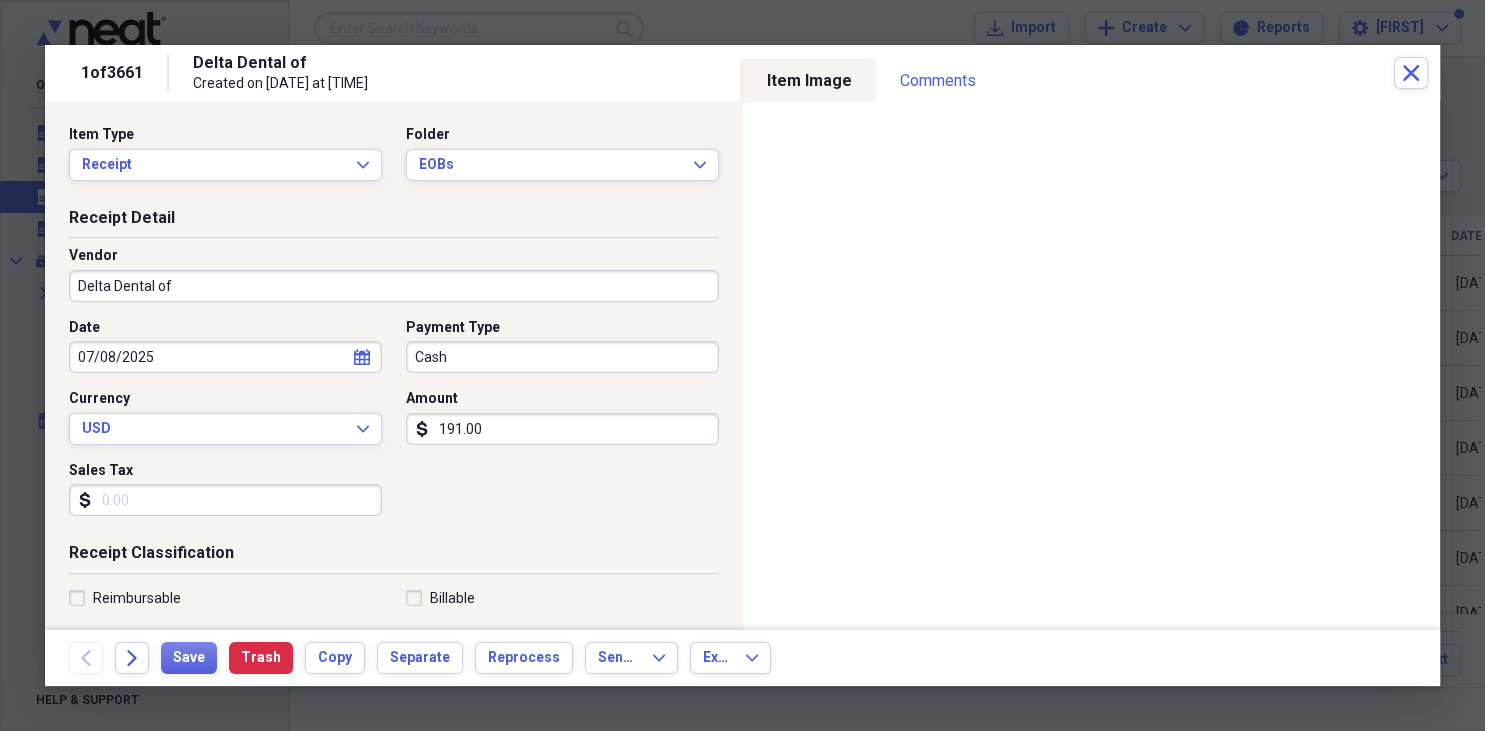 click on "Delta Dental of" at bounding box center [394, 286] 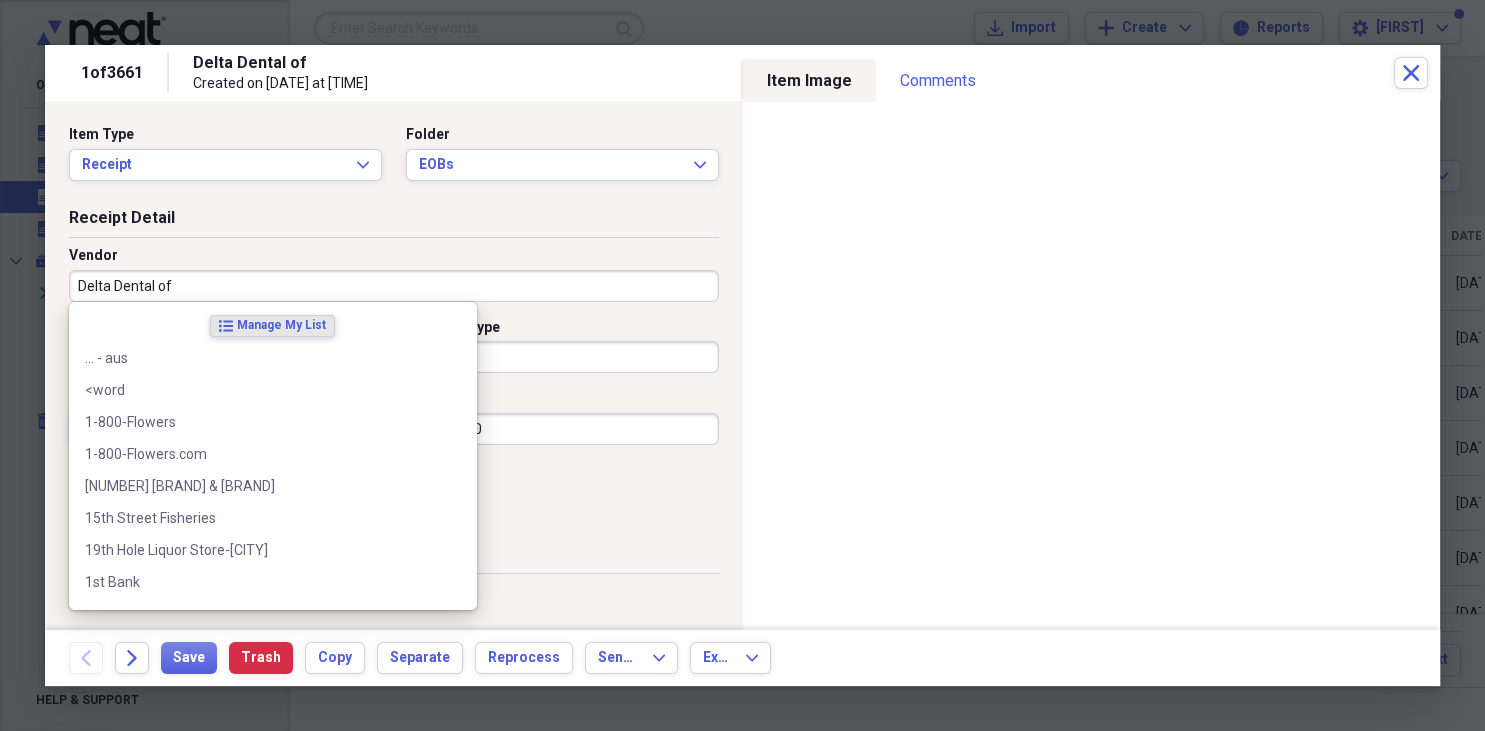 click on "Delta Dental of" at bounding box center (394, 286) 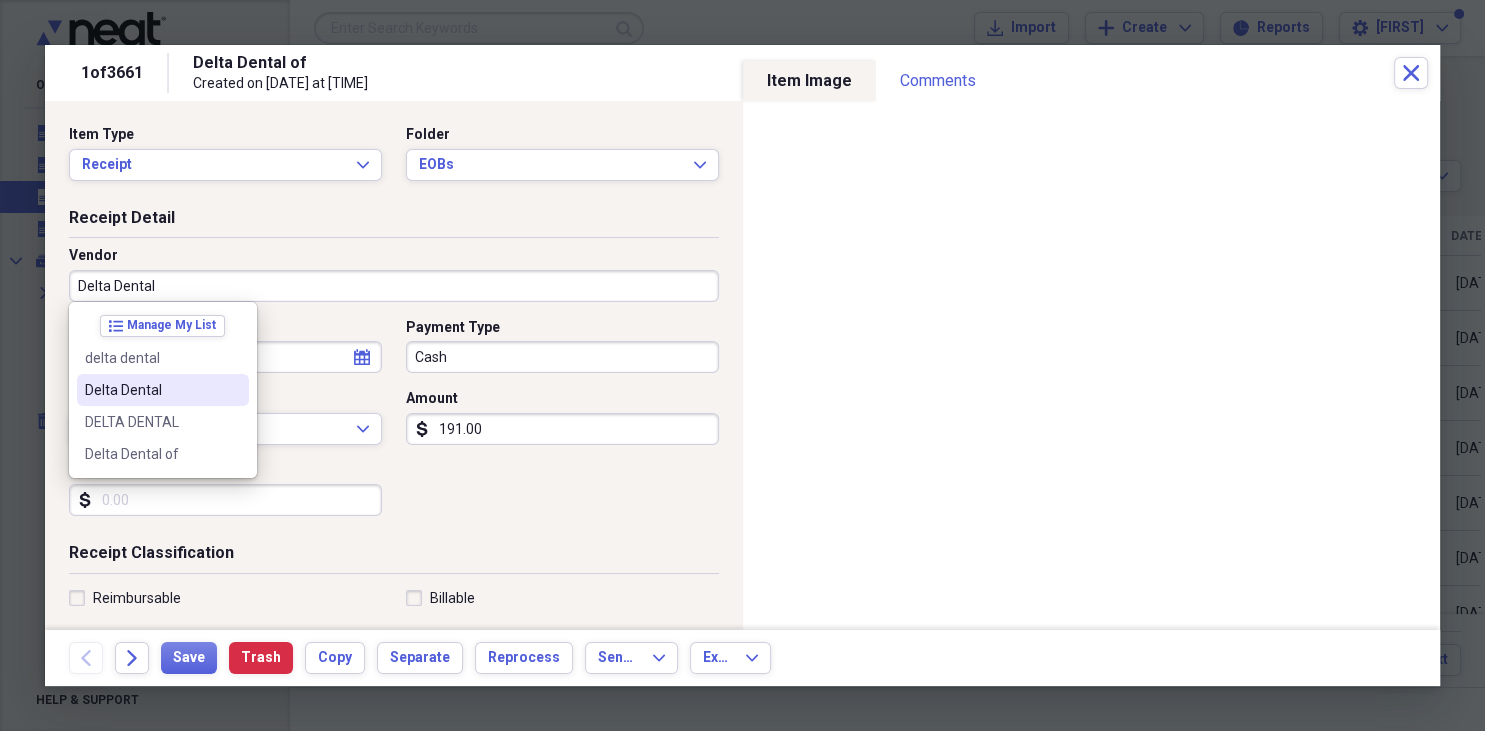 click on "Delta Dental" at bounding box center (151, 390) 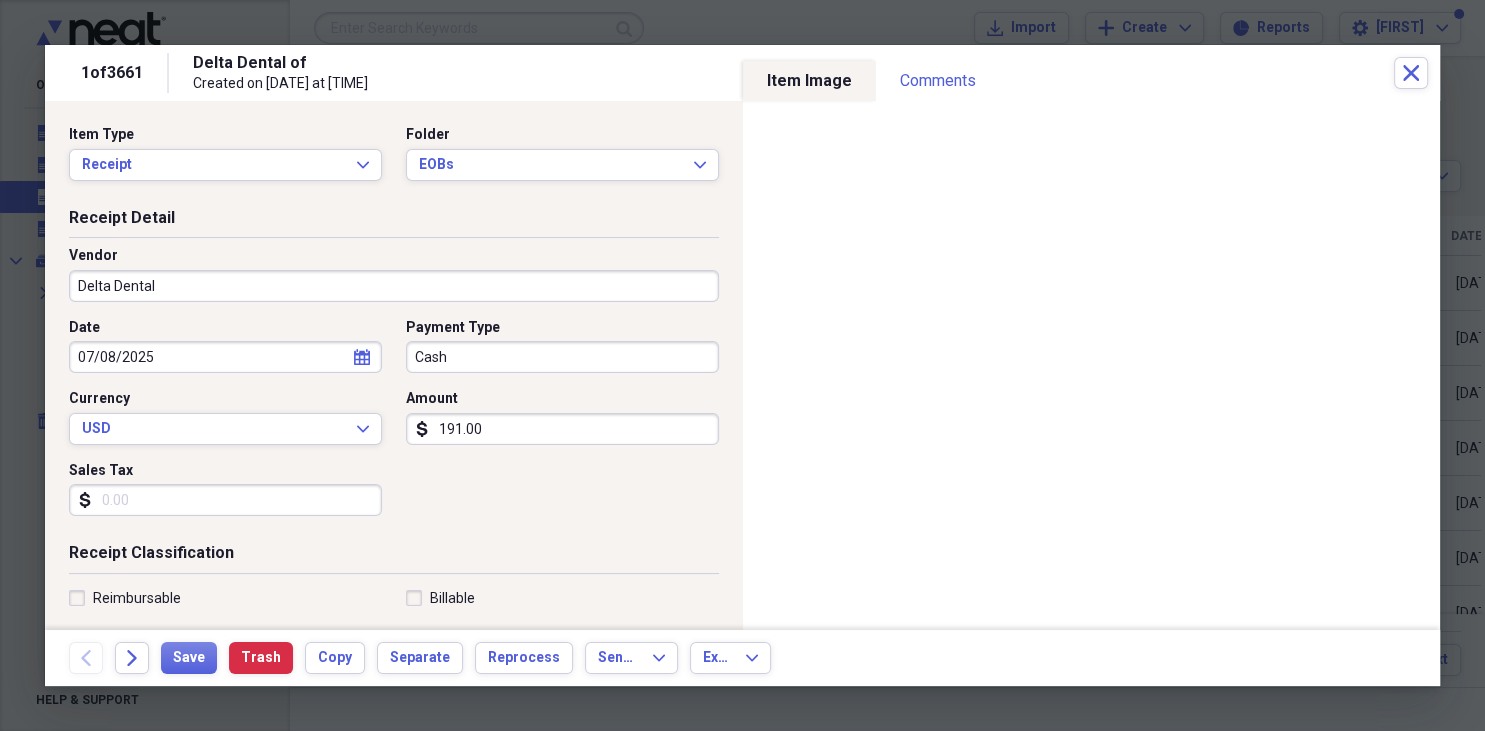 type on "Fee for Service Income" 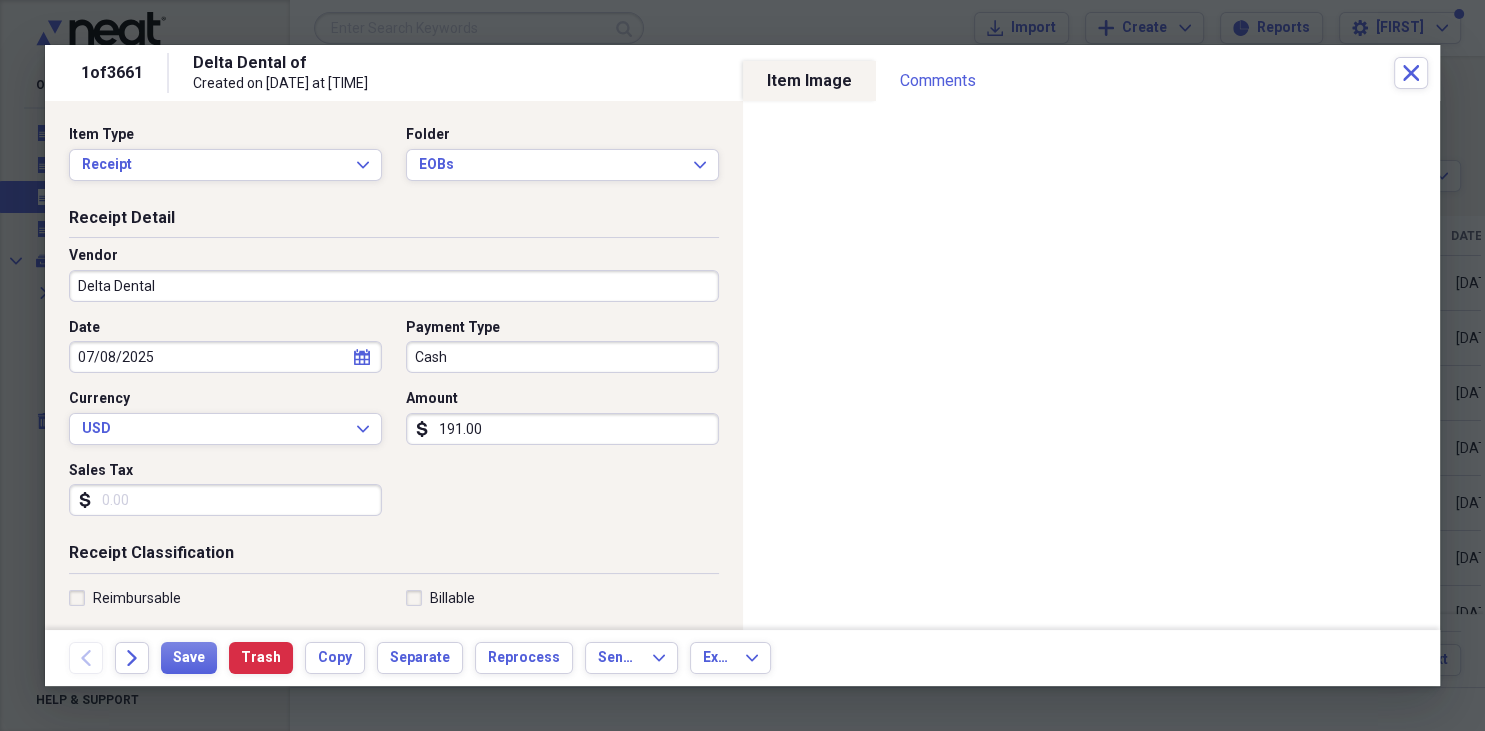 click on "Cash" at bounding box center [562, 357] 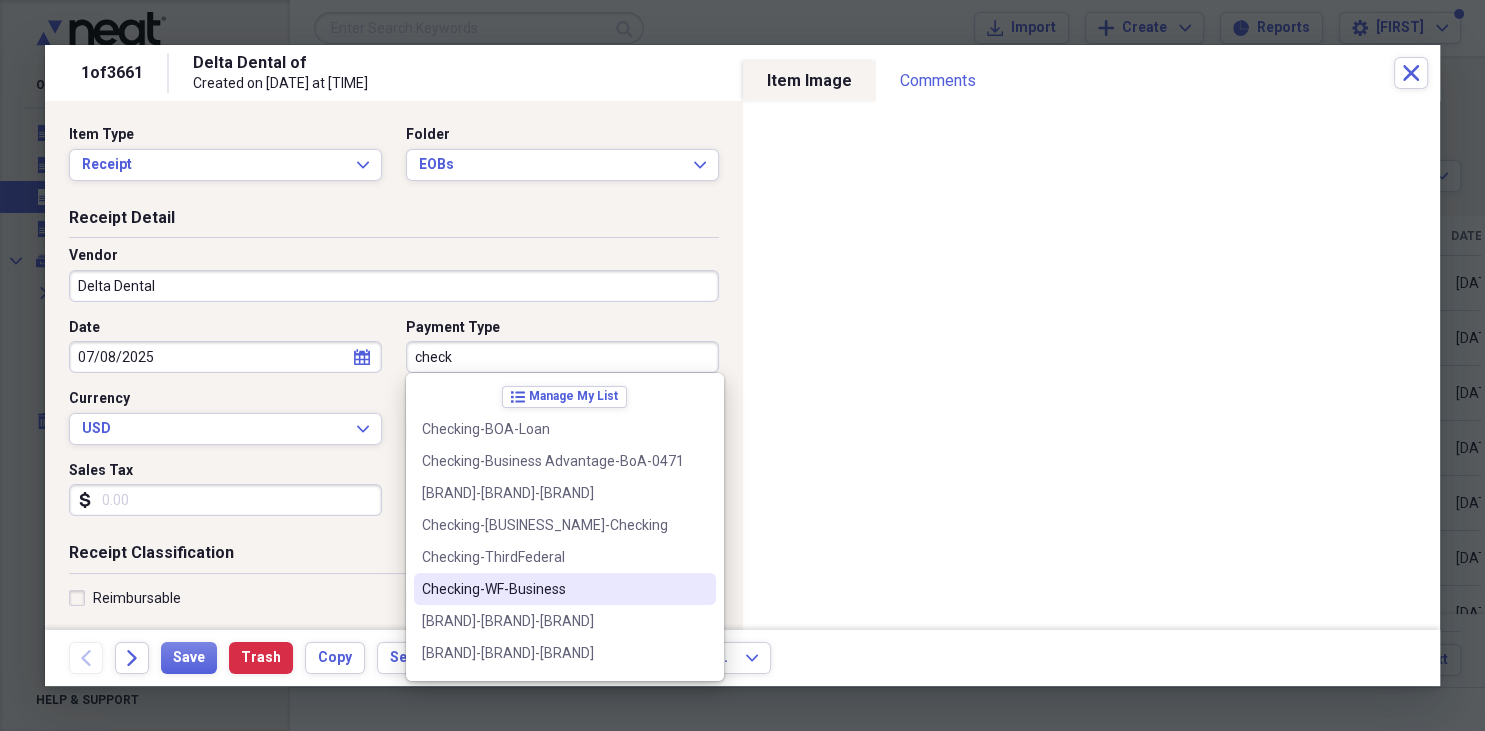 click on "Checking-WF-Business" at bounding box center (553, 589) 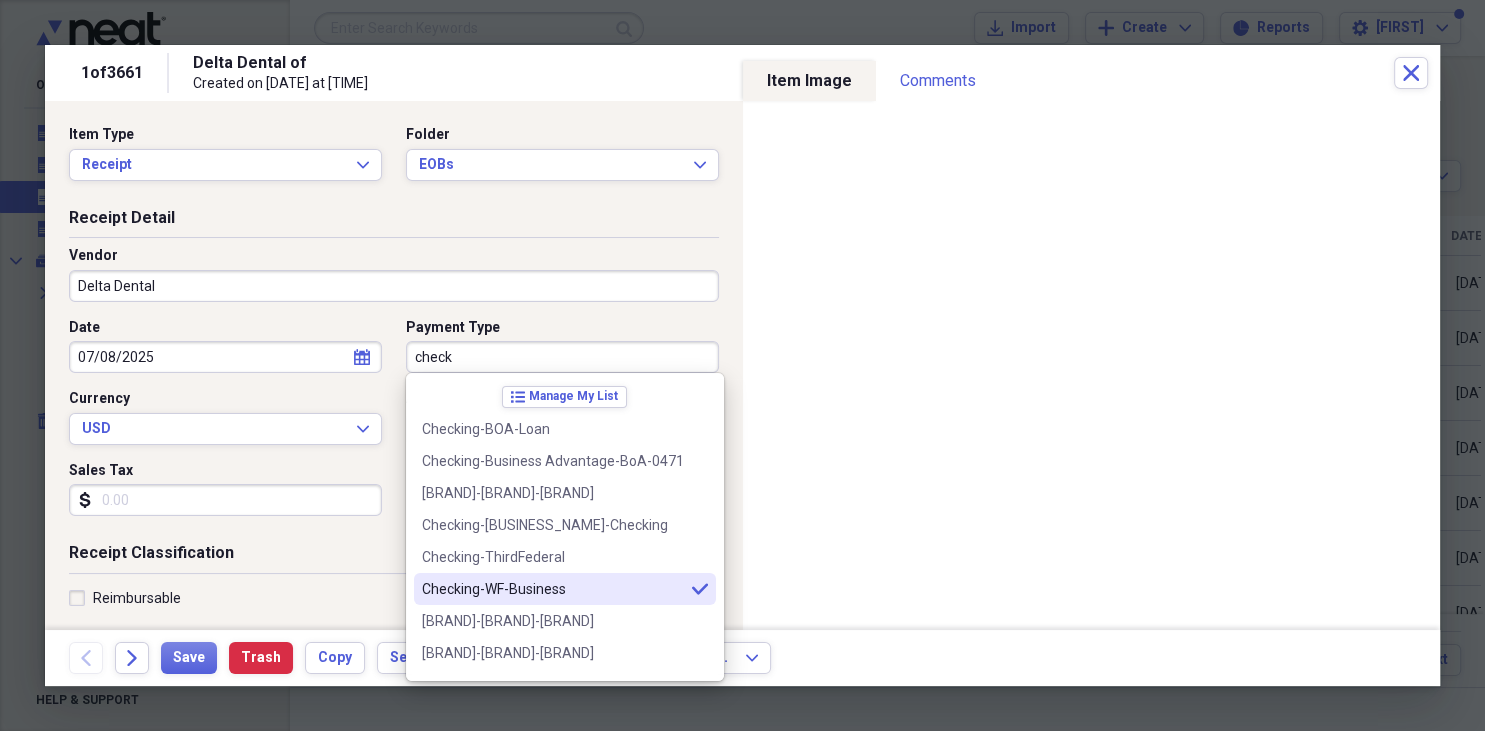type on "Checking-WF-Business" 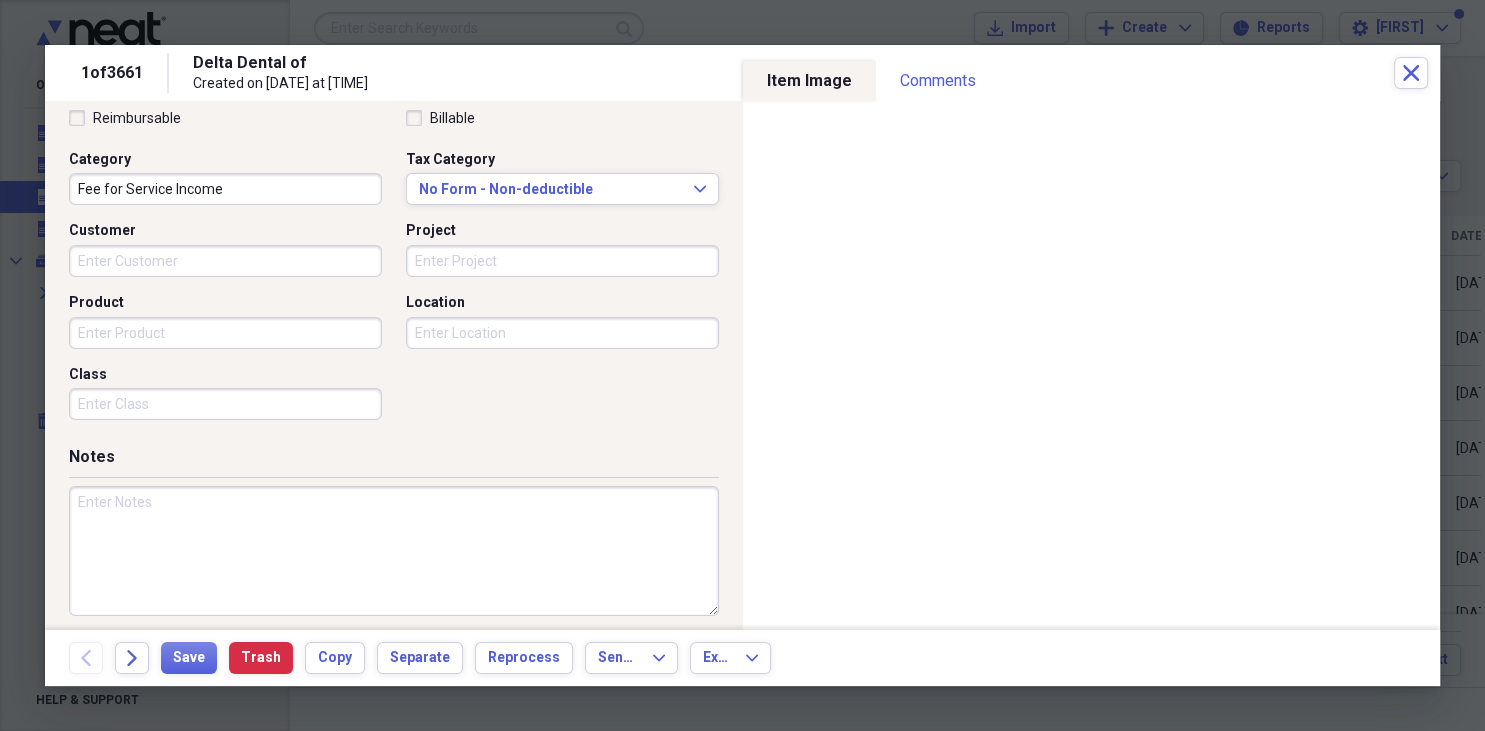 scroll, scrollTop: 490, scrollLeft: 0, axis: vertical 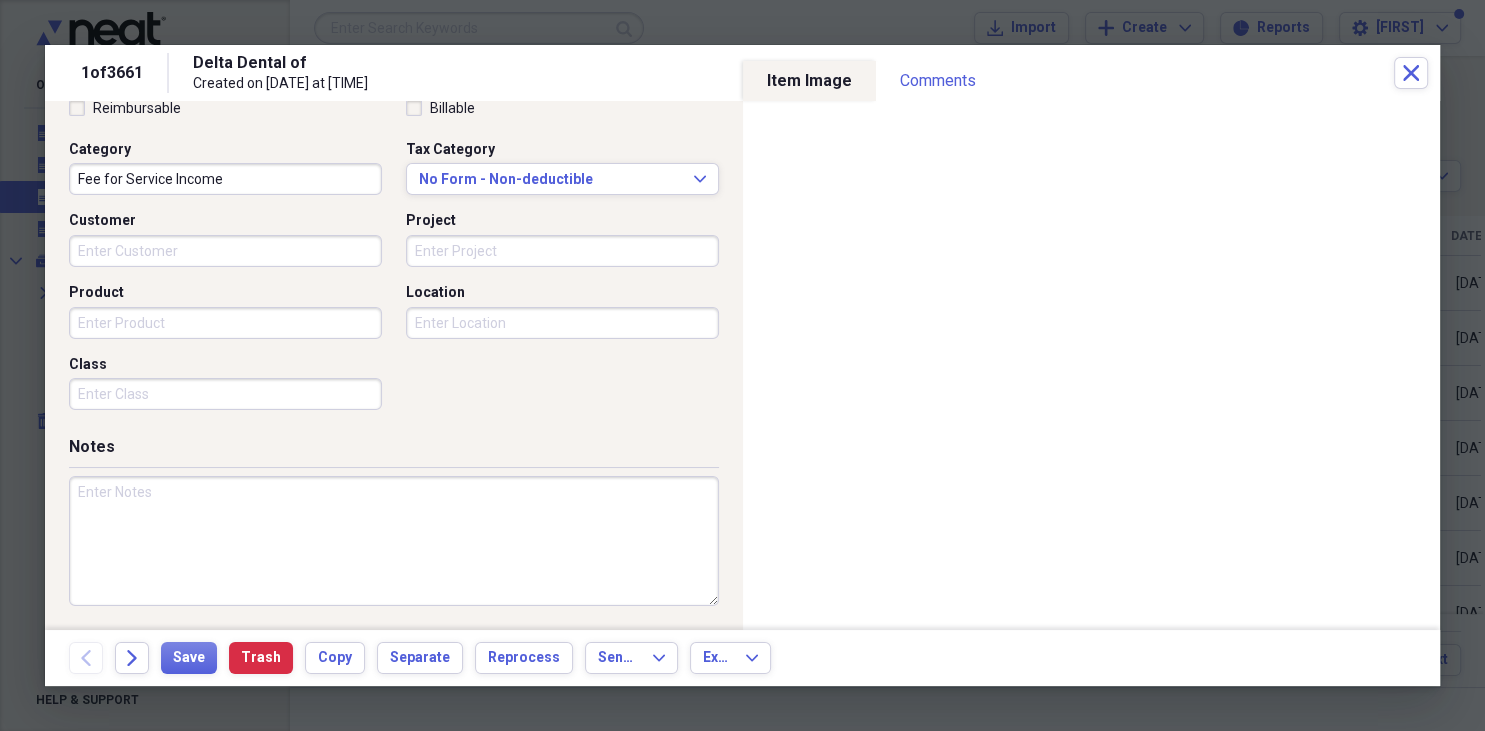 drag, startPoint x: 275, startPoint y: 498, endPoint x: 286, endPoint y: 499, distance: 11.045361 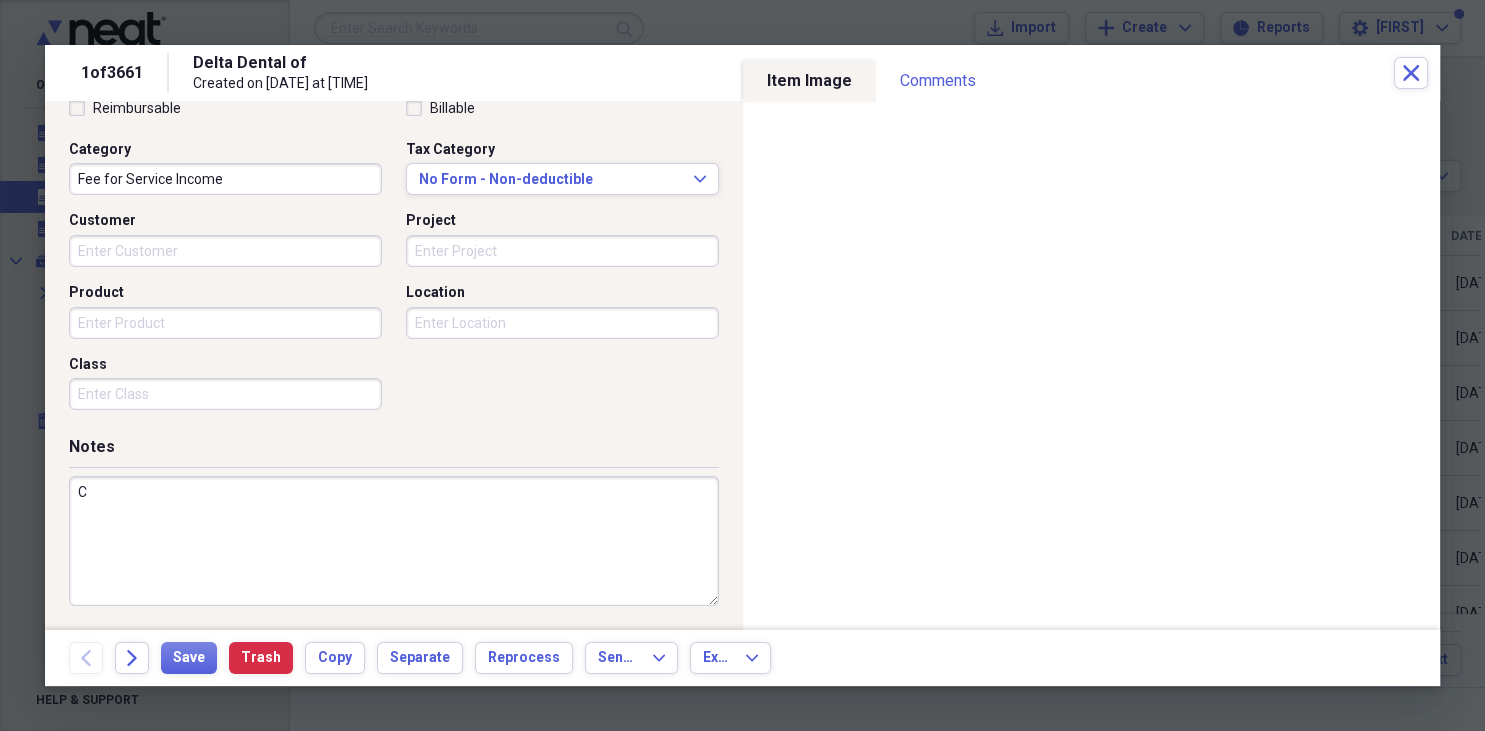 click on "C" at bounding box center [394, 541] 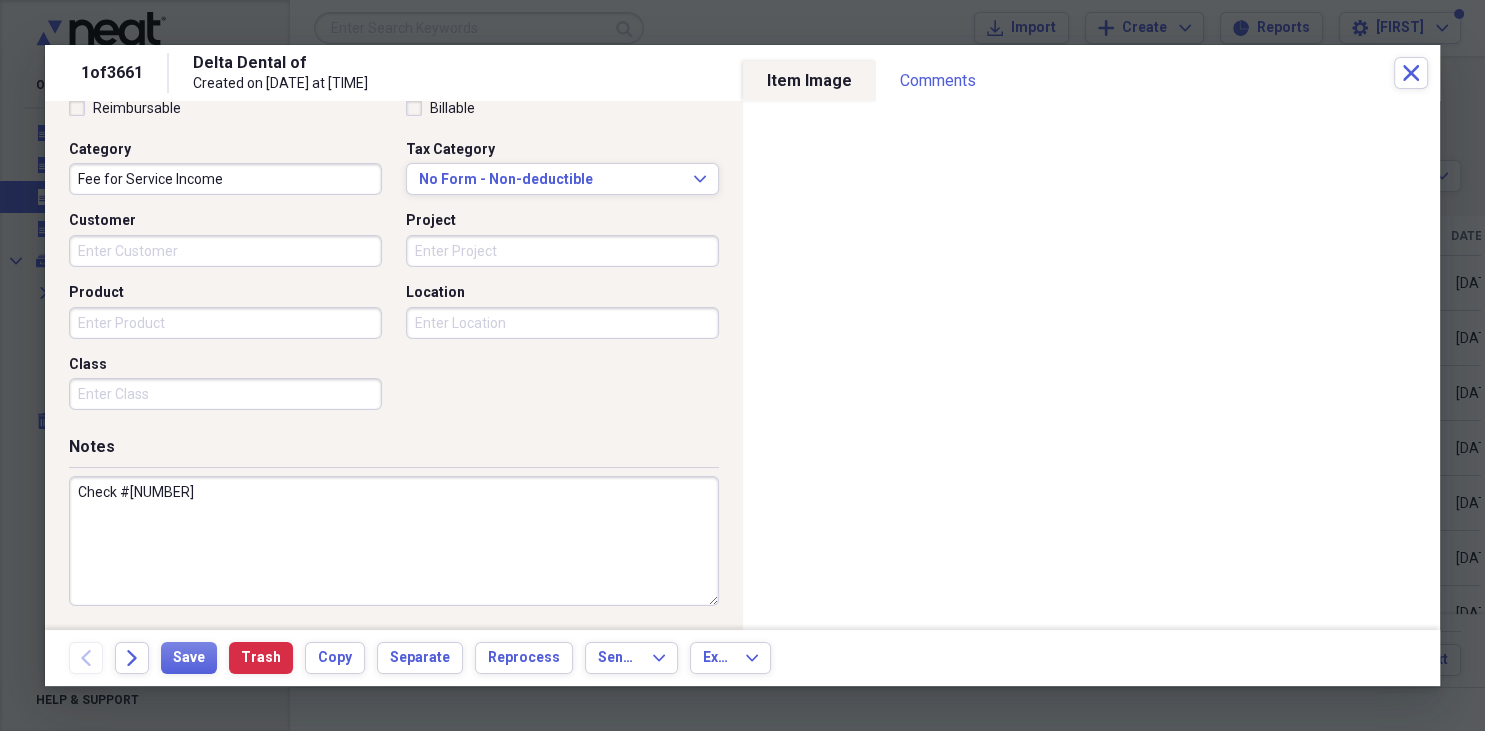click on "Check #807607" at bounding box center [394, 541] 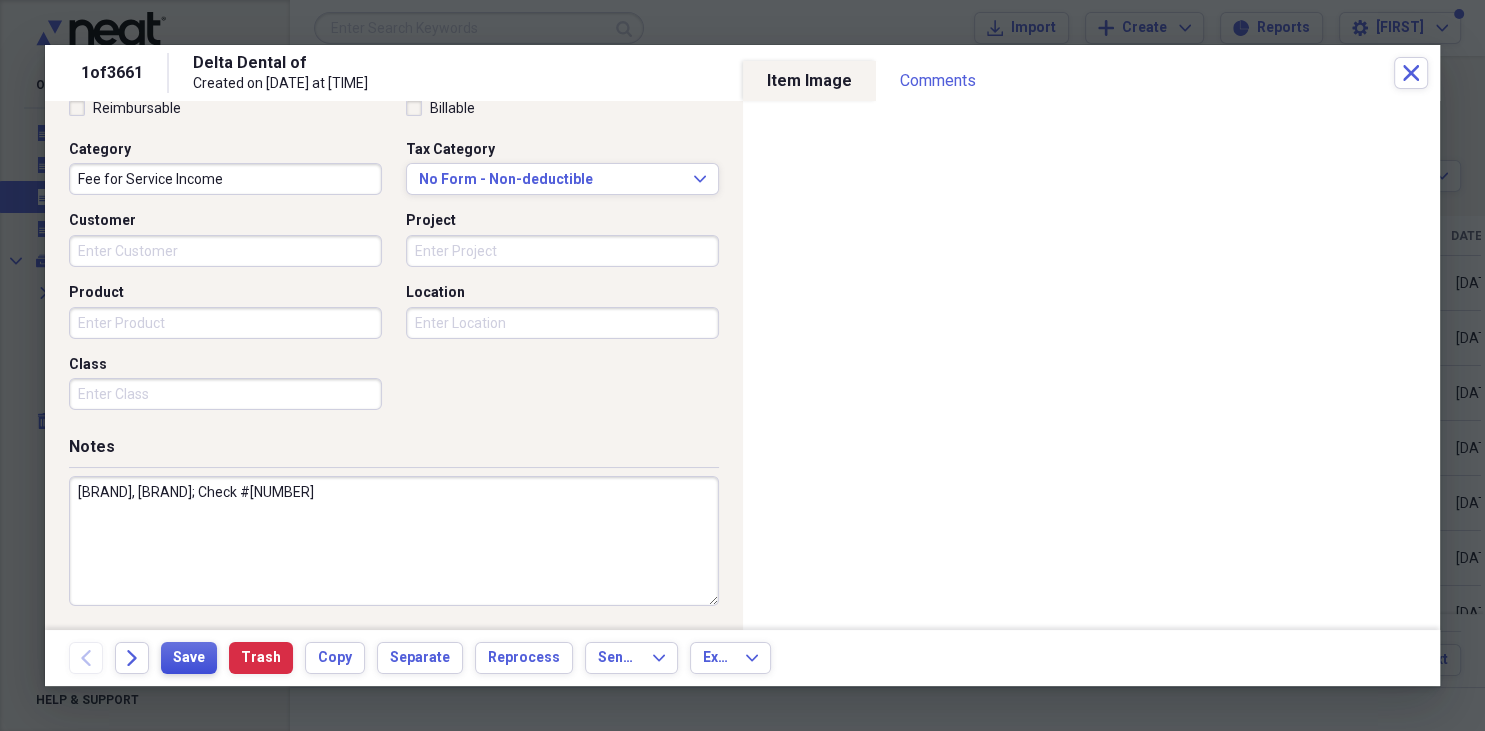 type on "Vanier, Scott; Check #807607" 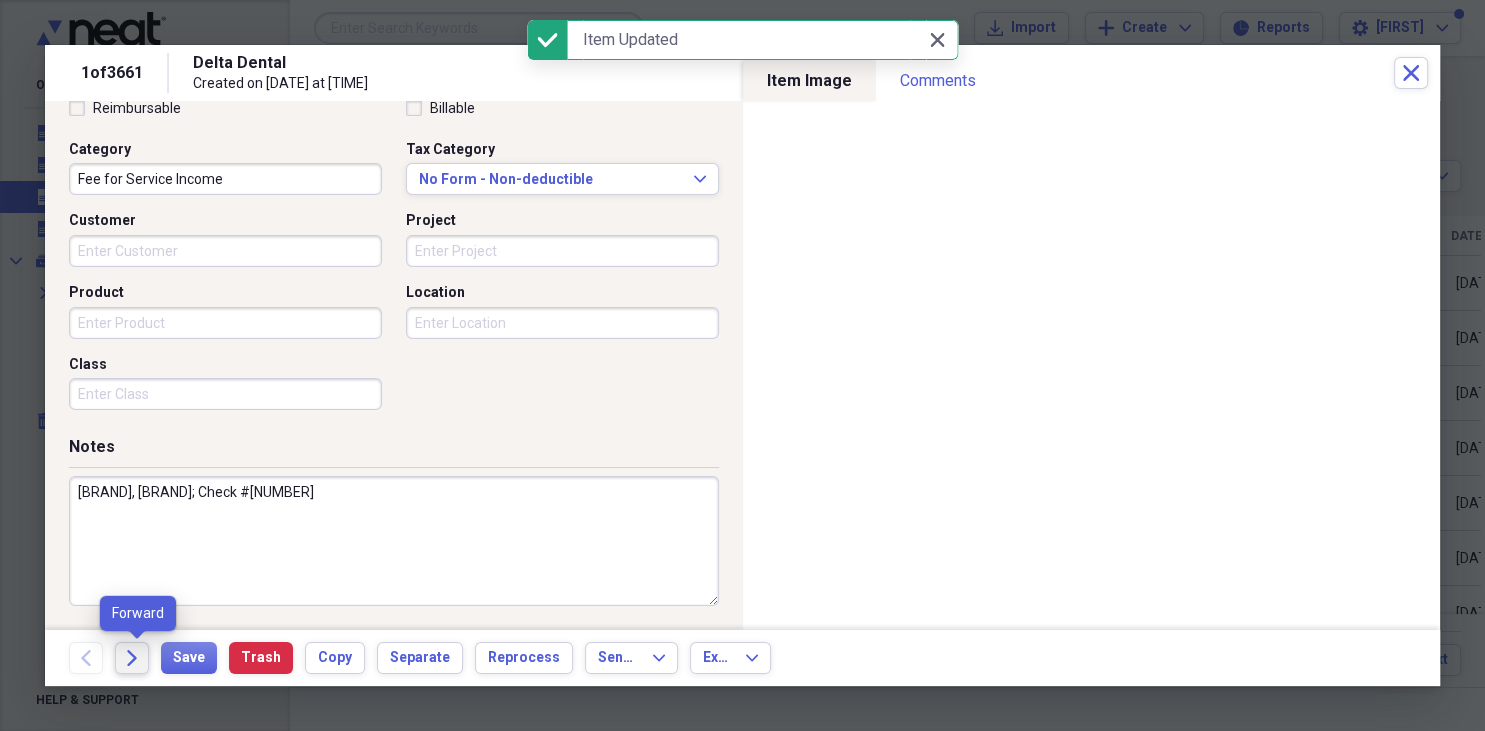 click on "Forward" at bounding box center (132, 658) 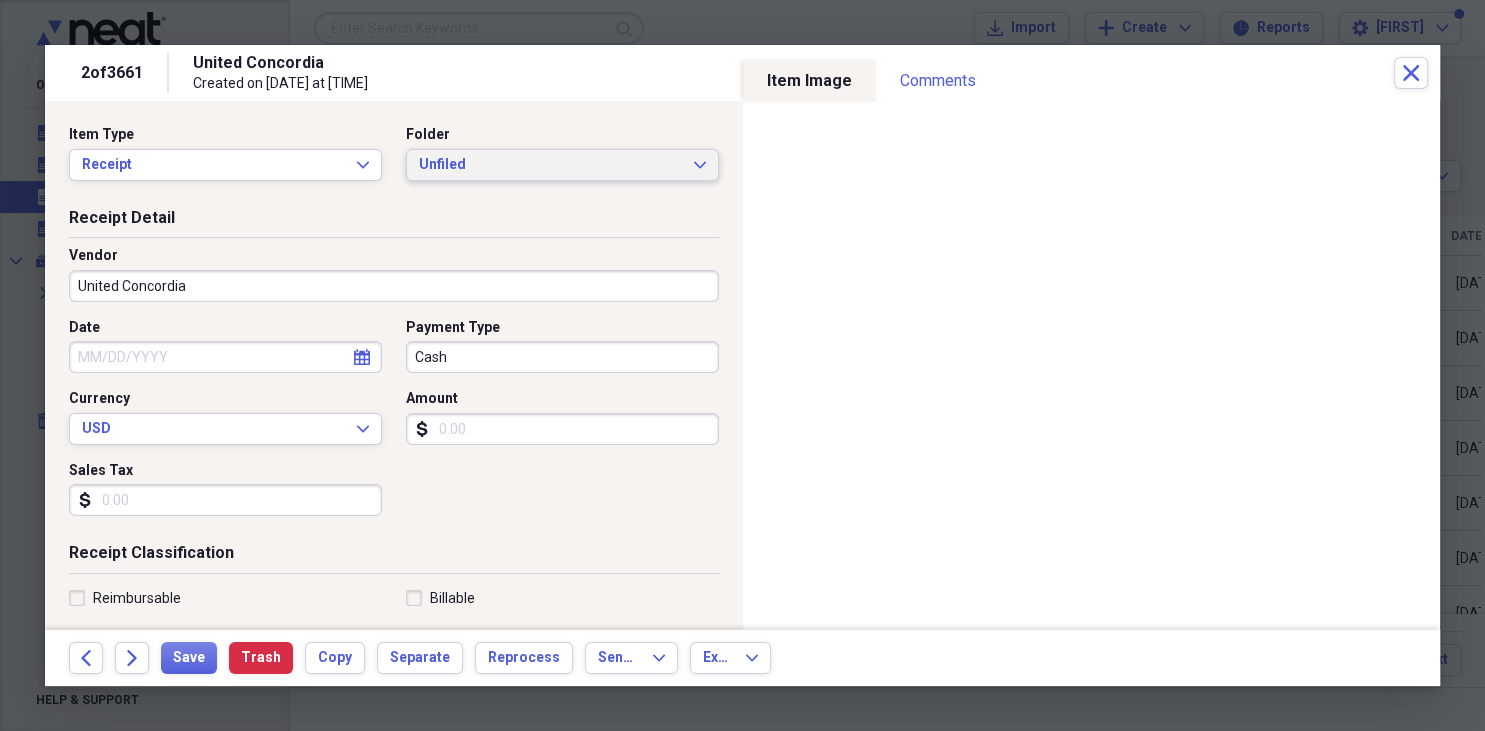 click on "Unfiled Expand" at bounding box center (562, 165) 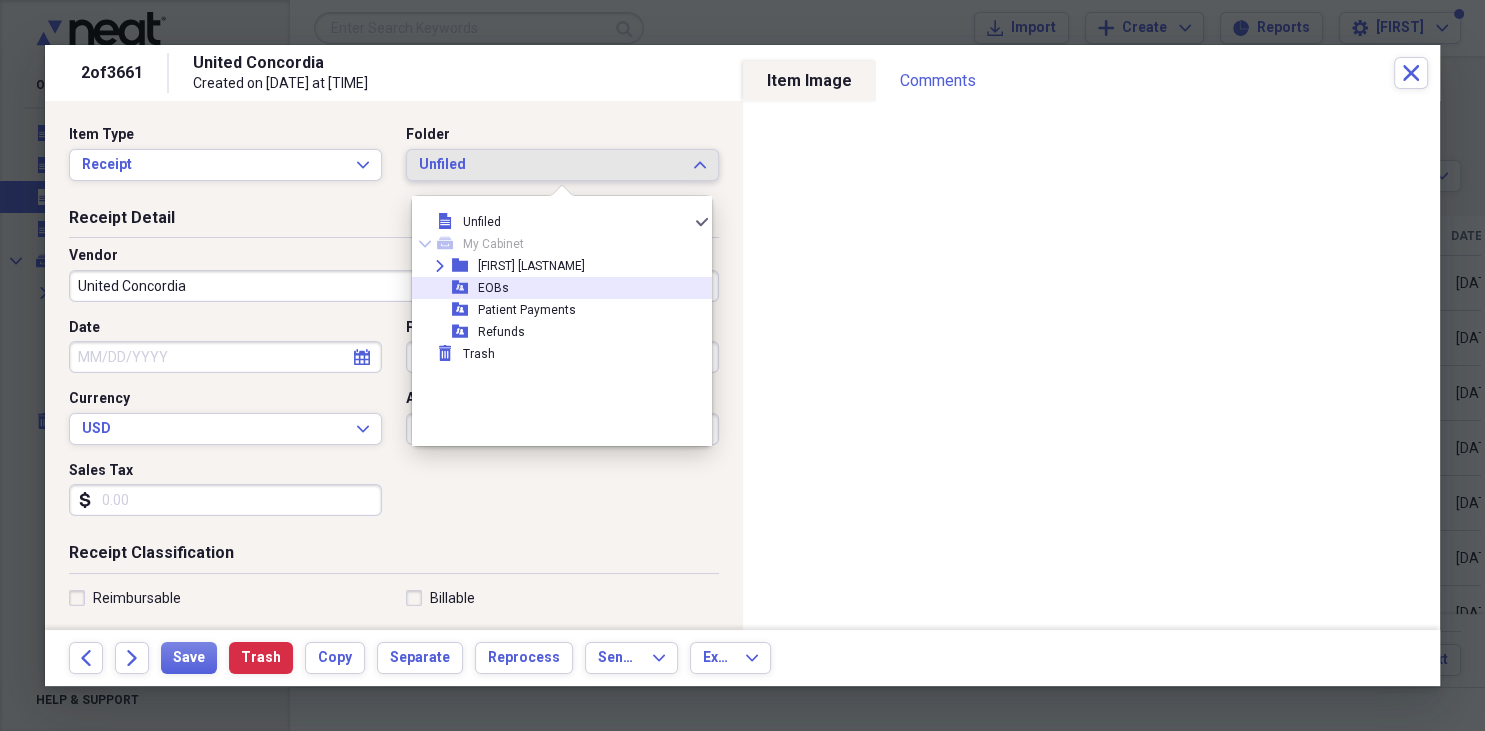 click on "closed-folder-shared EOBs" at bounding box center [554, 288] 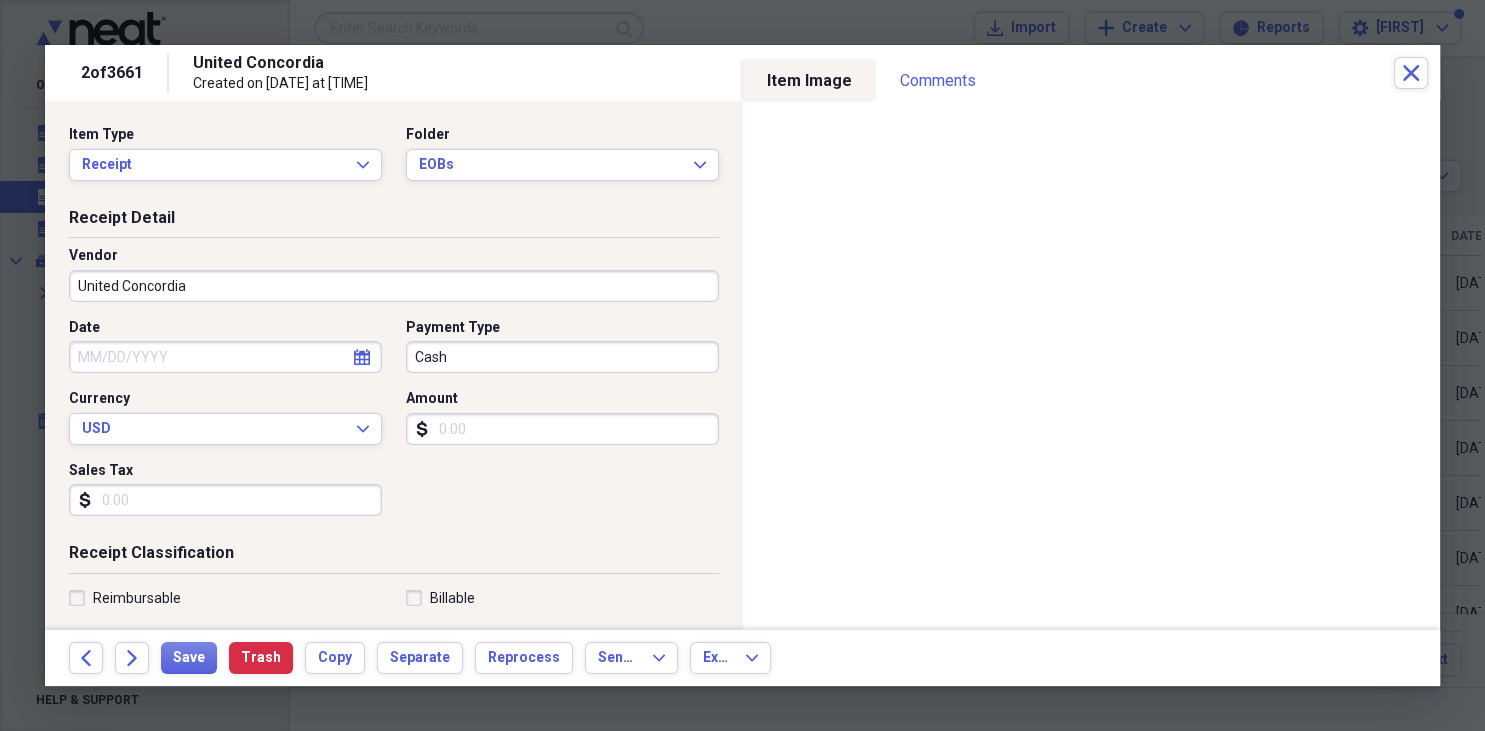 click on "Cash" at bounding box center [562, 357] 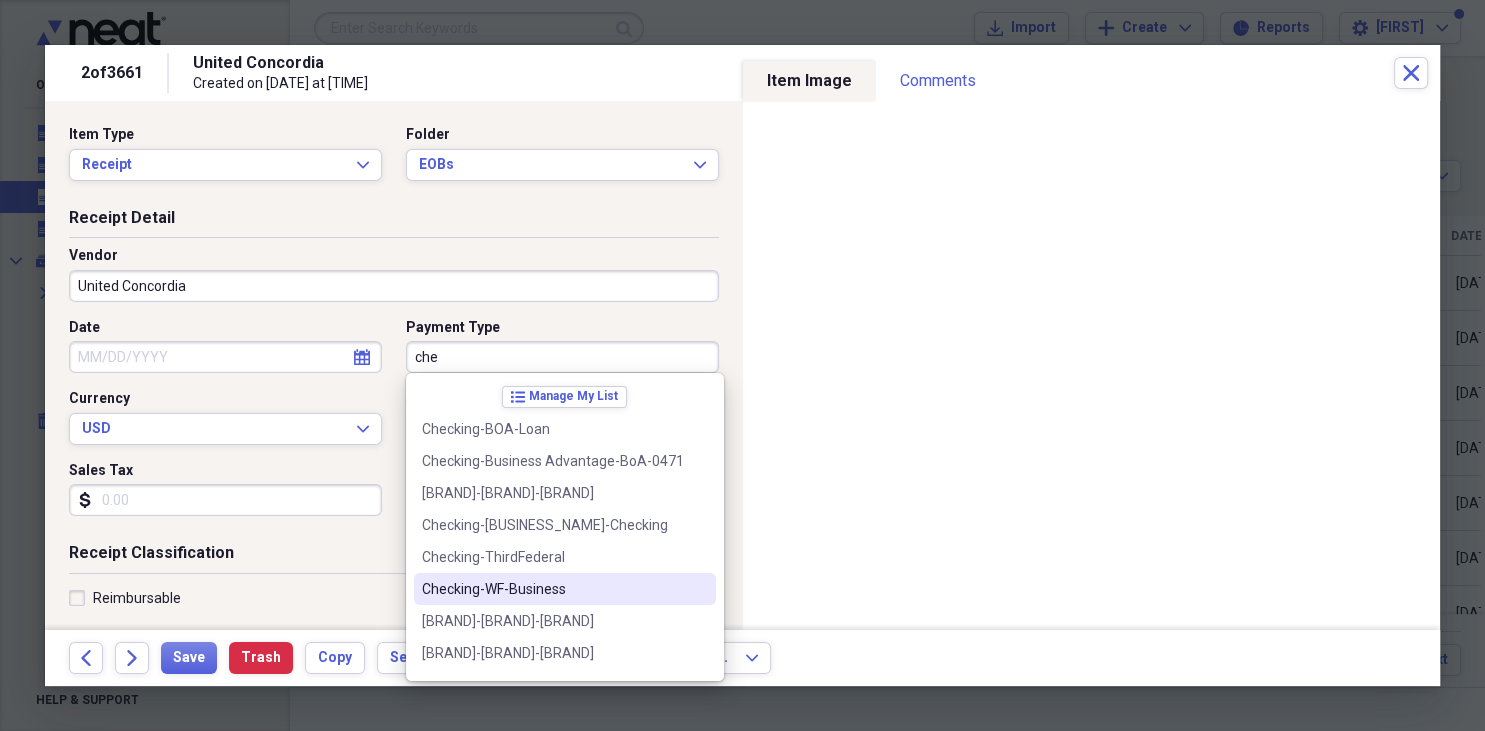 click on "Checking-WF-Business" at bounding box center [553, 589] 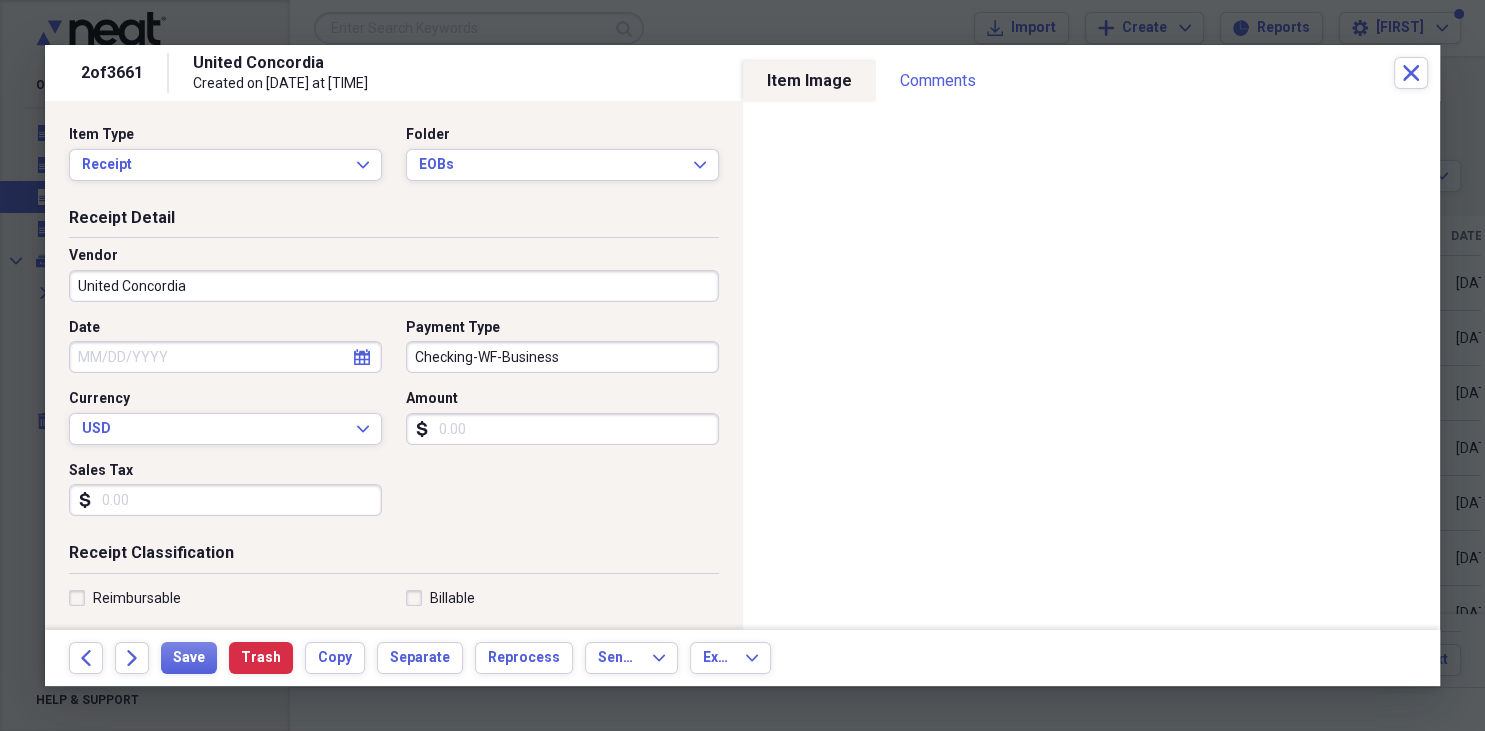 click on "Date" at bounding box center [225, 357] 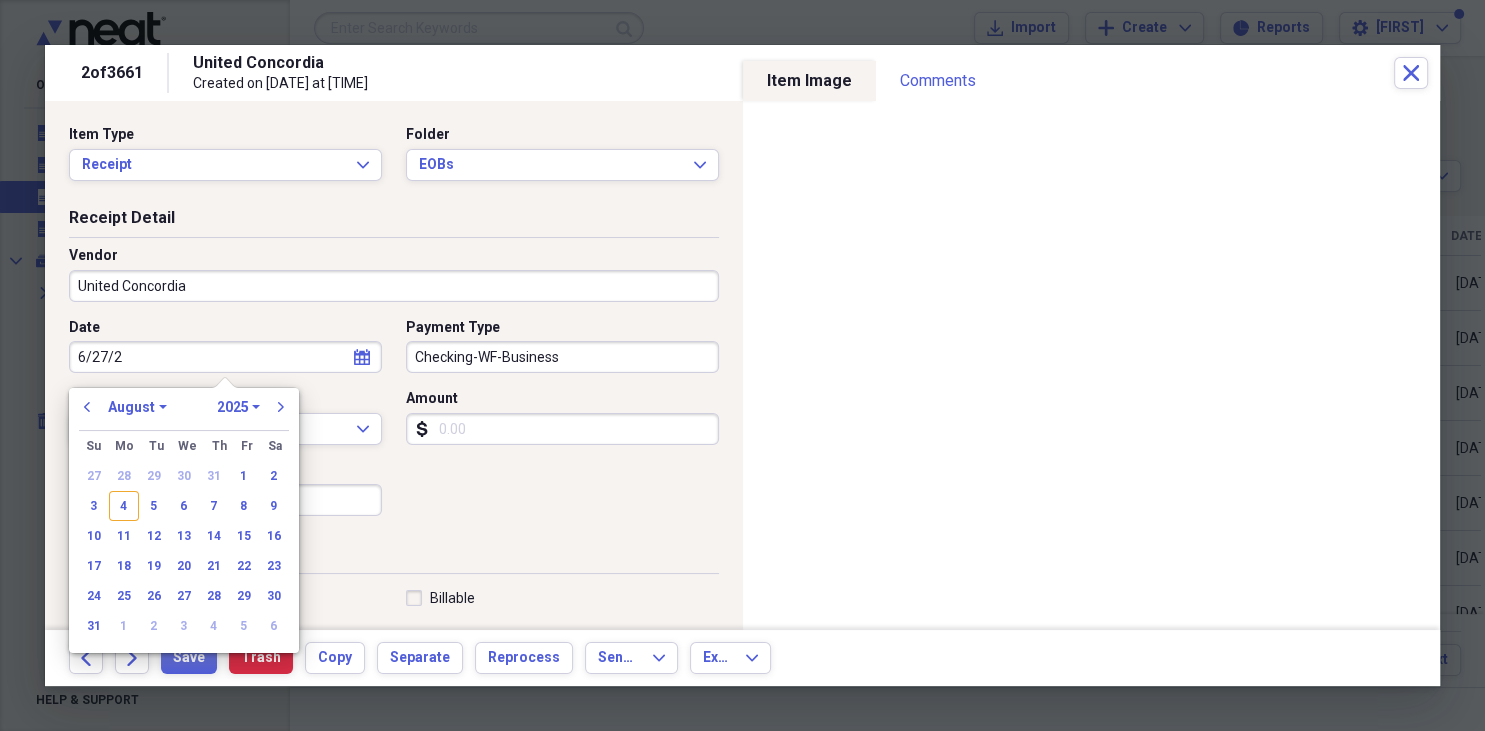 type on "6/27/25" 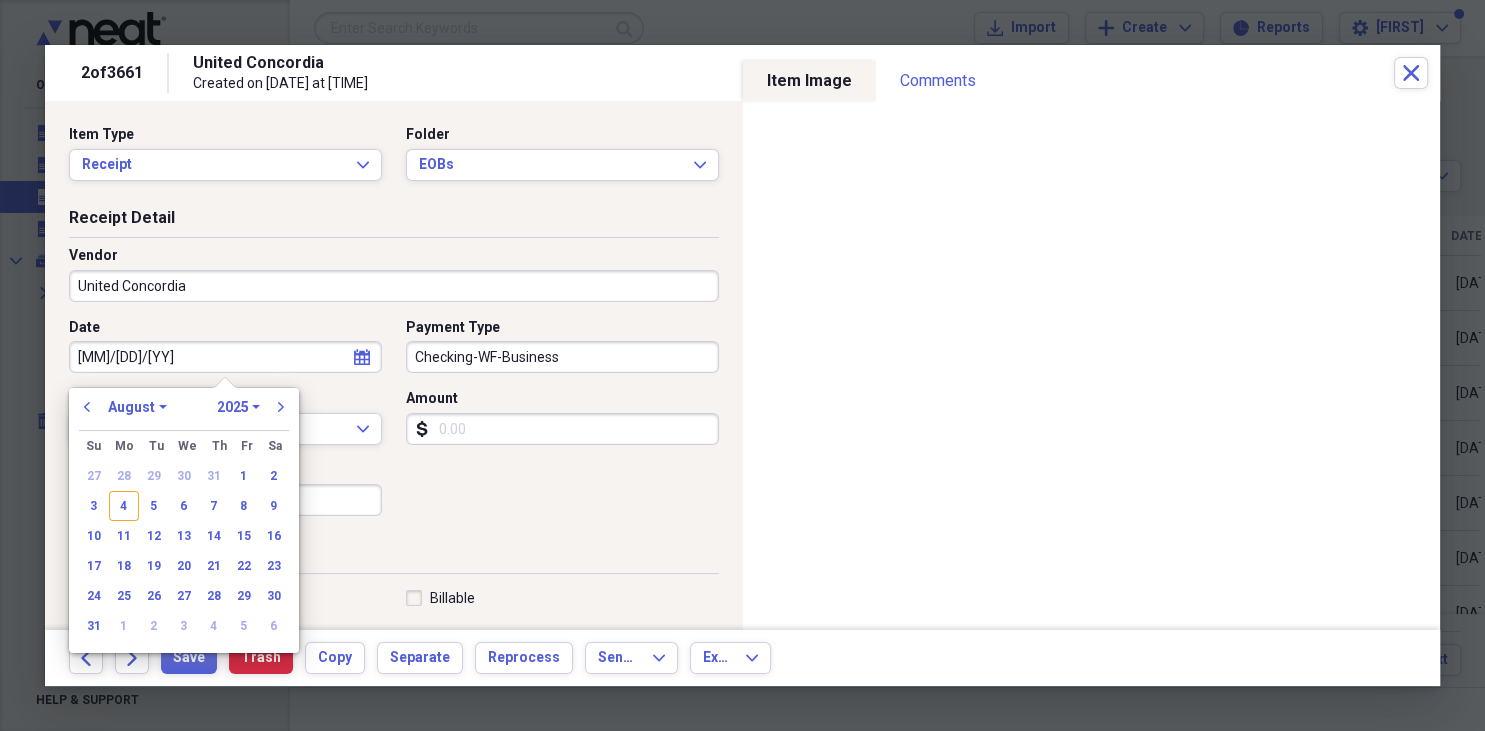 select on "5" 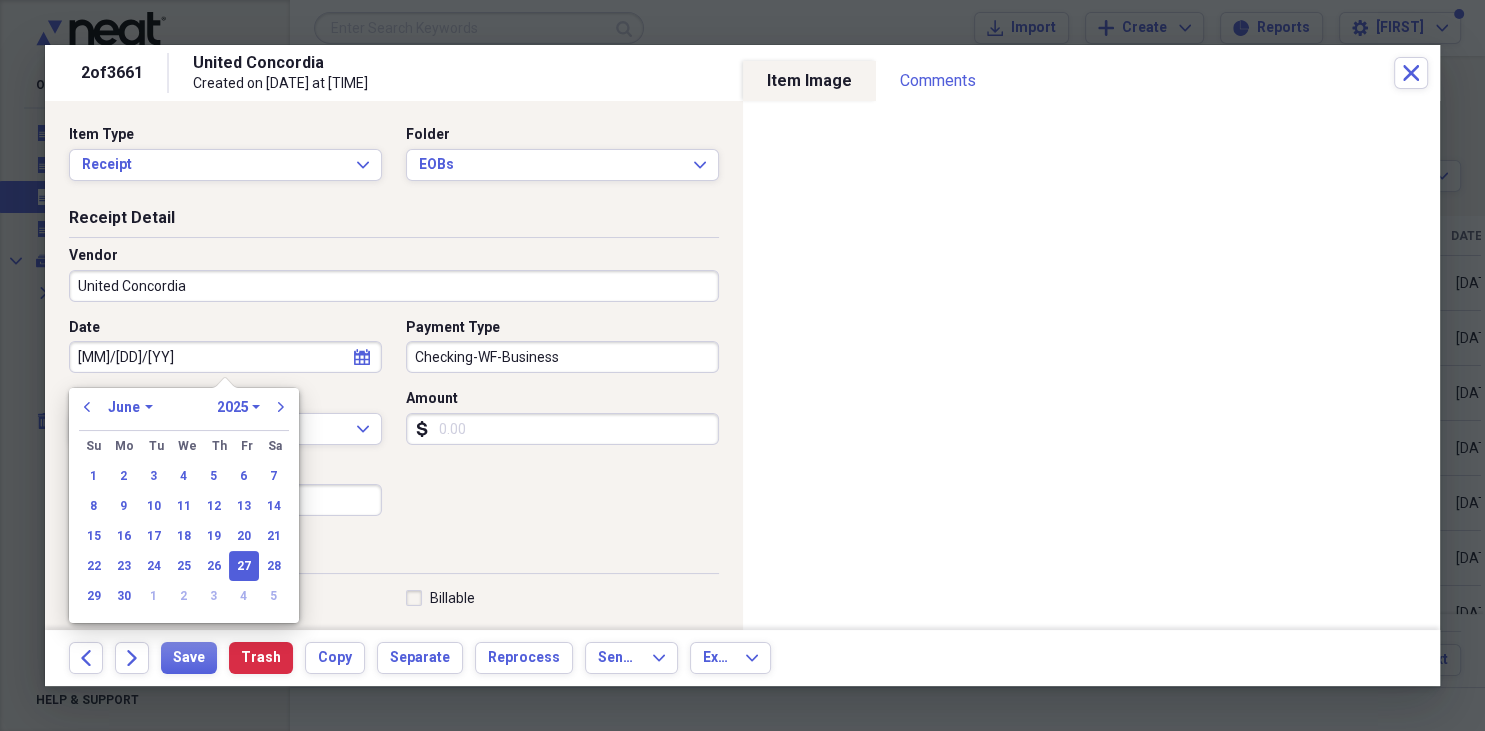 type on "06/27/2025" 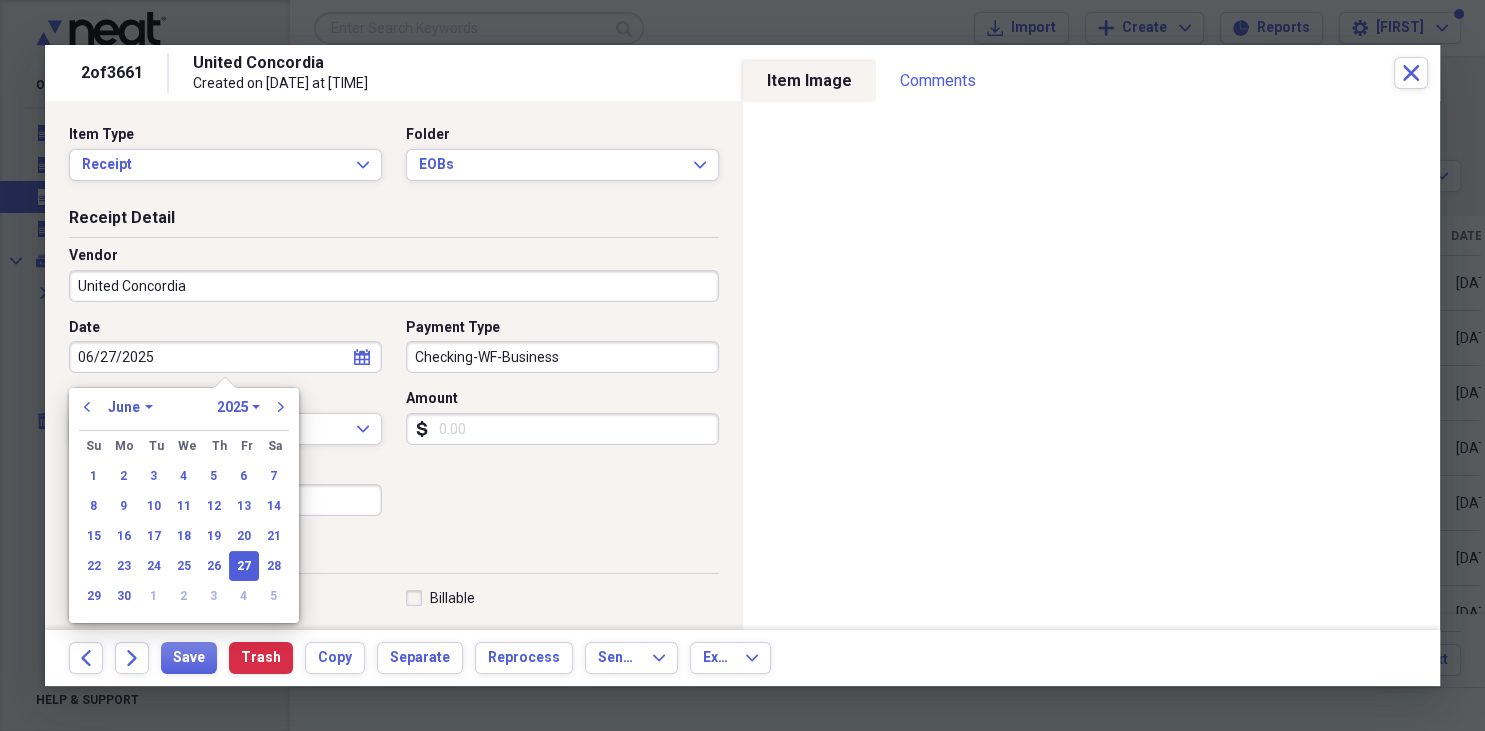 click on "Amount" at bounding box center [562, 429] 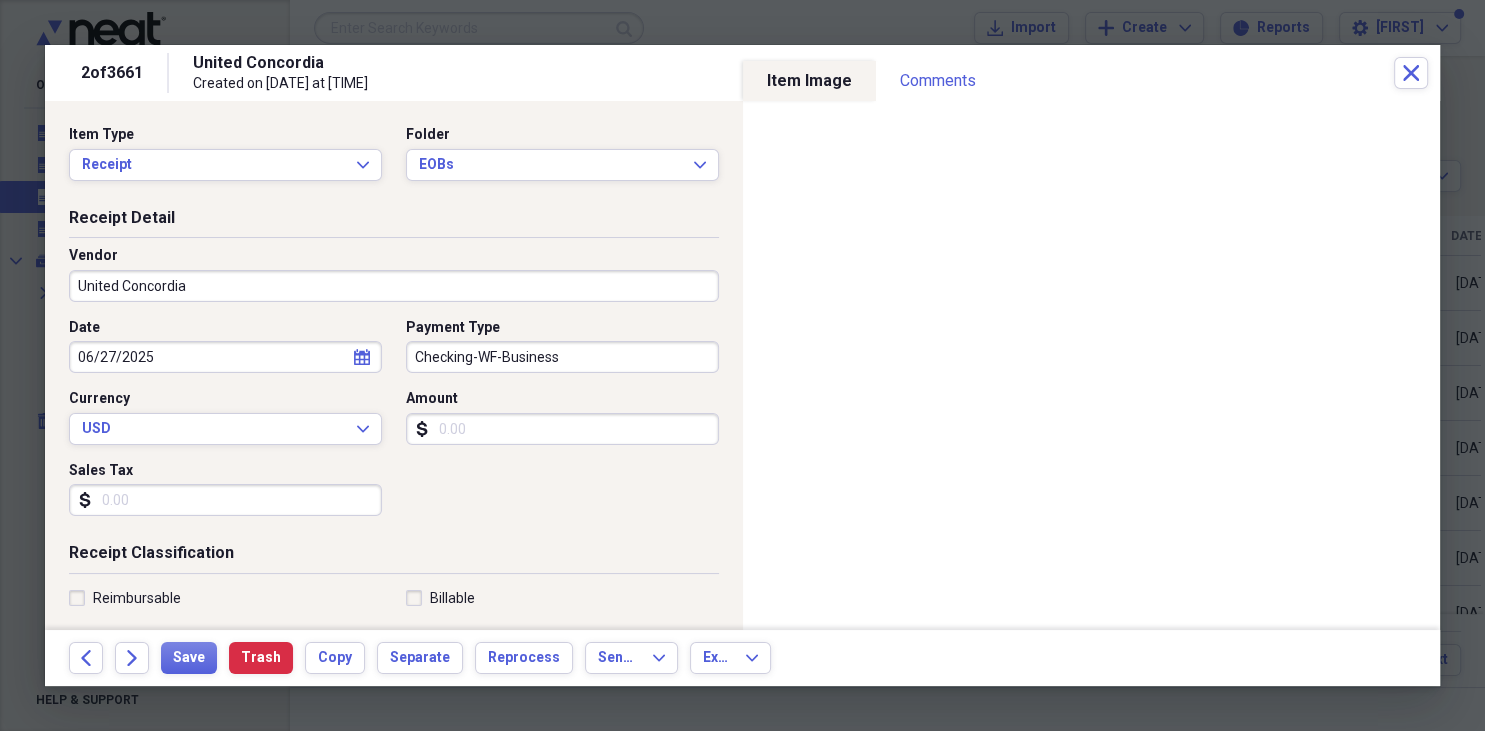 type on "0.00" 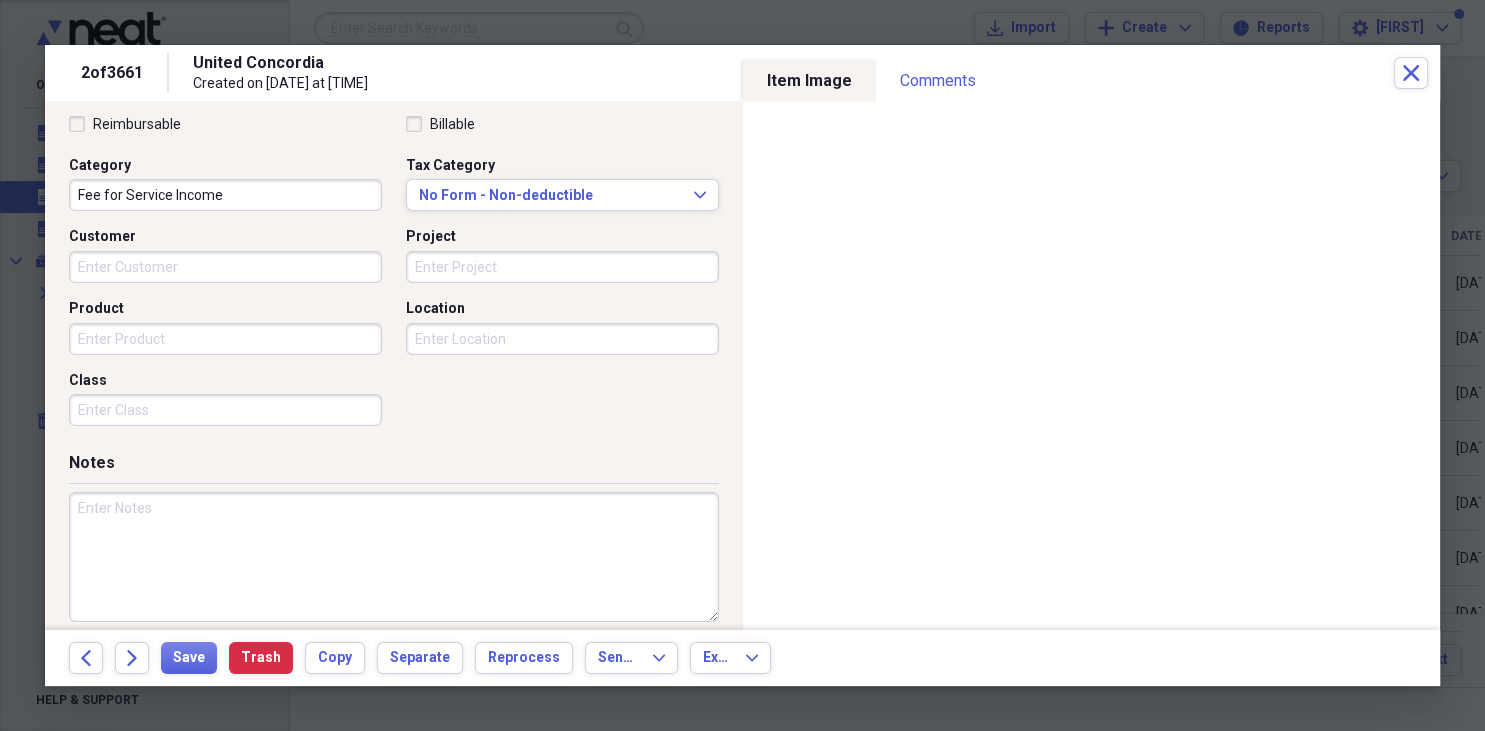 scroll, scrollTop: 490, scrollLeft: 0, axis: vertical 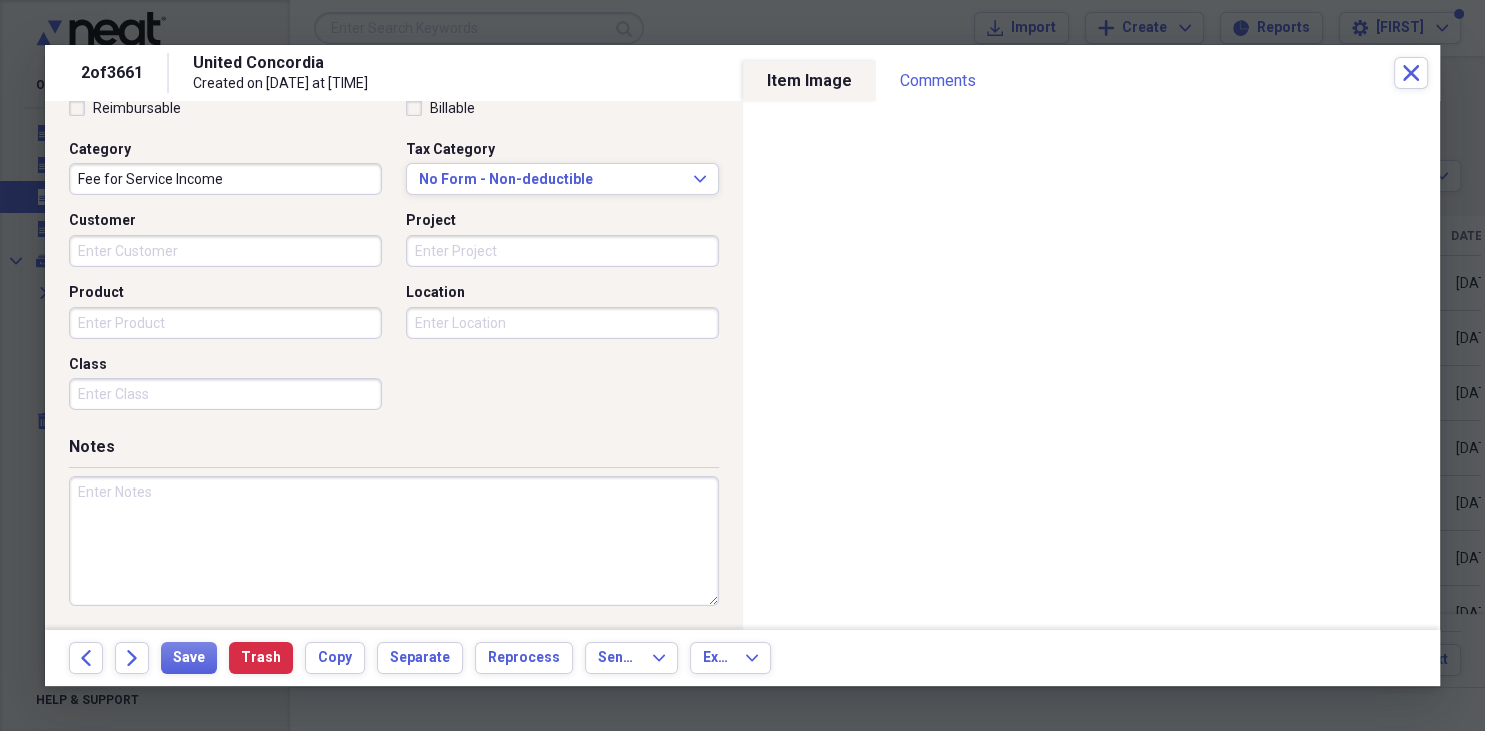 click at bounding box center [394, 541] 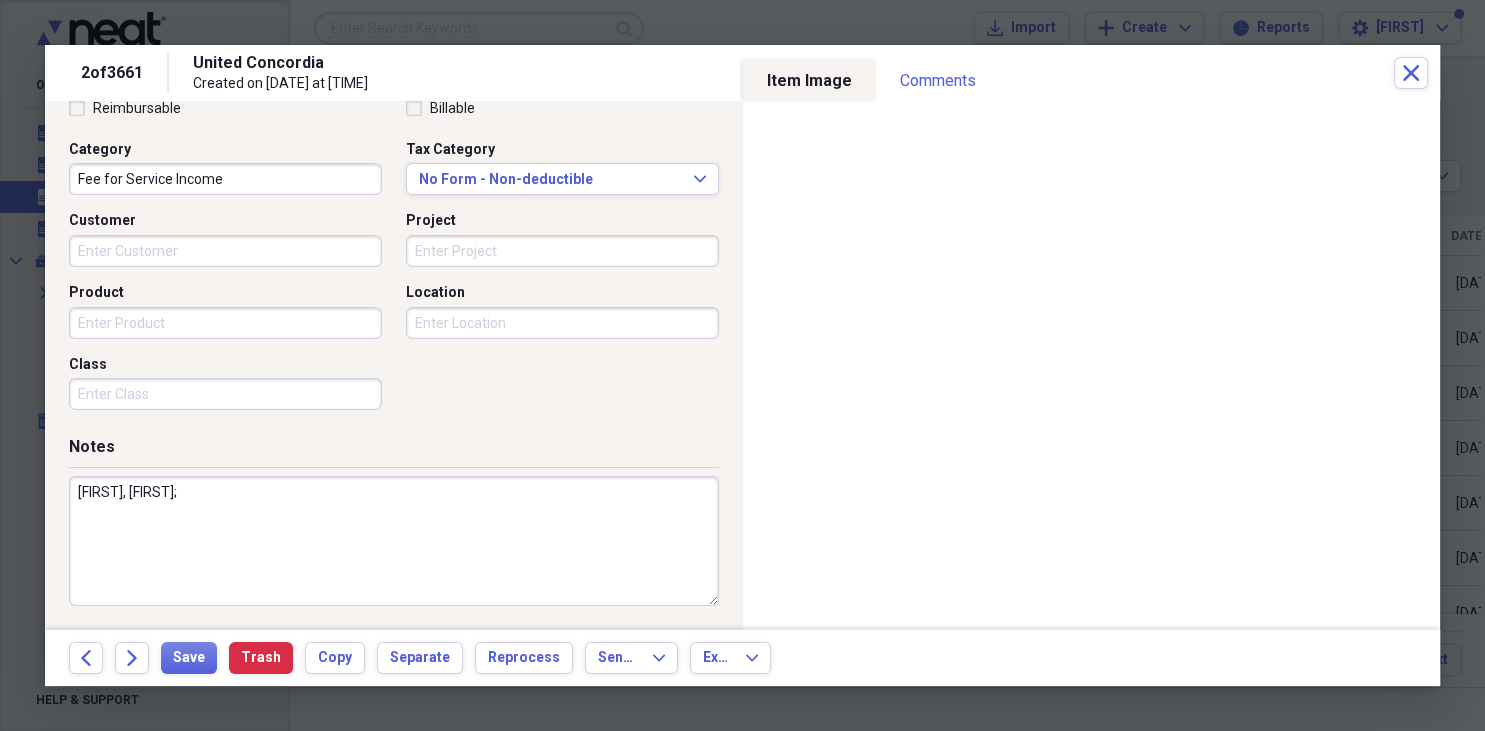 paste on "[PRODUCT_NAME]" 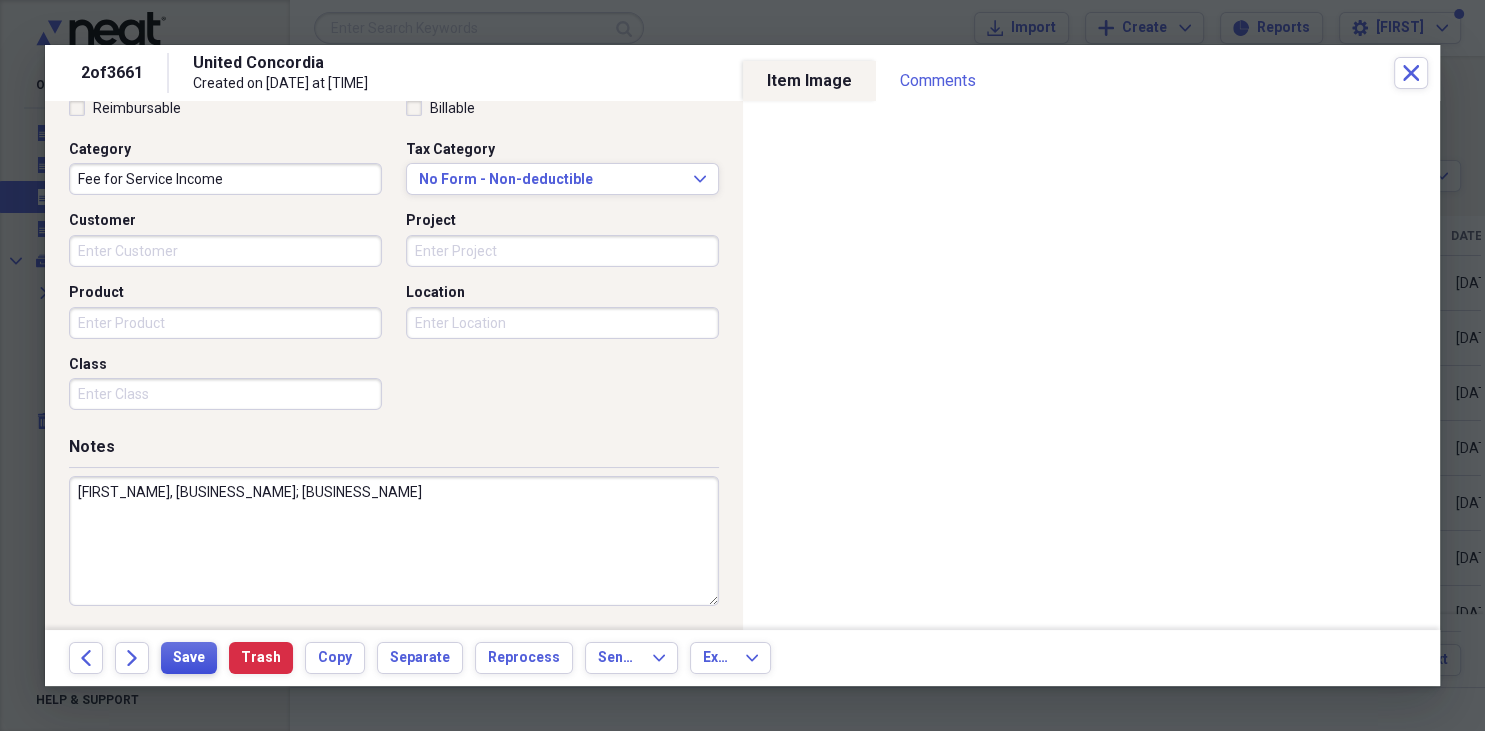 type on "Stephen, Sherri; EOB Only; No Payment" 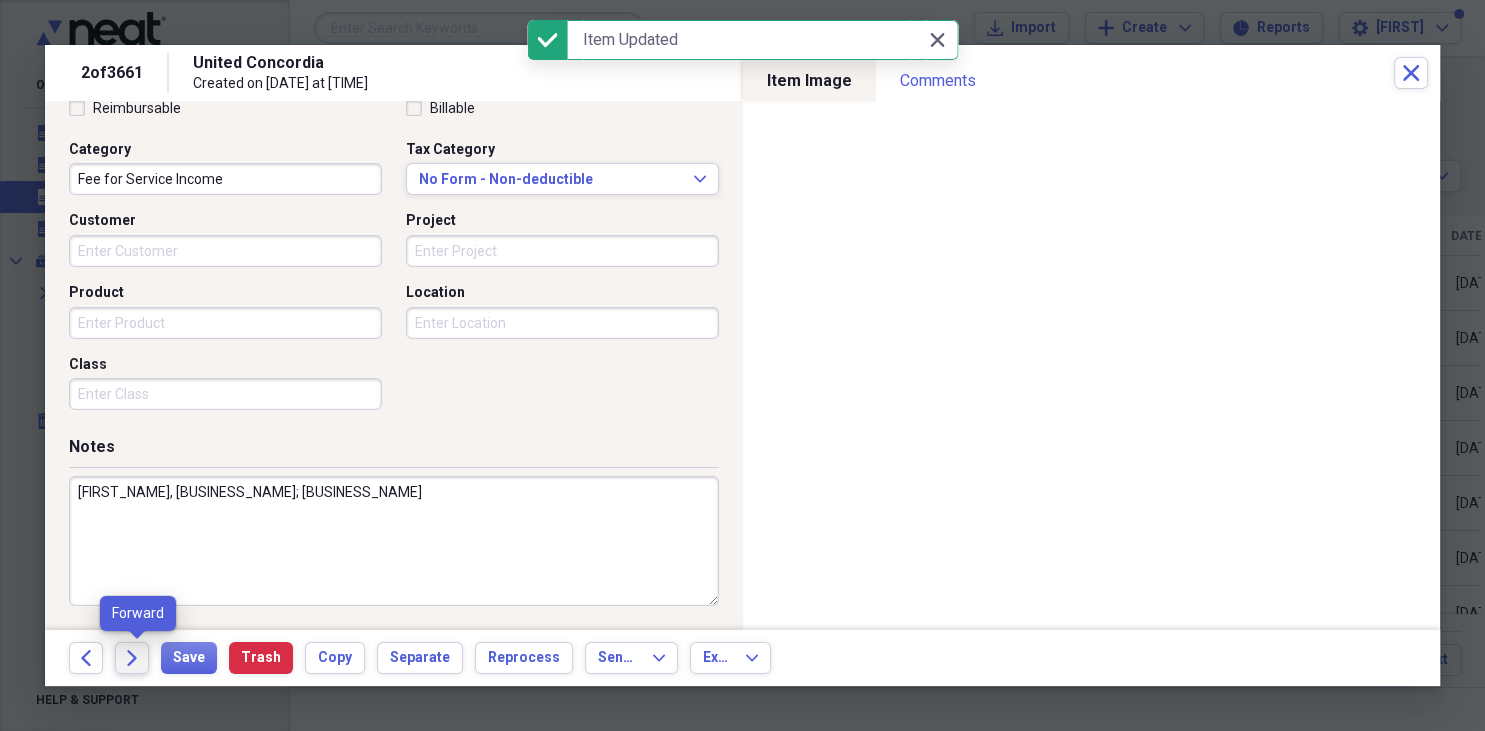 click on "Forward" 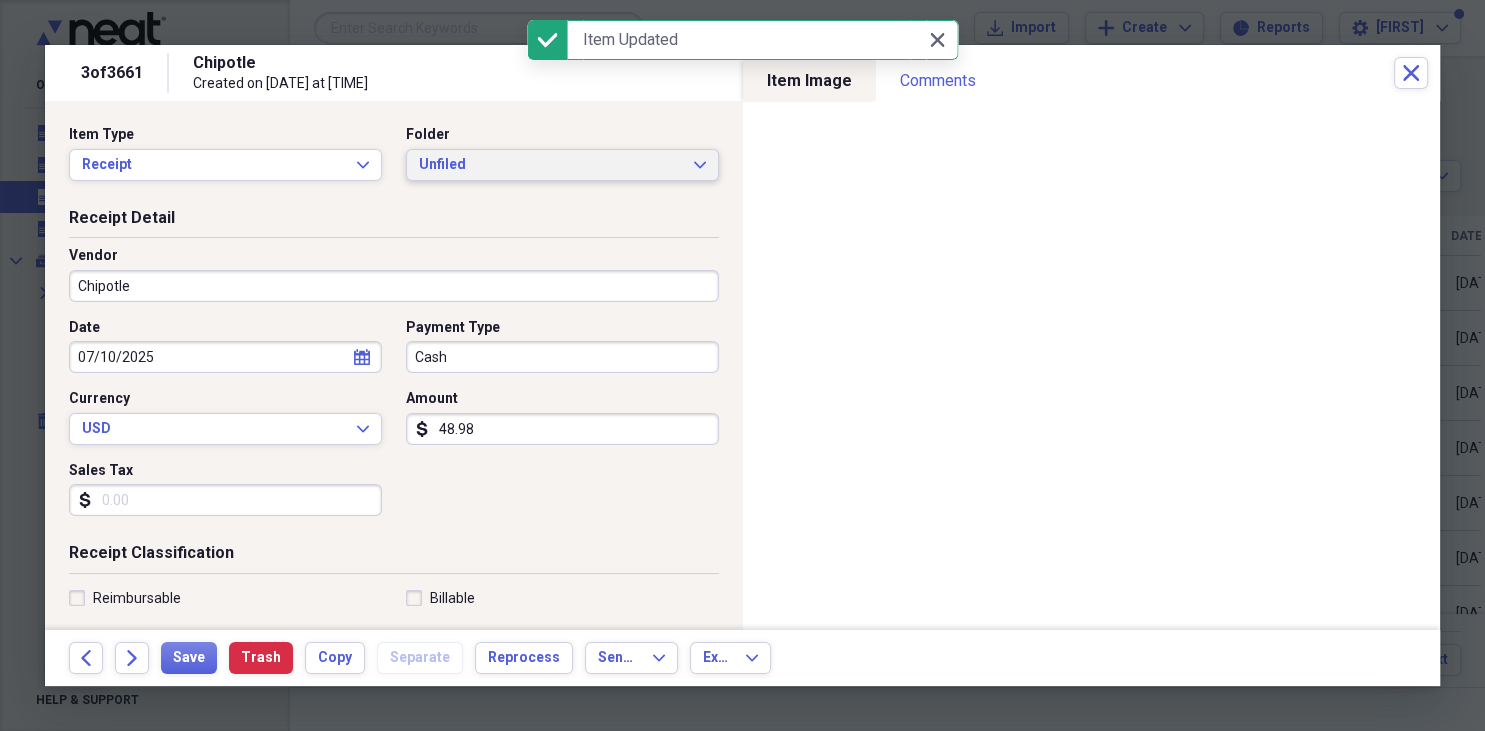 click on "Expand" 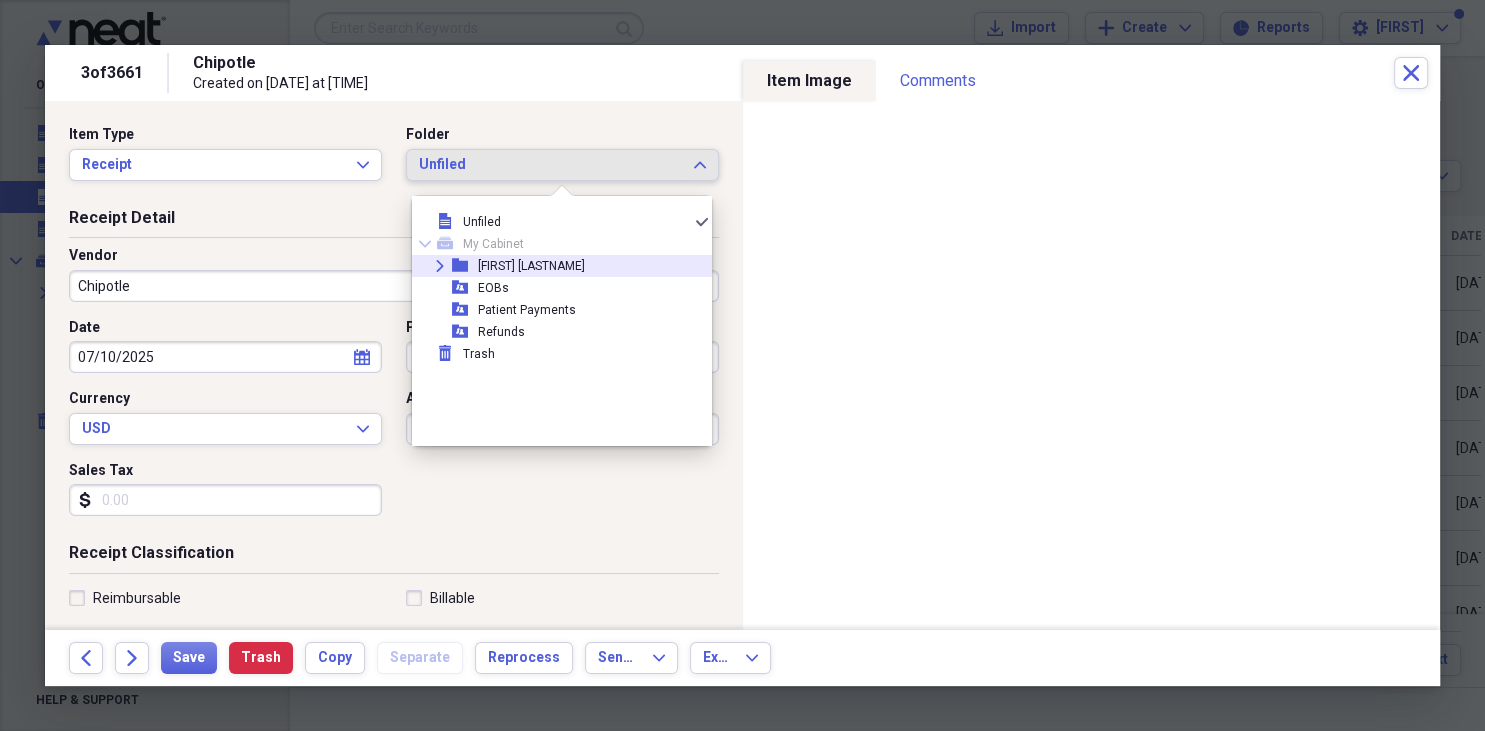 click 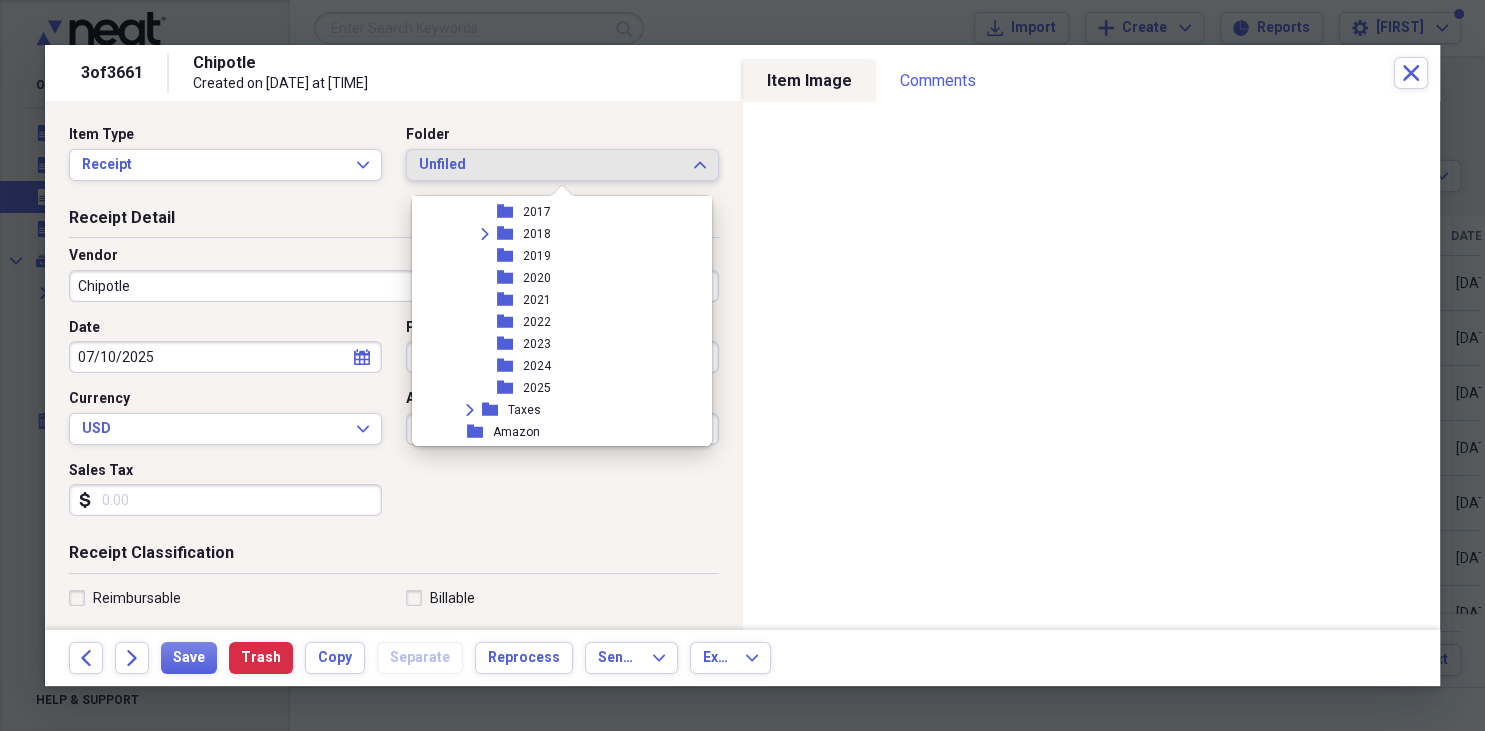 scroll, scrollTop: 346, scrollLeft: 0, axis: vertical 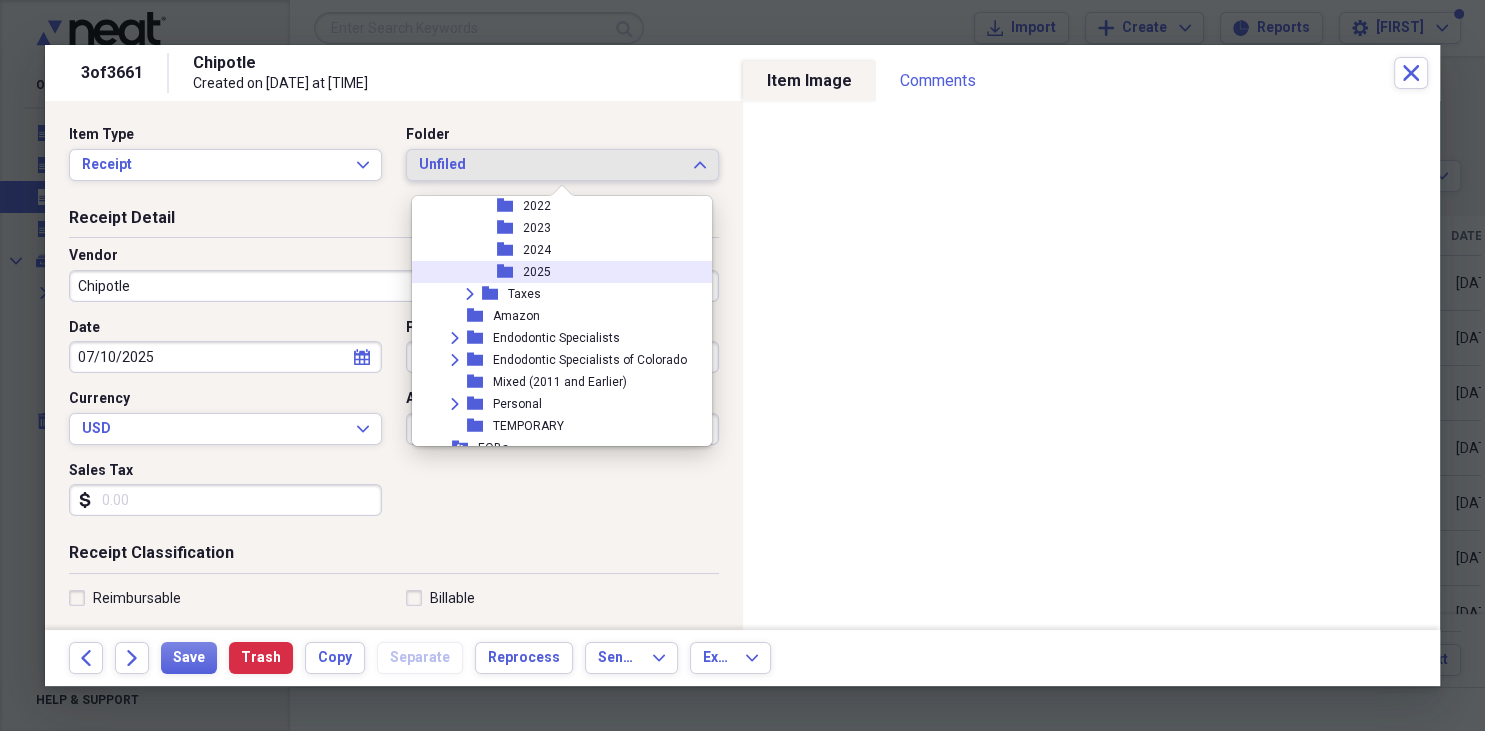 click on "2025" at bounding box center [537, 272] 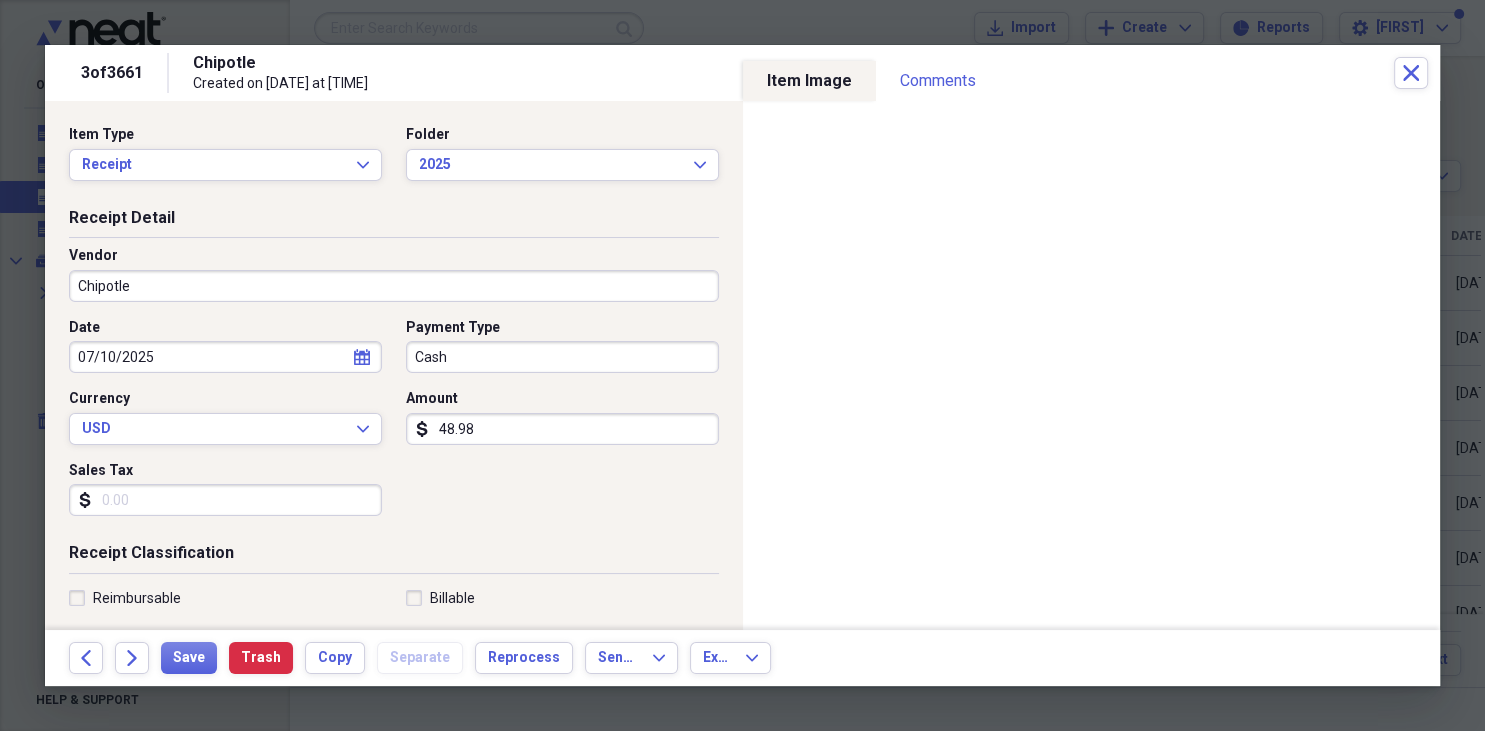 click on "Cash" at bounding box center (562, 357) 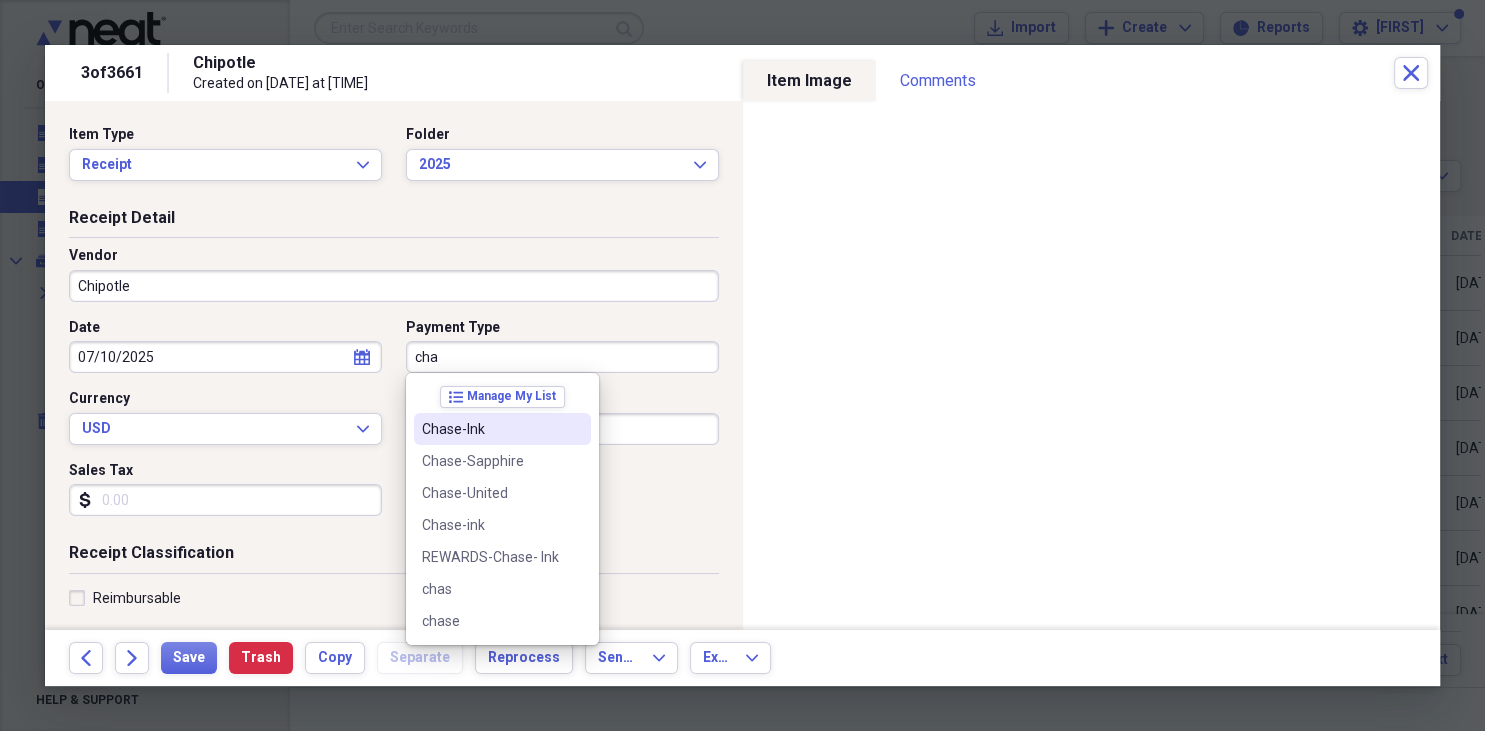 click on "Chase-Ink" at bounding box center (502, 429) 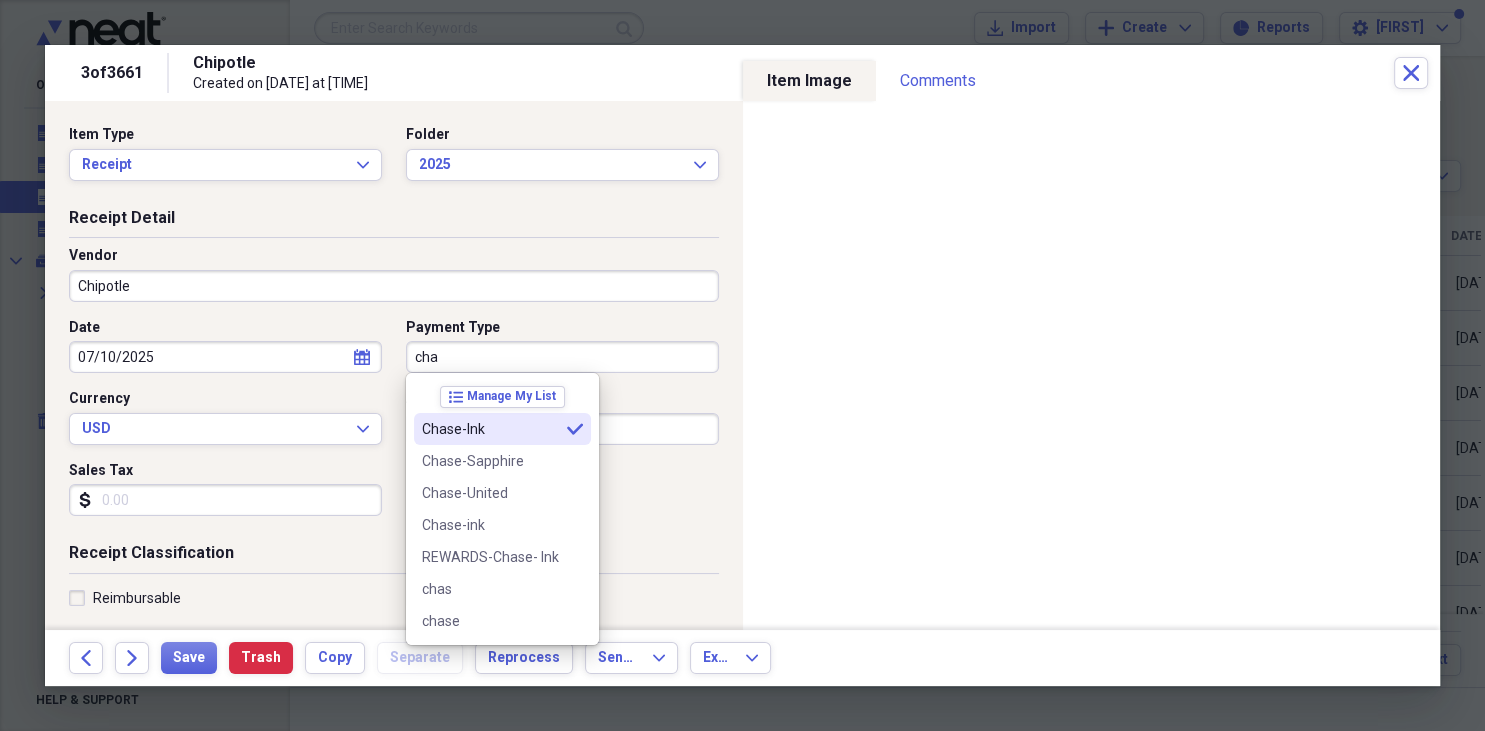 type on "Chase-Ink" 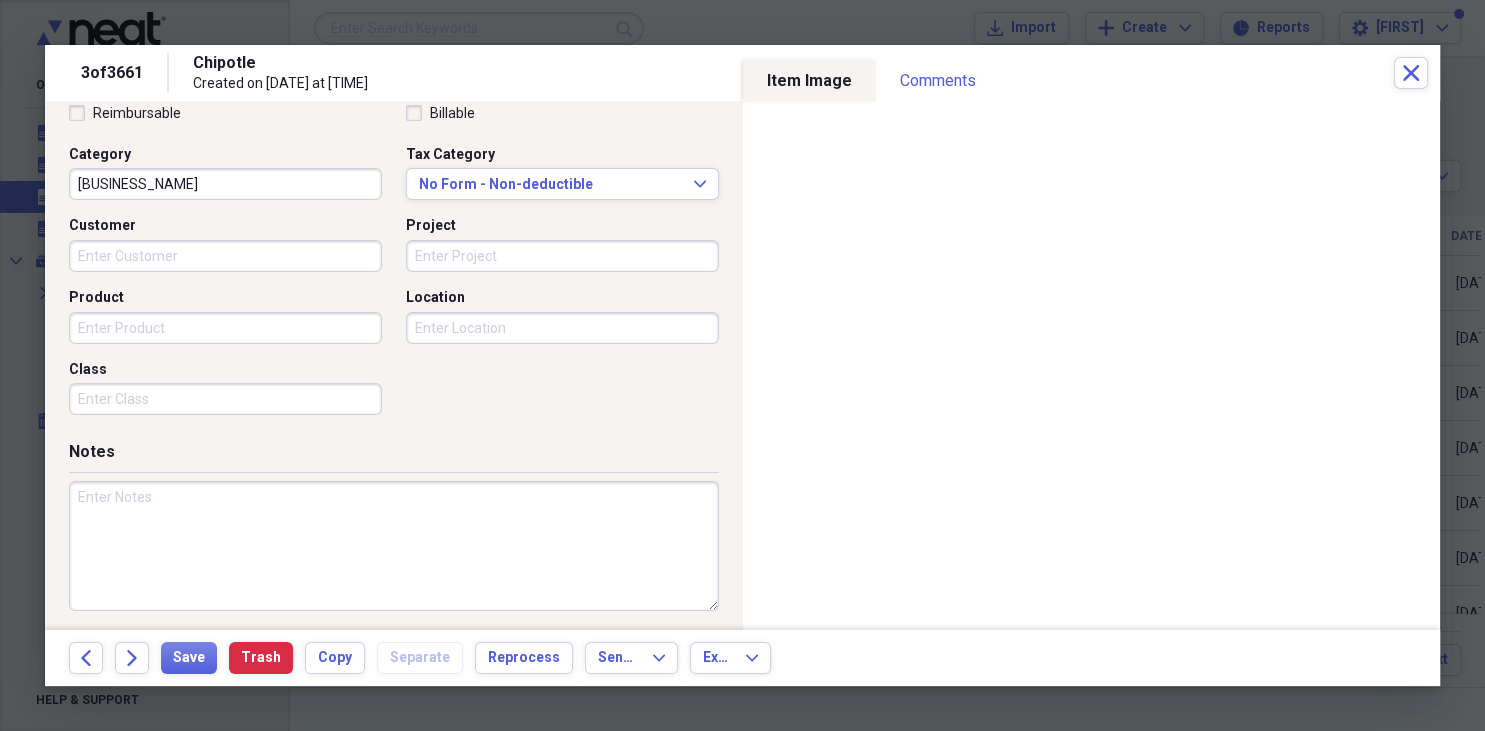 scroll, scrollTop: 490, scrollLeft: 0, axis: vertical 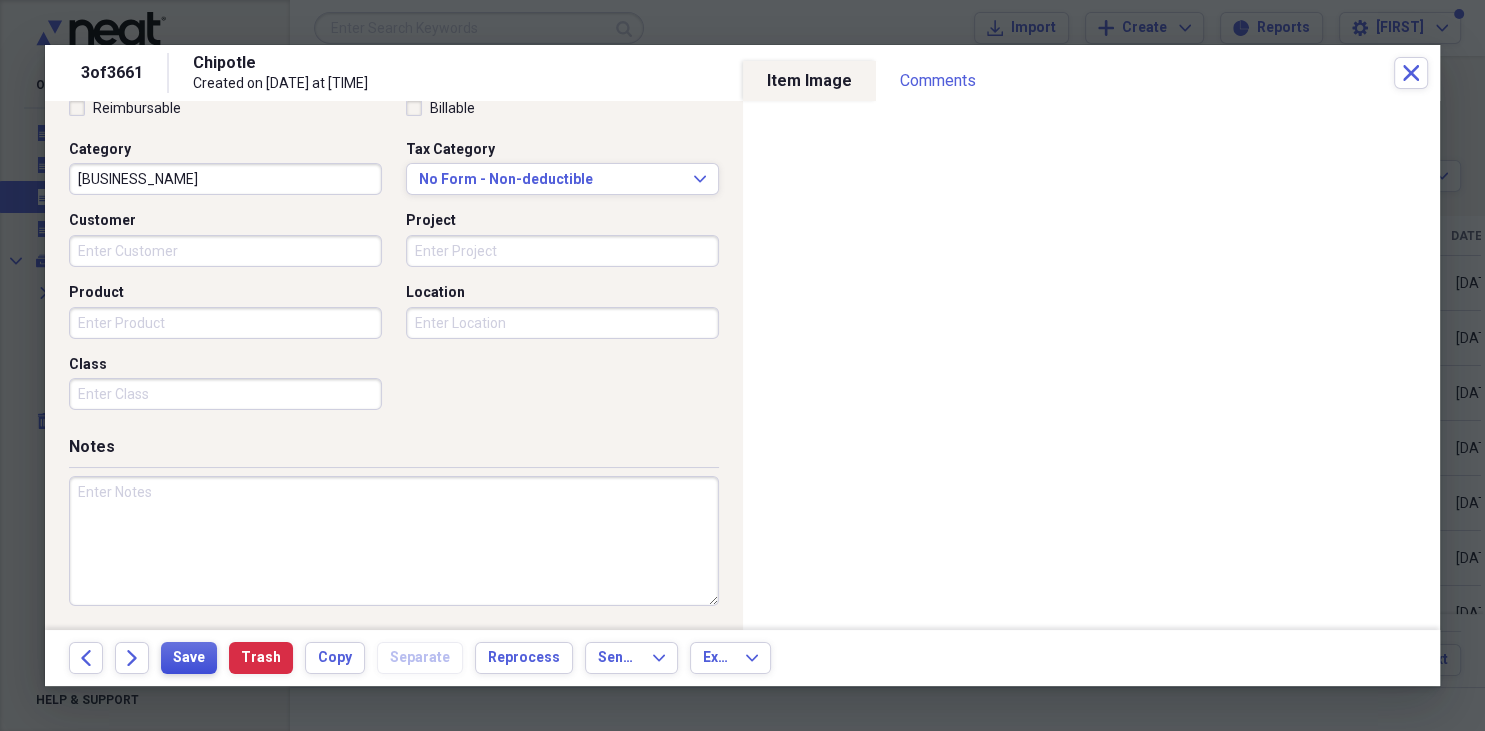 click on "Save" at bounding box center (189, 658) 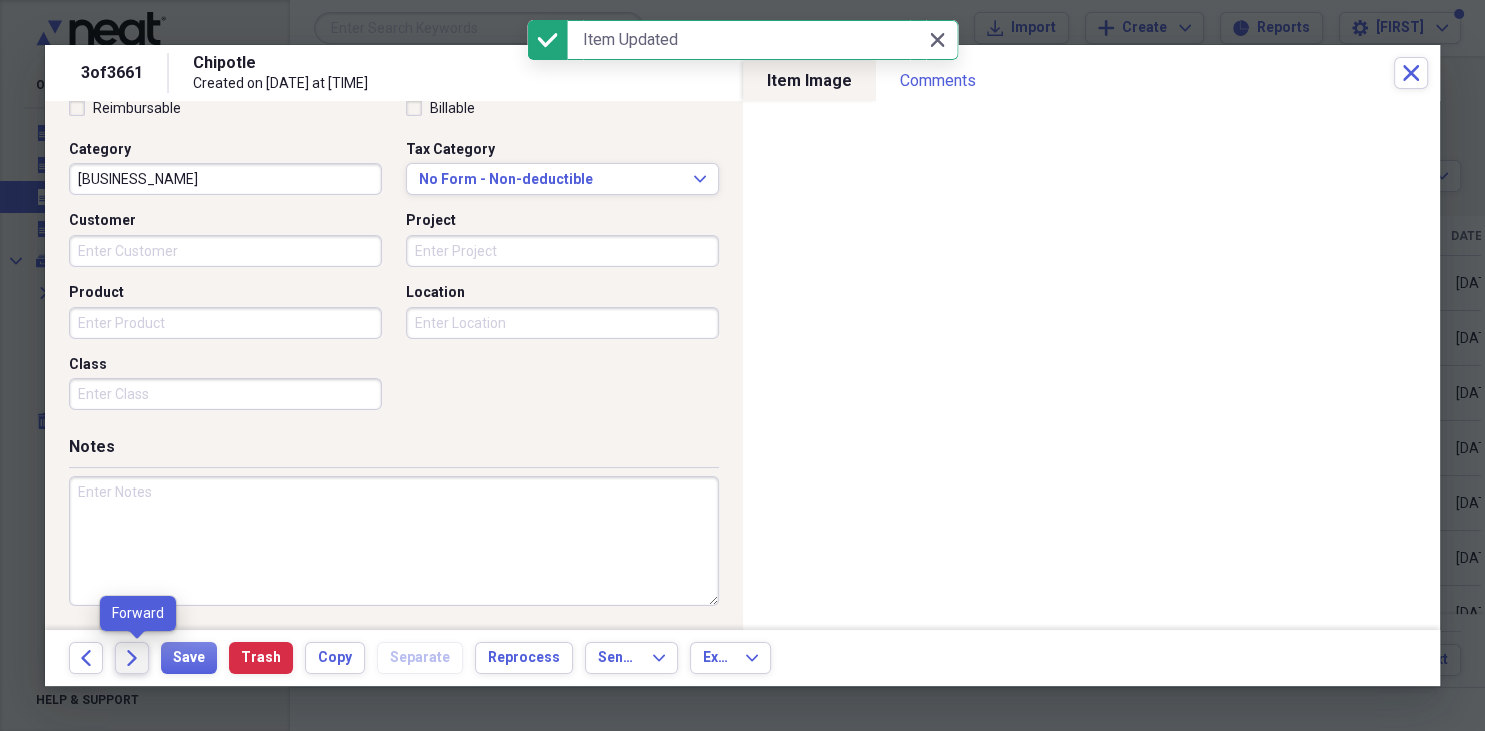 click on "Forward" at bounding box center (132, 658) 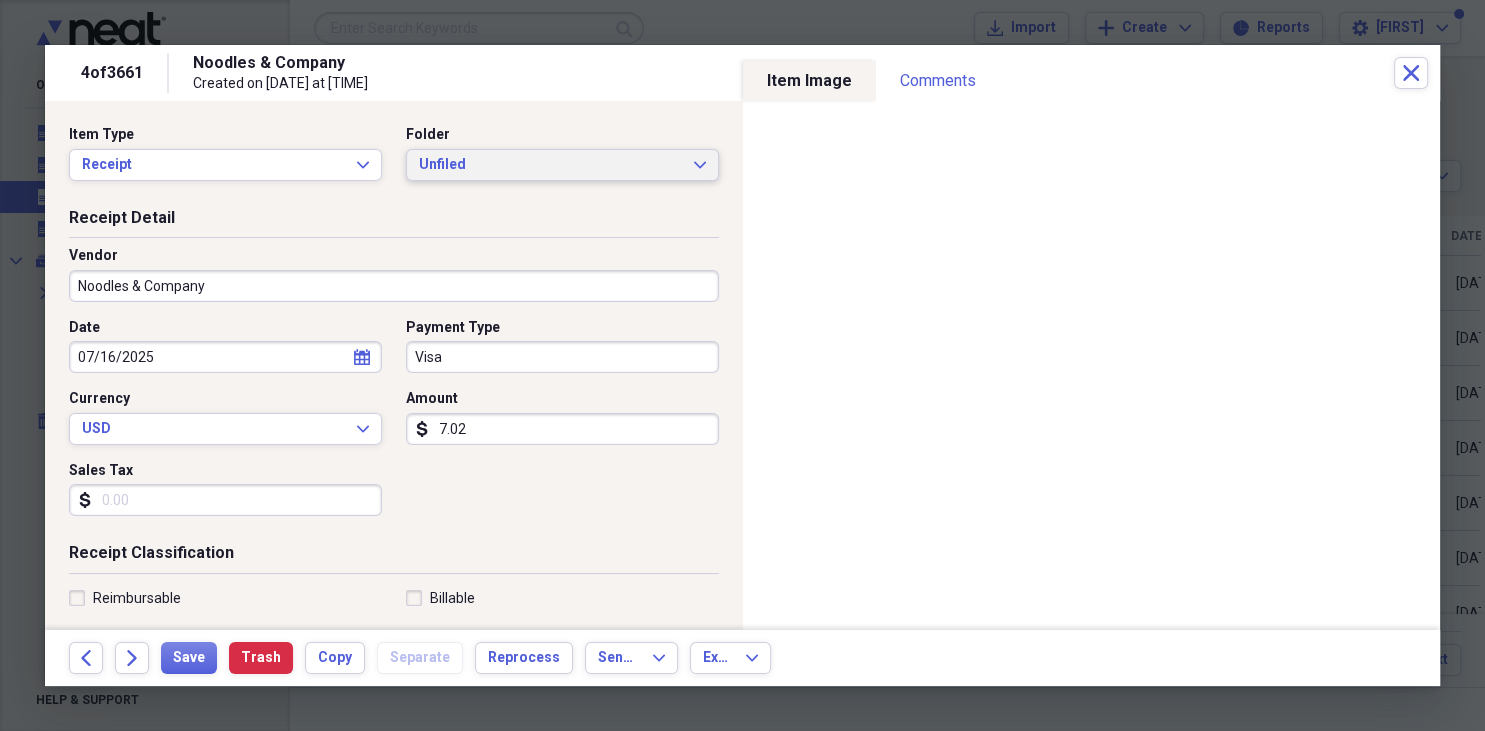 click on "Unfiled Expand" at bounding box center [562, 165] 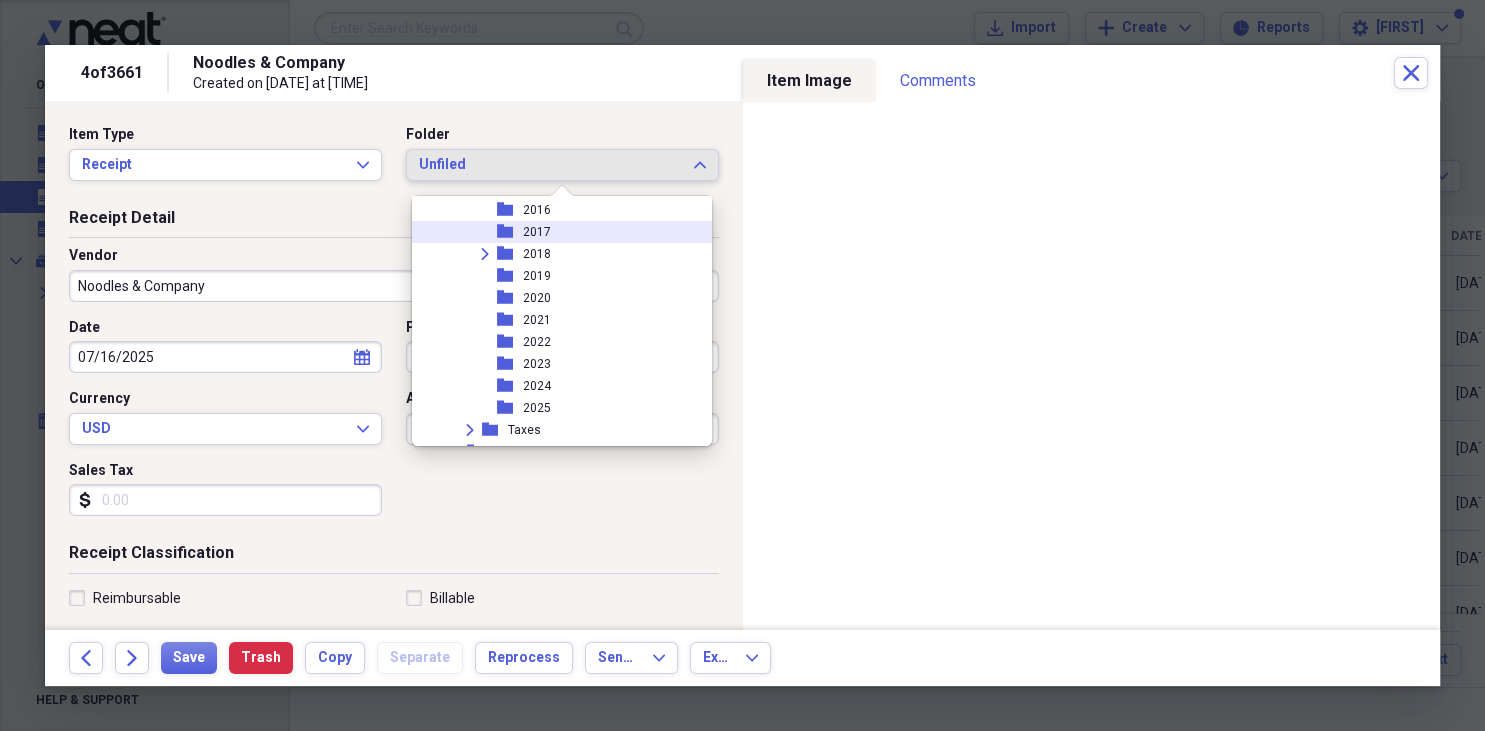 scroll, scrollTop: 230, scrollLeft: 0, axis: vertical 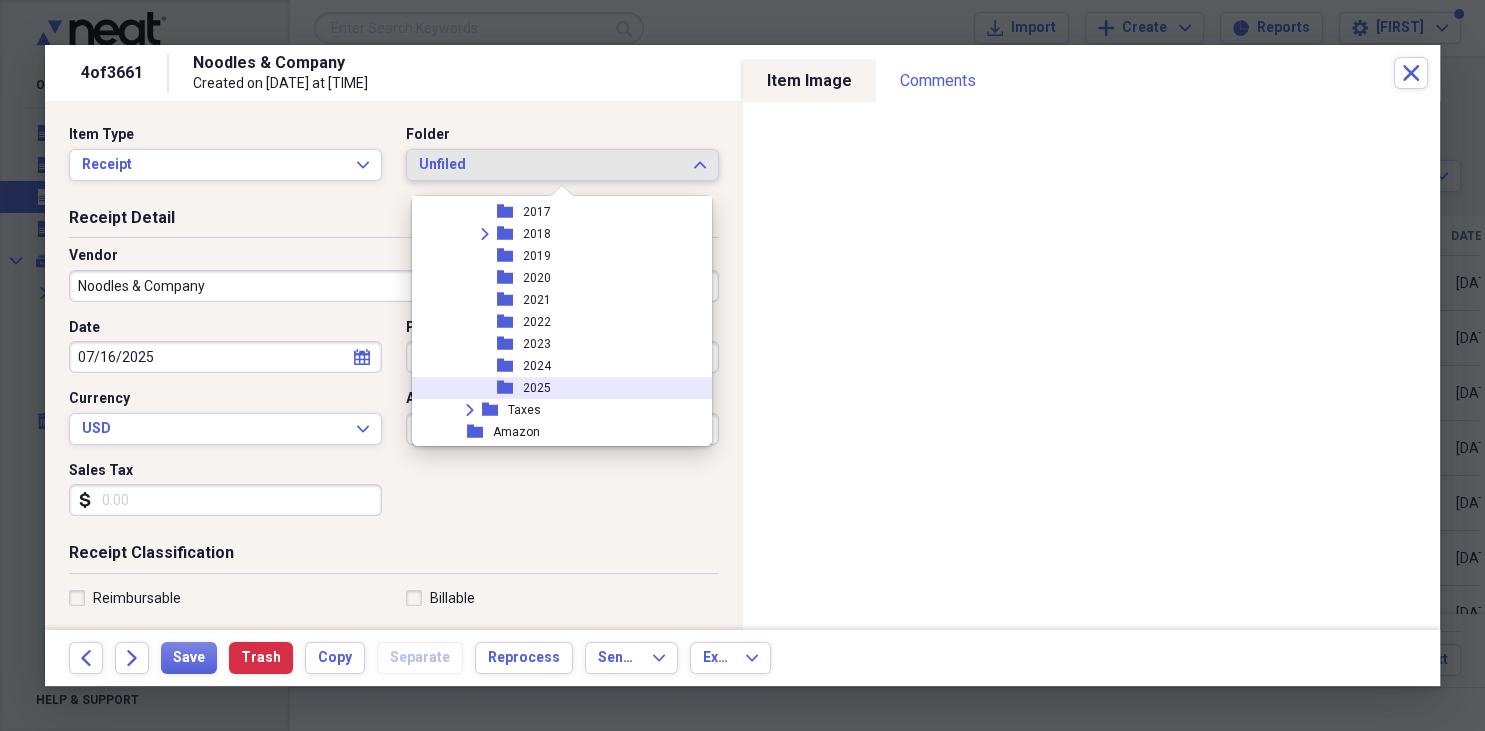 click on "2025" at bounding box center [537, 388] 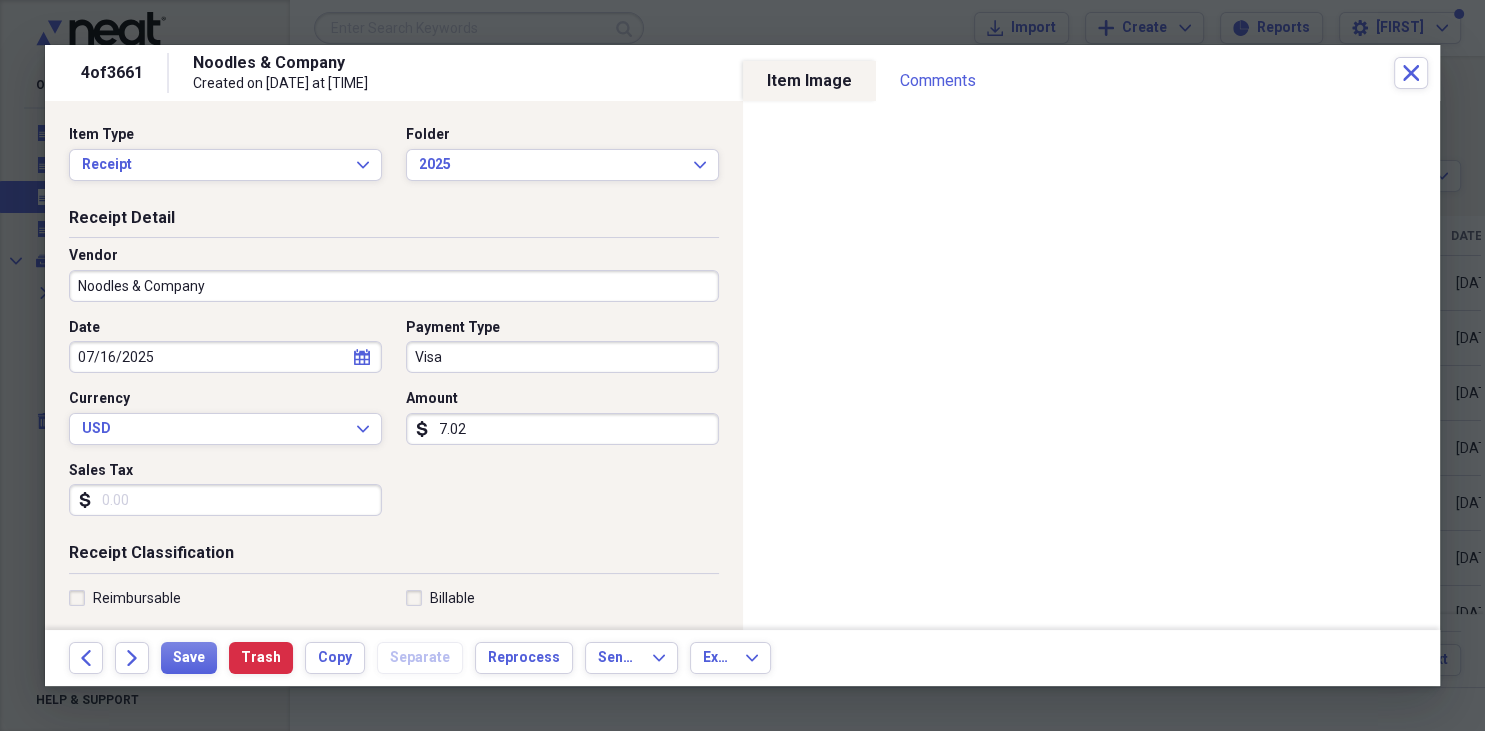 click on "Visa" at bounding box center (562, 357) 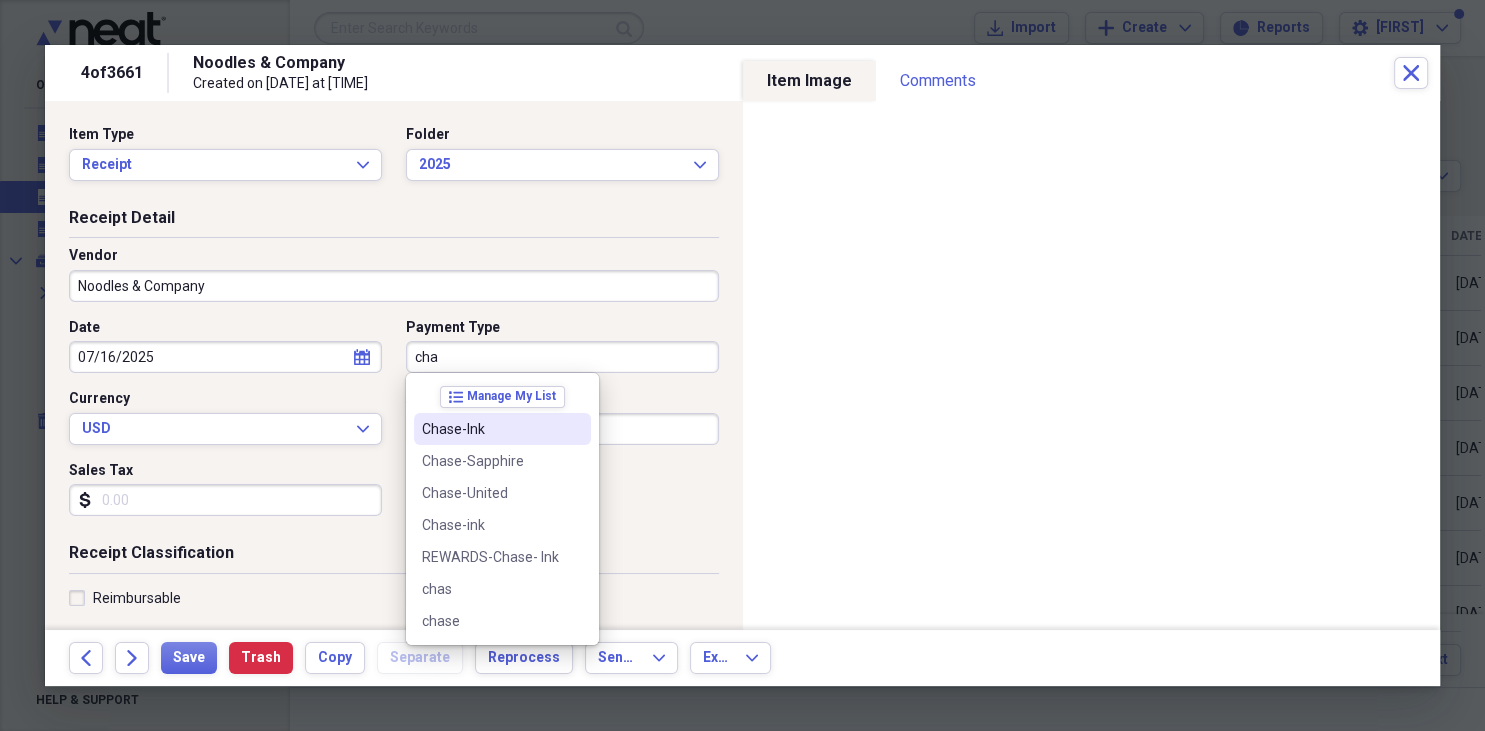 click on "Chase-Ink" at bounding box center (490, 429) 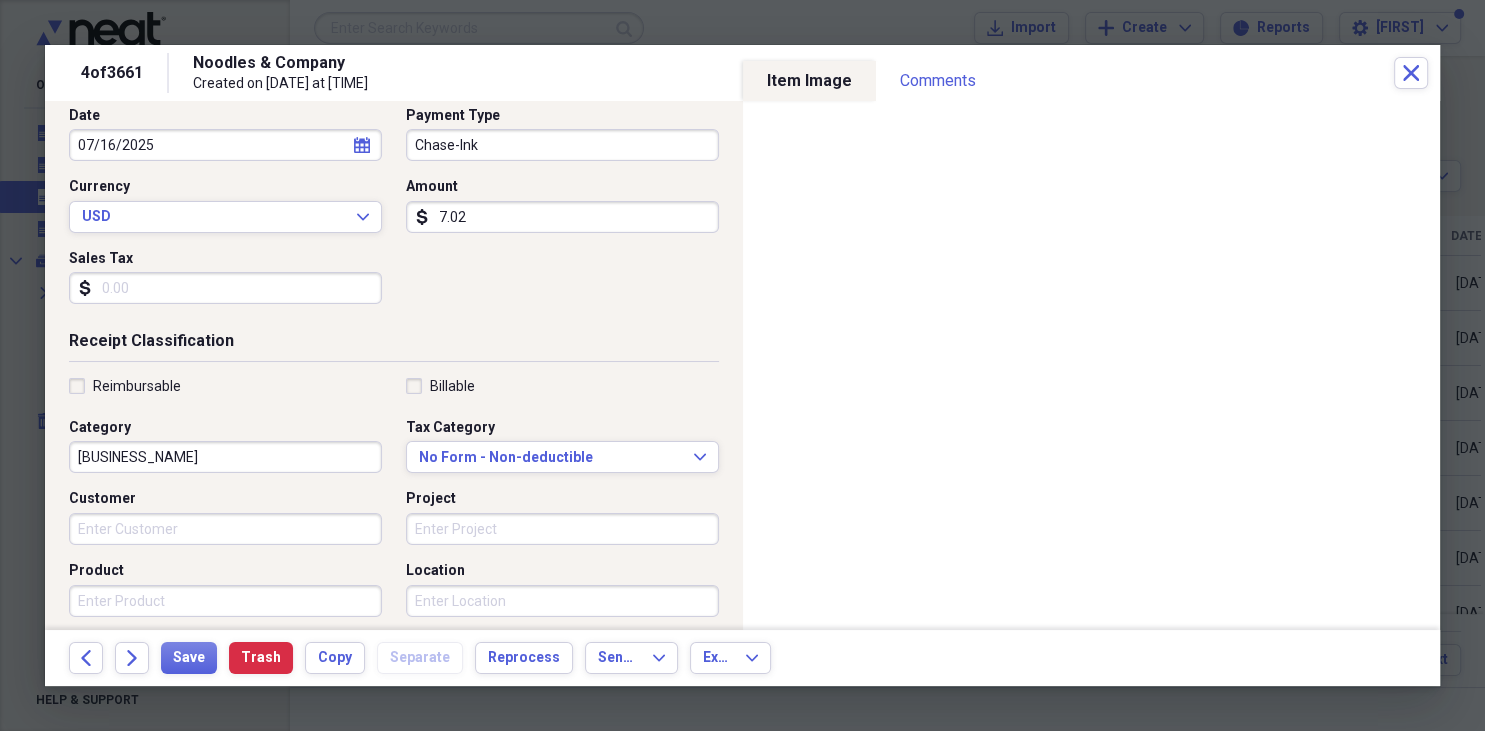scroll, scrollTop: 230, scrollLeft: 0, axis: vertical 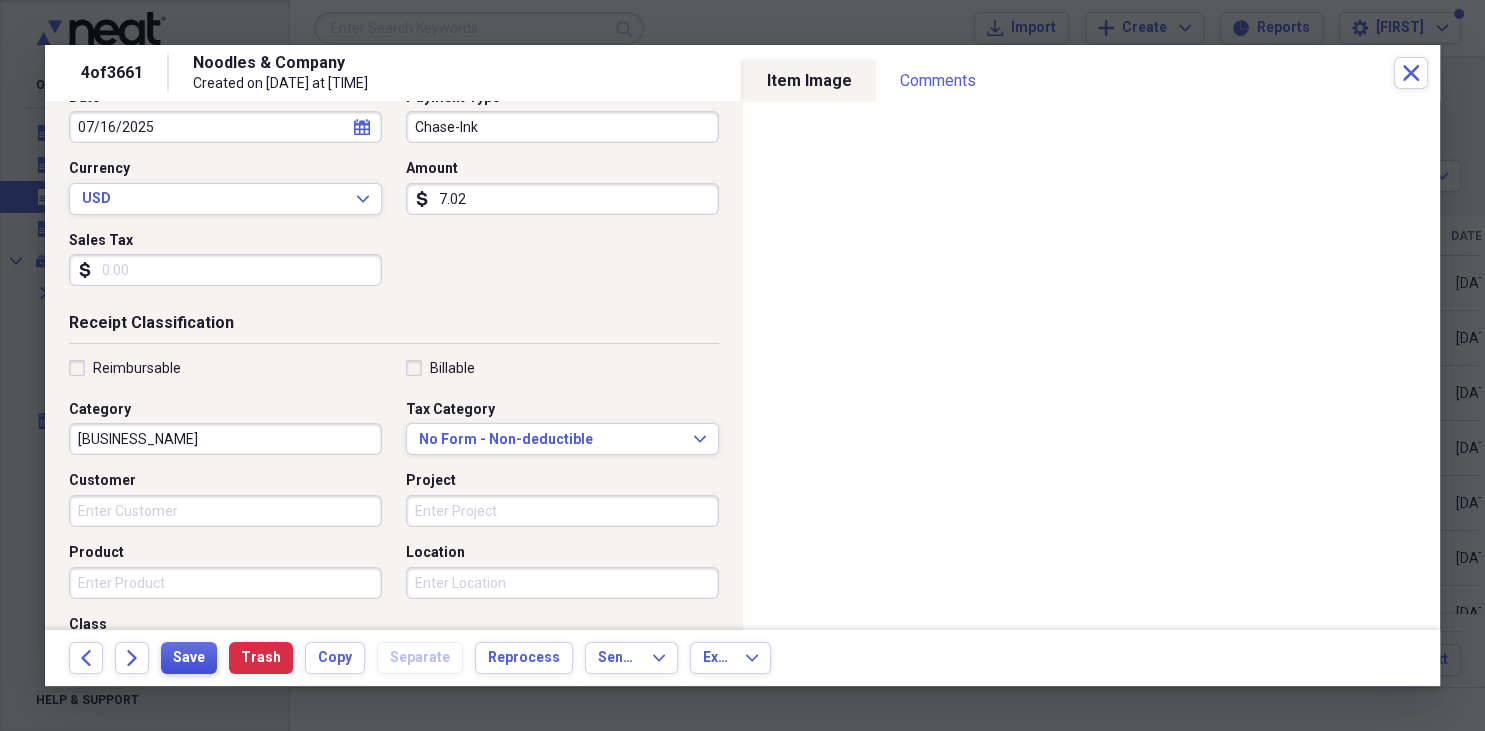 click on "Save" at bounding box center (189, 658) 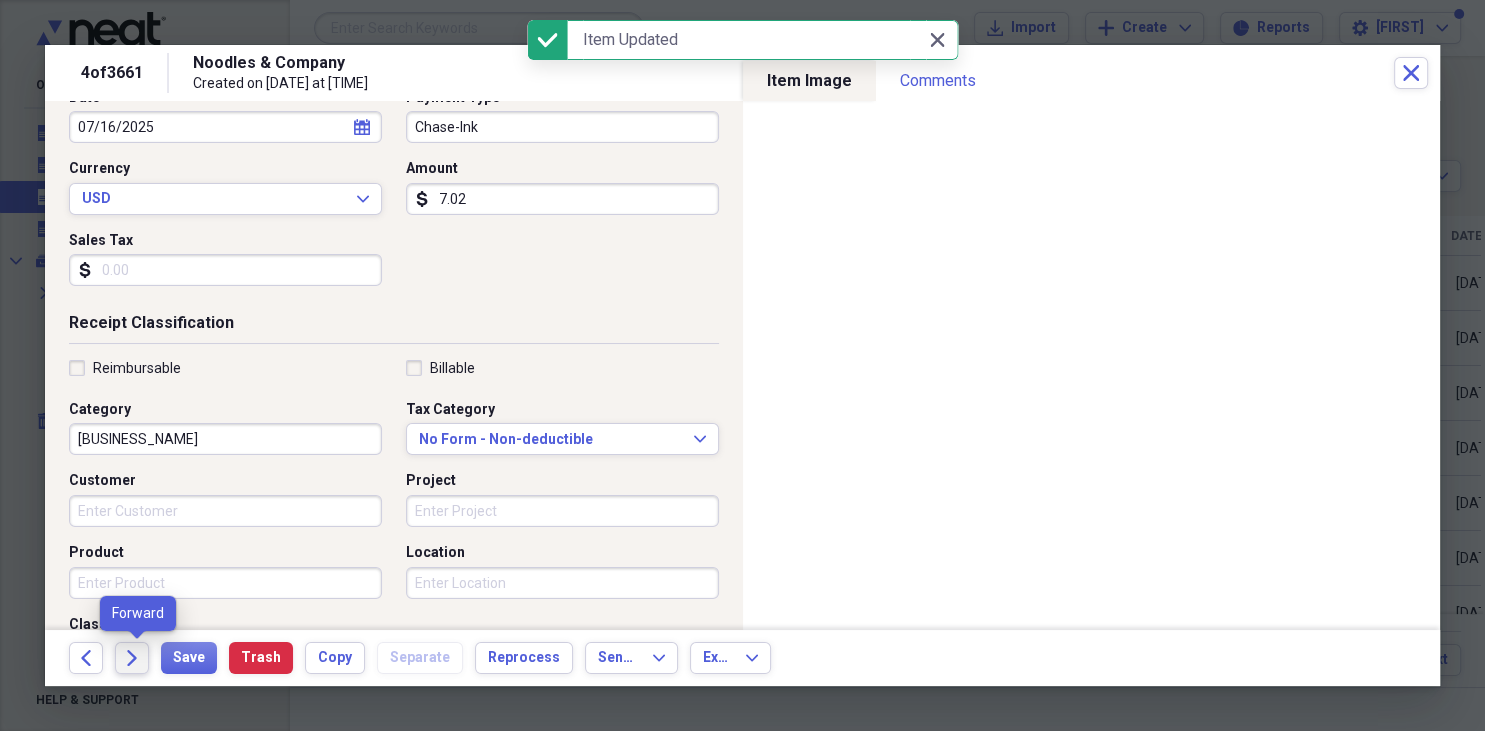 click on "Forward" 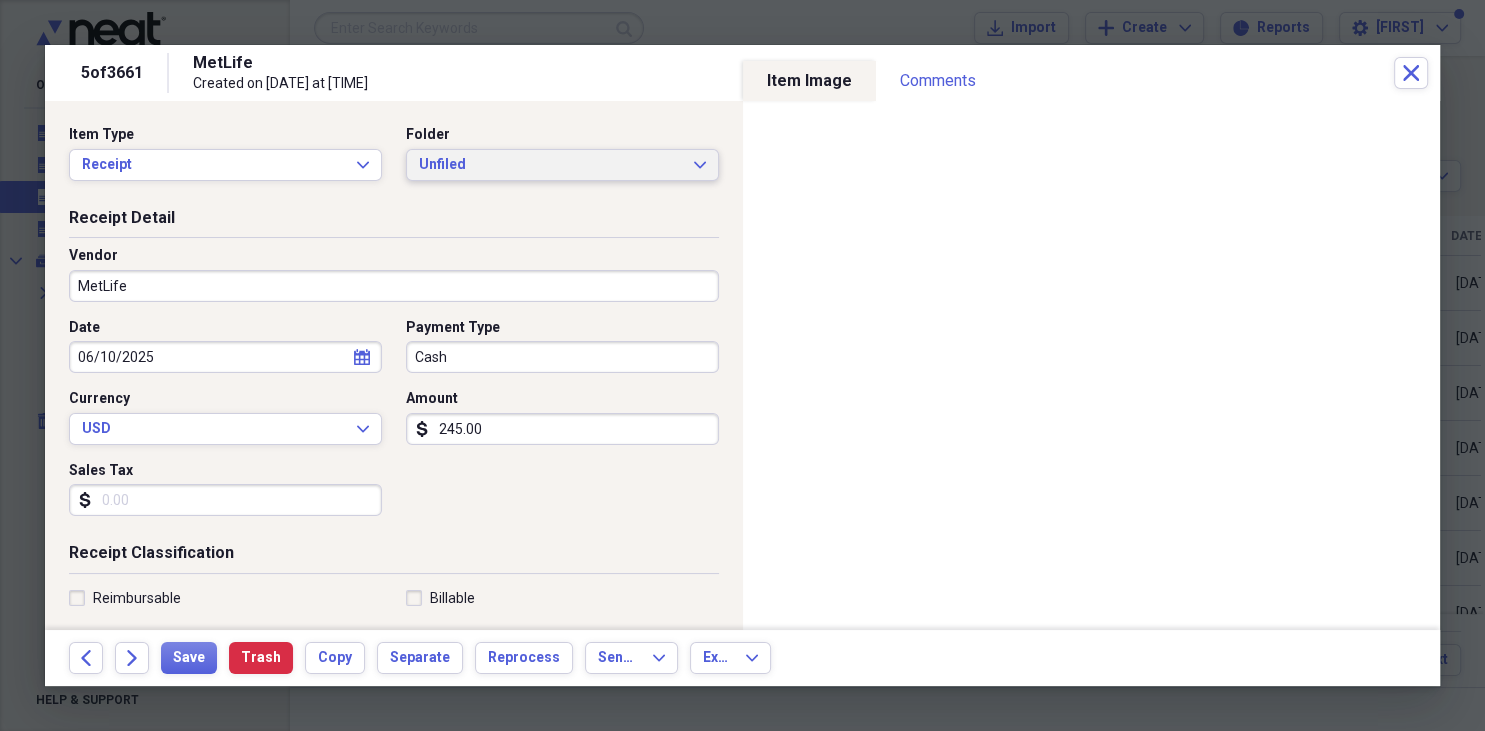 click on "Expand" 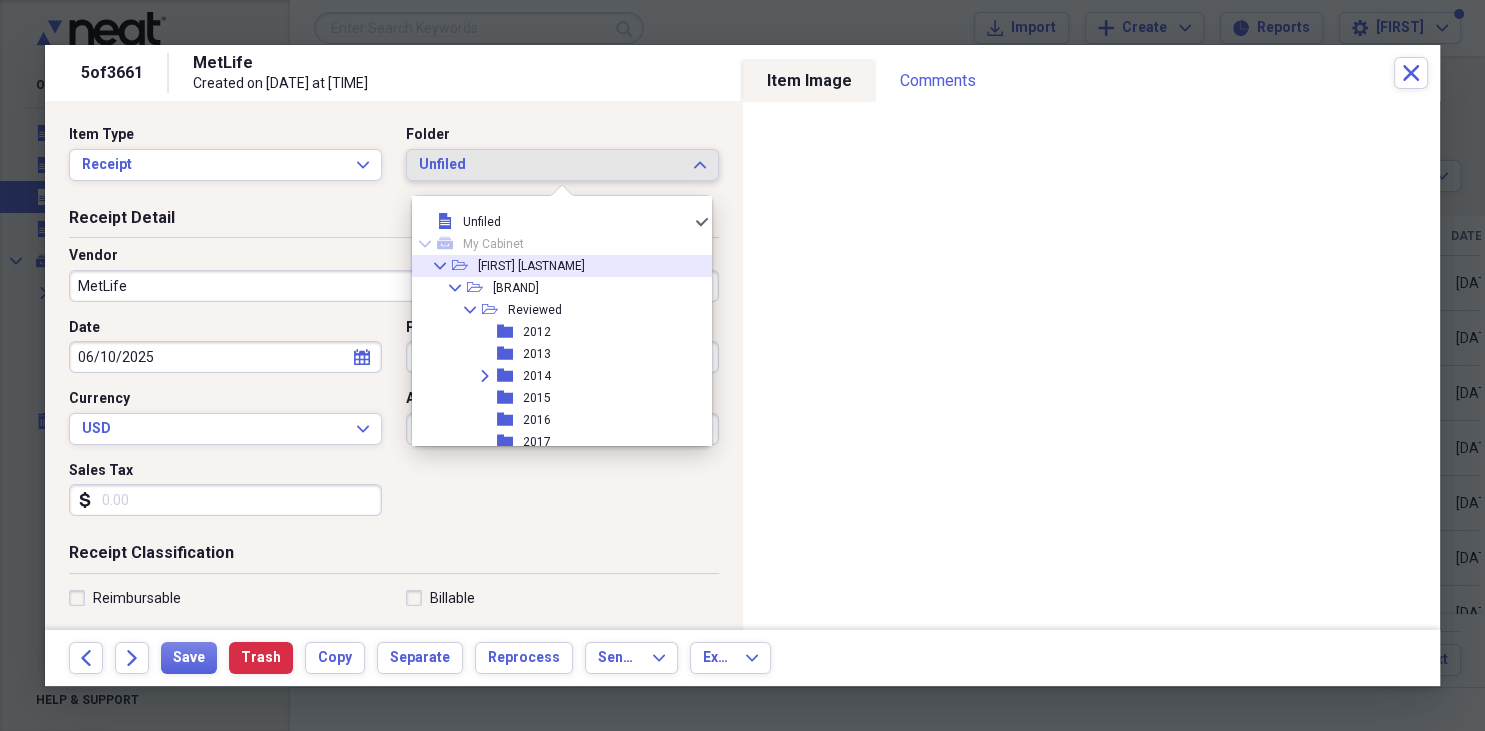 click on "Collapse" 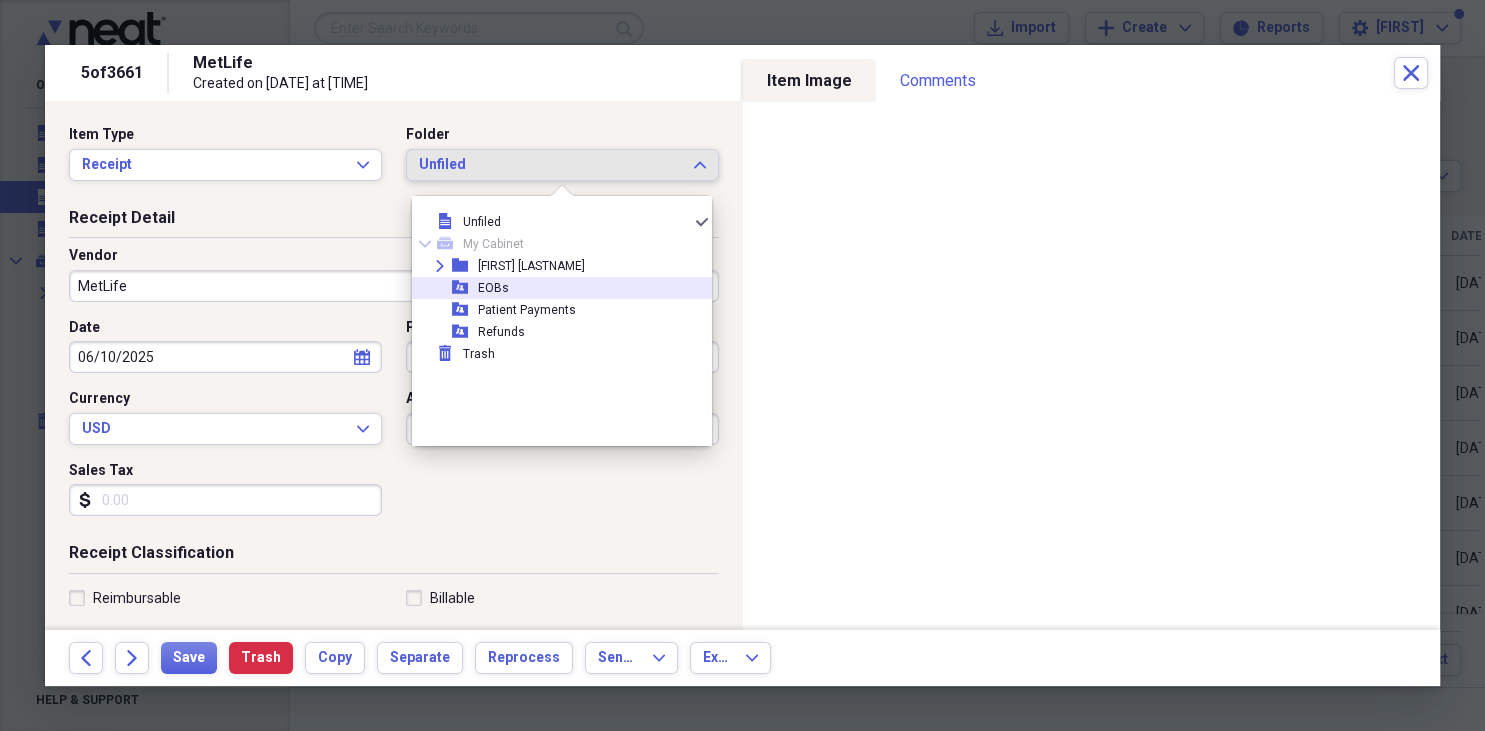click on "EOBs" at bounding box center [493, 288] 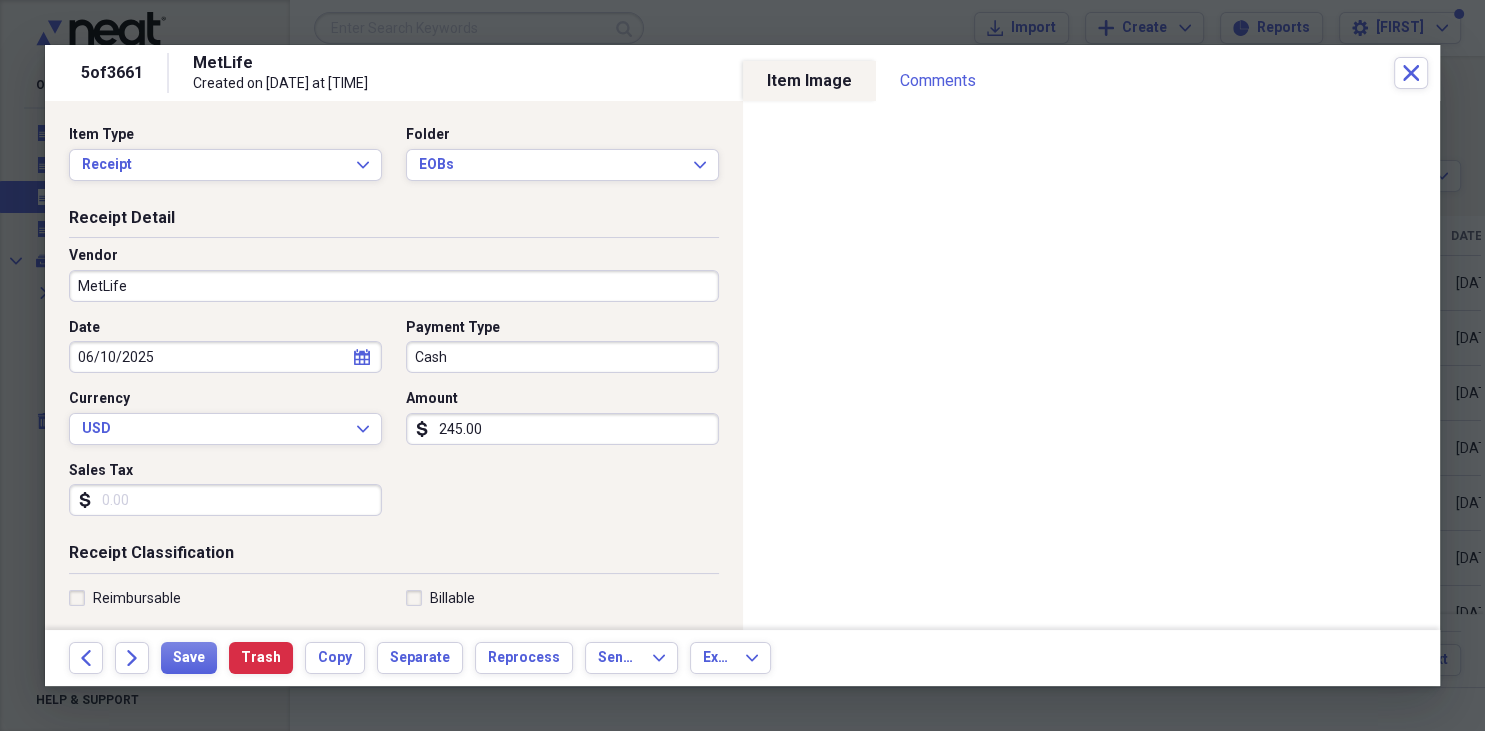 click on "Payment Type" at bounding box center [562, 328] 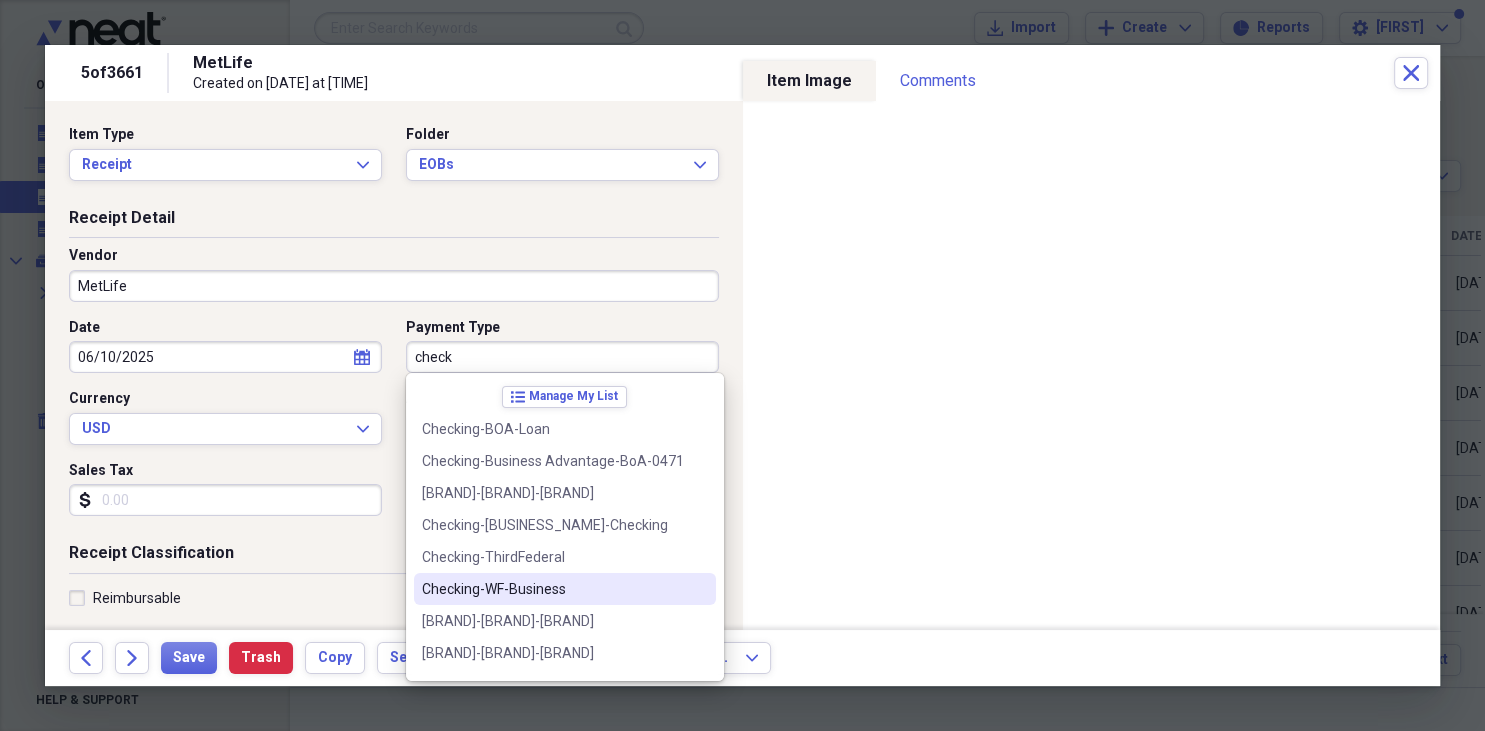 click on "Checking-WF-Business" at bounding box center (553, 589) 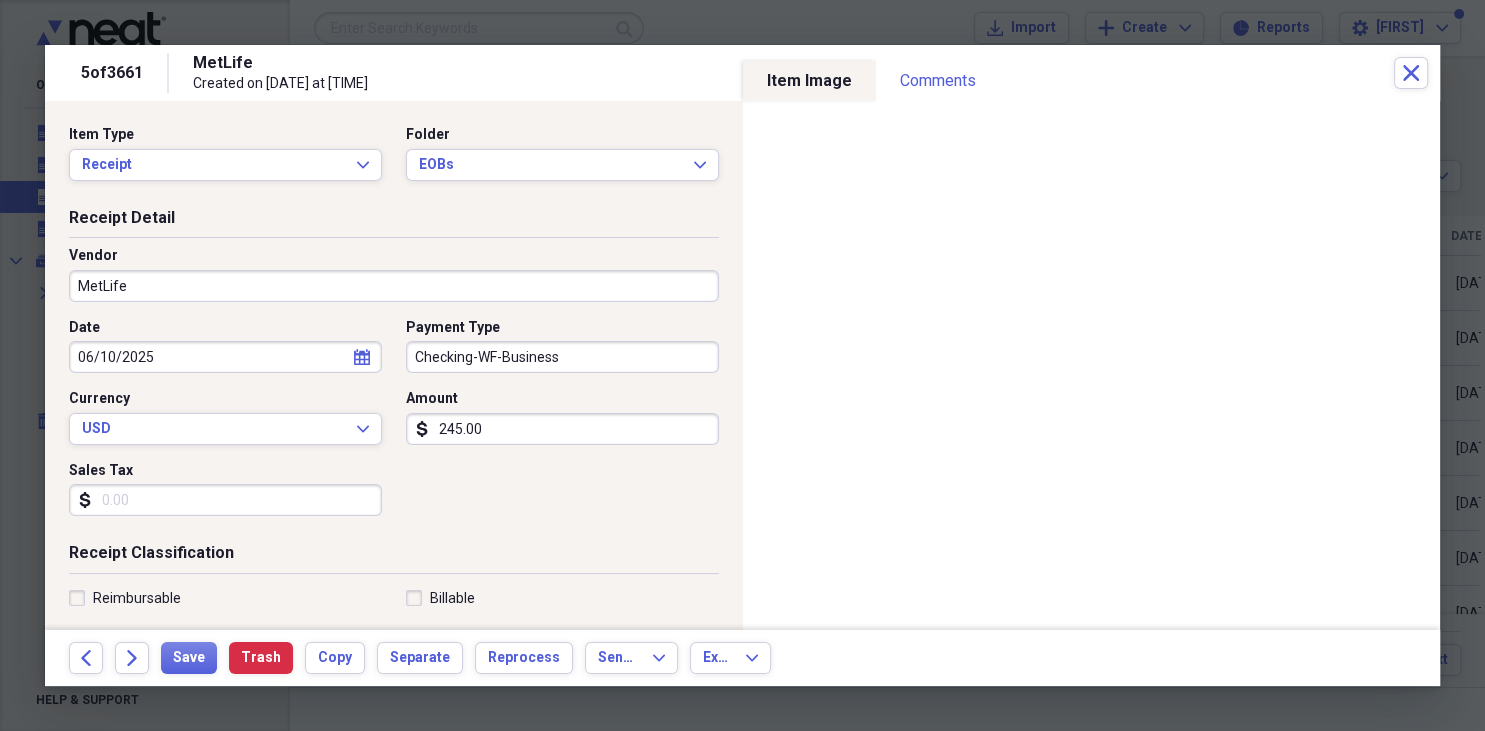 click on "245.00" at bounding box center [562, 429] 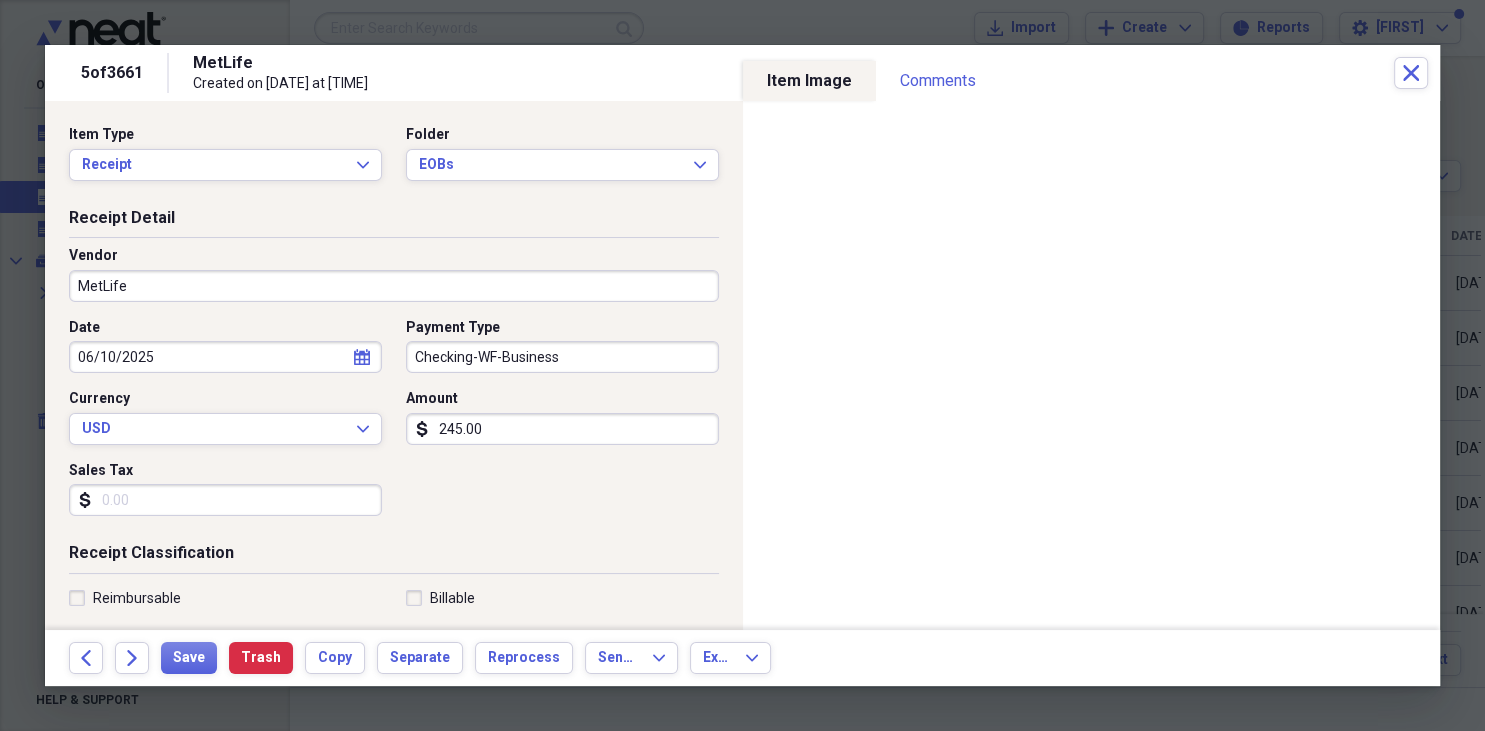 type on "0.00" 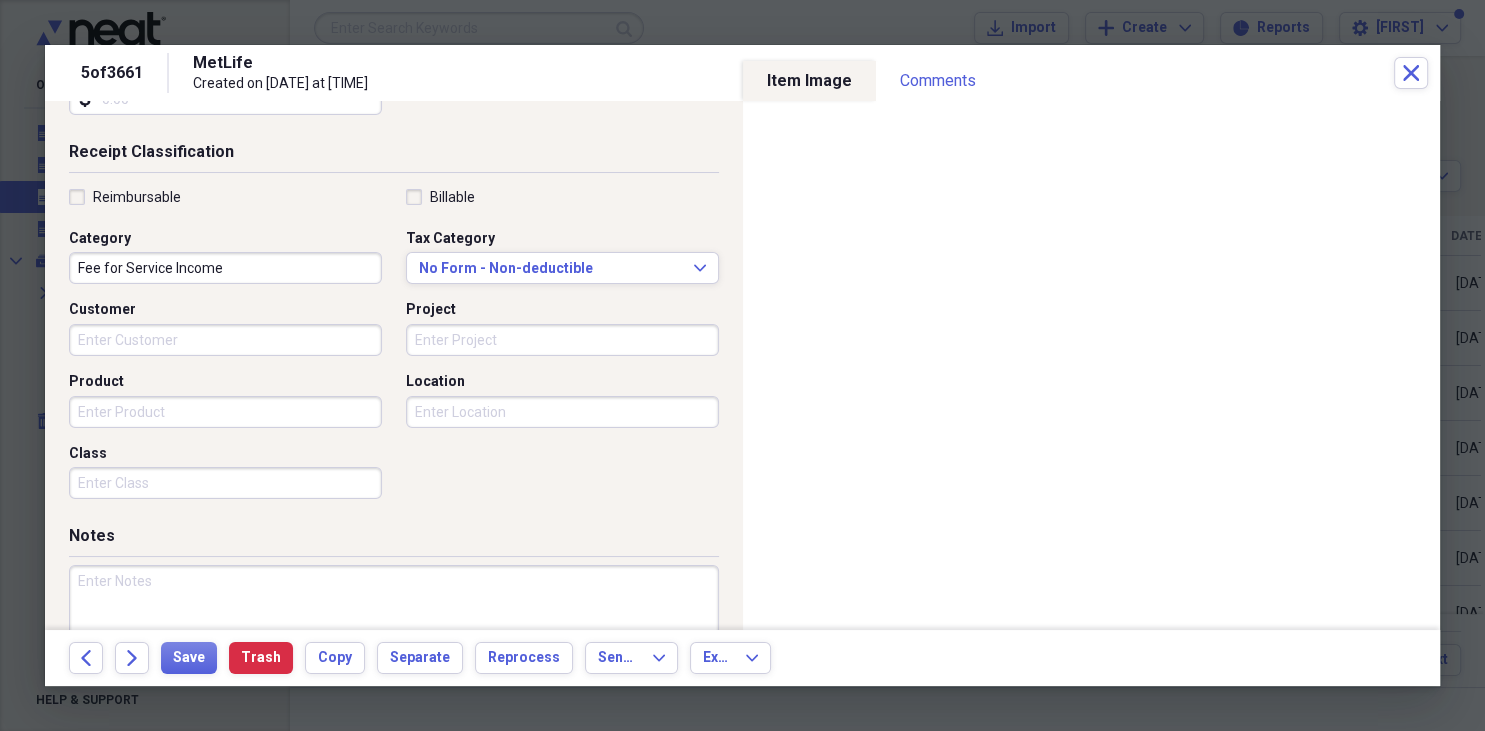 scroll, scrollTop: 490, scrollLeft: 0, axis: vertical 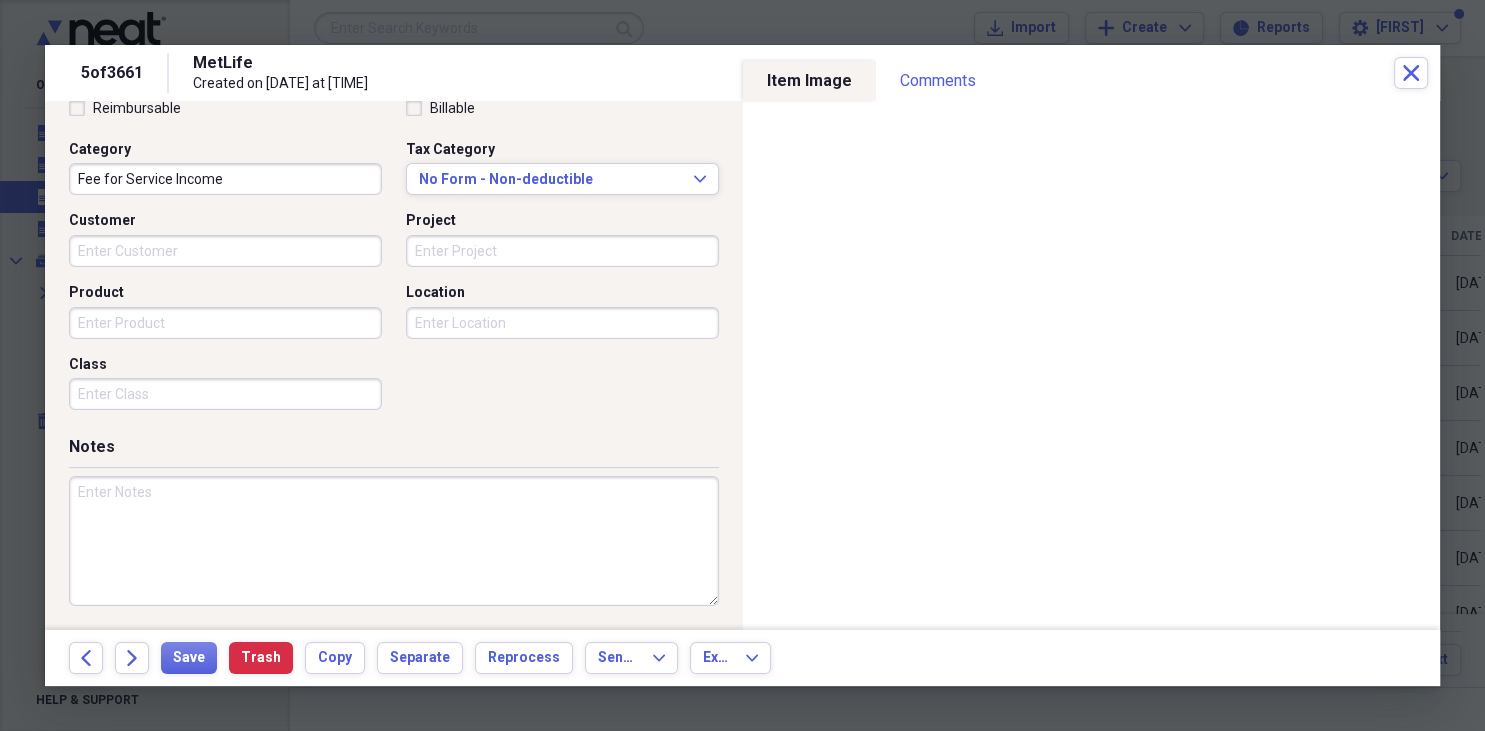 click at bounding box center (394, 541) 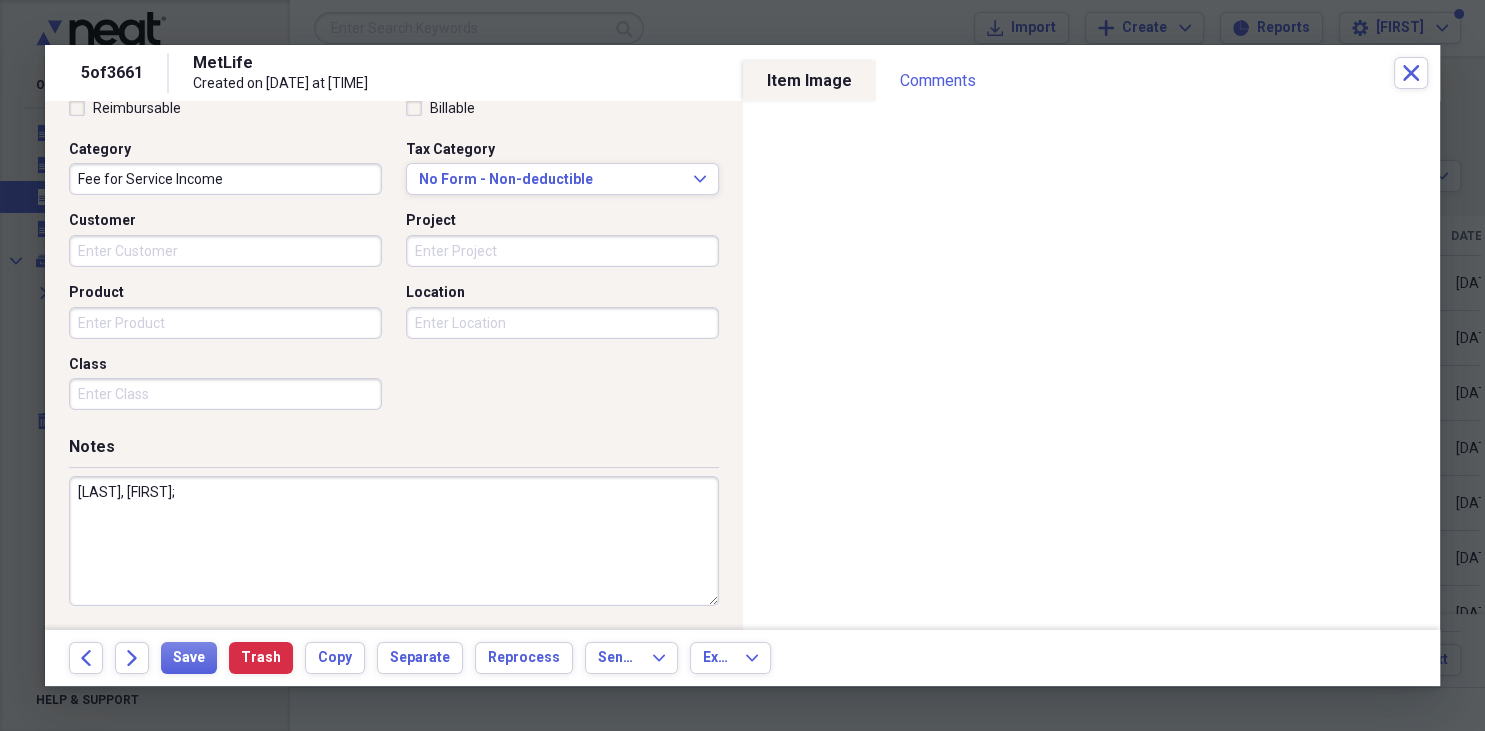 paste on "[PRODUCT_NAME]" 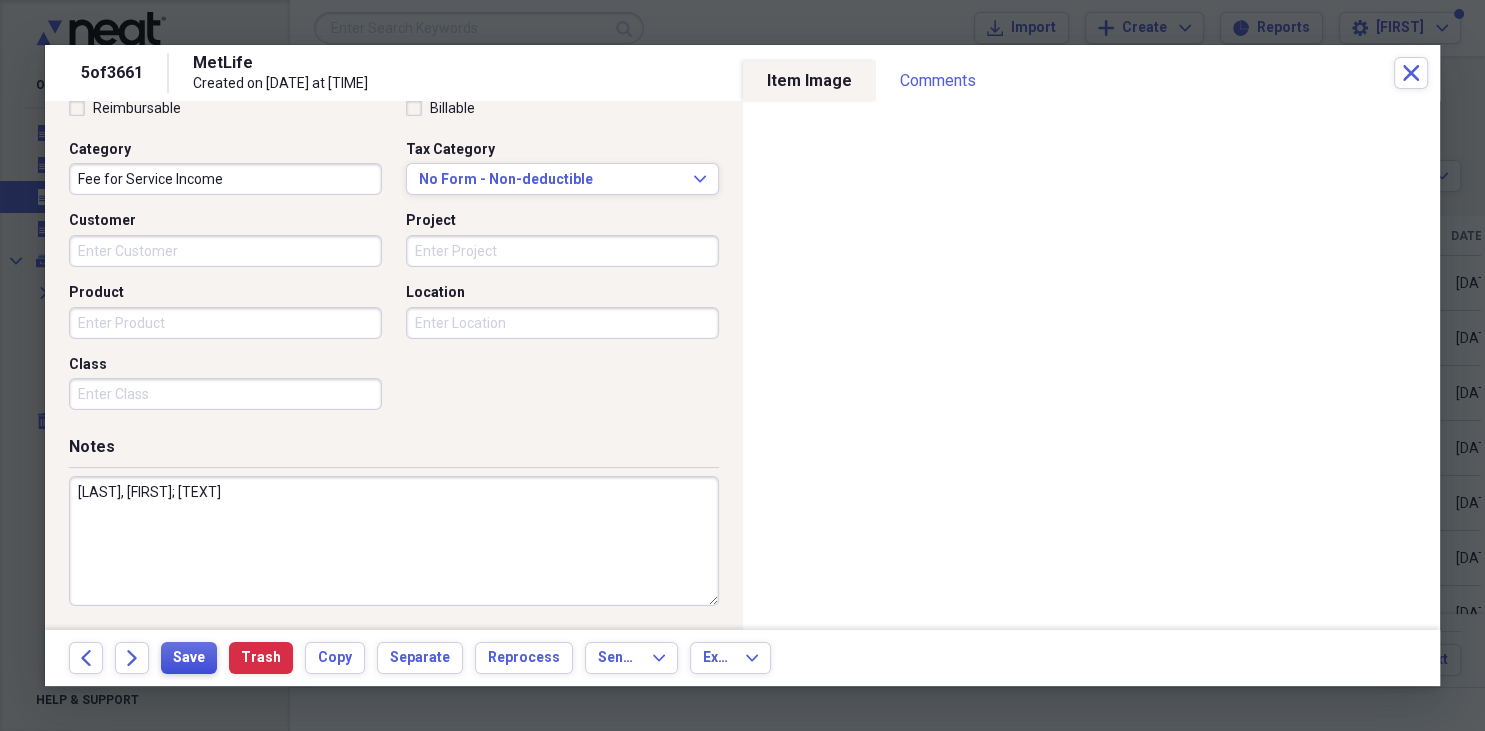 type on "Stevens, Svea; EOB Only; No Payment" 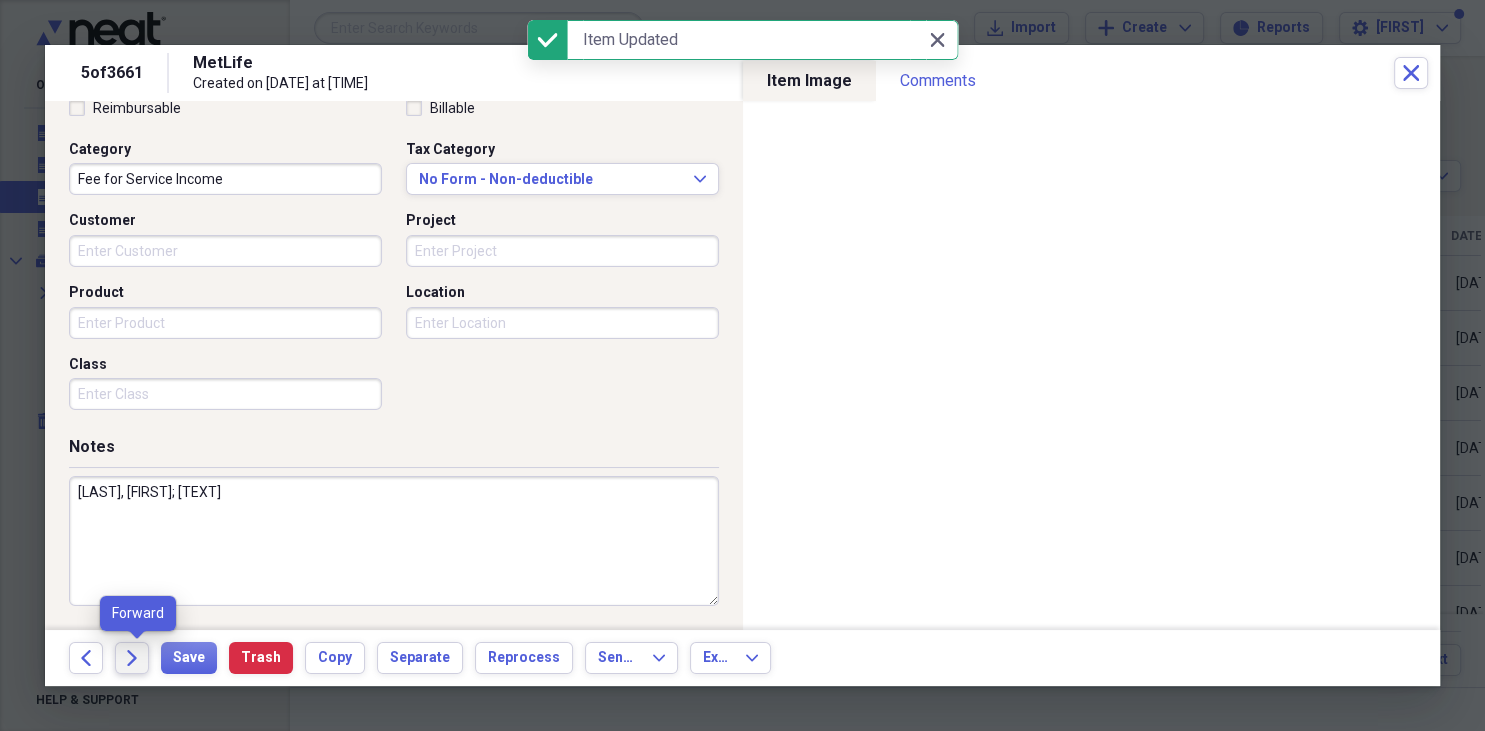 click on "Forward" 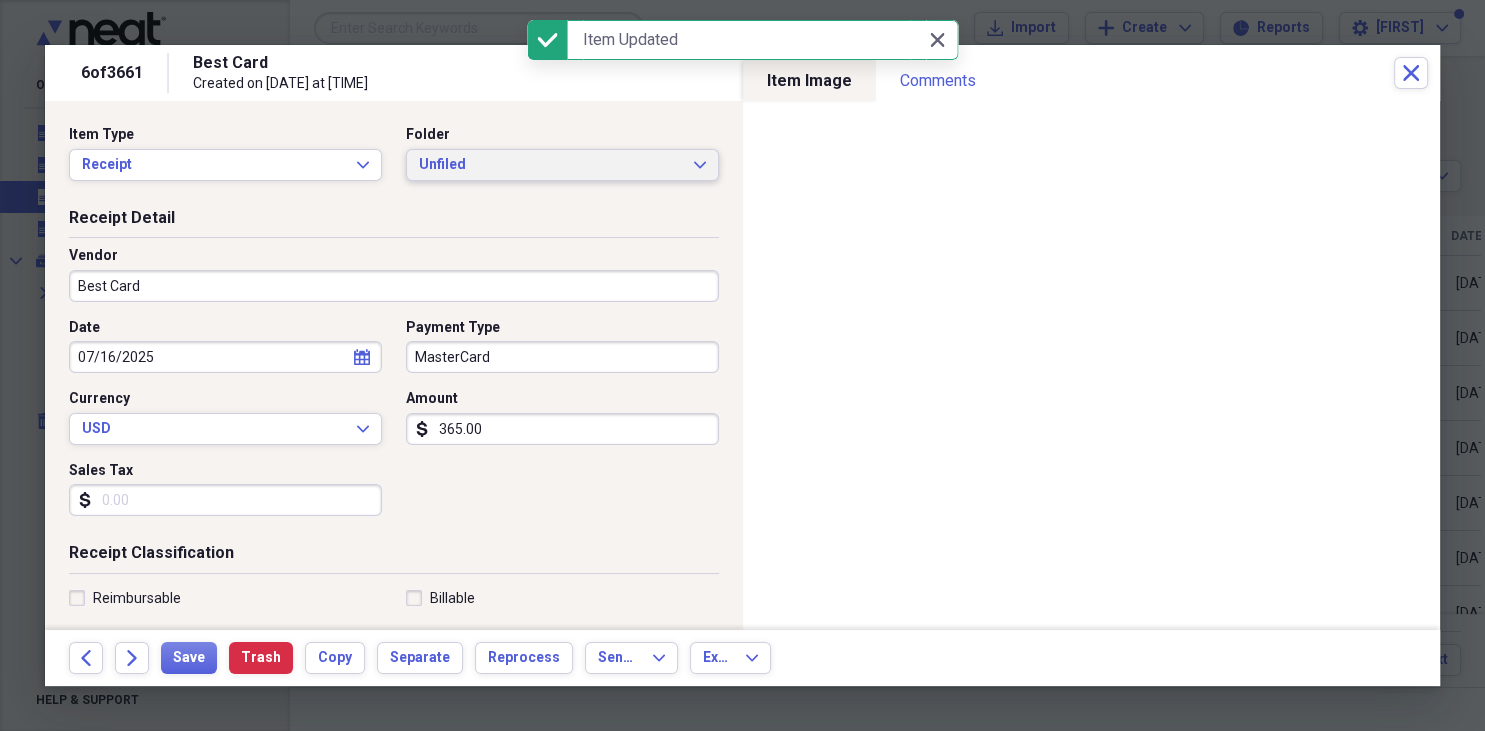 click on "Unfiled Expand" at bounding box center (562, 165) 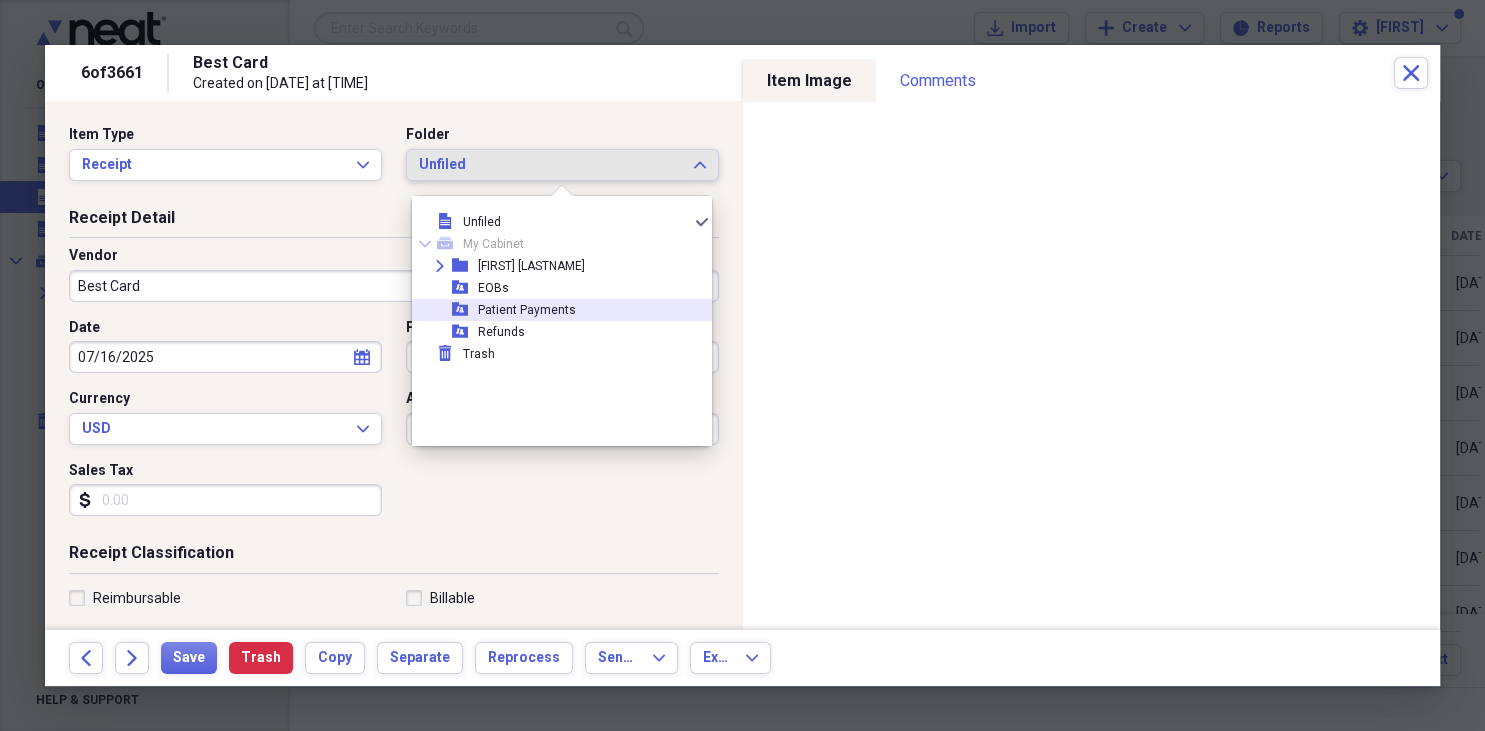 click on "[PAYMENTS]" at bounding box center [527, 310] 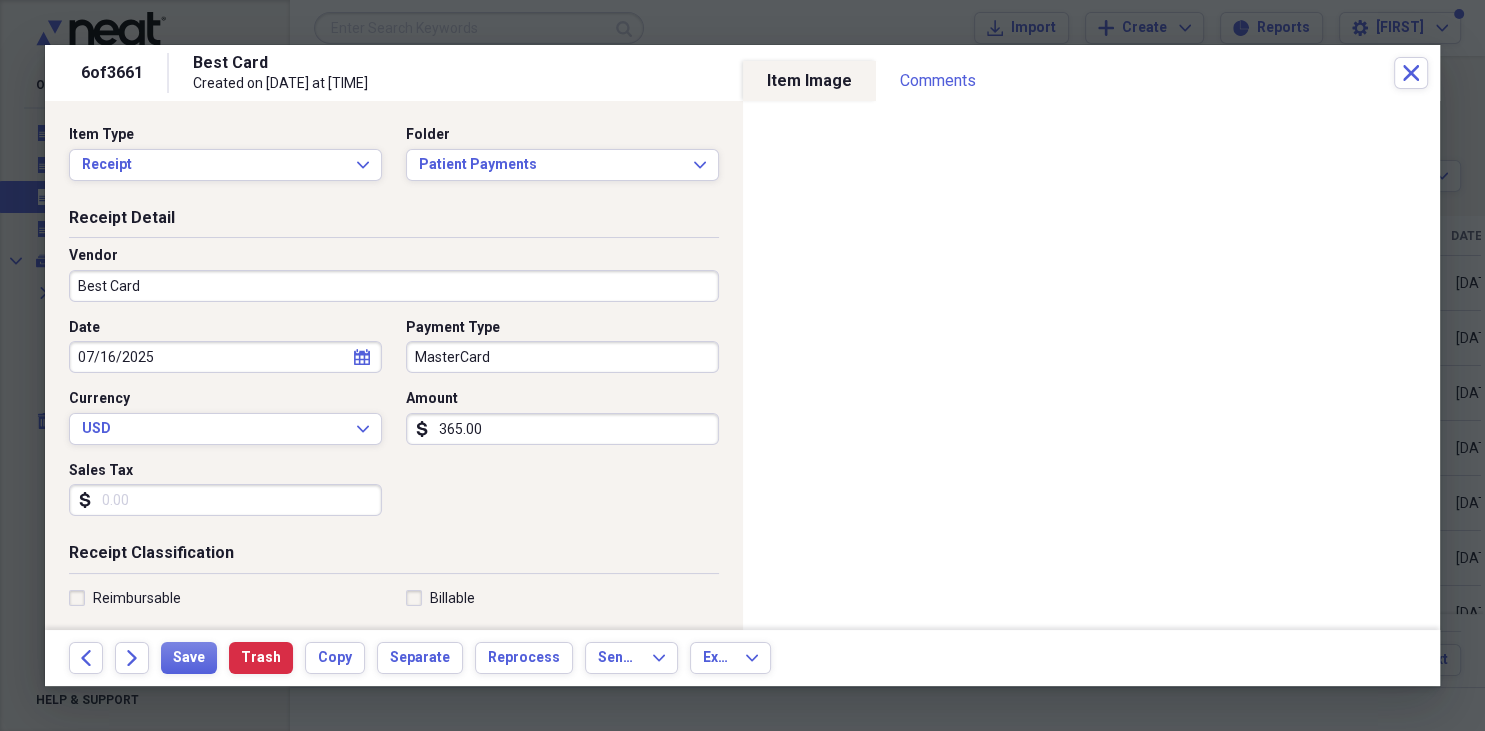 click on "[CARD]" at bounding box center (394, 286) 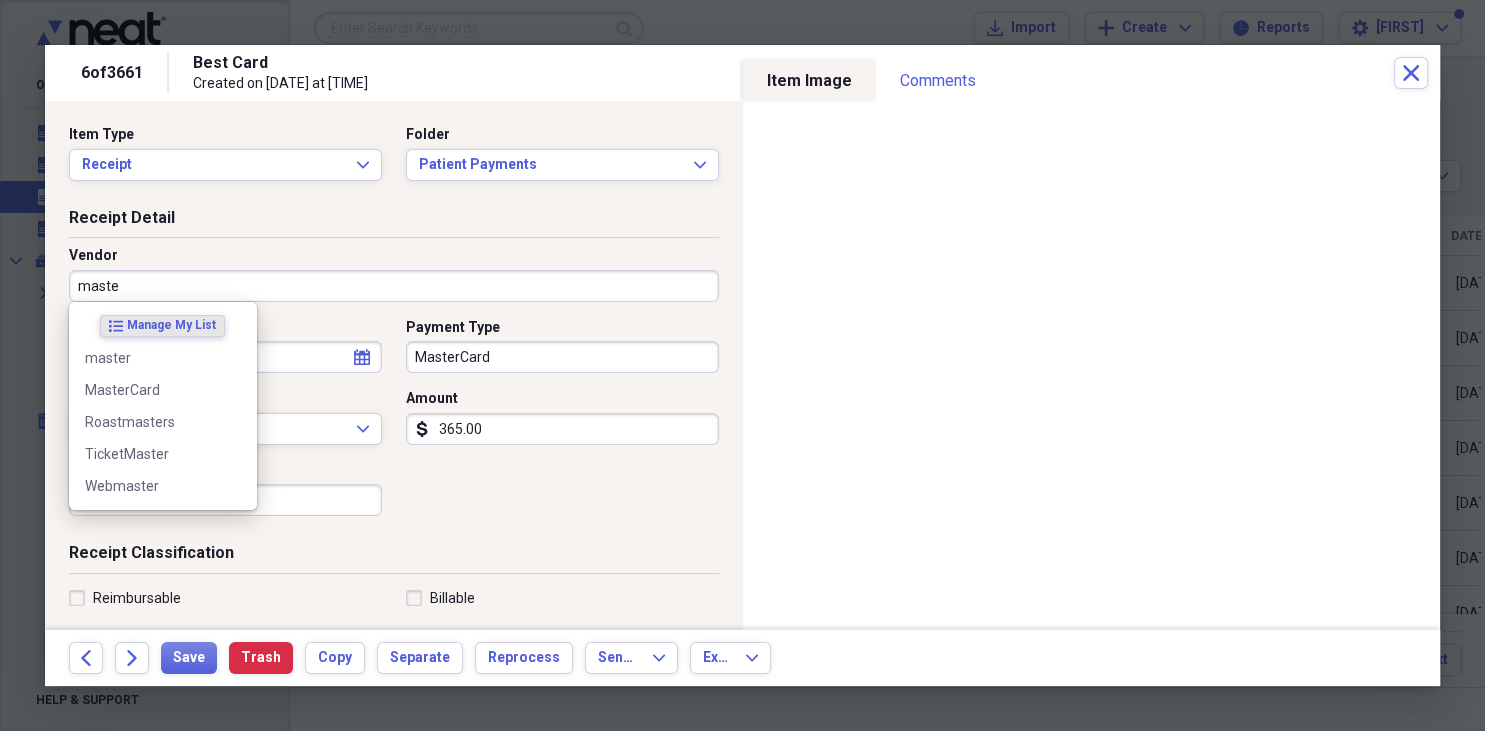 type on "master" 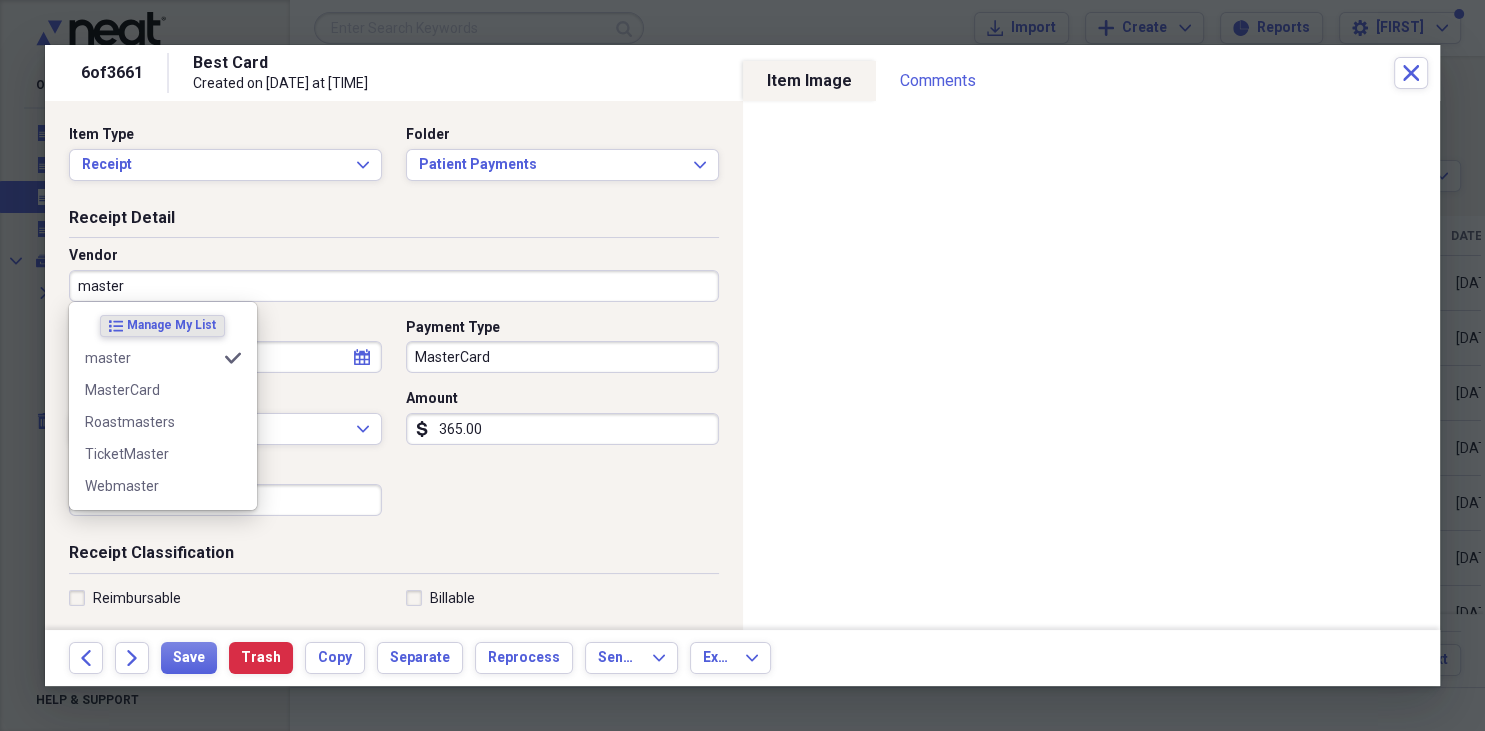 type on "Fee for Service Income" 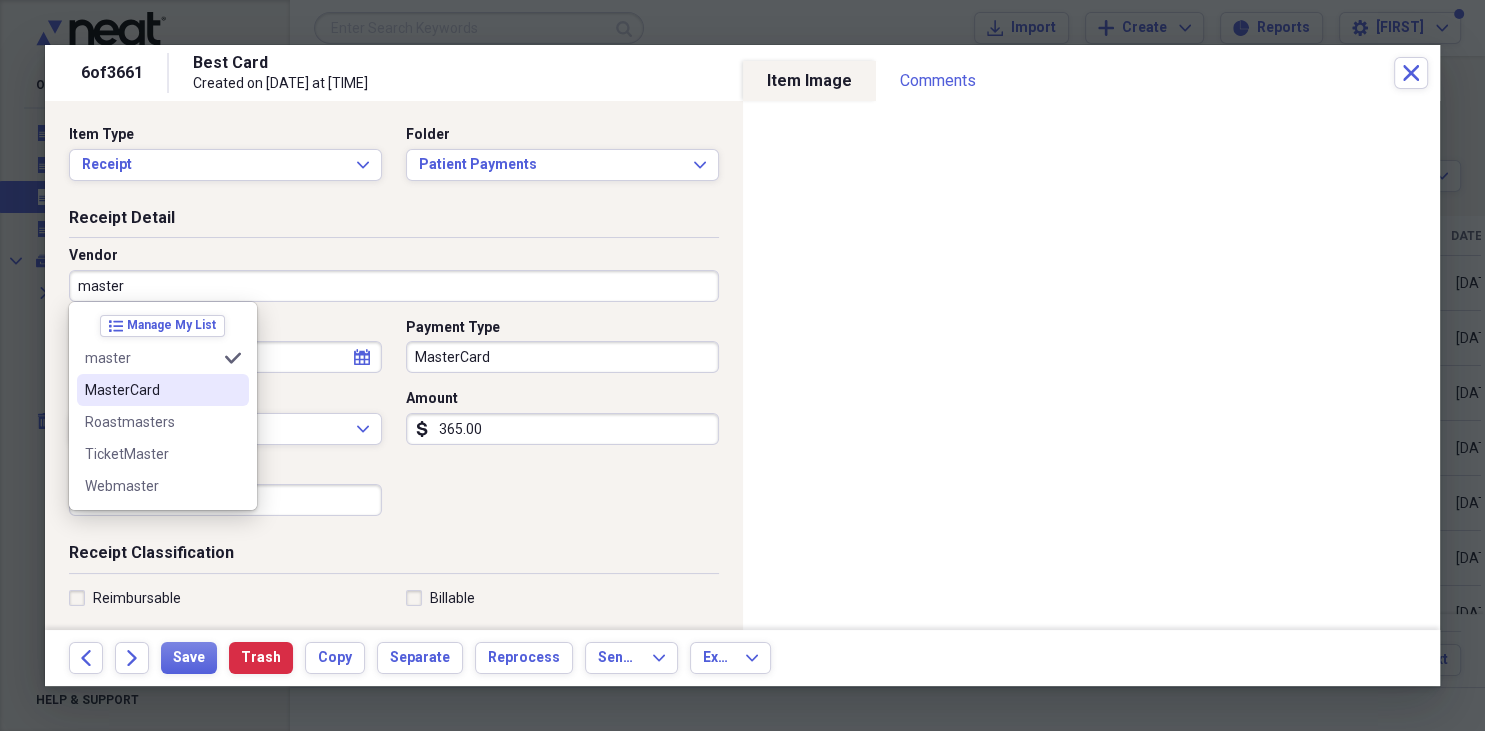 drag, startPoint x: 195, startPoint y: 388, endPoint x: 281, endPoint y: 401, distance: 86.977005 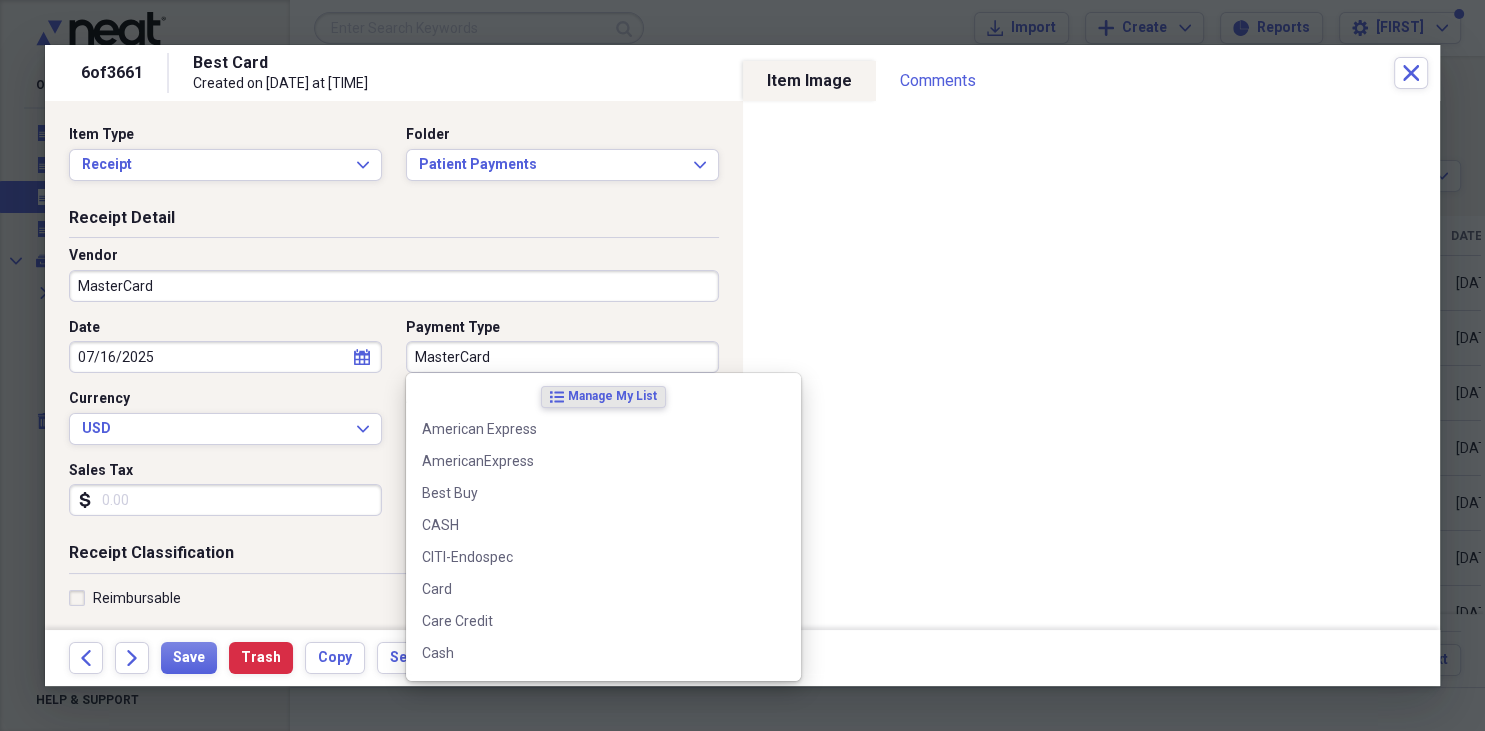 click on "MasterCard" at bounding box center (562, 357) 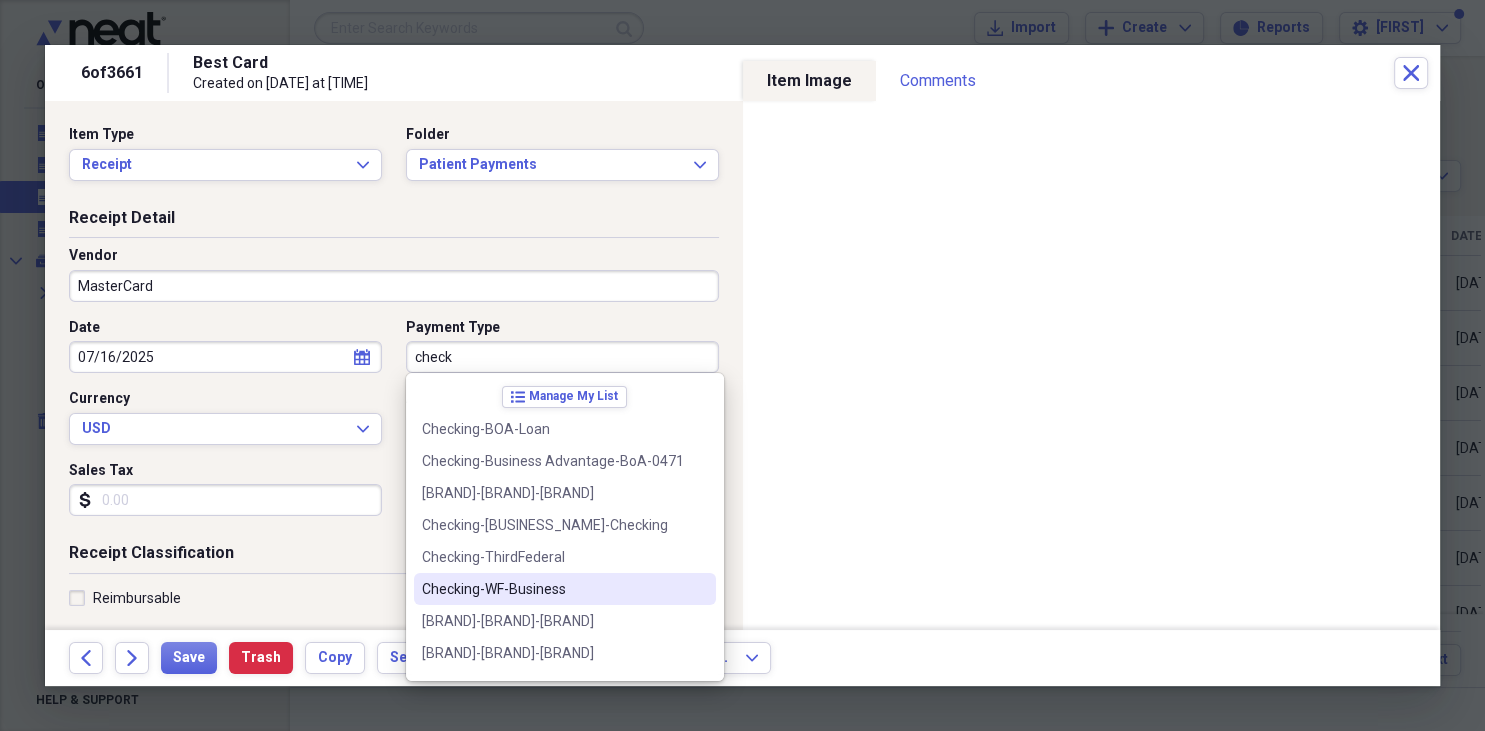 click on "Checking-WF-Business" at bounding box center (553, 589) 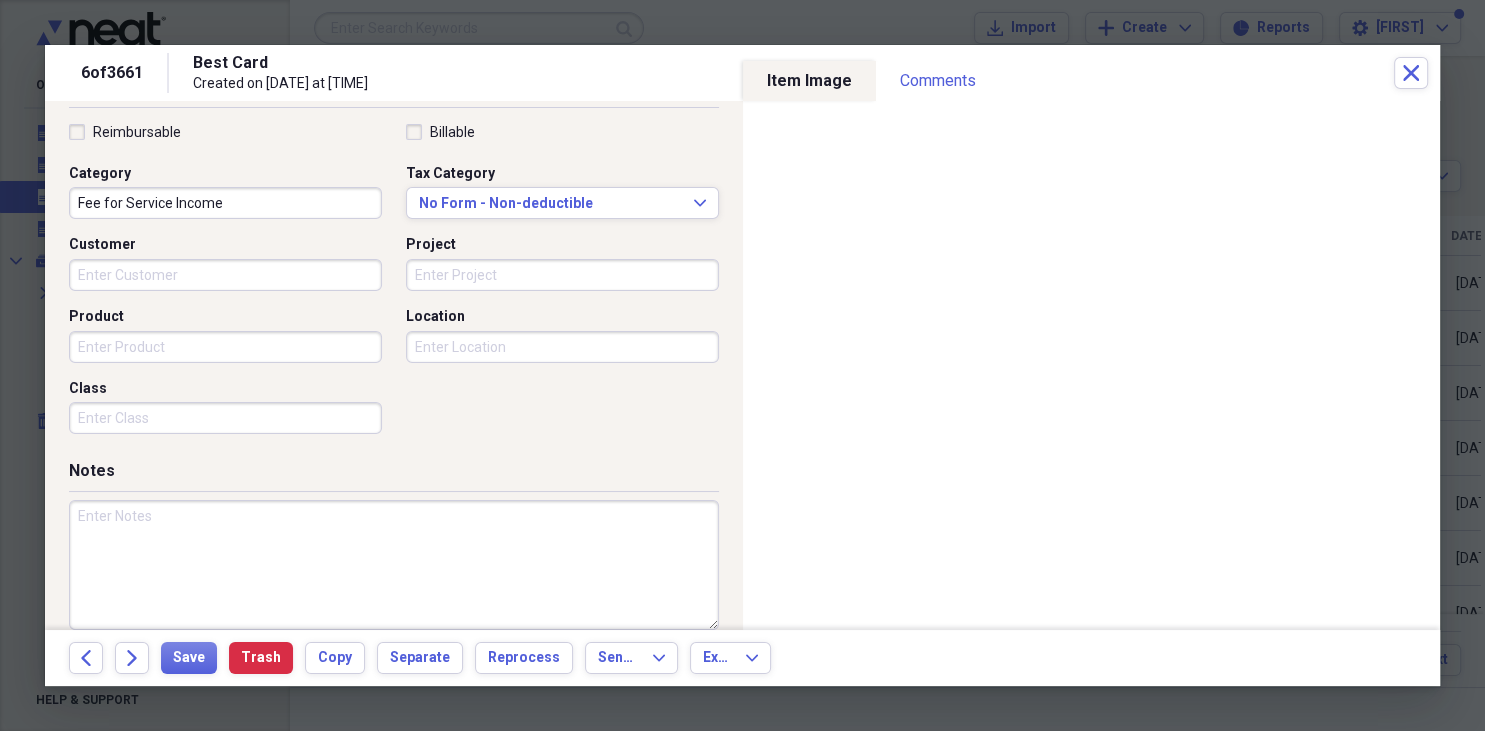 scroll, scrollTop: 490, scrollLeft: 0, axis: vertical 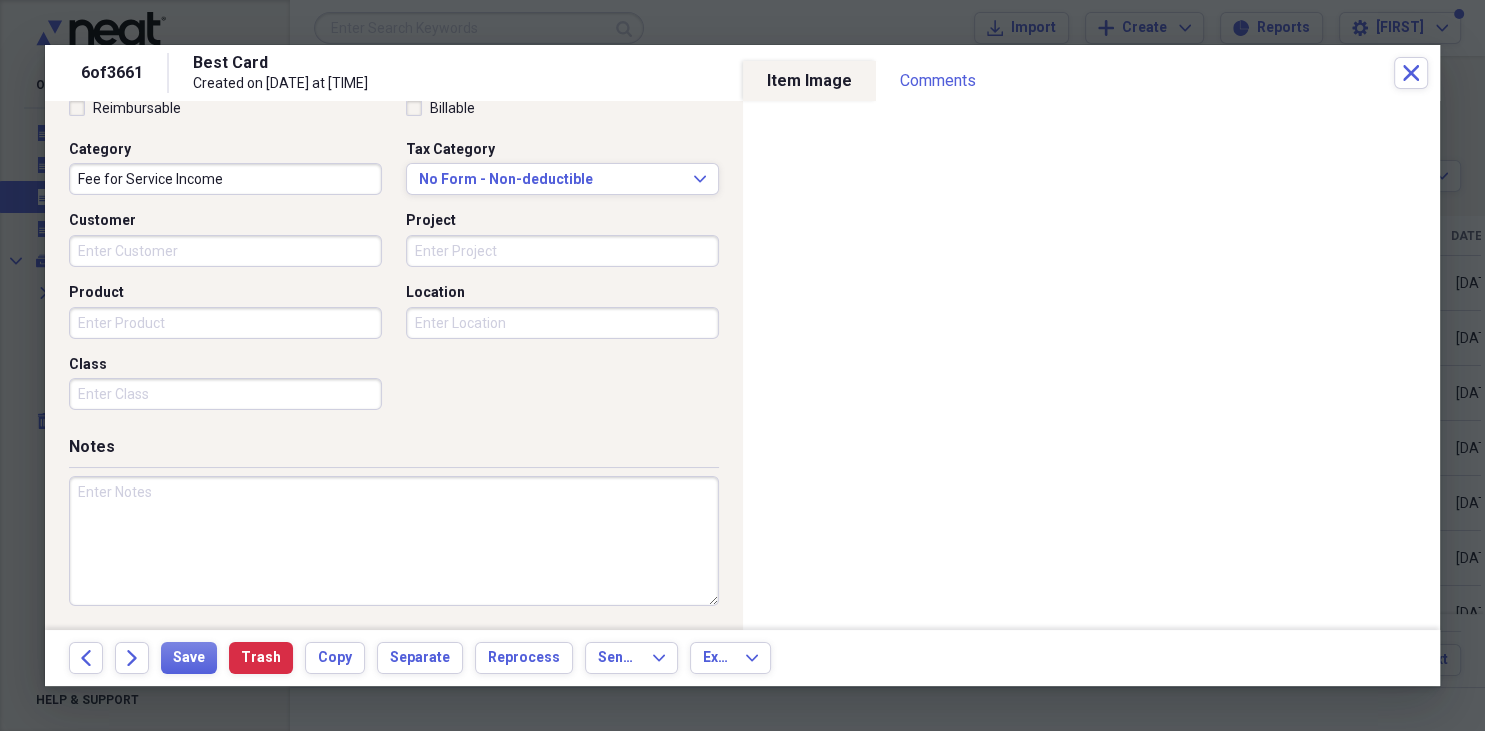 click at bounding box center [394, 541] 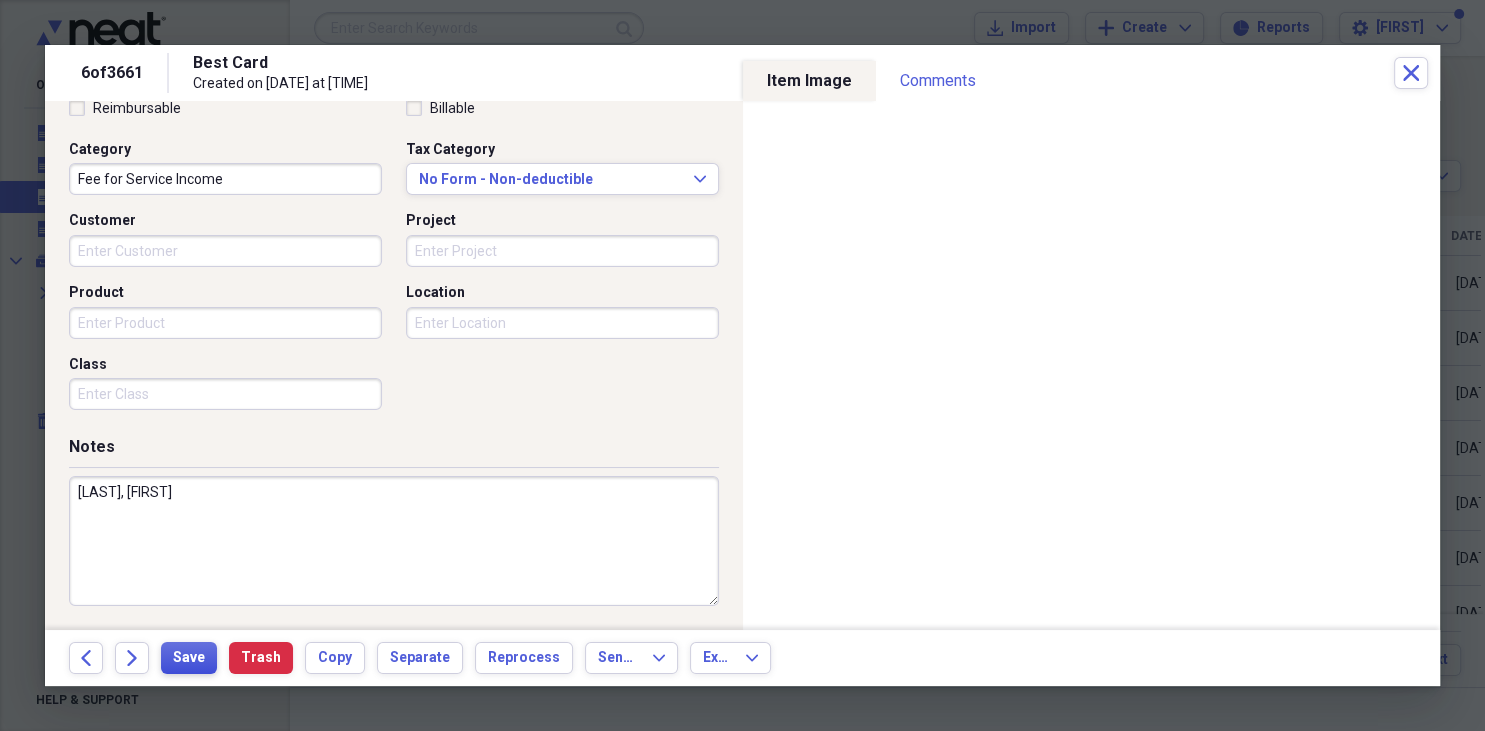 type on "Klopp, Noah" 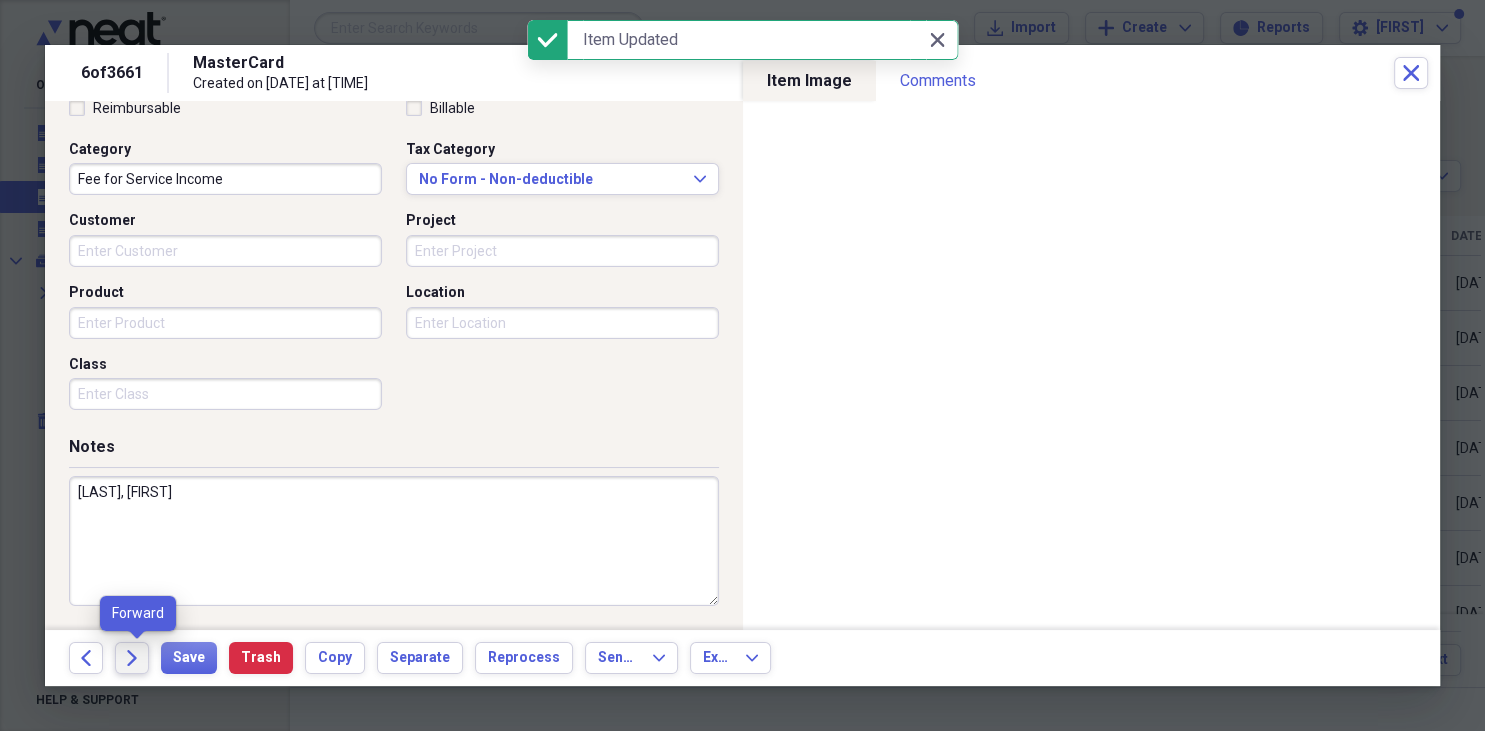 click 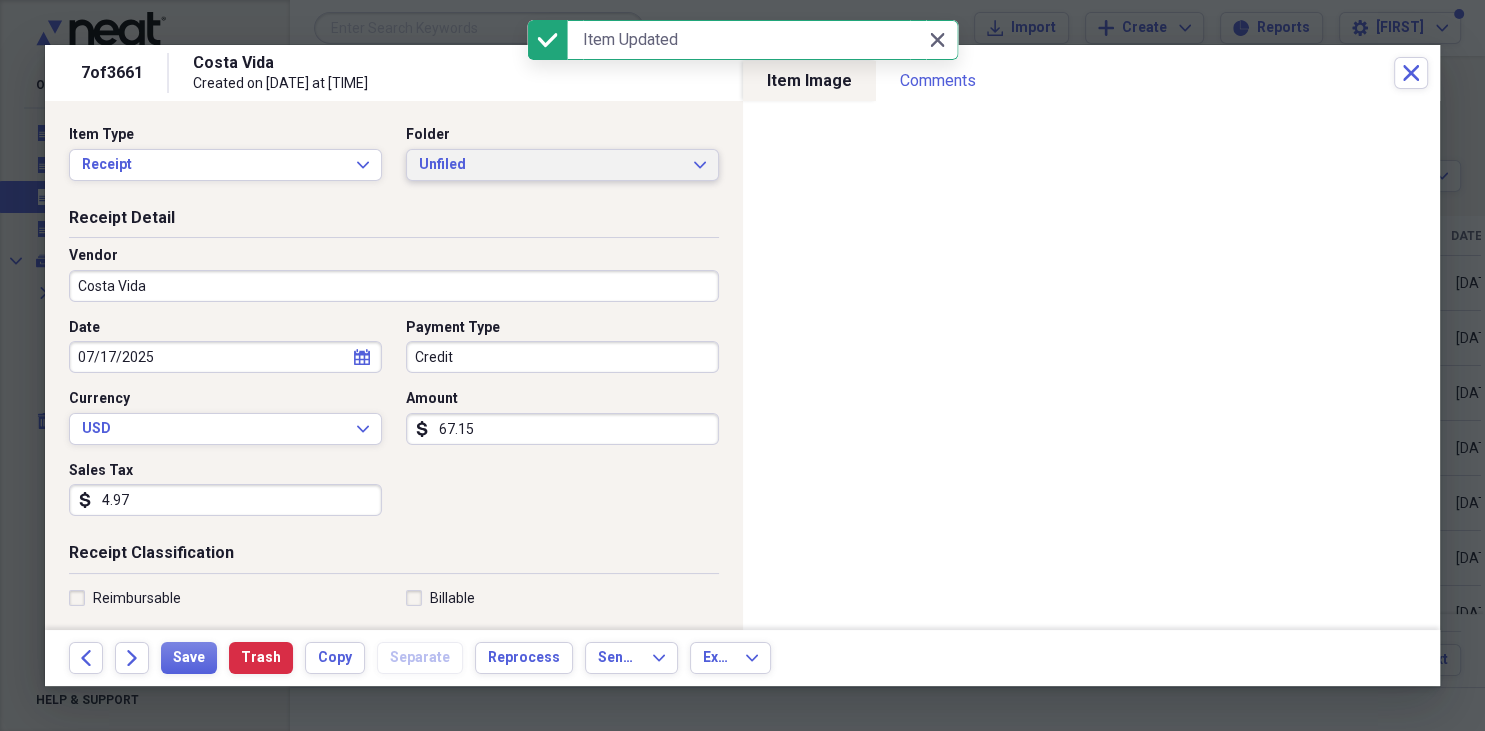 click on "Unfiled Expand" at bounding box center (562, 165) 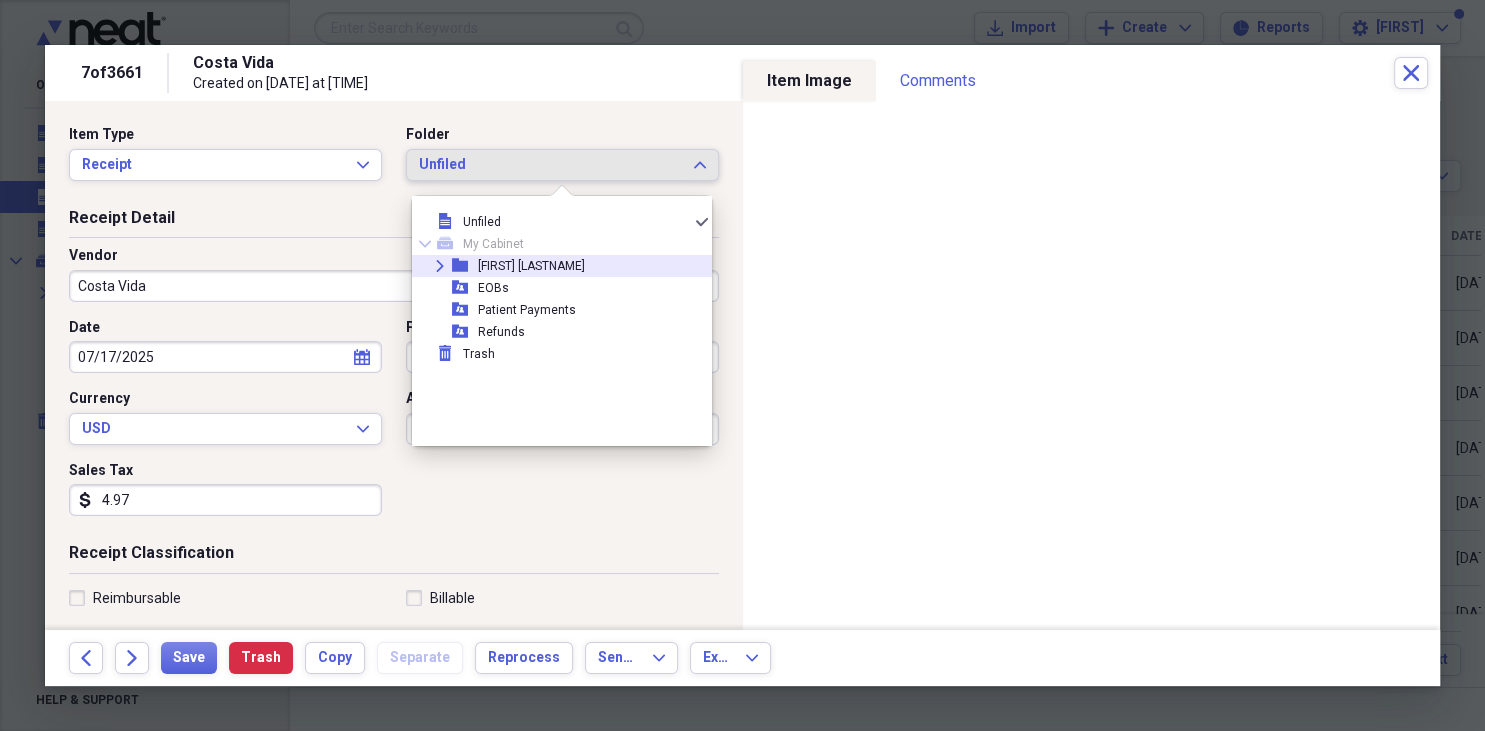 click on "Expand" 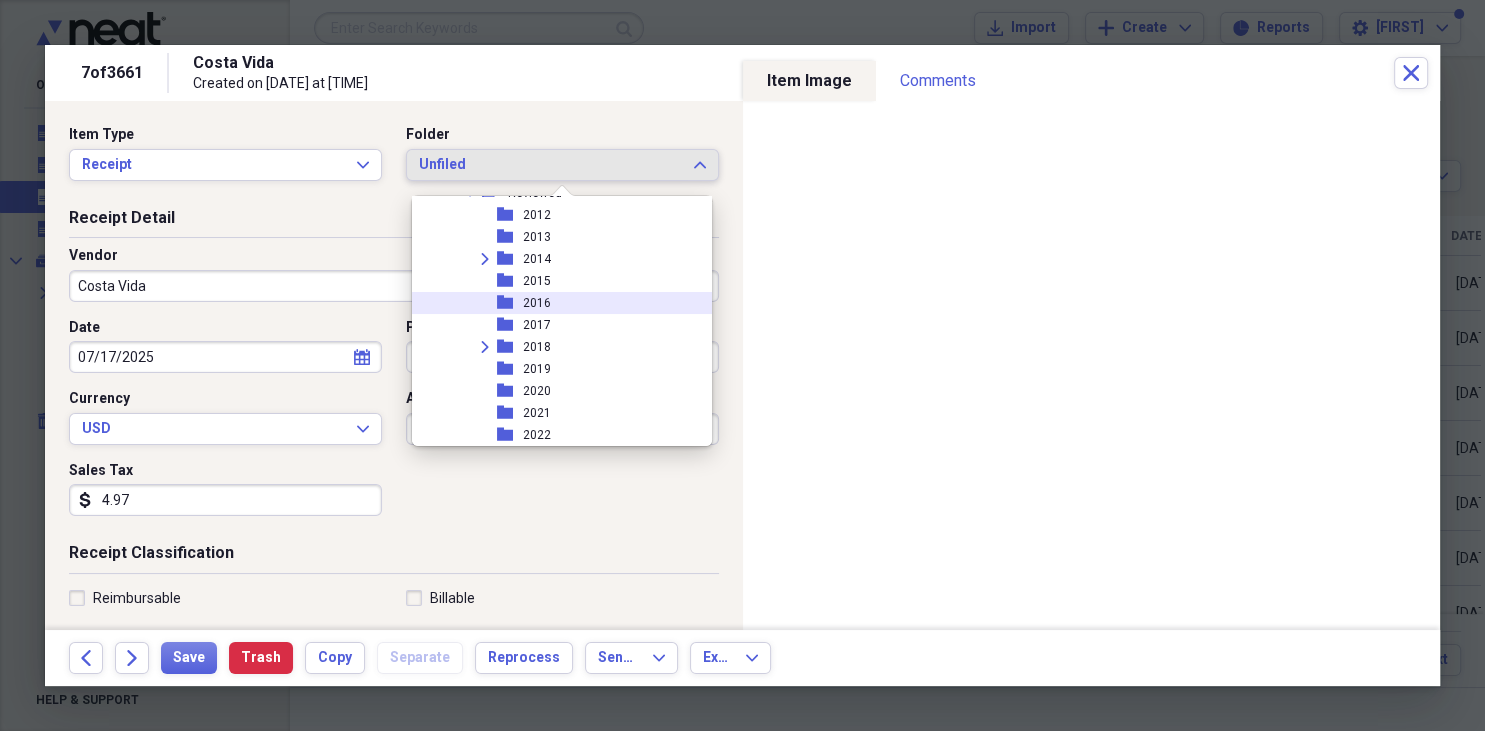 scroll, scrollTop: 230, scrollLeft: 0, axis: vertical 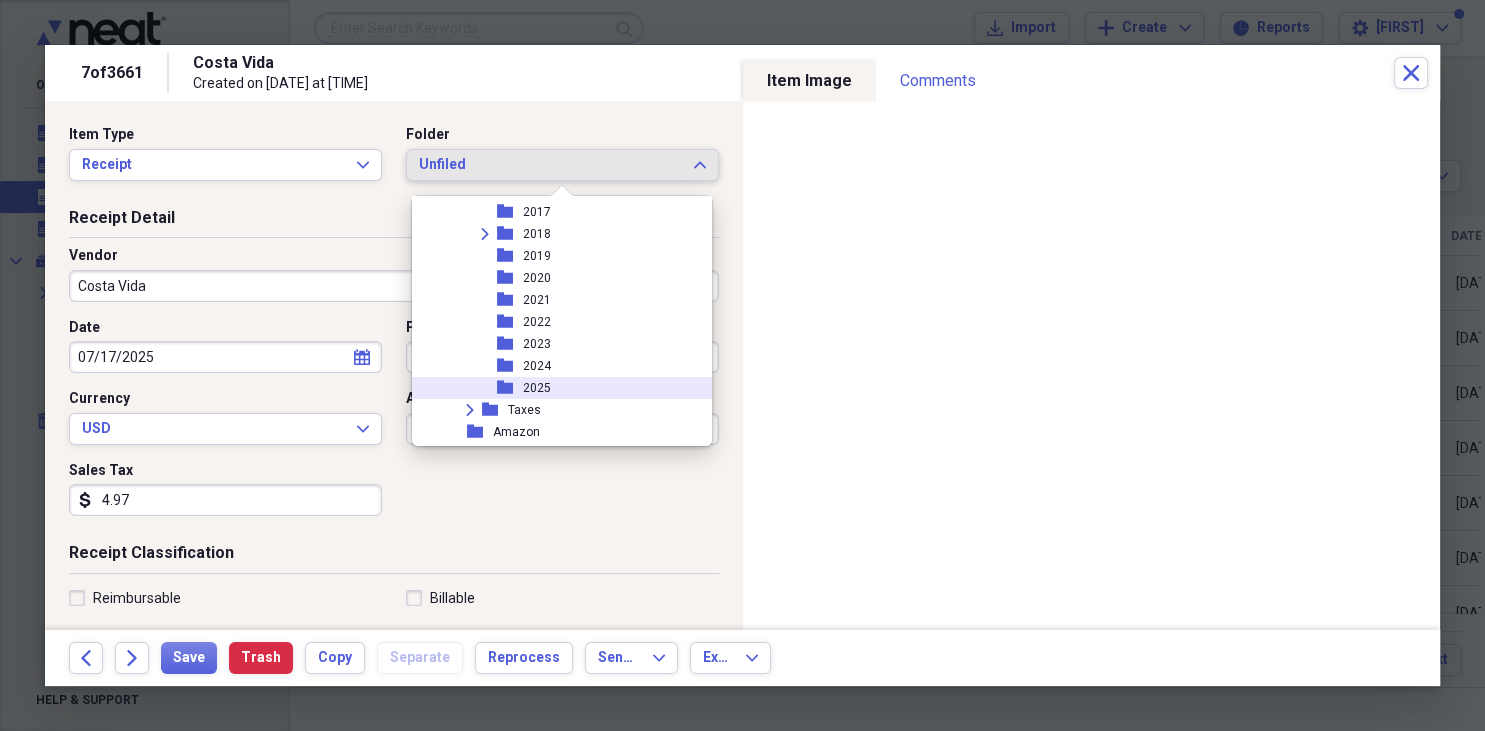 click on "folder 2025" at bounding box center [554, 388] 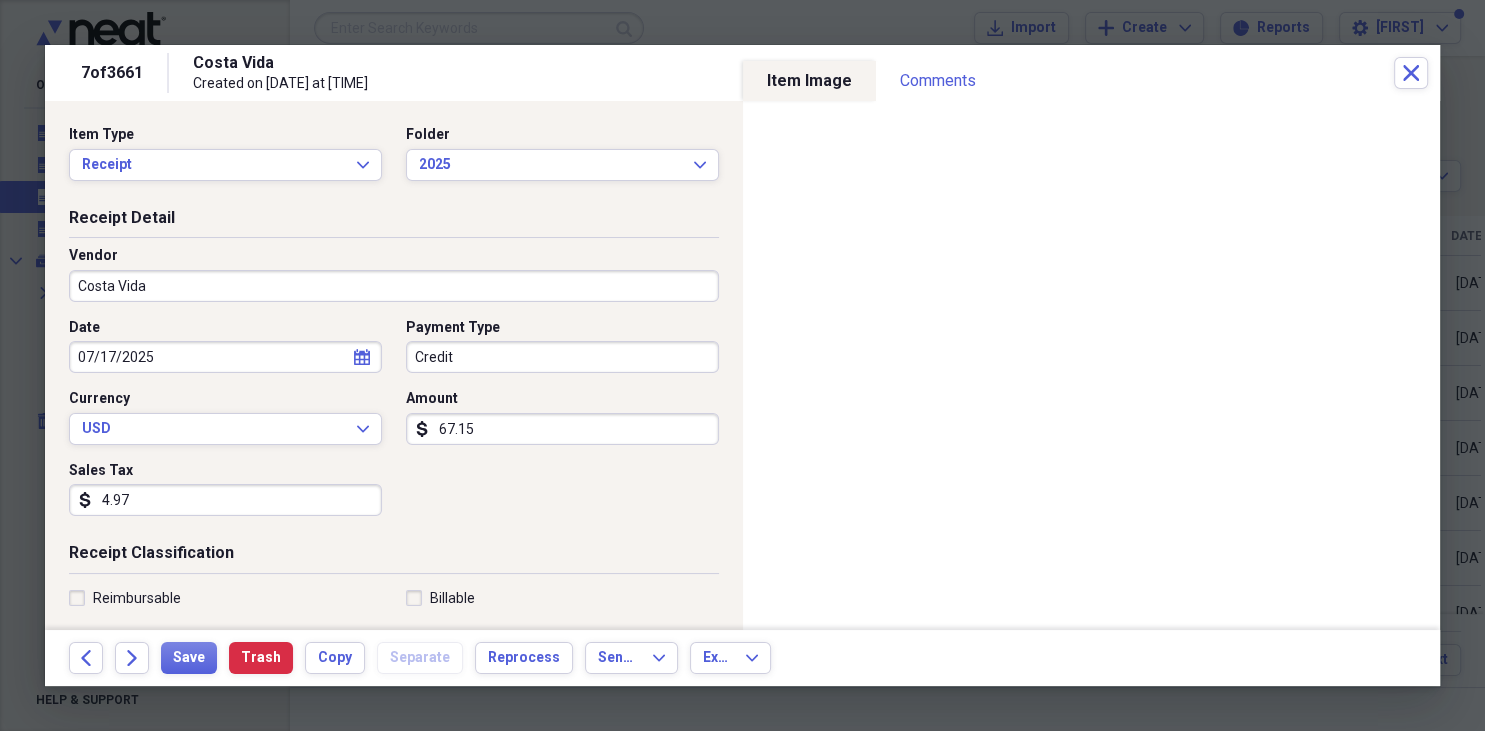 click on "Credit" at bounding box center (562, 357) 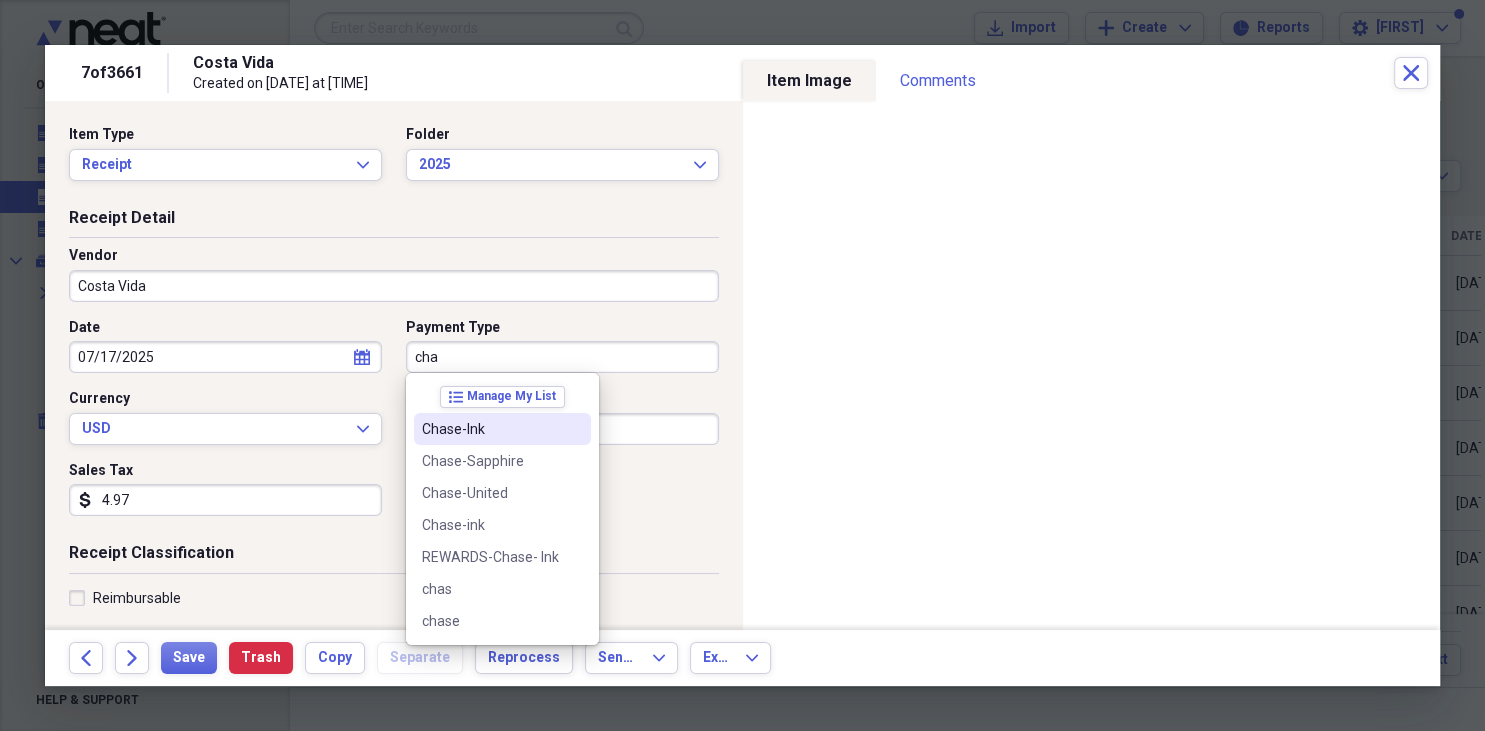 drag, startPoint x: 527, startPoint y: 426, endPoint x: 538, endPoint y: 428, distance: 11.18034 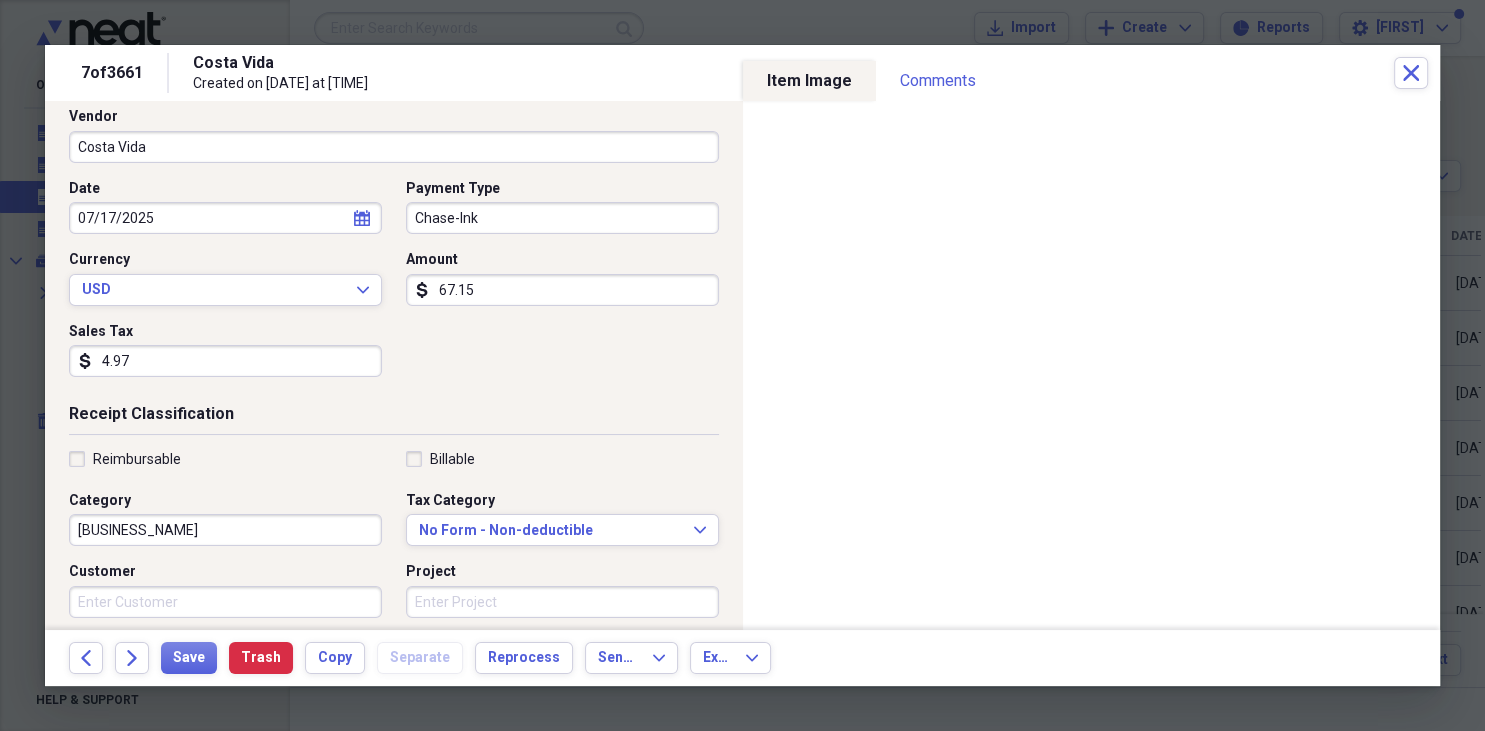 scroll, scrollTop: 346, scrollLeft: 0, axis: vertical 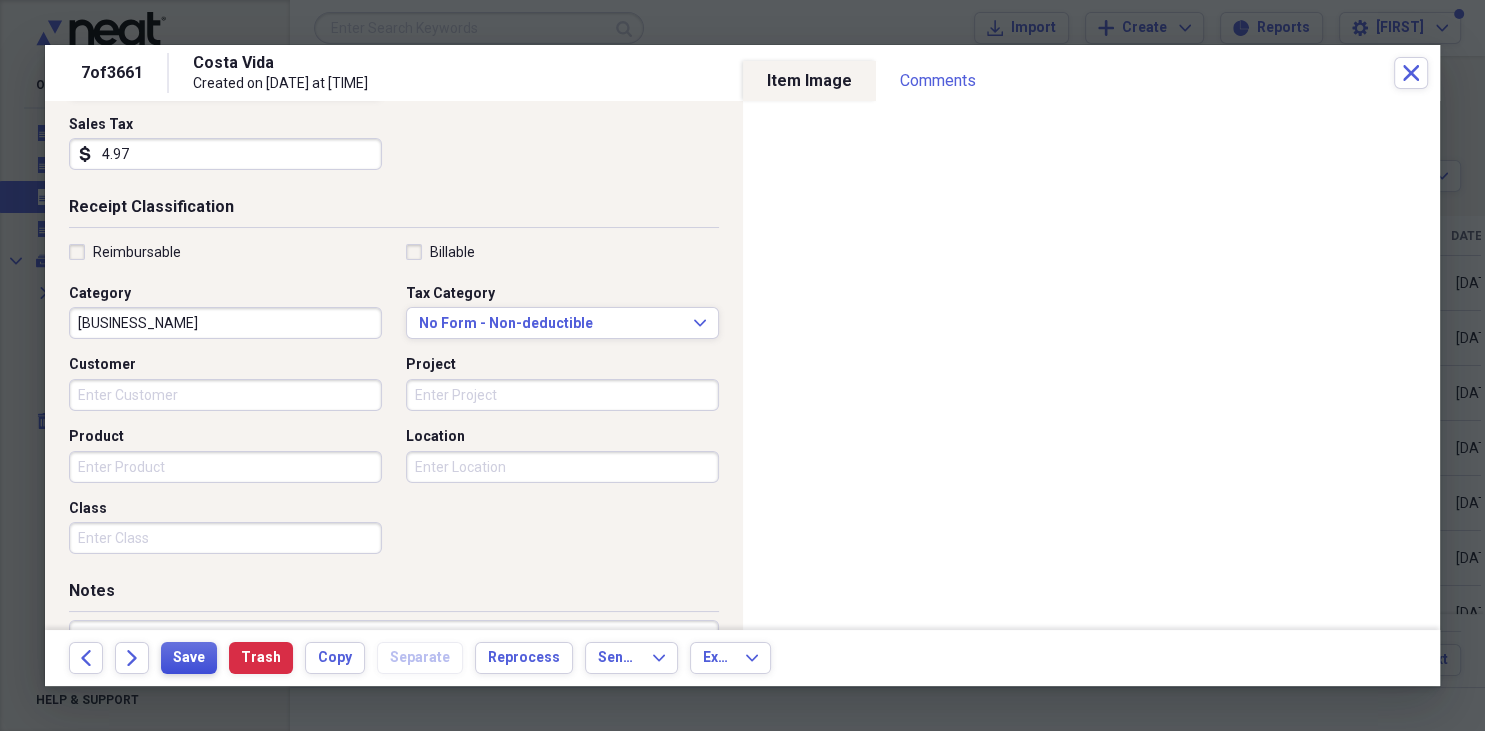 click on "Save" at bounding box center (189, 658) 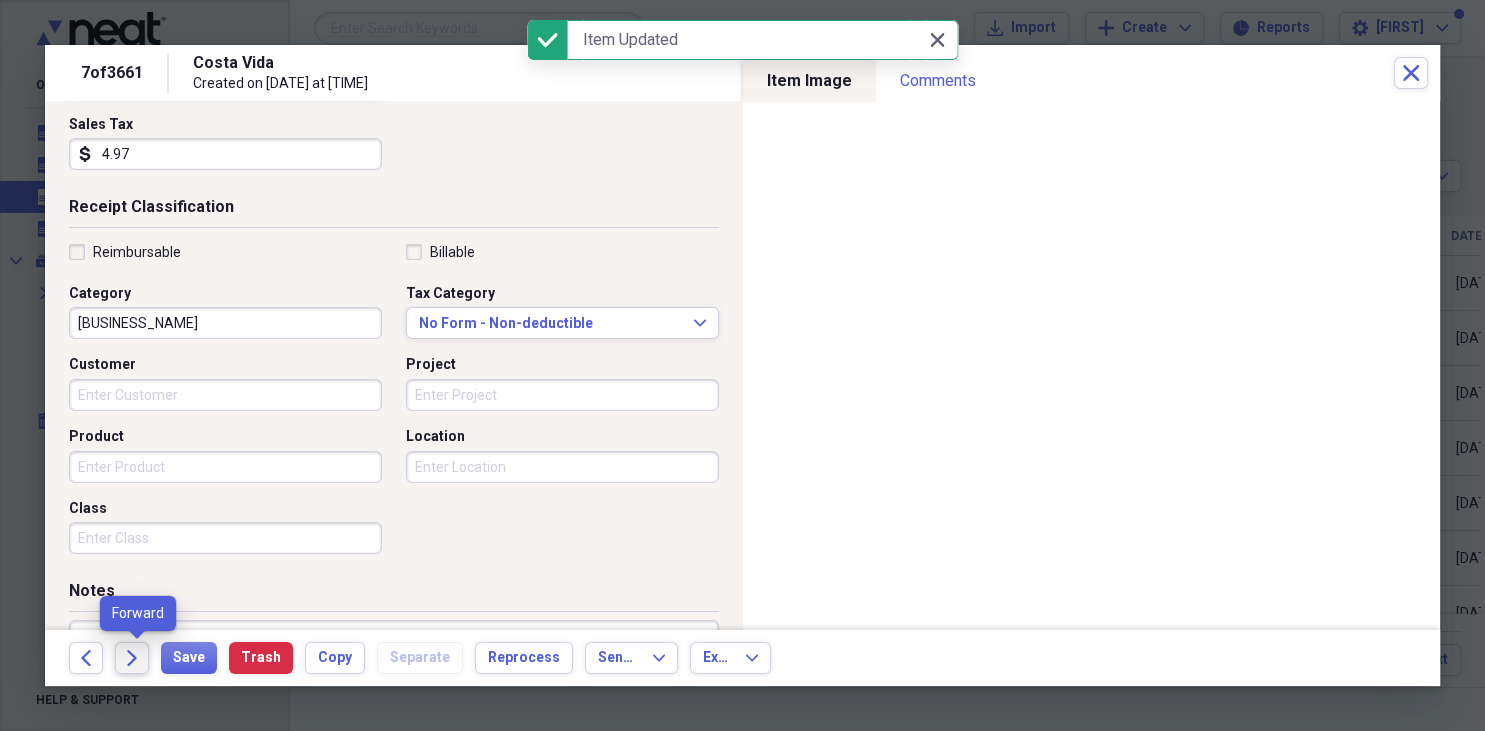 click on "Forward" at bounding box center [138, 658] 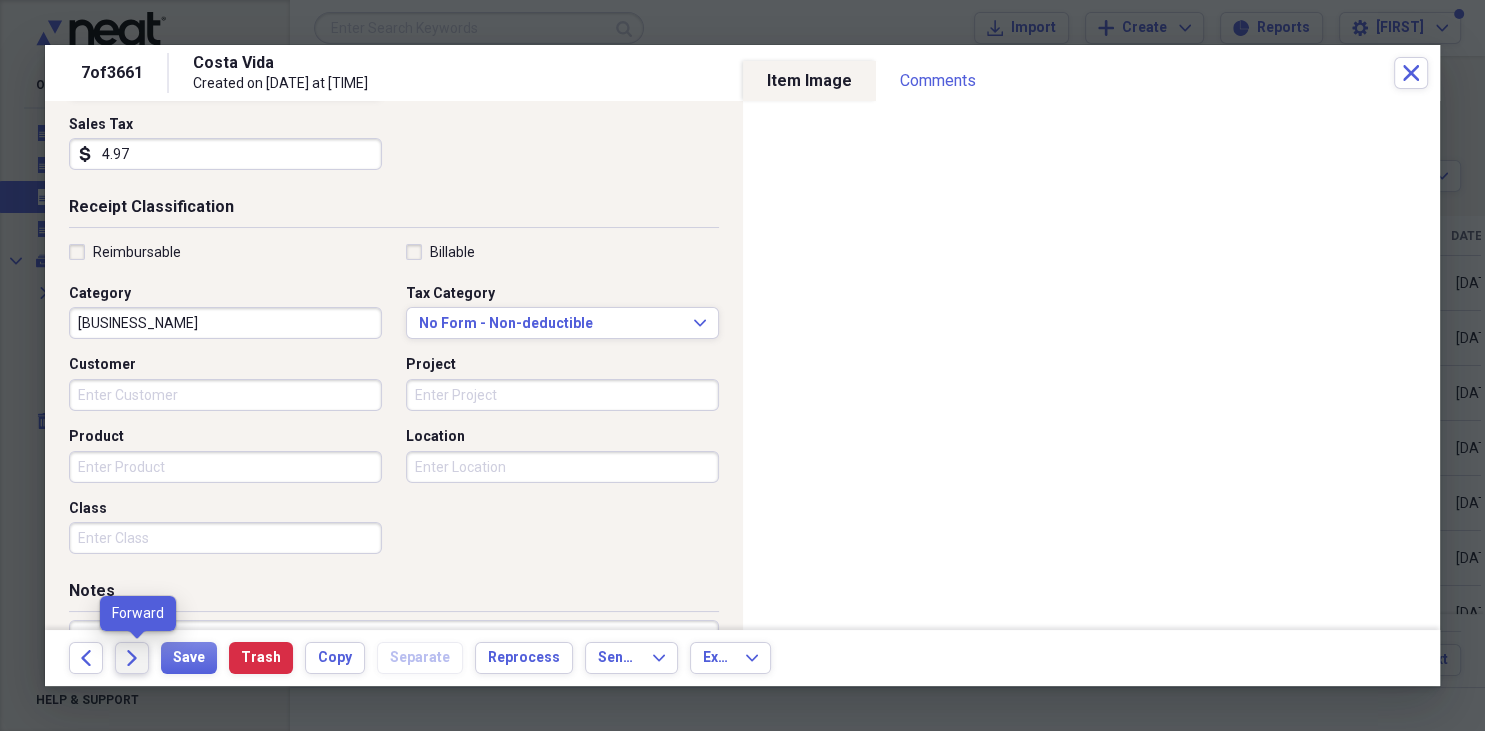 drag, startPoint x: 125, startPoint y: 657, endPoint x: 135, endPoint y: 671, distance: 17.20465 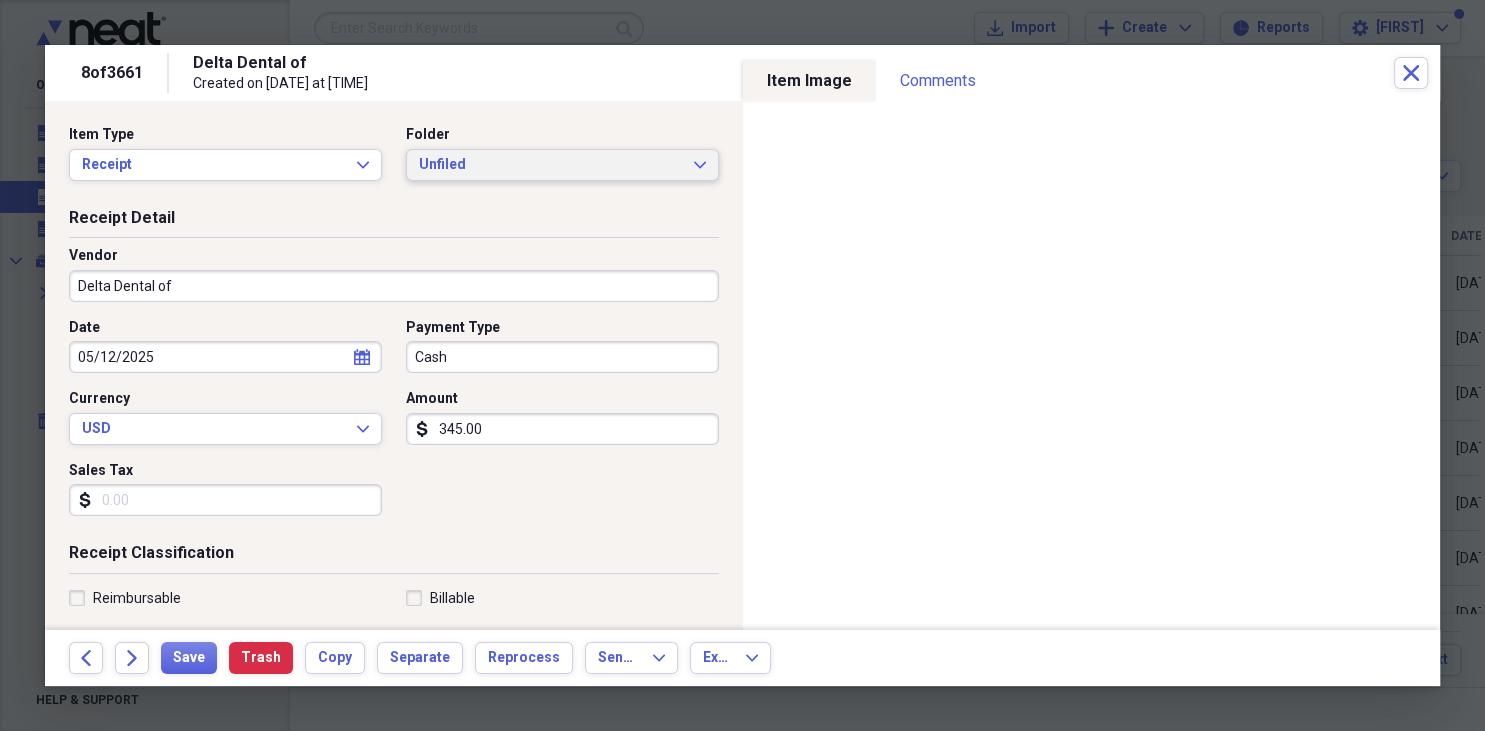click on "Expand" 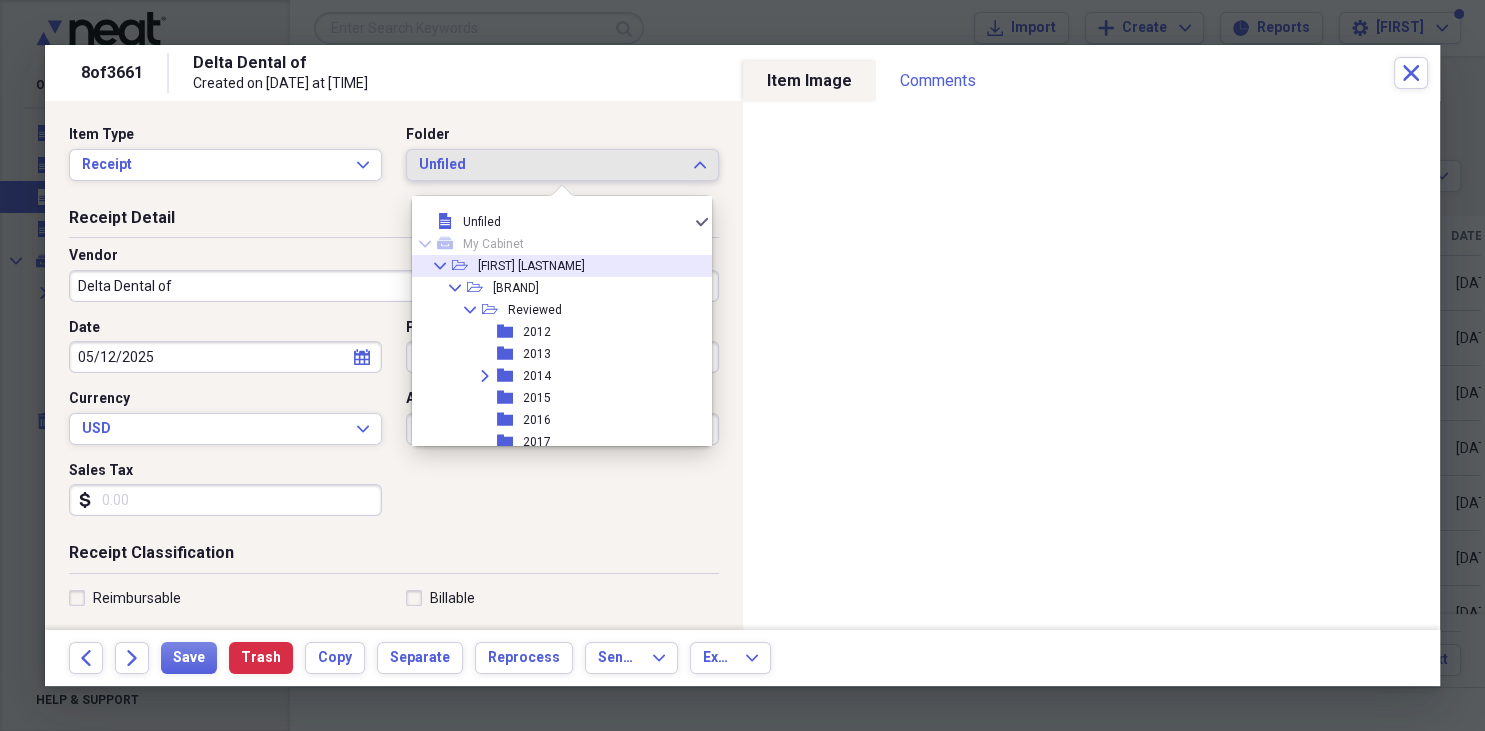 click on "Collapse" 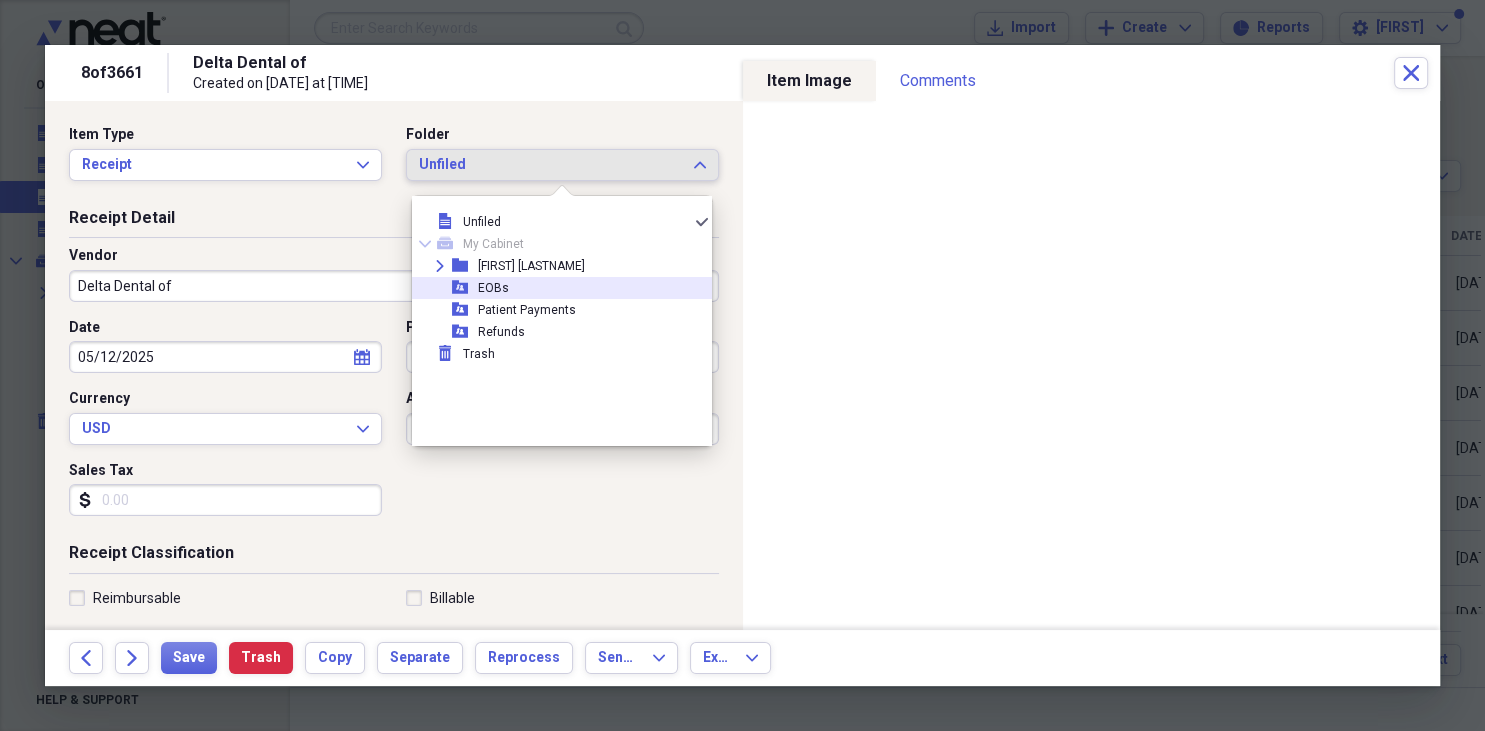 click on "EOBs" at bounding box center [493, 288] 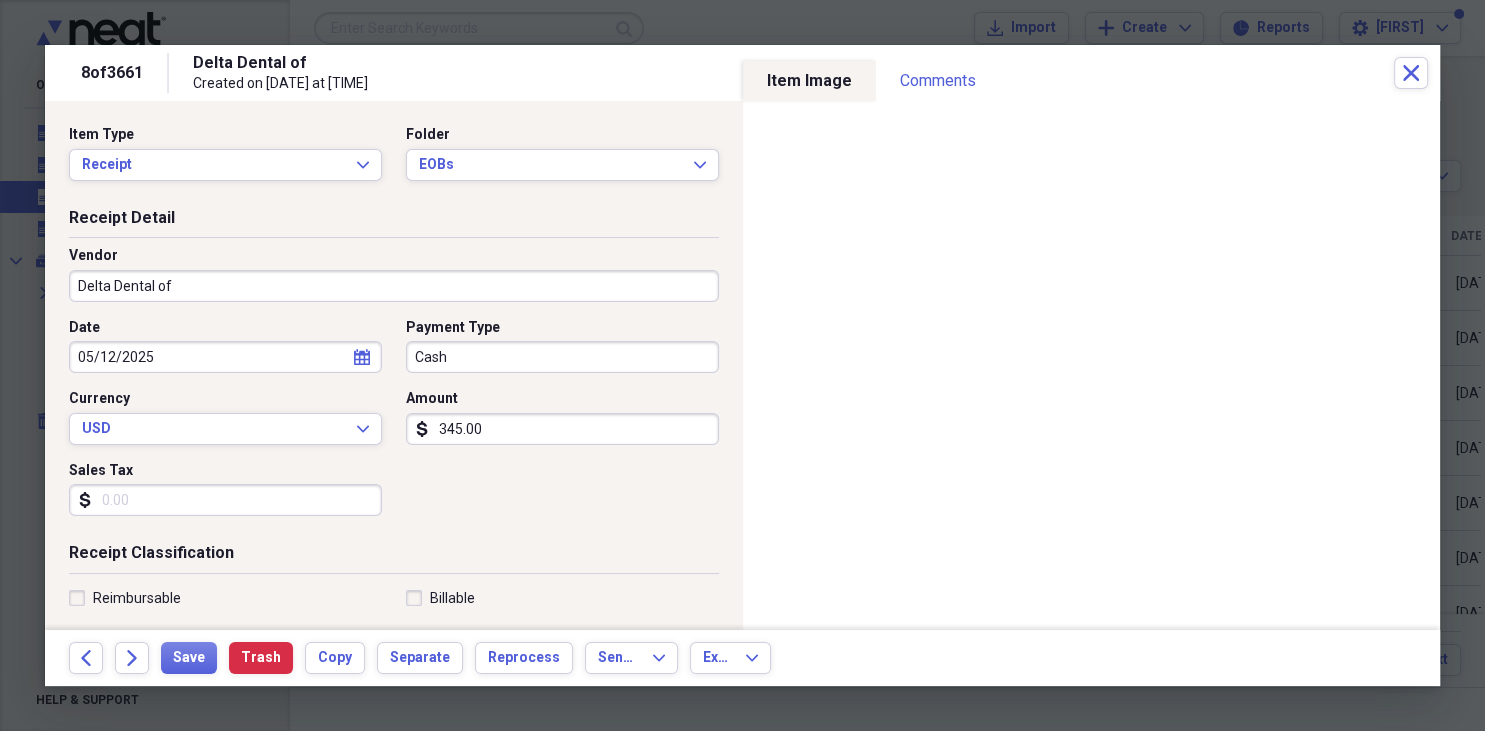 click on "Delta Dental of" at bounding box center (394, 286) 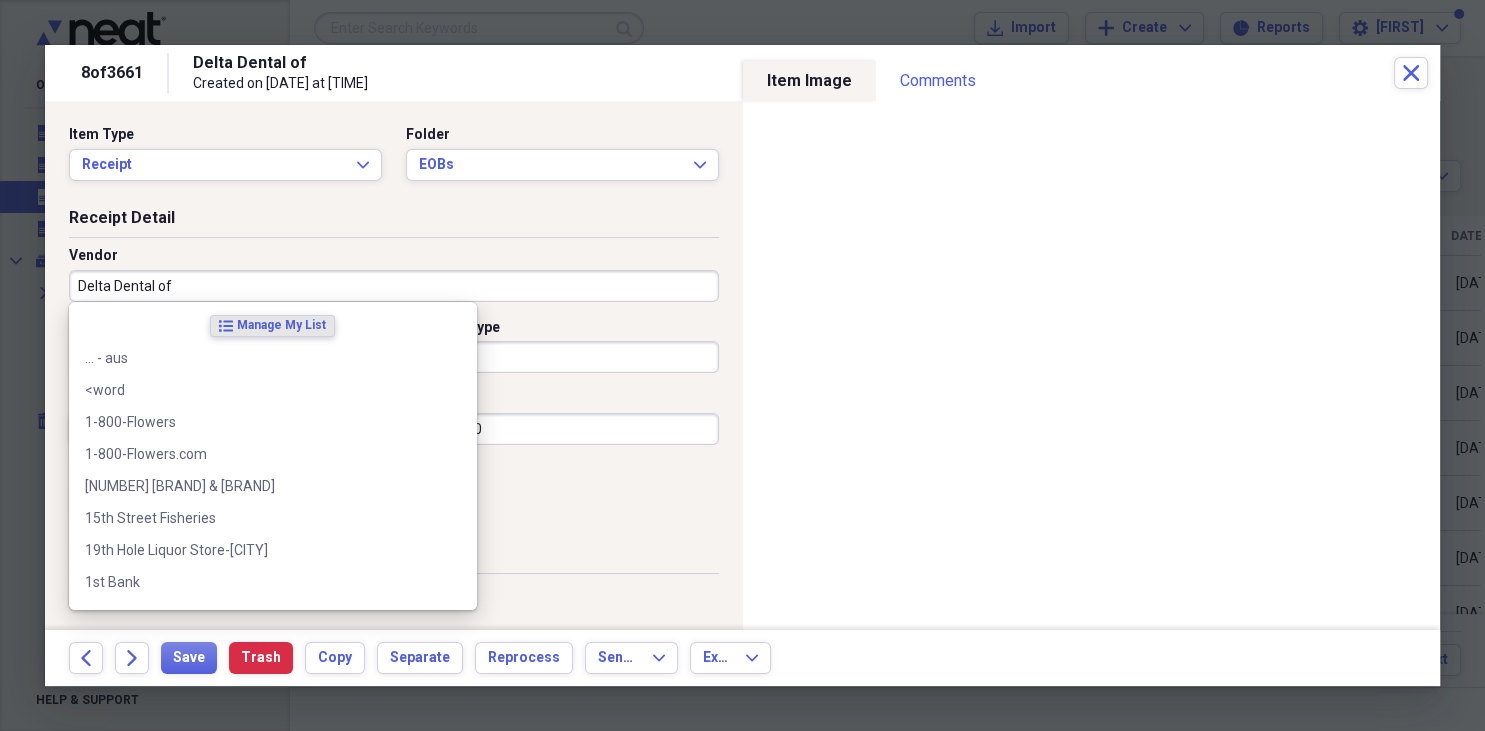 click on "Delta Dental of" at bounding box center [394, 286] 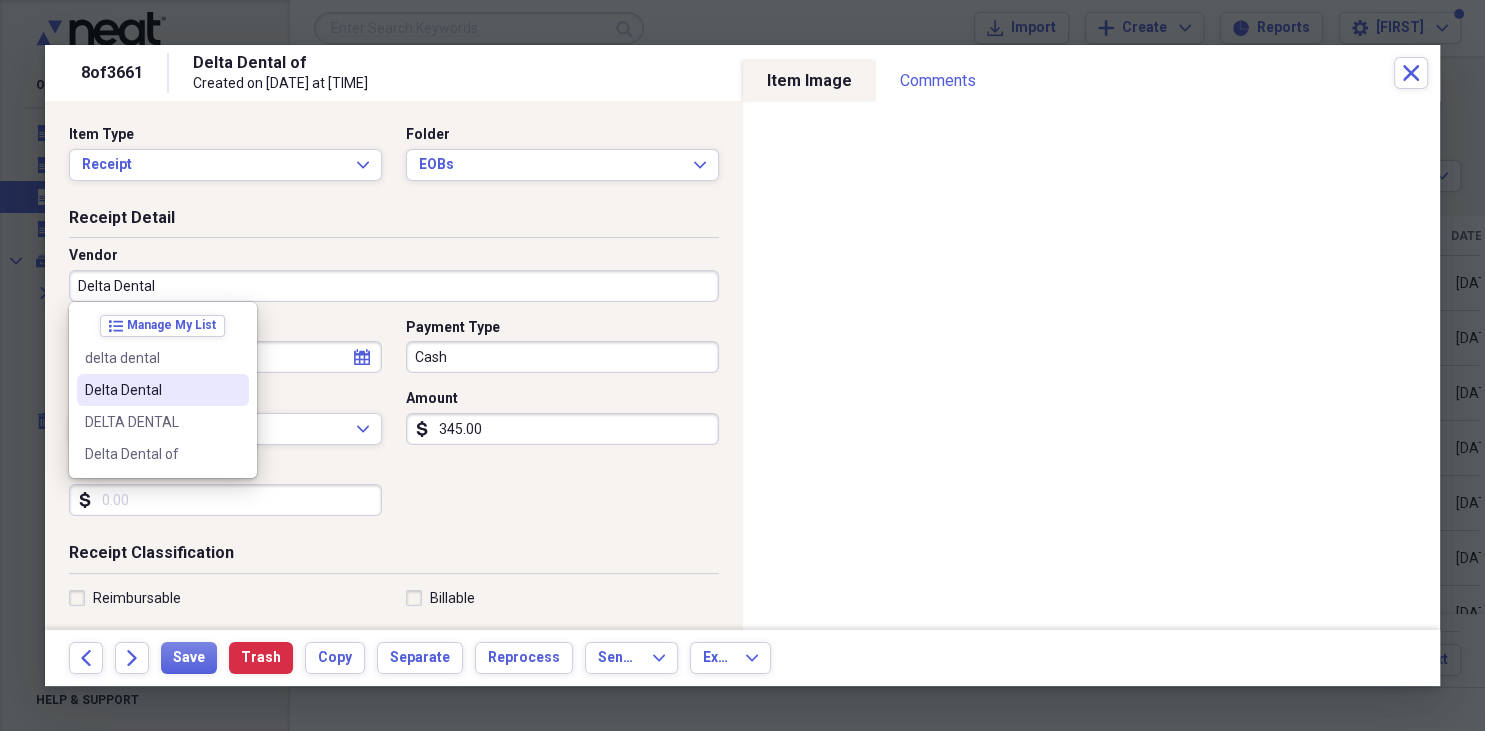 click on "Delta Dental" at bounding box center [163, 390] 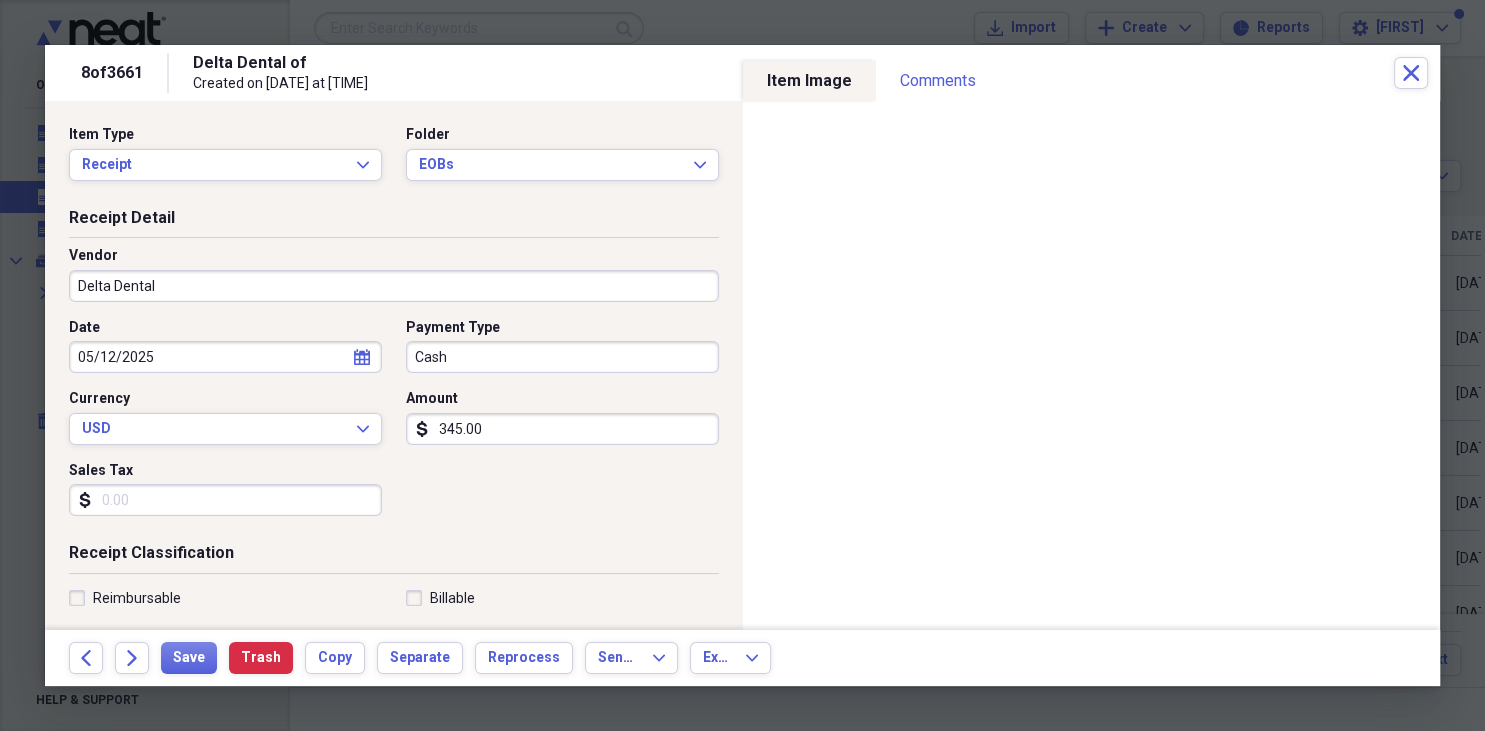 type on "Fee for Service Income" 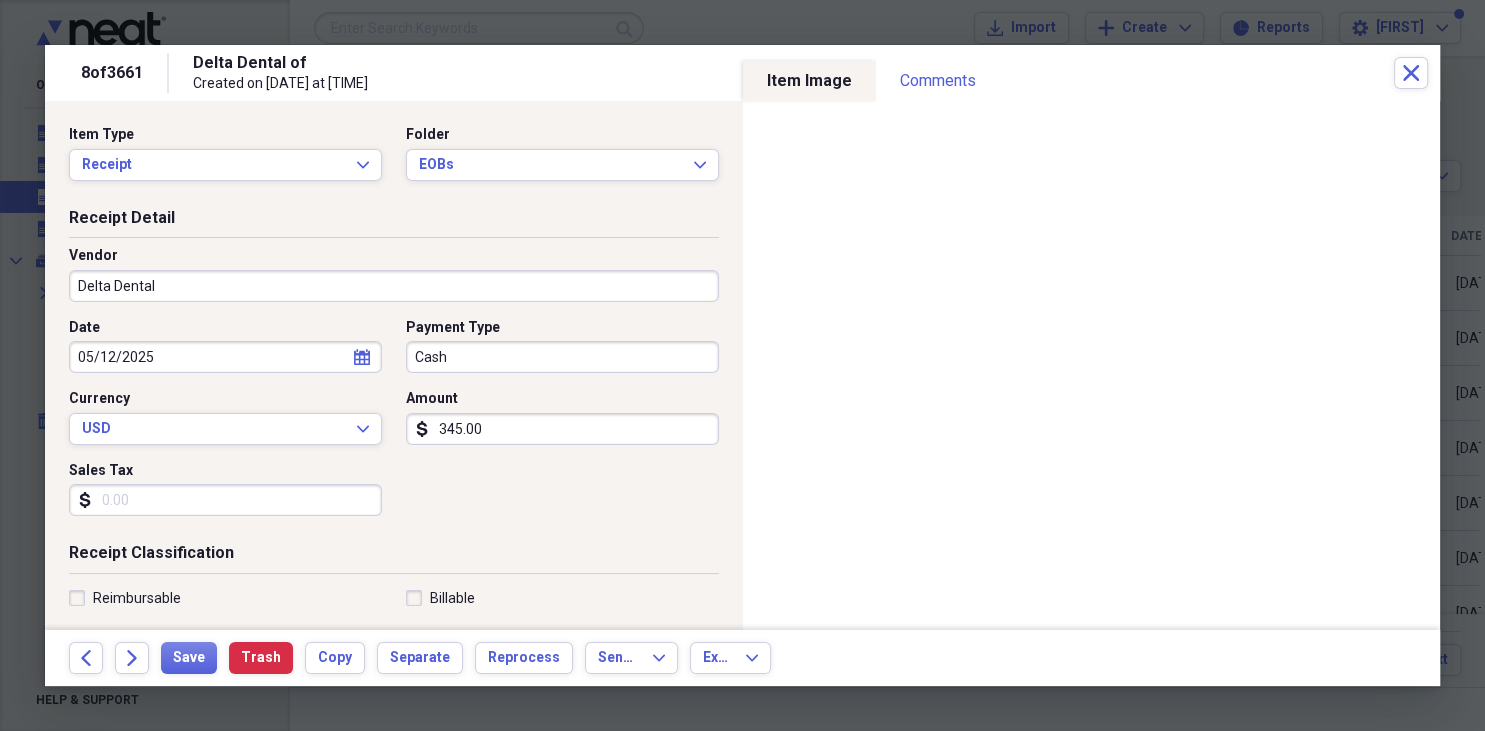 click on "Cash" at bounding box center [562, 357] 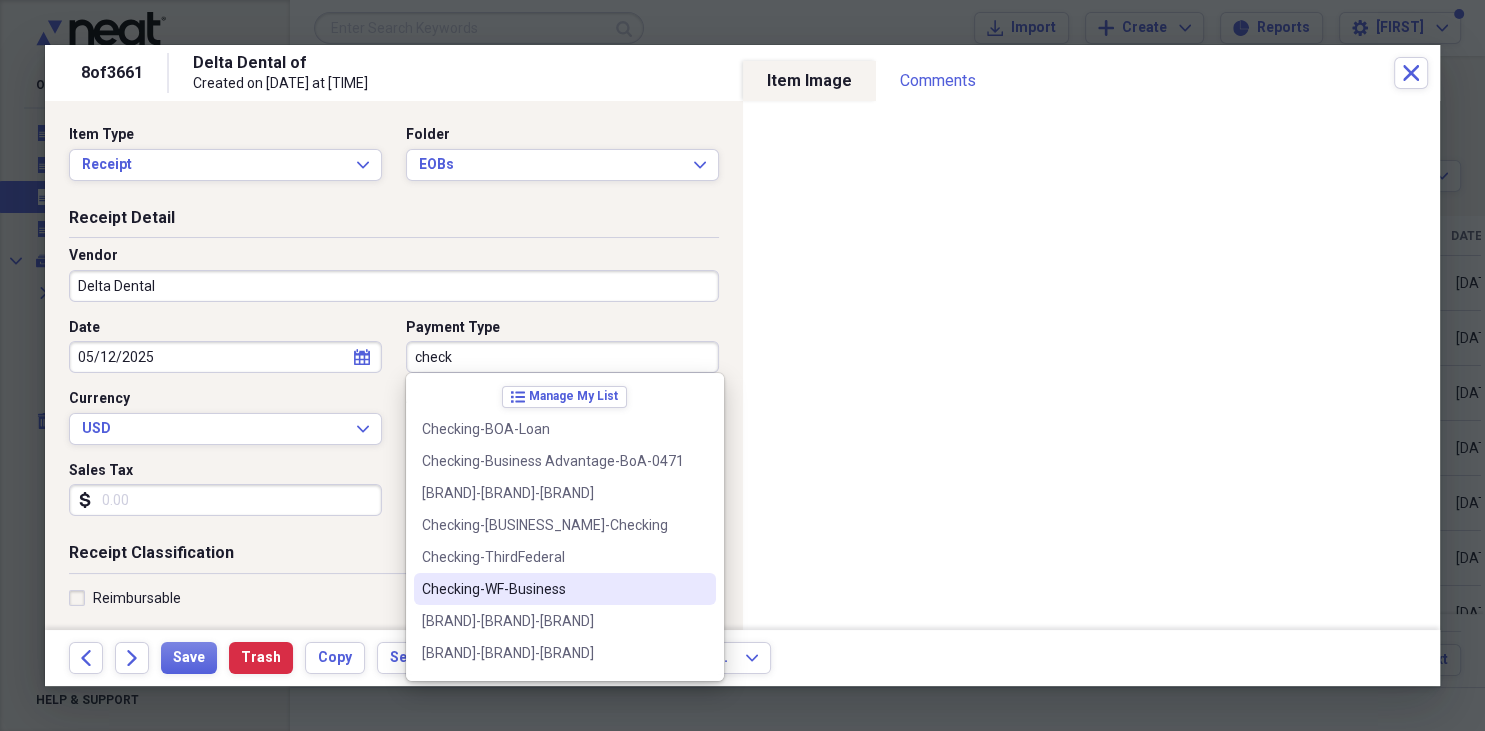 click on "Checking-WF-Business" at bounding box center [553, 589] 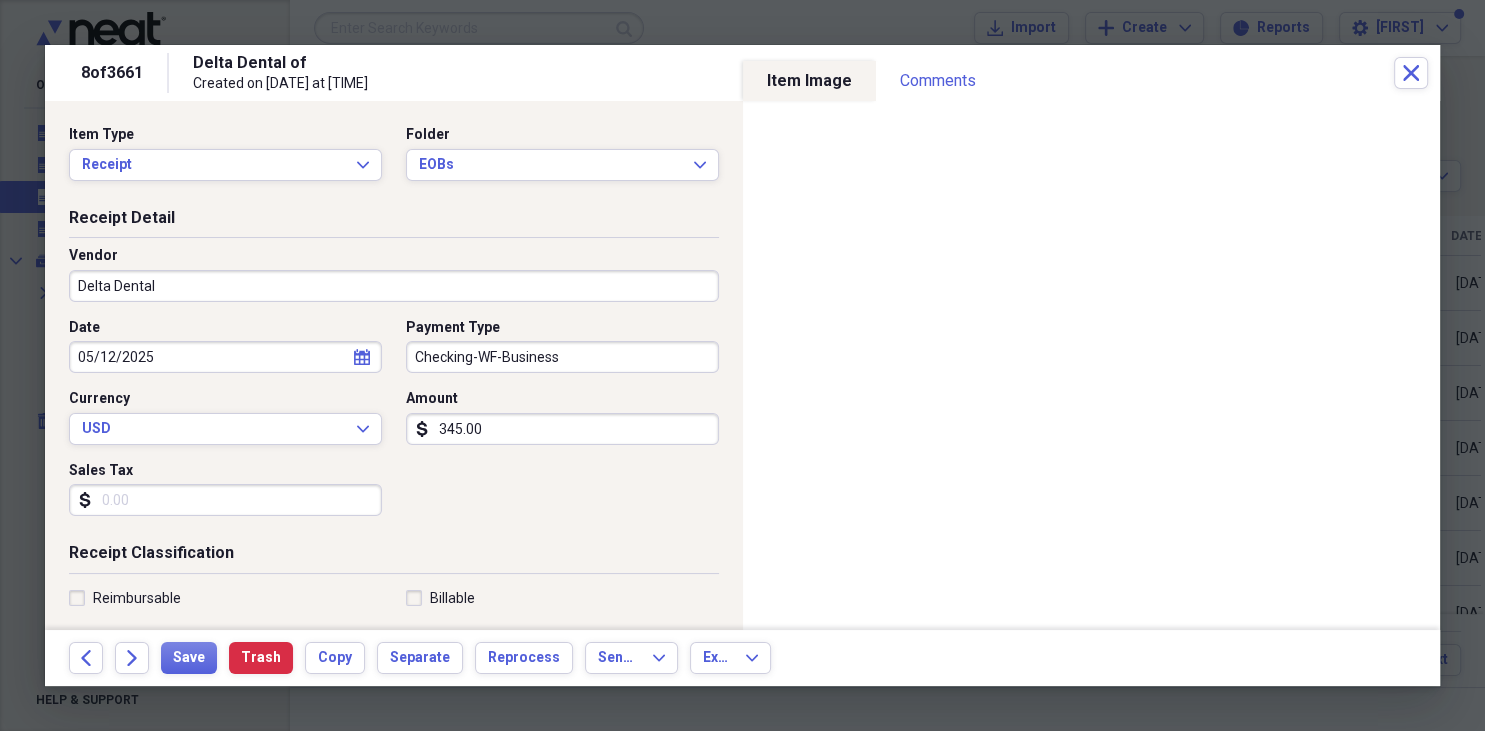 click on "345.00" at bounding box center [562, 429] 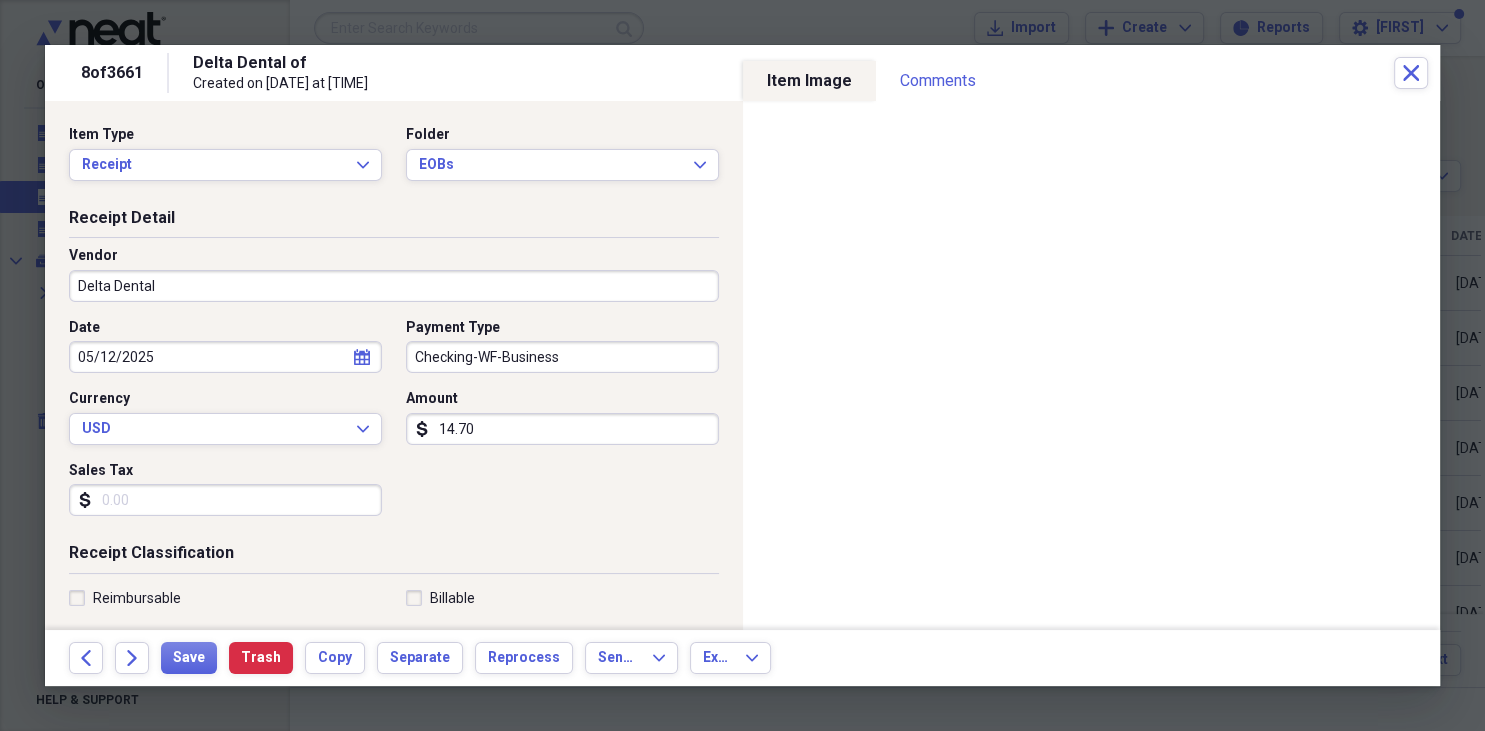 type on "147.00" 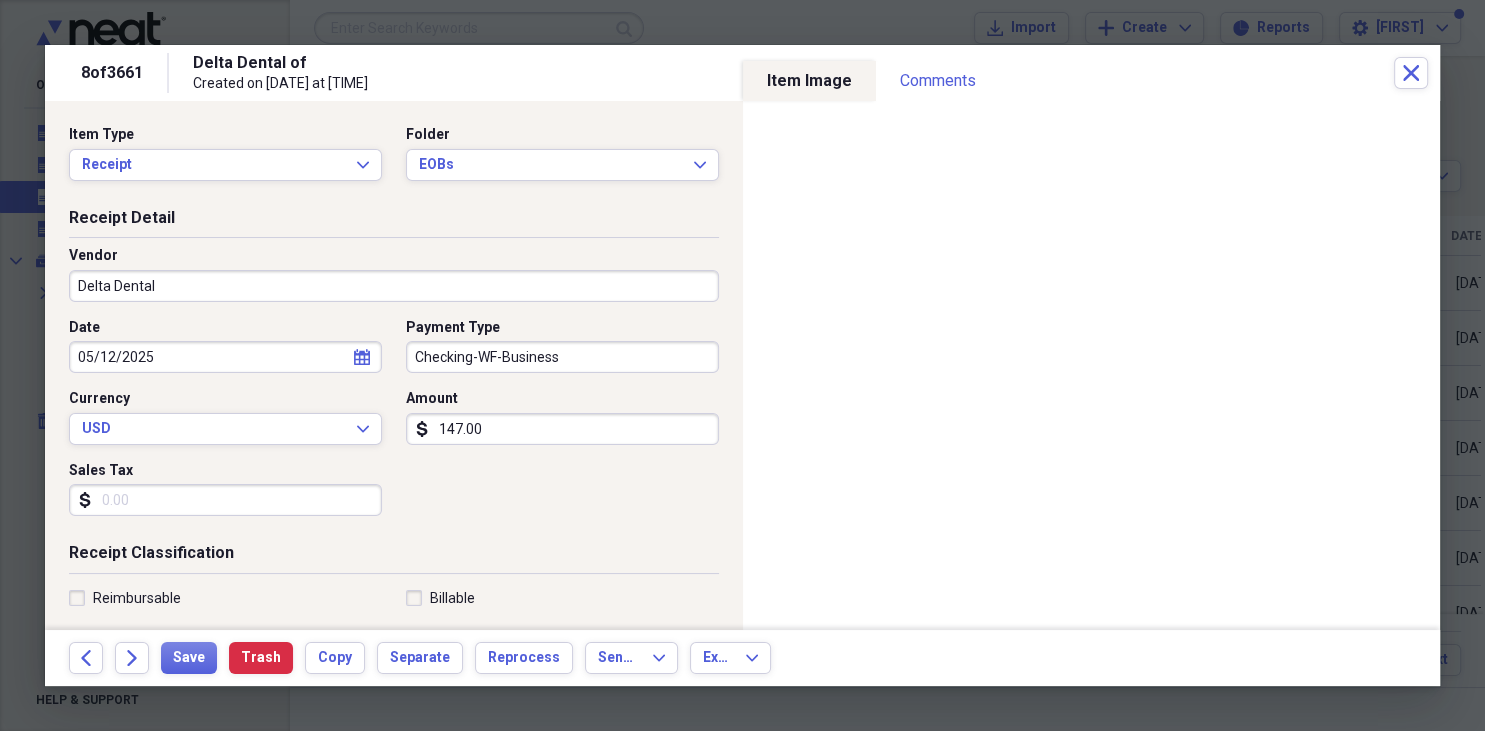 select on "4" 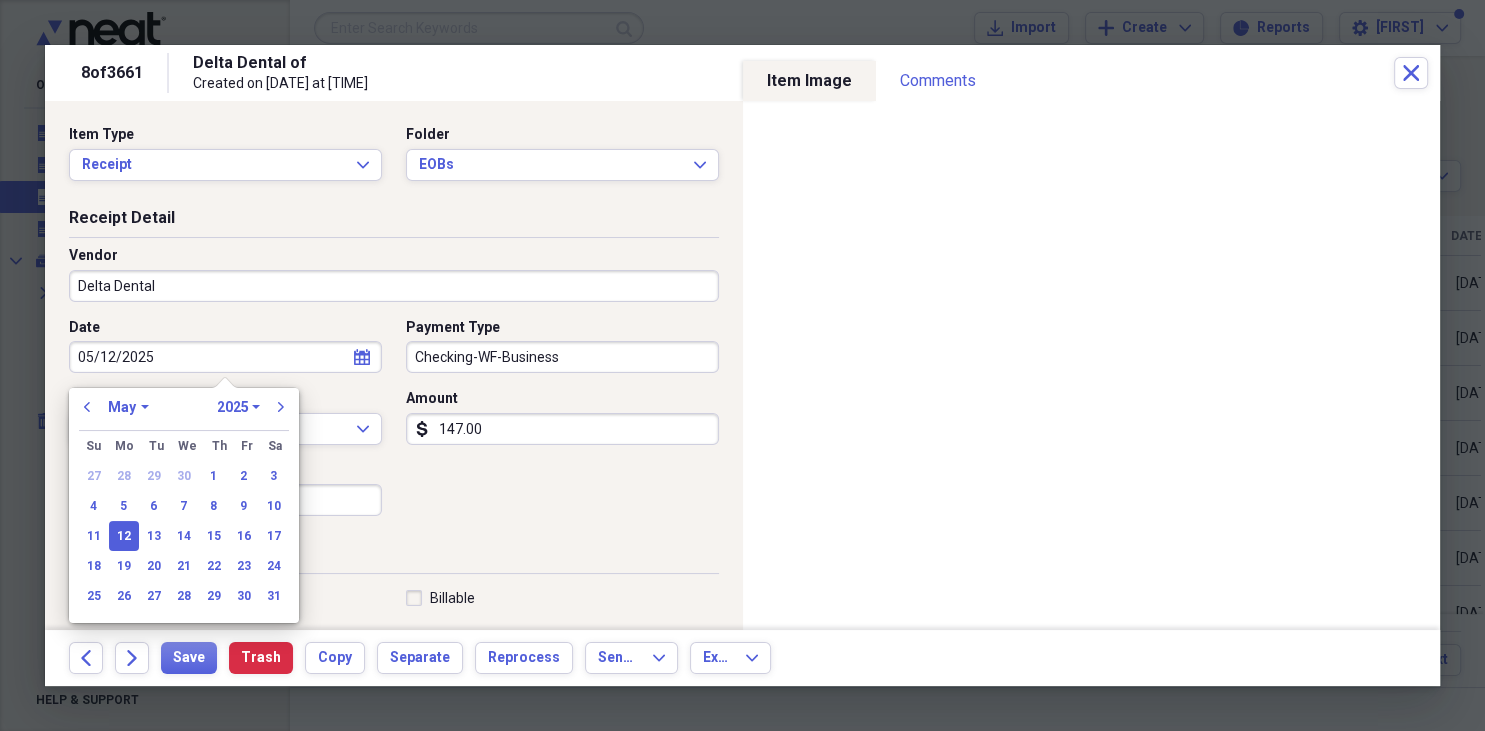 drag, startPoint x: 118, startPoint y: 356, endPoint x: 33, endPoint y: 332, distance: 88.32327 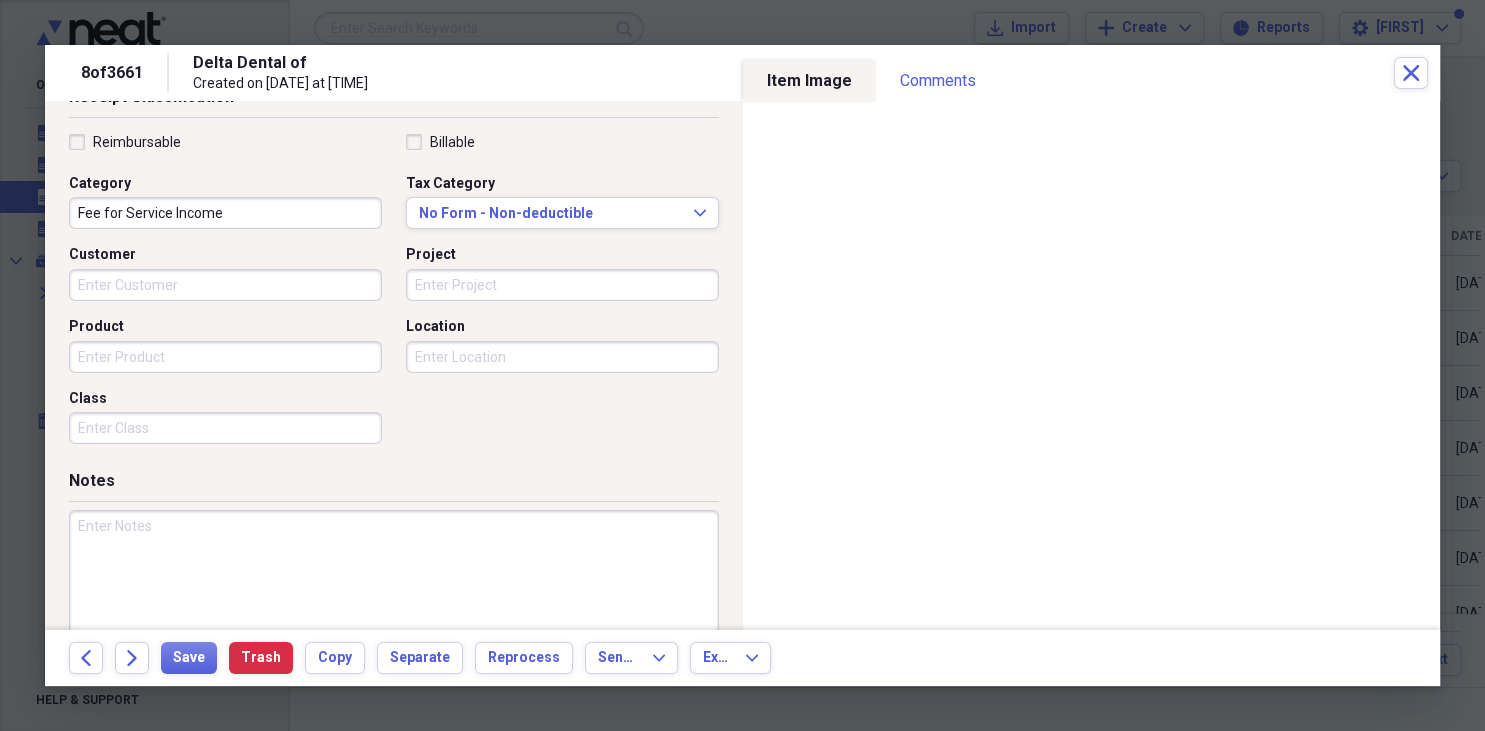 scroll, scrollTop: 490, scrollLeft: 0, axis: vertical 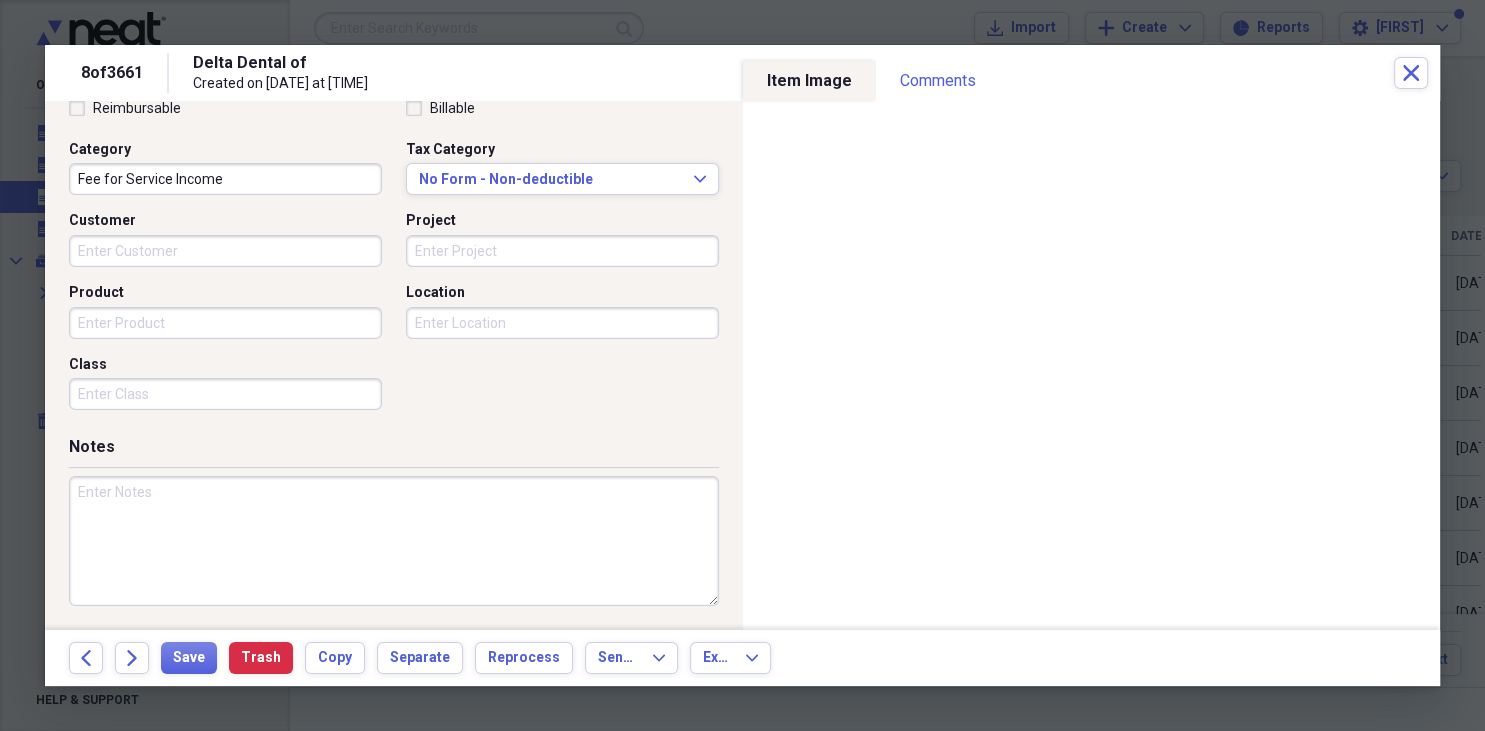 click at bounding box center (394, 541) 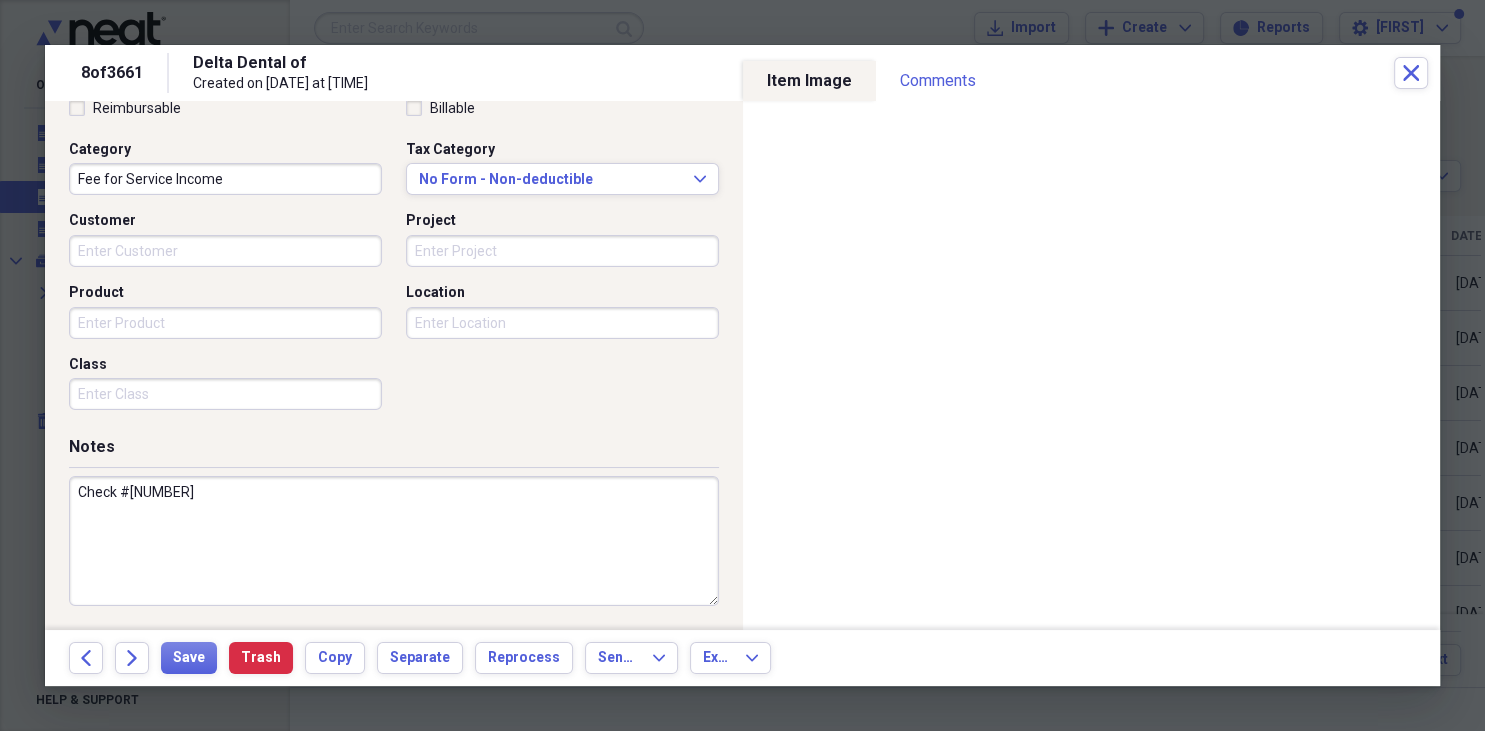 click on "Check #02552604" at bounding box center (394, 541) 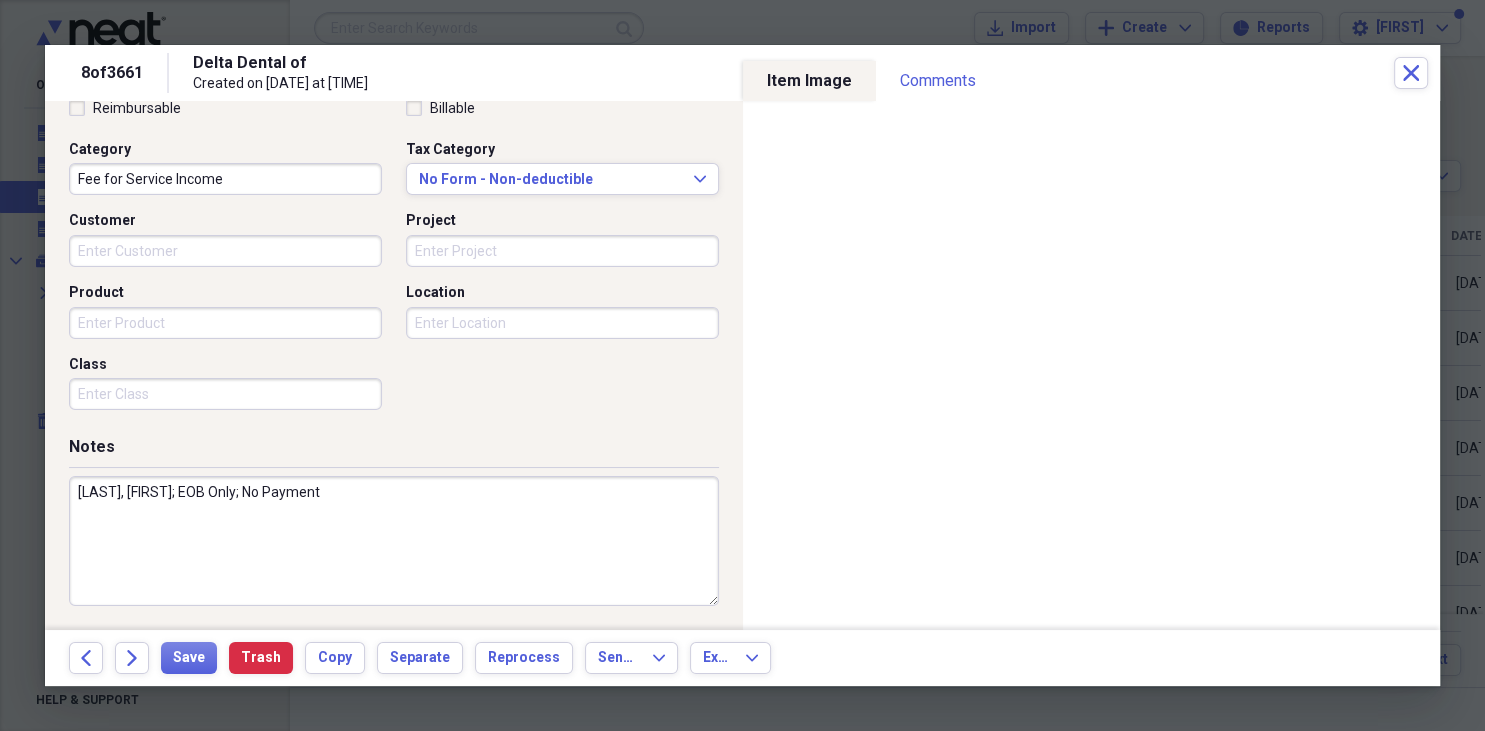 click on "Ibrahim, Opeymi; Check #02552604" at bounding box center (394, 541) 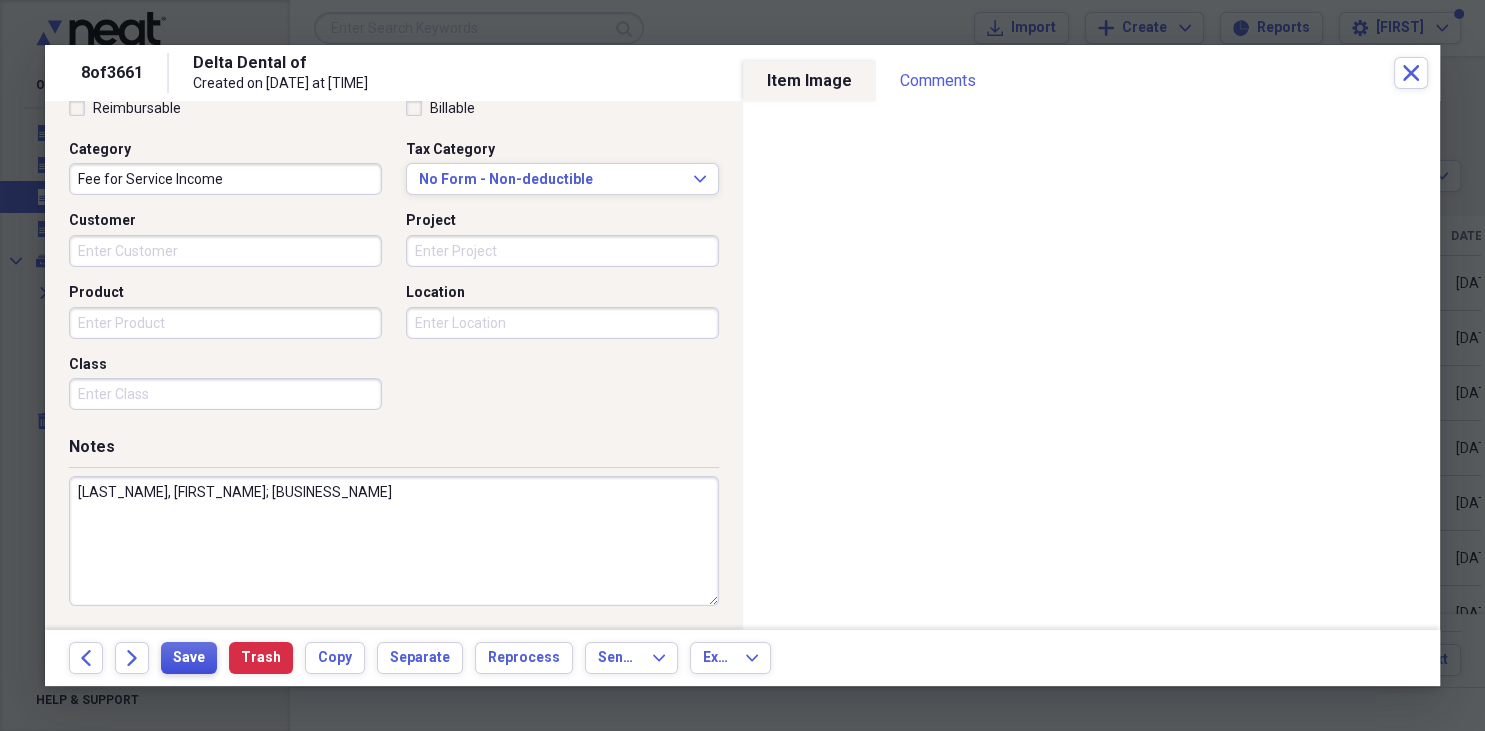 type on "Ibrahim, Opeyemi; Check #02552604" 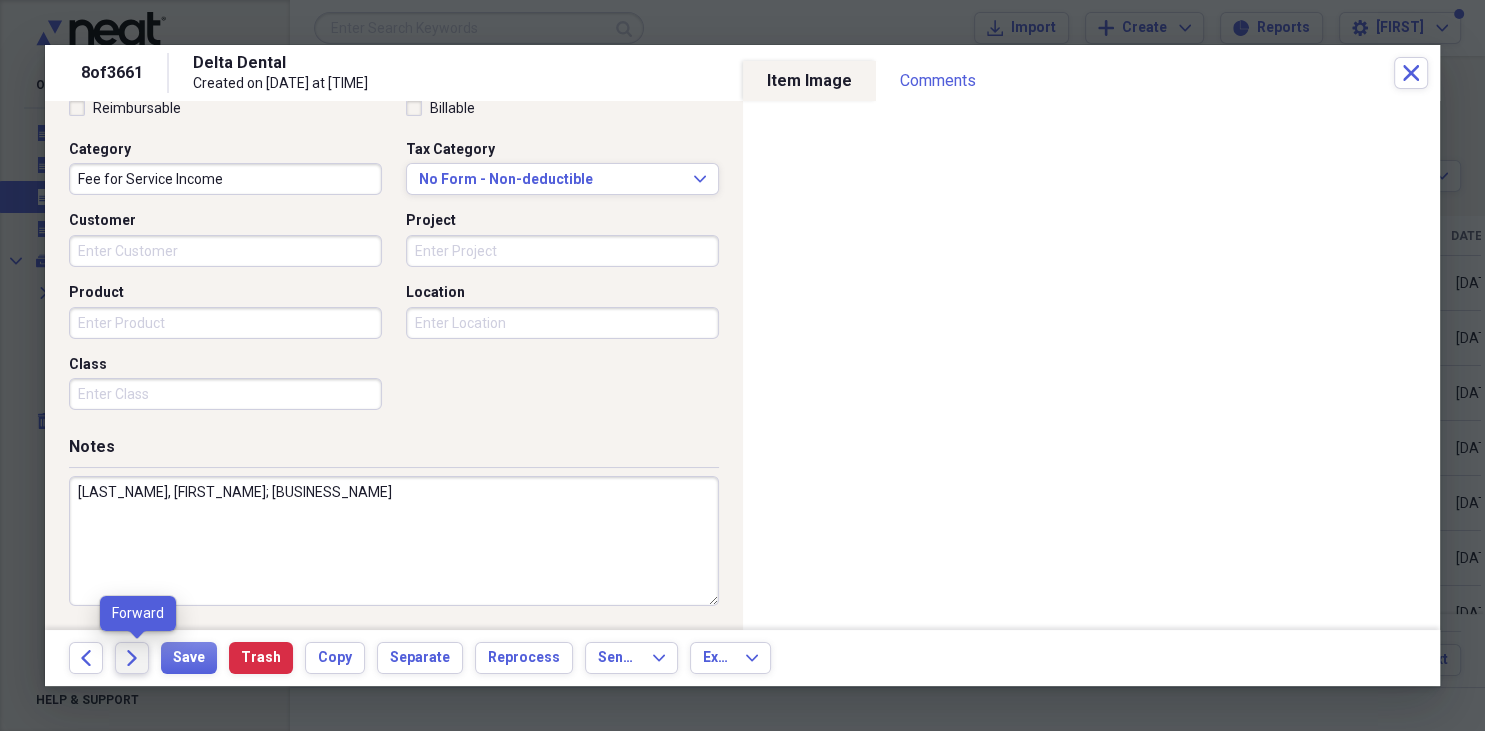 click on "Forward" 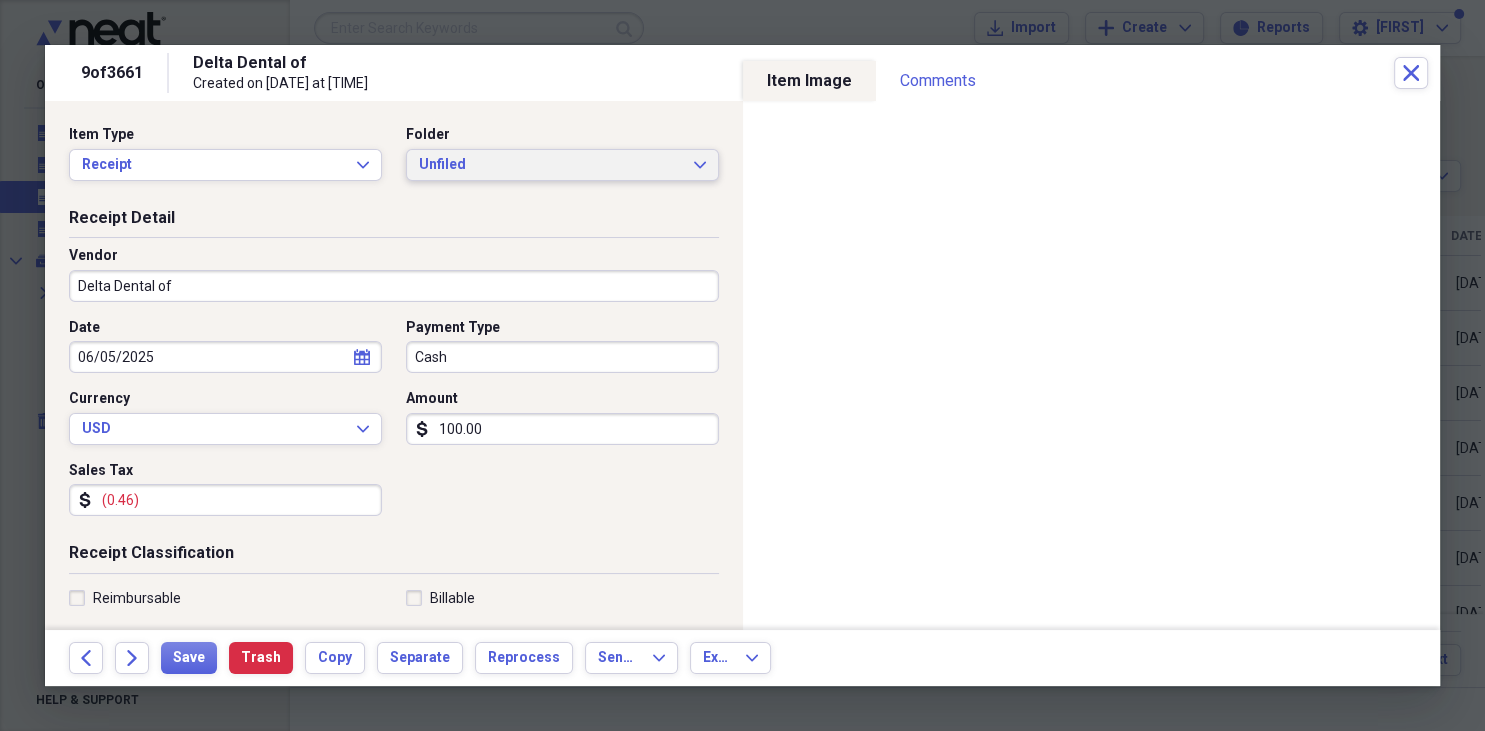 click on "Expand" 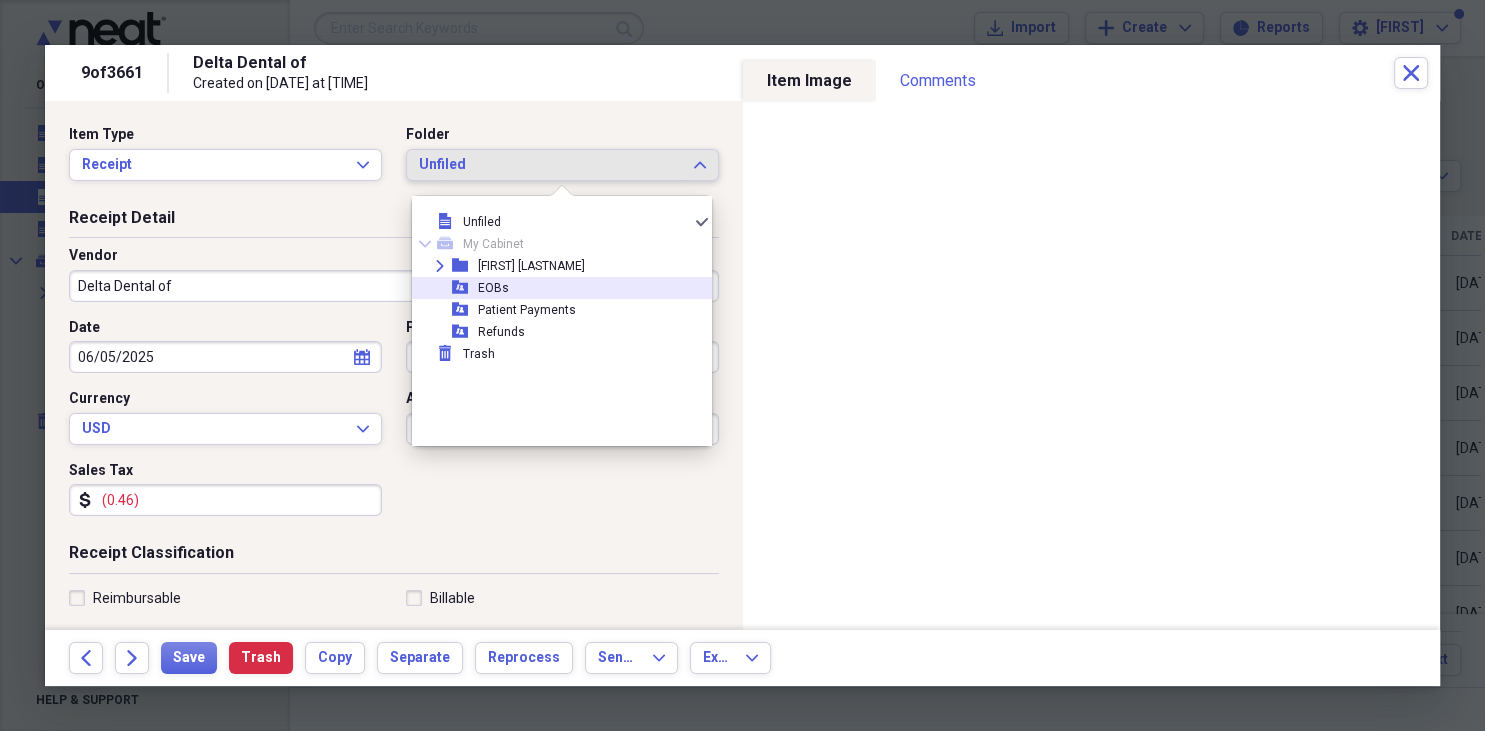 click on "EOBs" at bounding box center (493, 288) 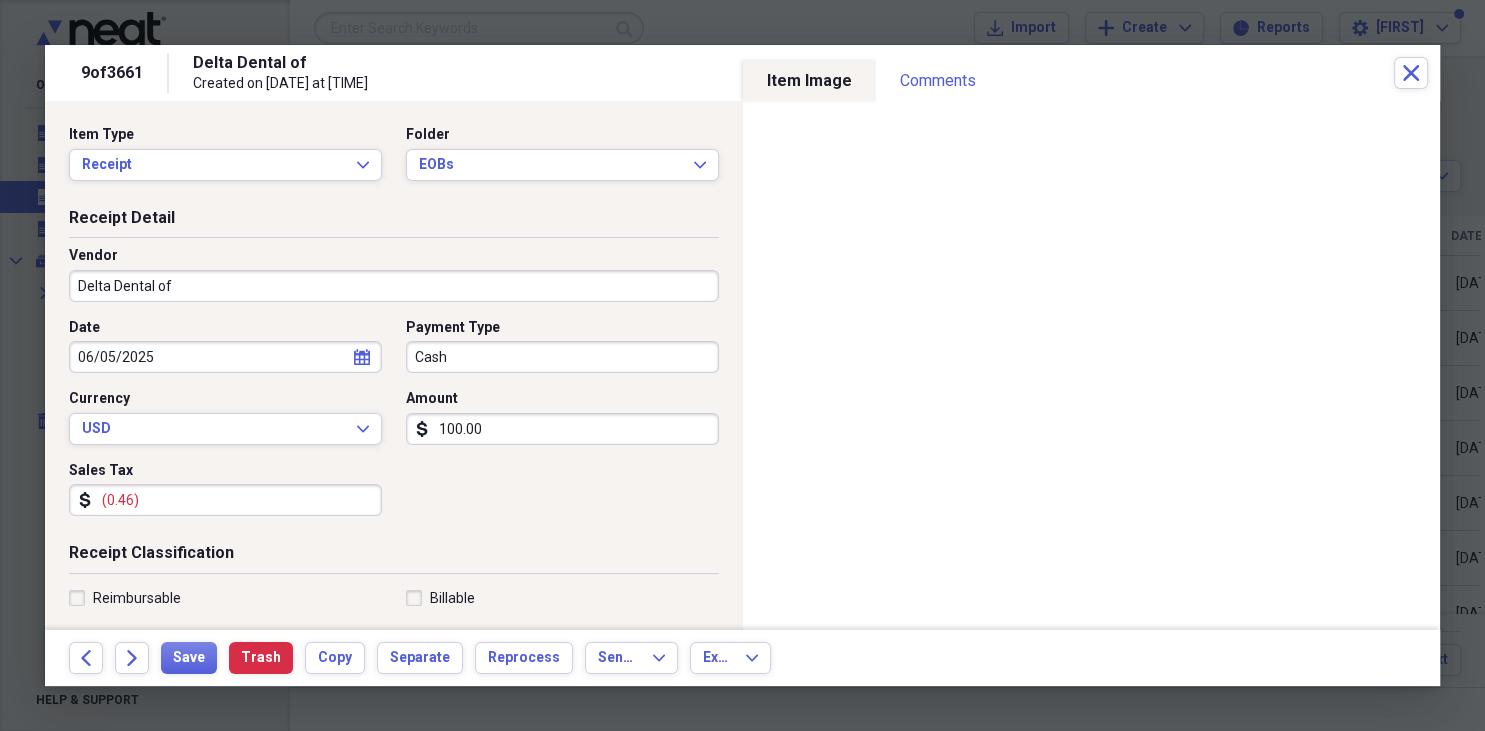 click on "Delta Dental of" at bounding box center (394, 286) 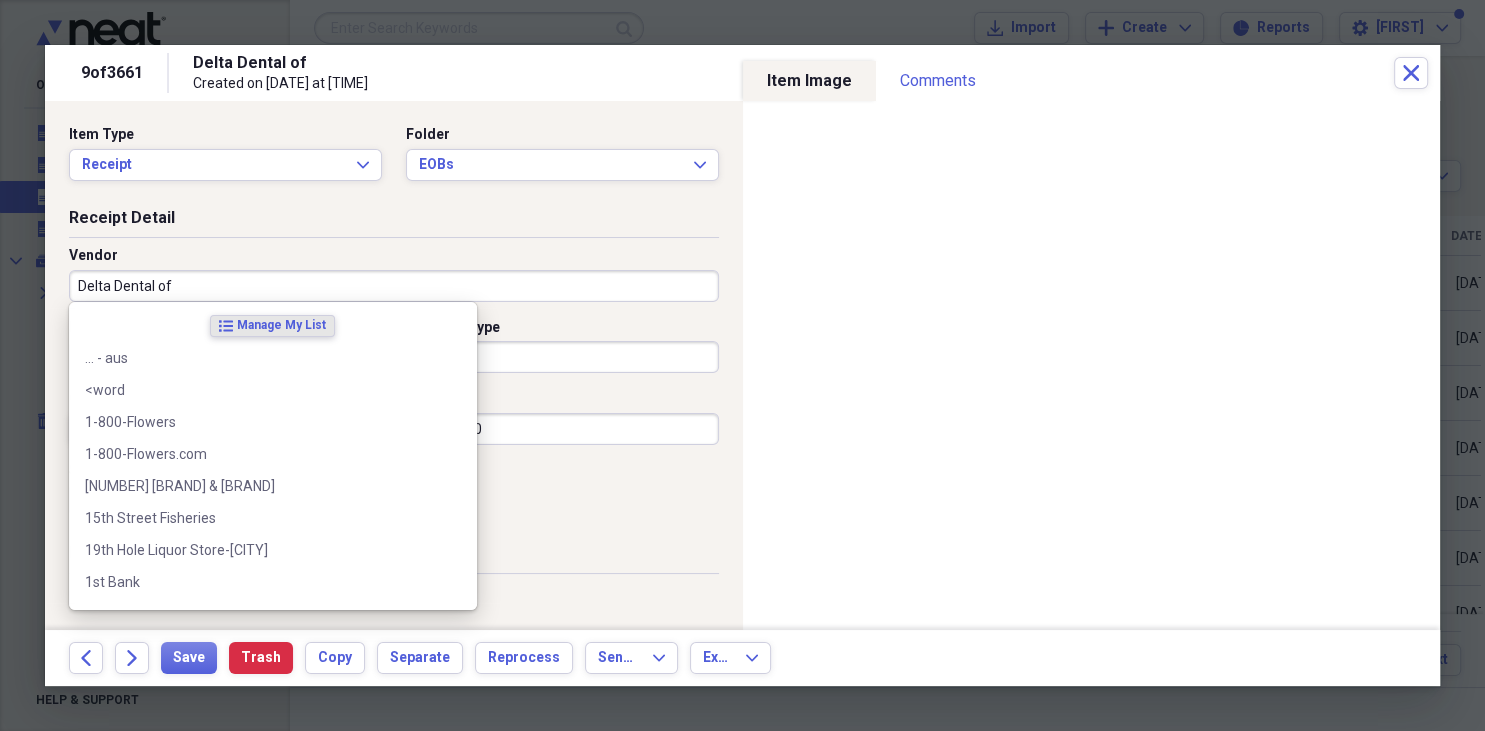 click on "Delta Dental of" at bounding box center [394, 286] 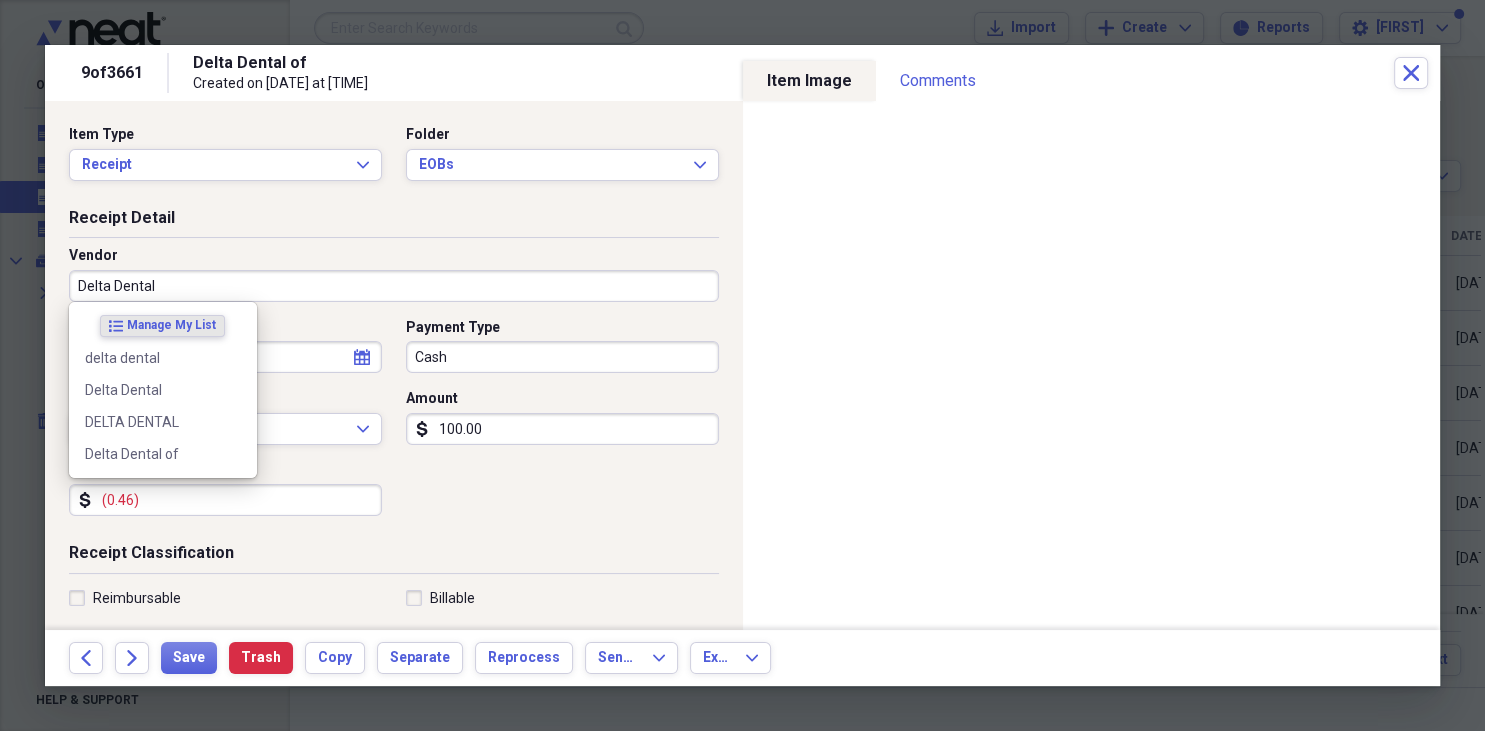 type on "Delta Dental" 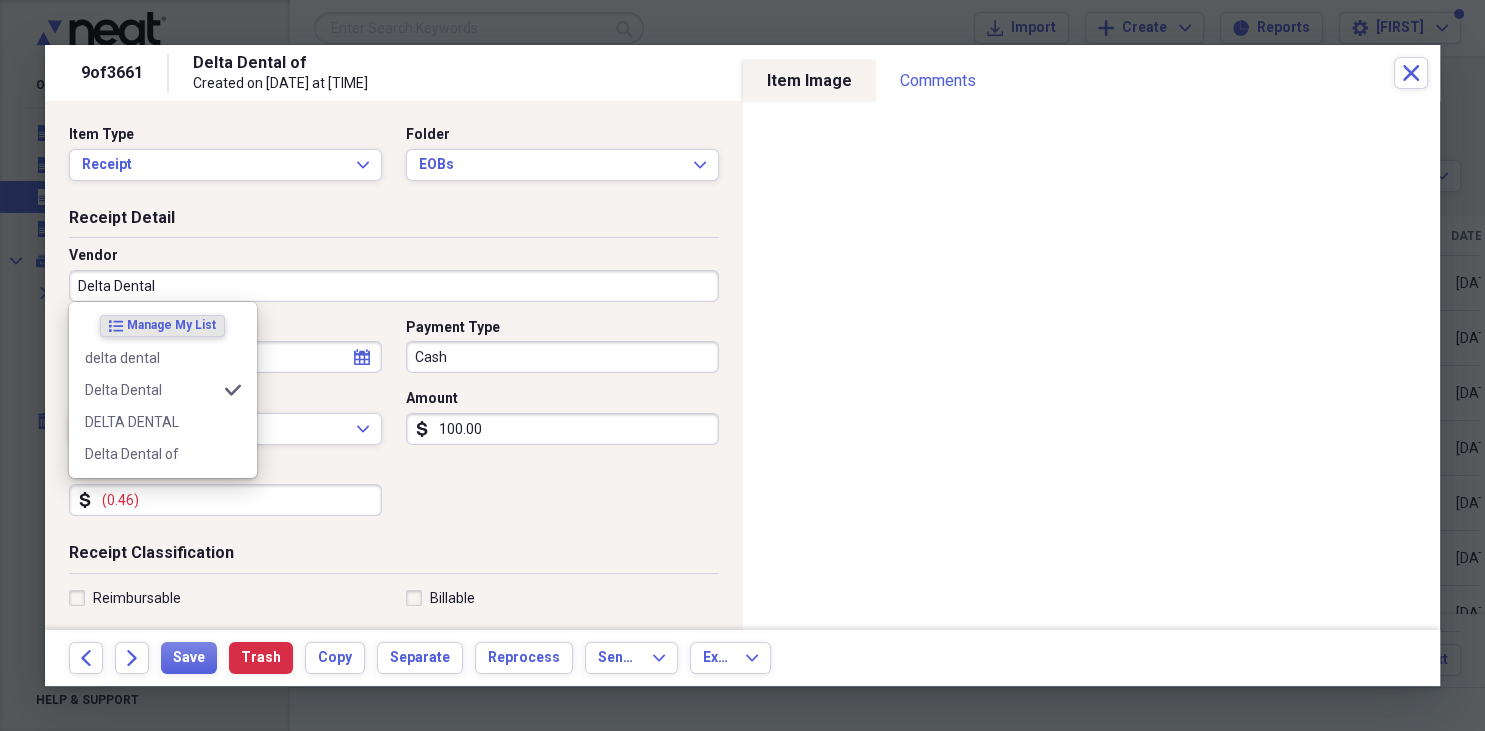 type on "Fee for Service Income" 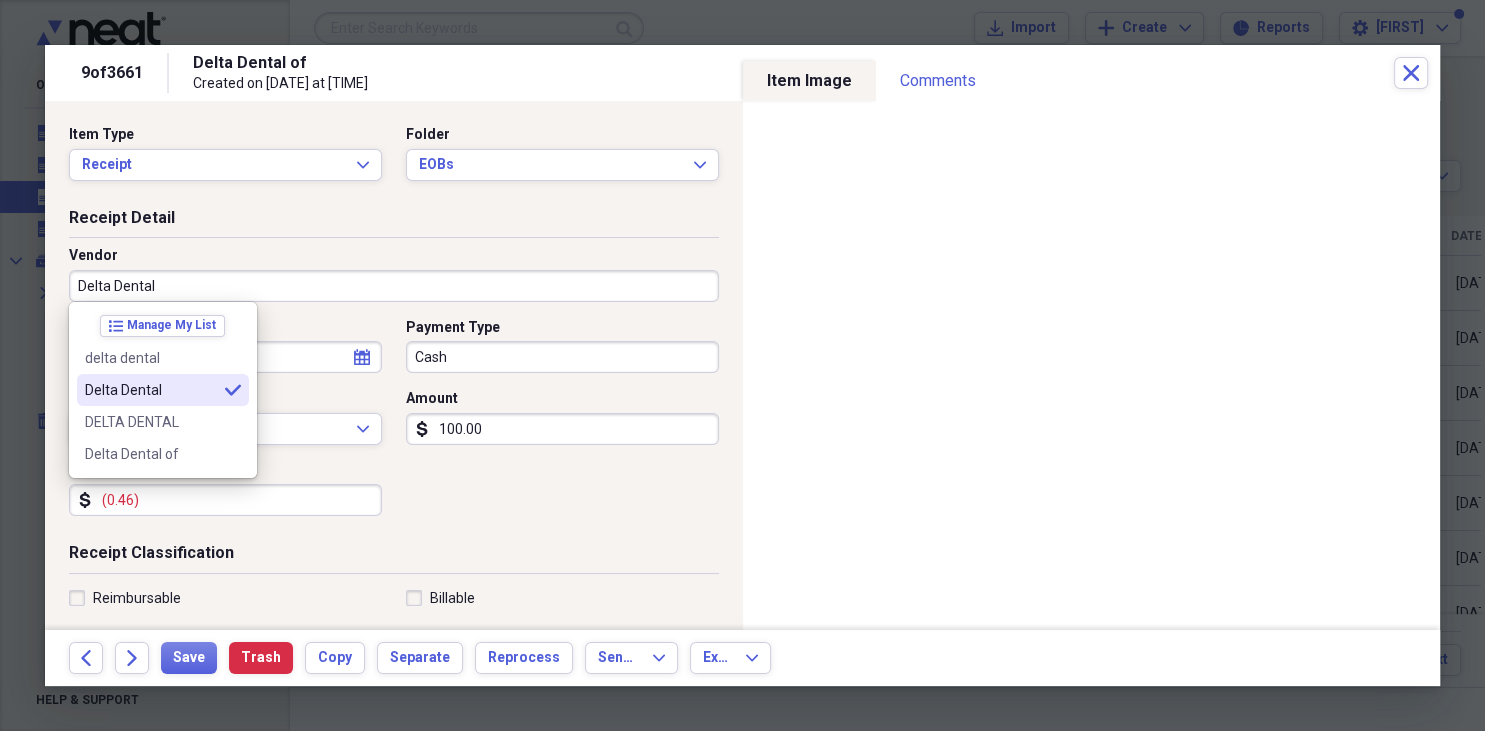 type on "Delta Dental" 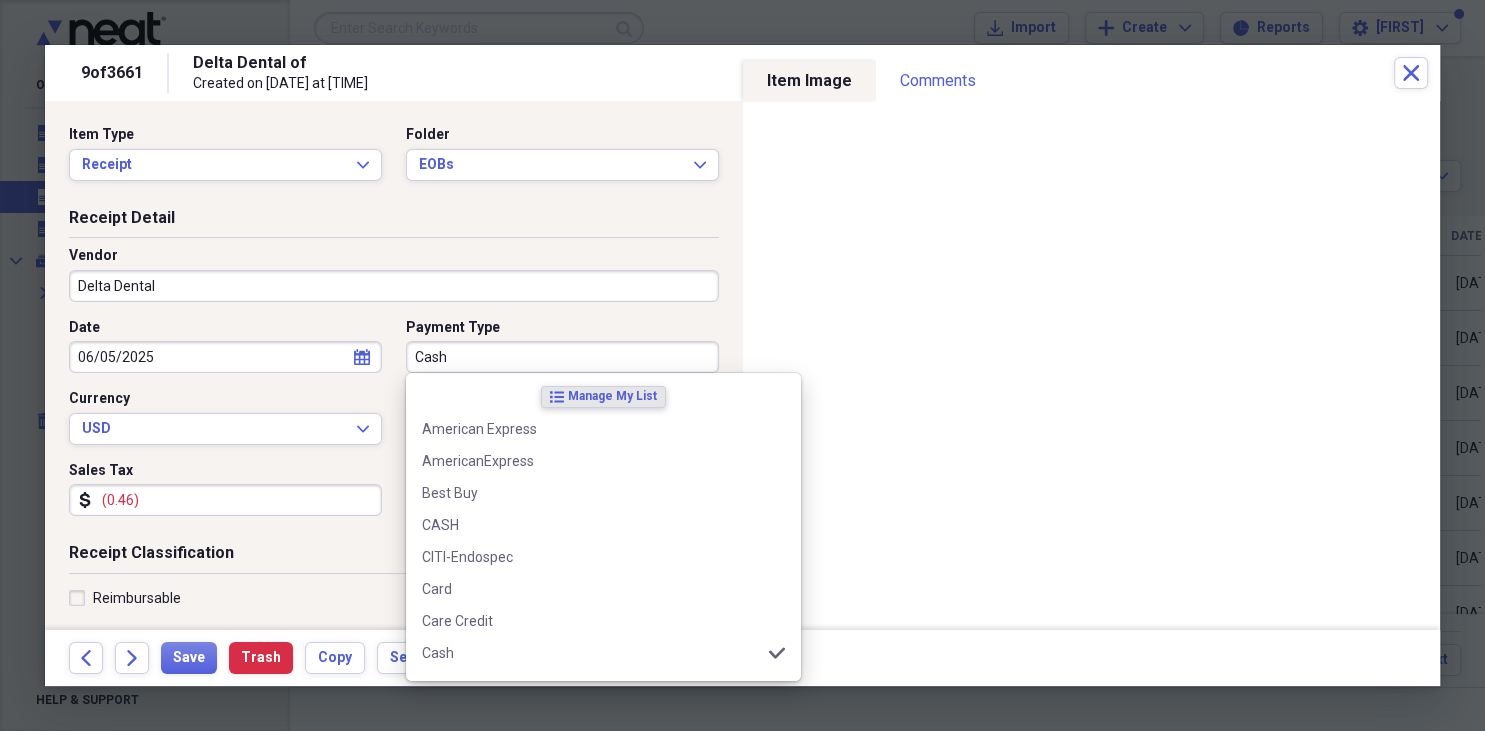 click on "Cash" at bounding box center (562, 357) 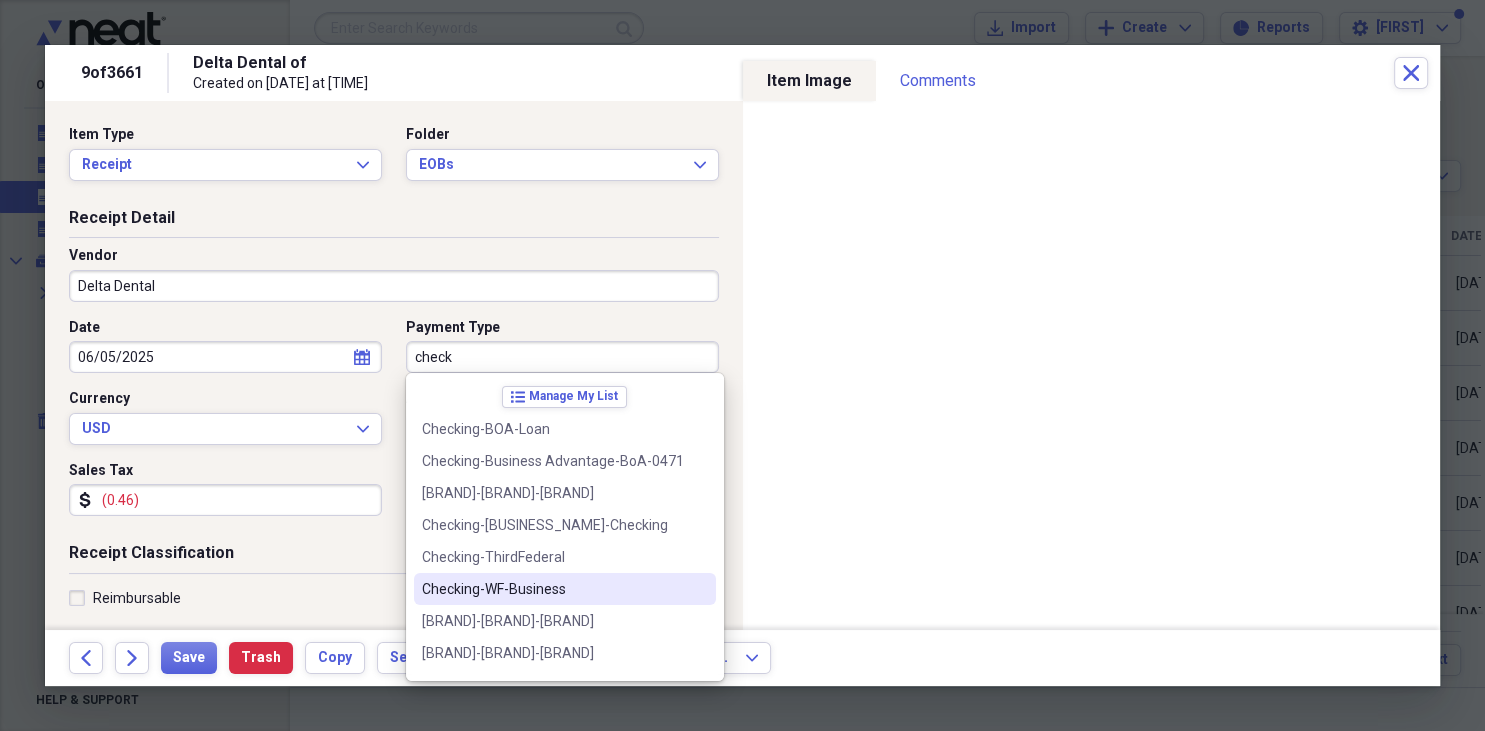 click on "Checking-WF-Business" at bounding box center (553, 589) 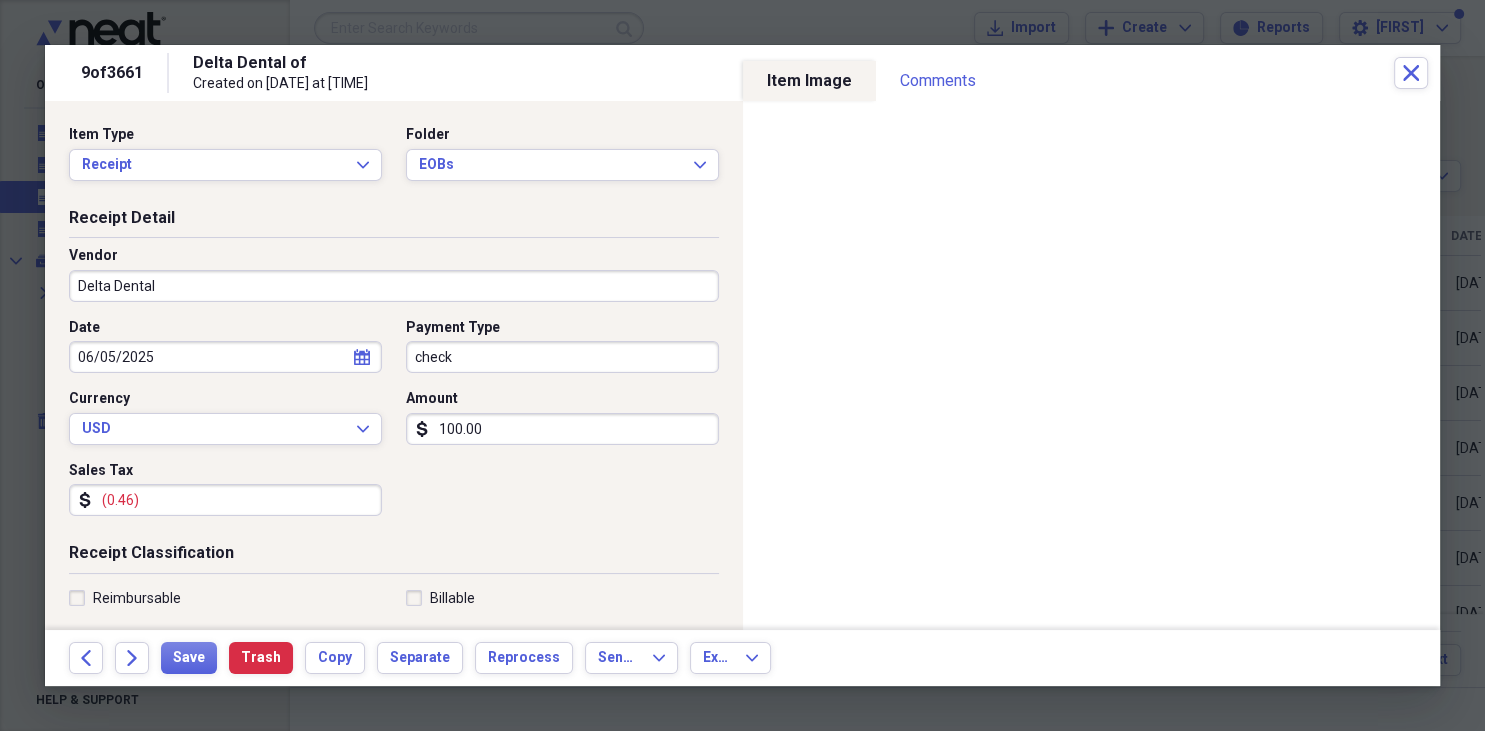 type on "Checking-WF-Business" 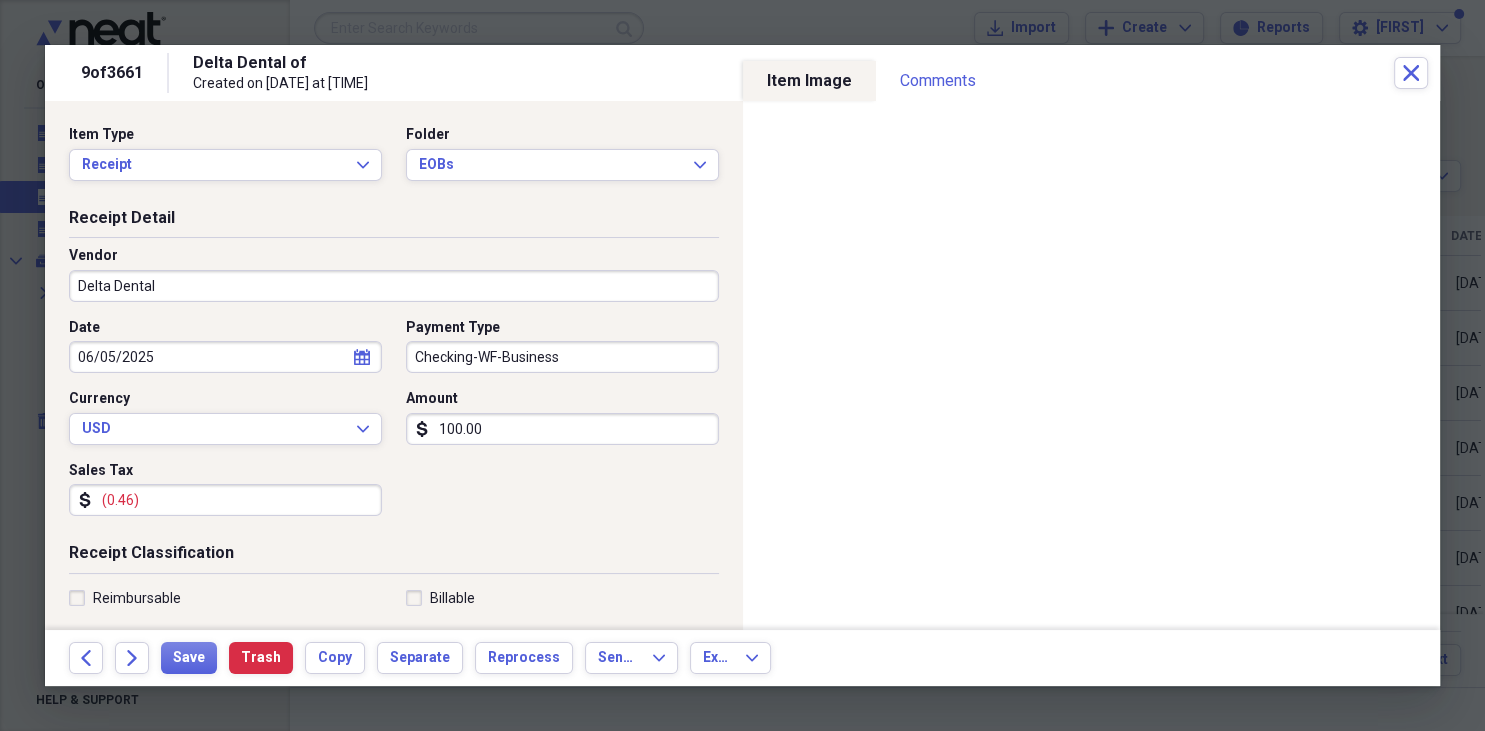 drag, startPoint x: 1082, startPoint y: 630, endPoint x: 1316, endPoint y: 630, distance: 234 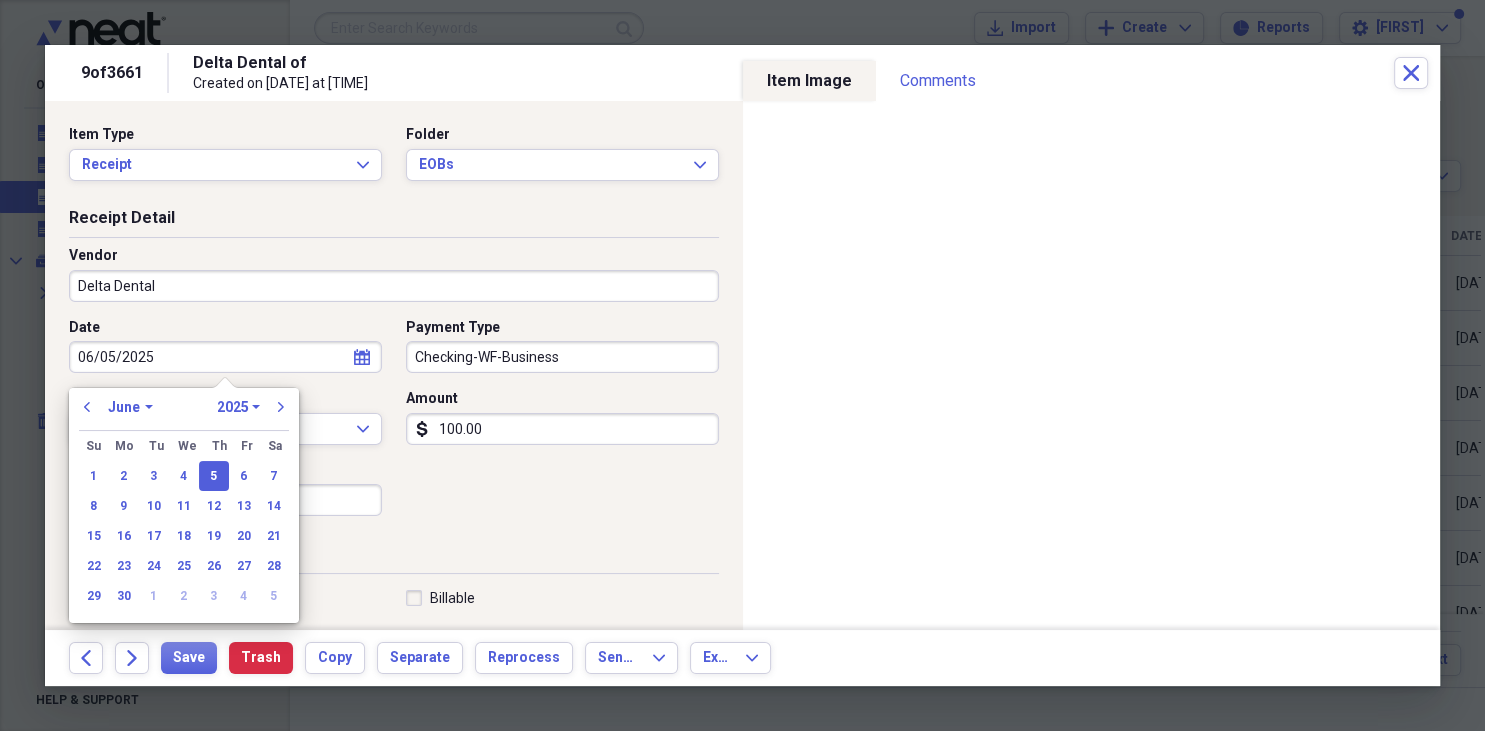 drag, startPoint x: 116, startPoint y: 355, endPoint x: 52, endPoint y: 346, distance: 64.629715 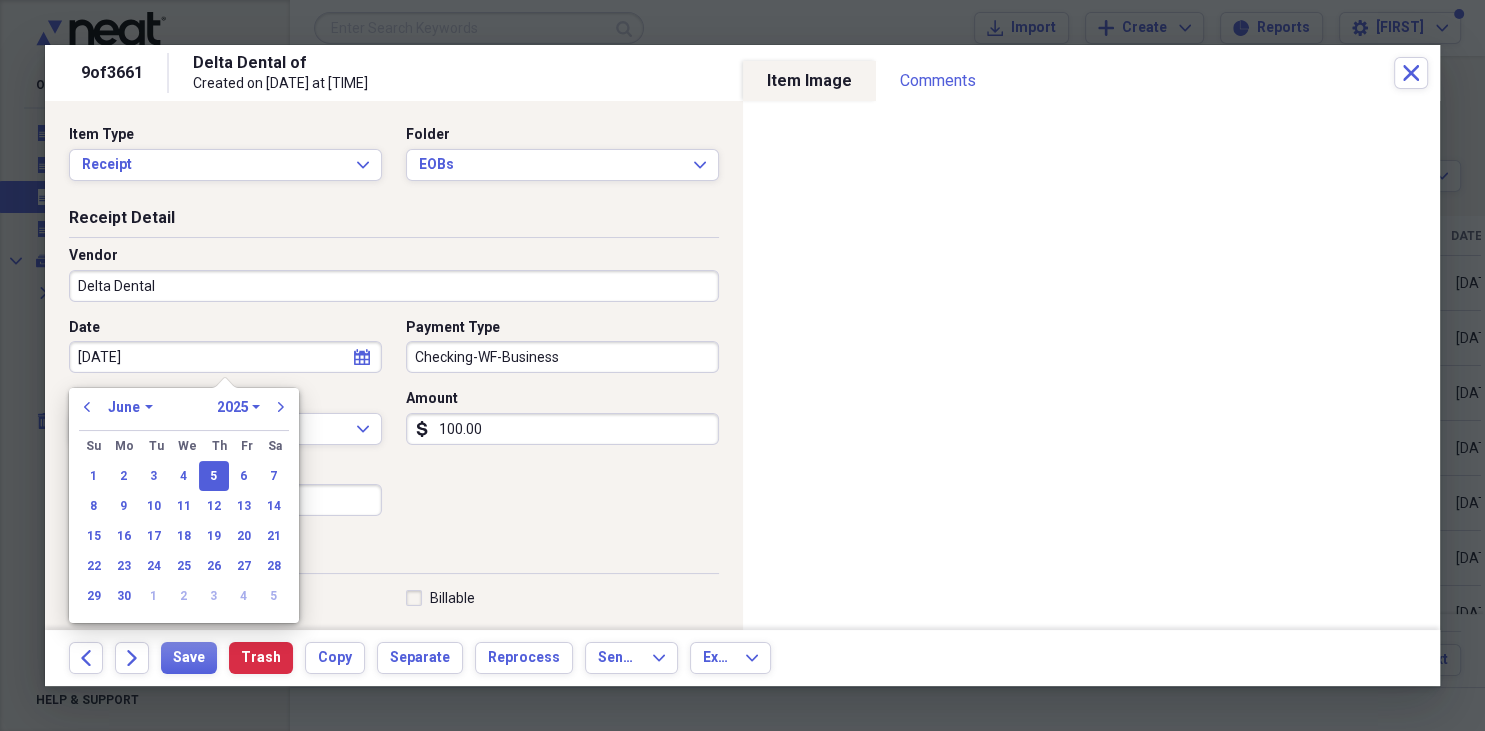 type on "7/9/2025" 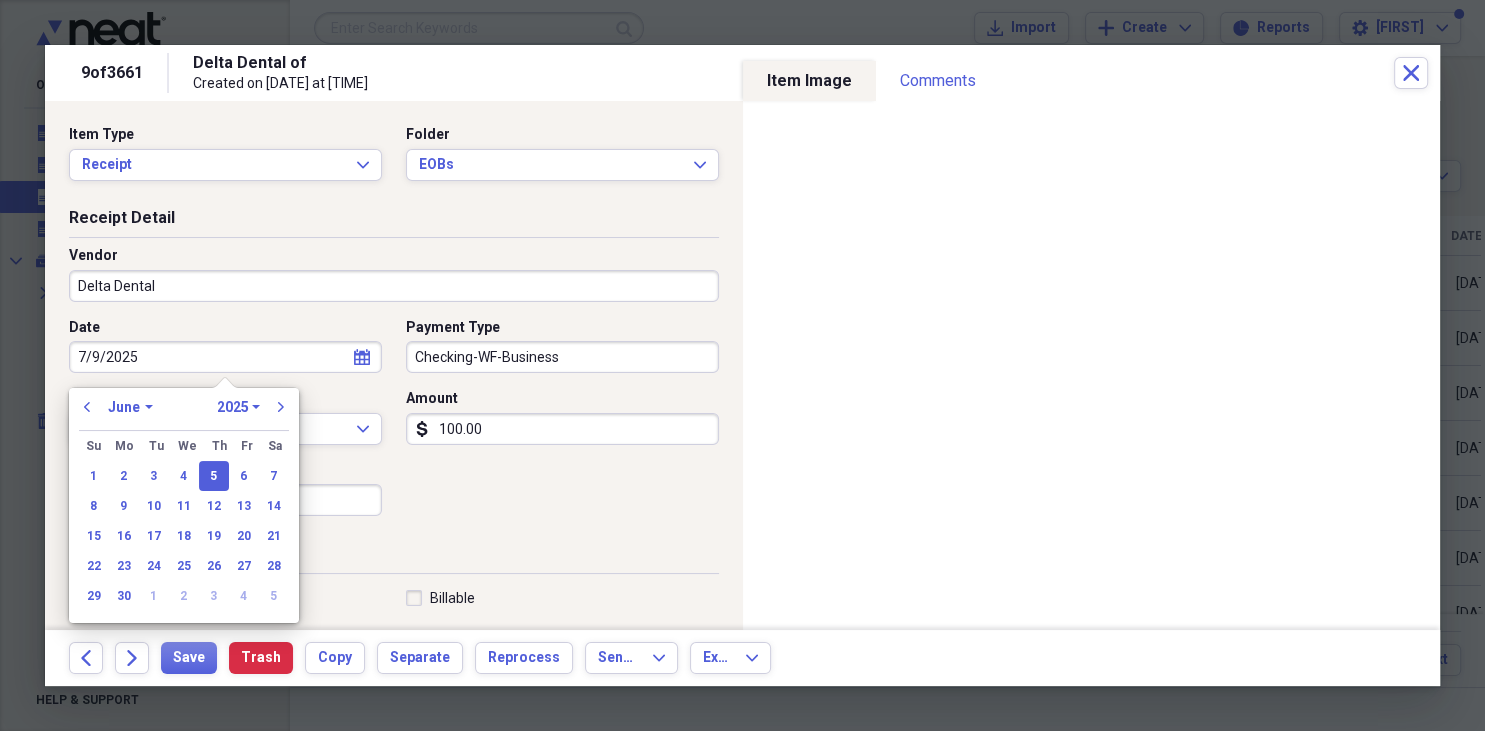 select on "6" 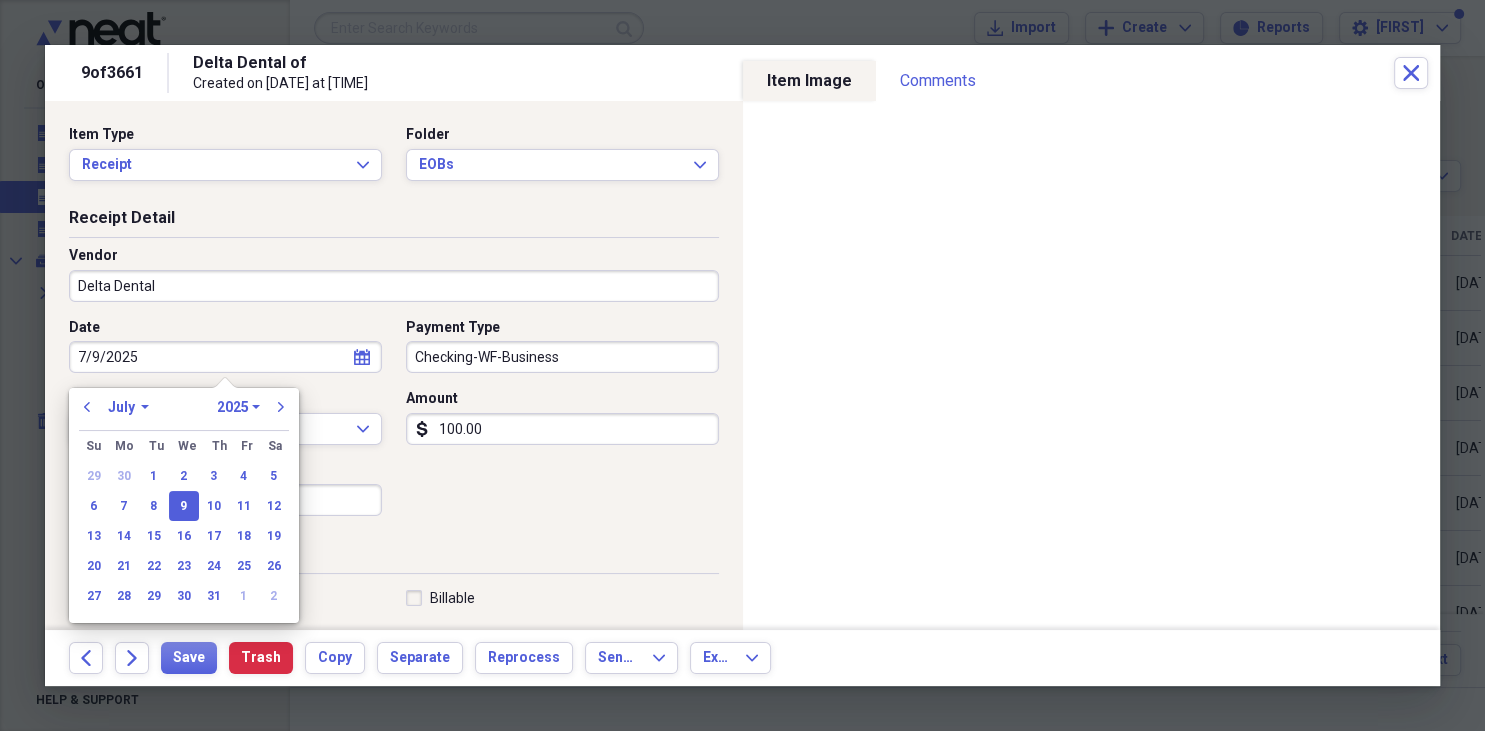 click on "100.00" at bounding box center [562, 429] 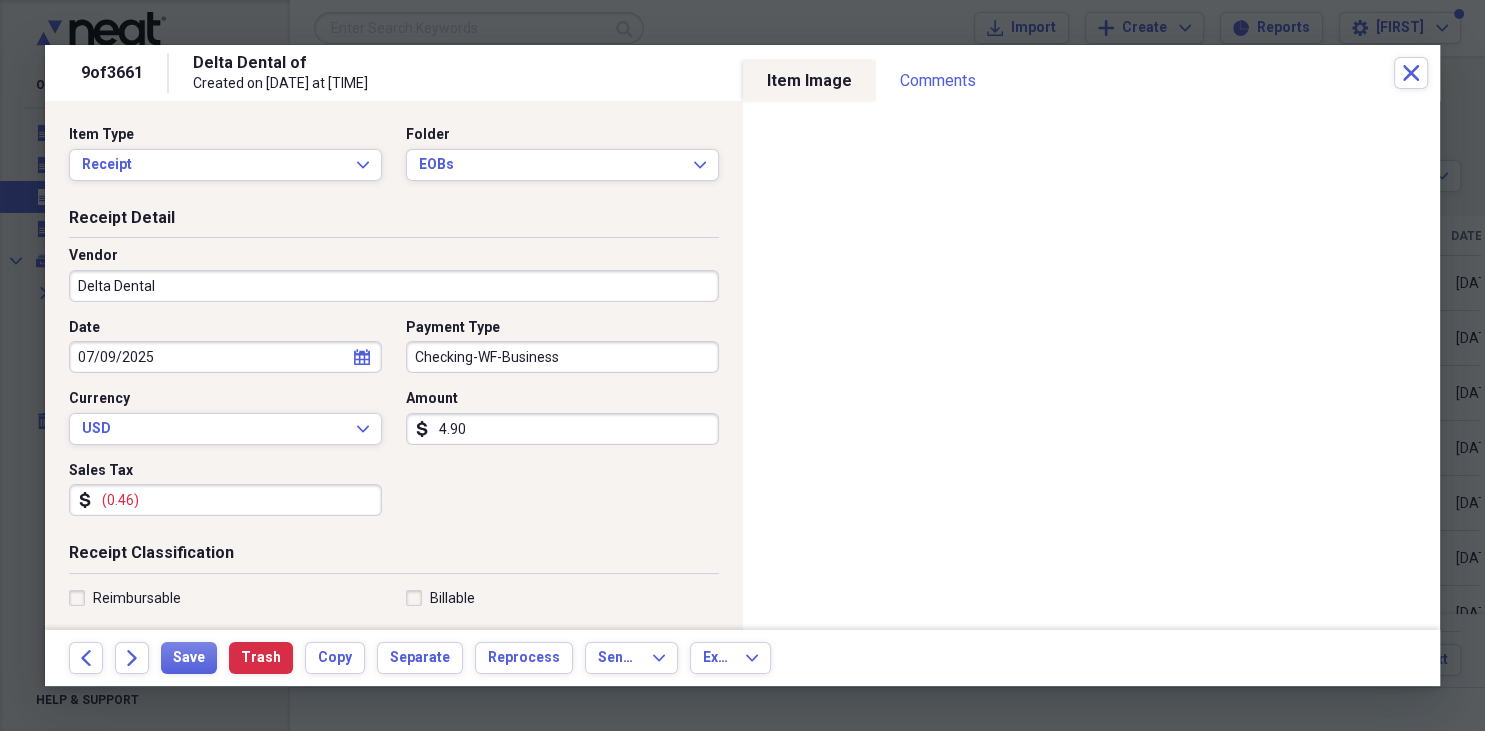 type on "49.00" 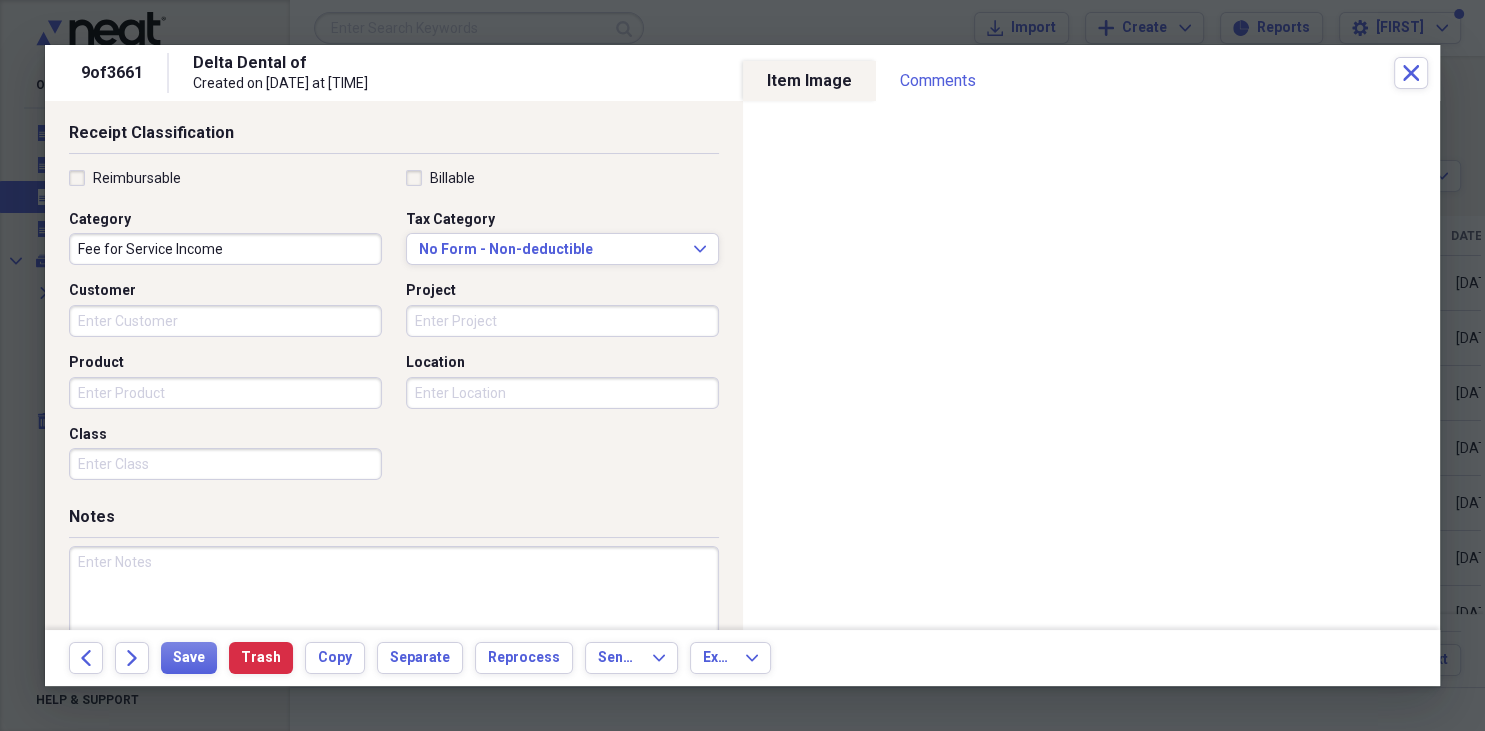 scroll, scrollTop: 490, scrollLeft: 0, axis: vertical 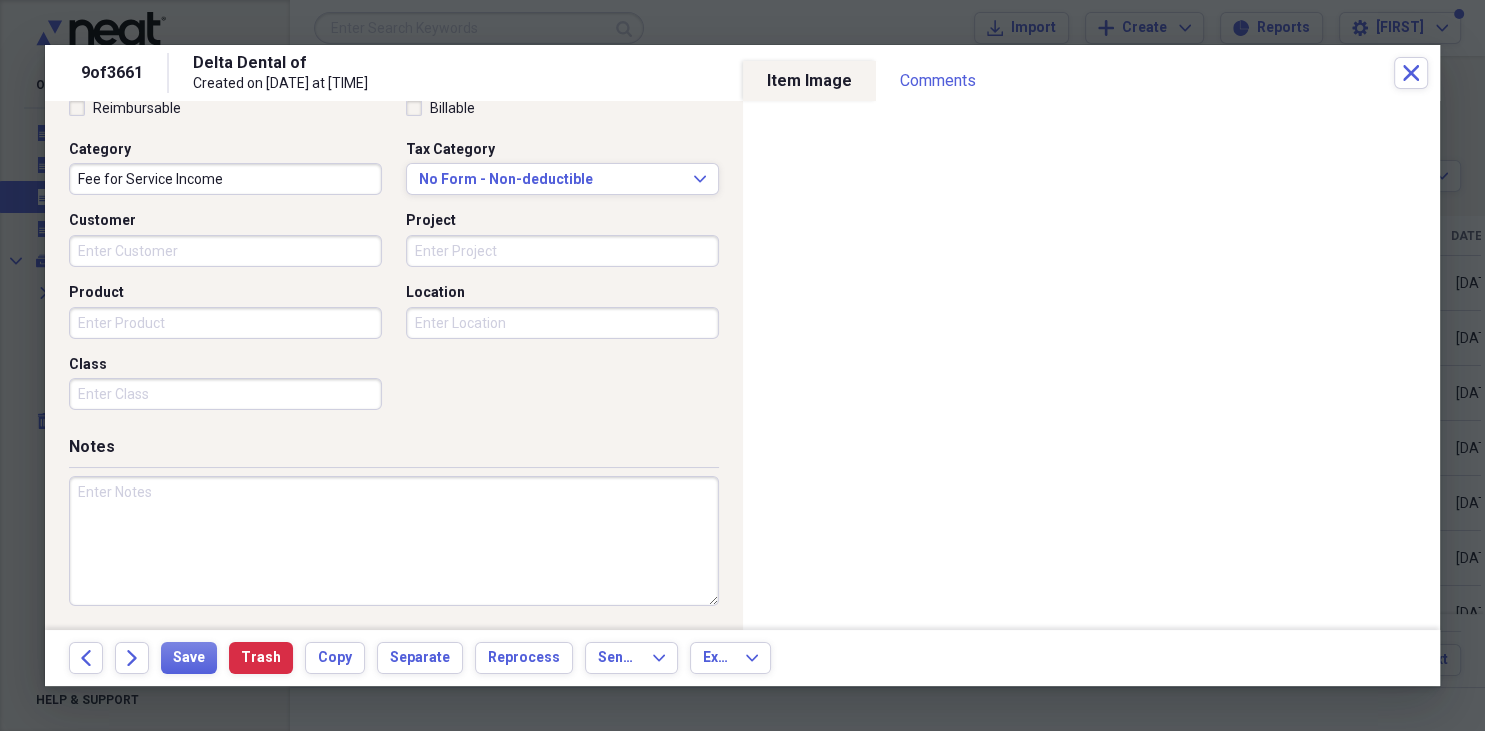 click at bounding box center [394, 541] 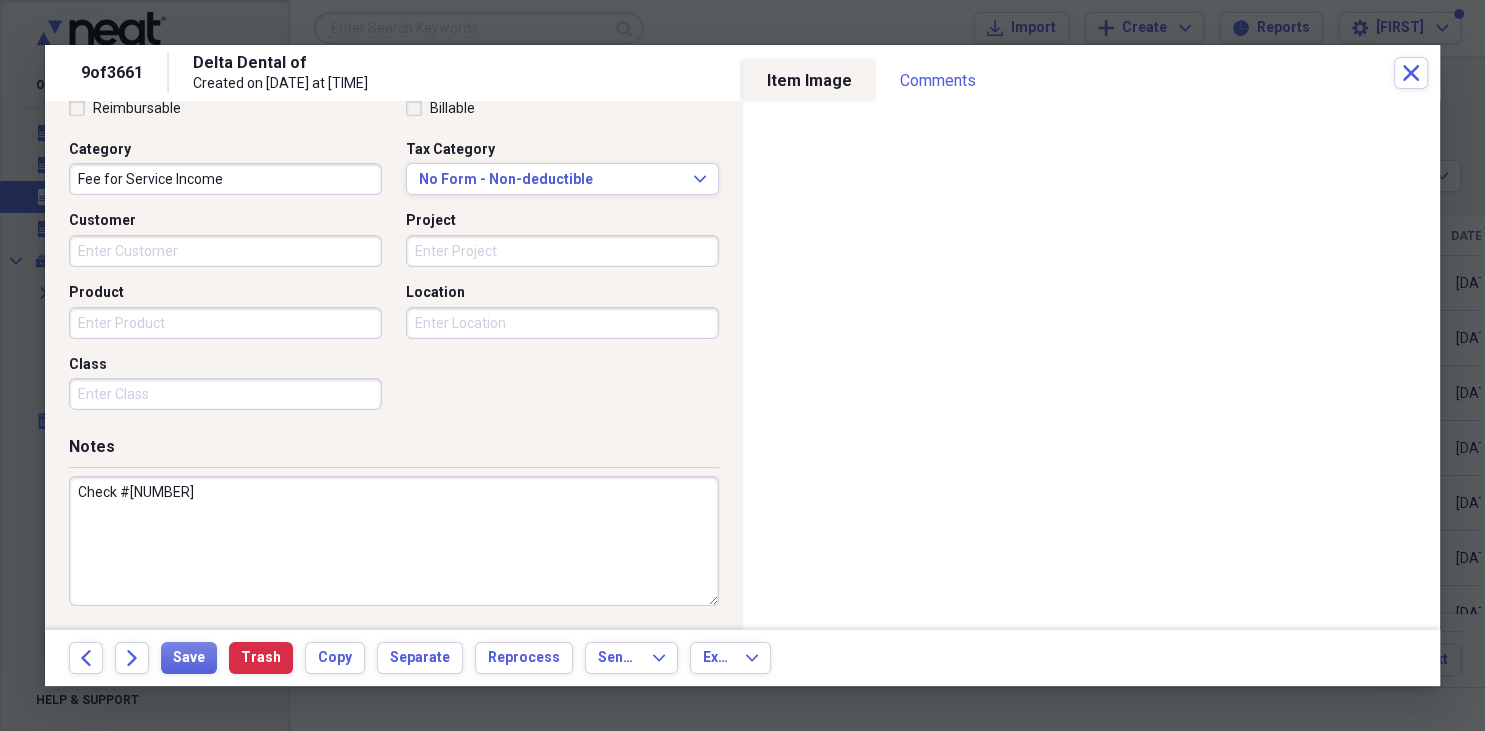 click on "Check #7924413" at bounding box center (394, 541) 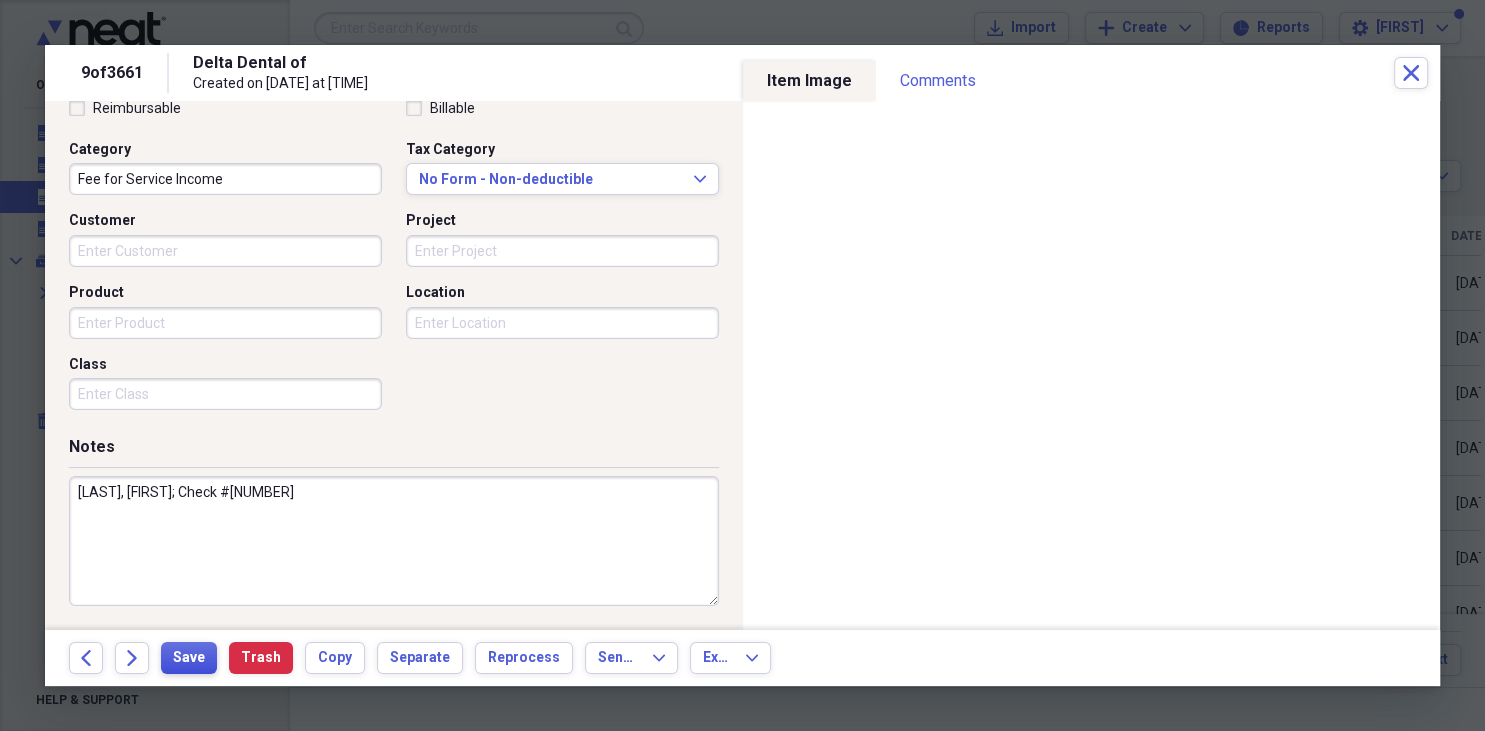 type on "Hoodak, Martha; Check #7924413" 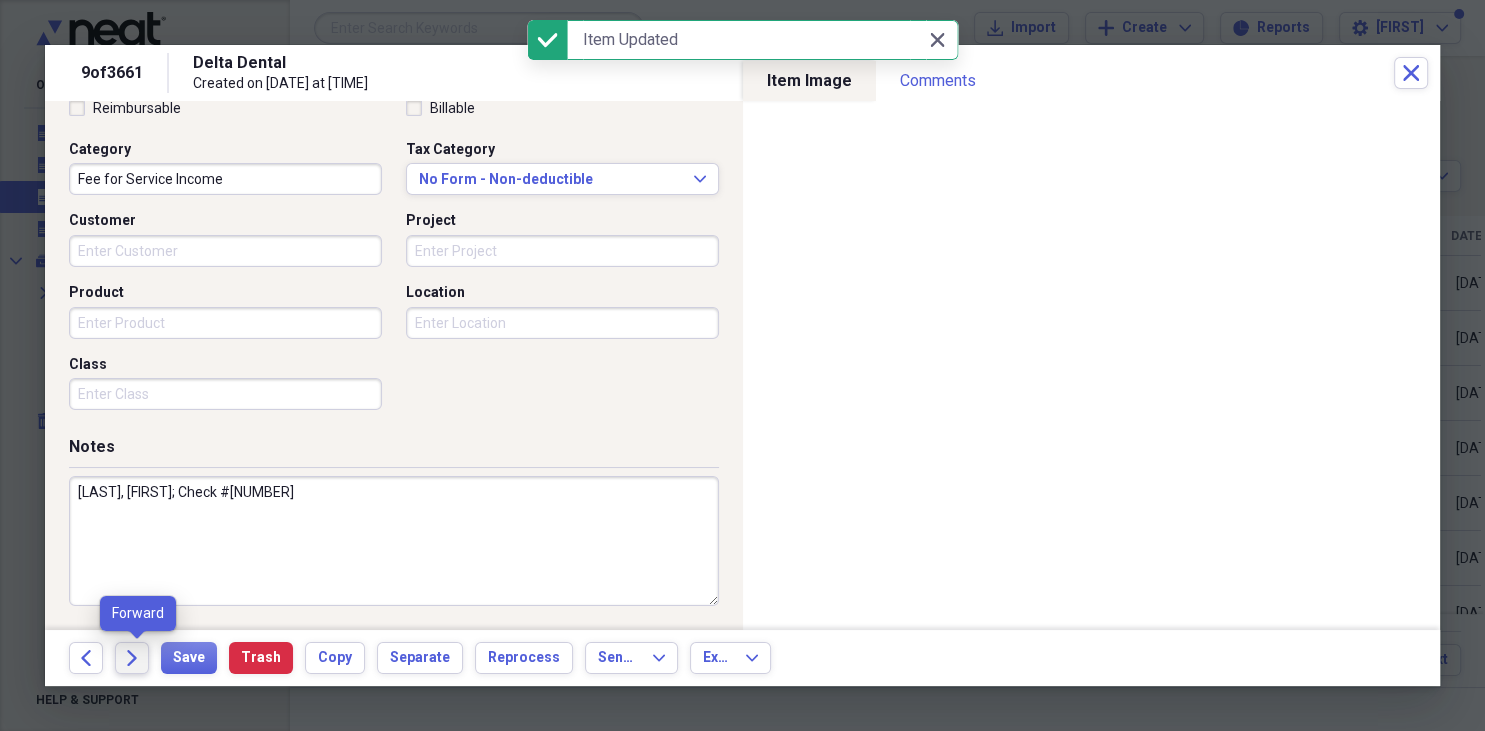 click 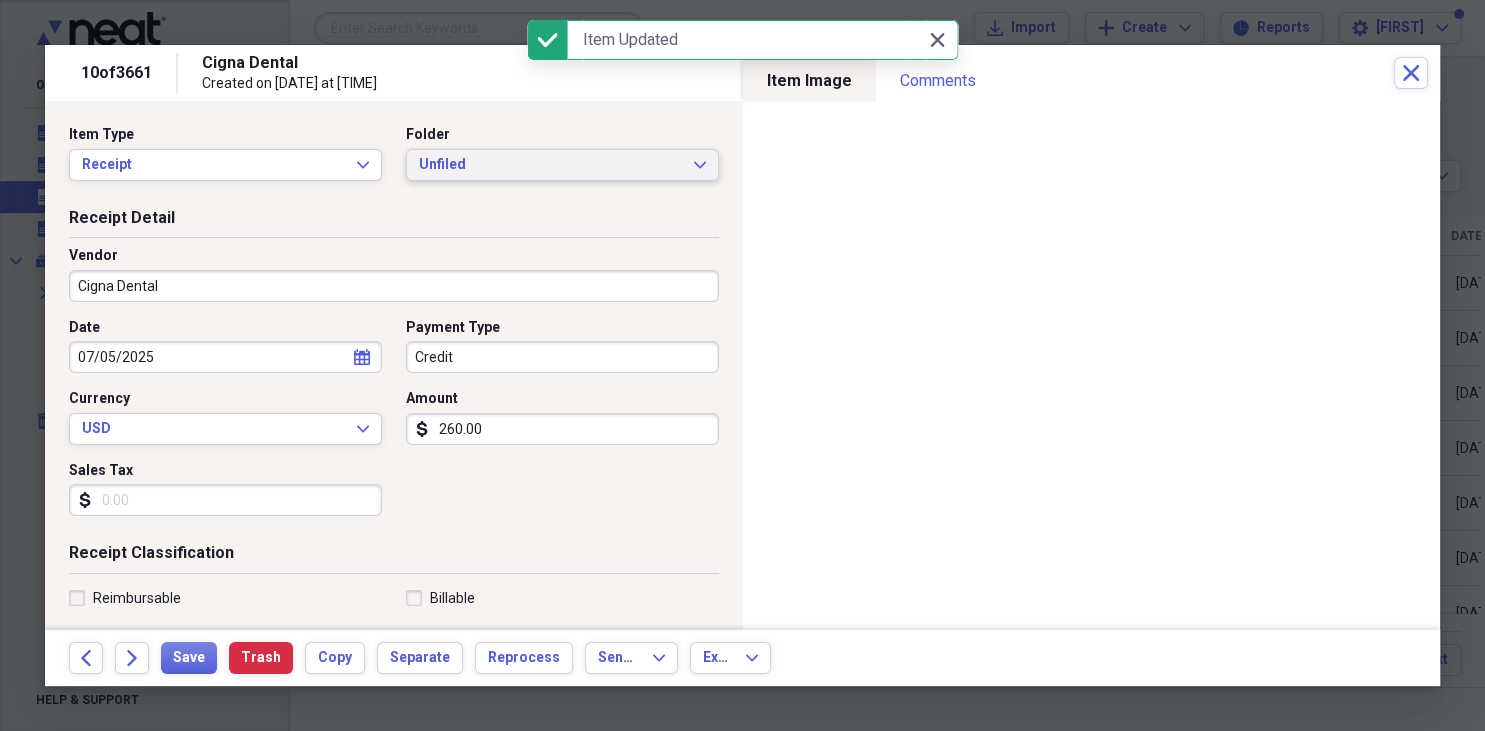 click on "Expand" 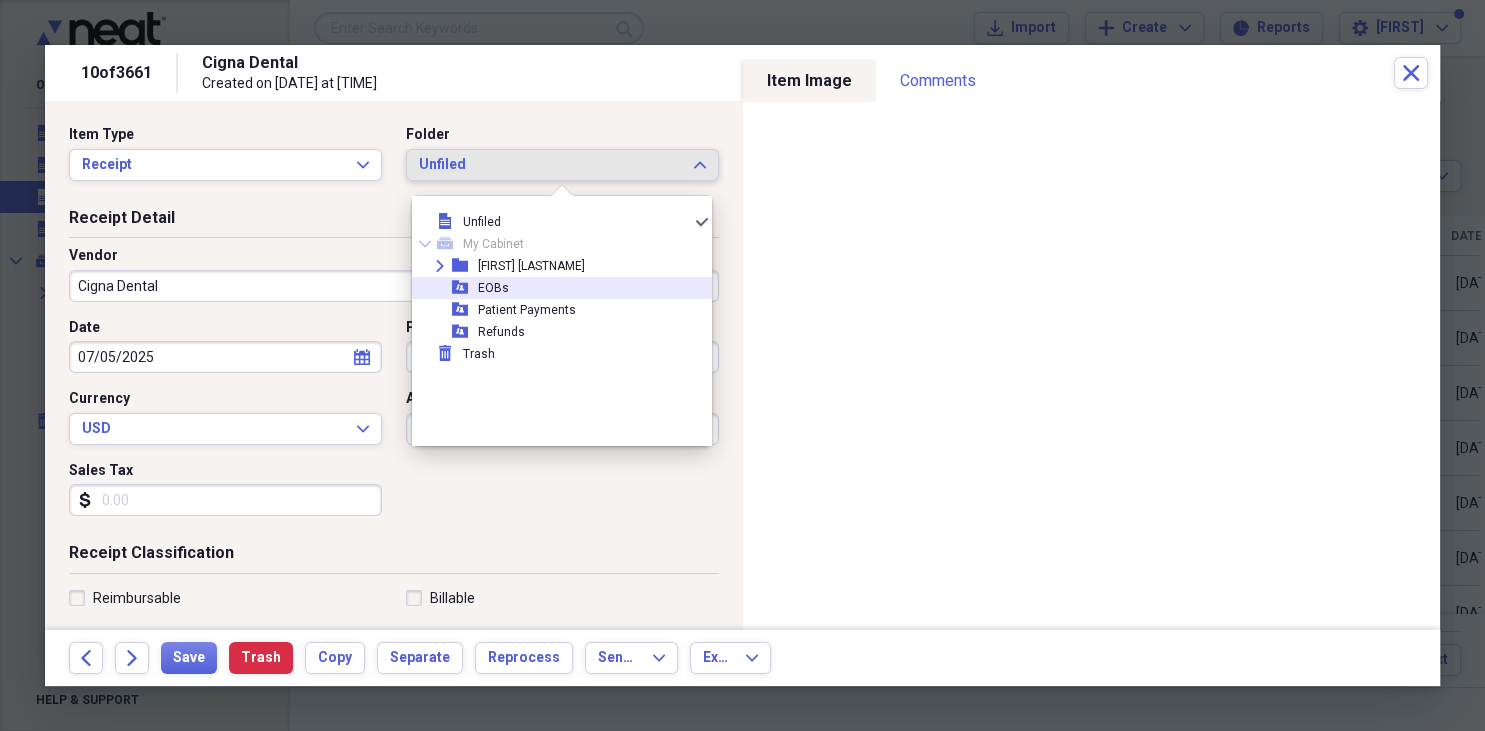 click on "EOBs" at bounding box center (493, 288) 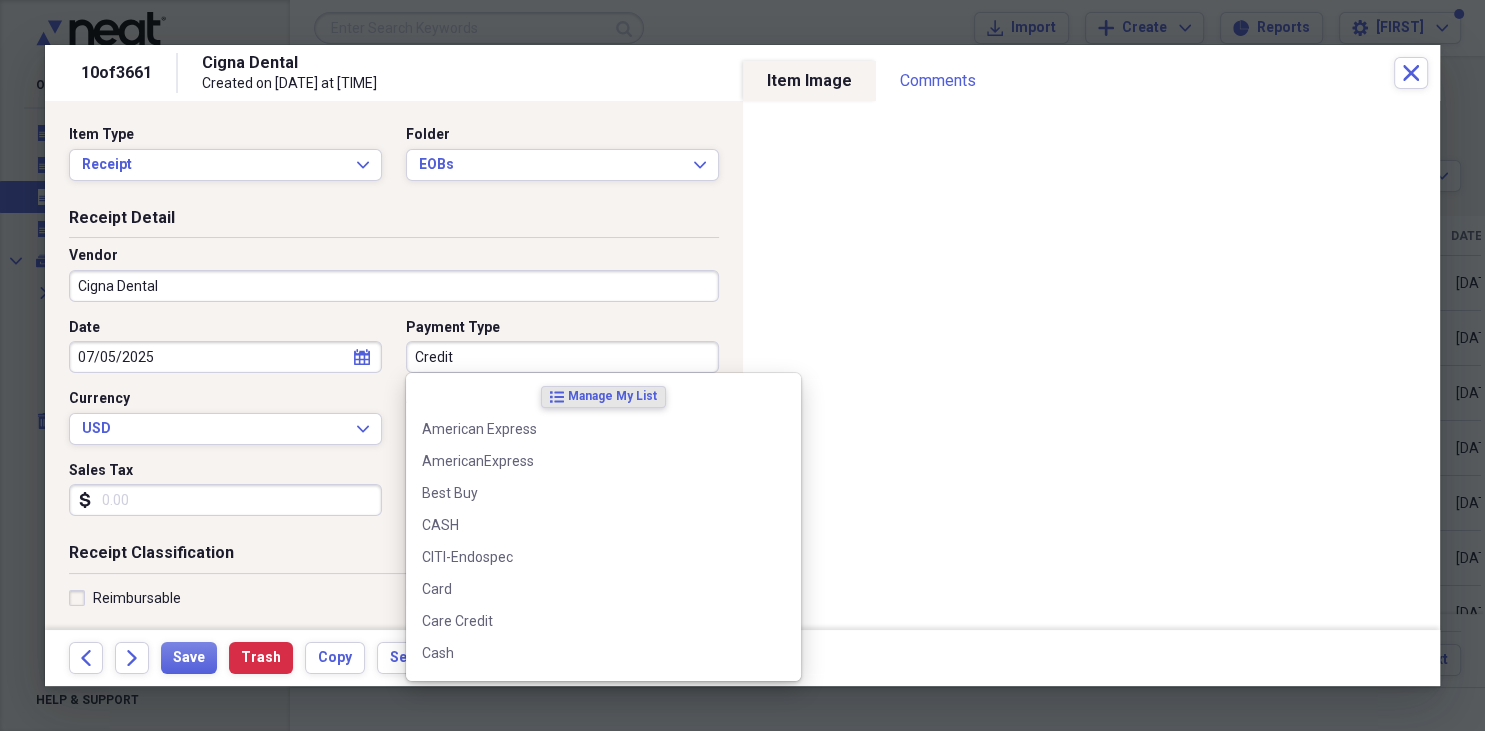 click on "Credit" at bounding box center [562, 357] 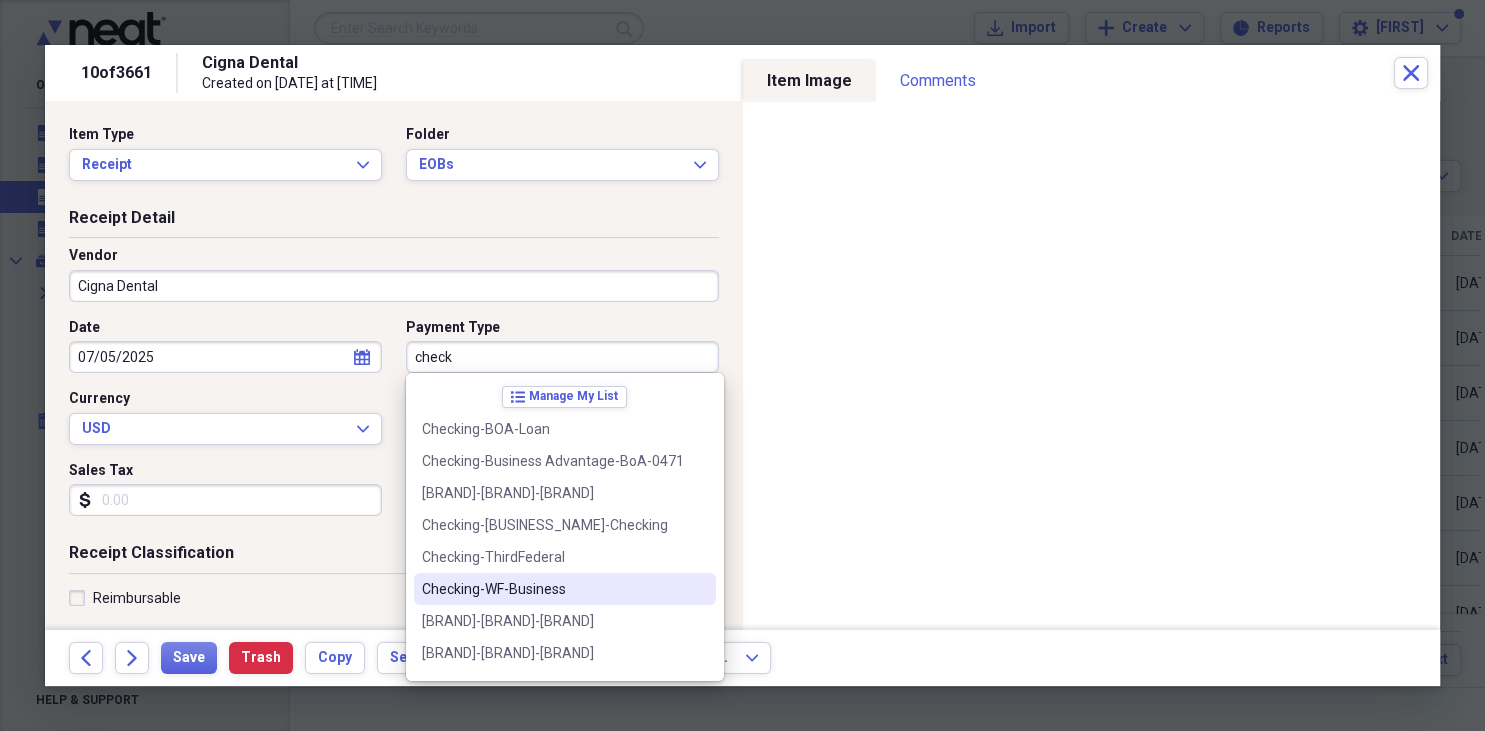 click on "Checking-WF-Business" at bounding box center [553, 589] 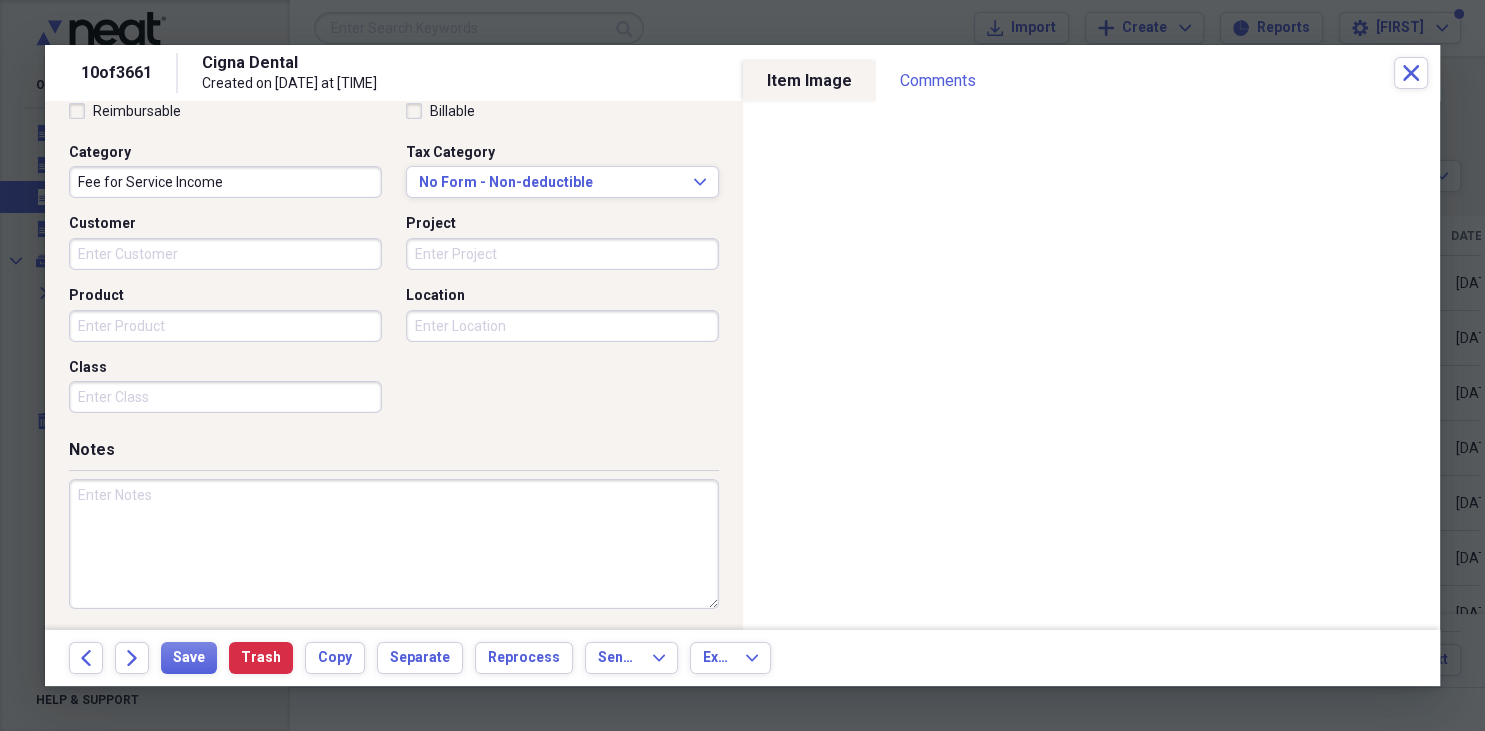 scroll, scrollTop: 490, scrollLeft: 0, axis: vertical 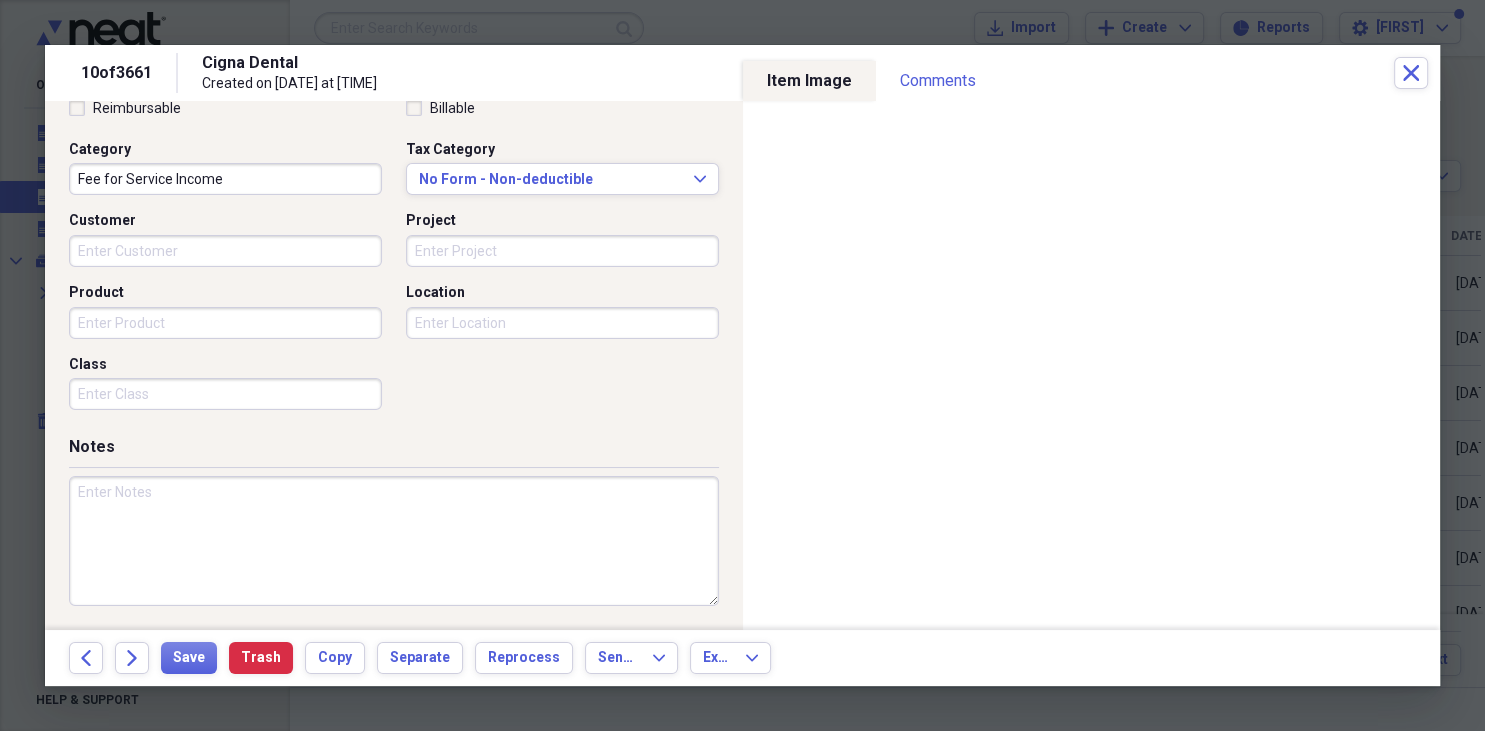 click at bounding box center (394, 541) 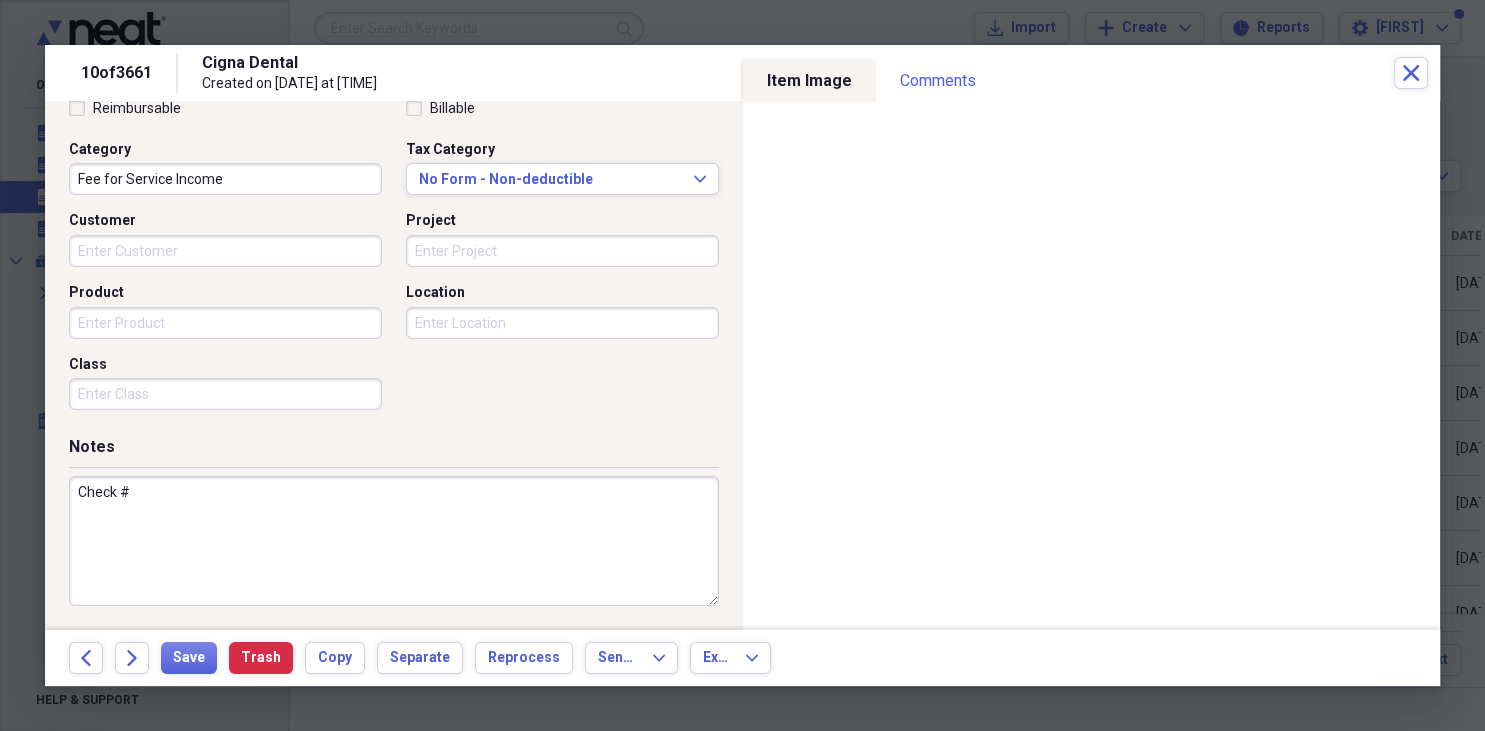 drag, startPoint x: 158, startPoint y: 501, endPoint x: 147, endPoint y: 498, distance: 11.401754 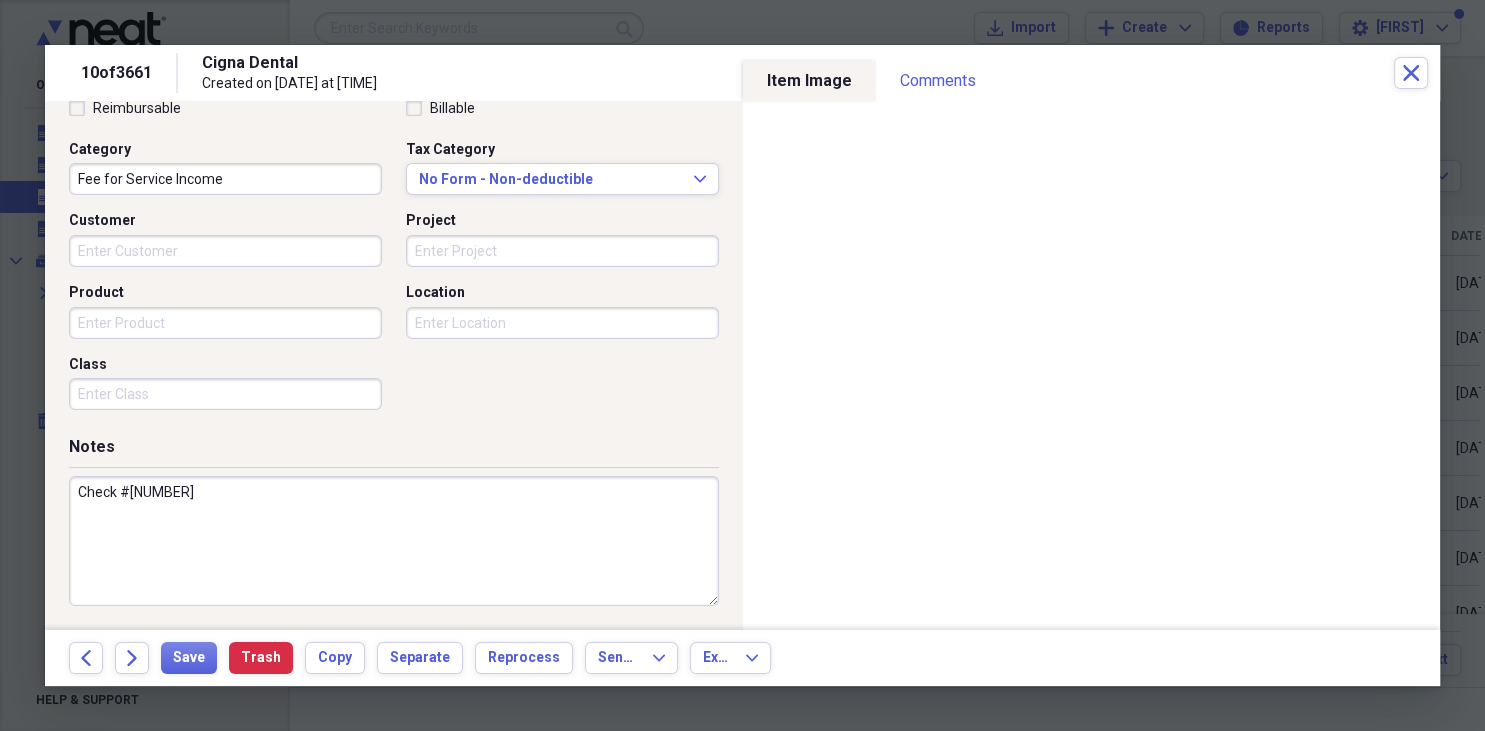 click on "Check #51254321" at bounding box center (394, 541) 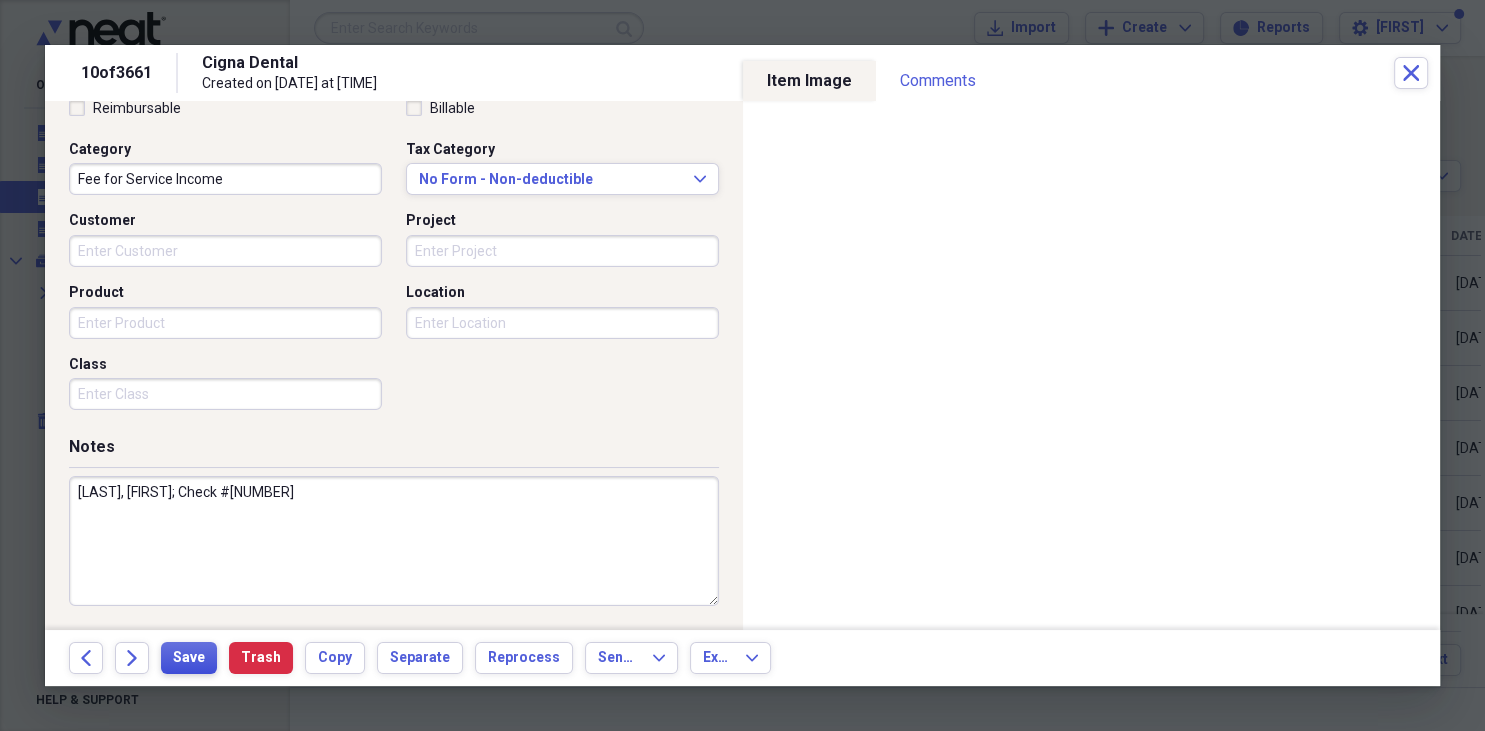 type on "Ali, Nabeel; Check #51254321" 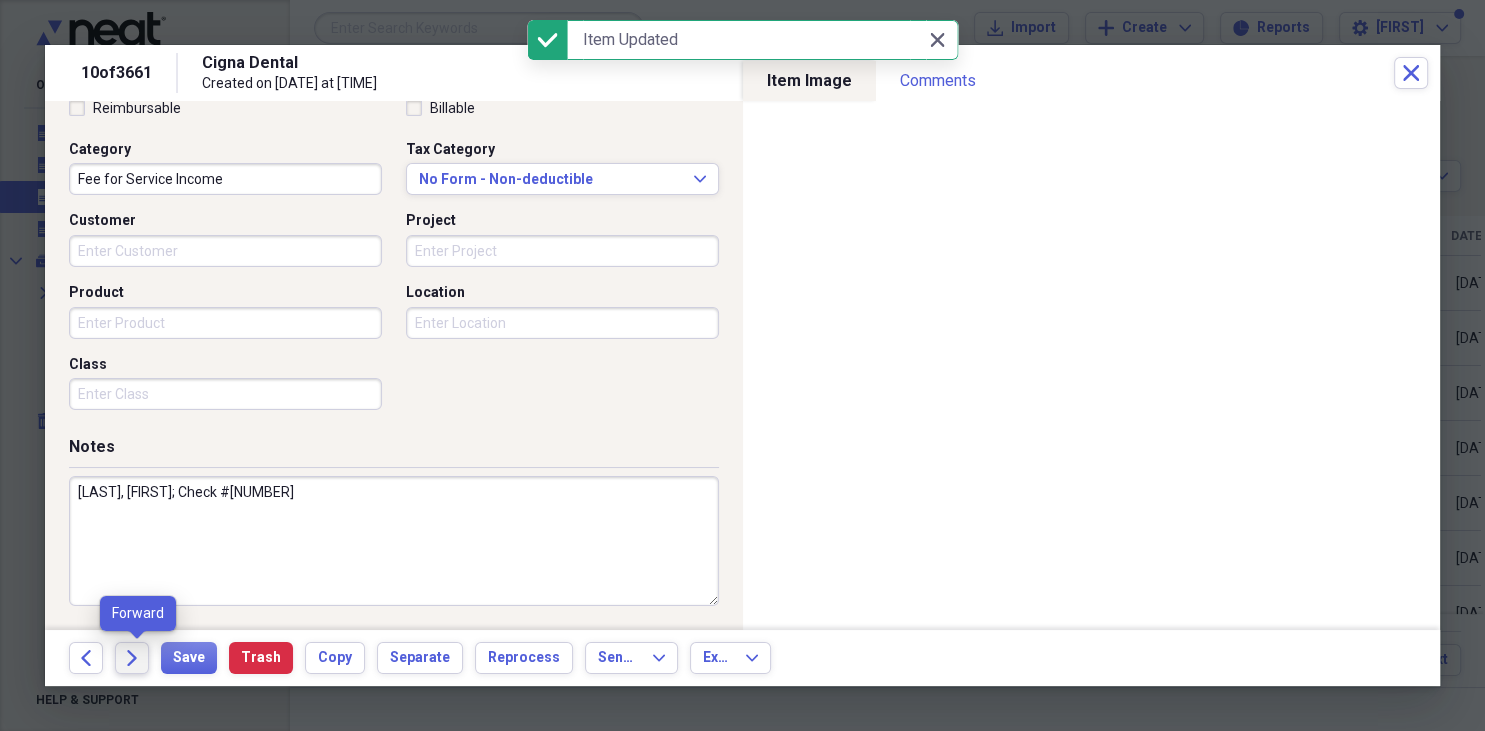 click on "Forward" 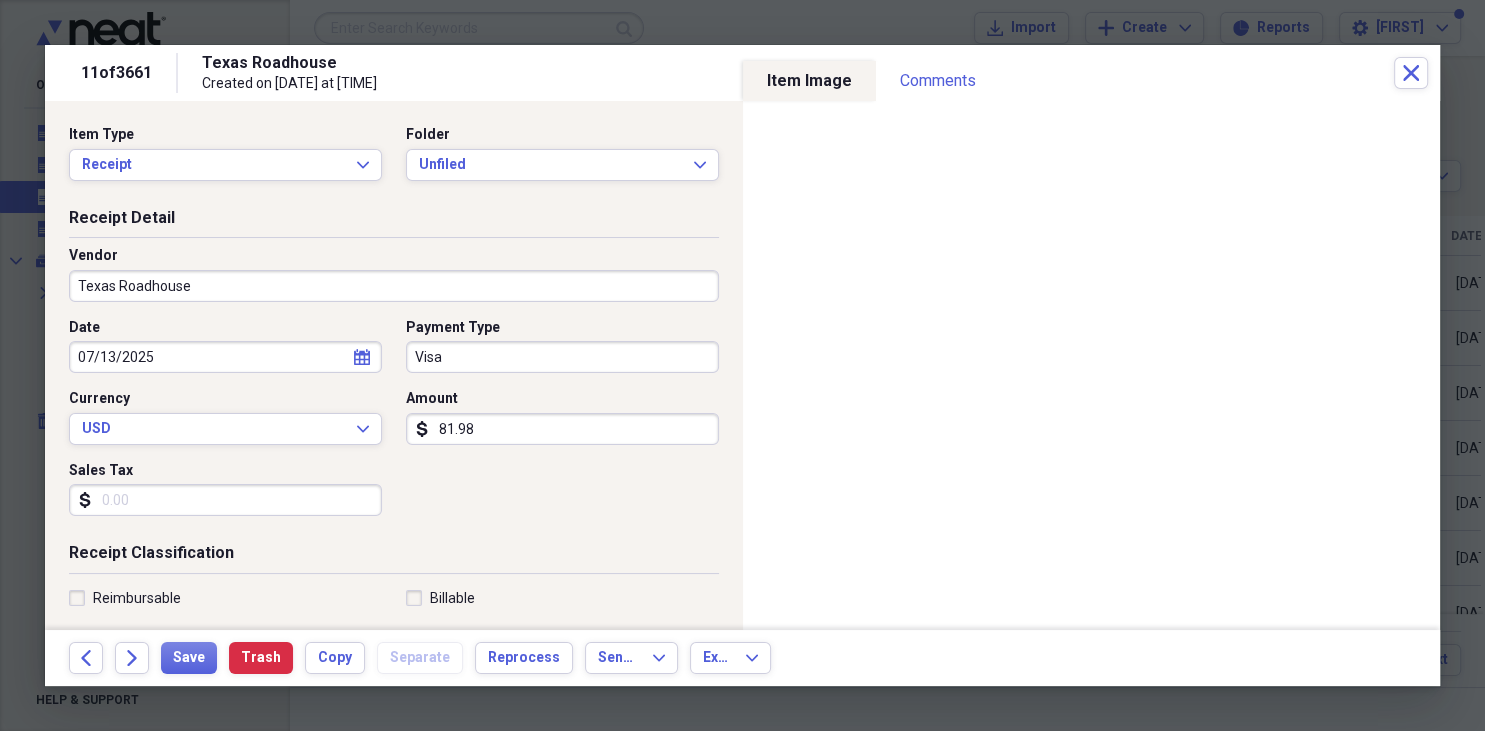 click on "Visa" at bounding box center (562, 357) 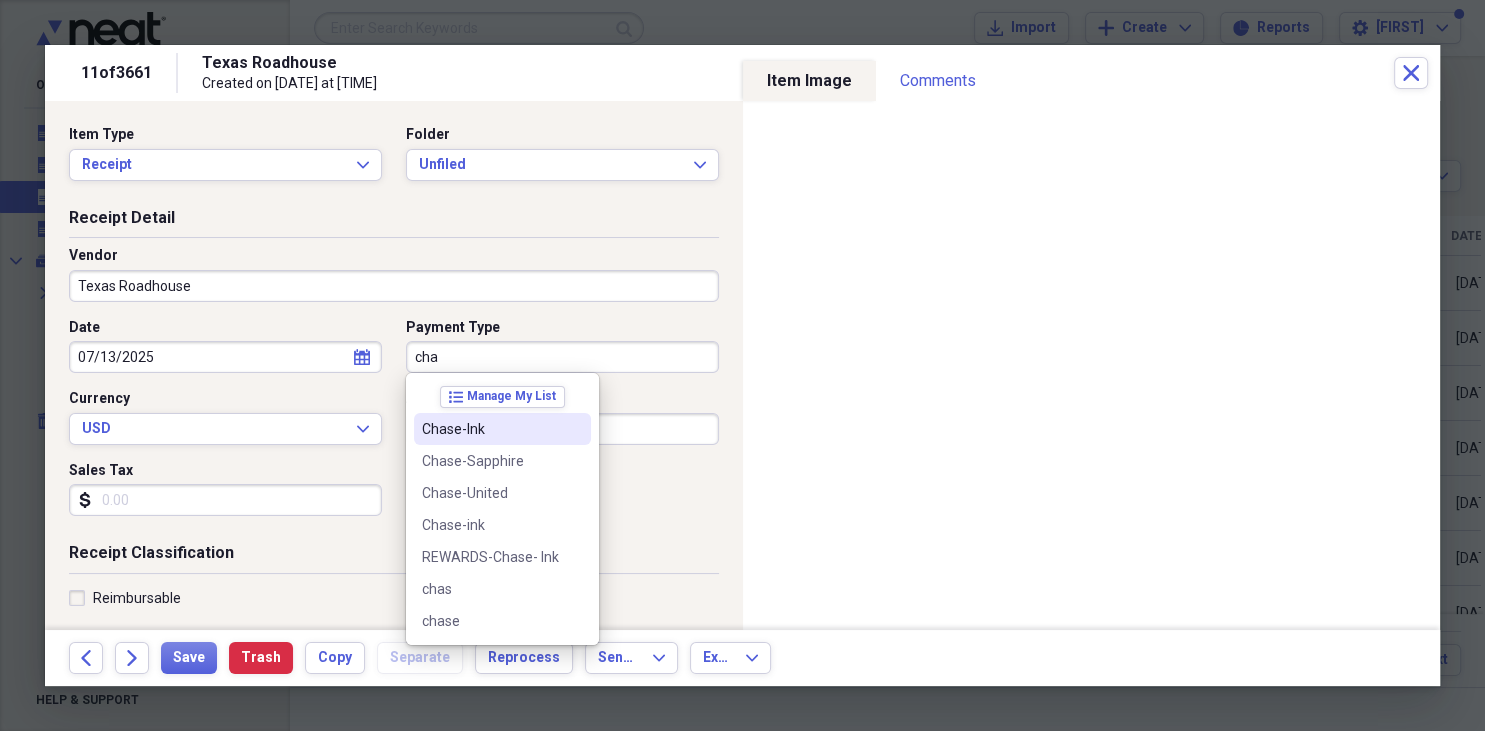 drag, startPoint x: 491, startPoint y: 428, endPoint x: 508, endPoint y: 427, distance: 17.029387 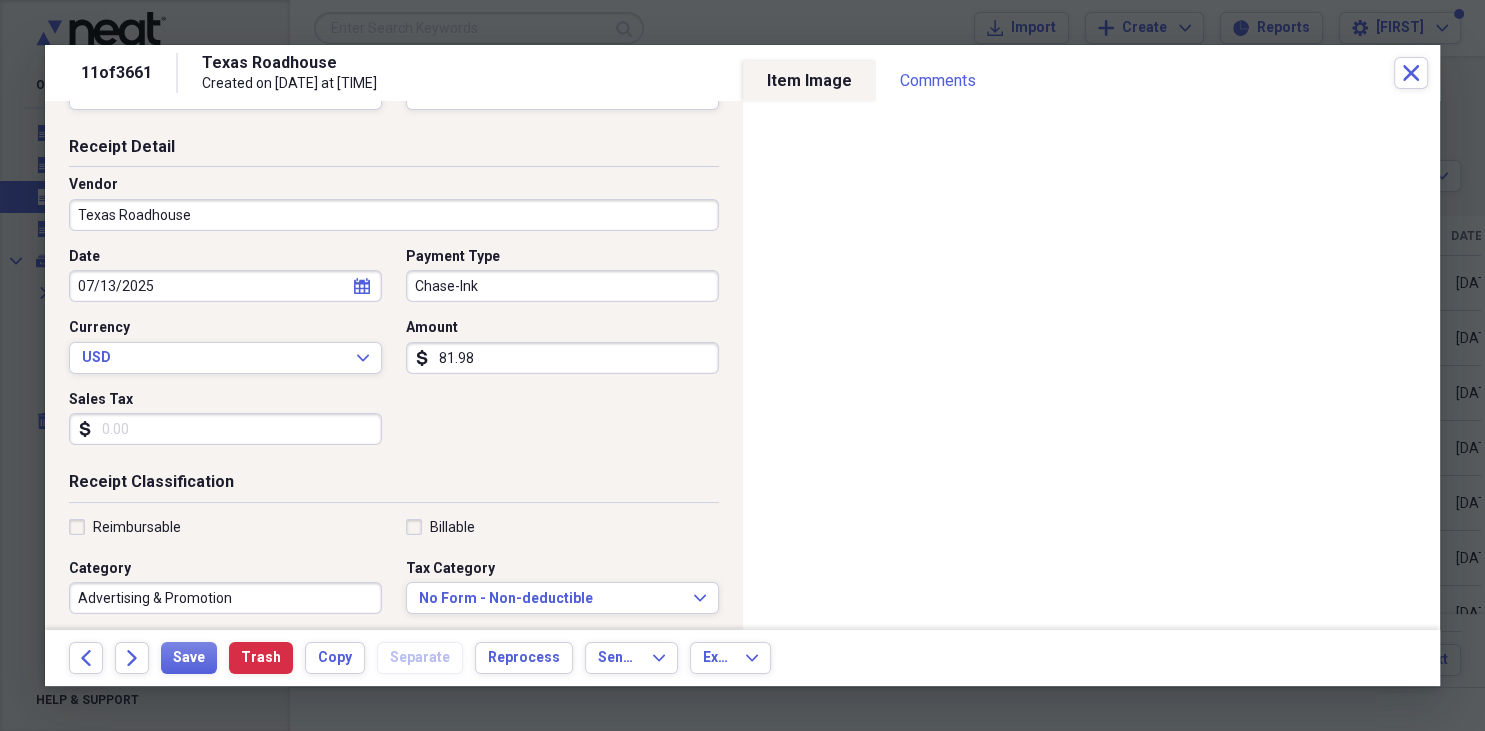 scroll, scrollTop: 115, scrollLeft: 0, axis: vertical 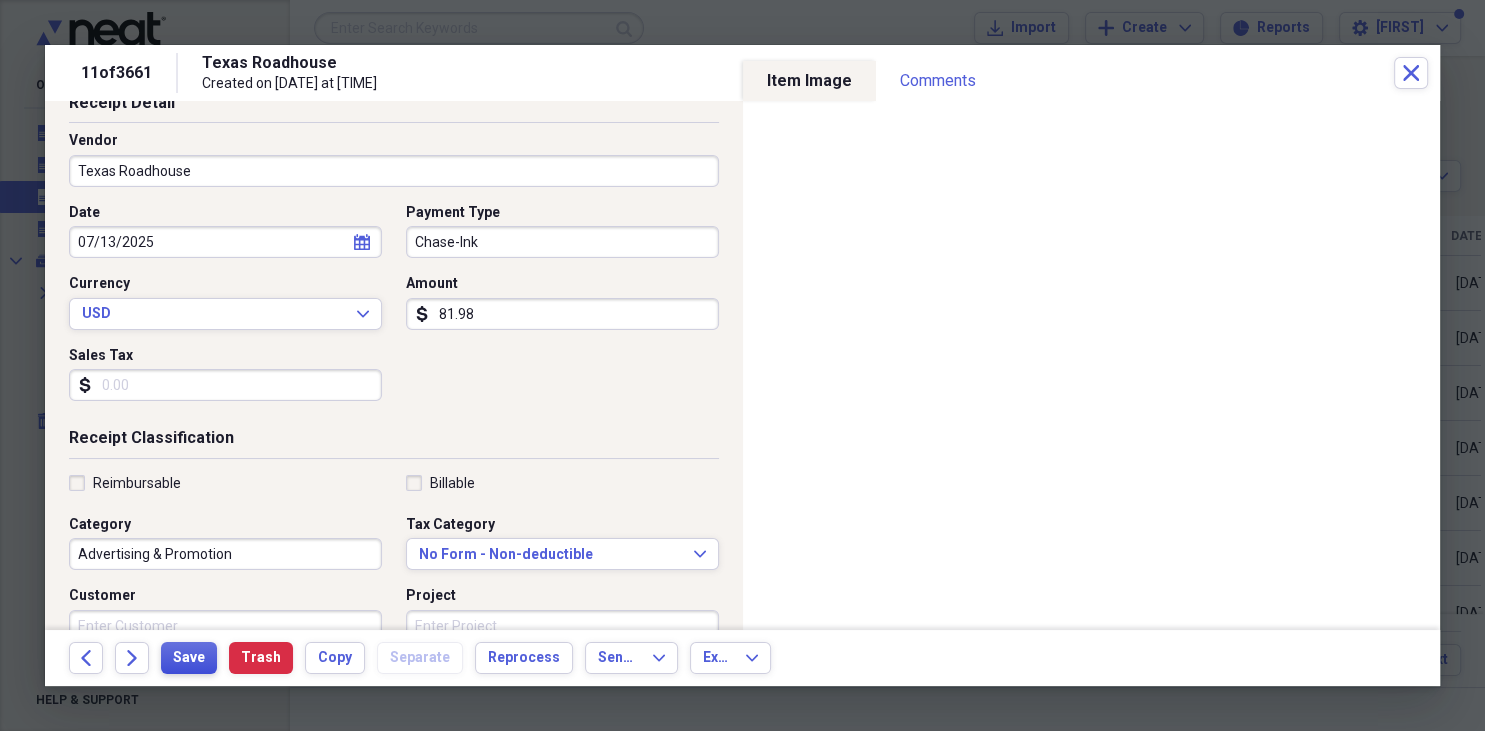 click on "Save" at bounding box center [189, 658] 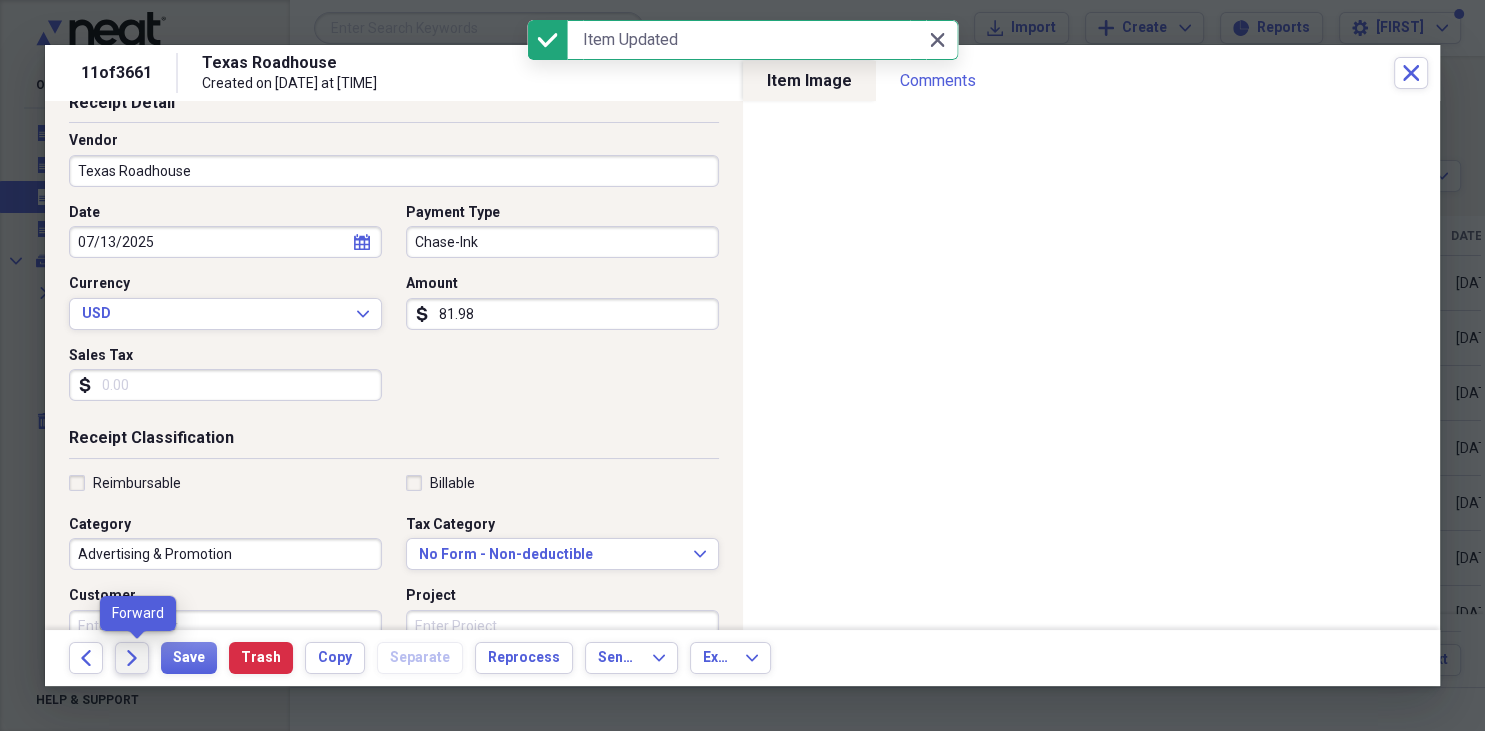 click on "Forward" 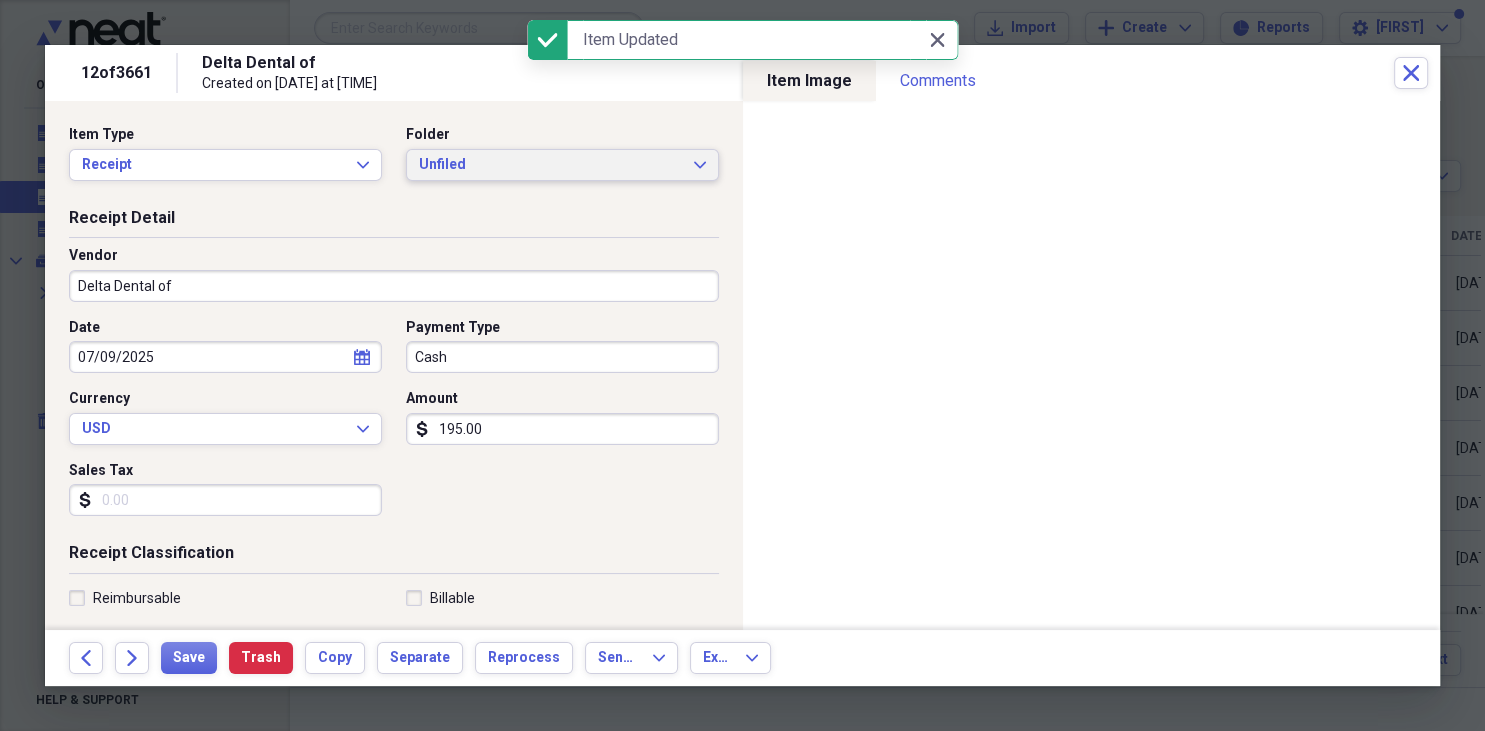 click on "Expand" 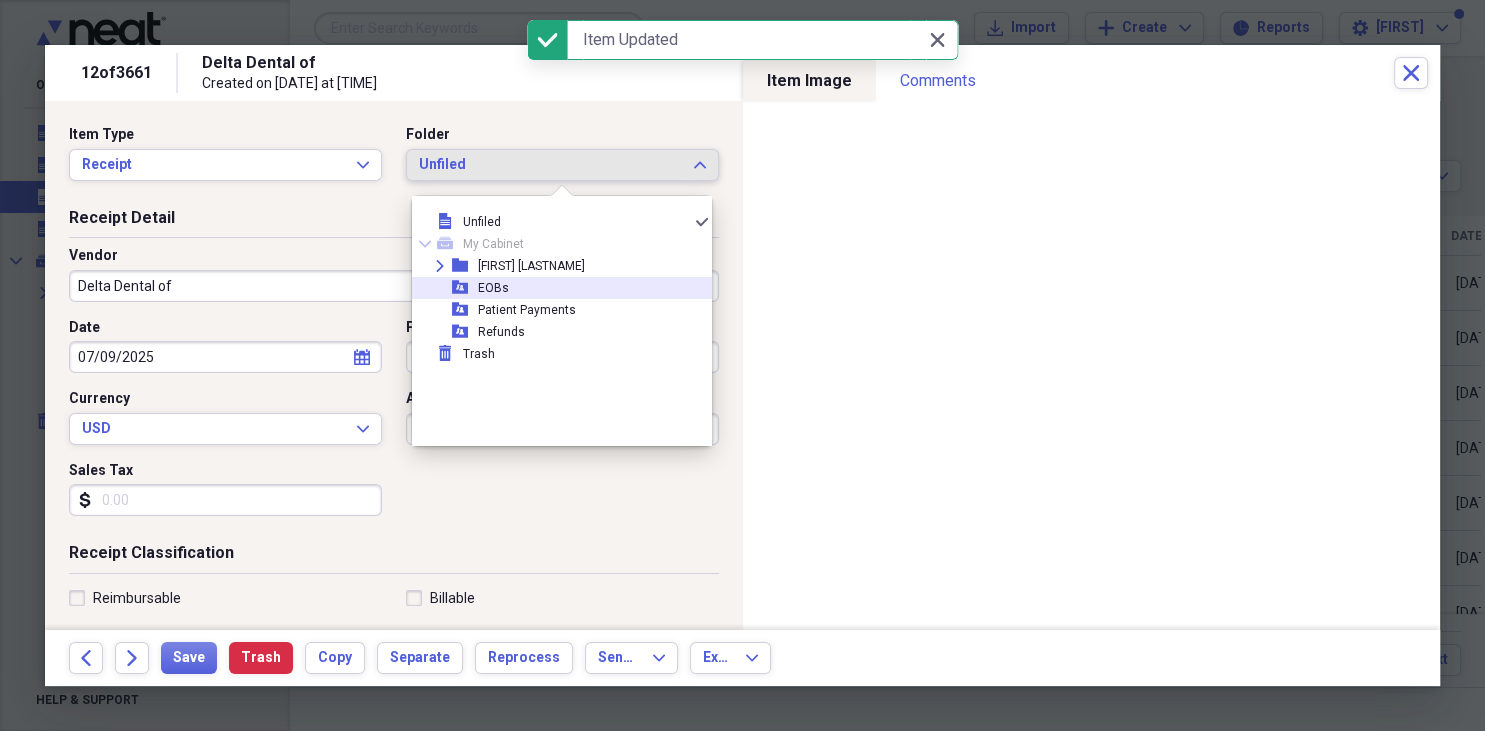 click on "closed-folder-shared EOBs" at bounding box center (554, 288) 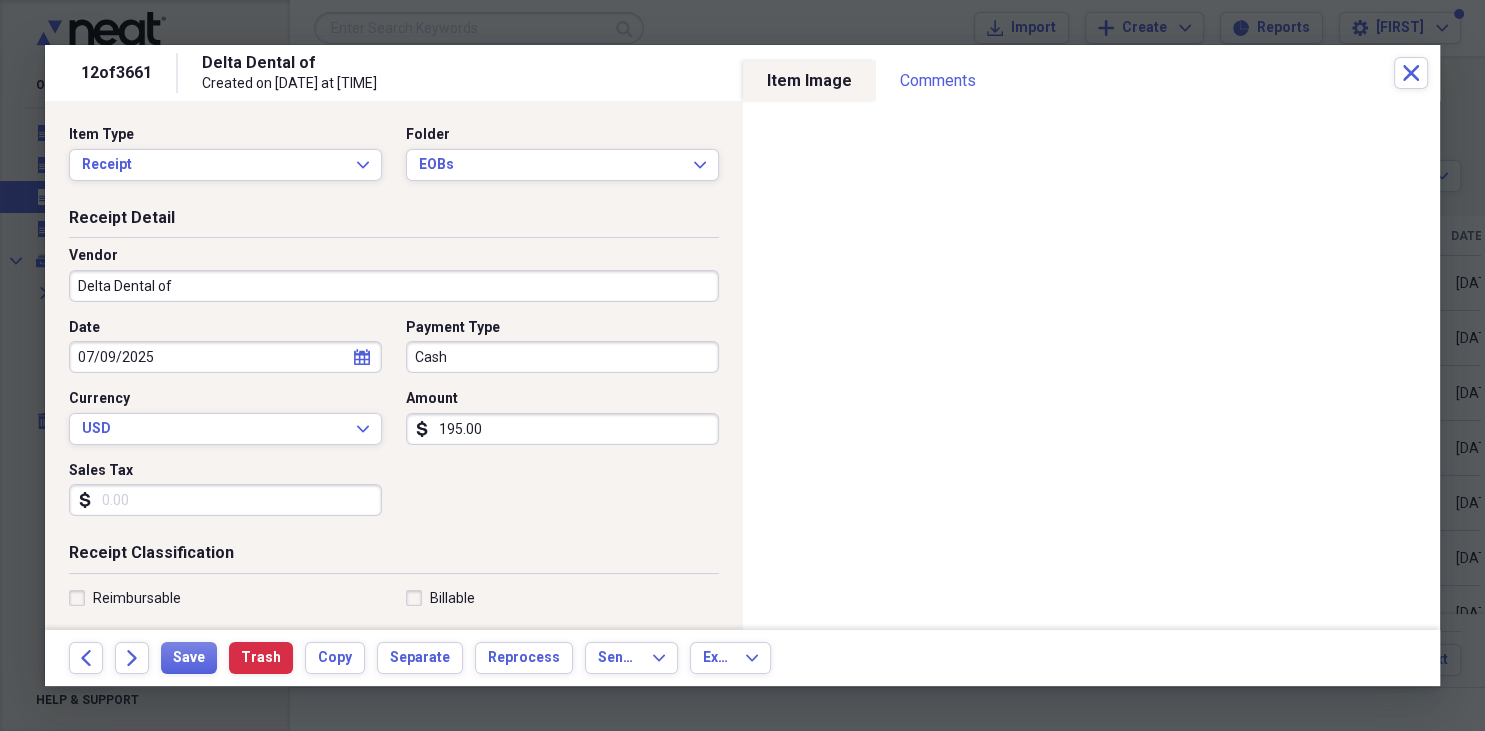 click on "Delta Dental of" at bounding box center (394, 286) 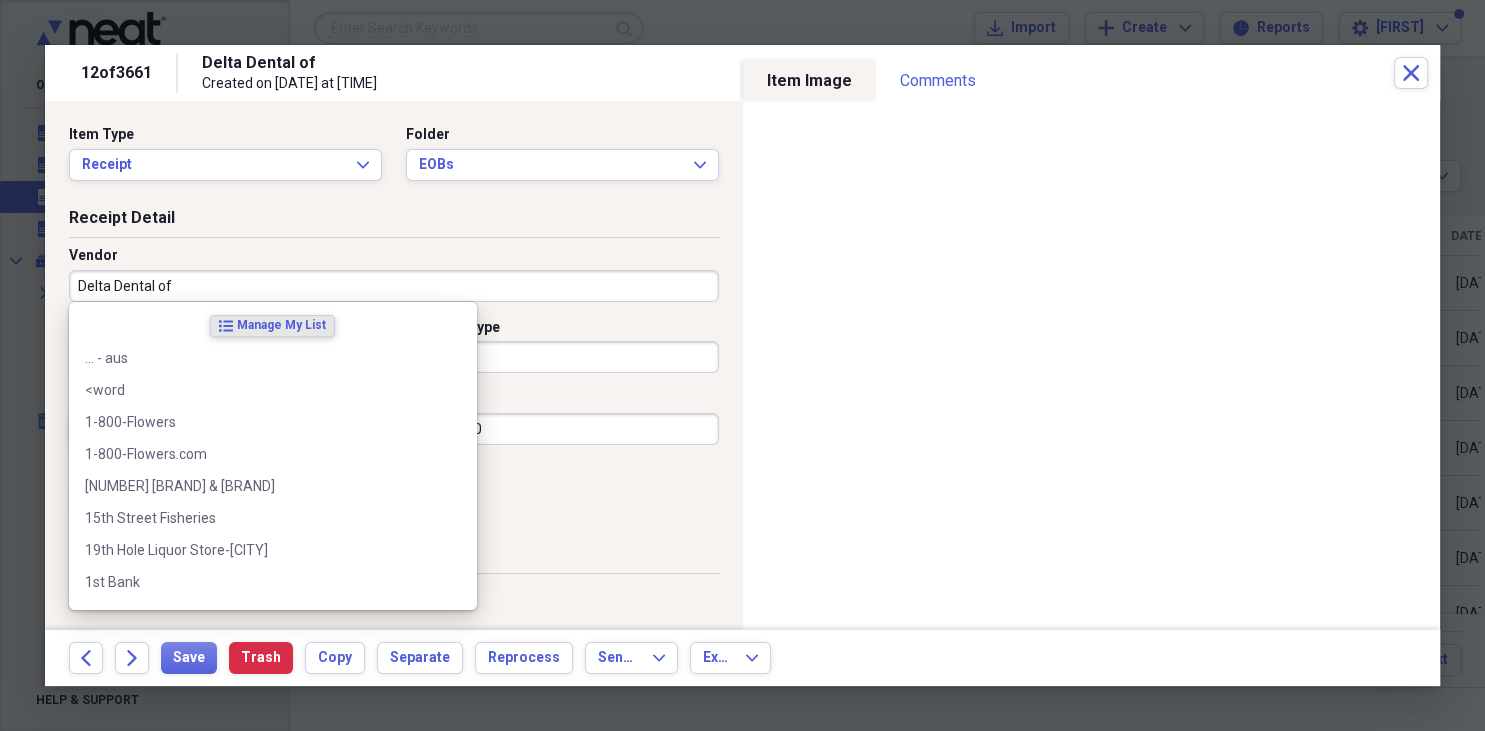 click on "Delta Dental of" at bounding box center [394, 286] 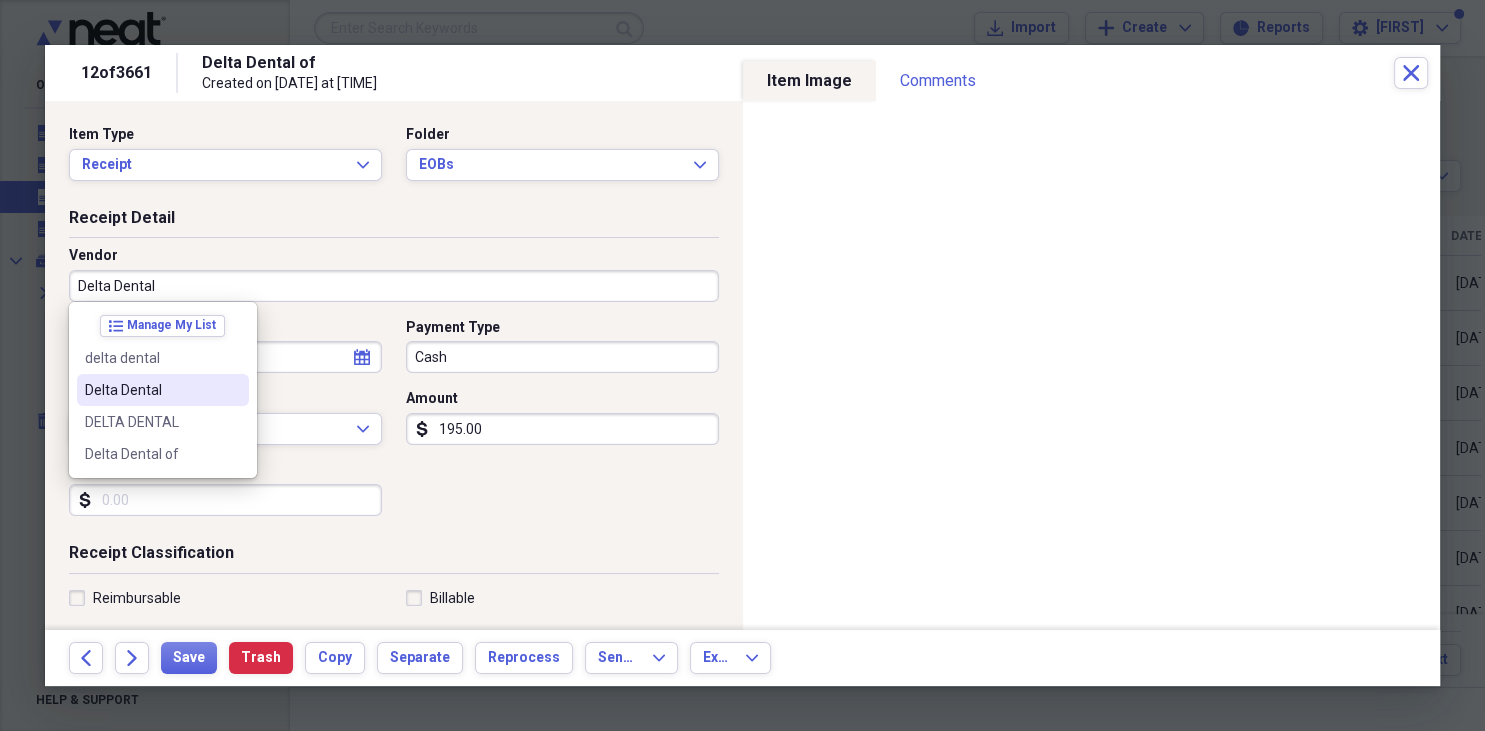 click on "Delta Dental" at bounding box center (151, 390) 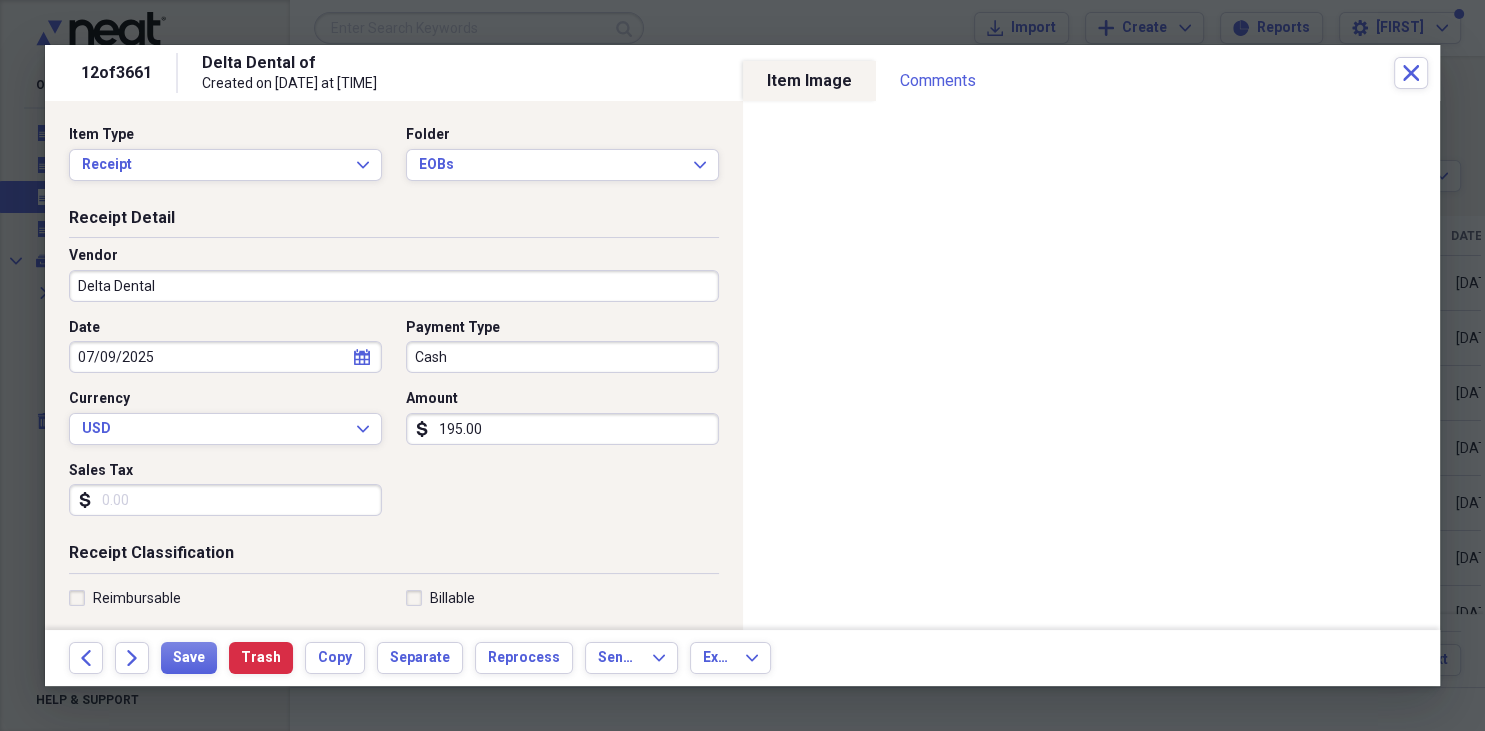 type on "Fee for Service Income" 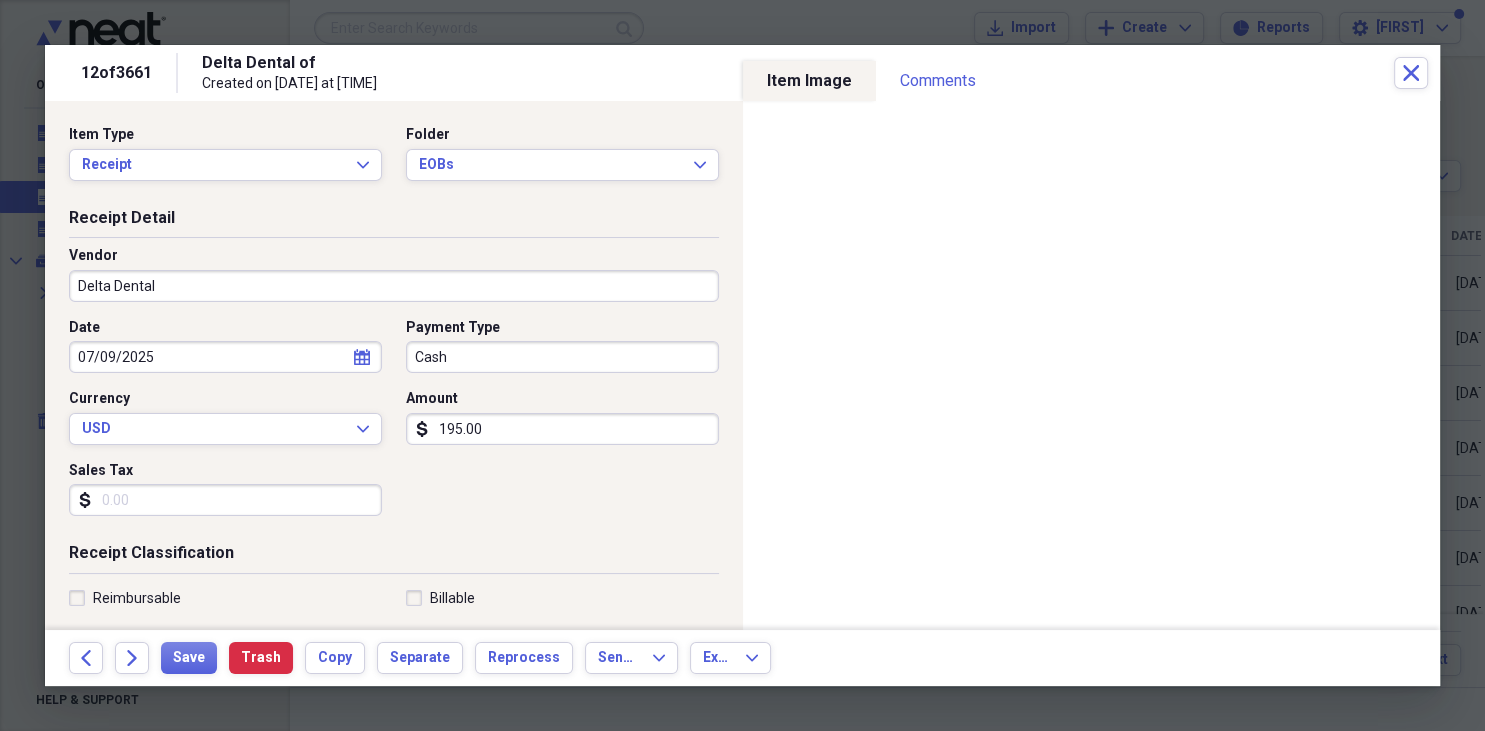 click on "Cash" at bounding box center (562, 357) 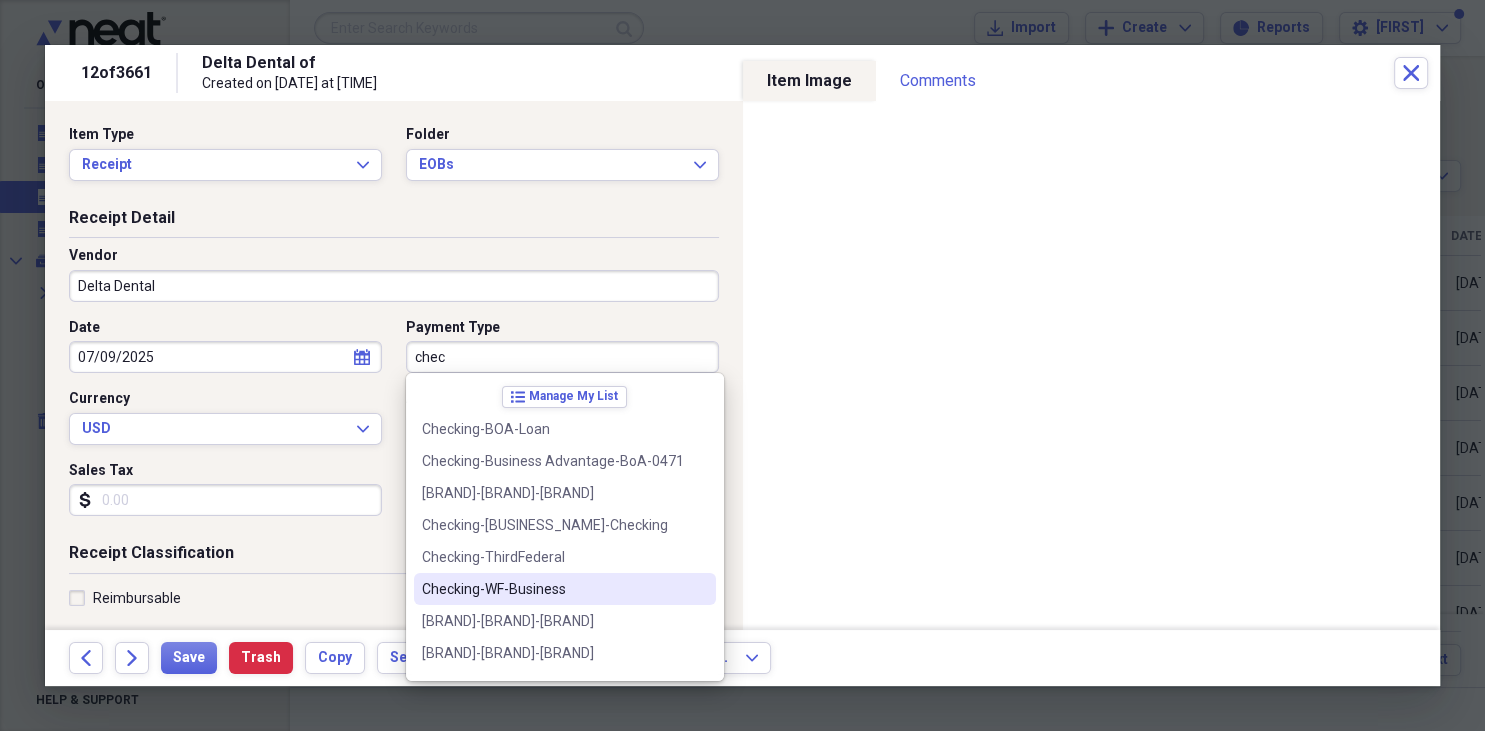 click on "Checking-WF-Business" at bounding box center (553, 589) 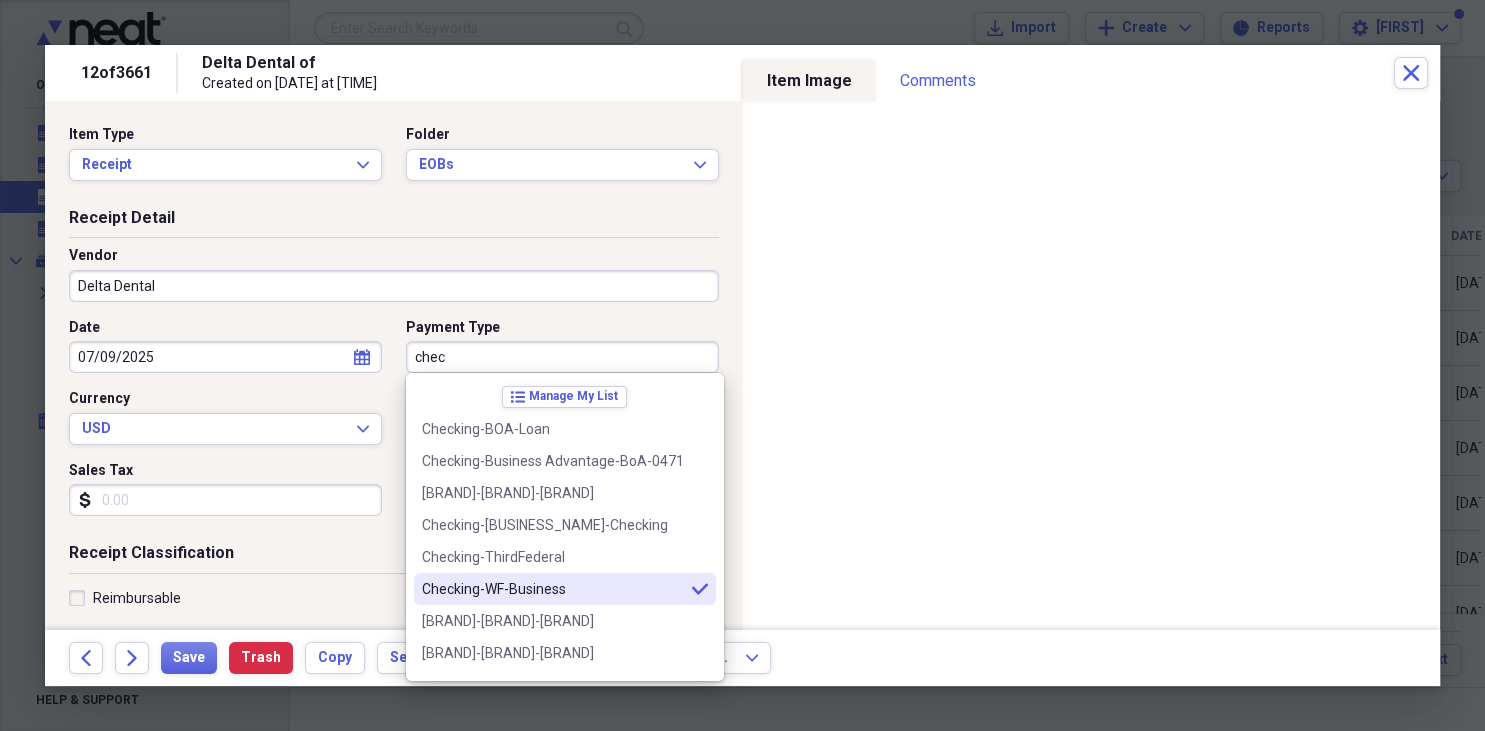 type on "Checking-WF-Business" 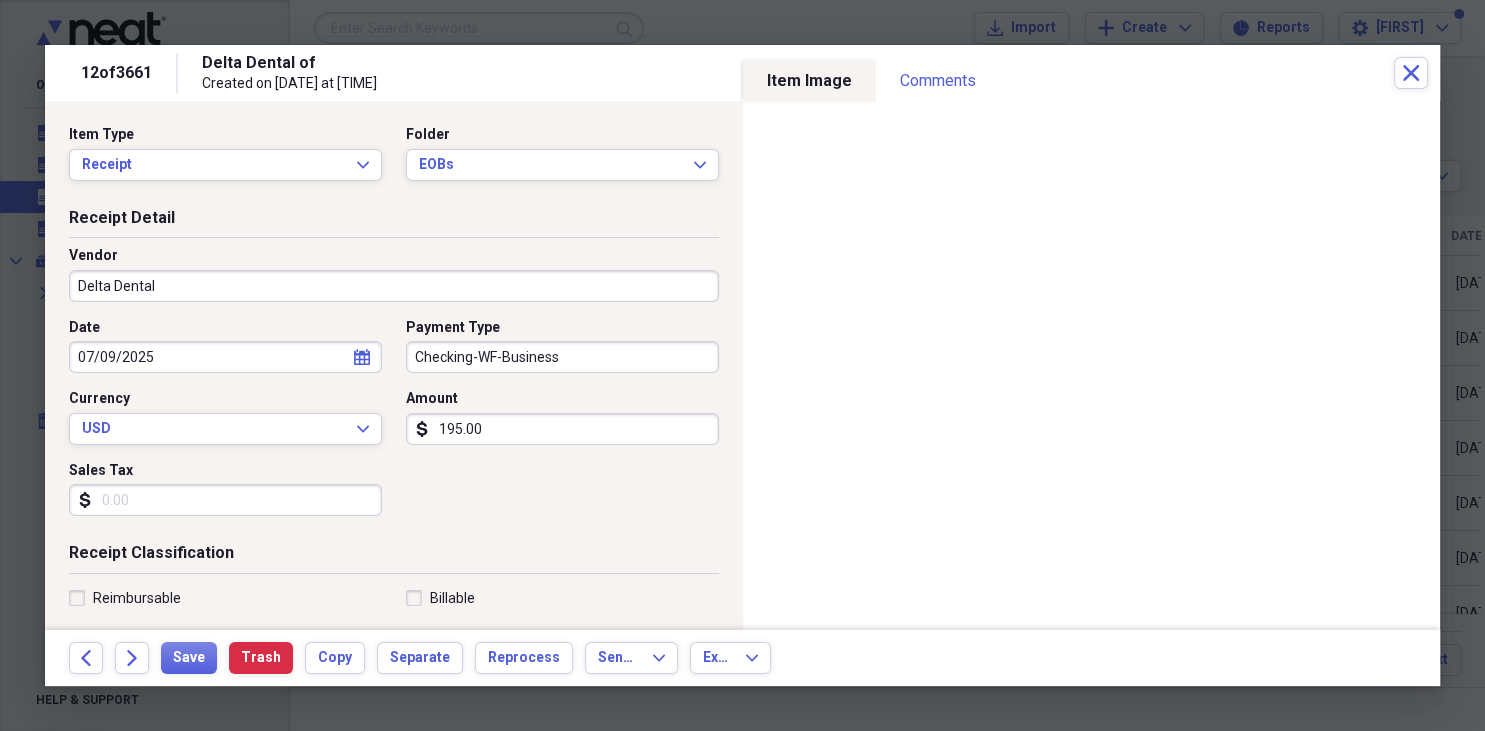 click on "195.00" at bounding box center [562, 429] 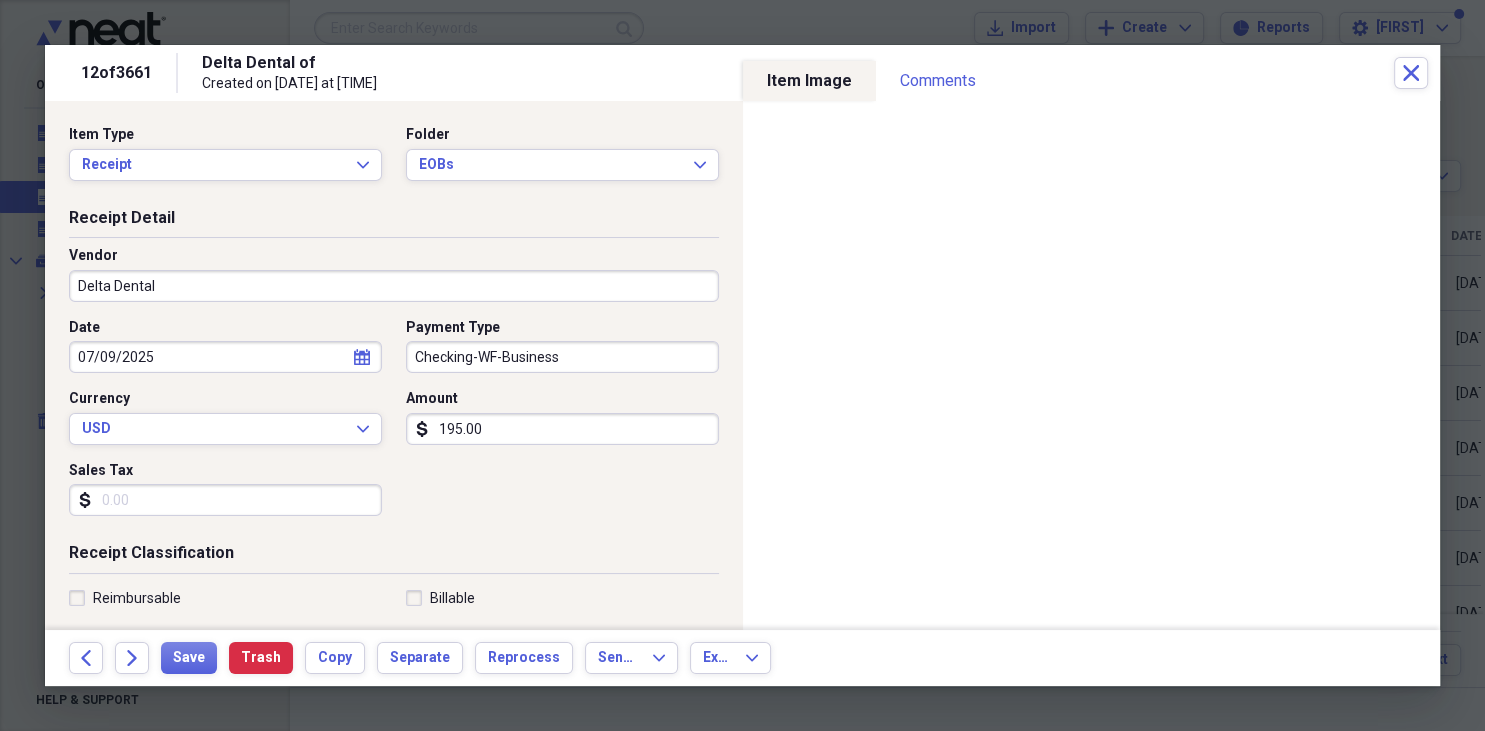 type on "0.00" 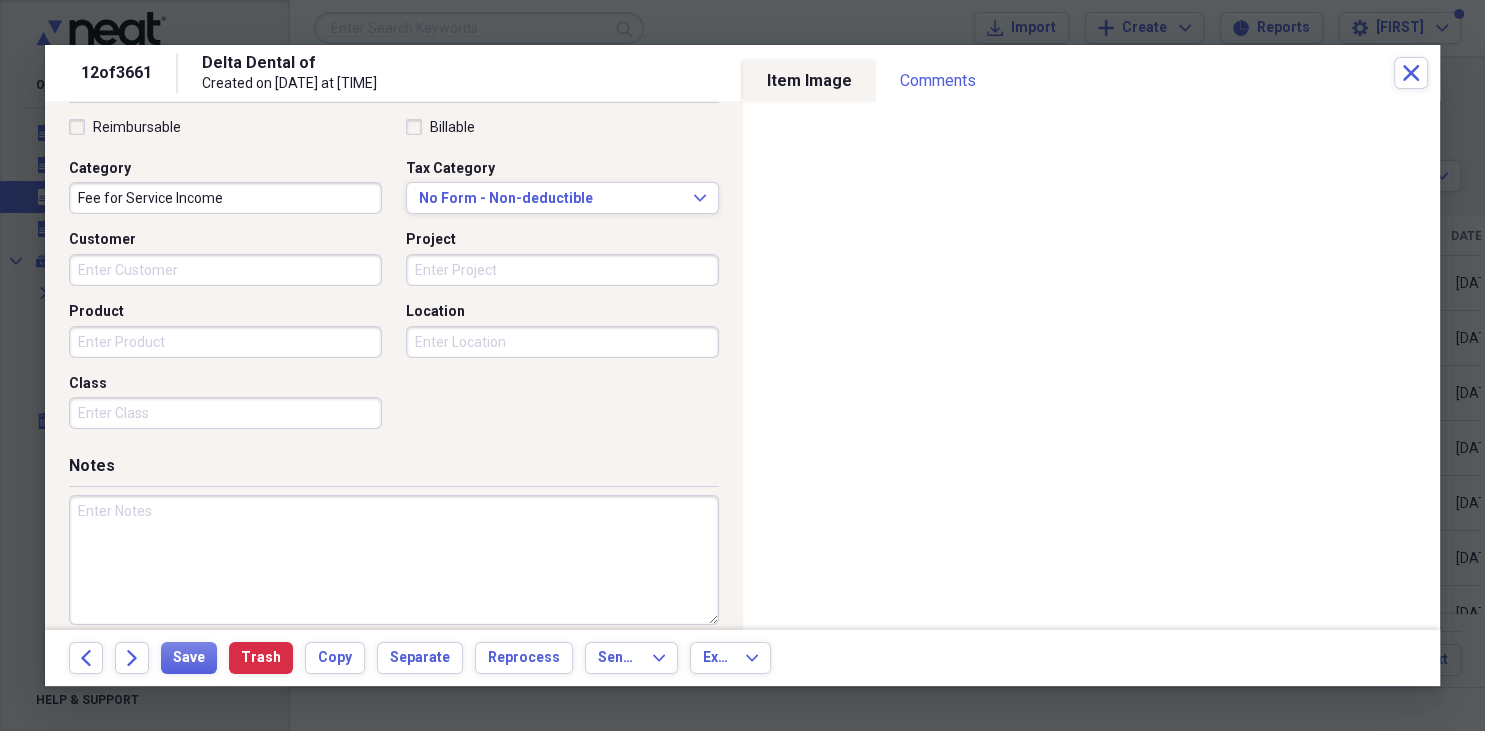 scroll, scrollTop: 490, scrollLeft: 0, axis: vertical 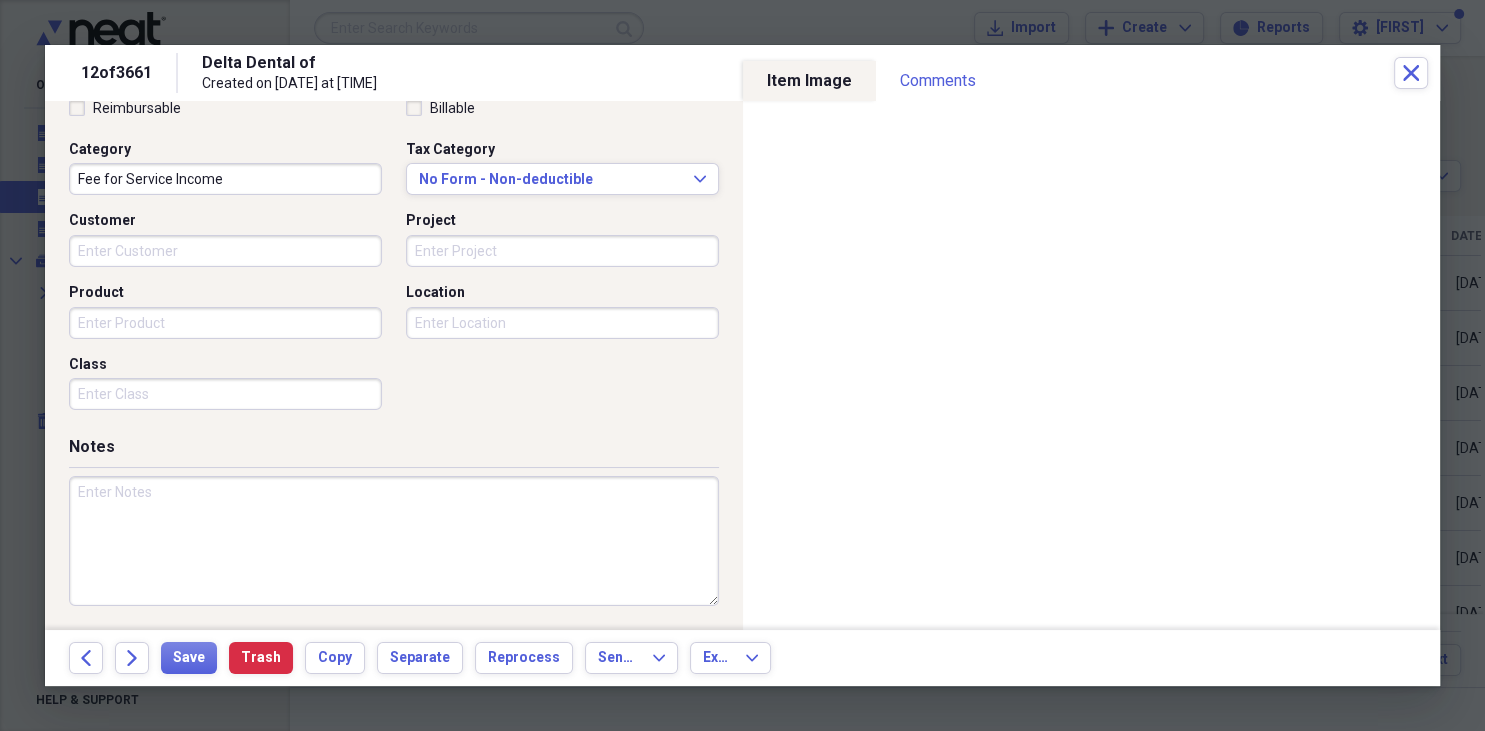 drag, startPoint x: 195, startPoint y: 522, endPoint x: 166, endPoint y: 513, distance: 30.364452 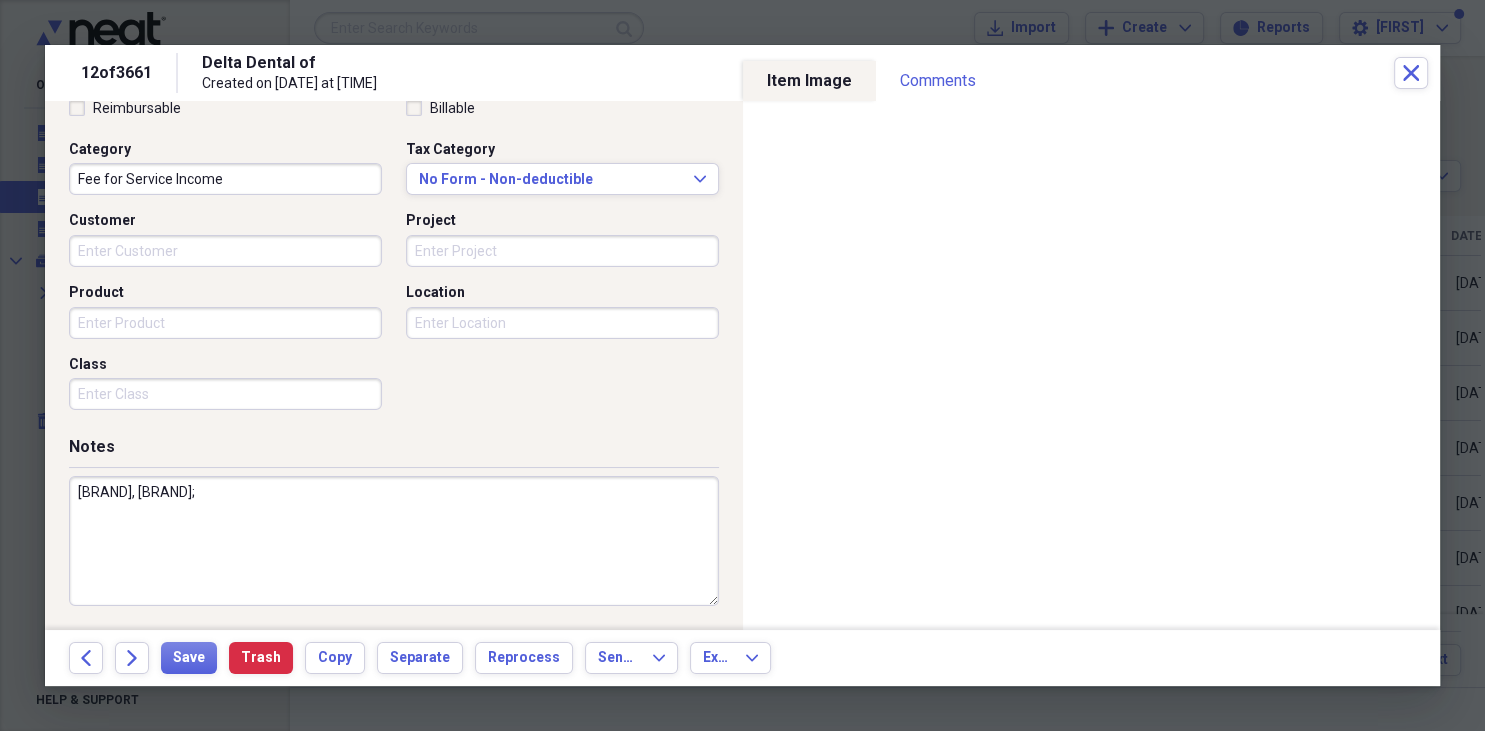 paste on "[PRODUCT_NAME]" 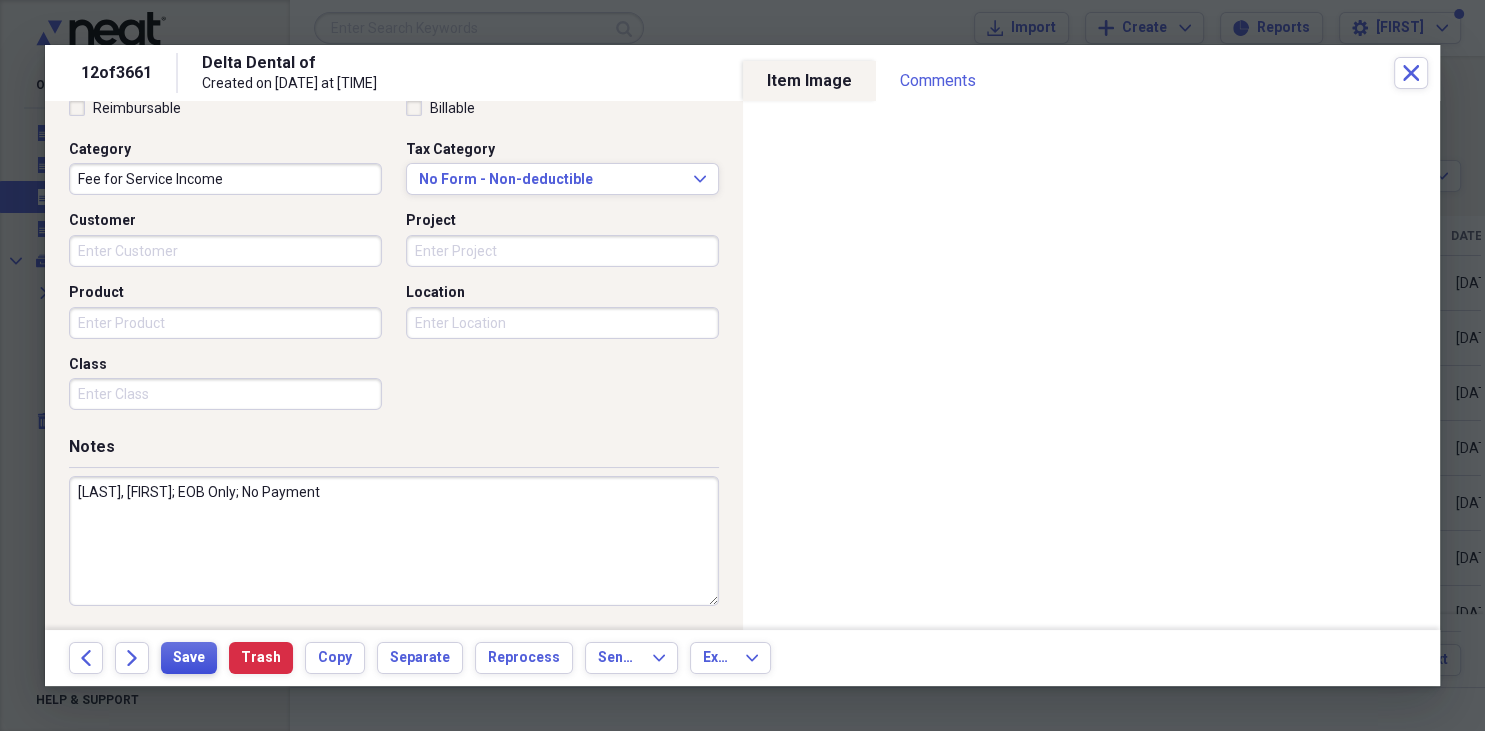 type on "Namdrik, Ethan; EOB Only; No Payment" 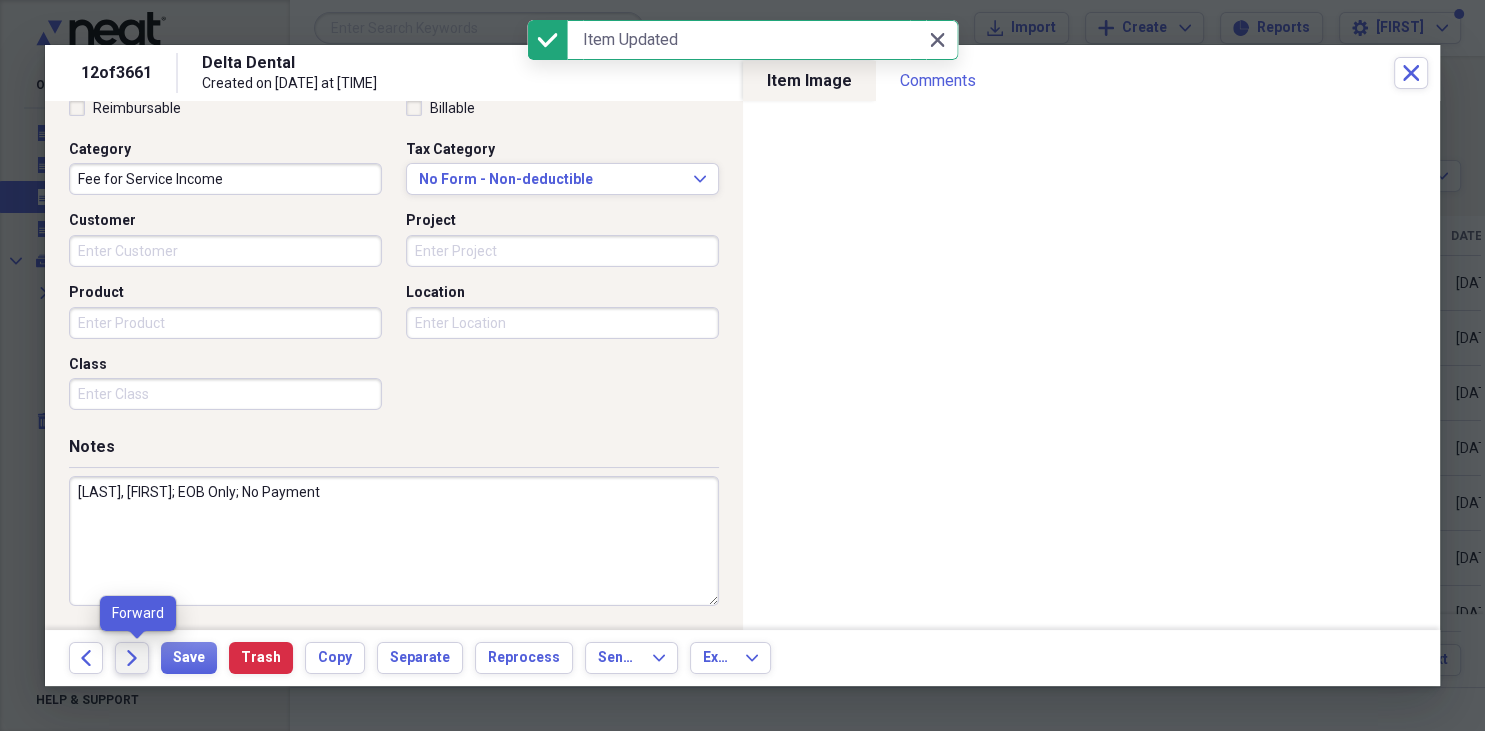 click 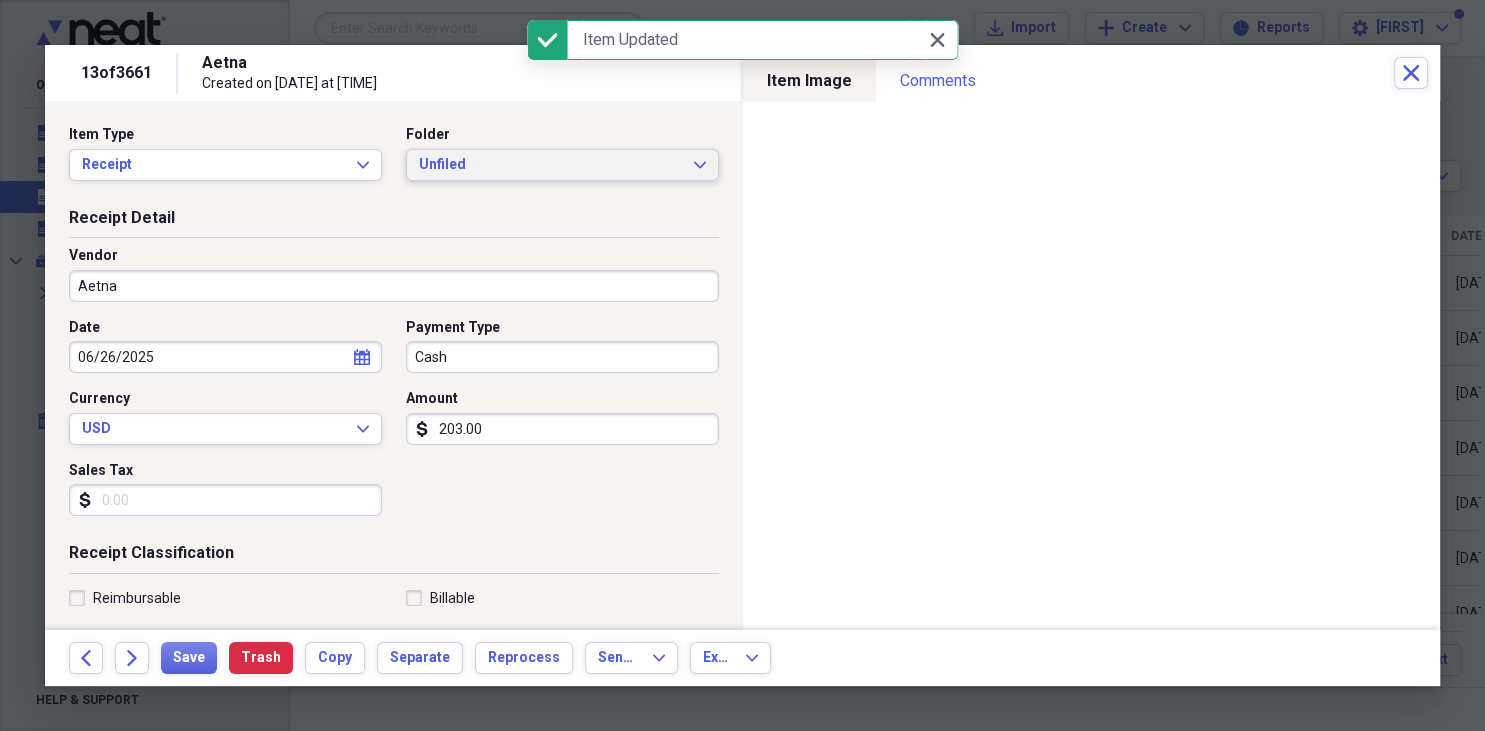 click on "Expand" 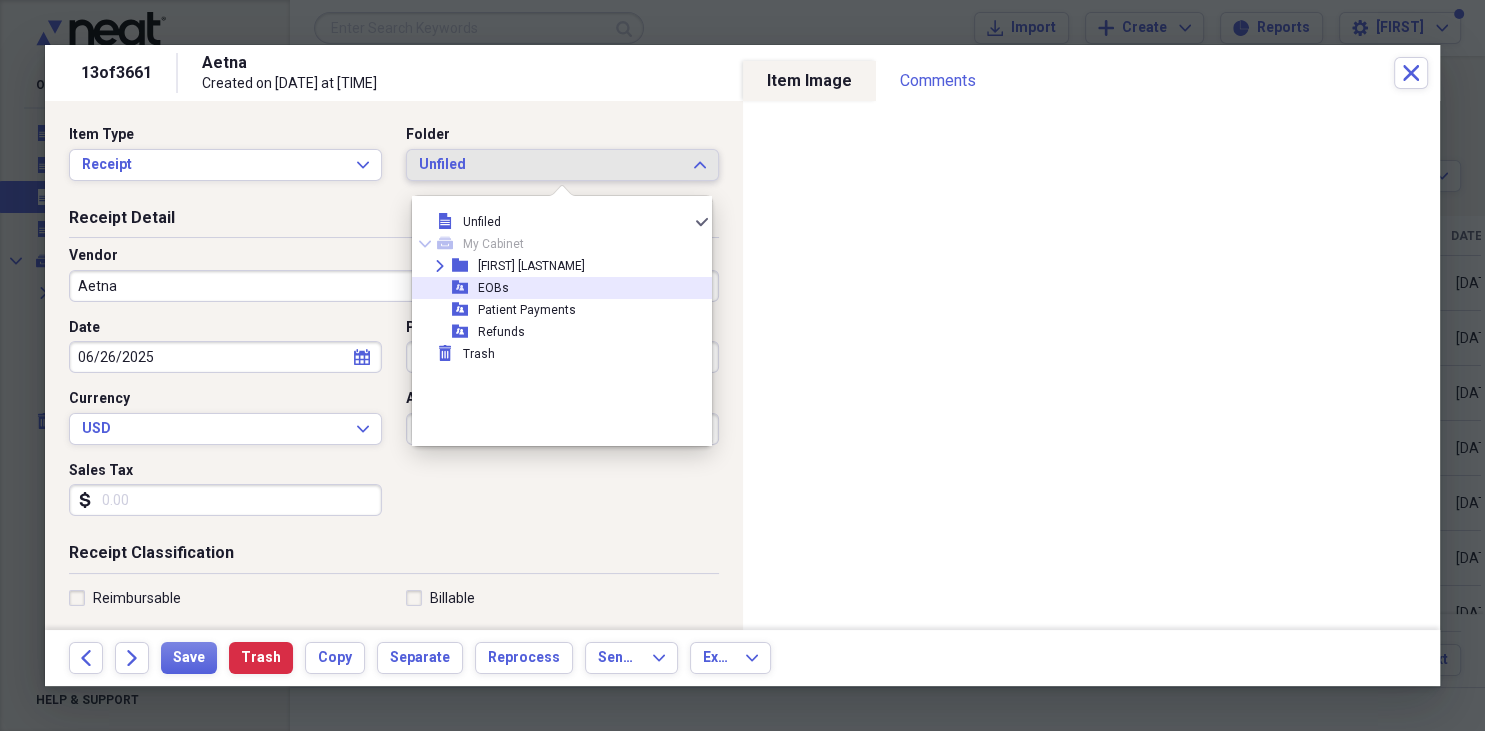 click on "EOBs" at bounding box center [493, 288] 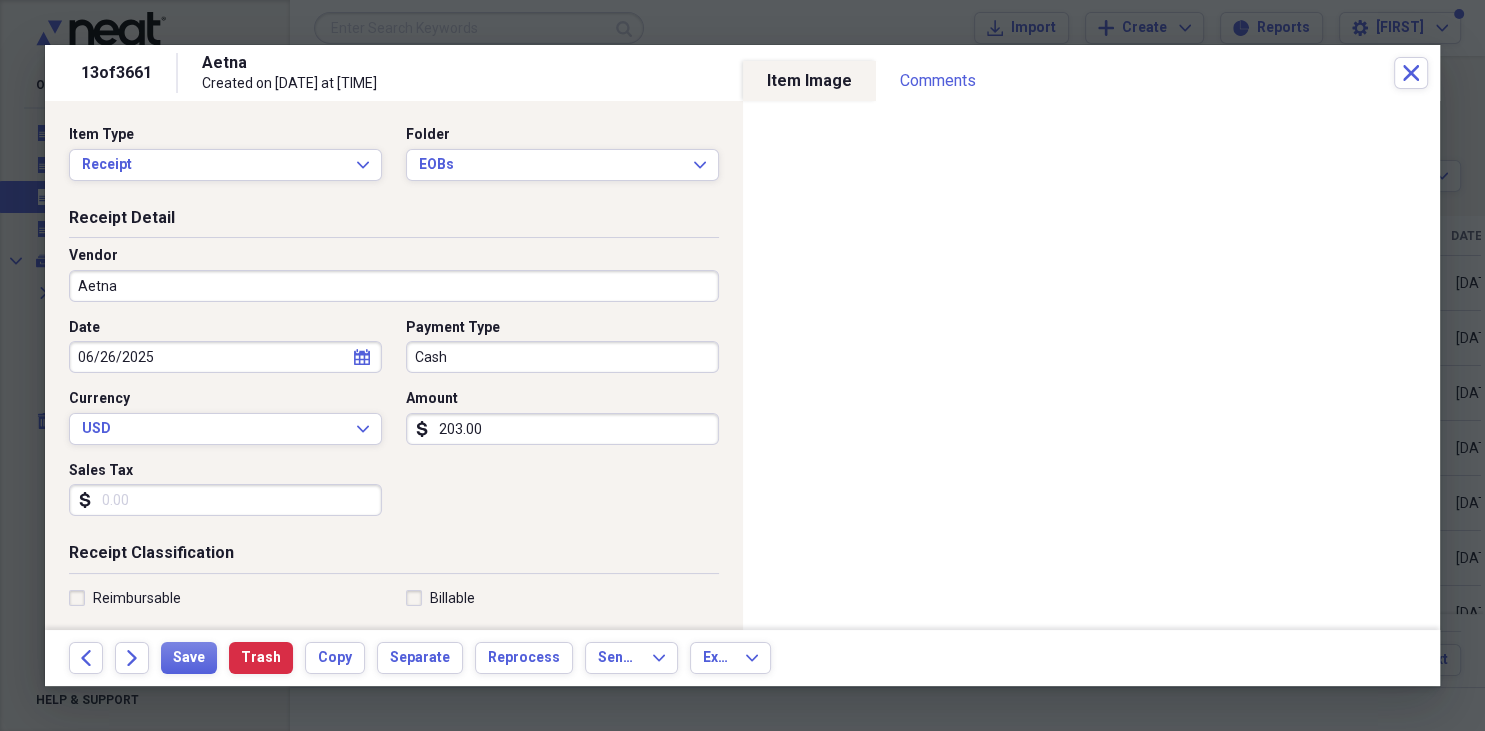 click on "Cash" at bounding box center (562, 357) 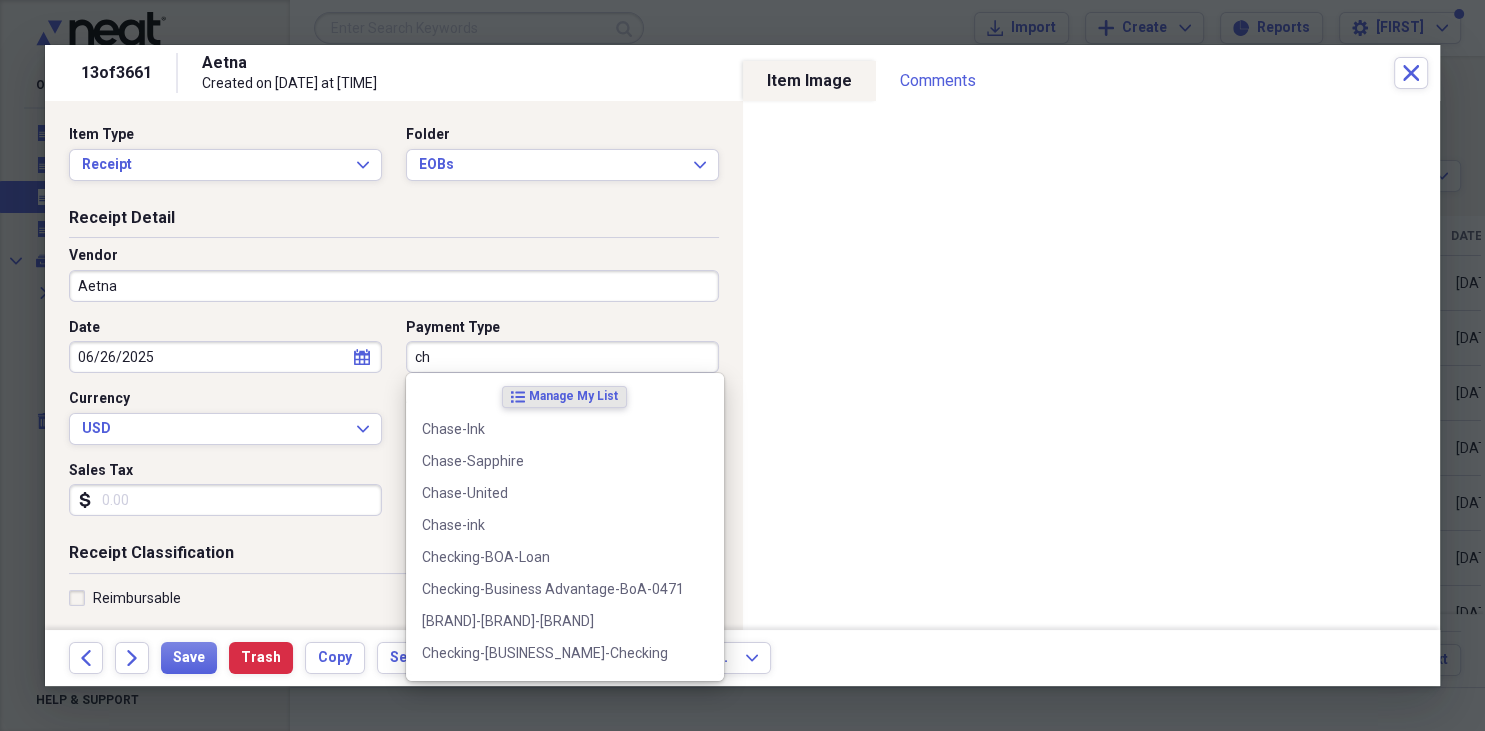 type on "che" 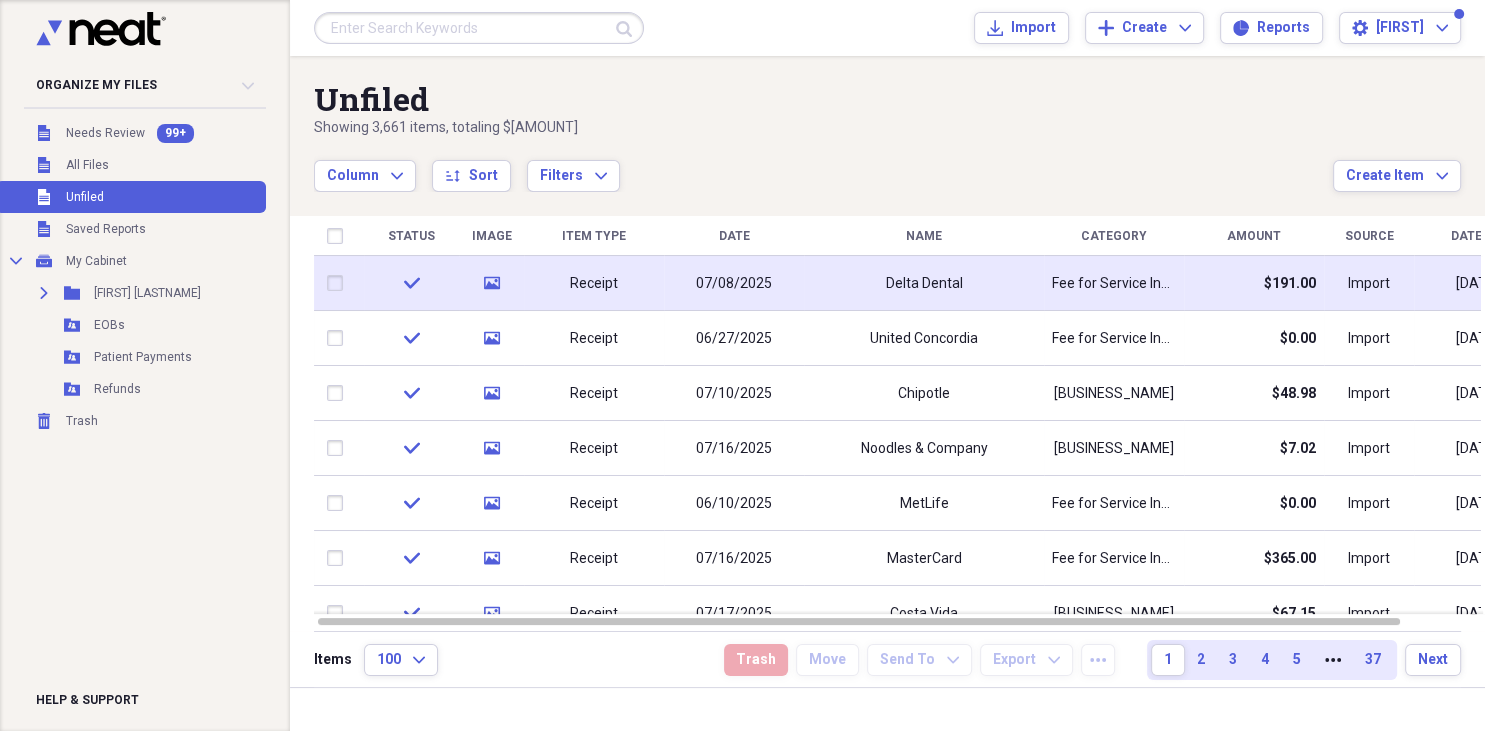 click on "Delta Dental" at bounding box center (924, 283) 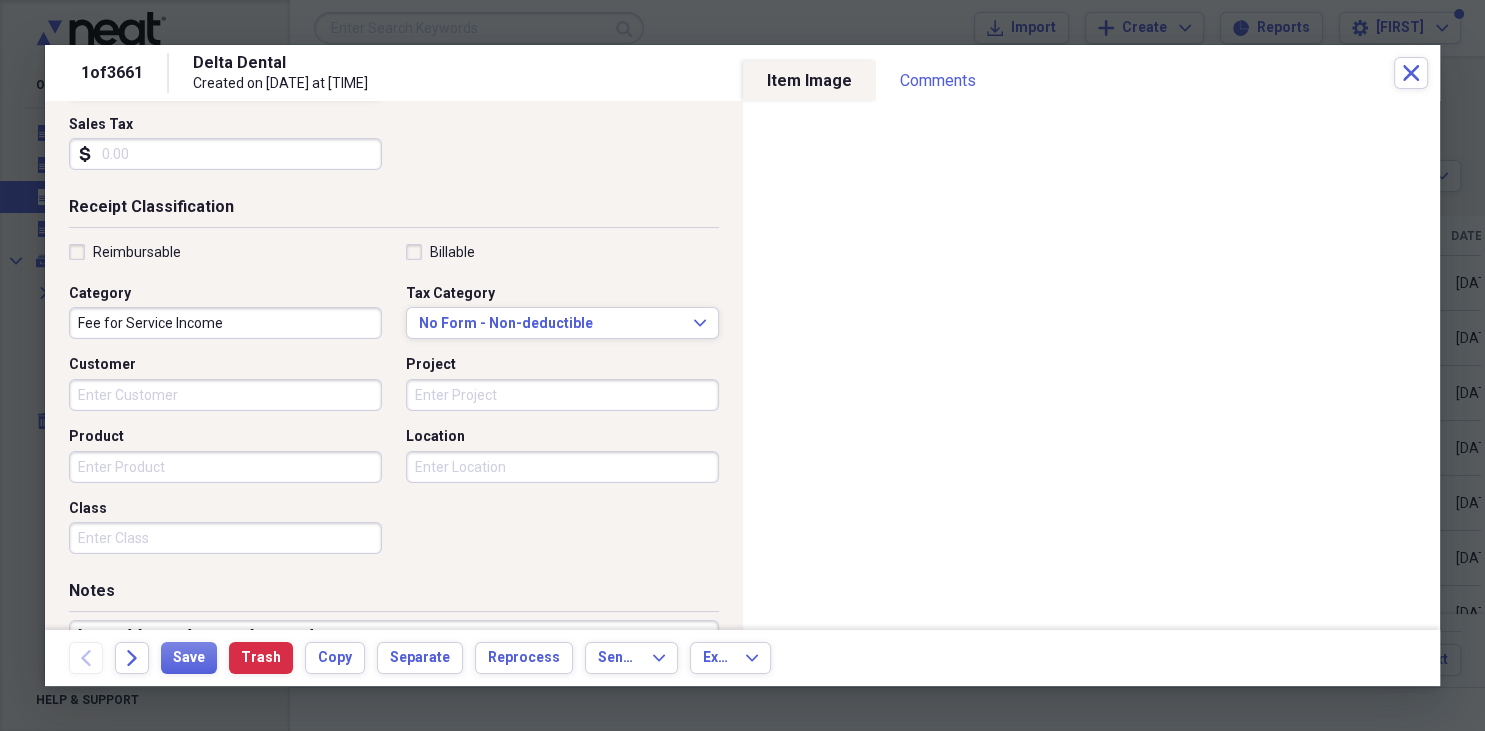 scroll, scrollTop: 490, scrollLeft: 0, axis: vertical 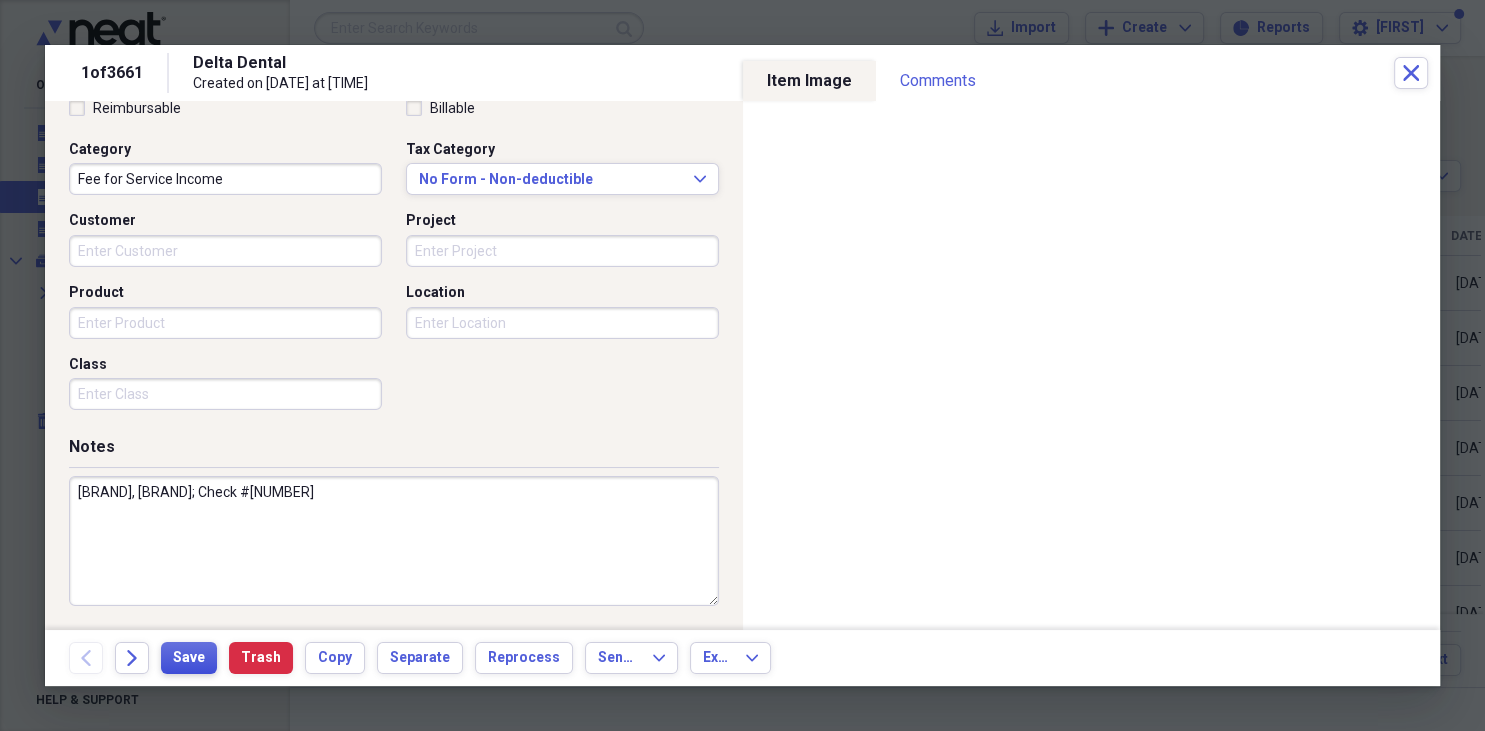 click on "Save" at bounding box center (189, 658) 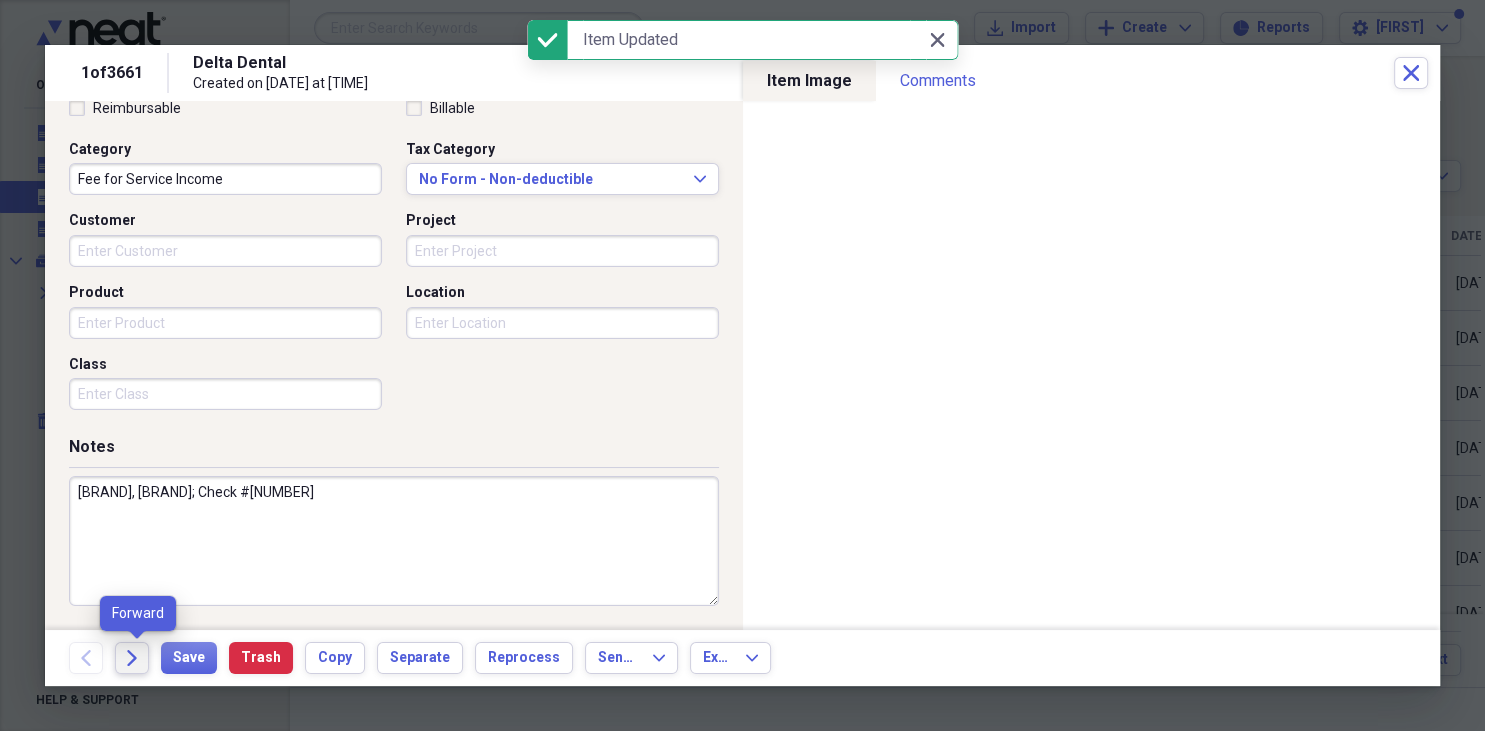 click on "Forward" 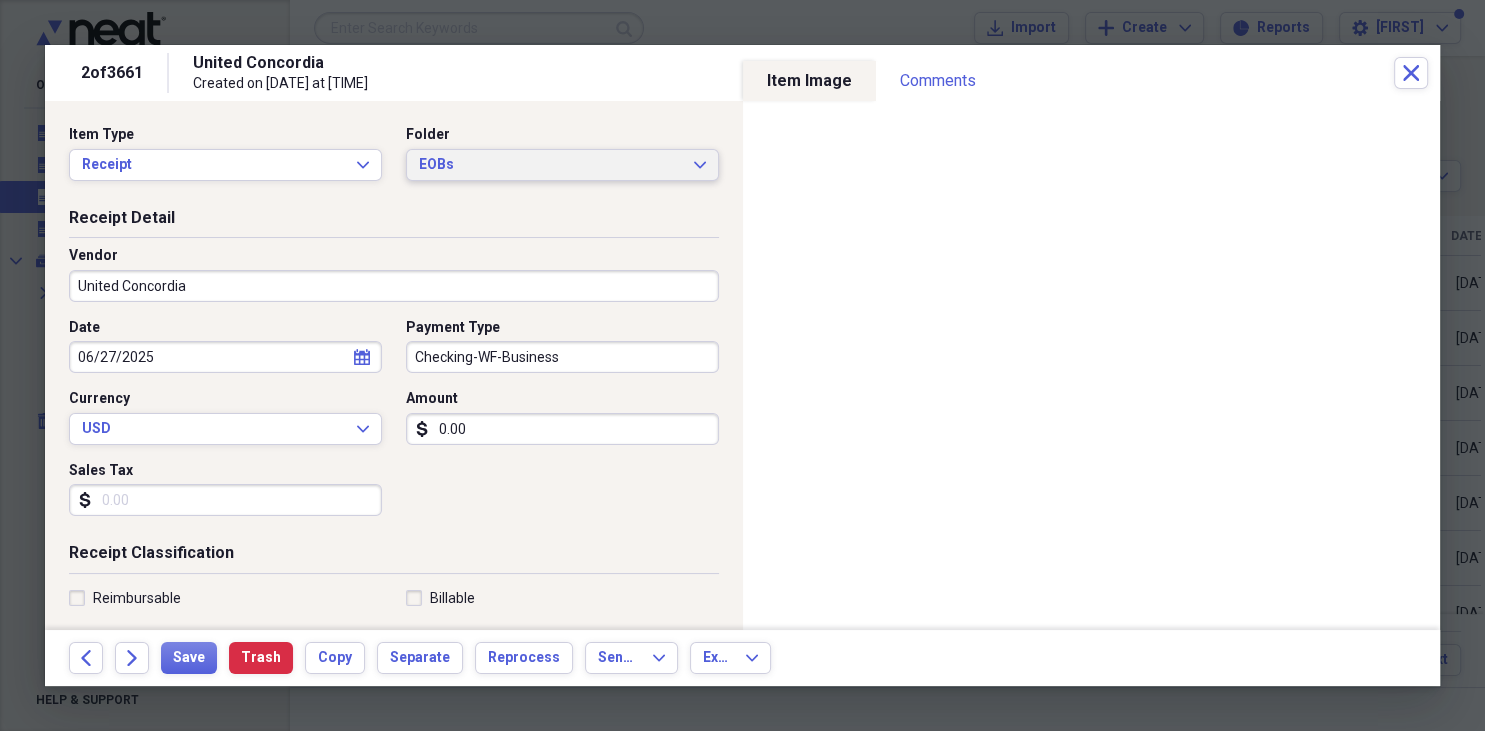 click on "EOBs Expand" at bounding box center (562, 165) 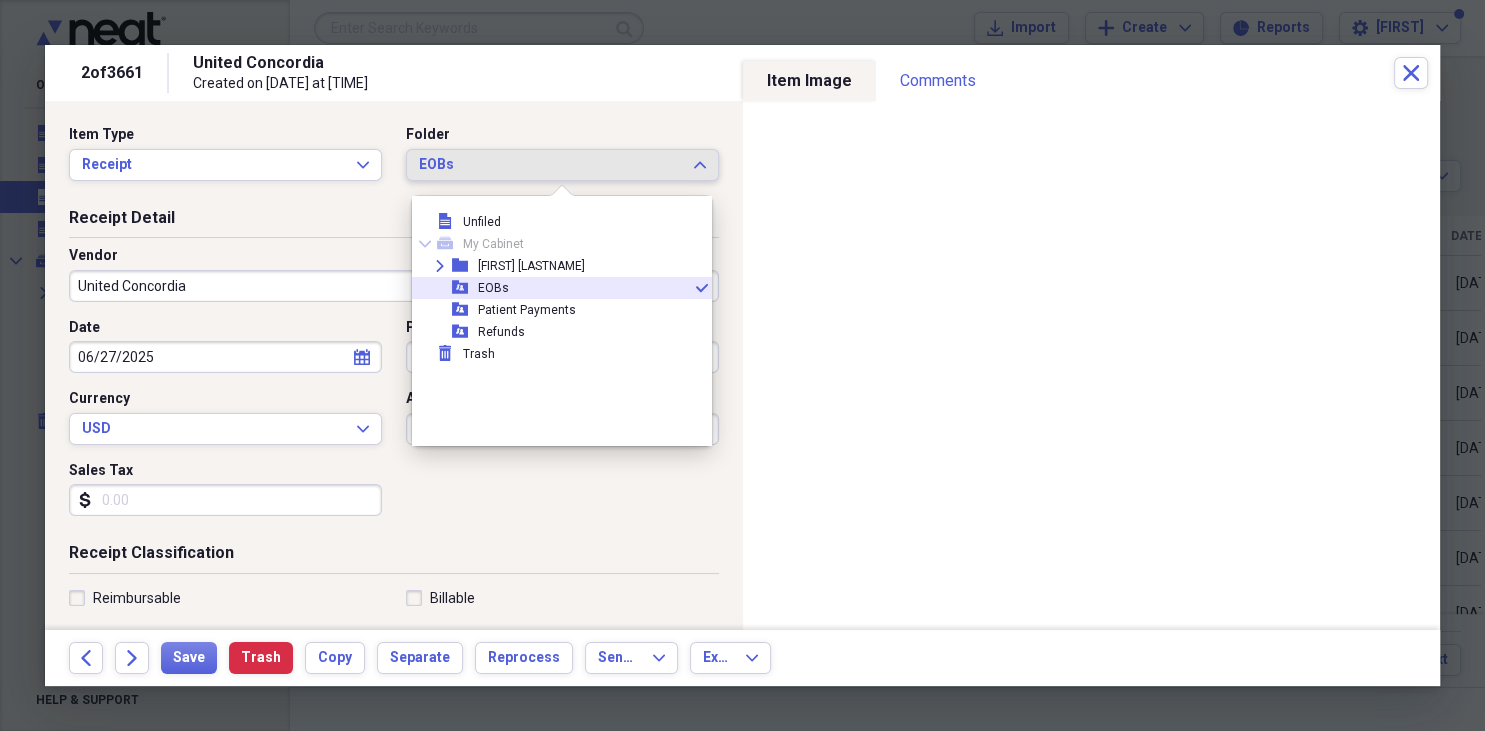 click on "EOBs" at bounding box center [493, 288] 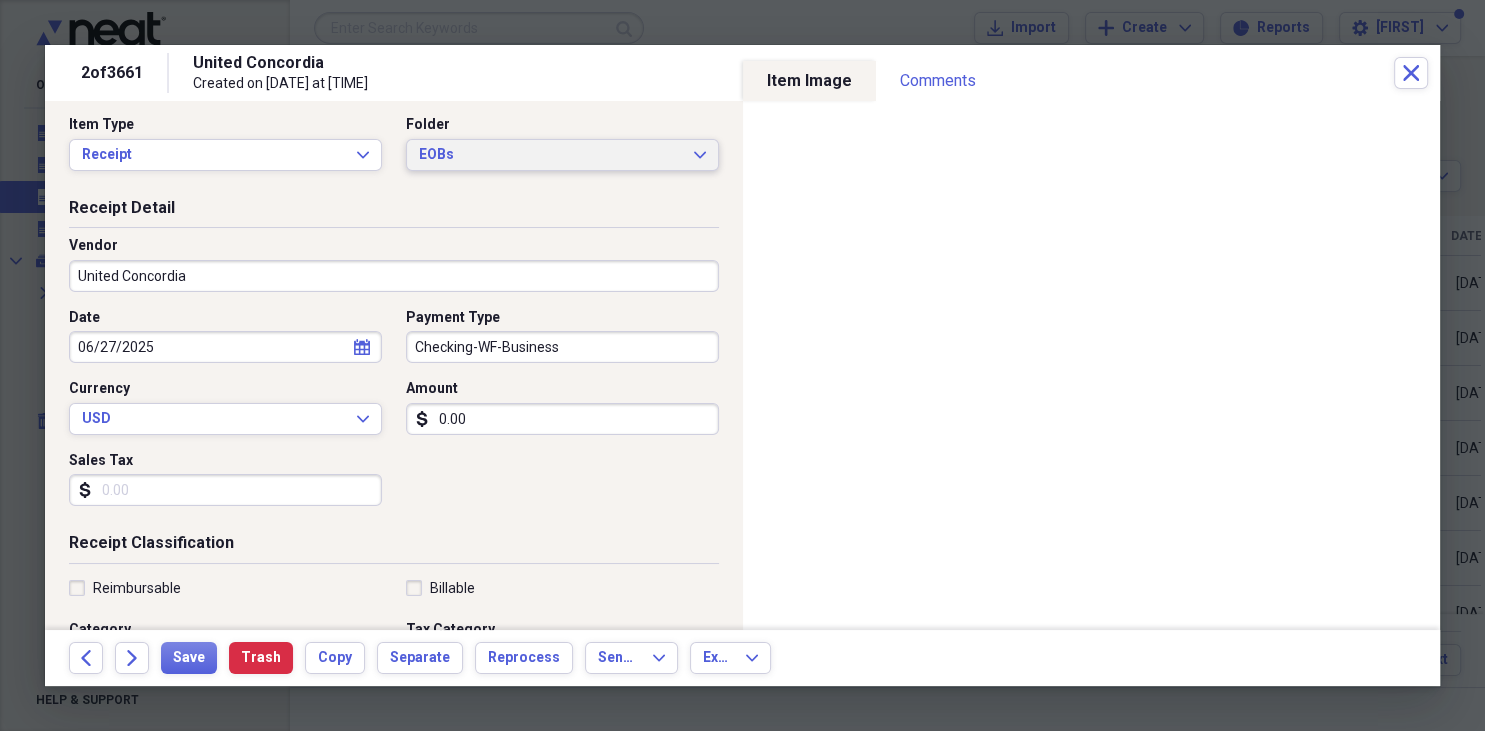 scroll, scrollTop: 0, scrollLeft: 0, axis: both 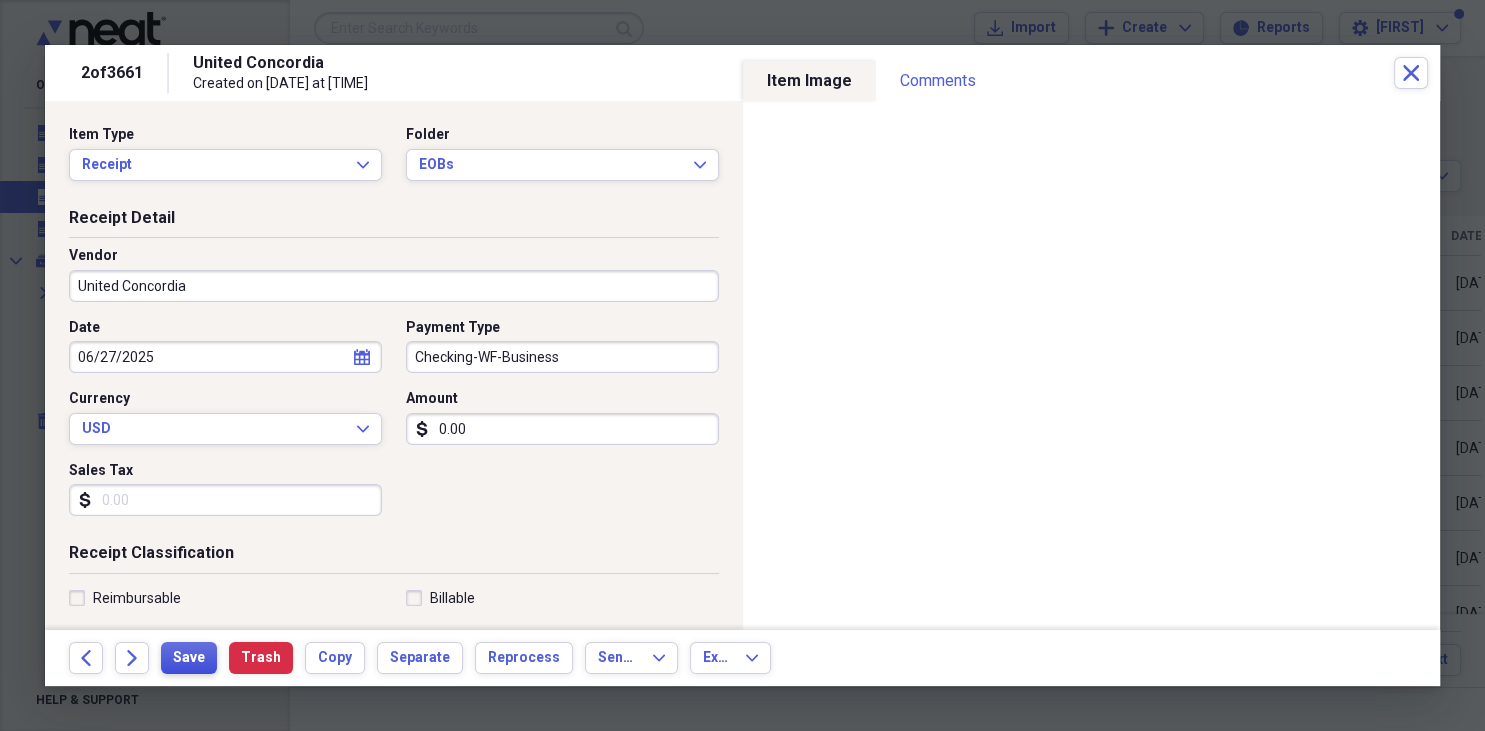 click on "Save" at bounding box center [189, 658] 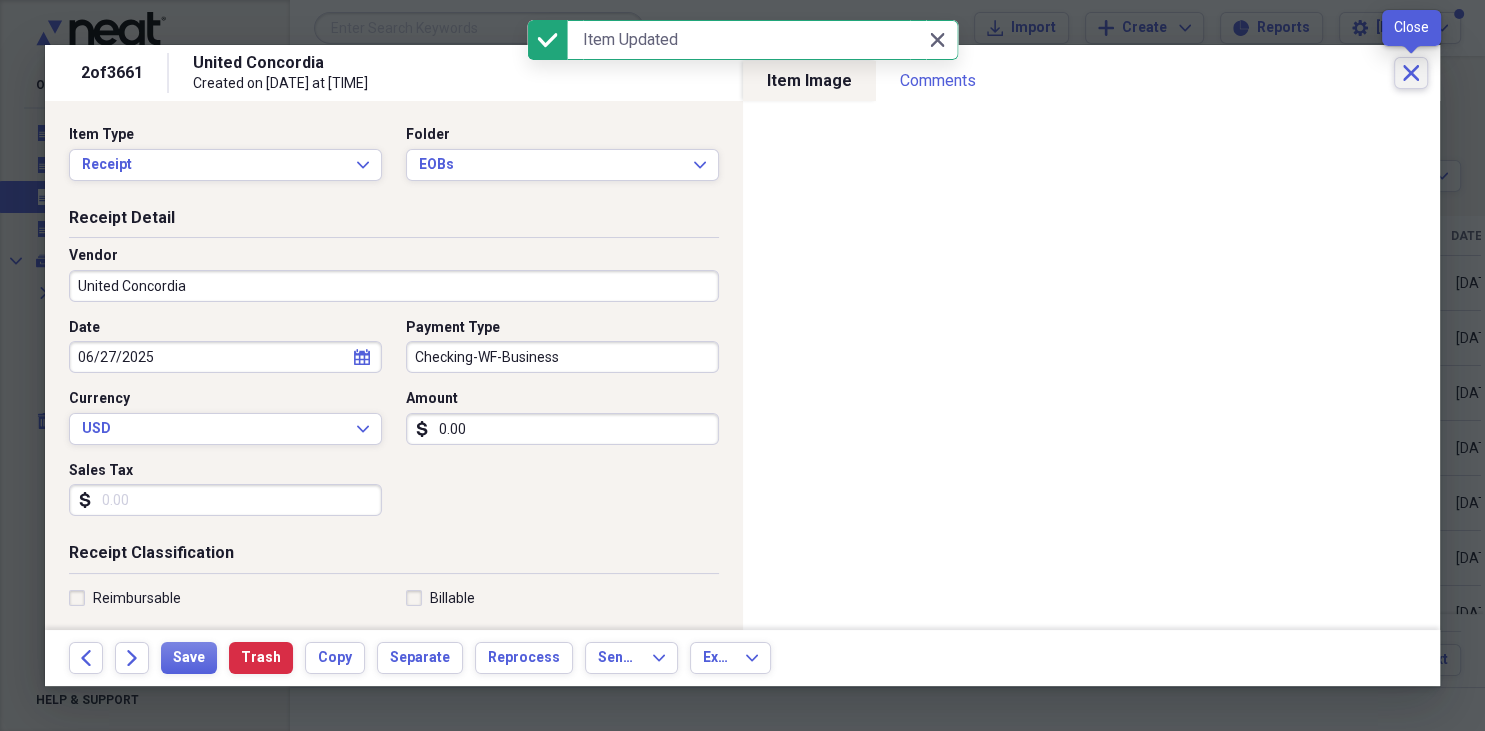 click on "Close" 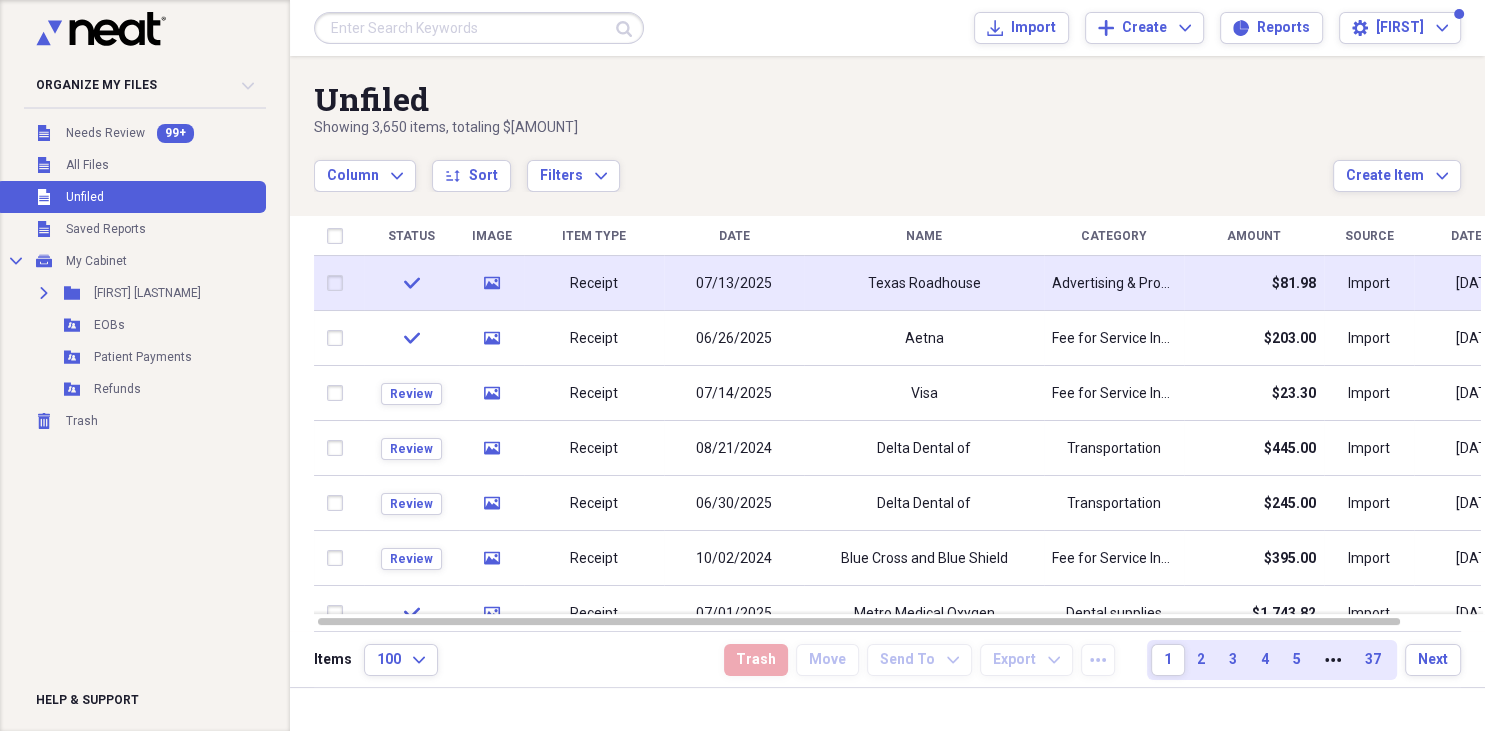 click on "Texas Roadhouse" at bounding box center [924, 283] 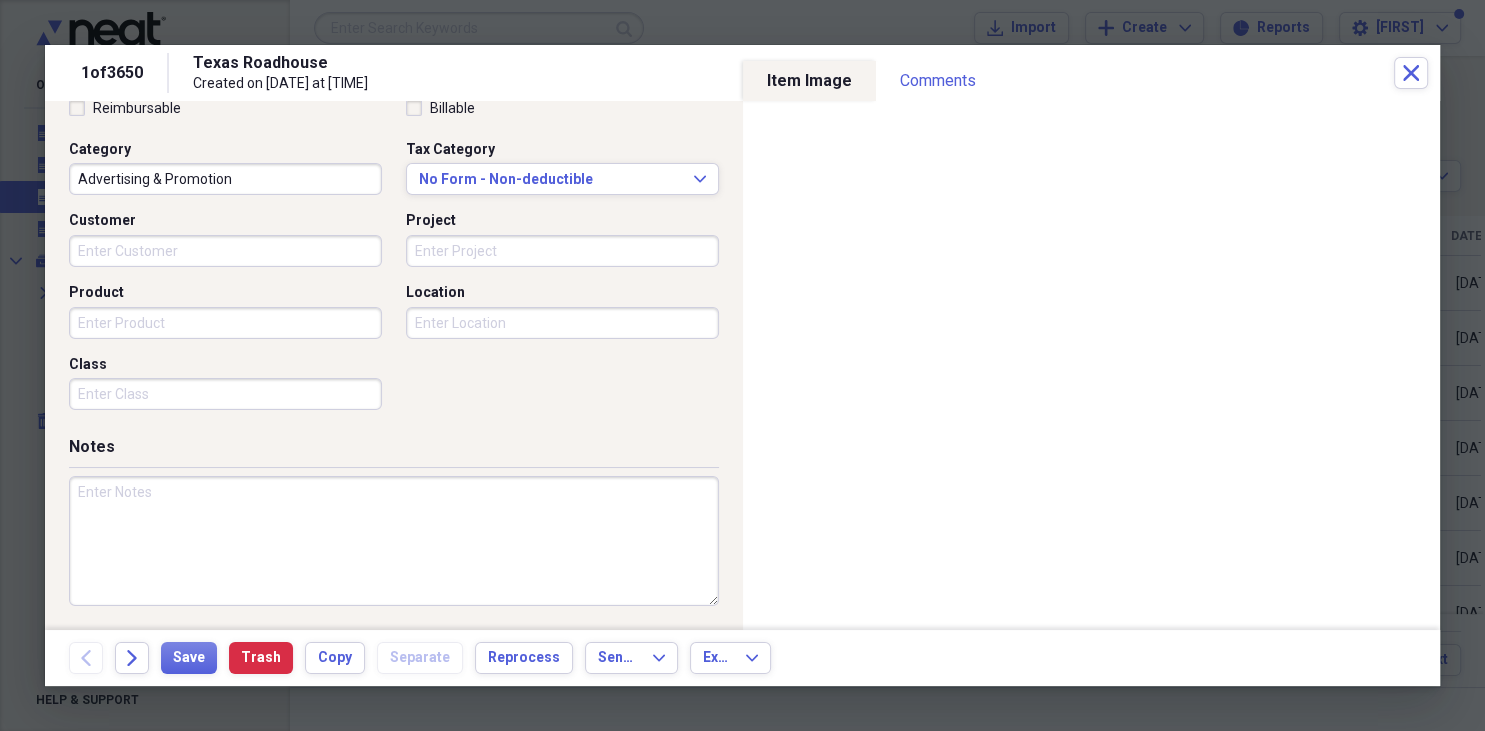scroll, scrollTop: 0, scrollLeft: 0, axis: both 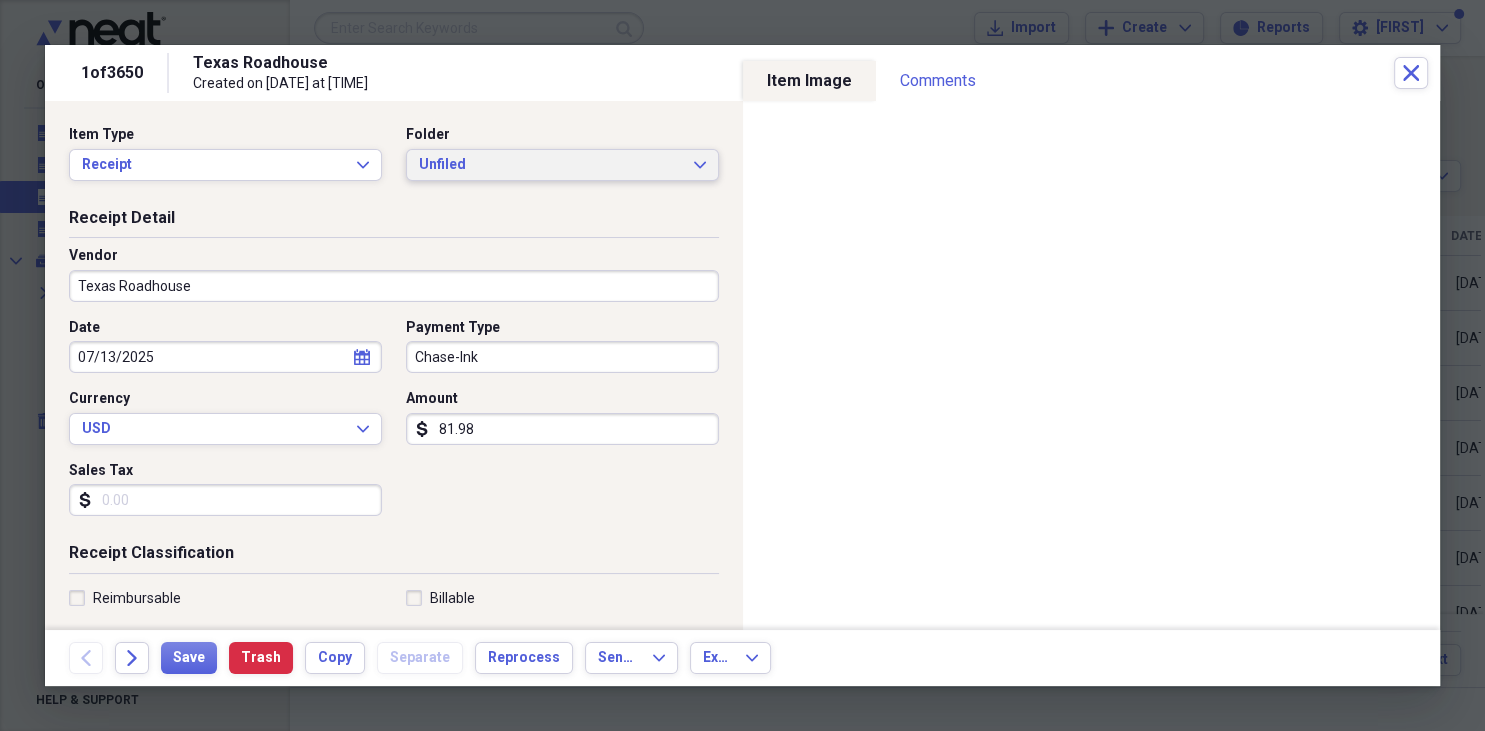 click on "Unfiled Expand" at bounding box center [562, 165] 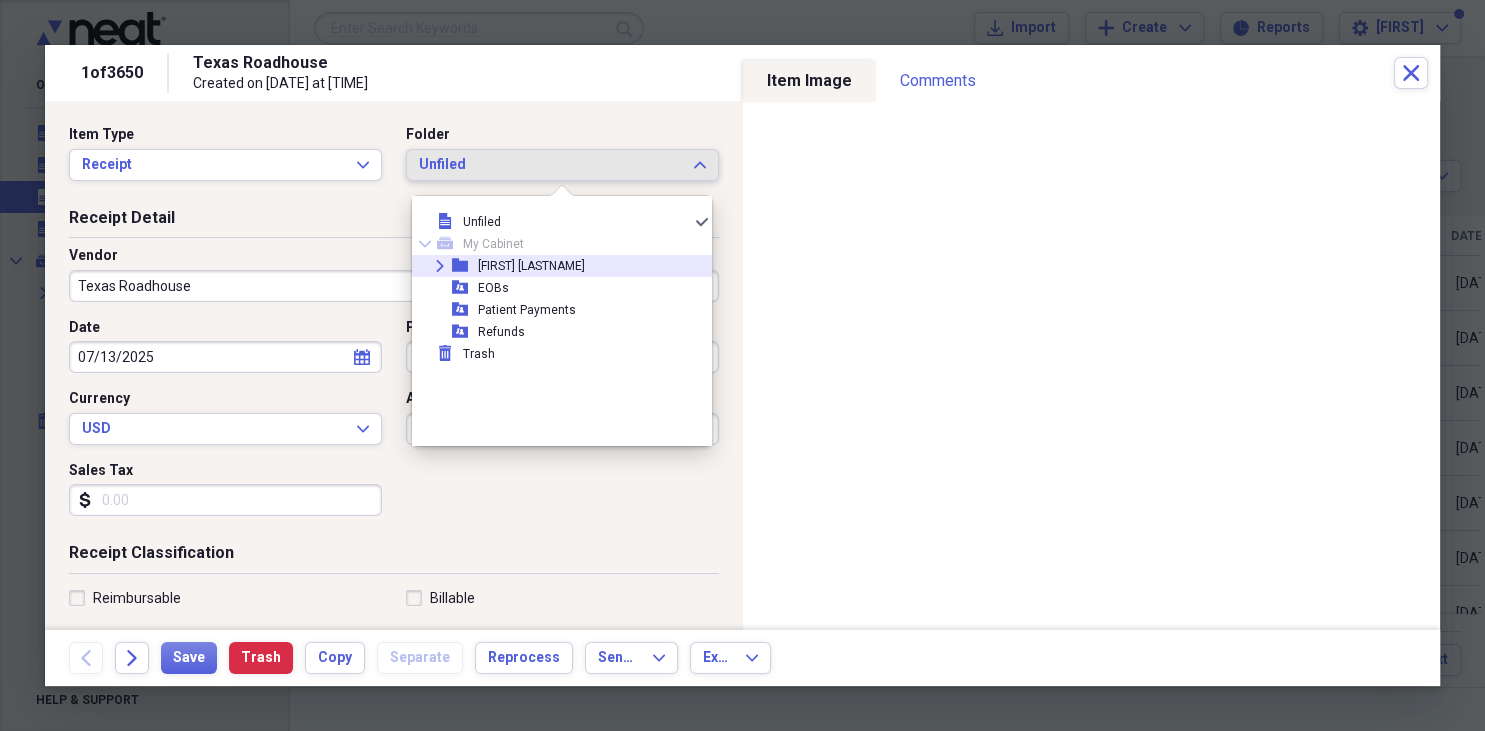 click 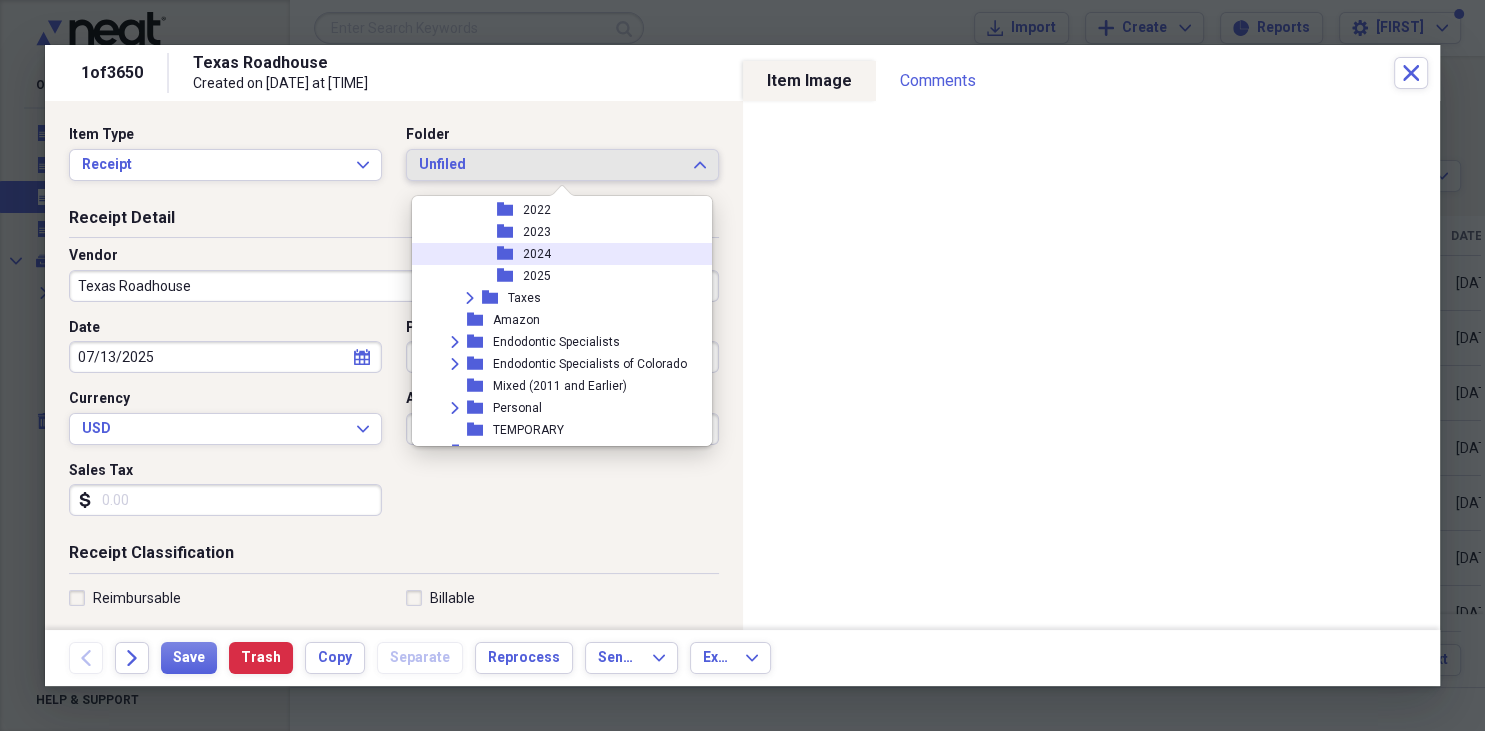 scroll, scrollTop: 346, scrollLeft: 0, axis: vertical 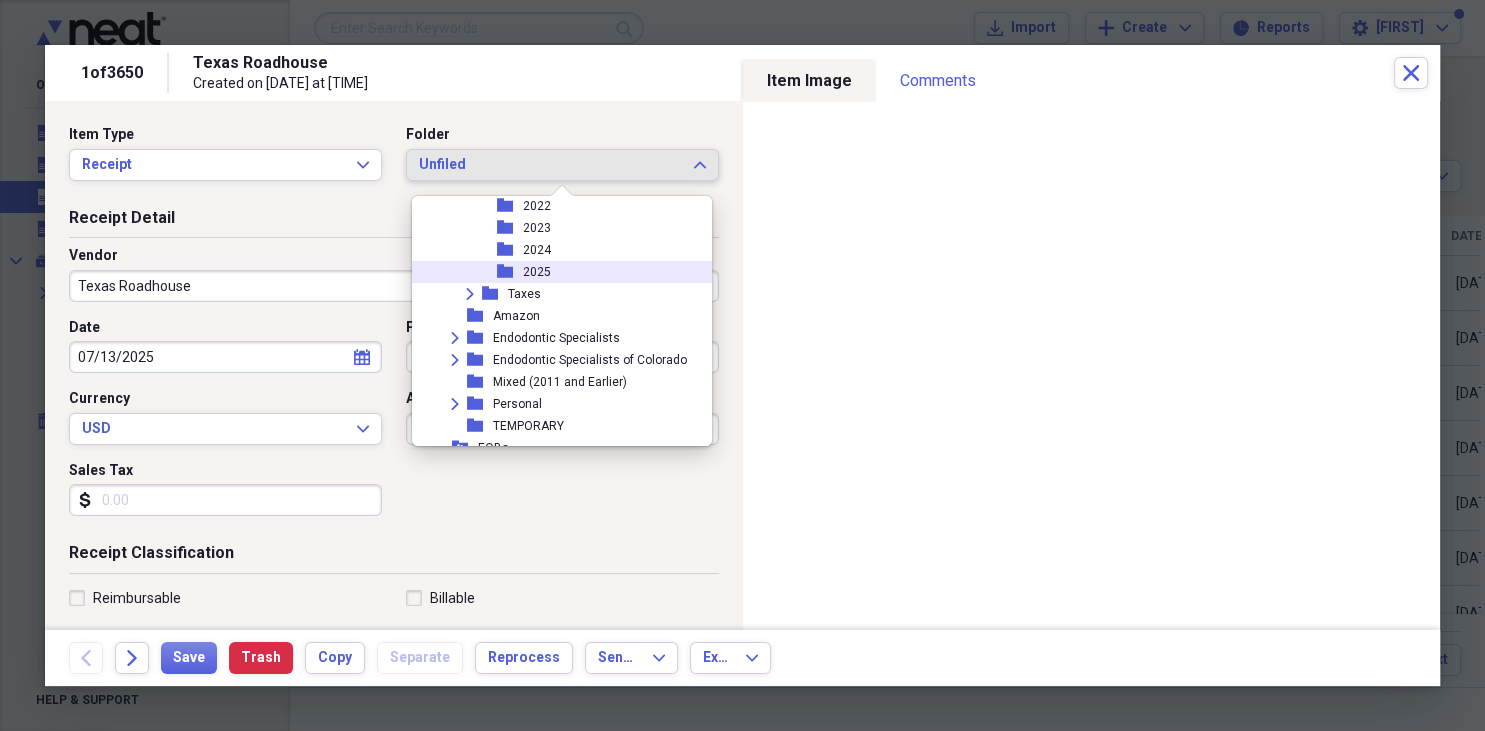 click on "2025" at bounding box center (537, 272) 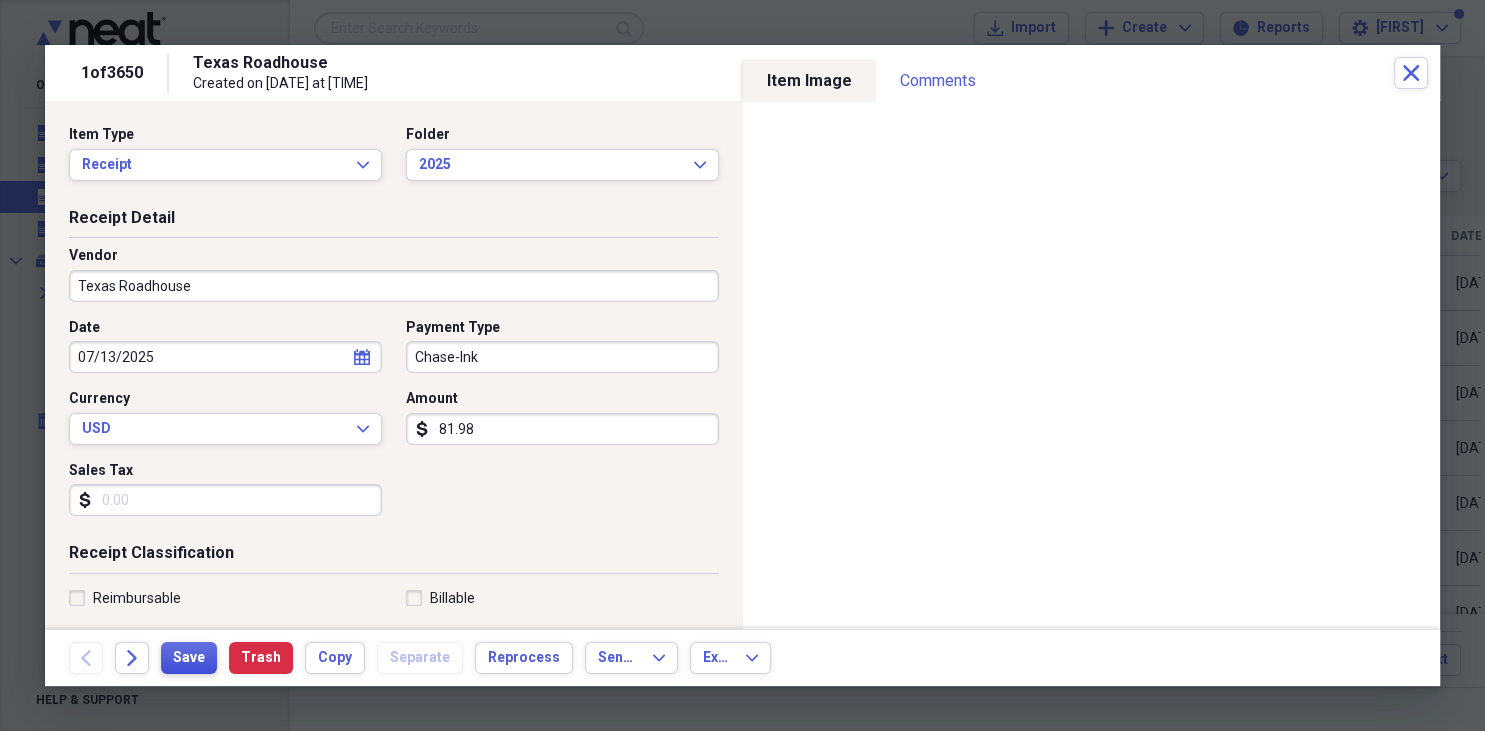 drag, startPoint x: 190, startPoint y: 655, endPoint x: 206, endPoint y: 652, distance: 16.27882 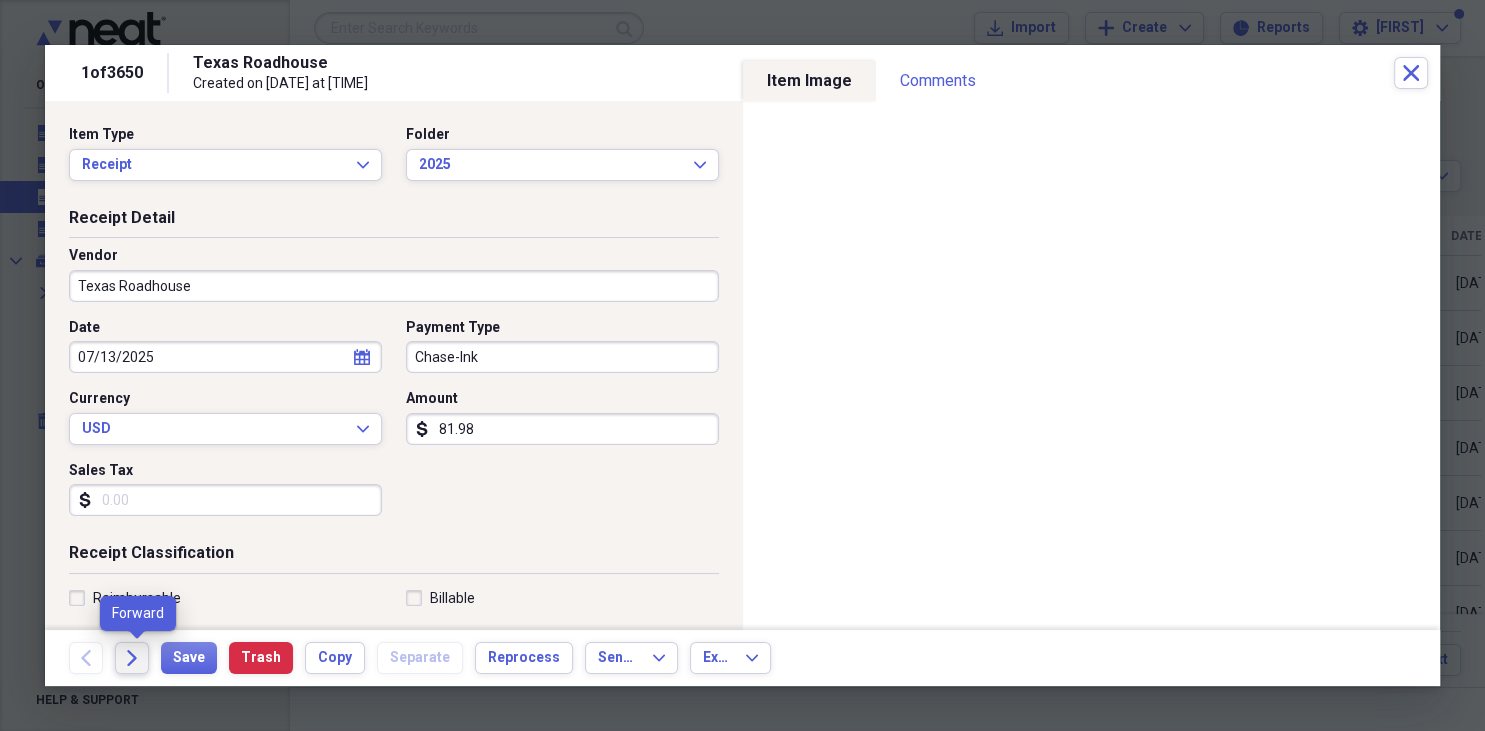 click on "Forward" 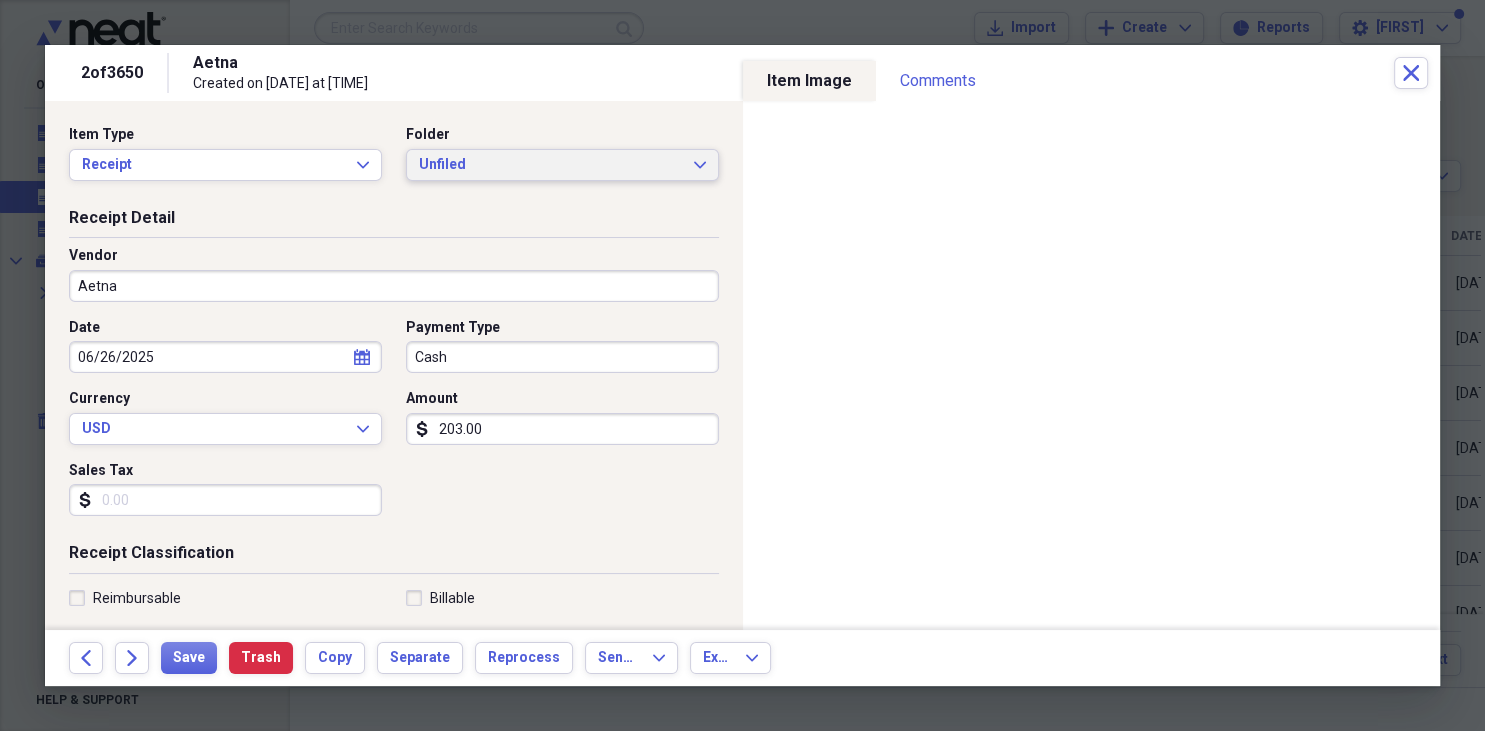 click on "Unfiled Expand" at bounding box center (562, 165) 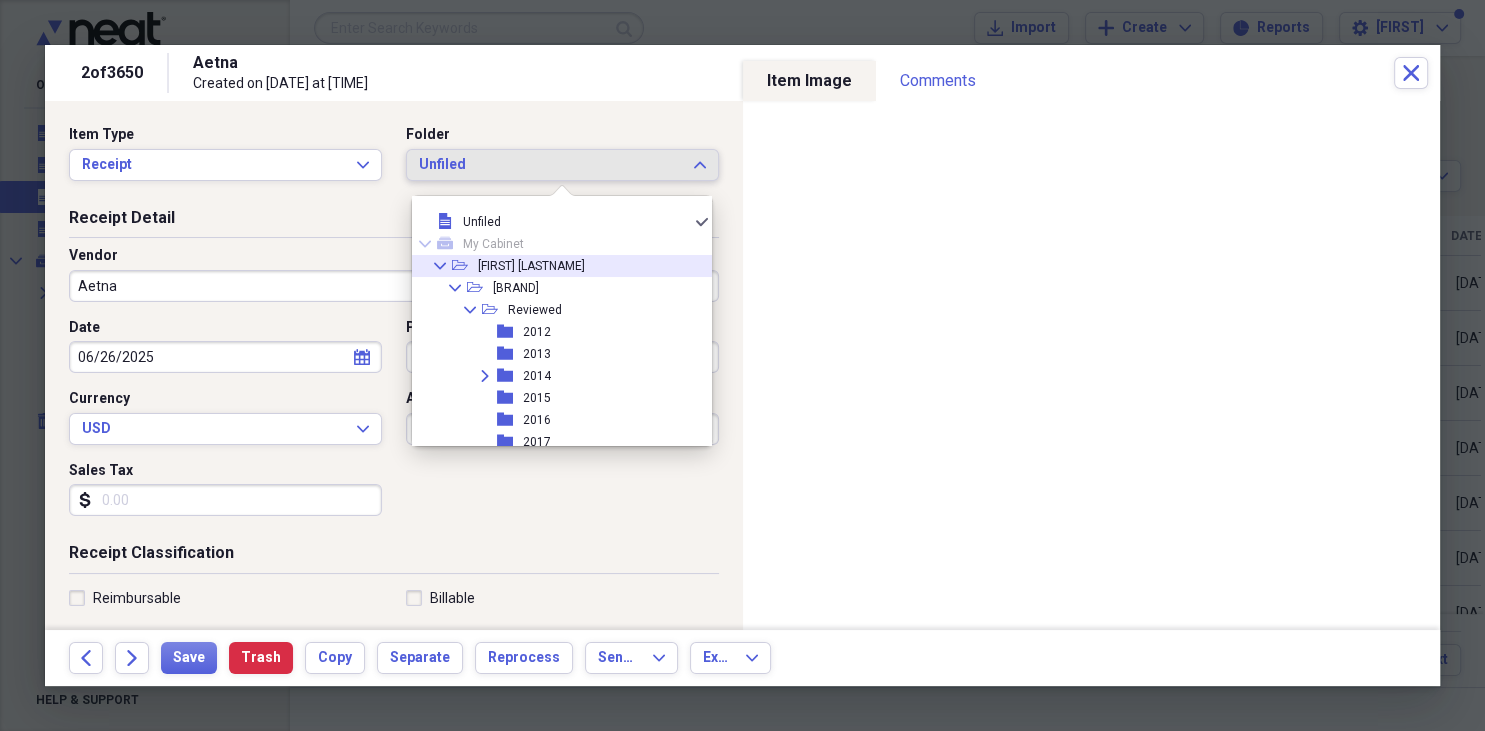 click on "Collapse" 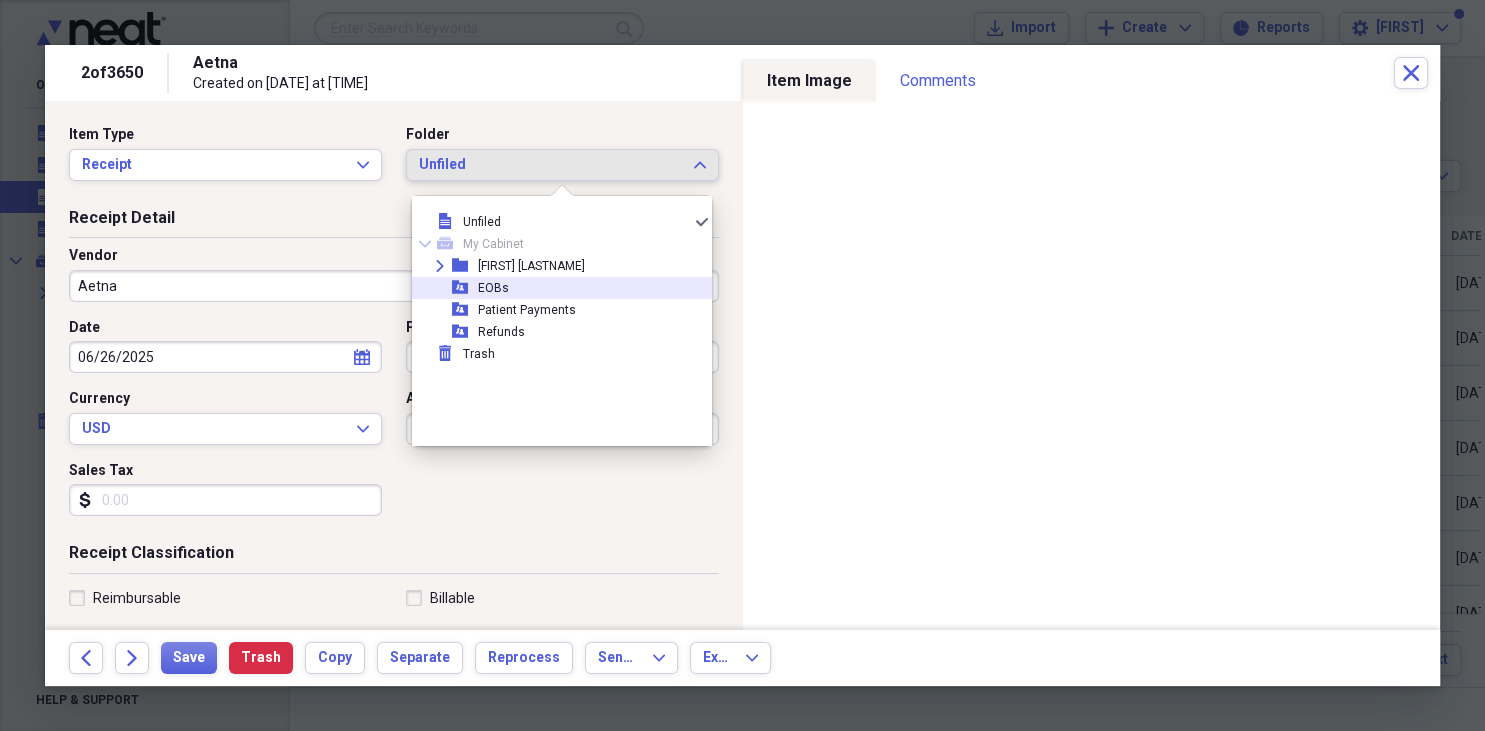 click on "EOBs" at bounding box center [493, 288] 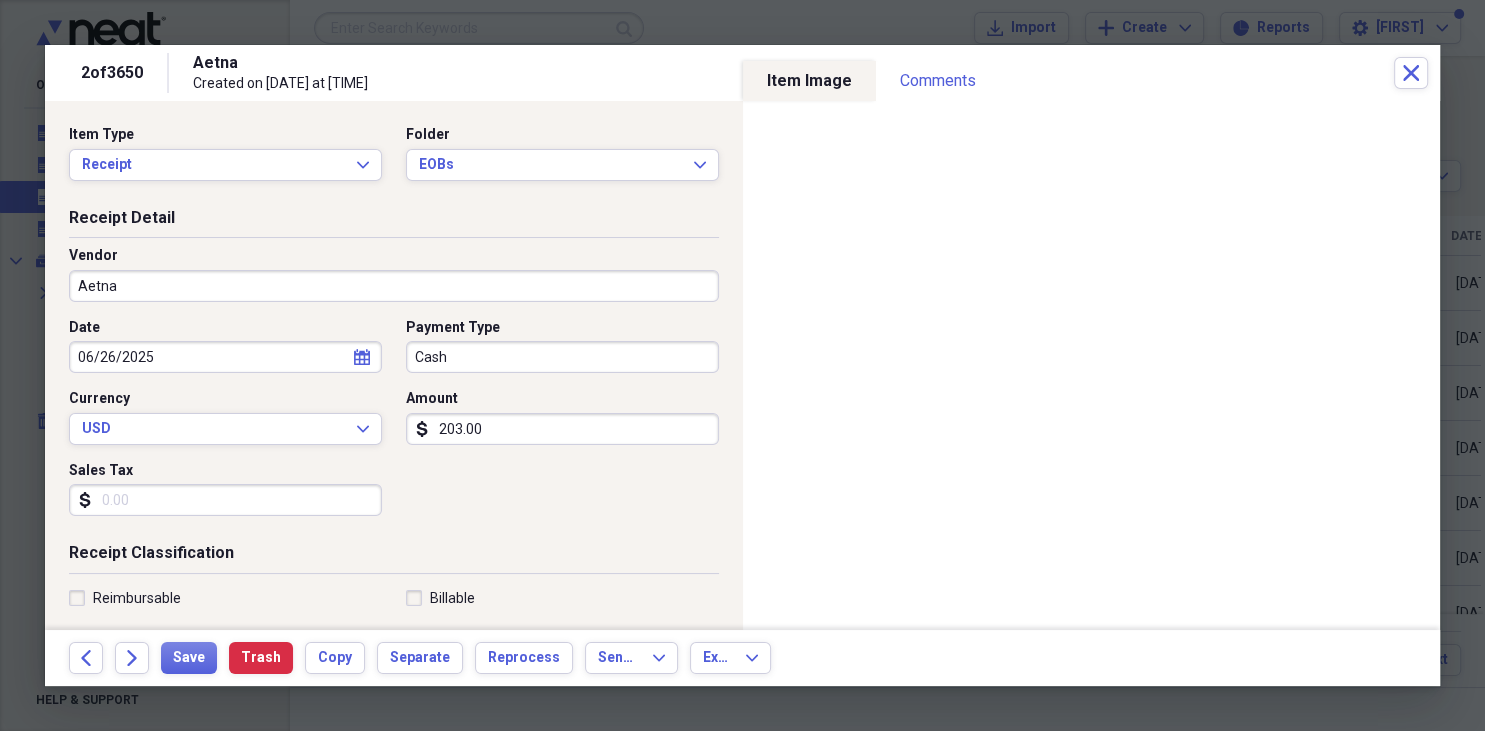 click on "Cash" at bounding box center (562, 357) 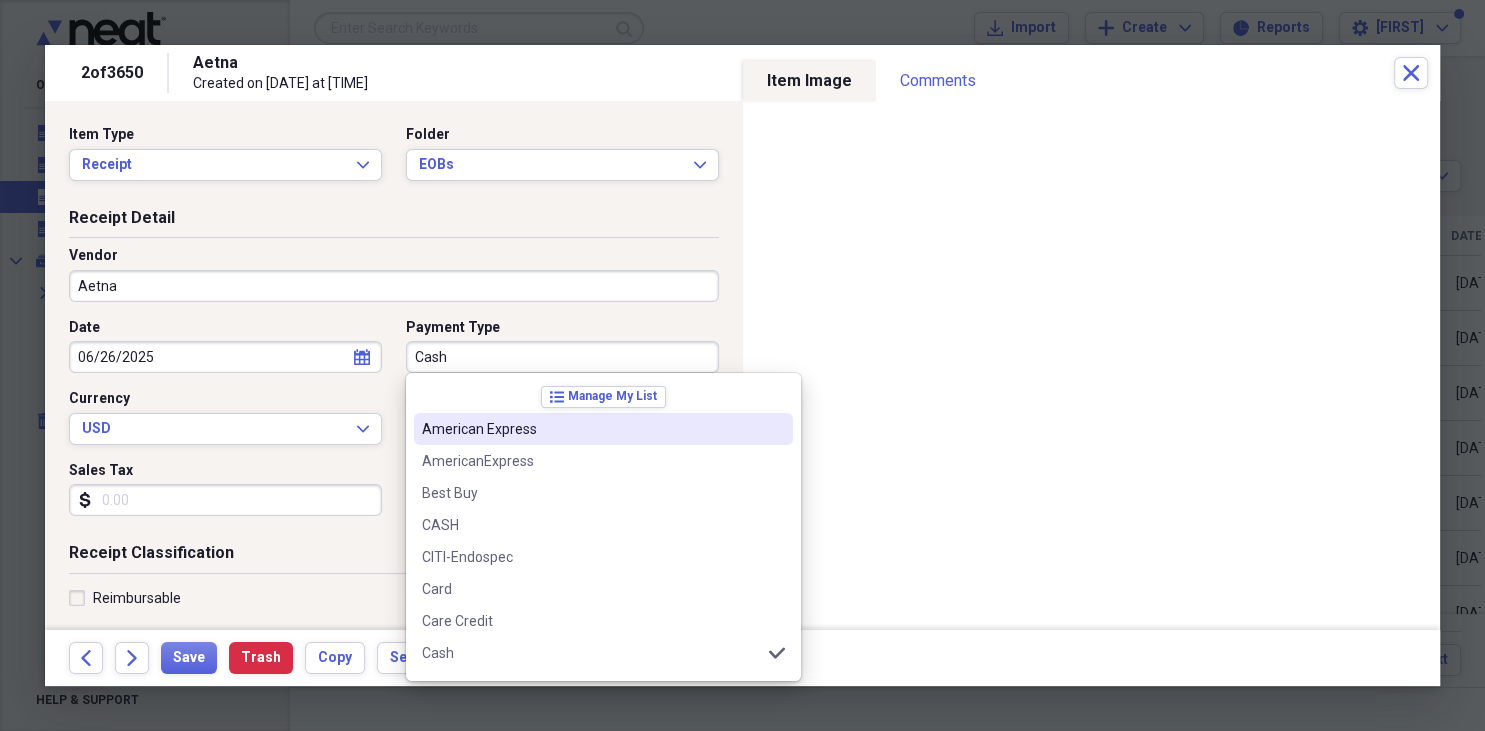 click on "Cash" at bounding box center [562, 357] 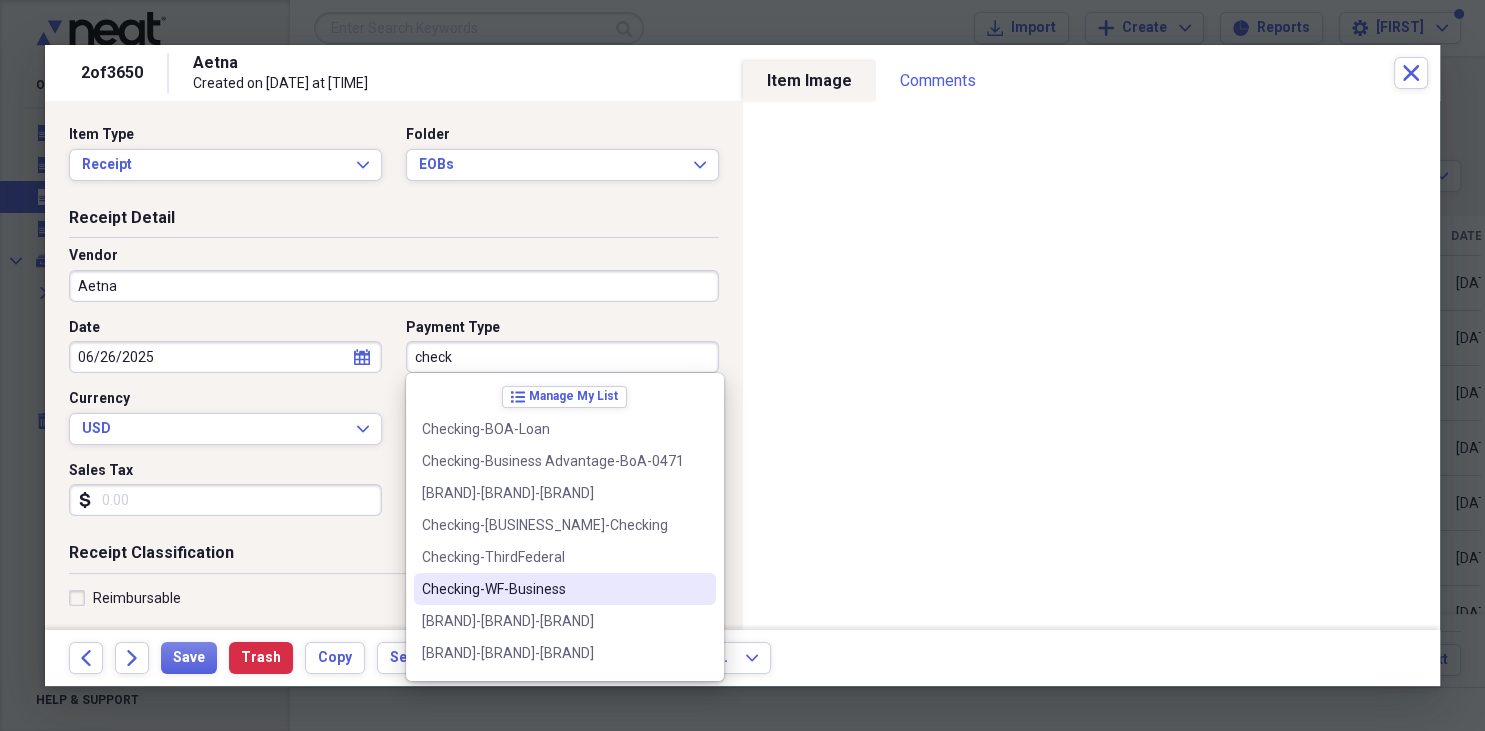 drag, startPoint x: 527, startPoint y: 587, endPoint x: 538, endPoint y: 582, distance: 12.083046 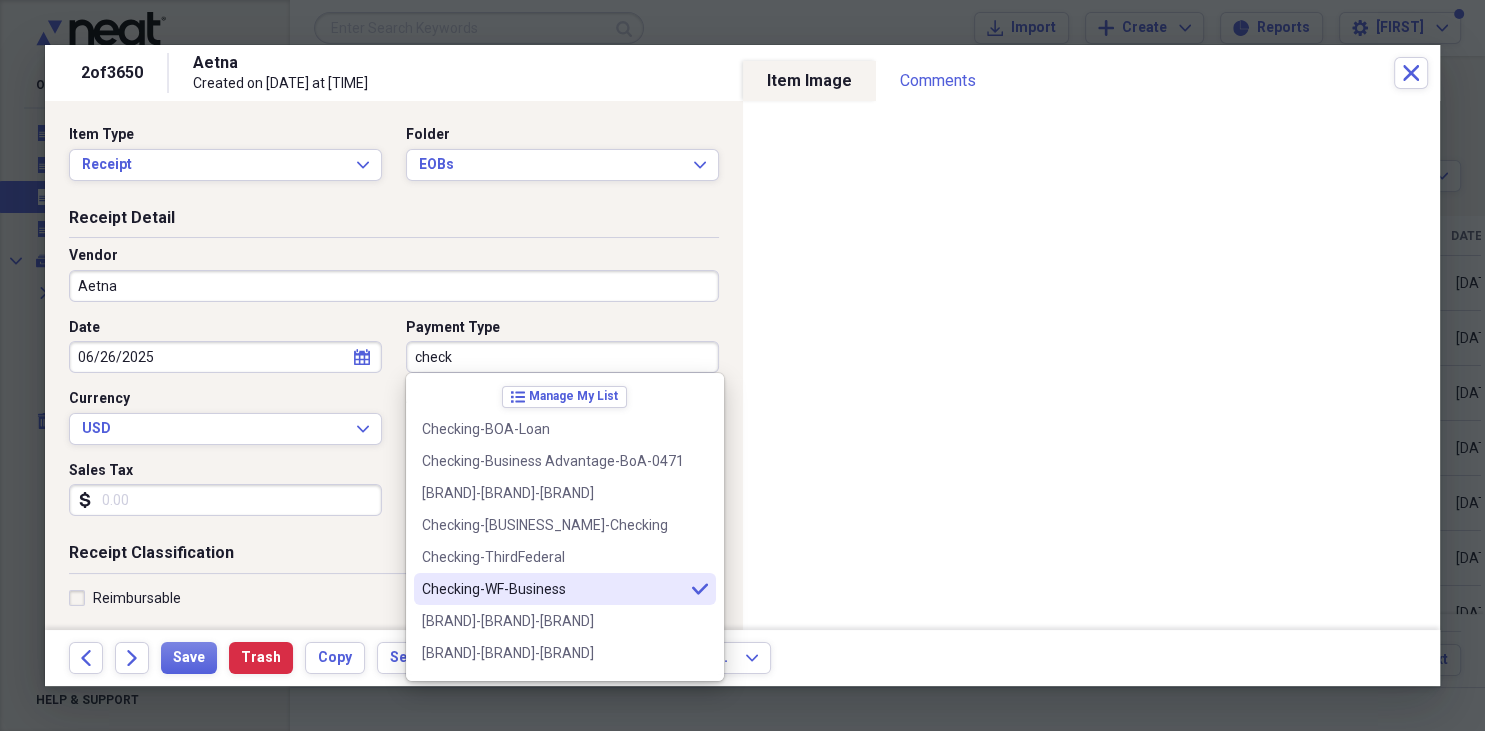 type on "Checking-WF-Business" 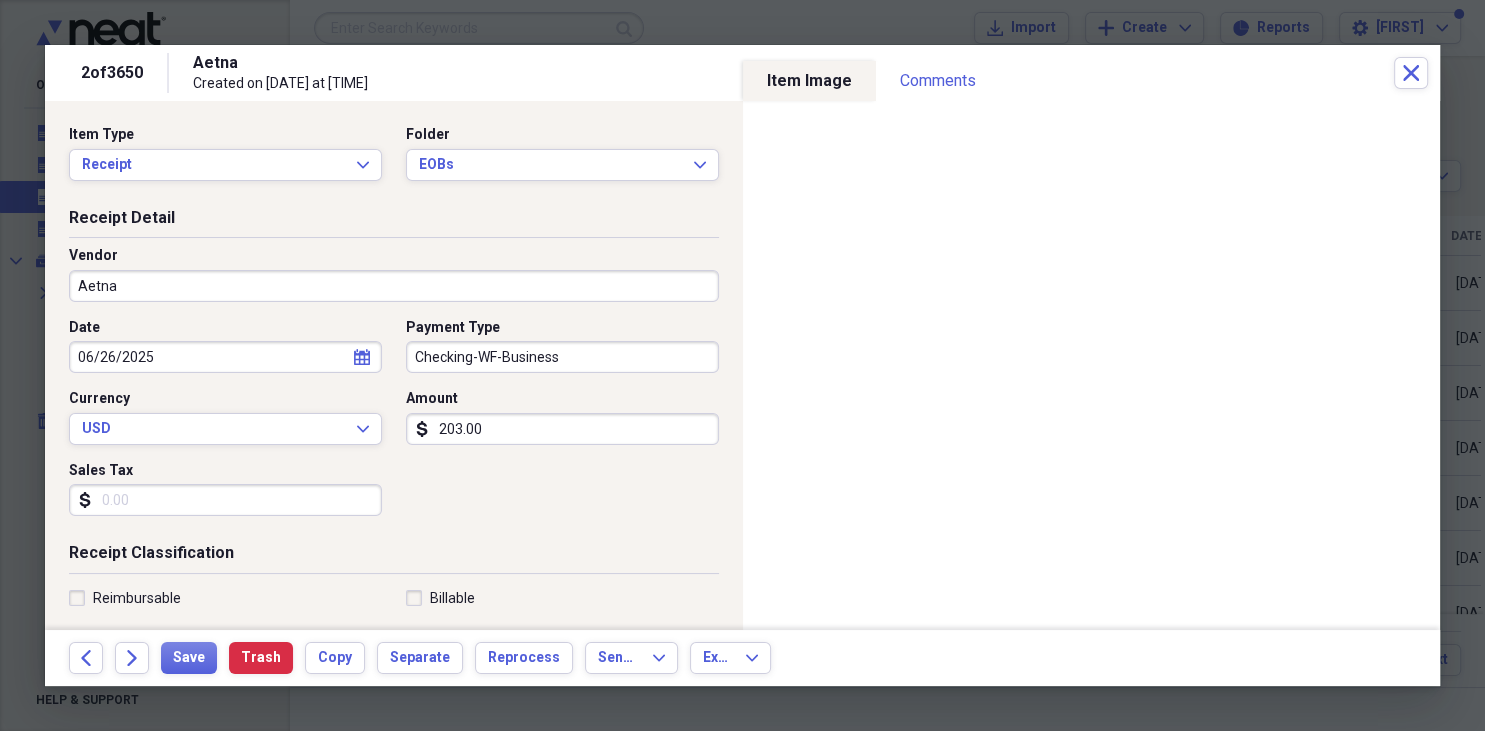 click on "203.00" at bounding box center (562, 429) 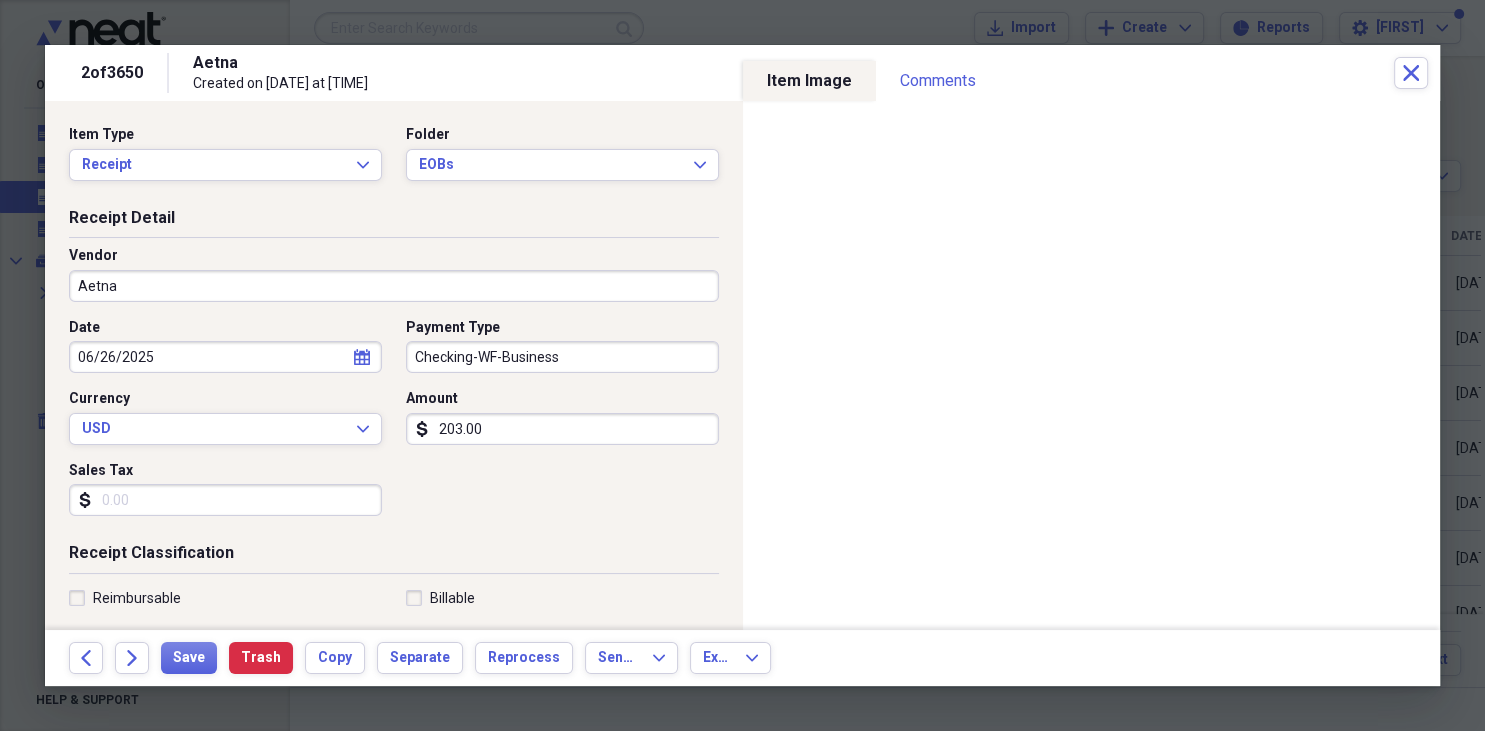 type on "0.00" 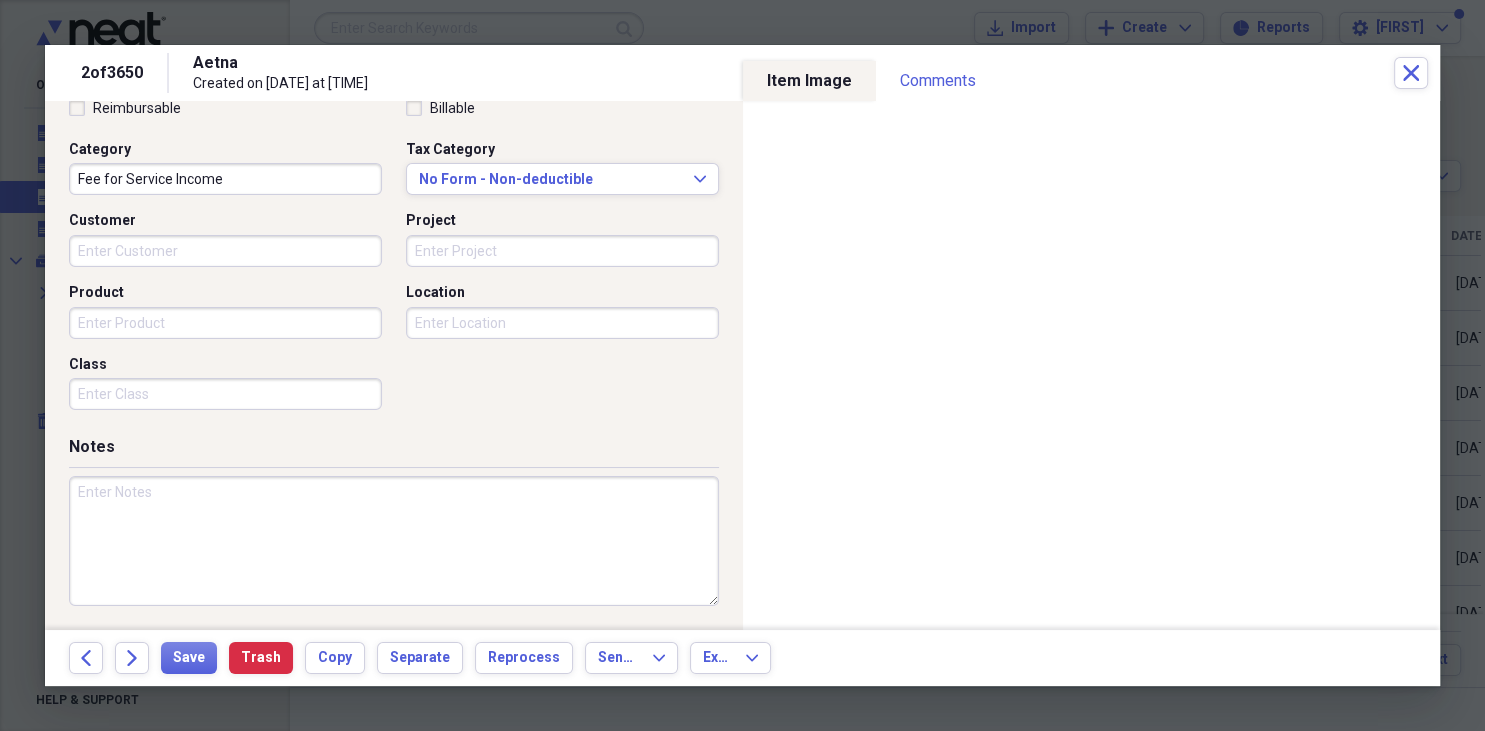 scroll, scrollTop: 490, scrollLeft: 0, axis: vertical 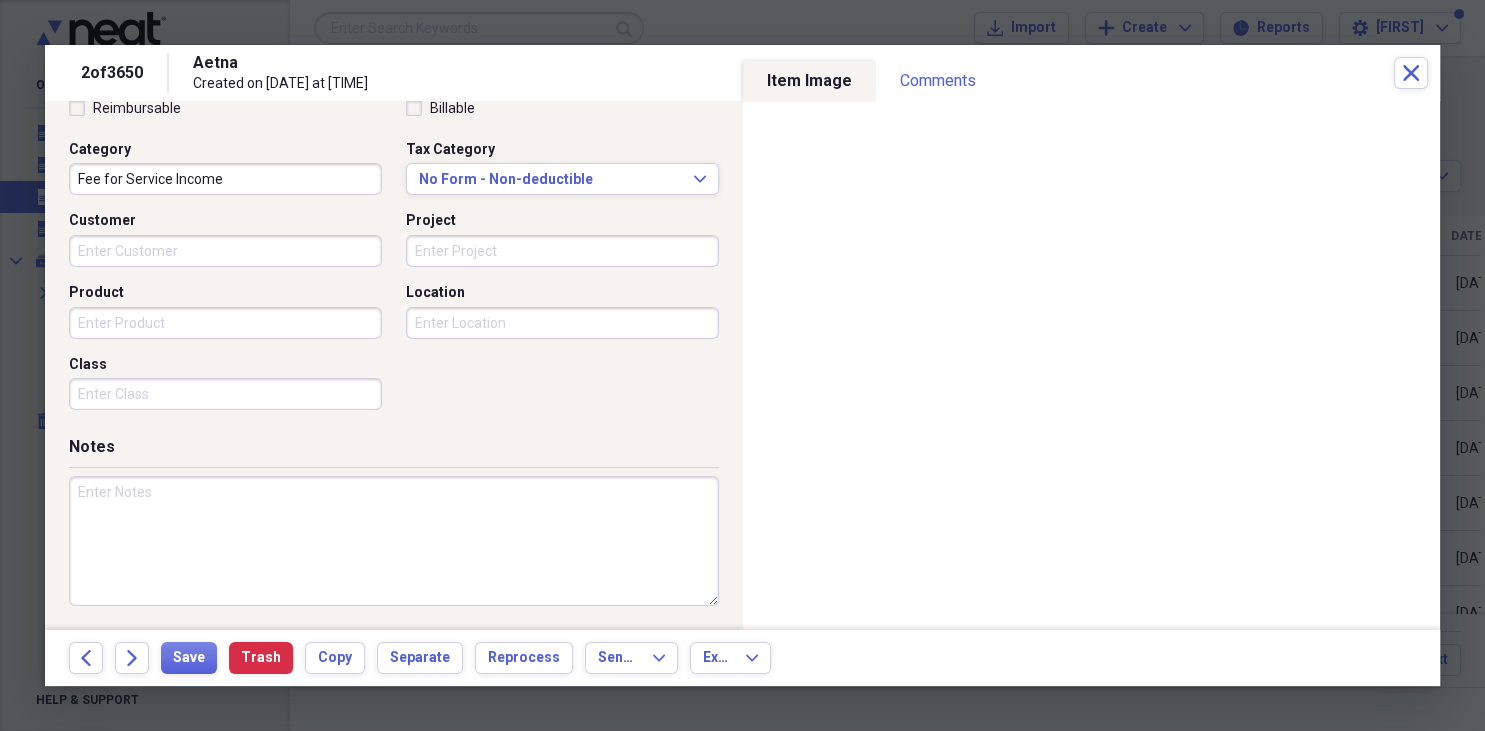 click at bounding box center (394, 541) 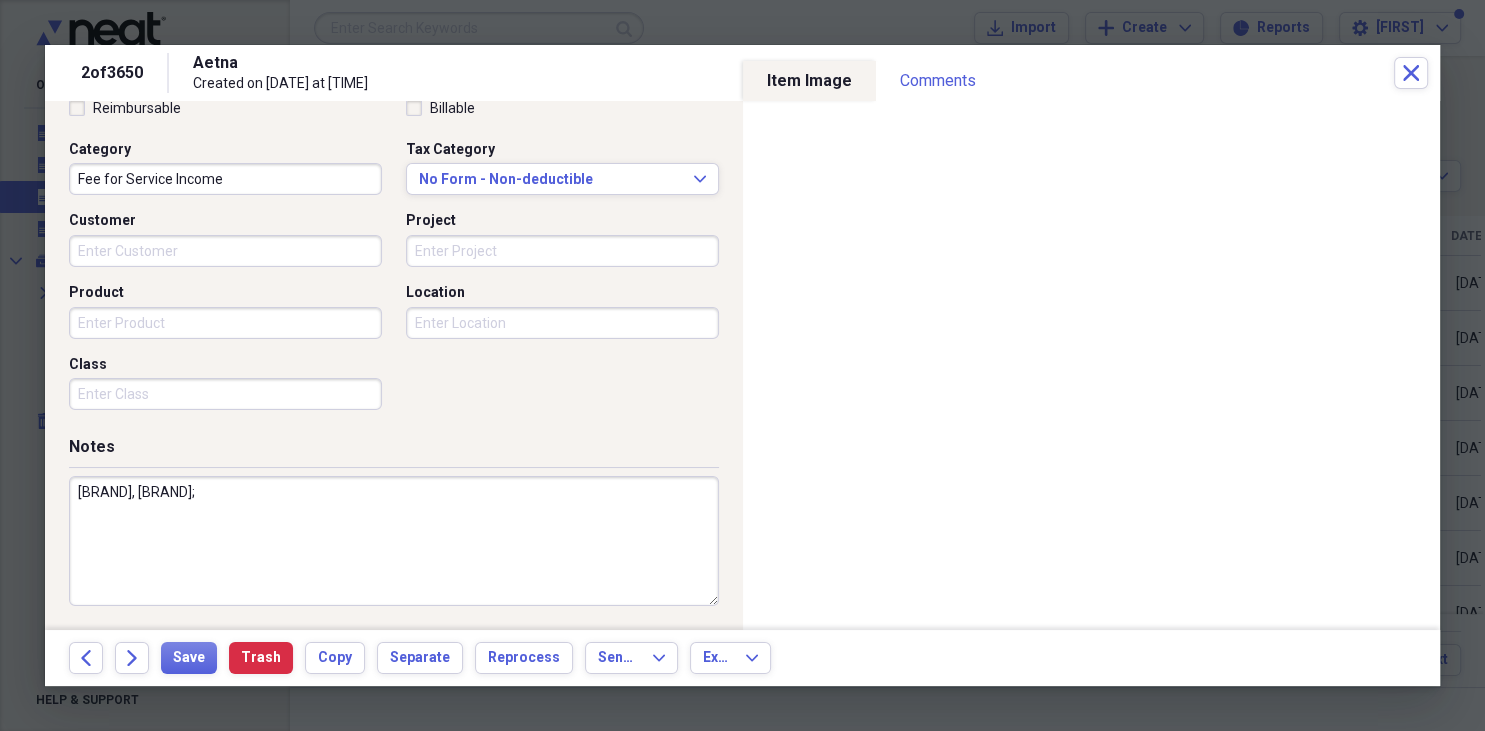 paste on "[PRODUCT_NAME]" 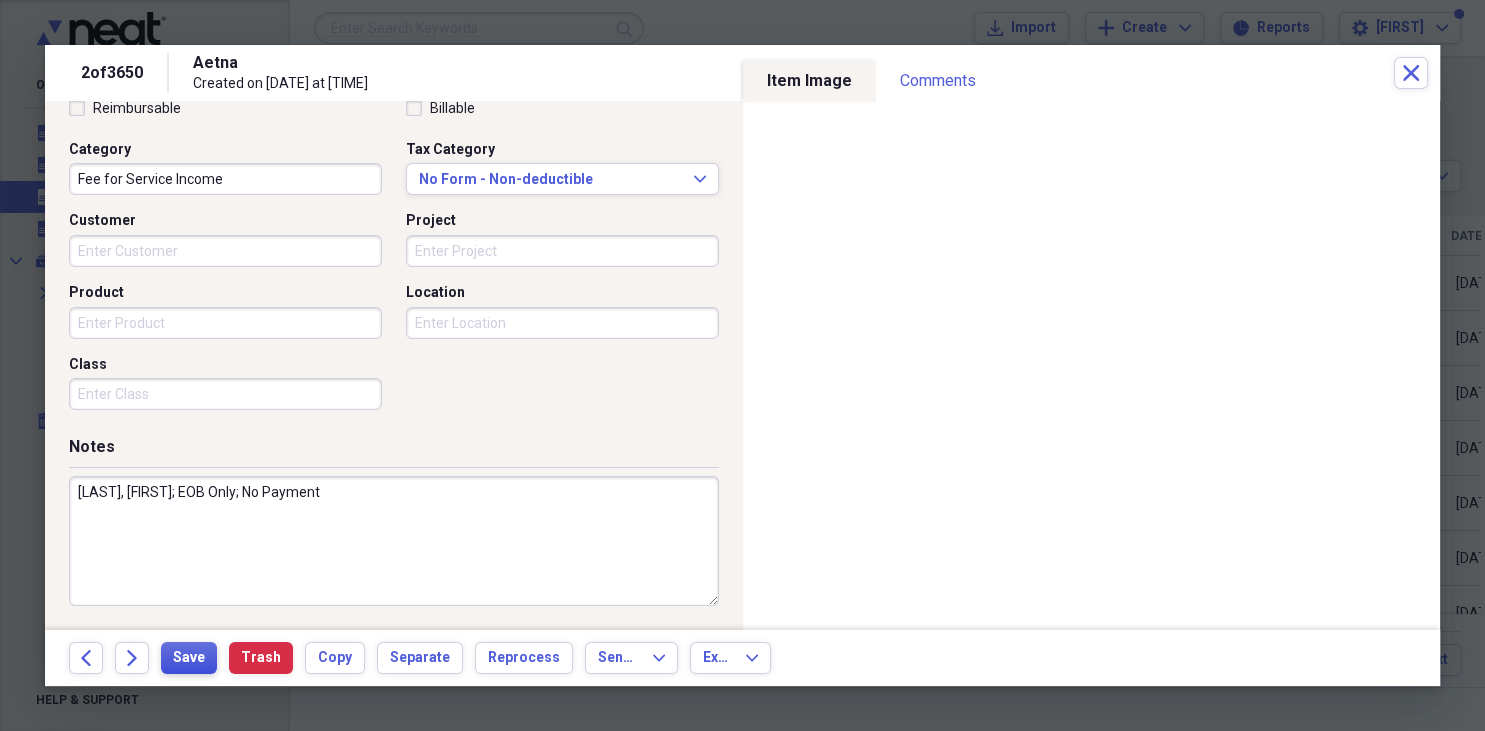 type on "Dweitt, Diann; EOB Only; No Payment" 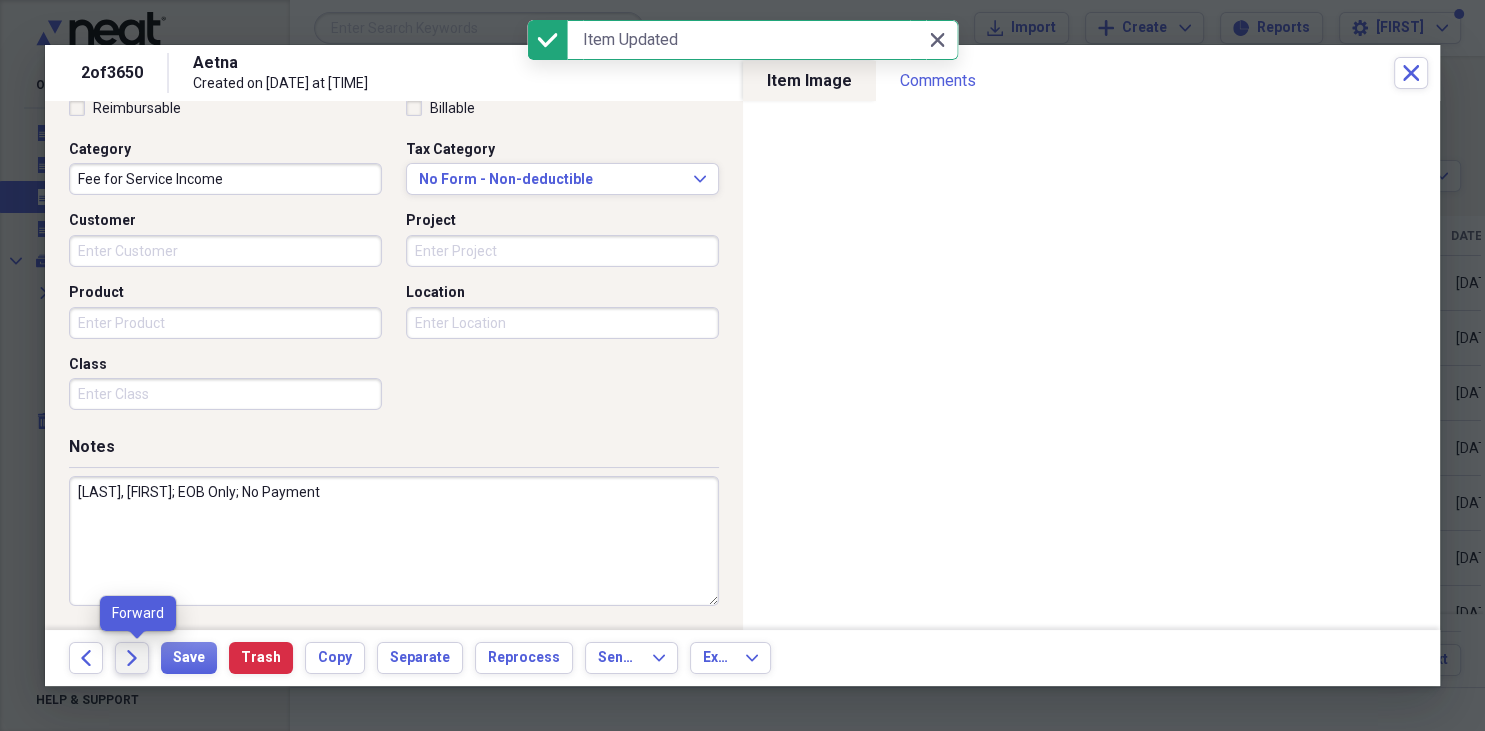 click on "Forward" at bounding box center (132, 658) 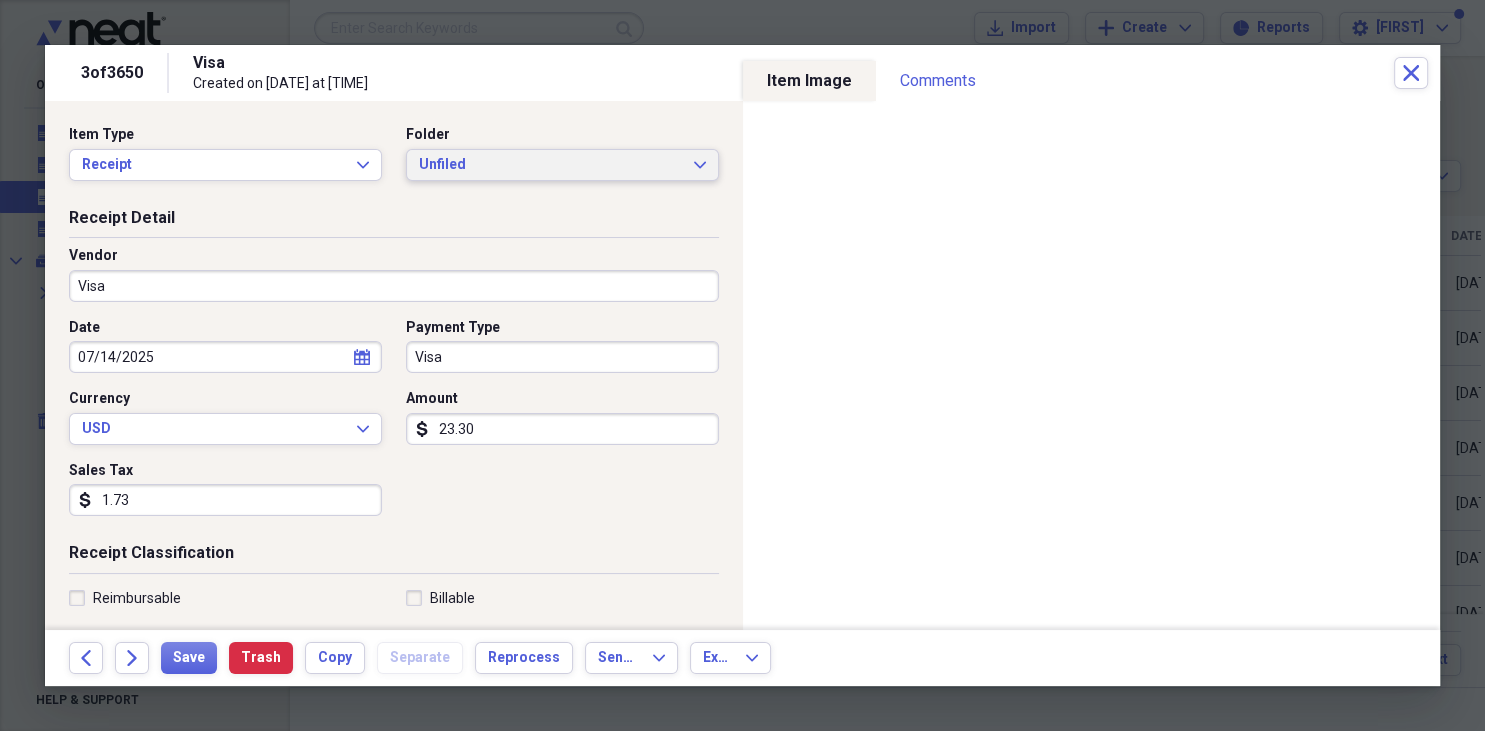 click on "Unfiled Expand" at bounding box center [562, 165] 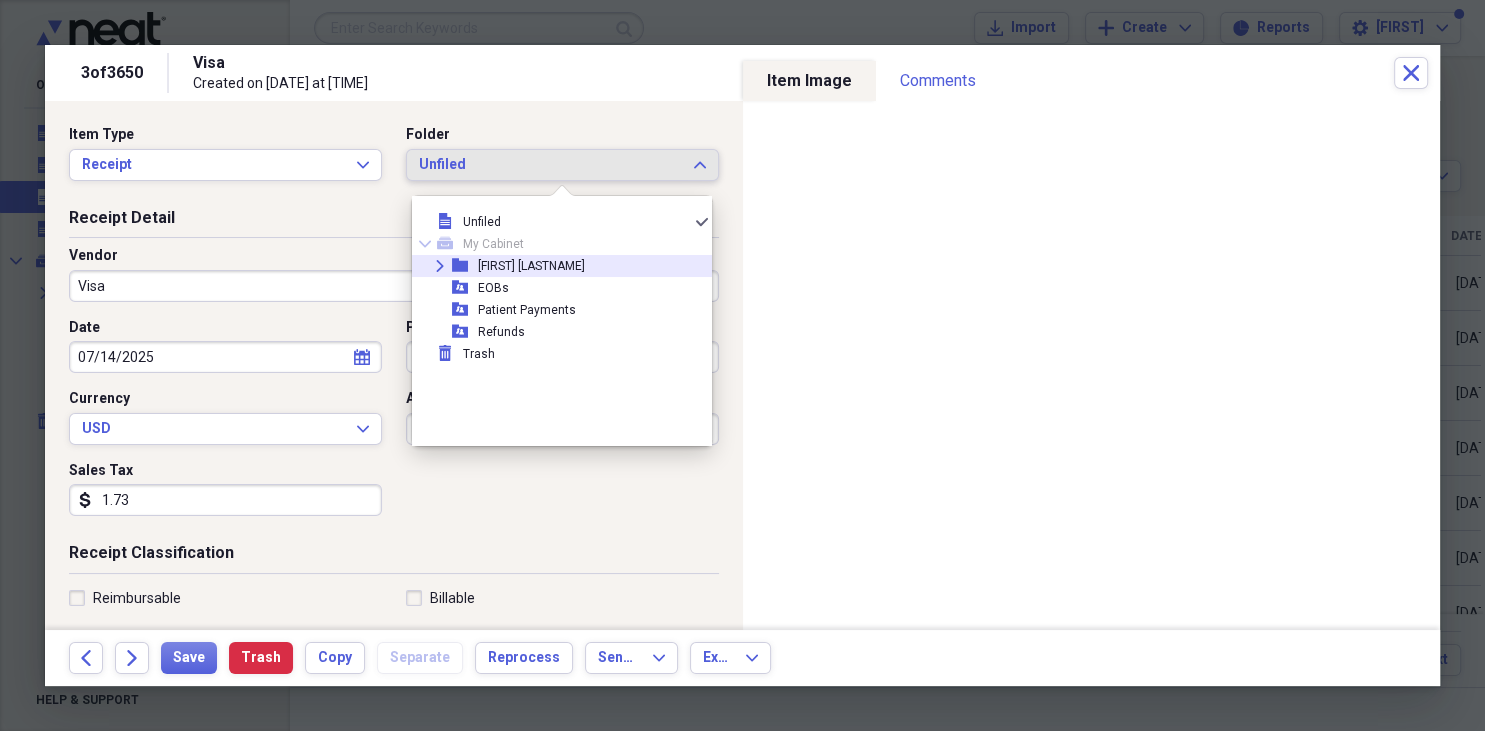 click on "Expand" 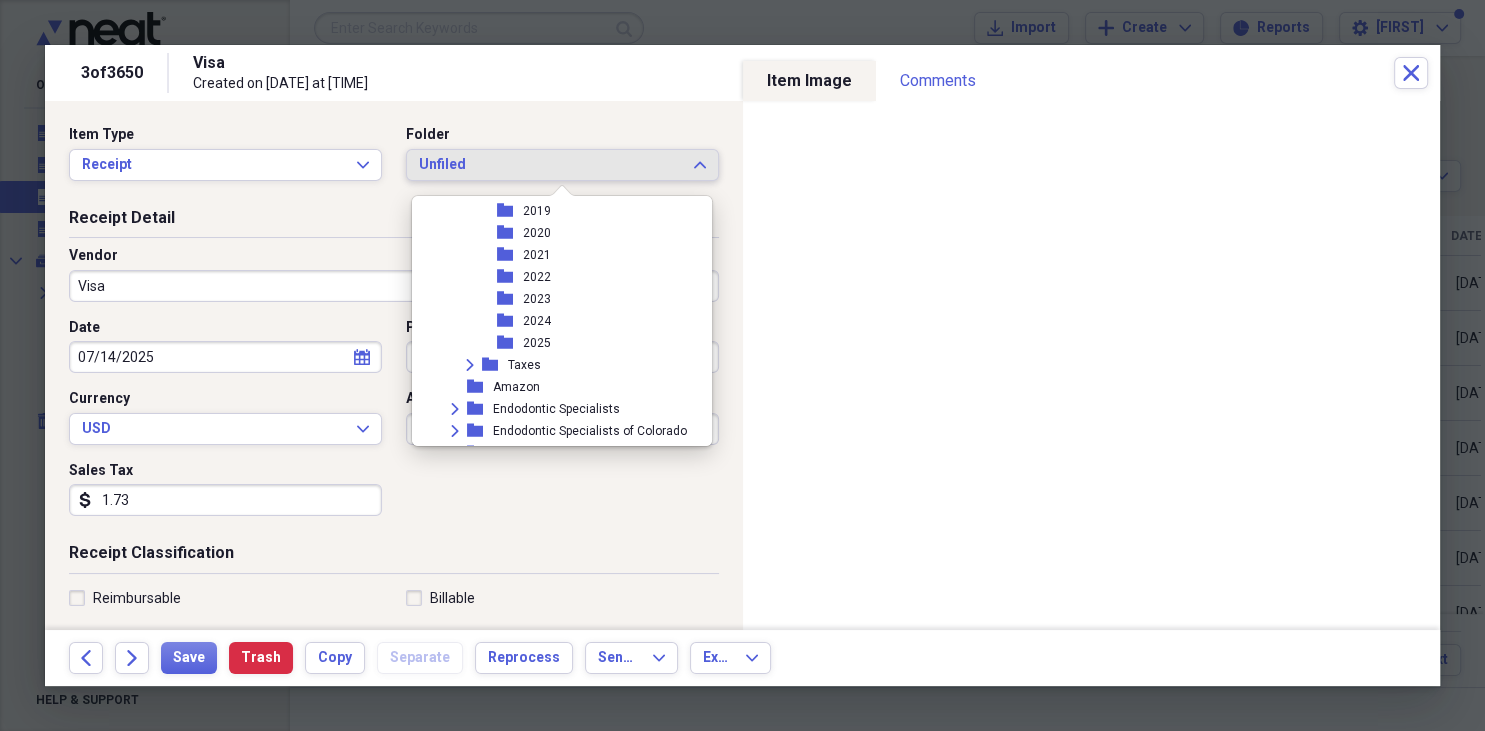 scroll, scrollTop: 346, scrollLeft: 0, axis: vertical 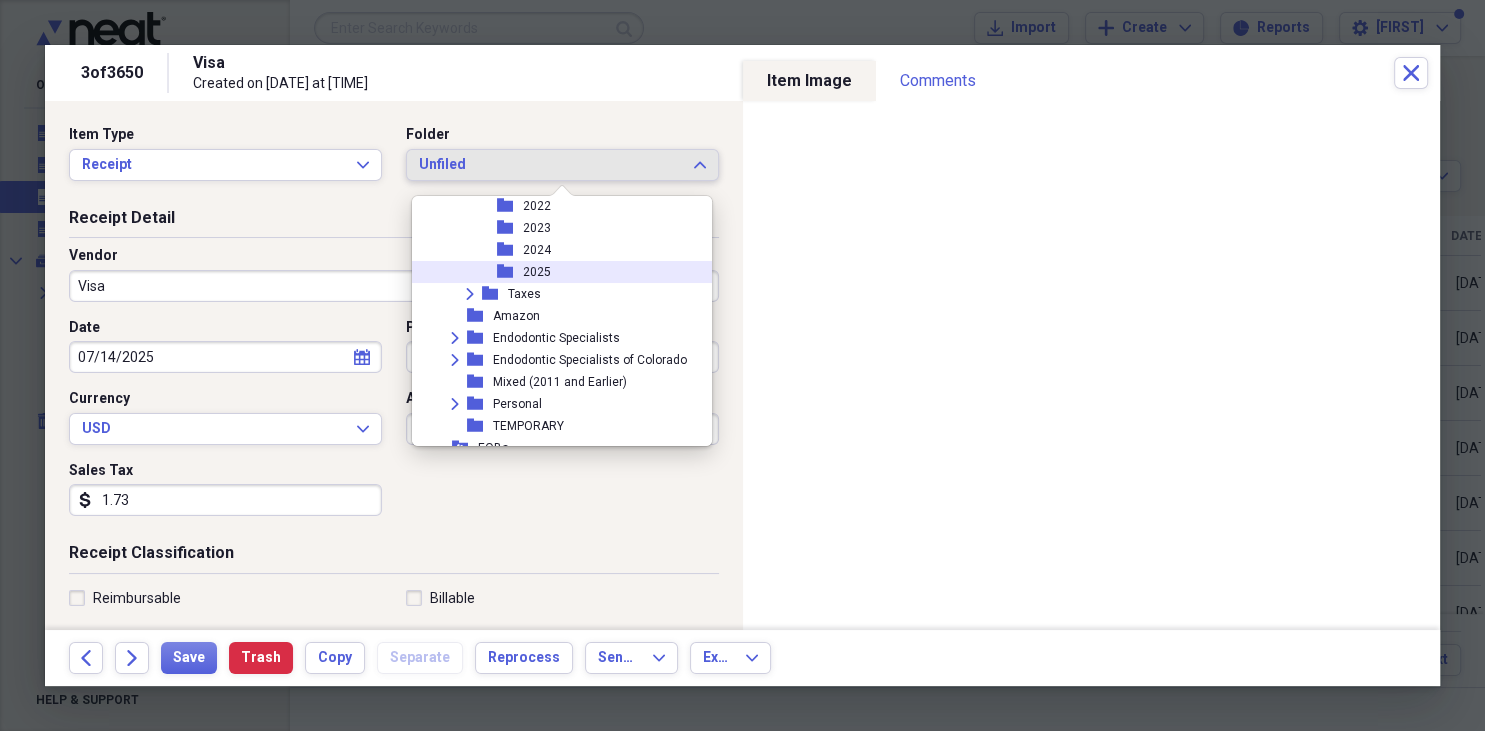 click on "2025" at bounding box center (537, 272) 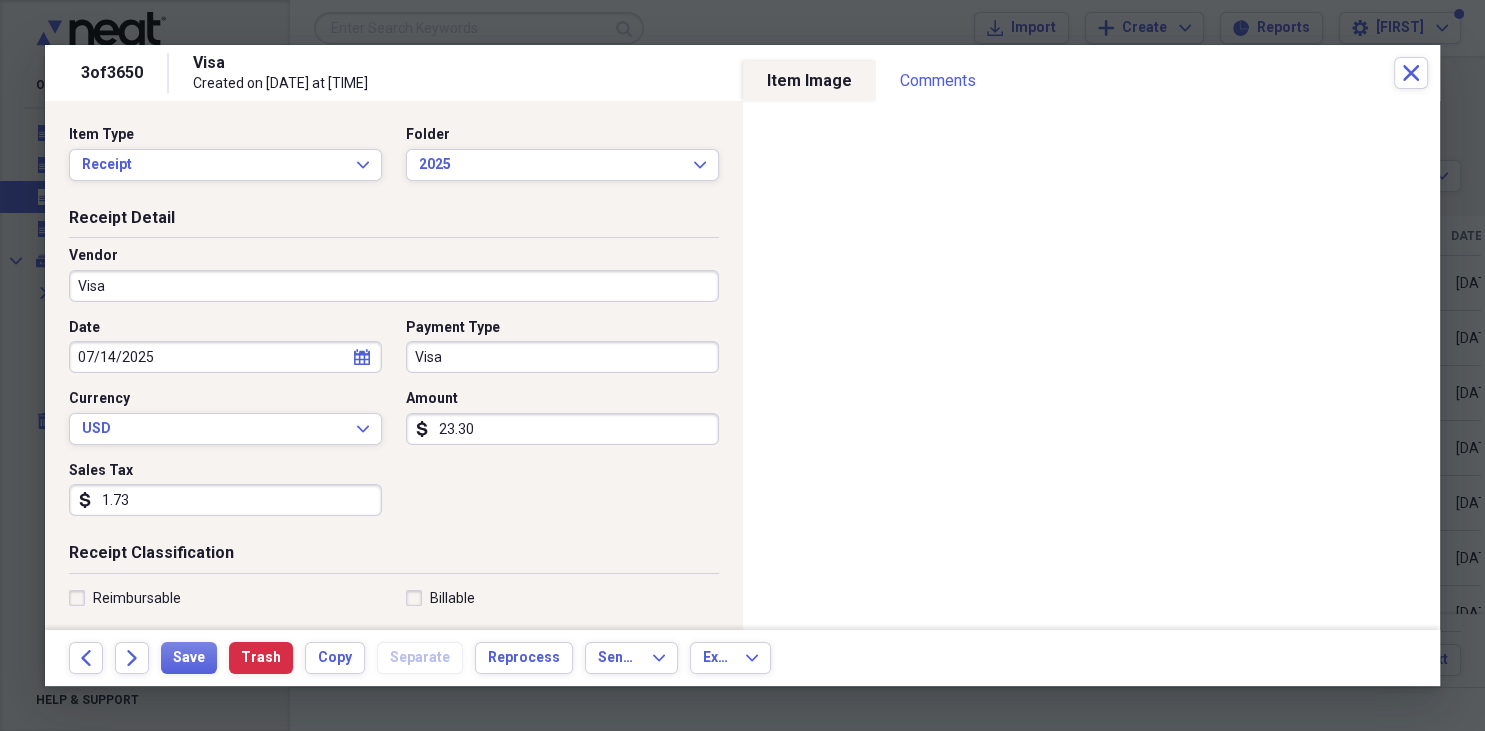click on "Visa" at bounding box center [394, 286] 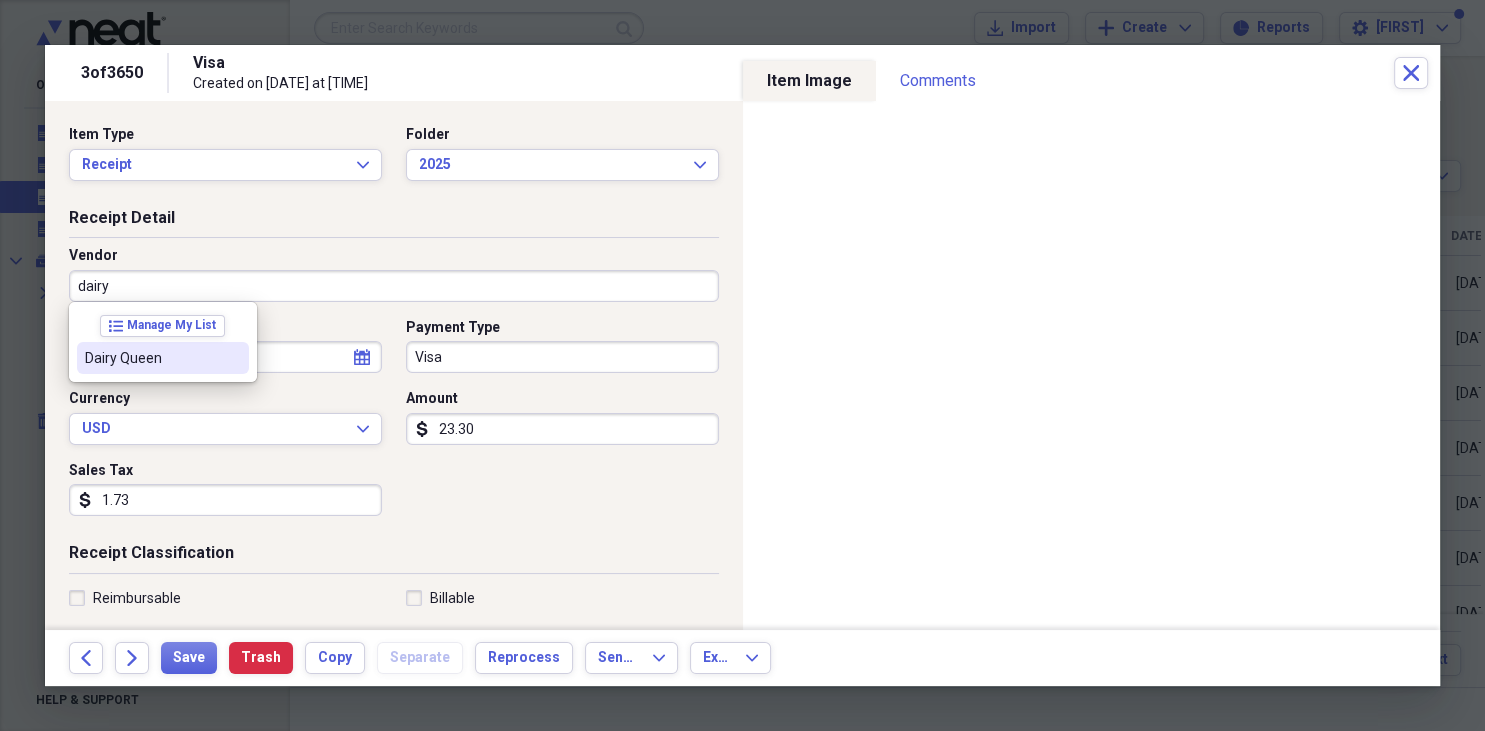 click on "Dairy Queen" at bounding box center (151, 358) 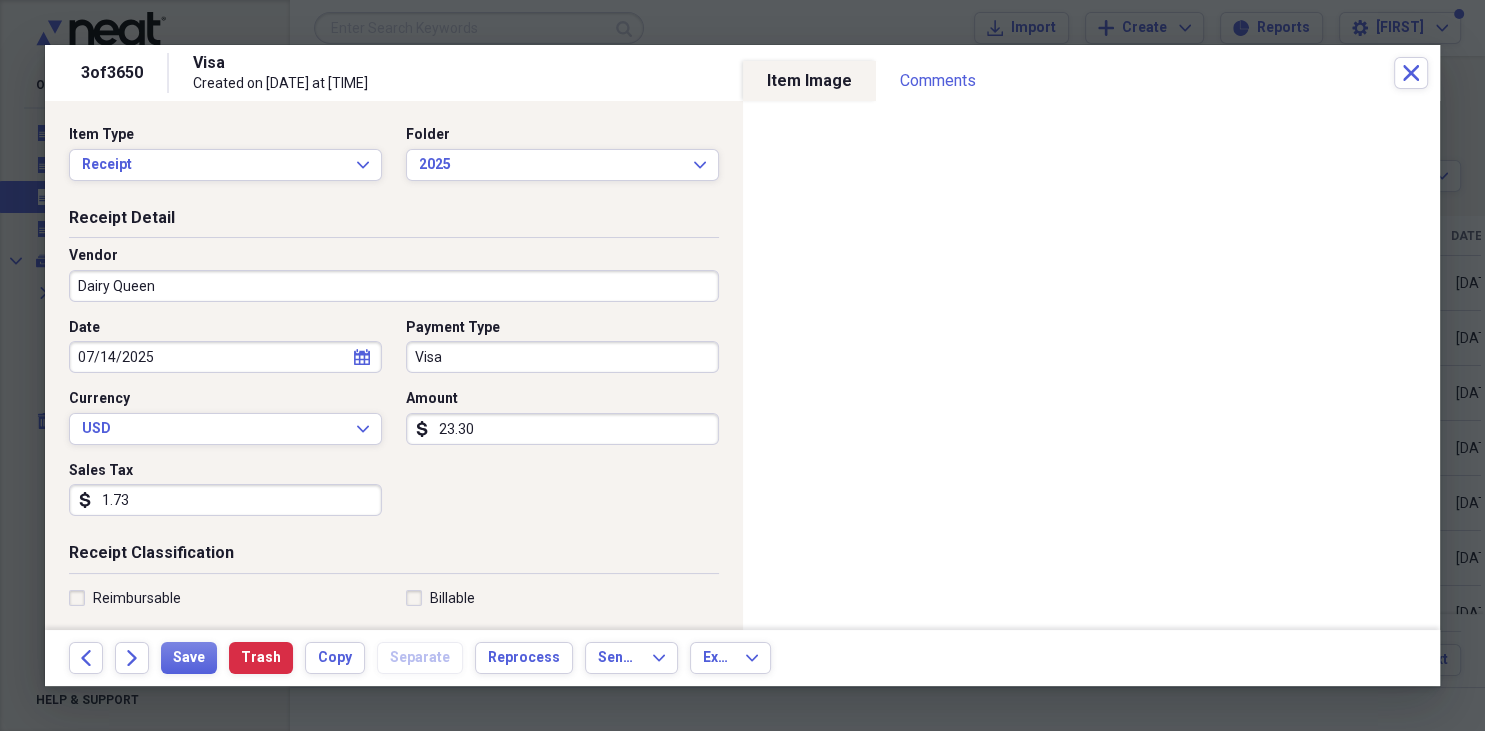 type on "Staff Meetings & Training" 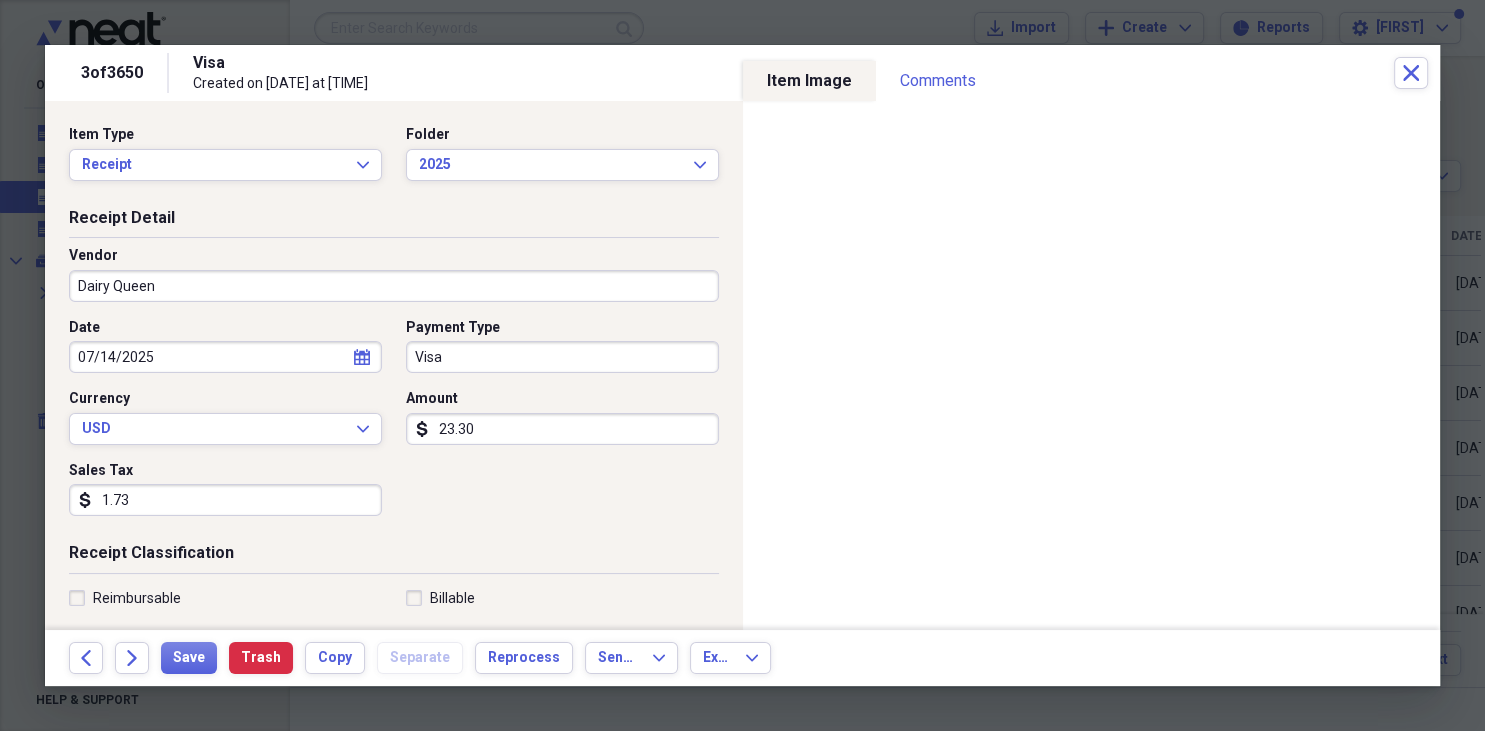 click on "Visa" at bounding box center [562, 357] 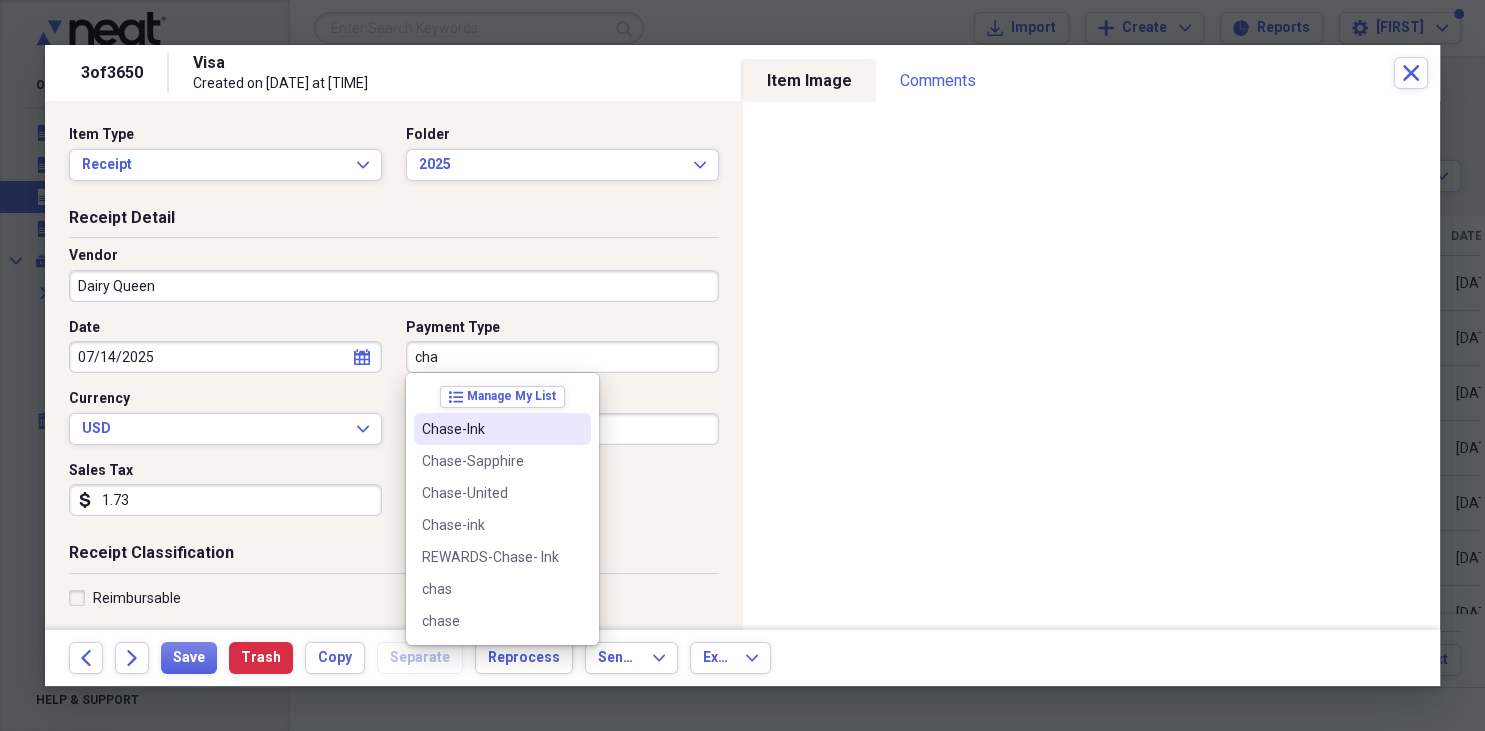 drag, startPoint x: 538, startPoint y: 433, endPoint x: 548, endPoint y: 434, distance: 10.049875 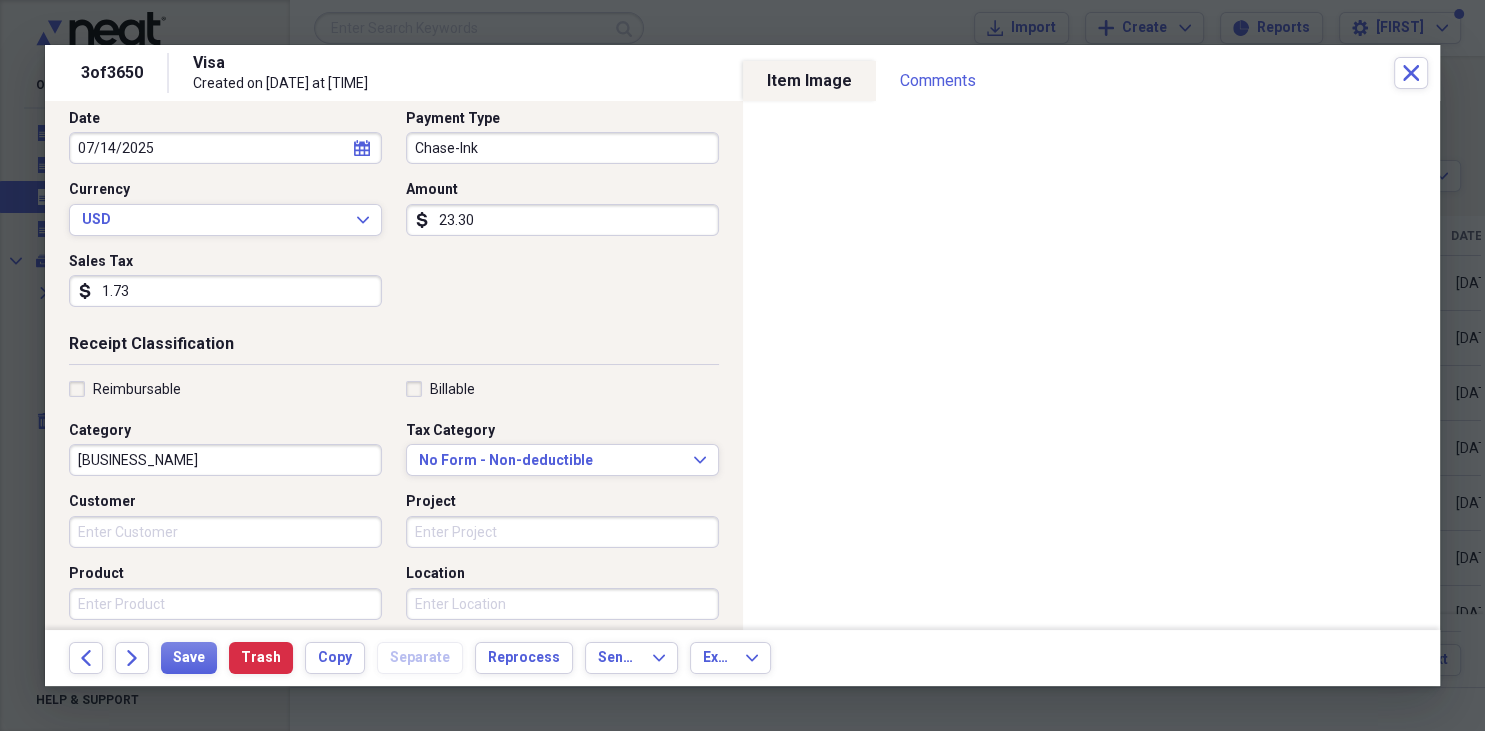 scroll, scrollTop: 346, scrollLeft: 0, axis: vertical 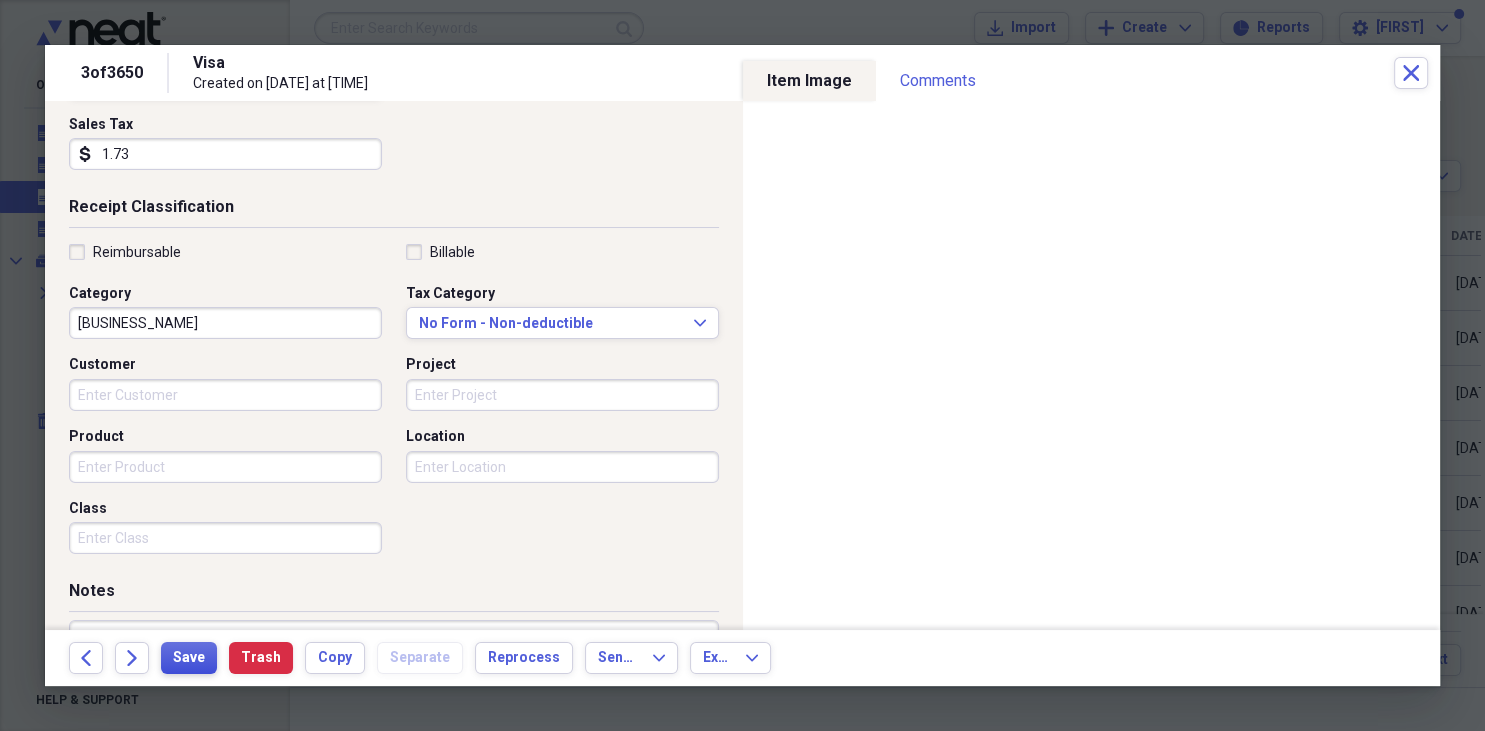 click on "Save" at bounding box center [189, 658] 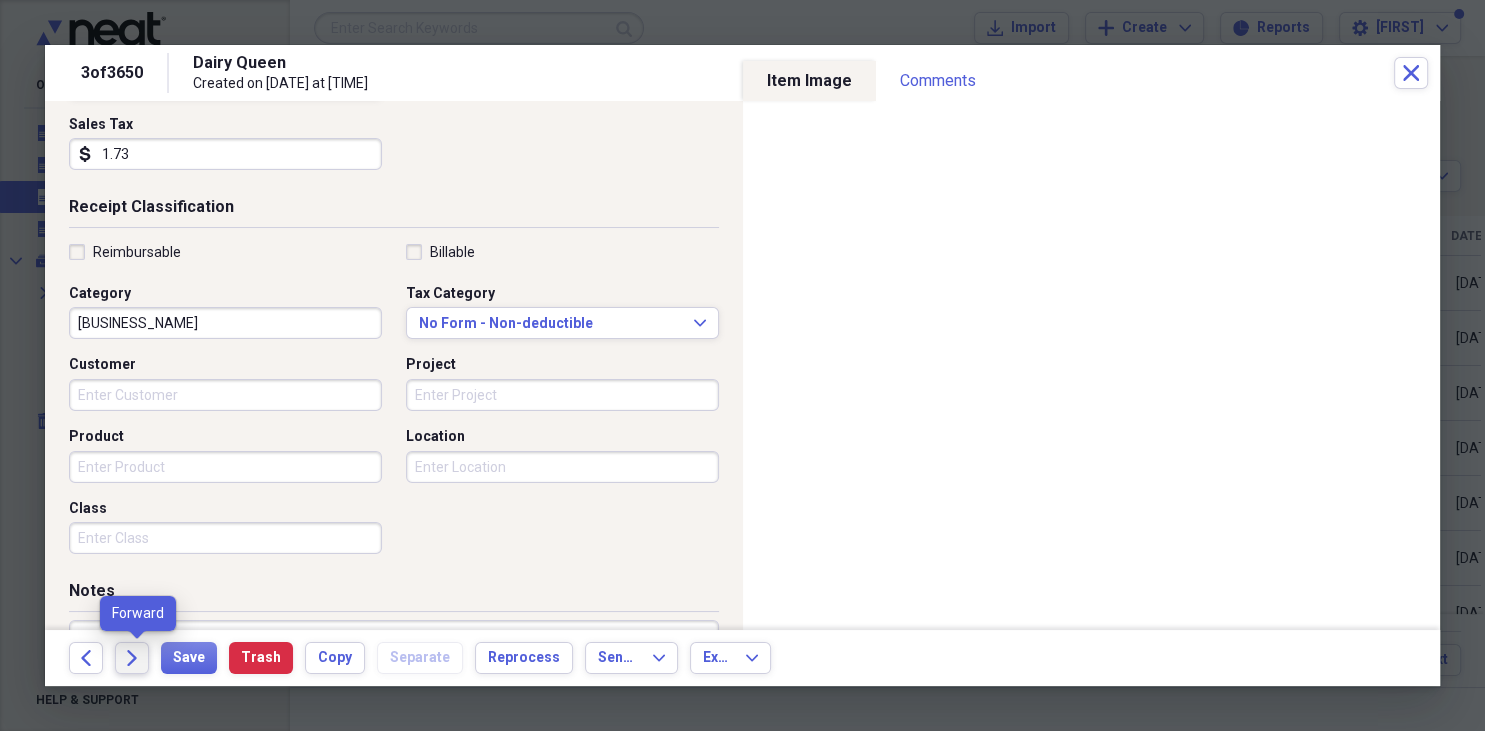click on "Forward" 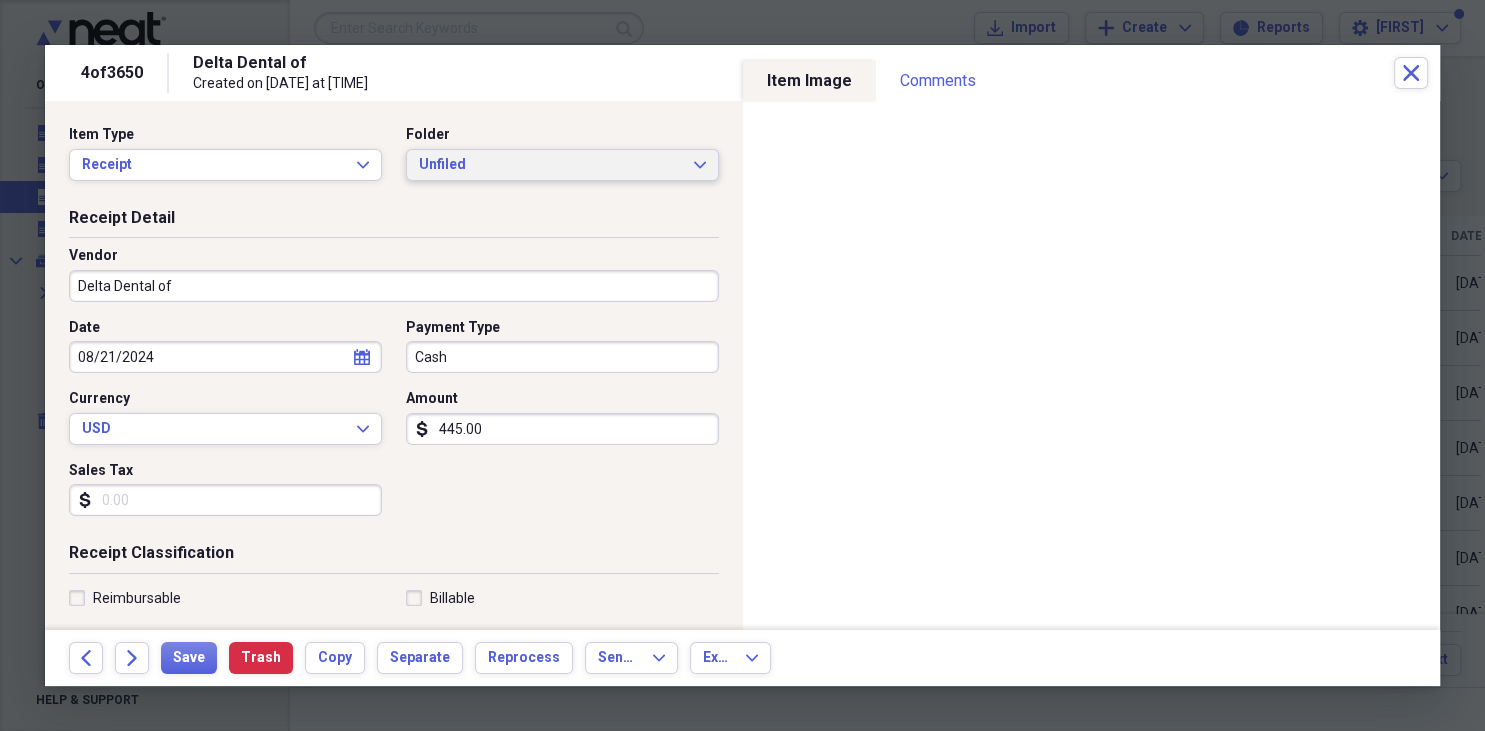 click on "Expand" 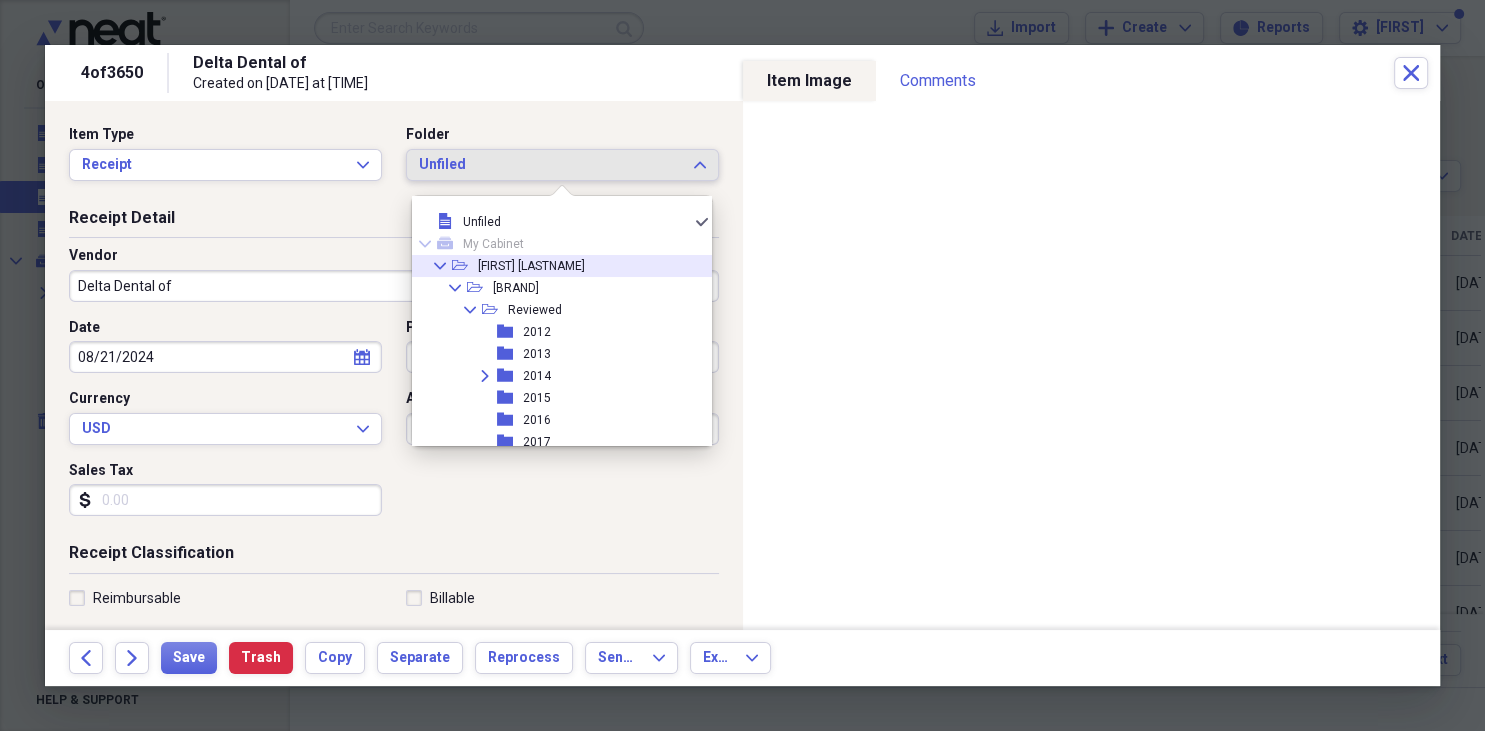 click on "Collapse" 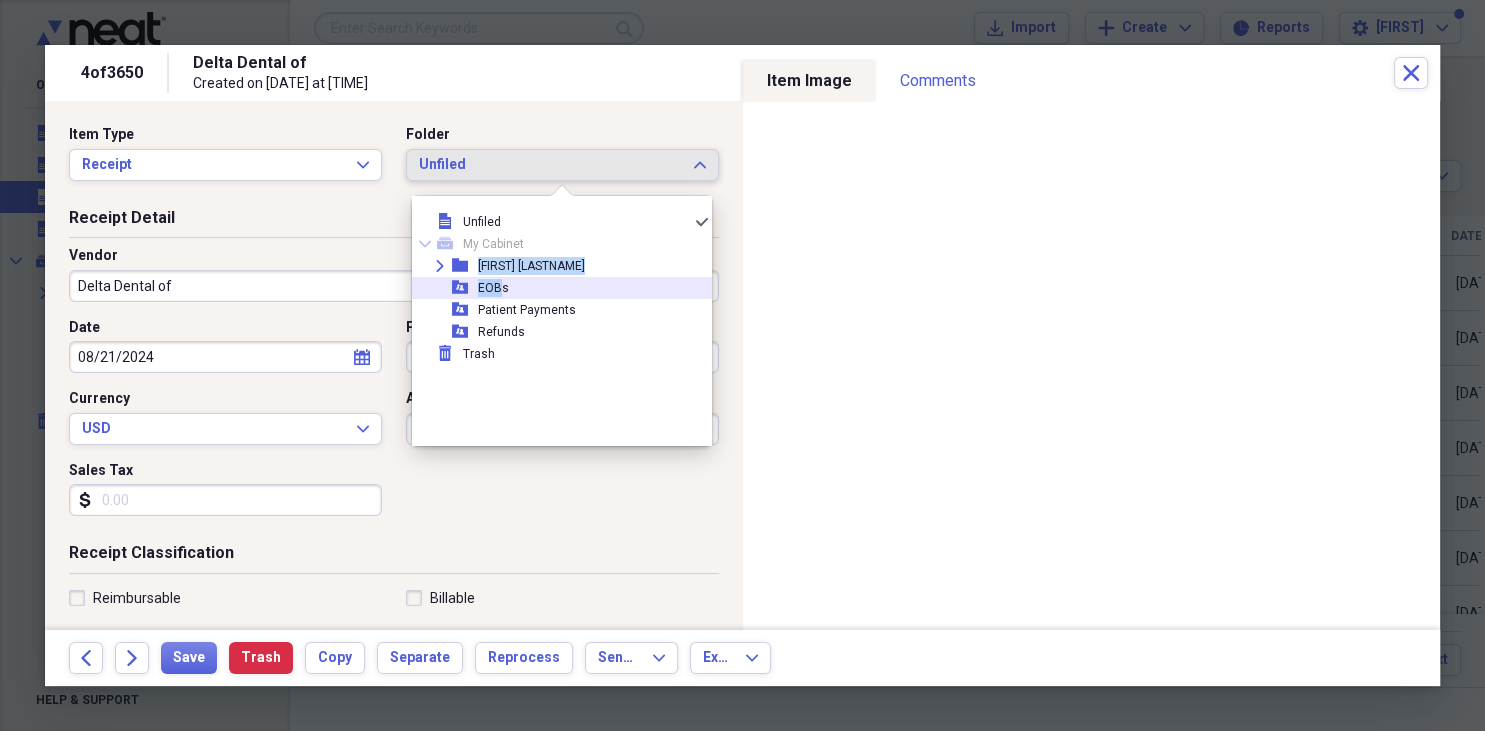 click on "EOBs" at bounding box center [493, 288] 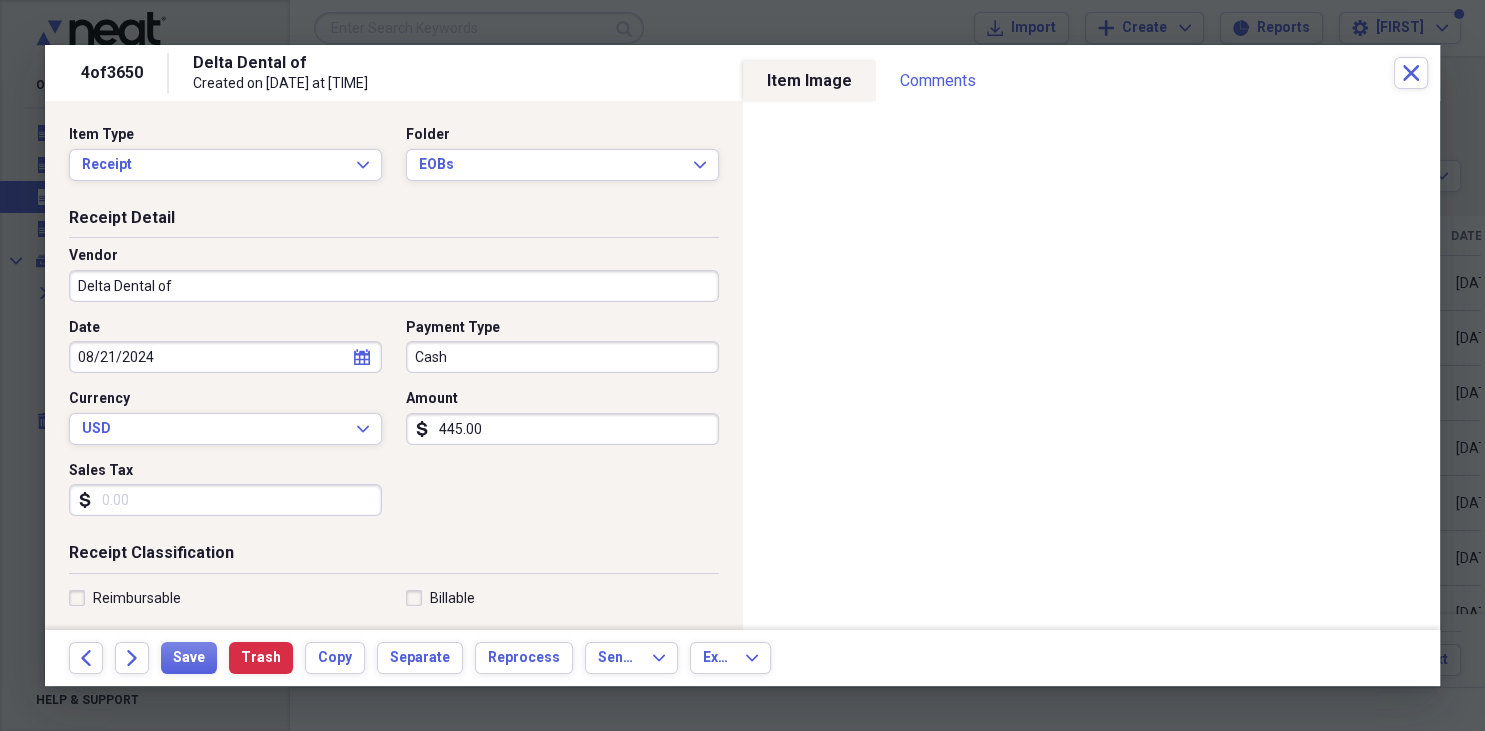 click on "Delta Dental of" at bounding box center [394, 286] 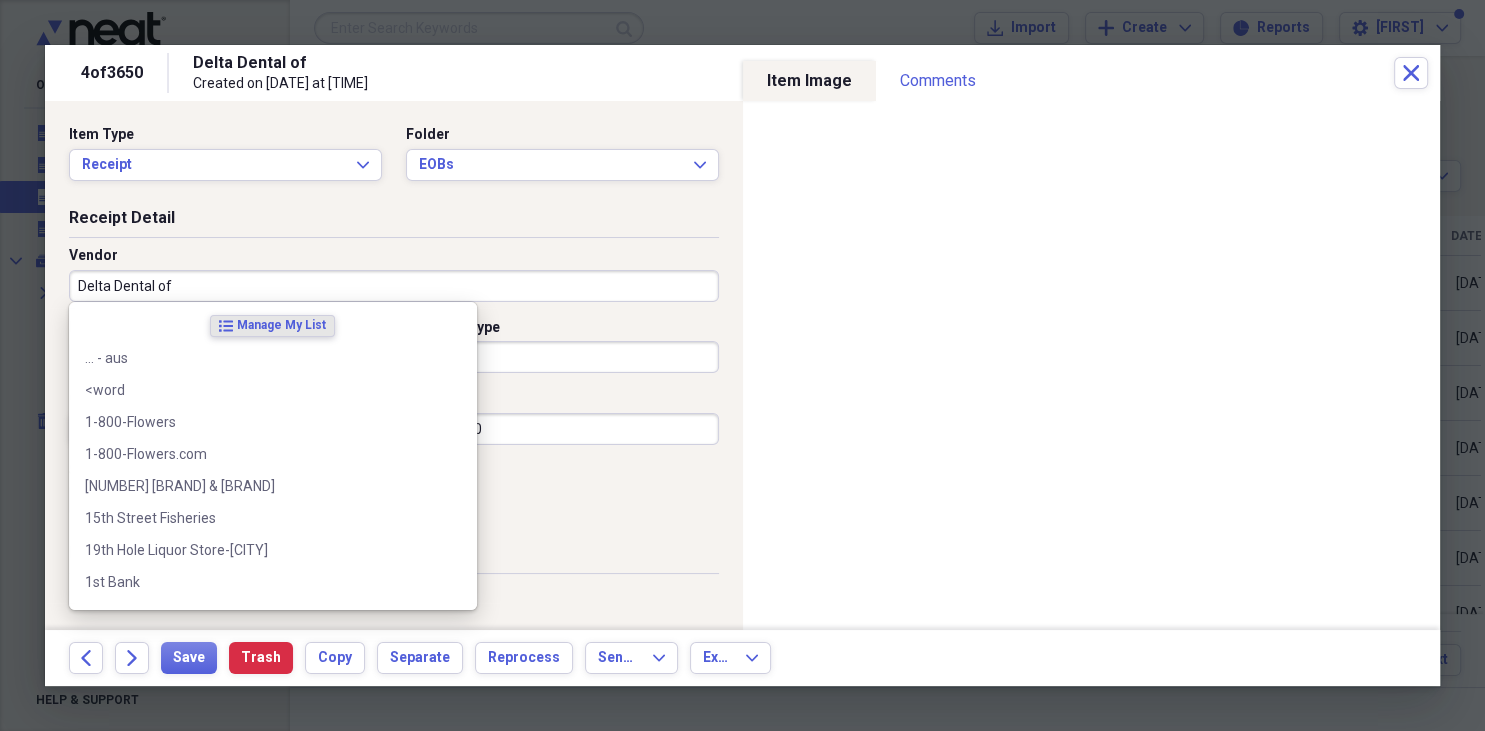click on "Delta Dental of" at bounding box center (394, 286) 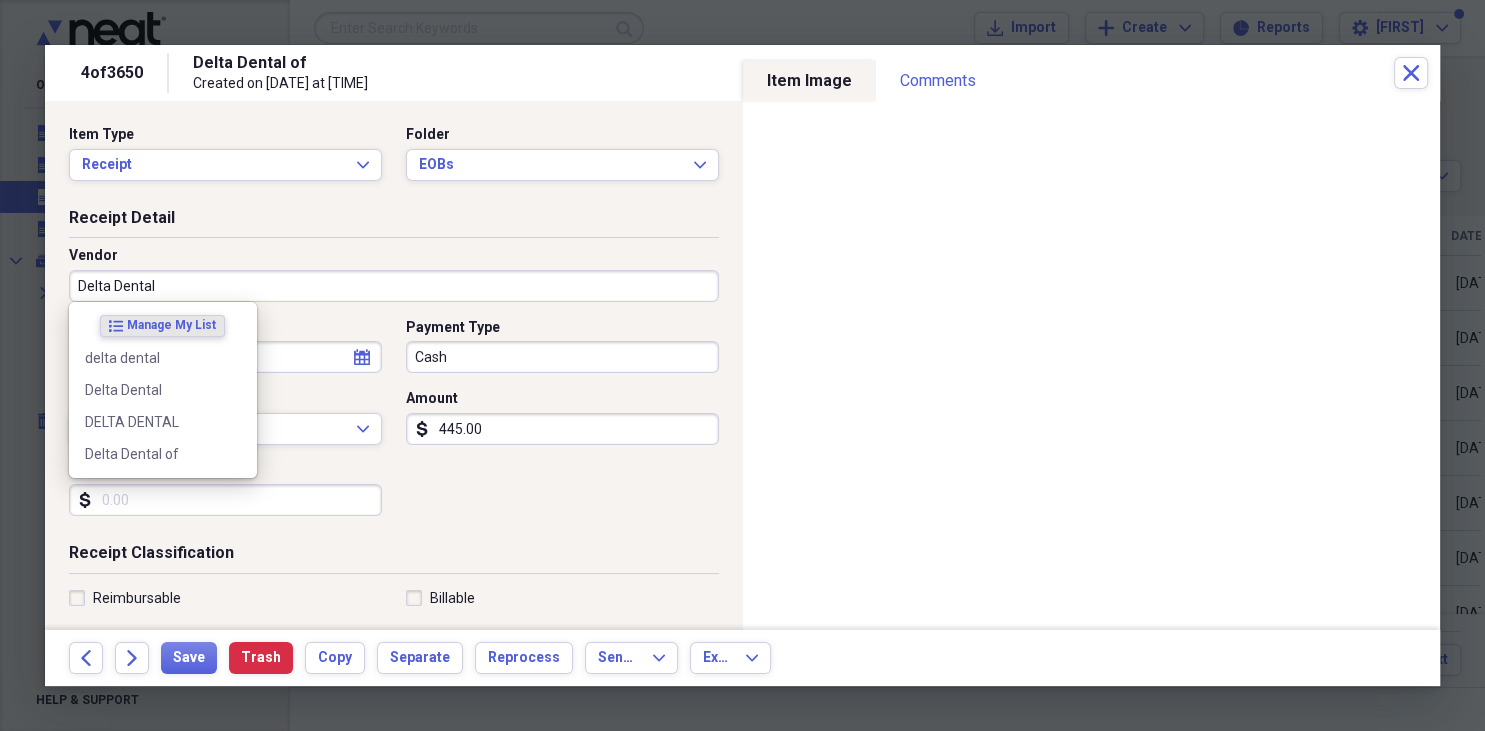 type on "Delta Dental" 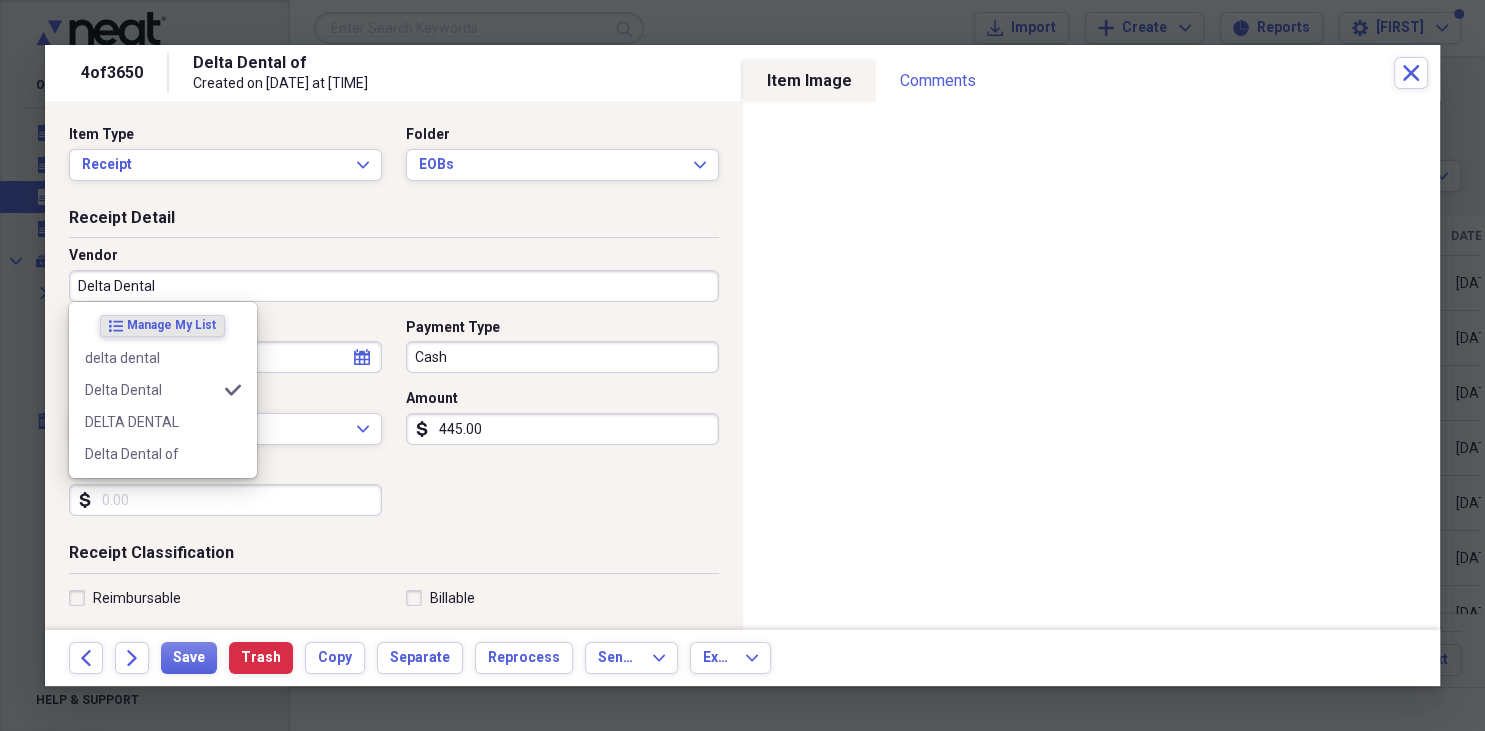 type on "Fee for Service Income" 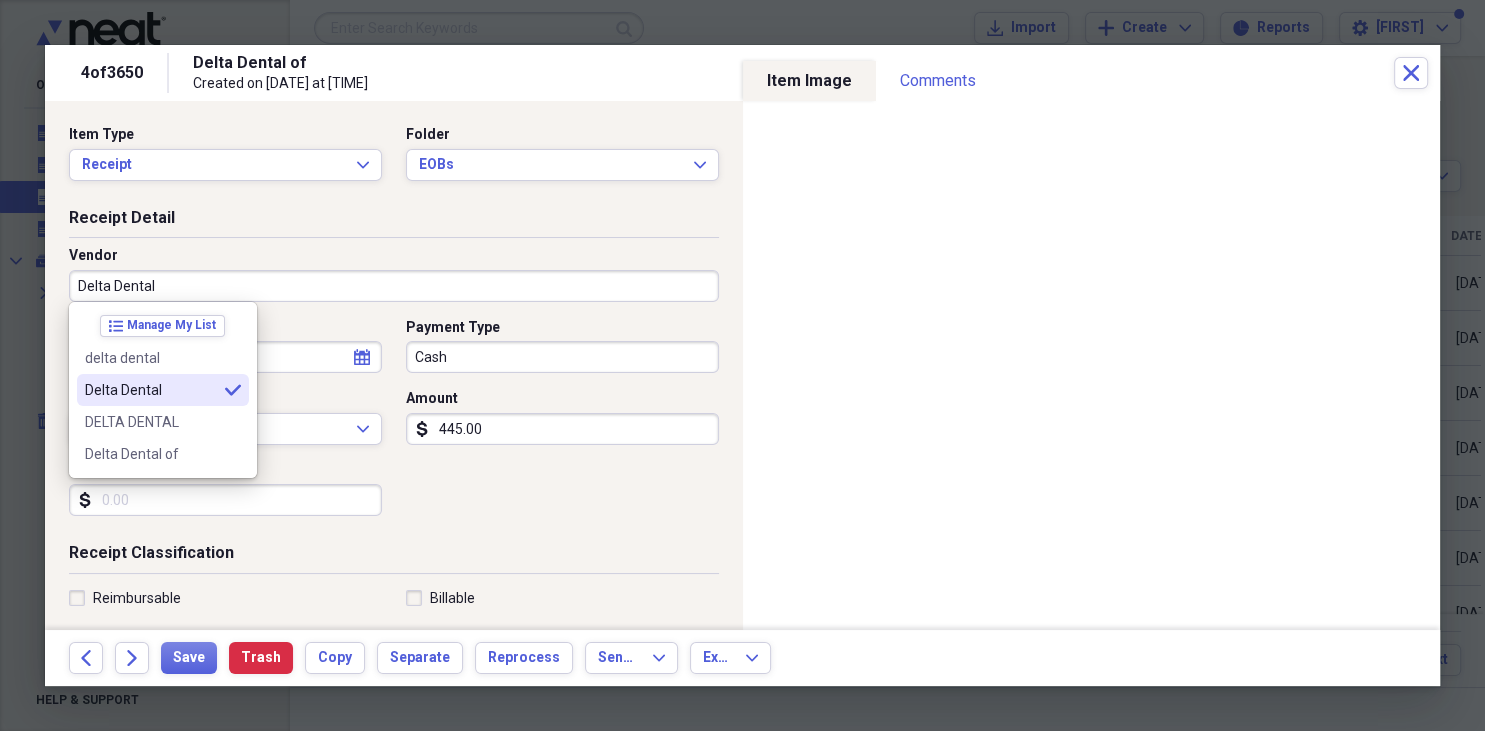 type on "Delta Dental" 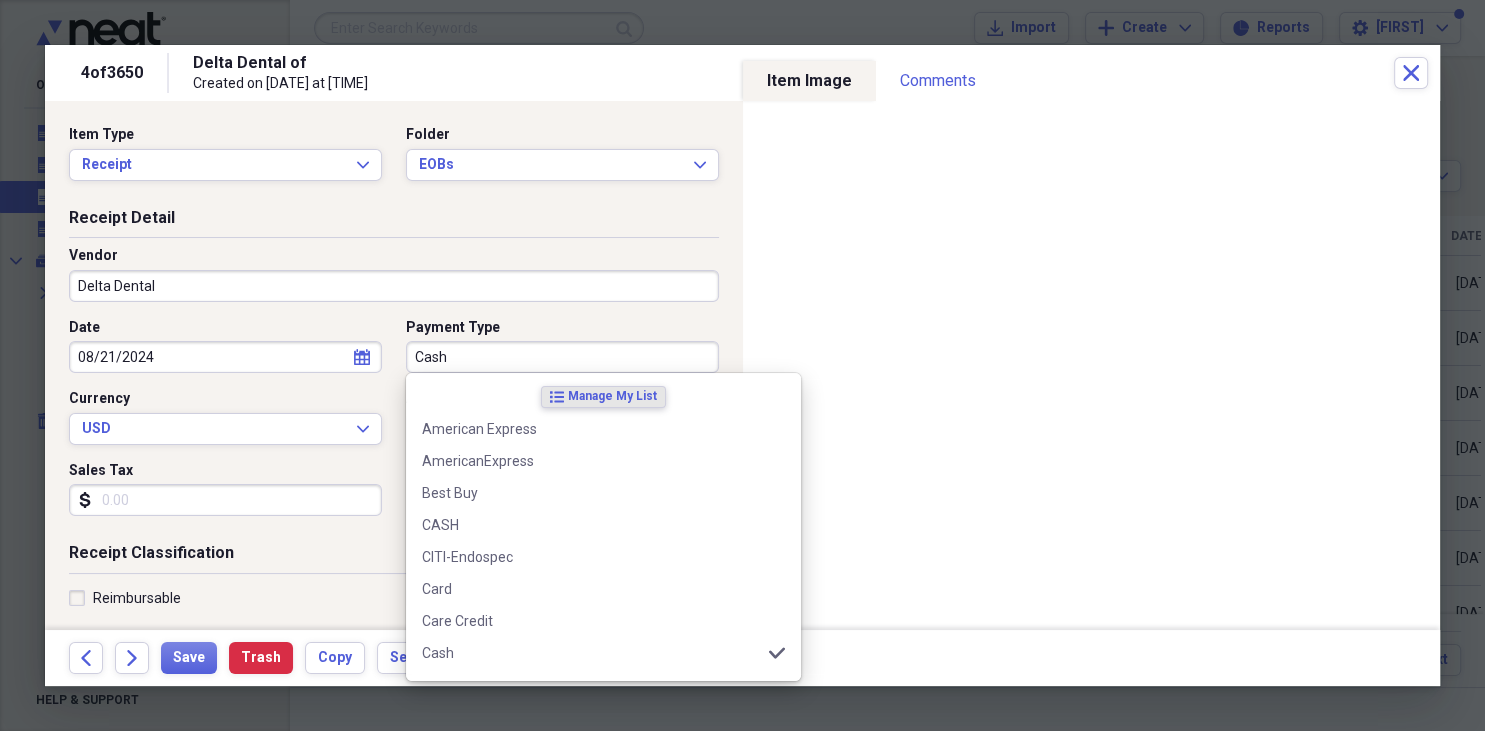 click on "Cash" at bounding box center (562, 357) 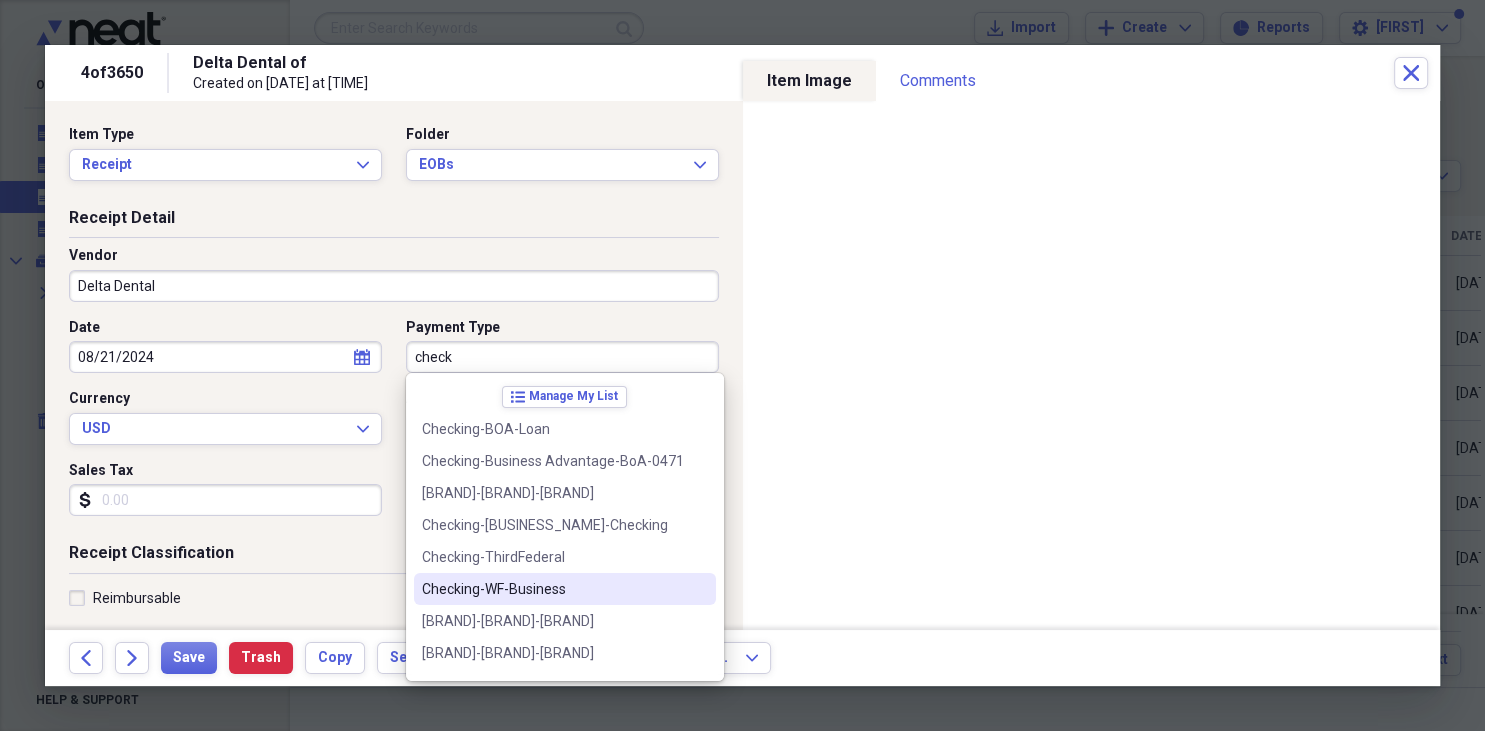 click on "Checking-WF-Business" at bounding box center [553, 589] 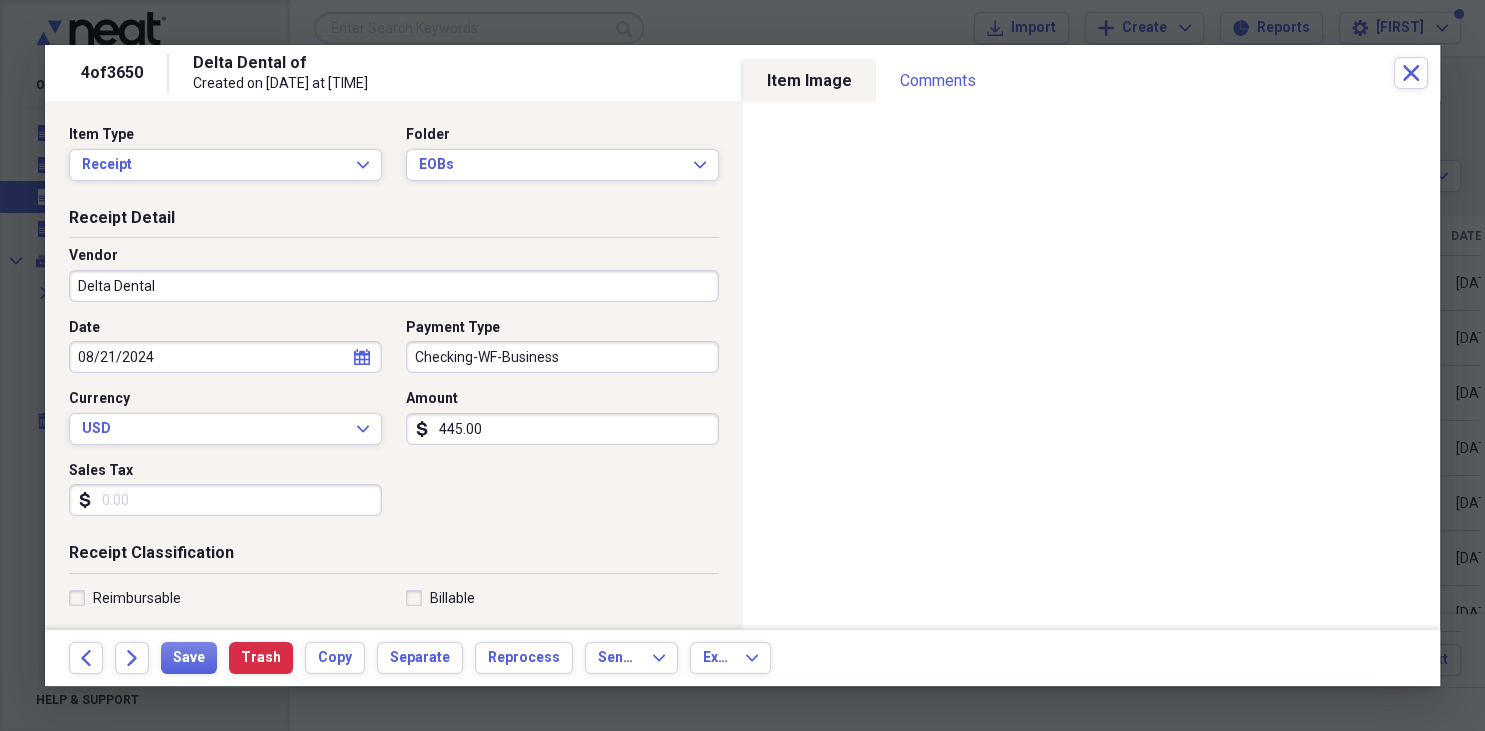 click on "445.00" at bounding box center [562, 429] 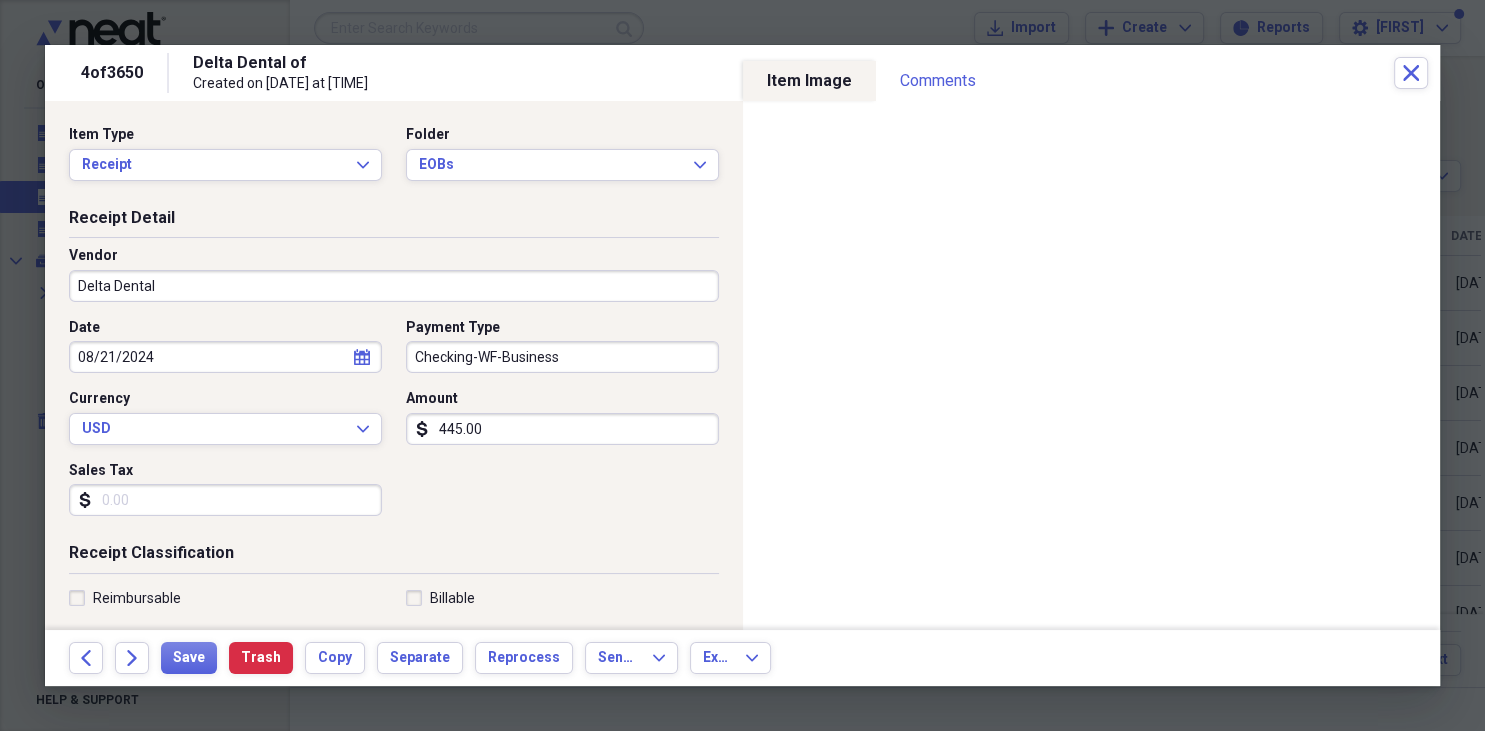 type on "0.00" 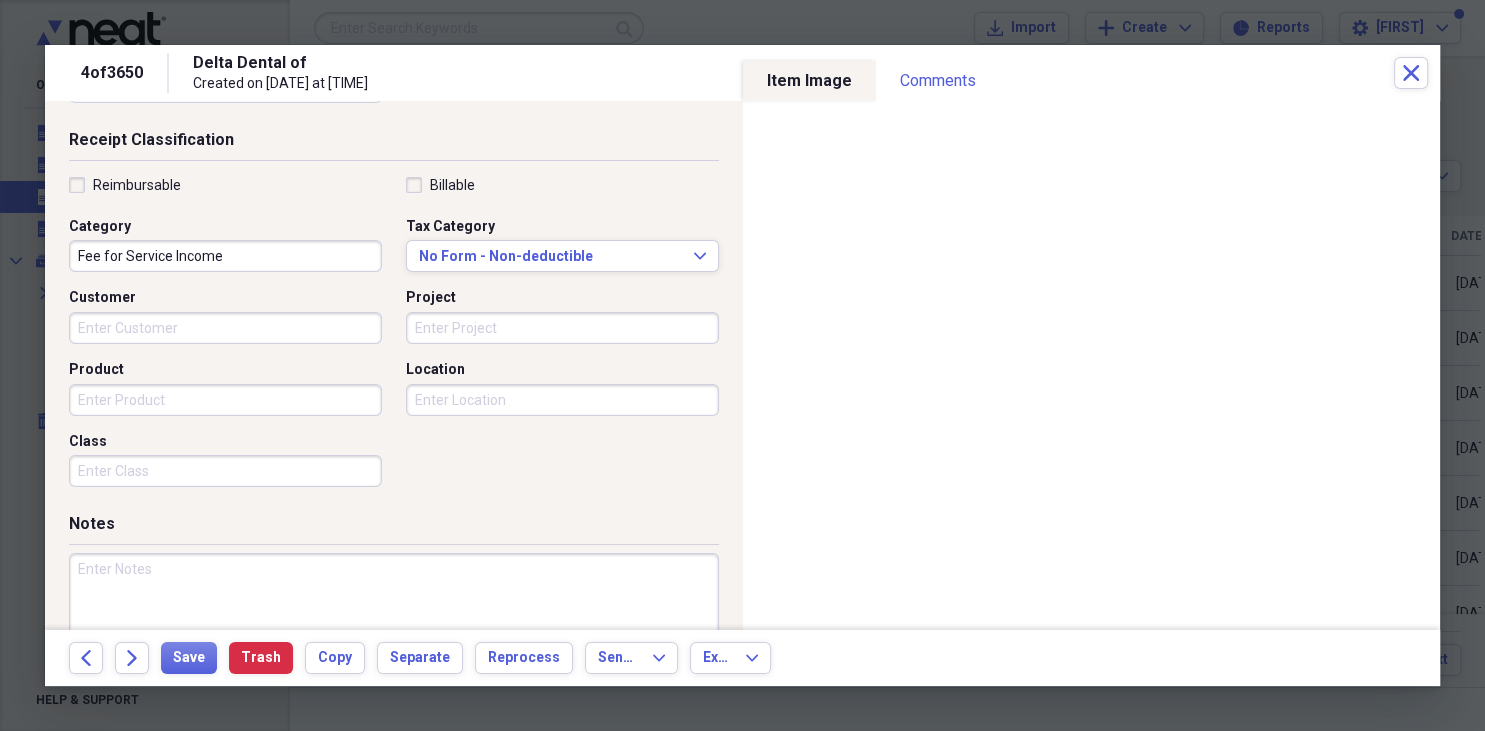 scroll, scrollTop: 490, scrollLeft: 0, axis: vertical 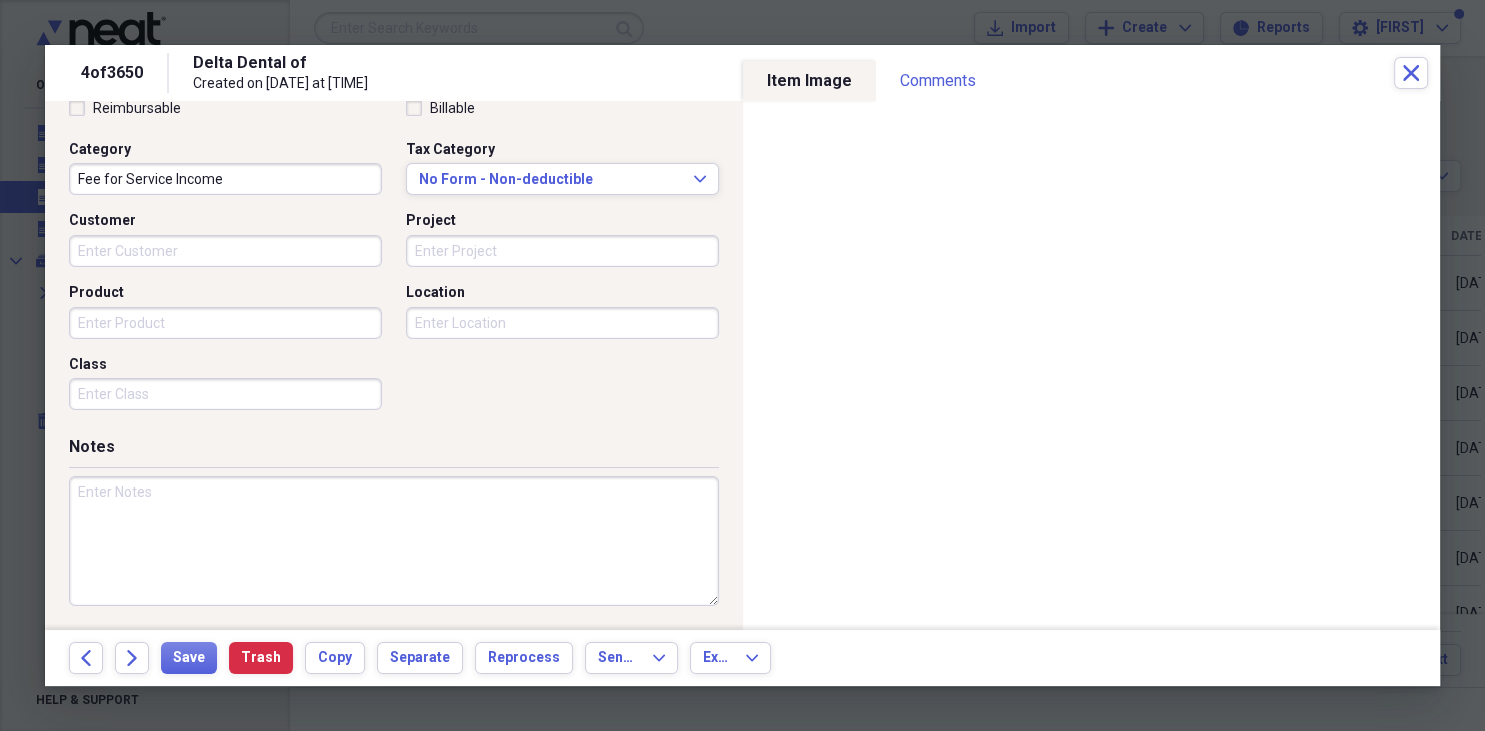 click at bounding box center [394, 541] 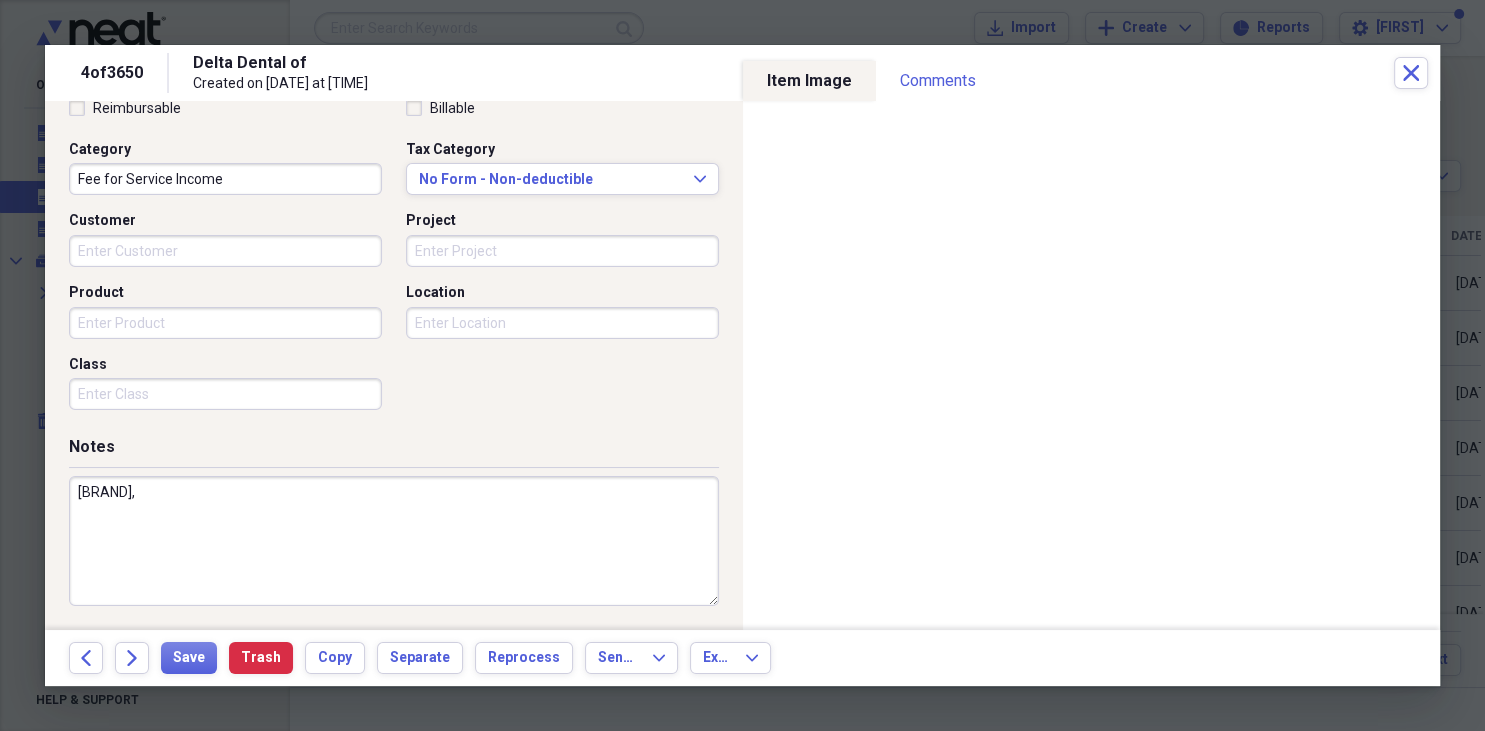 paste on "[PRODUCT_NAME]" 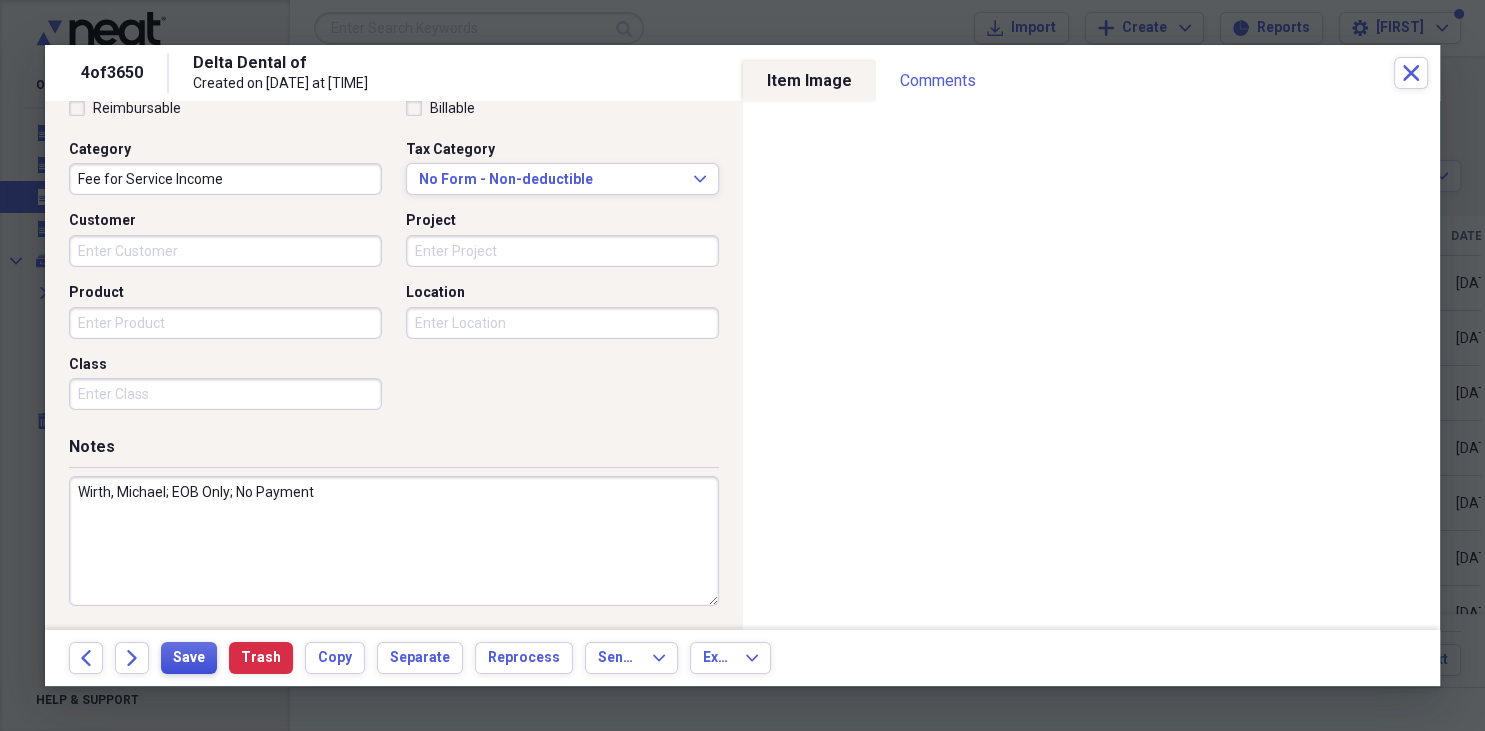 type on "Wirth, Michael; EOB Only; No Payment" 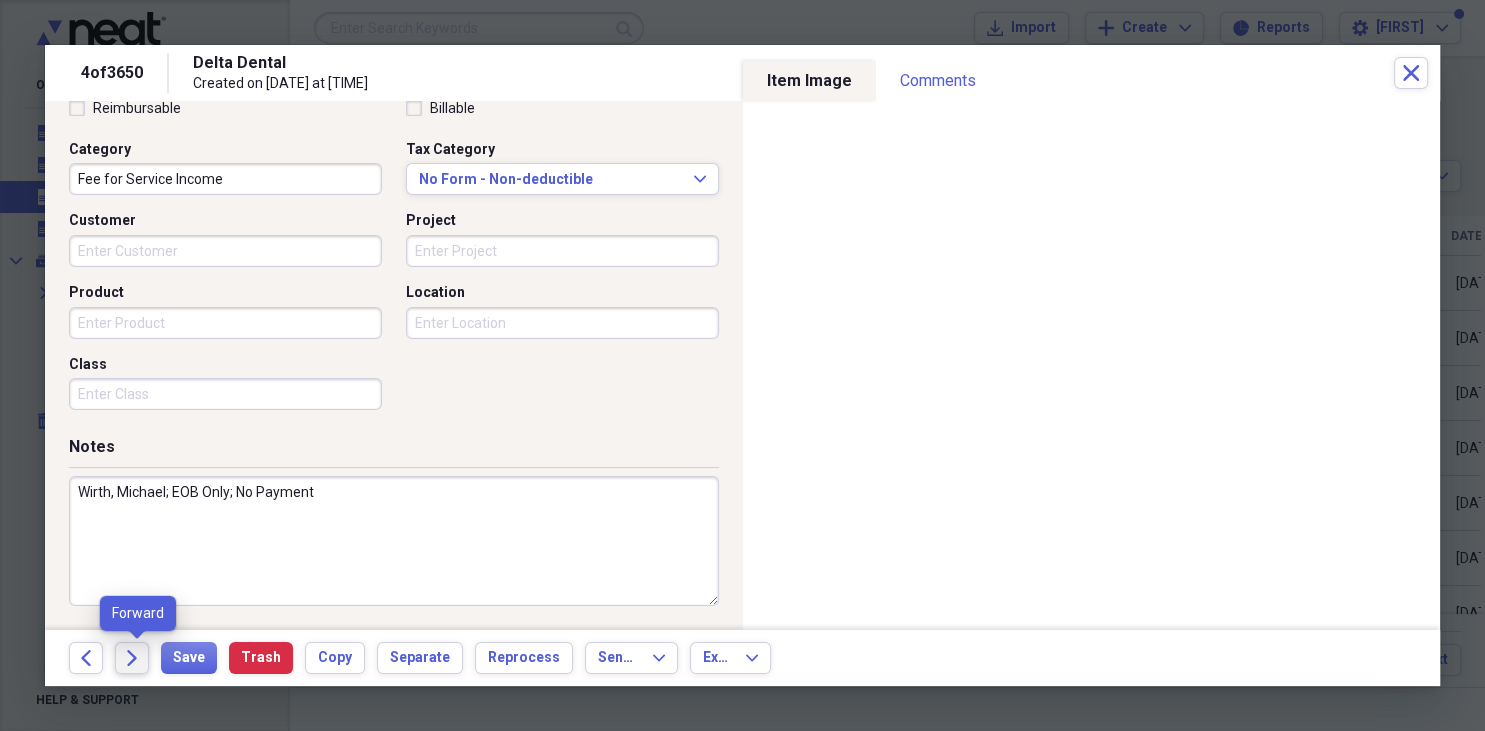 click on "Forward" 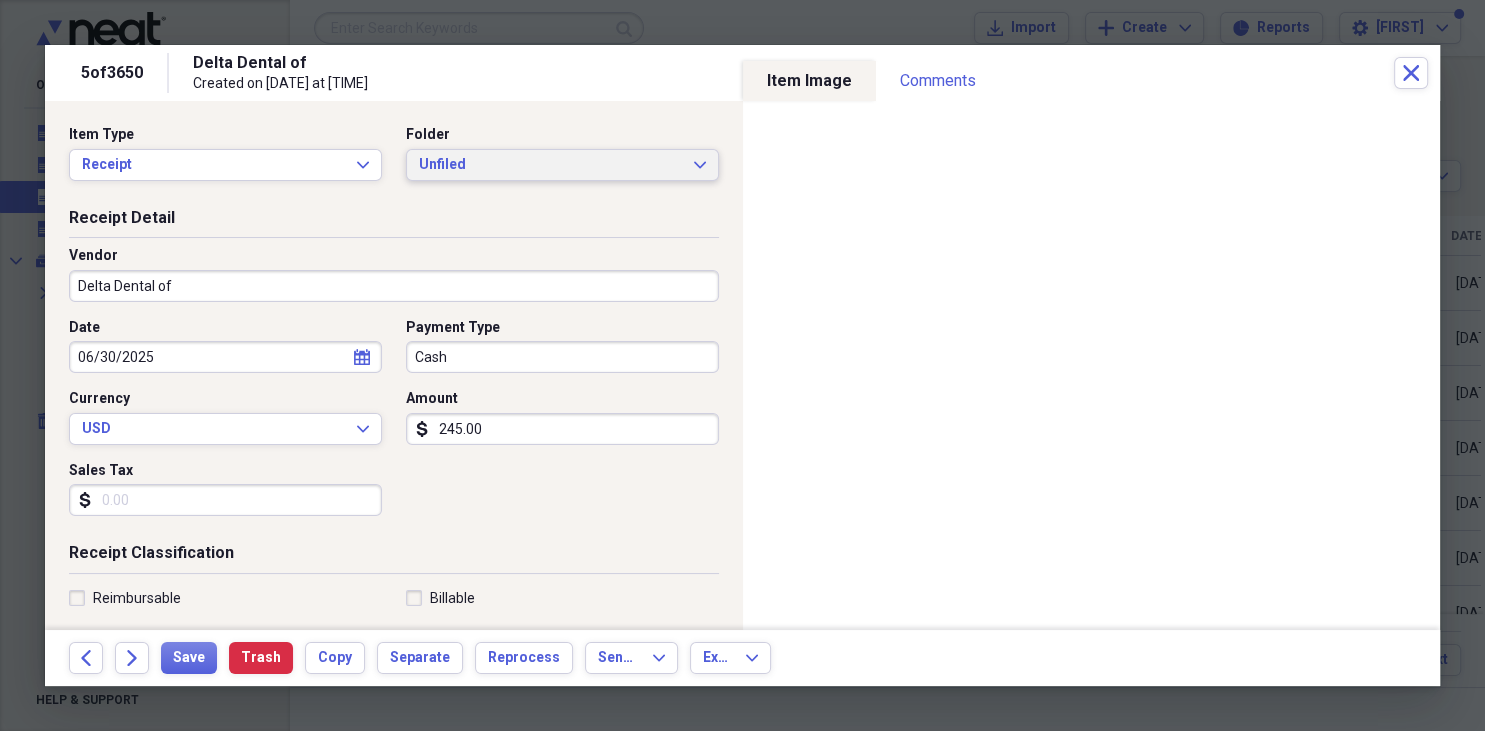 click on "Expand" 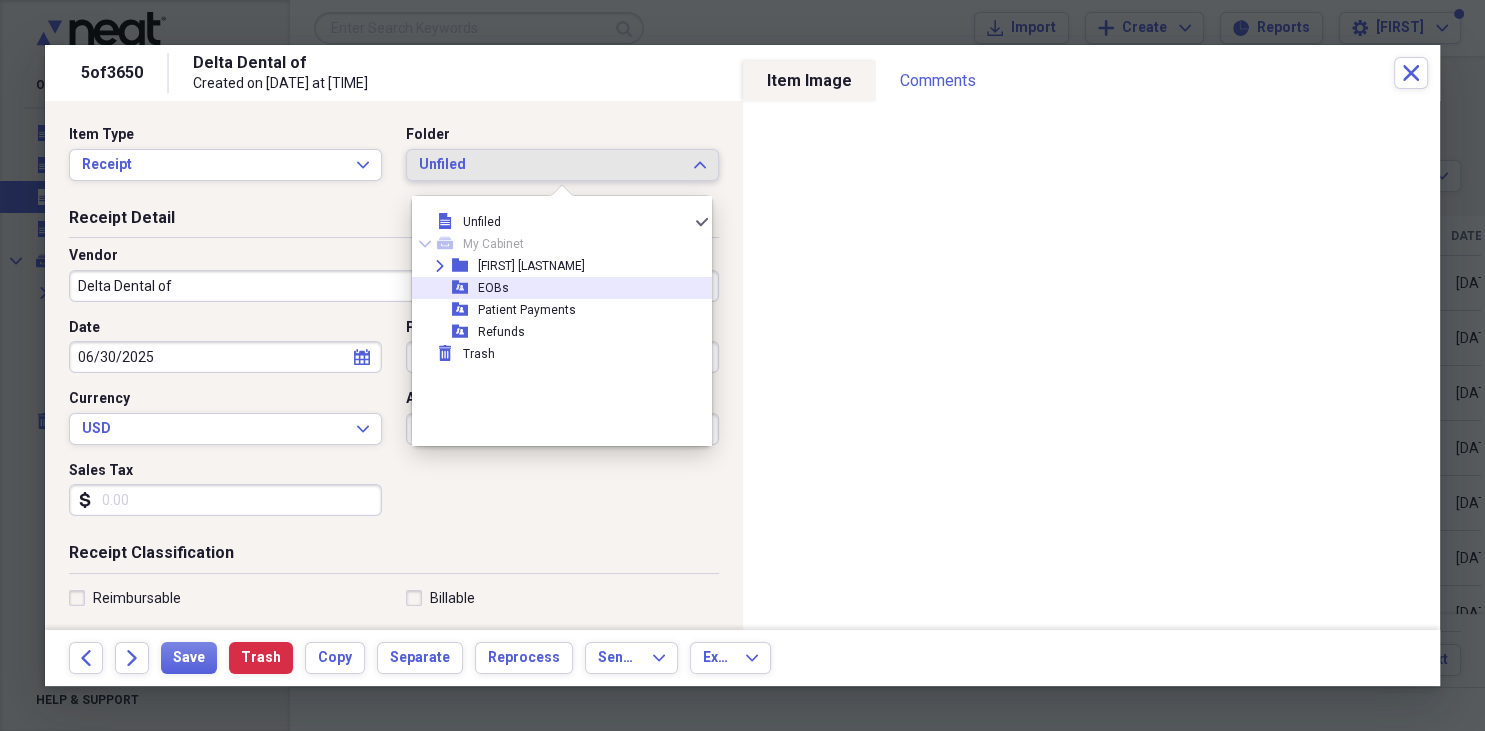 click on "EOBs" at bounding box center (493, 288) 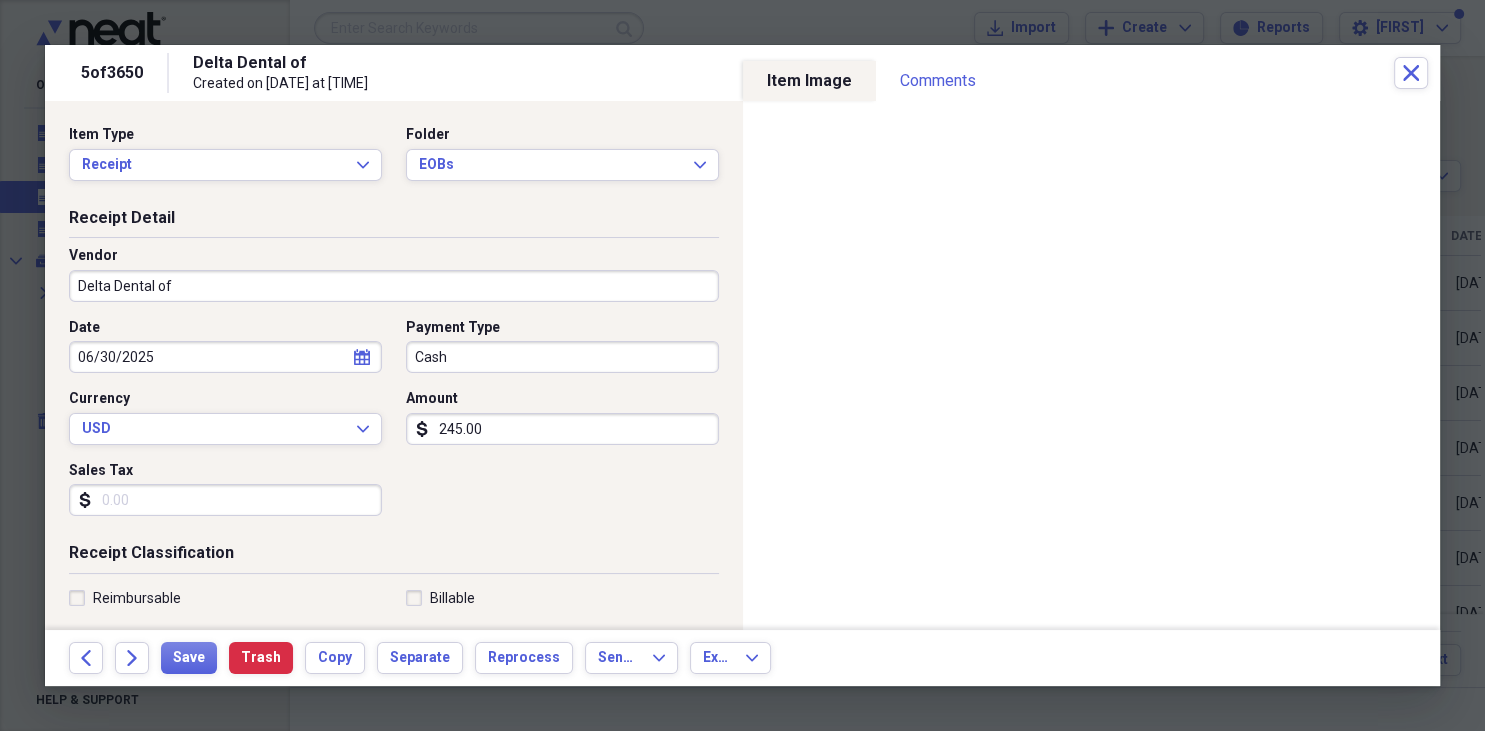 click on "Delta Dental of" at bounding box center [394, 286] 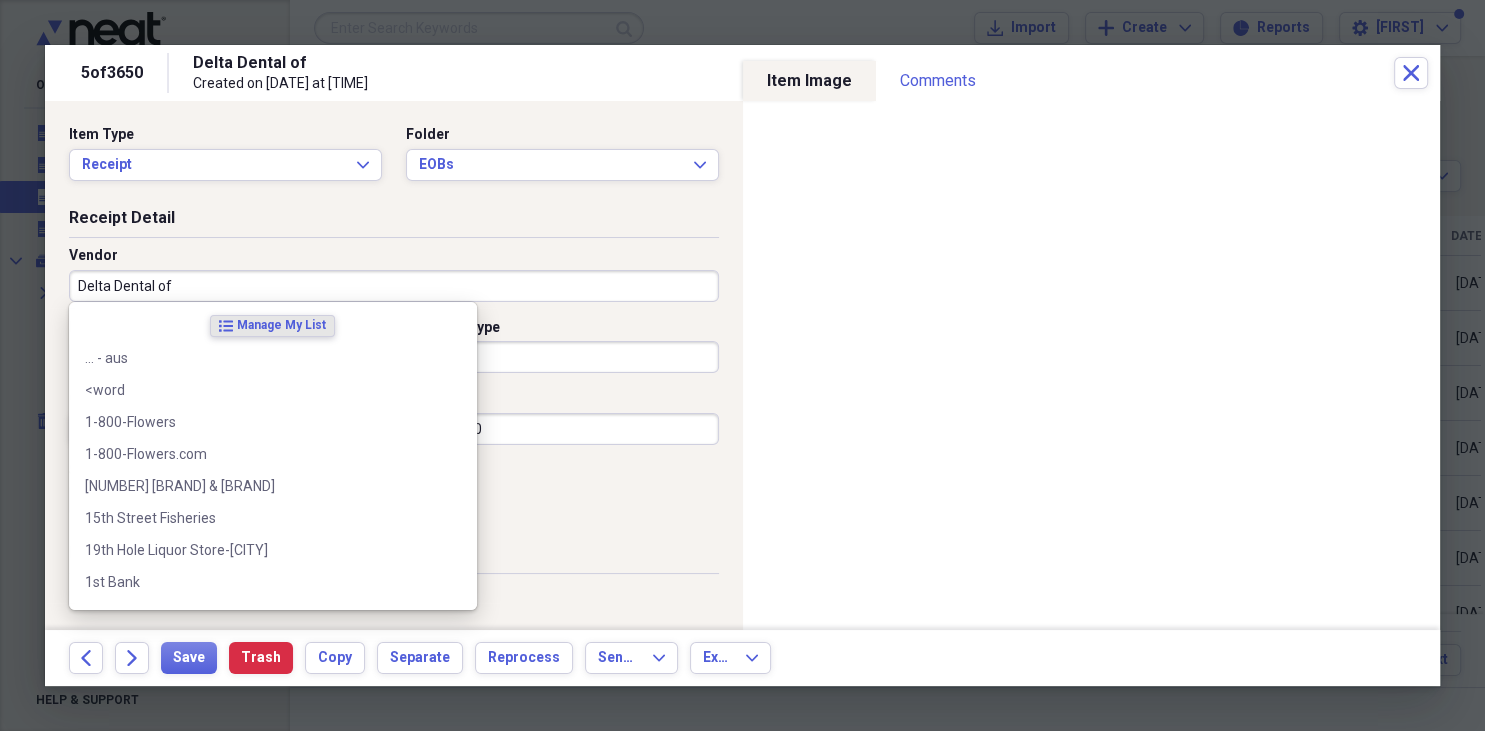 click on "Delta Dental of" at bounding box center [394, 286] 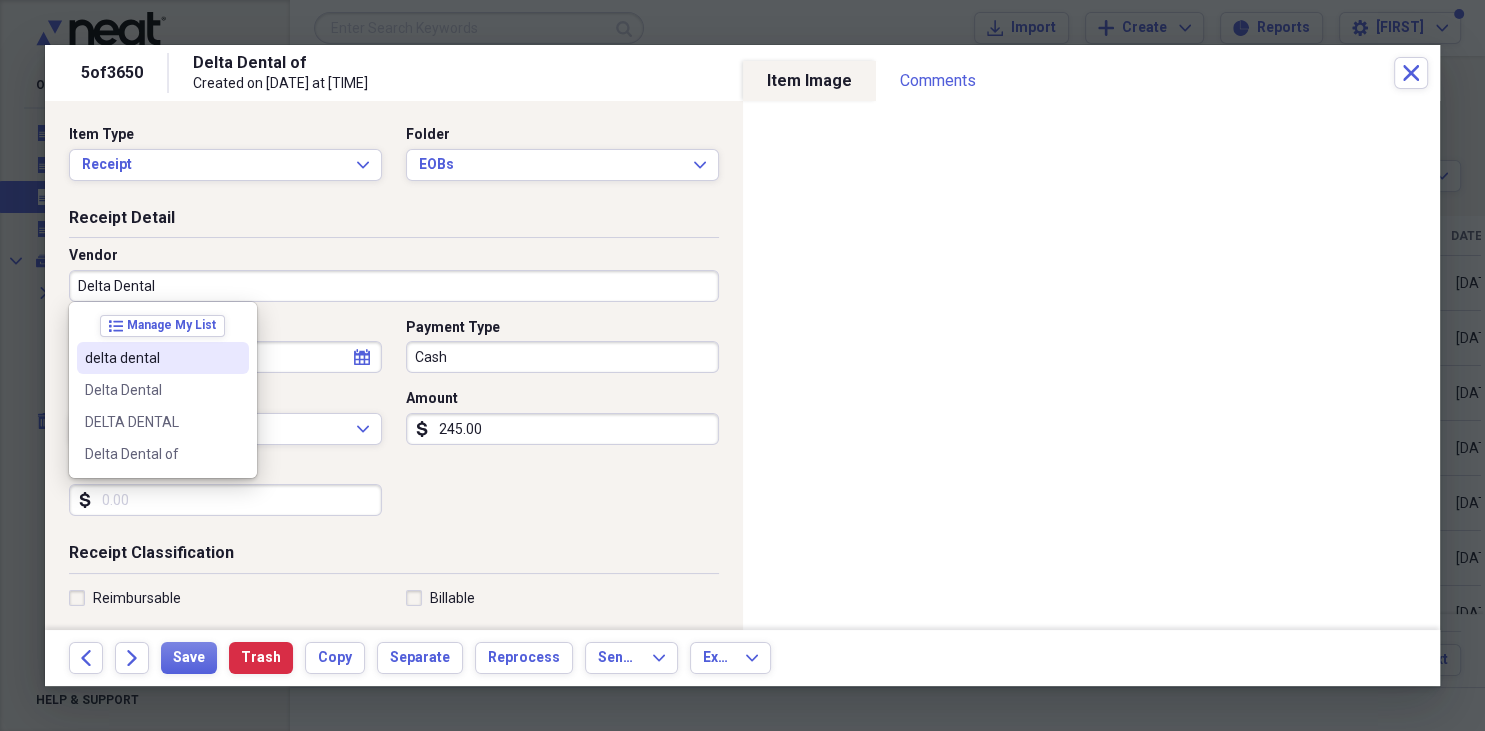 type on "Delta Dental" 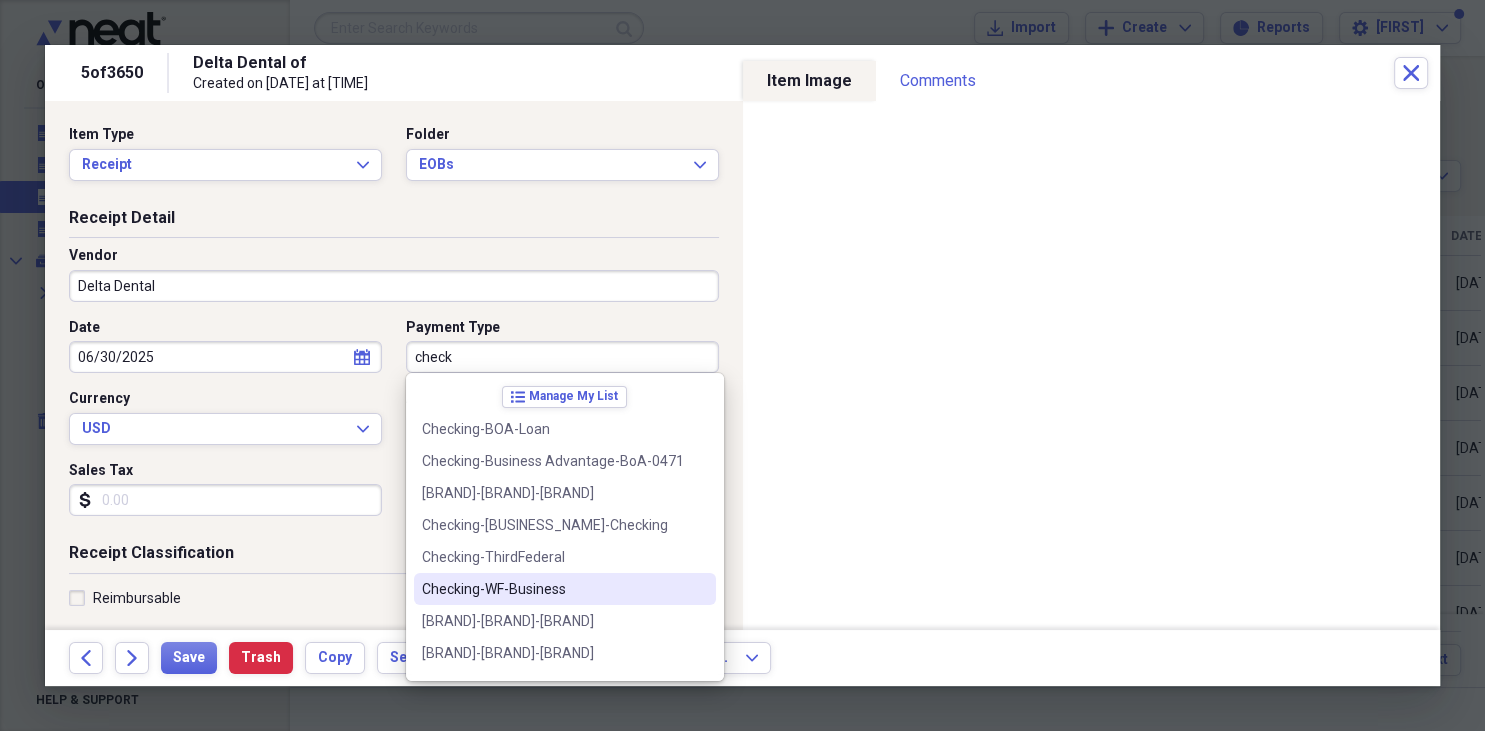 click on "Checking-WF-Business" at bounding box center (553, 589) 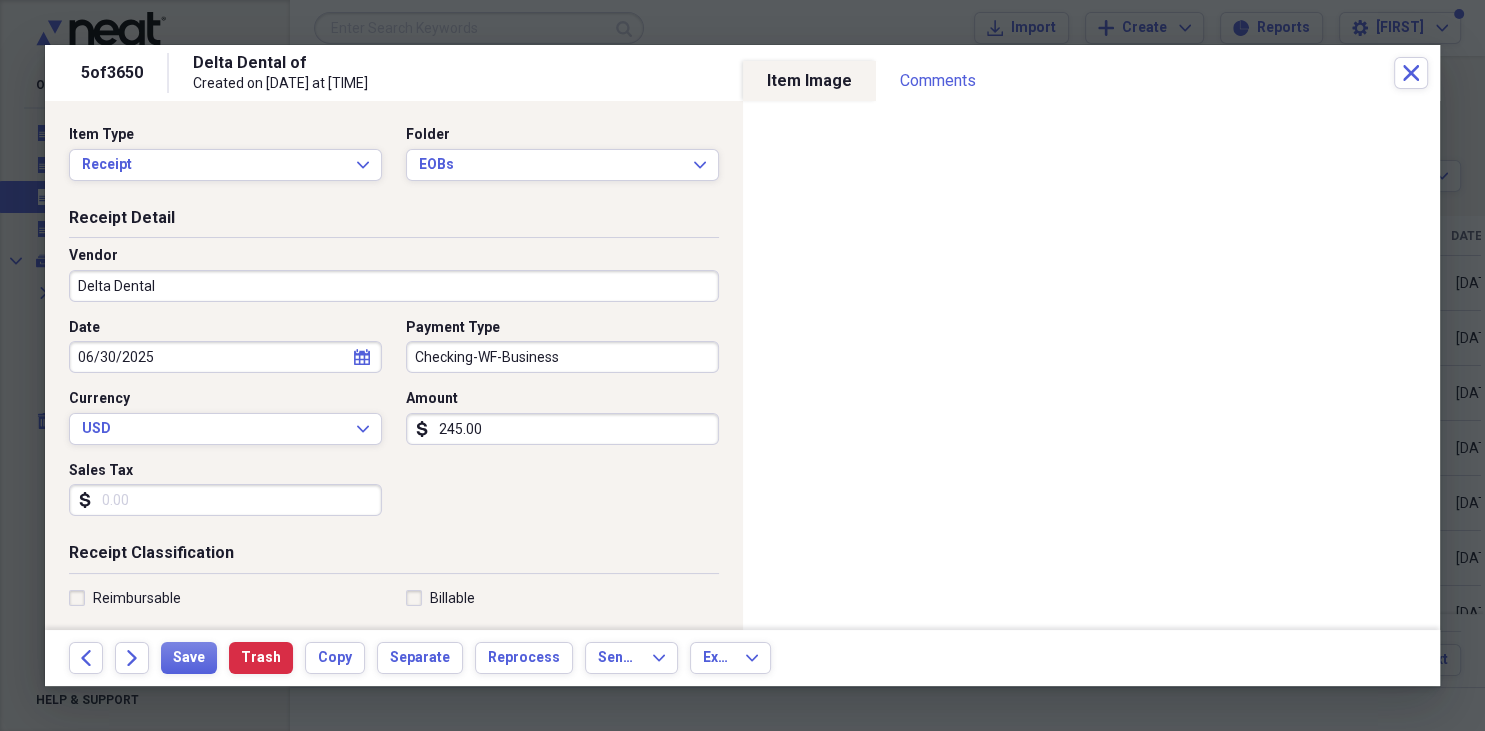 click on "245.00" at bounding box center (562, 429) 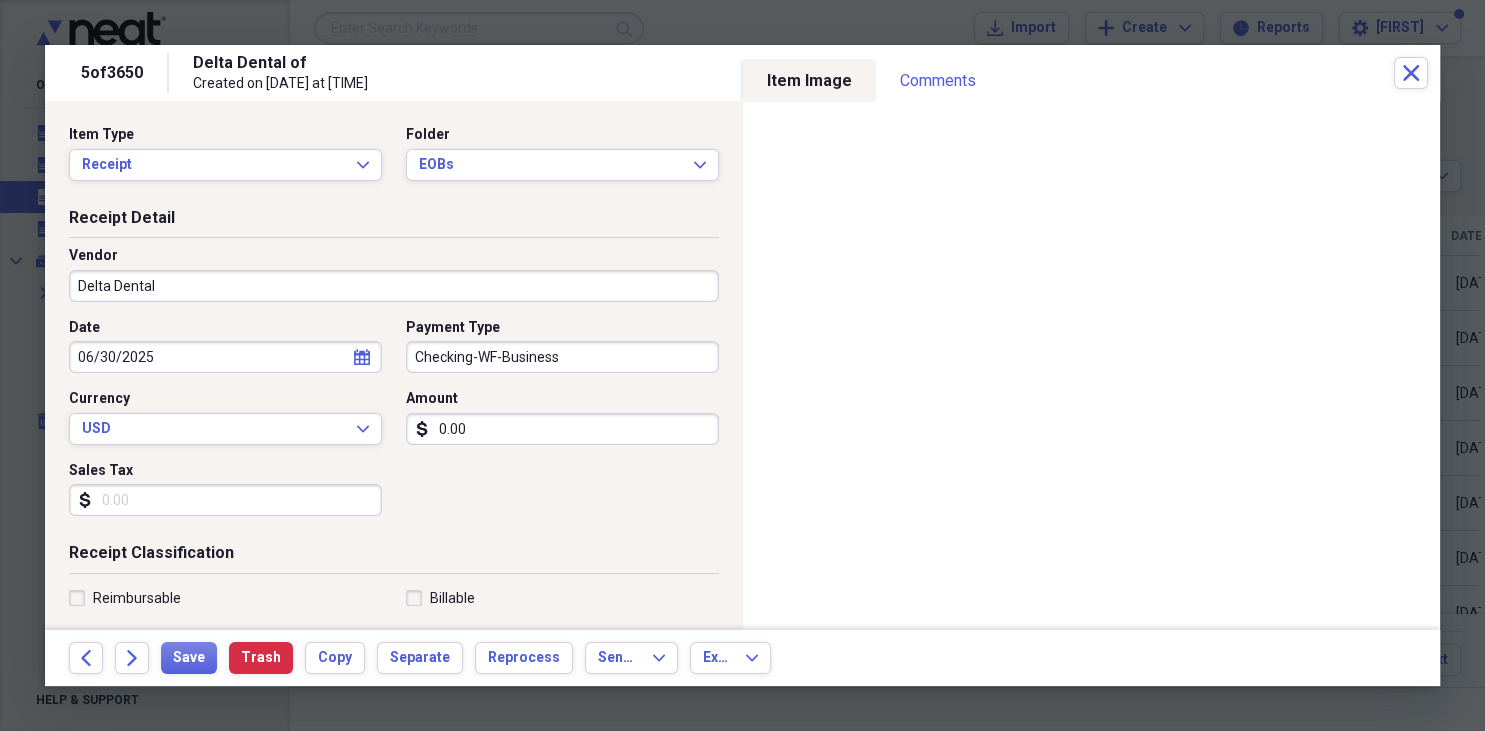 type on "0.00" 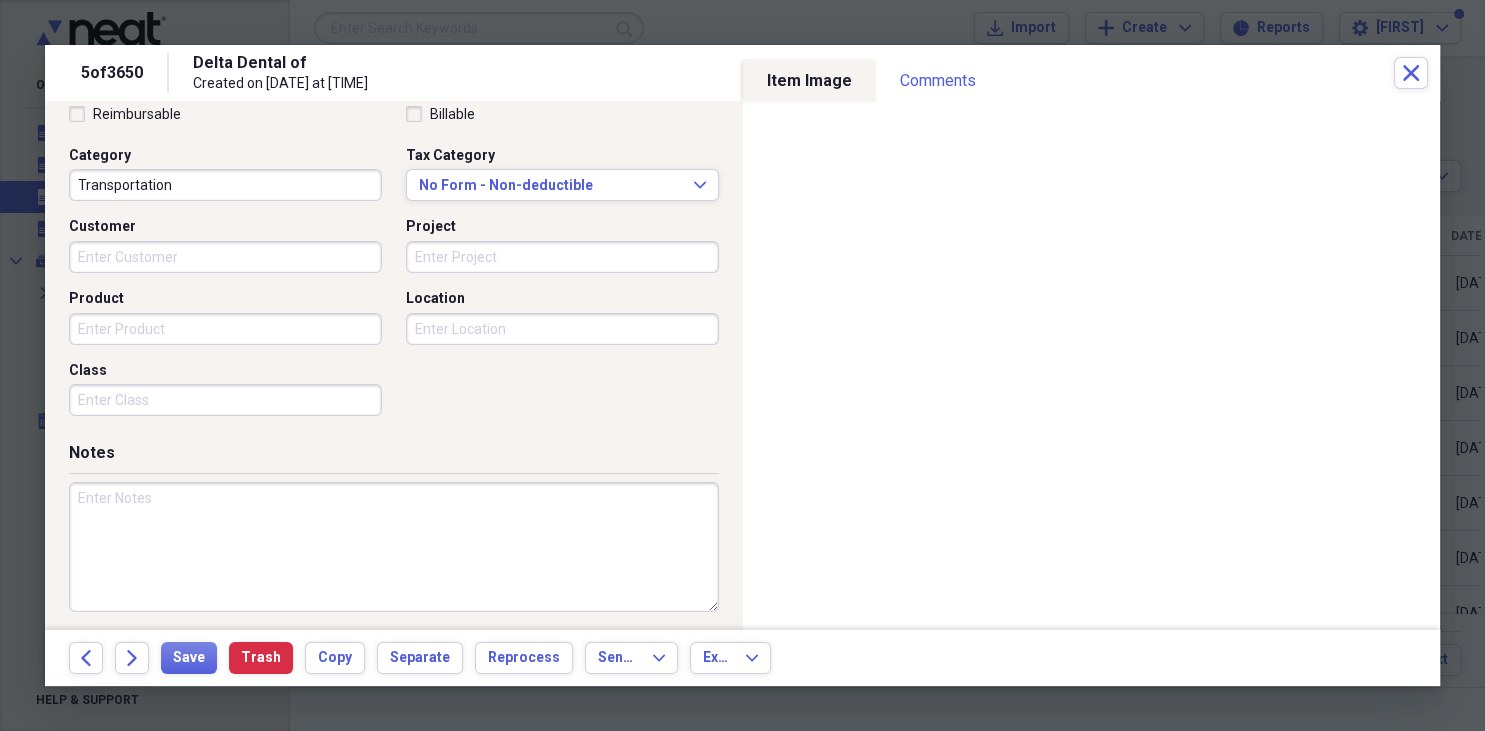 scroll, scrollTop: 490, scrollLeft: 0, axis: vertical 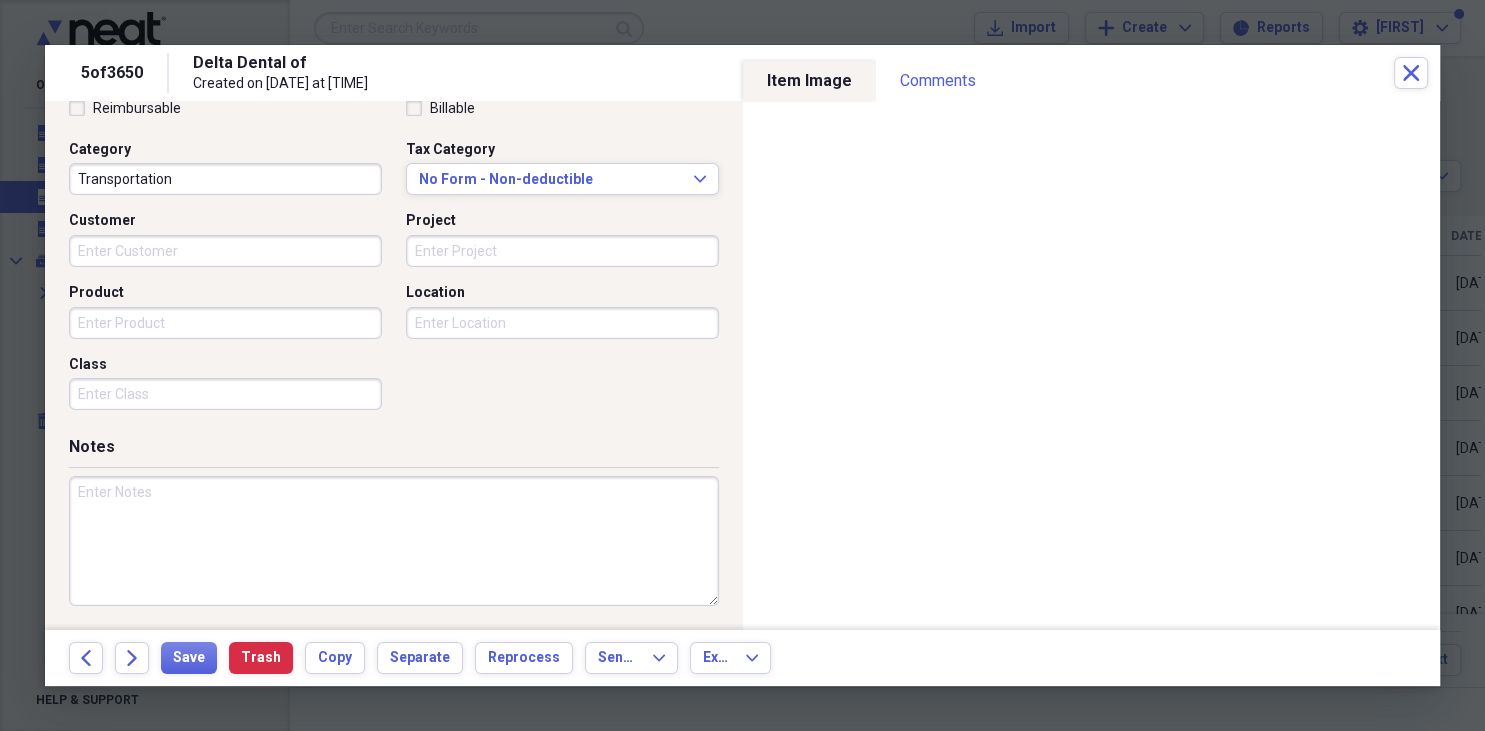 click on "Transportation" at bounding box center (225, 179) 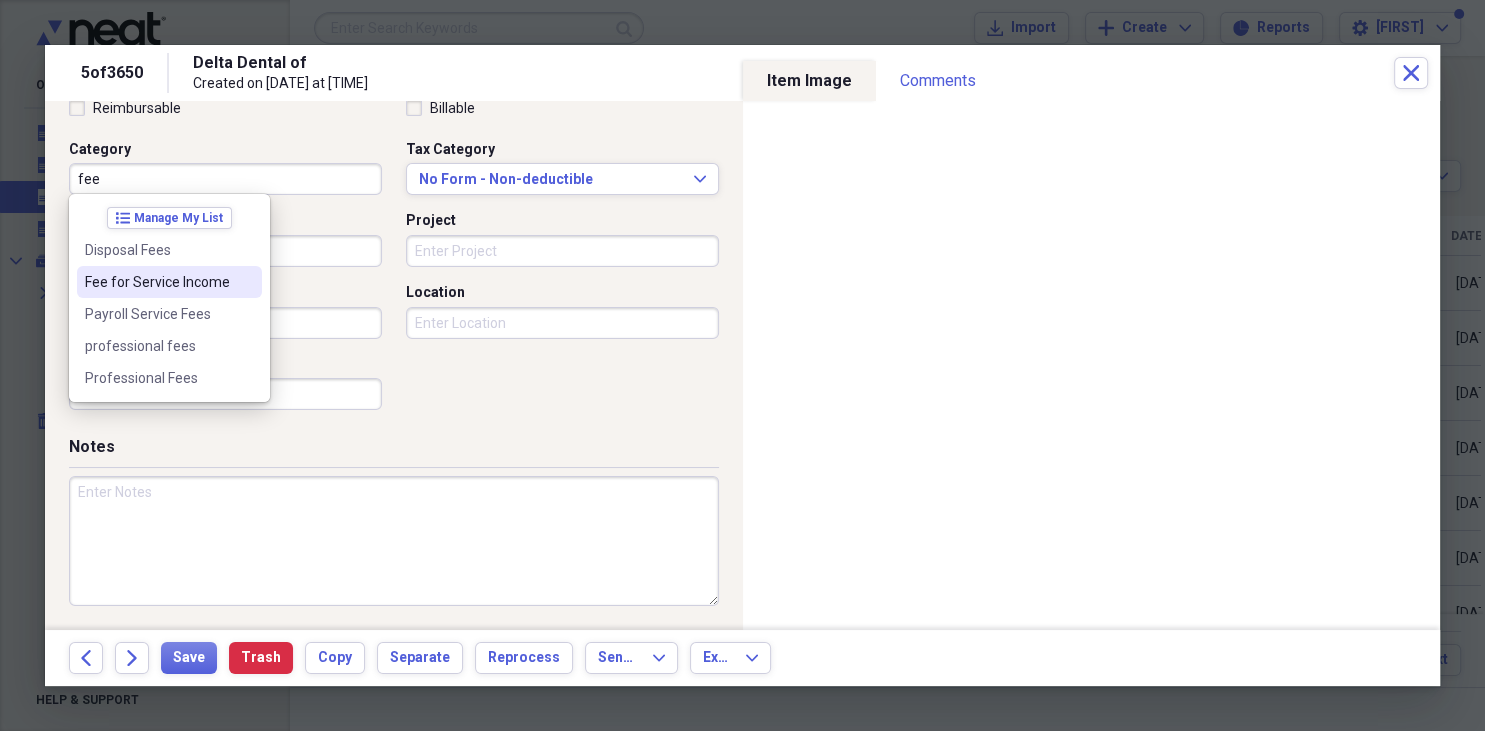click on "Fee for Service Income" at bounding box center [157, 282] 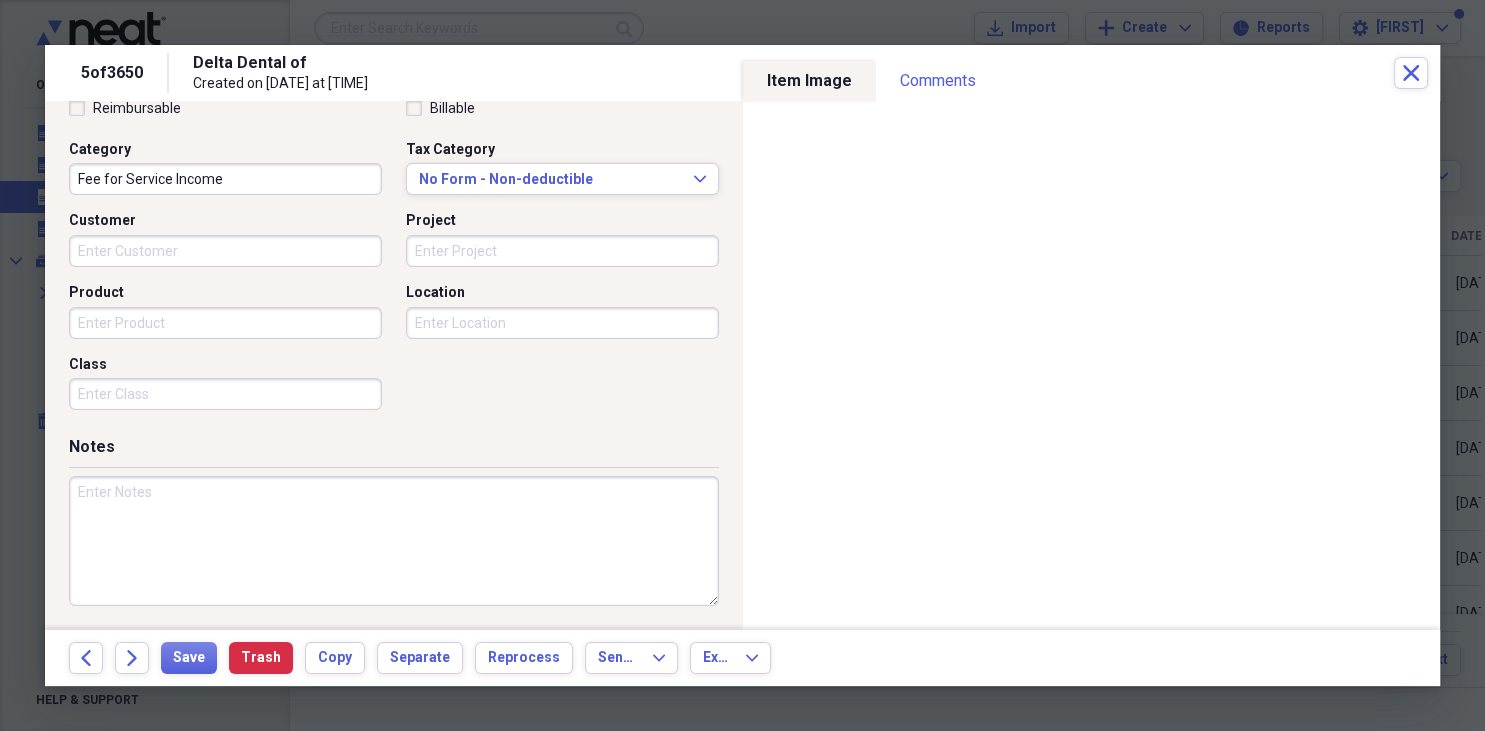 click at bounding box center [394, 541] 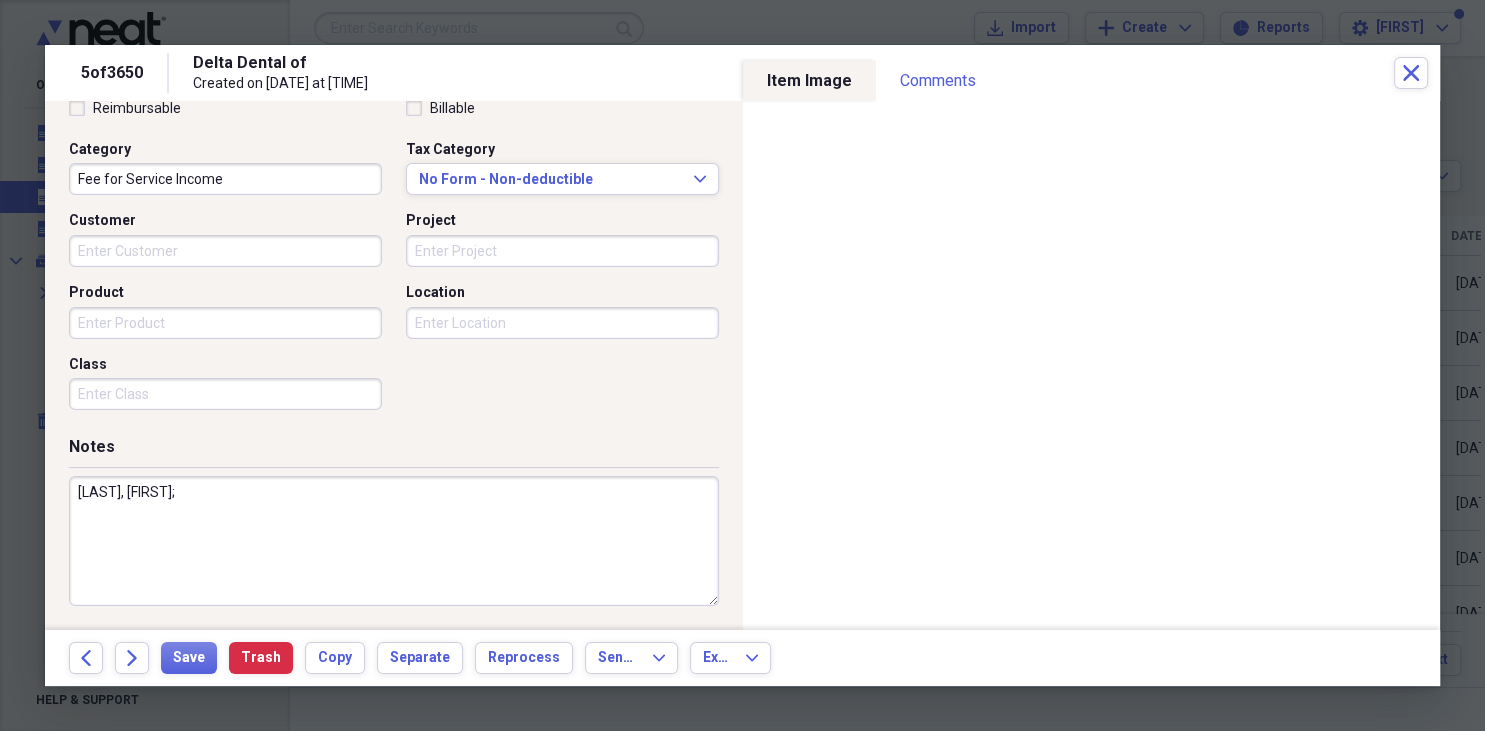 paste on "[PRODUCT_NAME]" 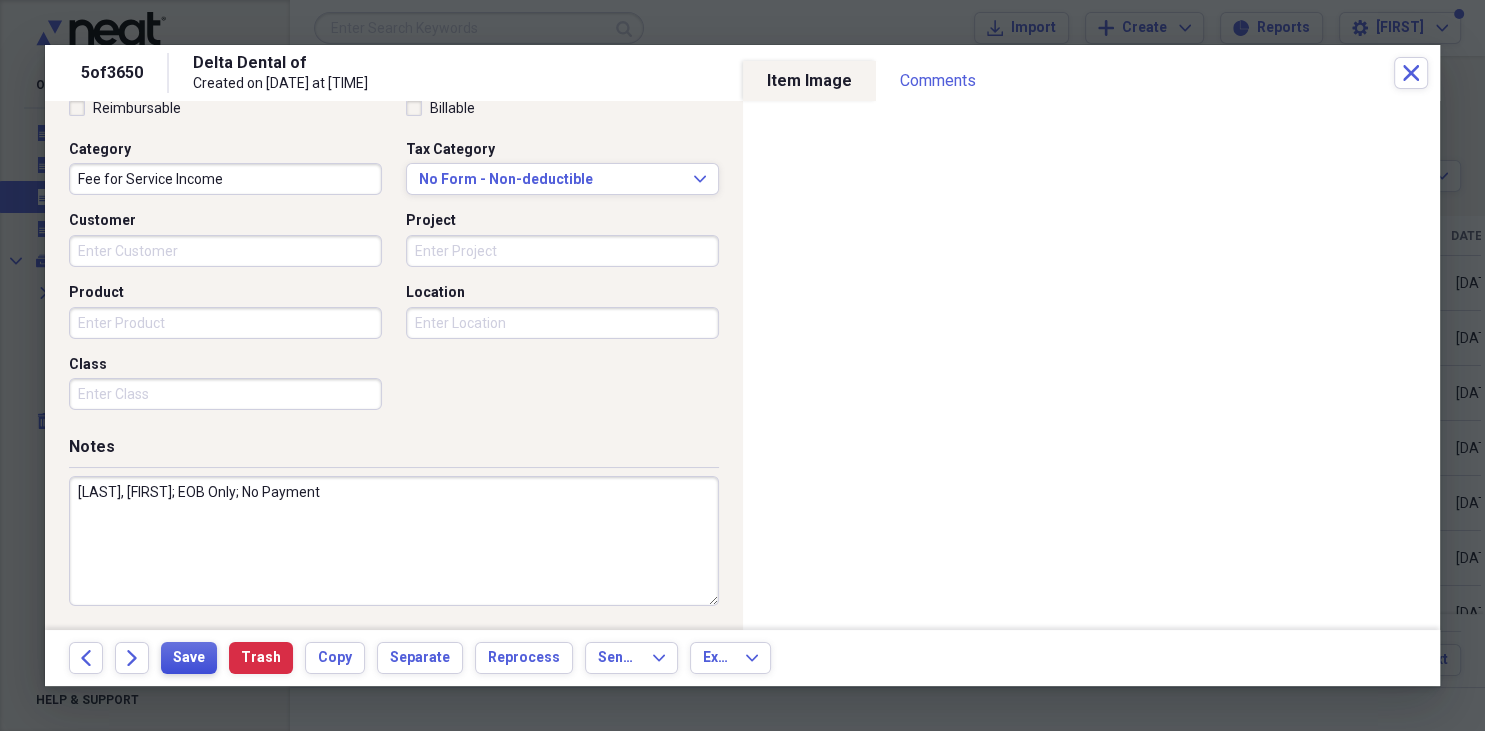 type on "Dickerson, John; EOB Only; No Payment" 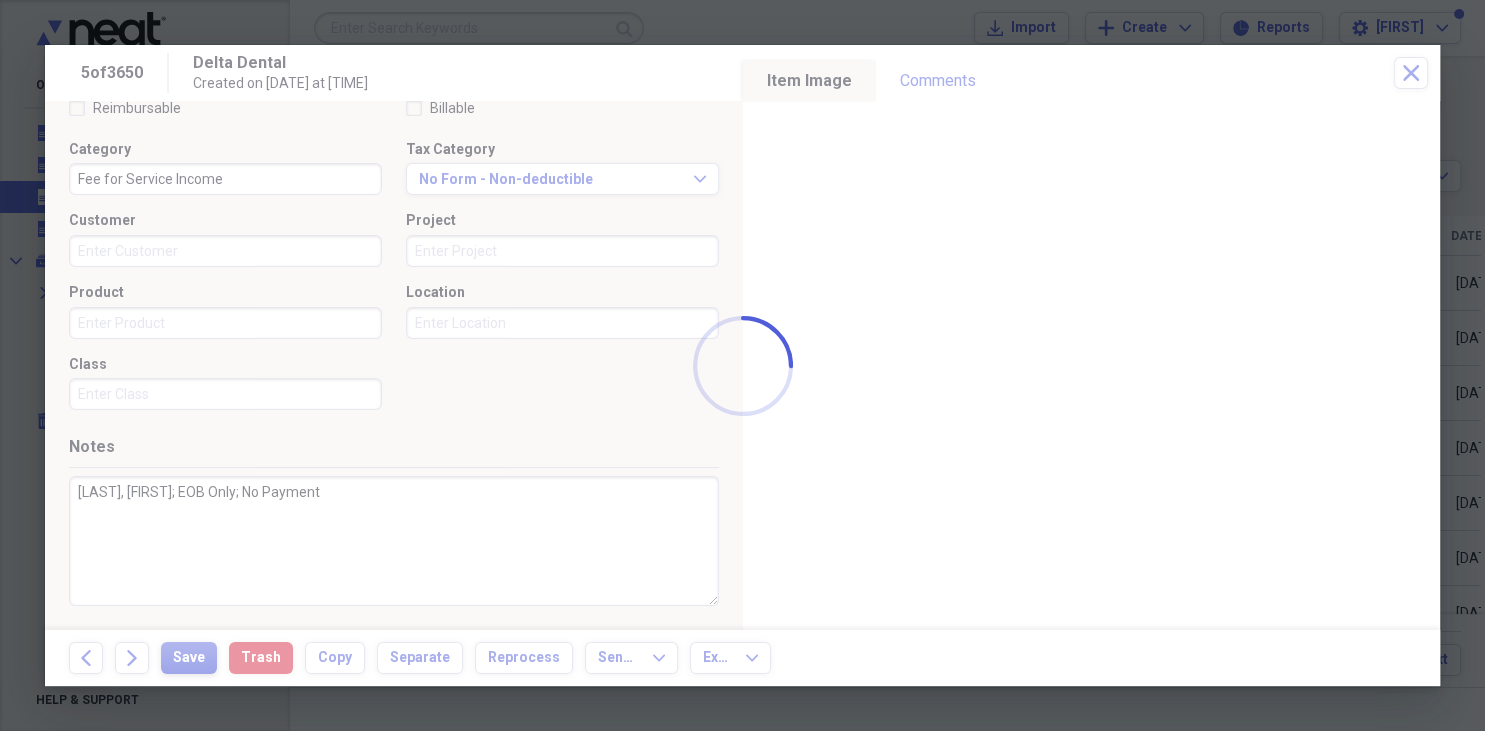 type on "Delta Dental" 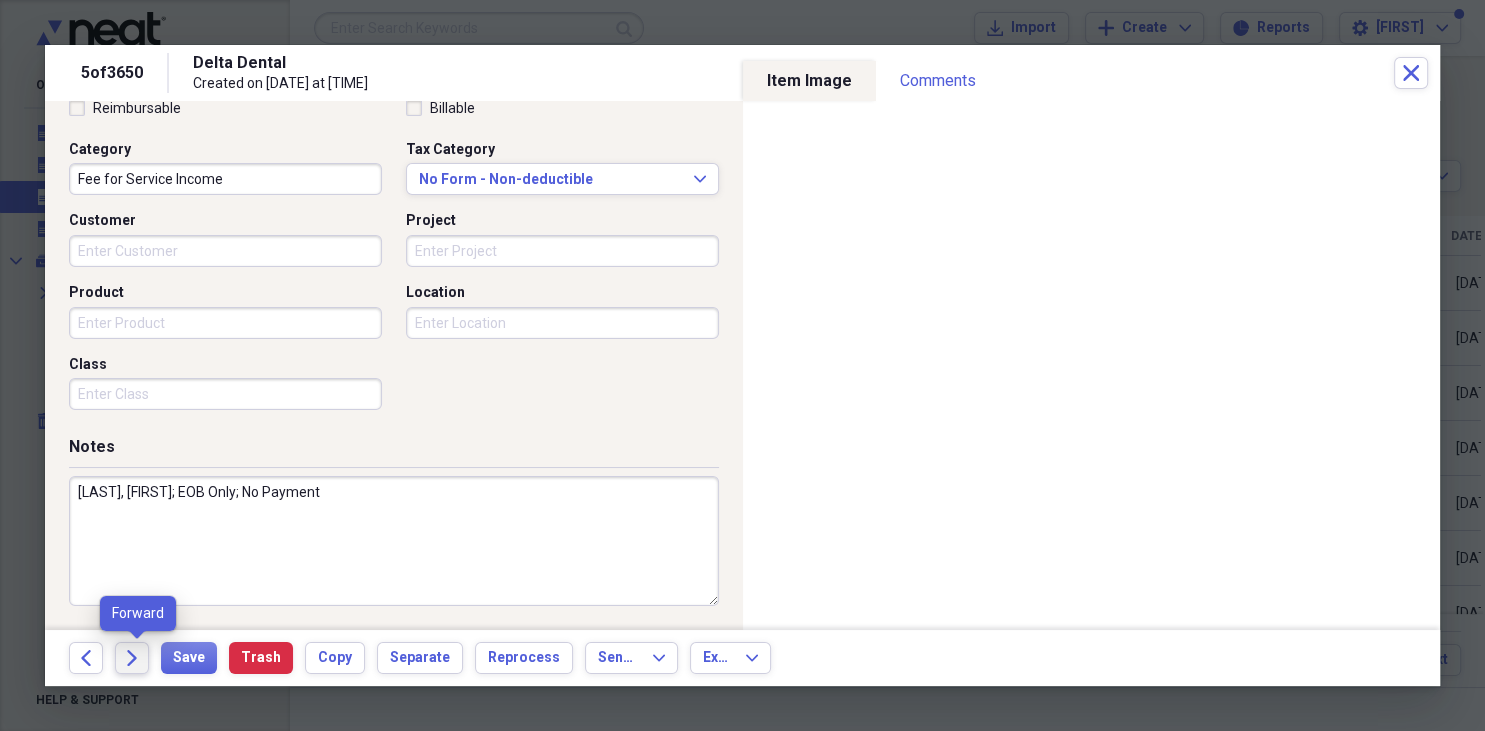 click on "Forward" 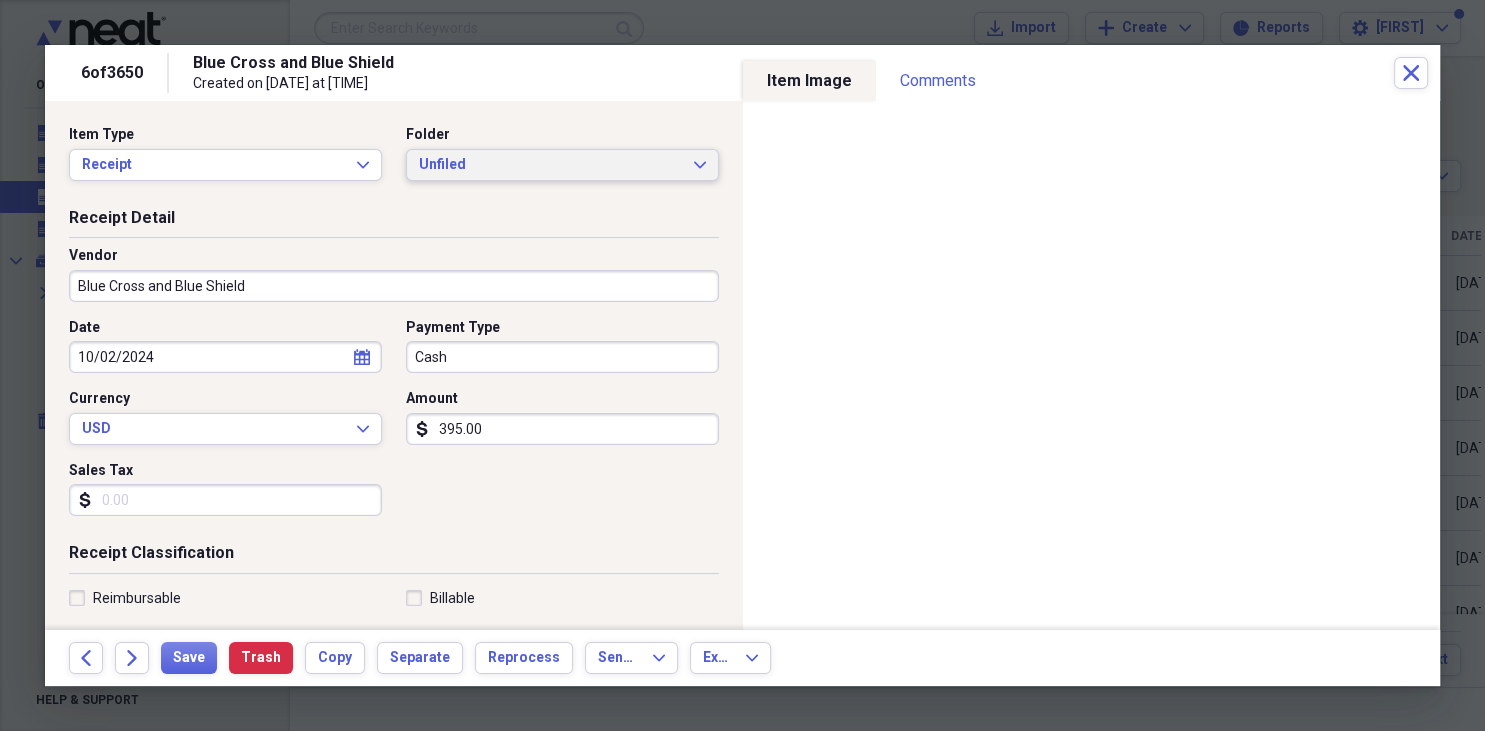 click on "Expand" 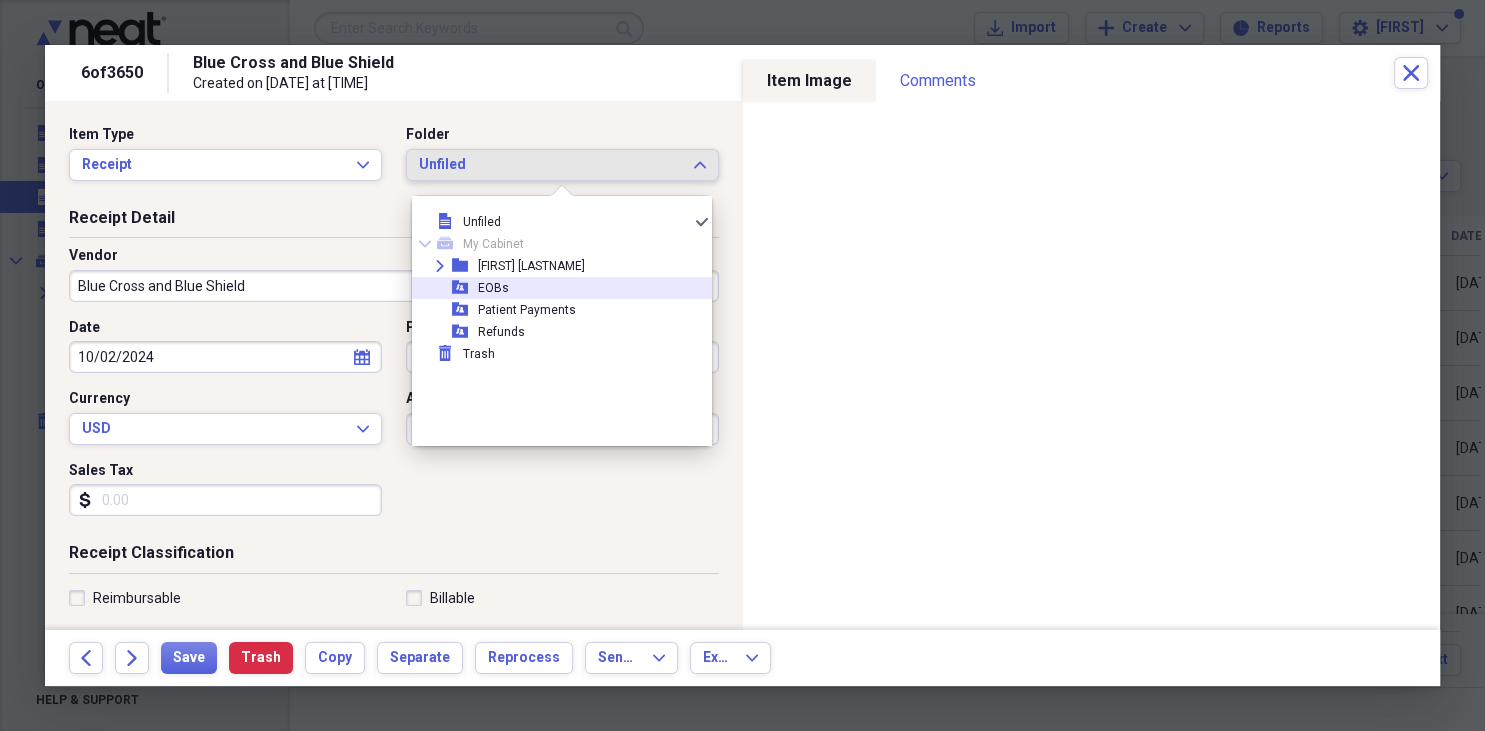 click on "EOBs" at bounding box center [493, 288] 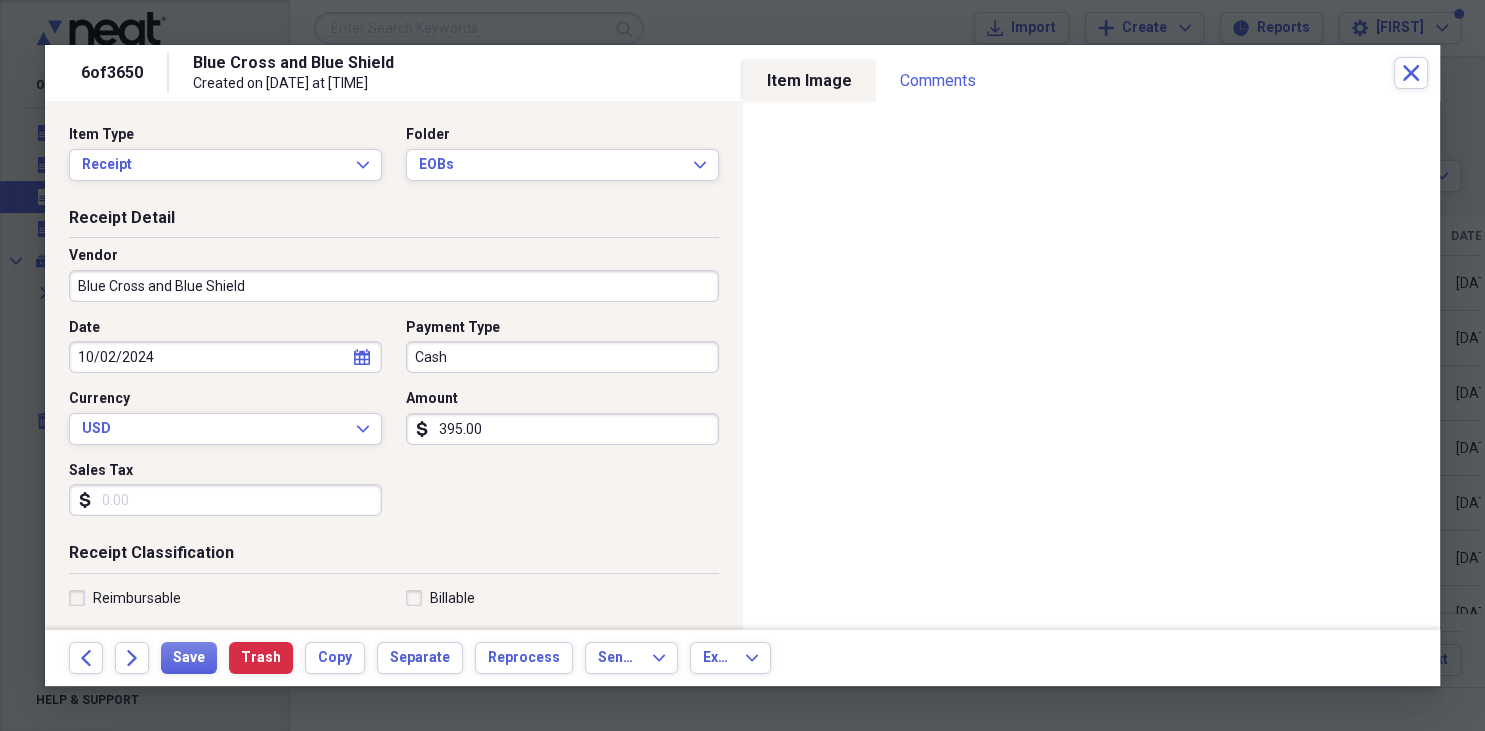 click on "Cash" at bounding box center (562, 357) 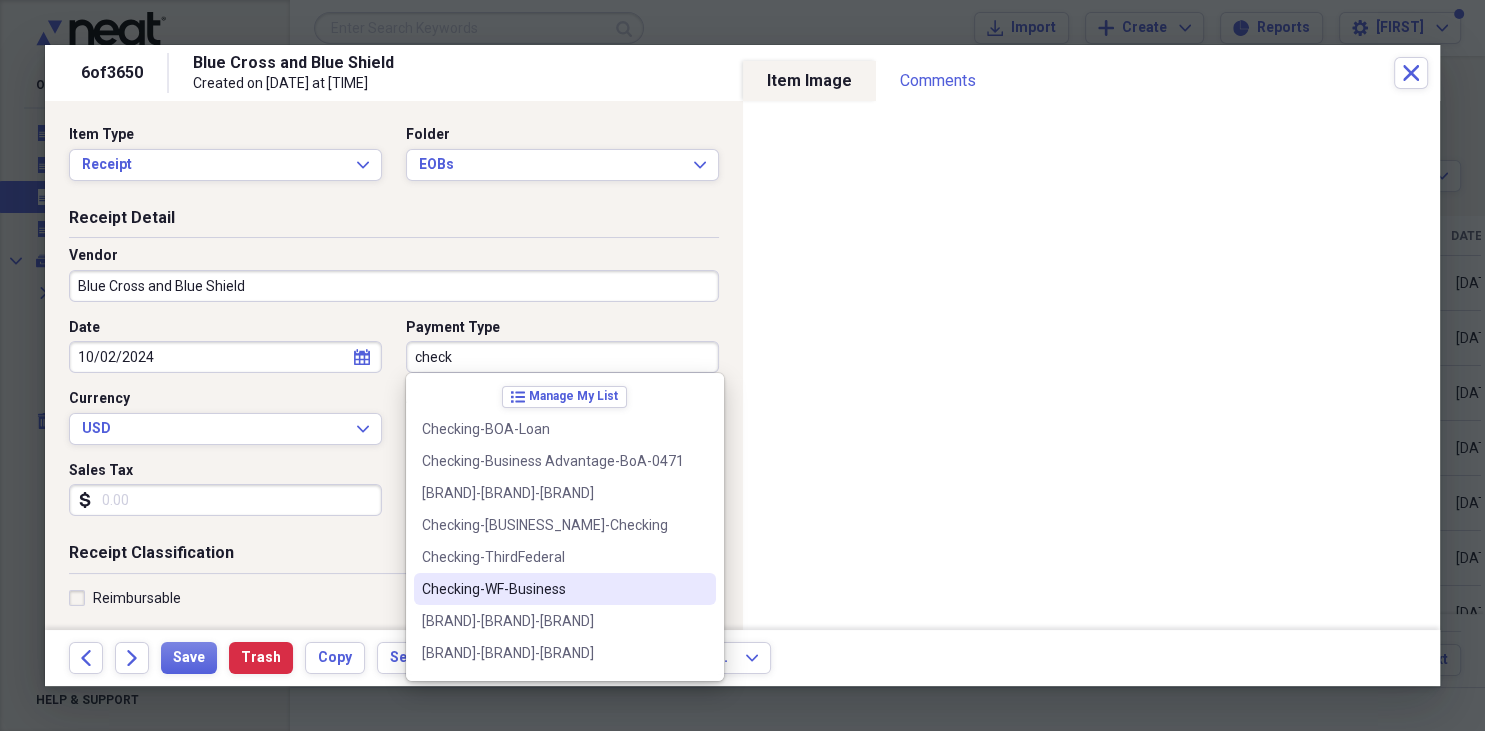 click on "Checking-WF-Business" at bounding box center [553, 589] 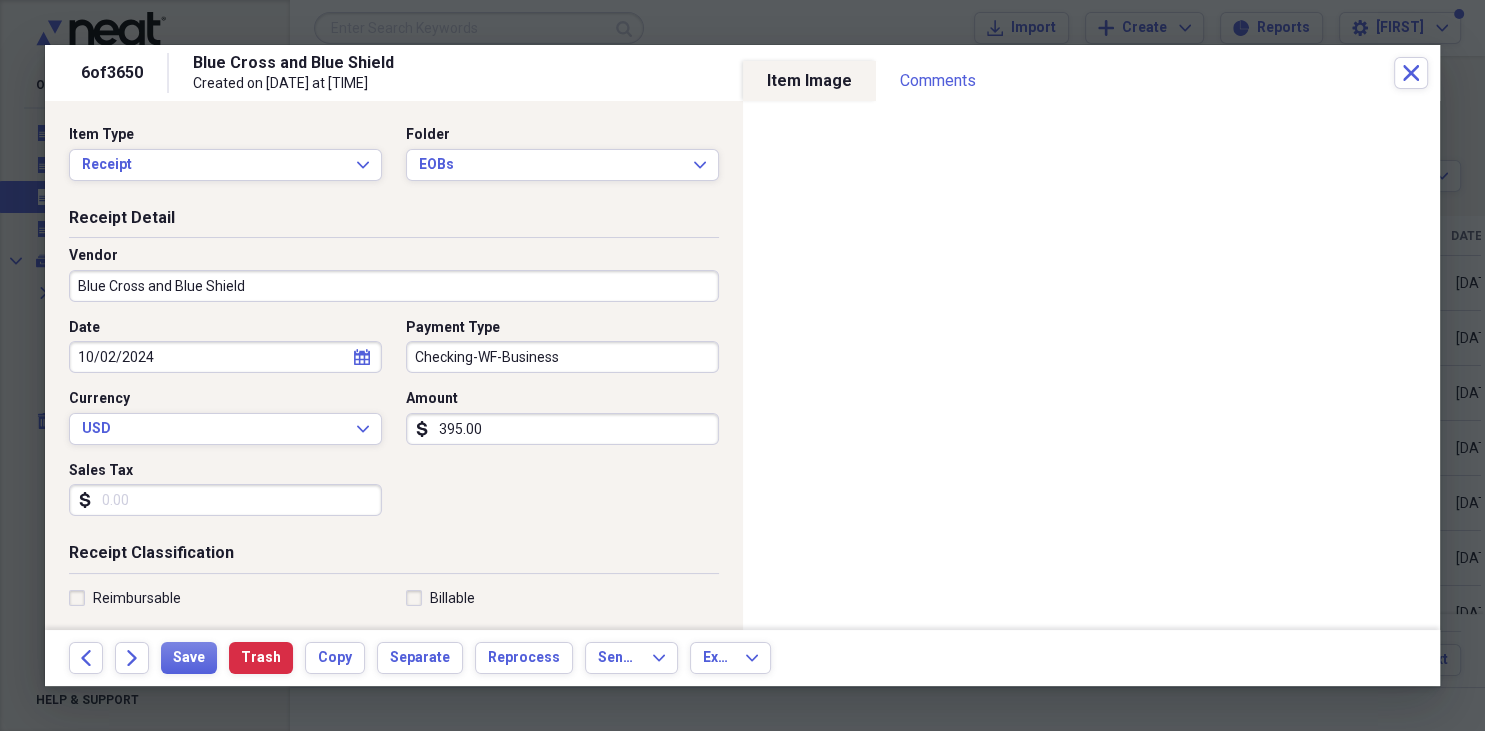 click on "395.00" at bounding box center [562, 429] 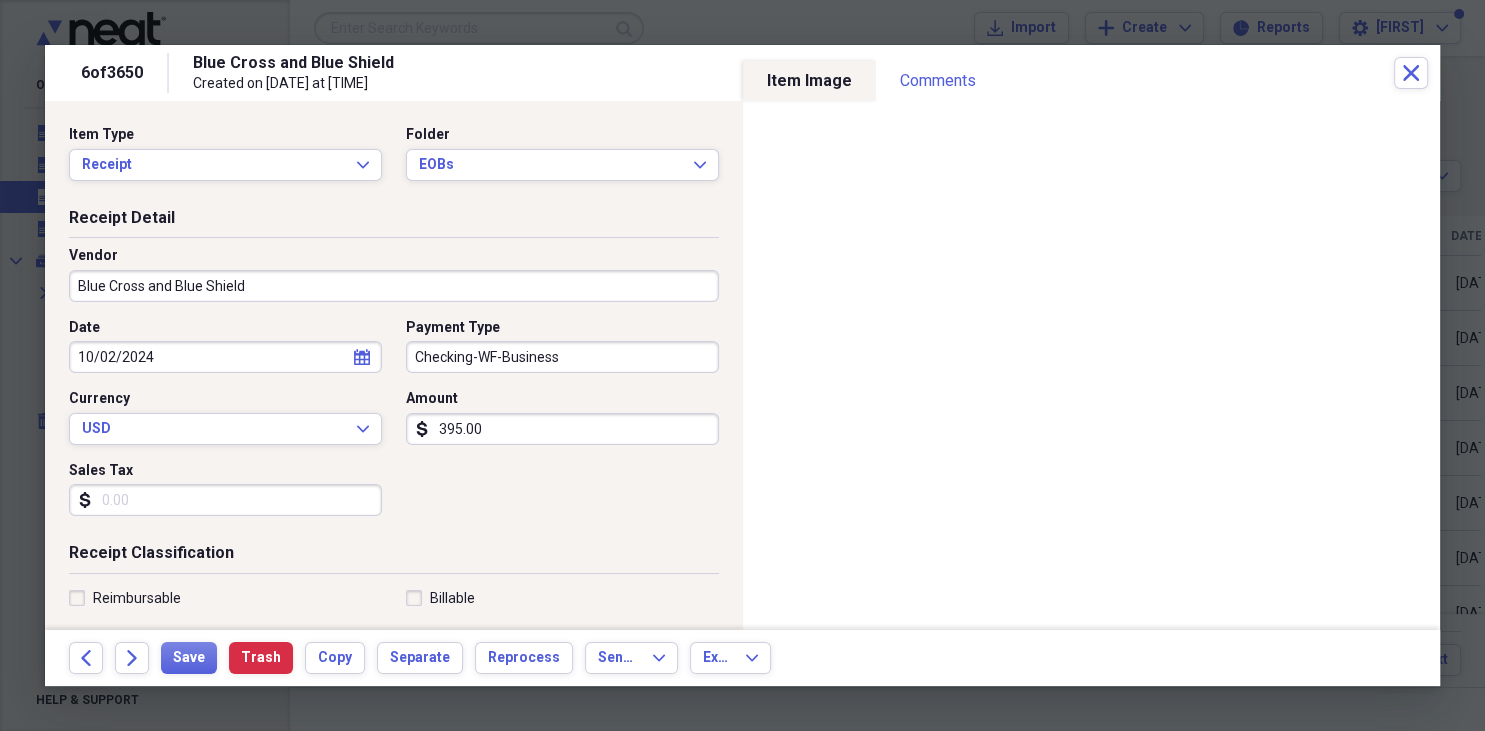 type on "0.00" 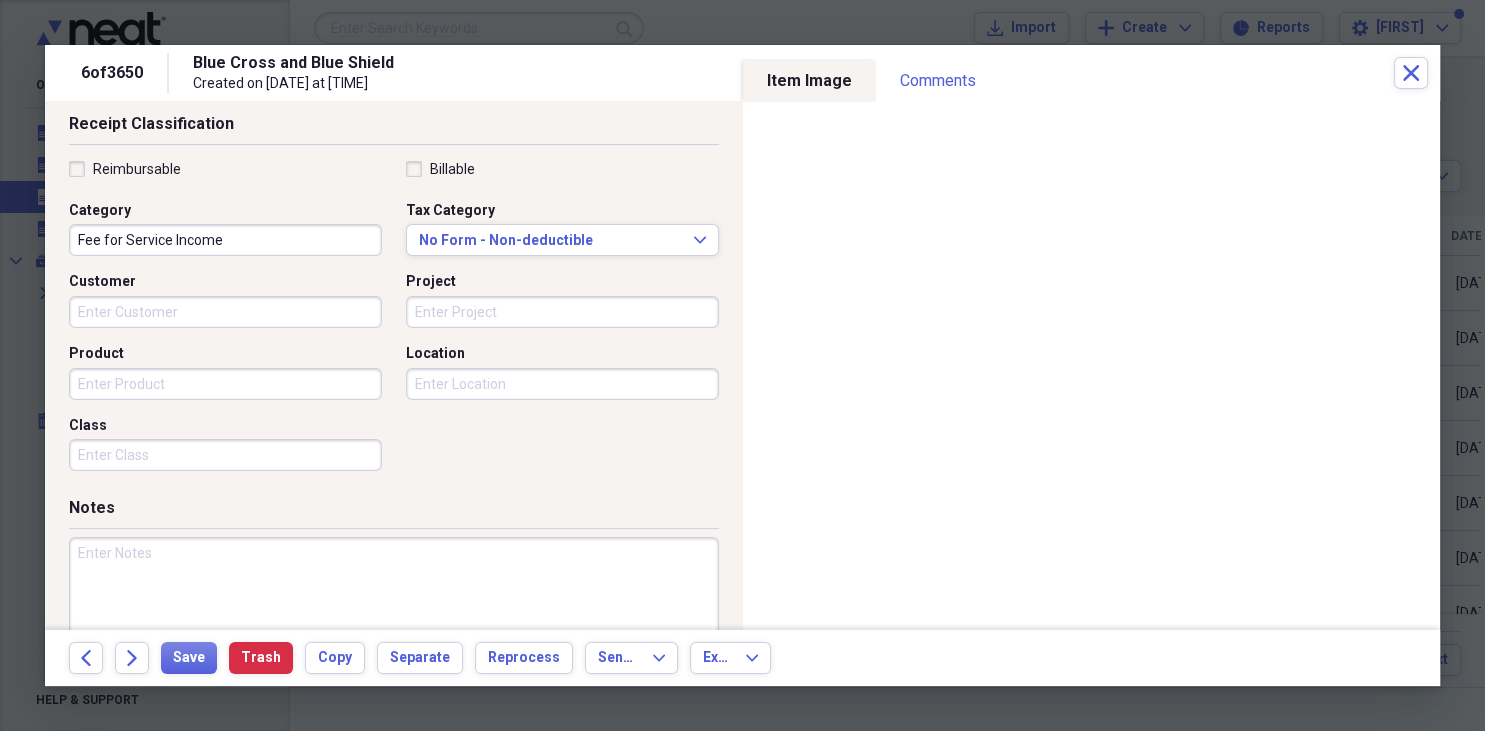 scroll, scrollTop: 490, scrollLeft: 0, axis: vertical 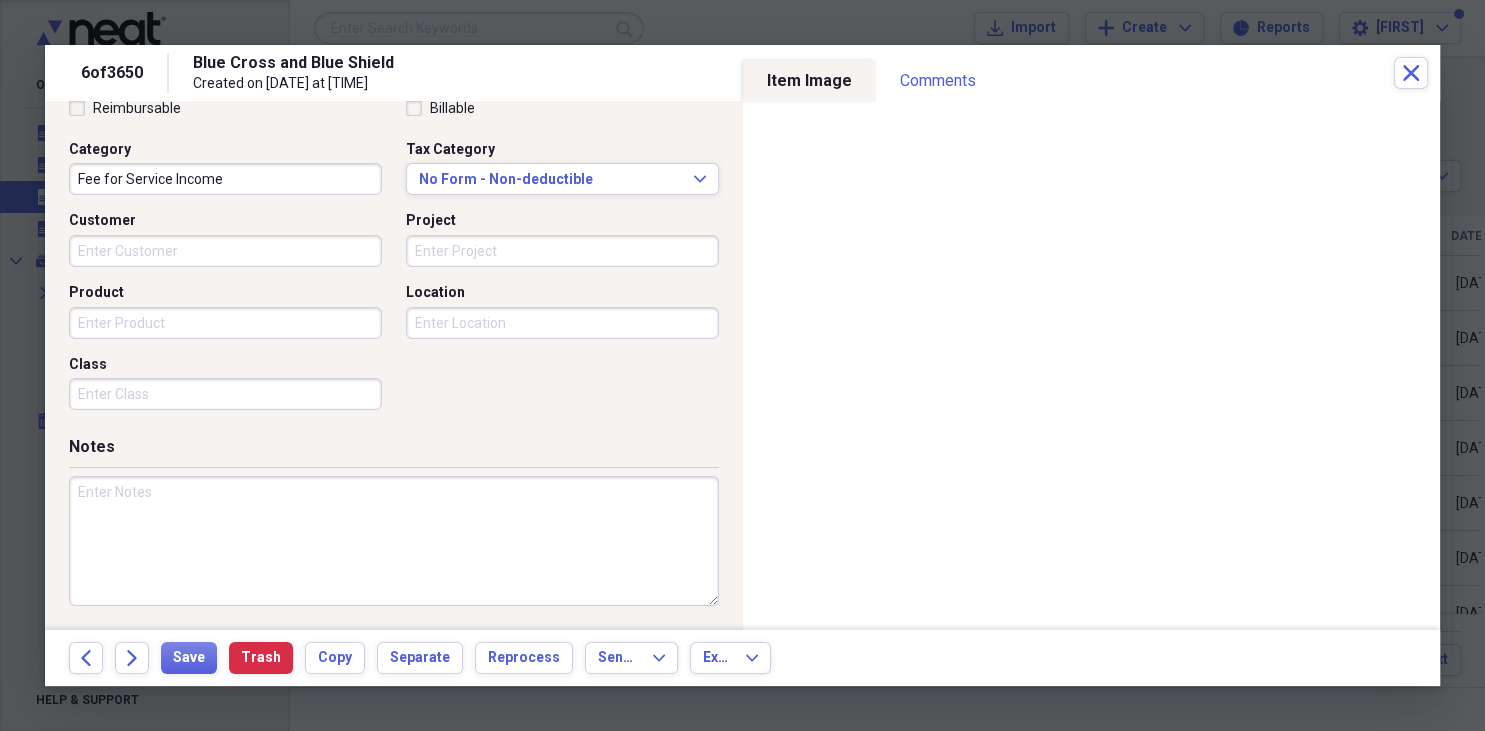 drag, startPoint x: 170, startPoint y: 517, endPoint x: 173, endPoint y: 472, distance: 45.099888 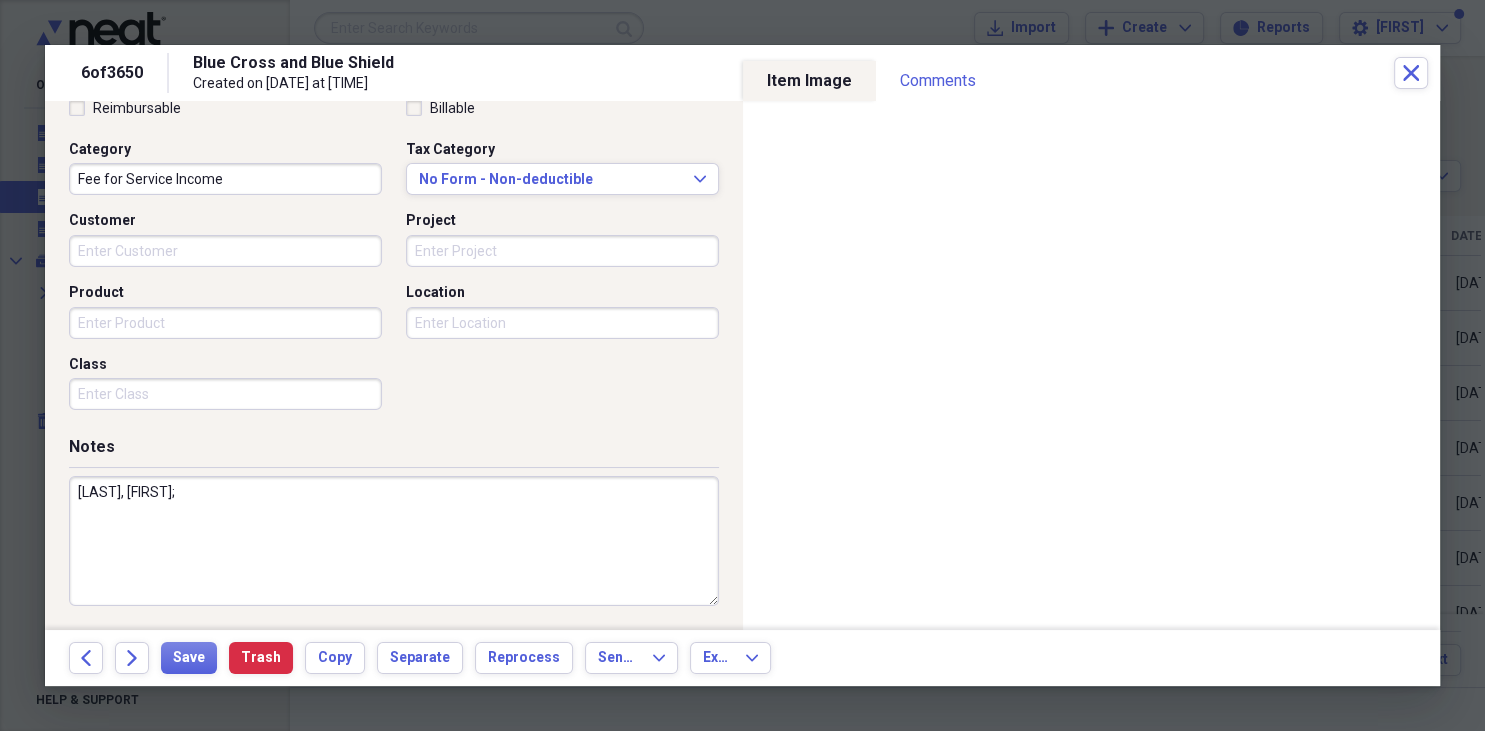paste on "[PRODUCT_NAME]" 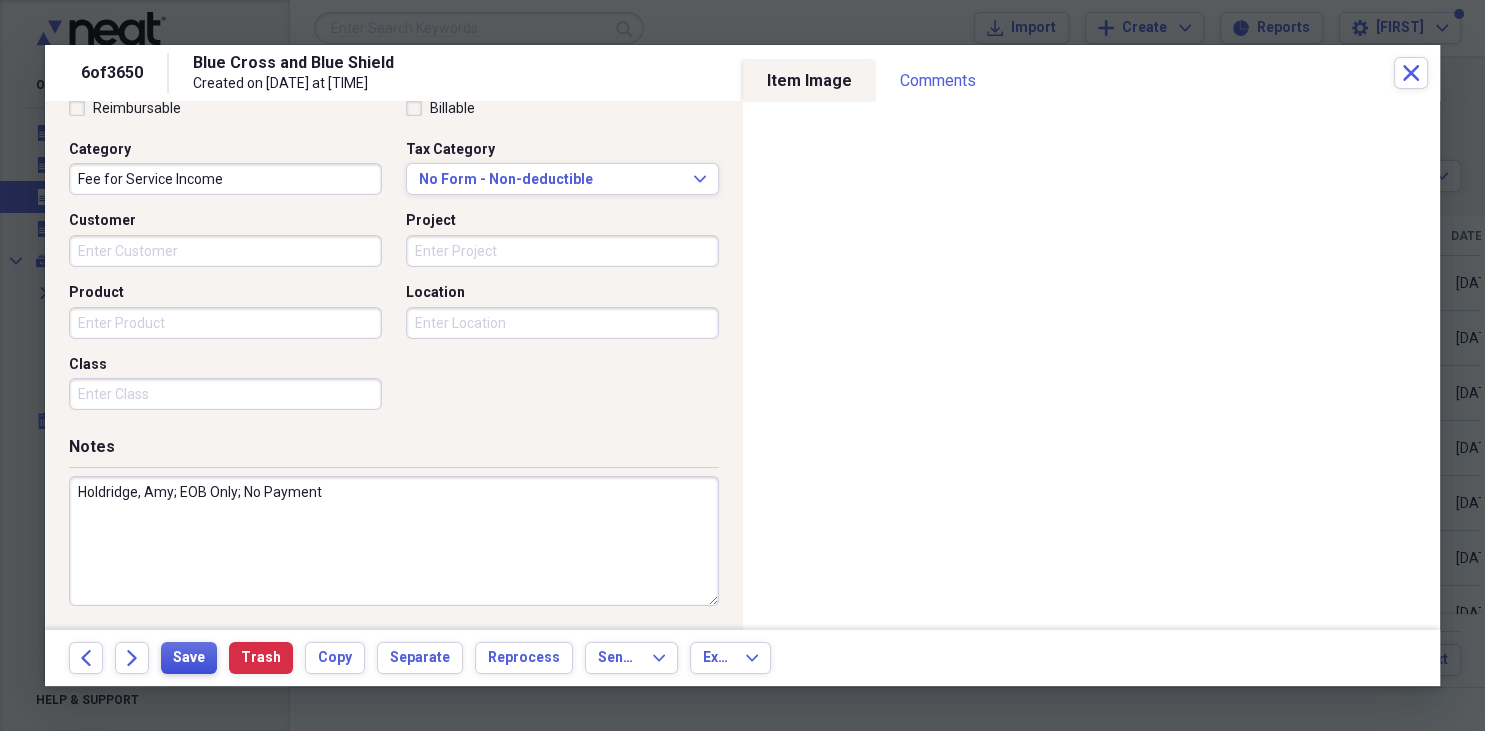 type on "Holdridge, Amy; EOB Only; No Payment" 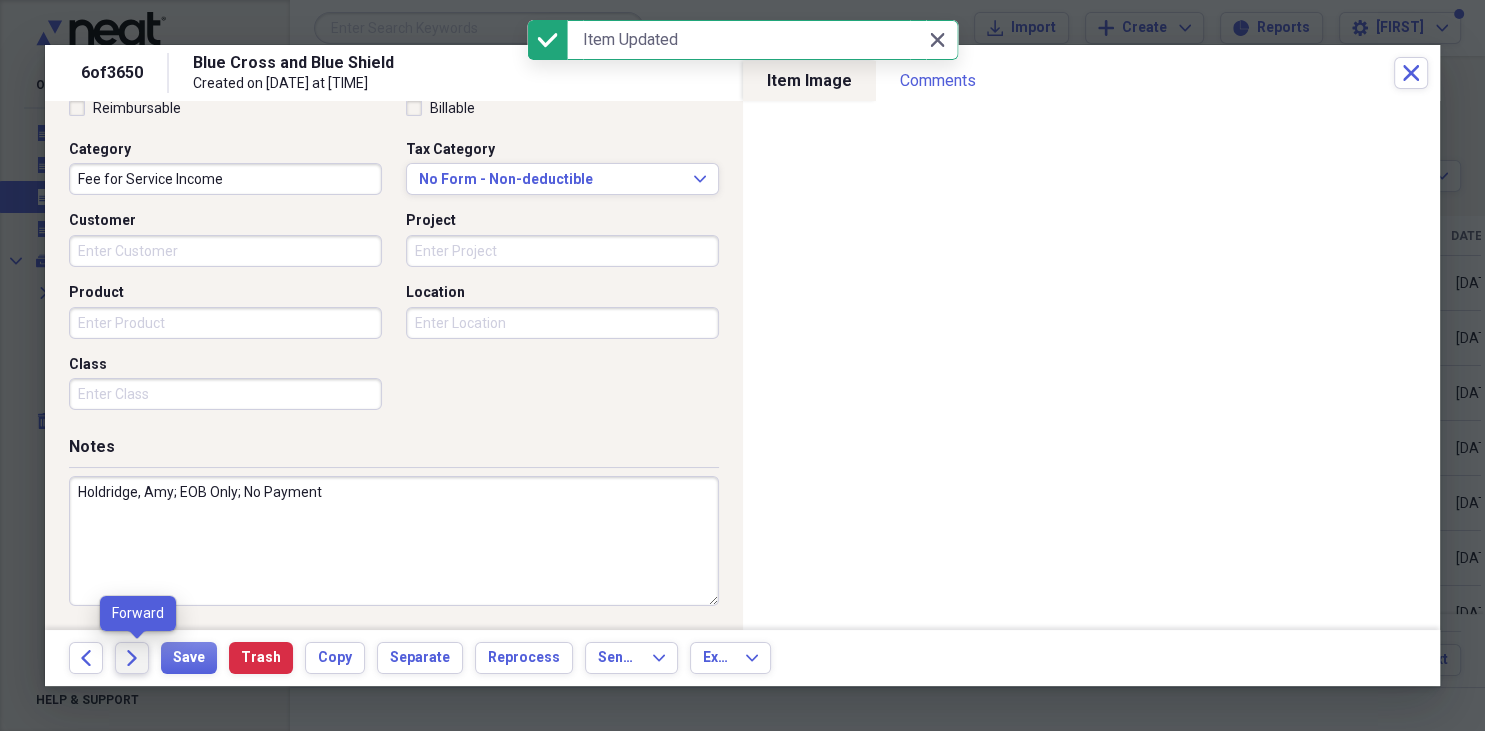 click on "Forward" 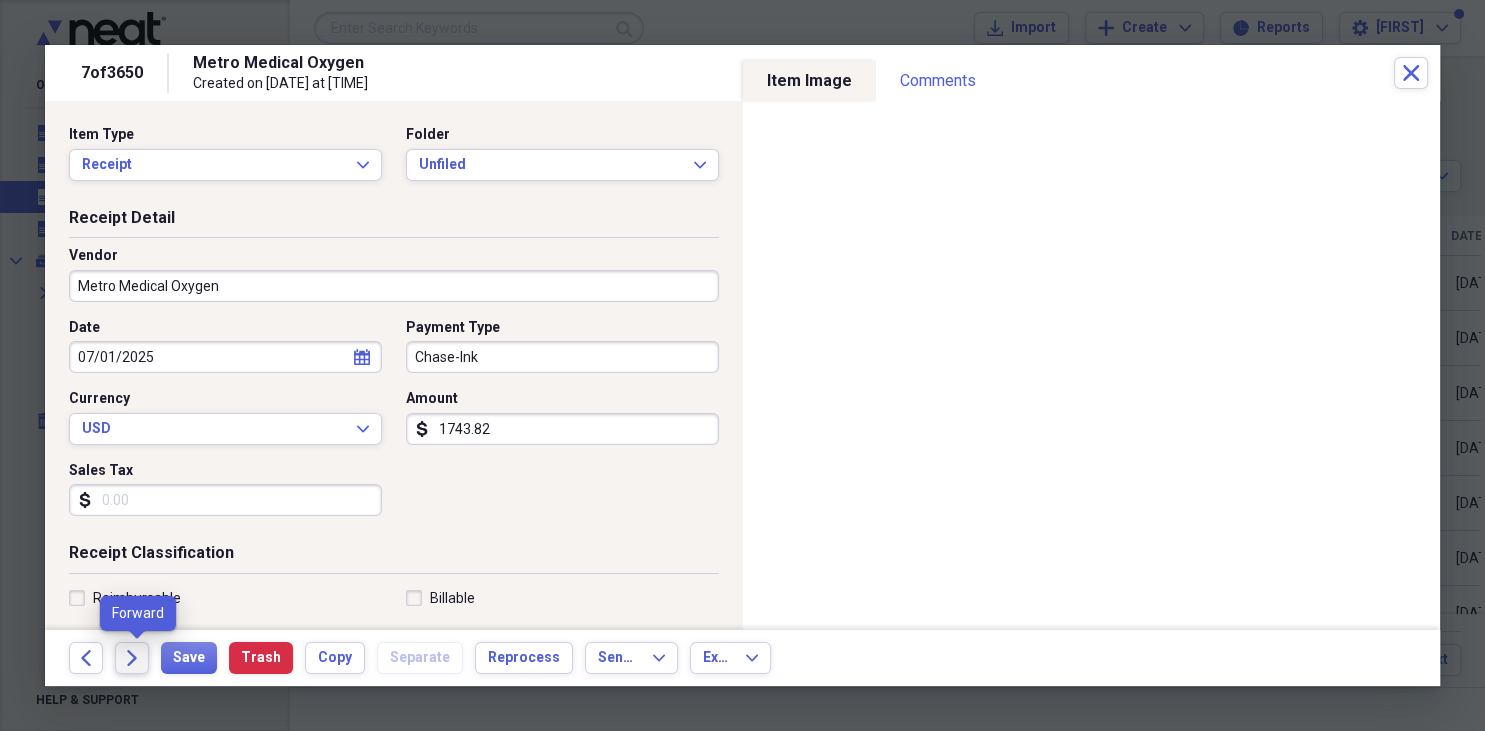 click on "Forward" at bounding box center (132, 658) 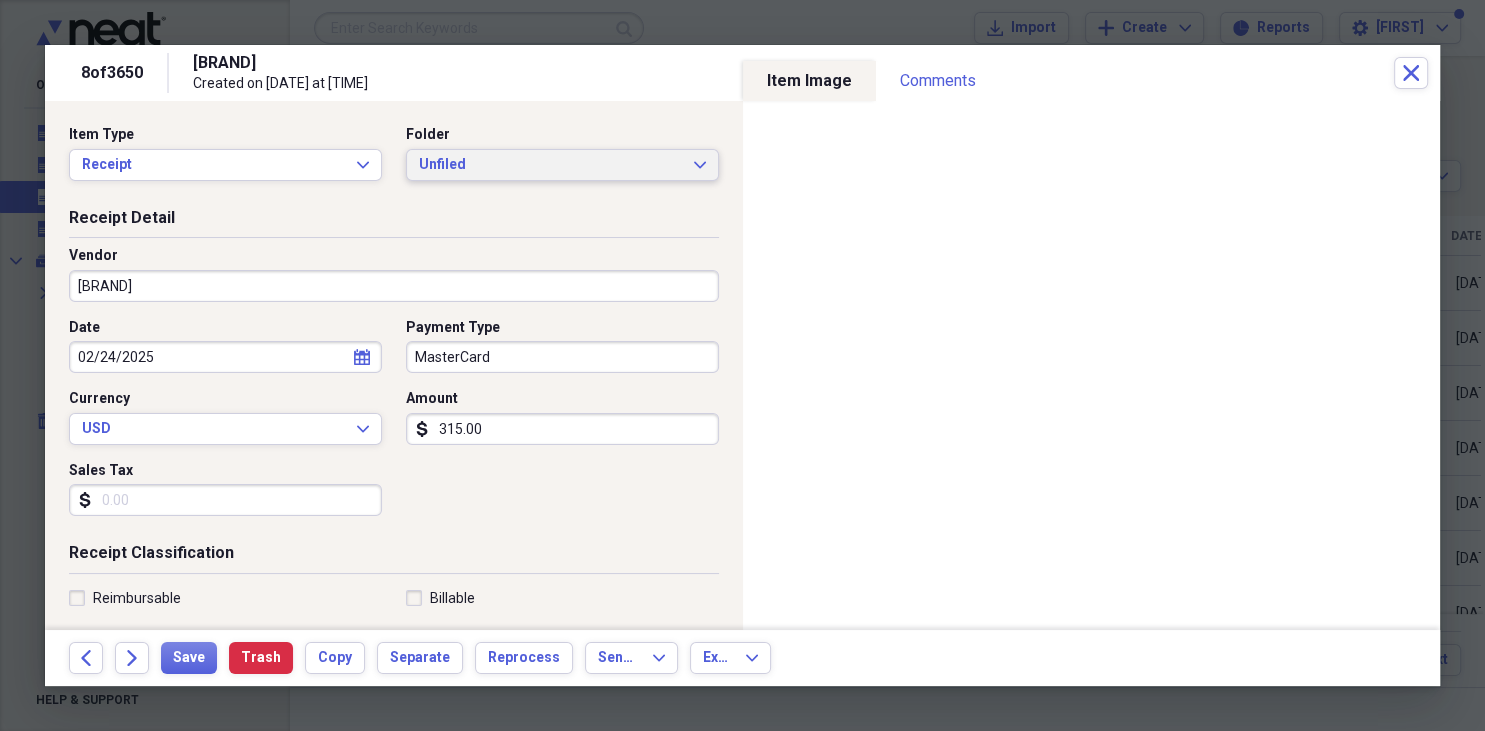 click on "Unfiled Expand" at bounding box center [562, 165] 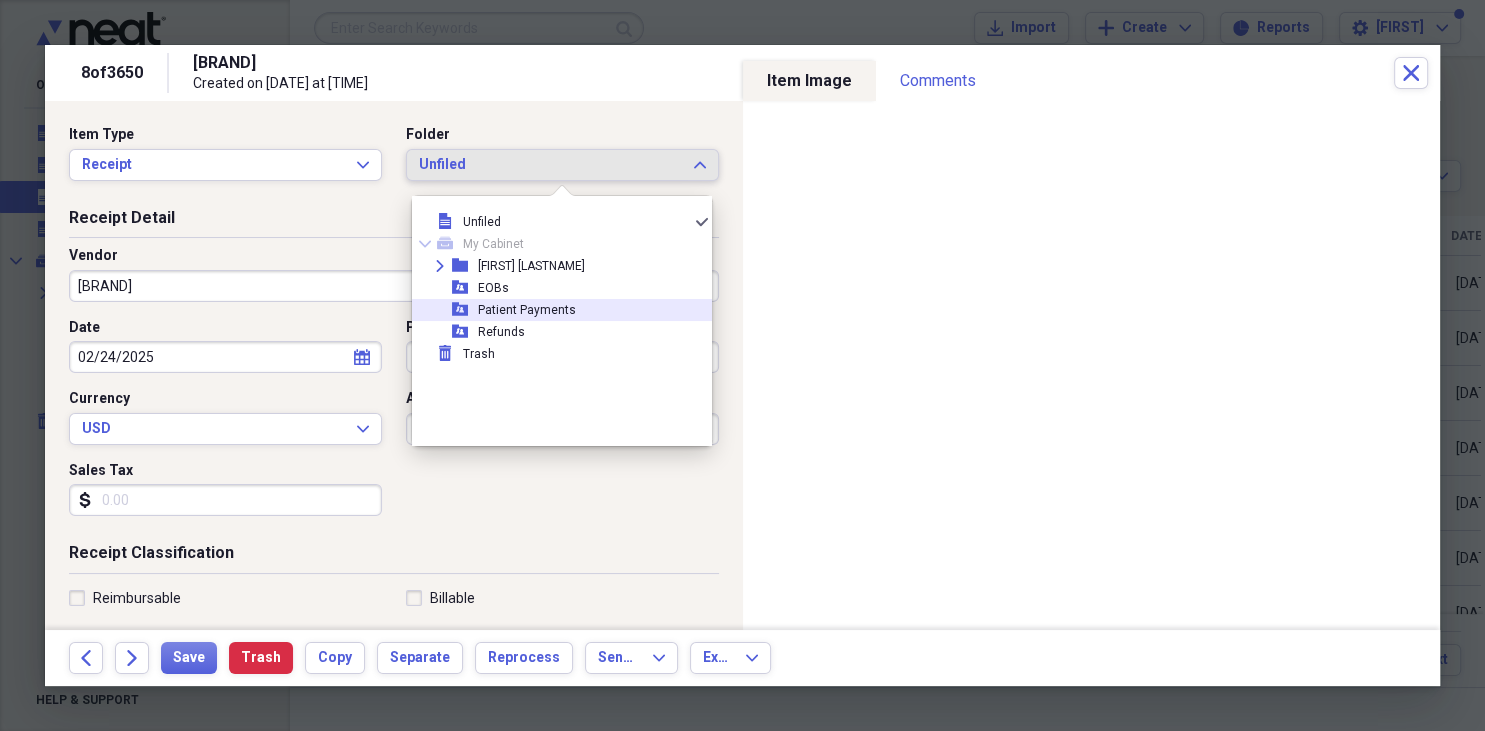 drag, startPoint x: 519, startPoint y: 306, endPoint x: 538, endPoint y: 324, distance: 26.172504 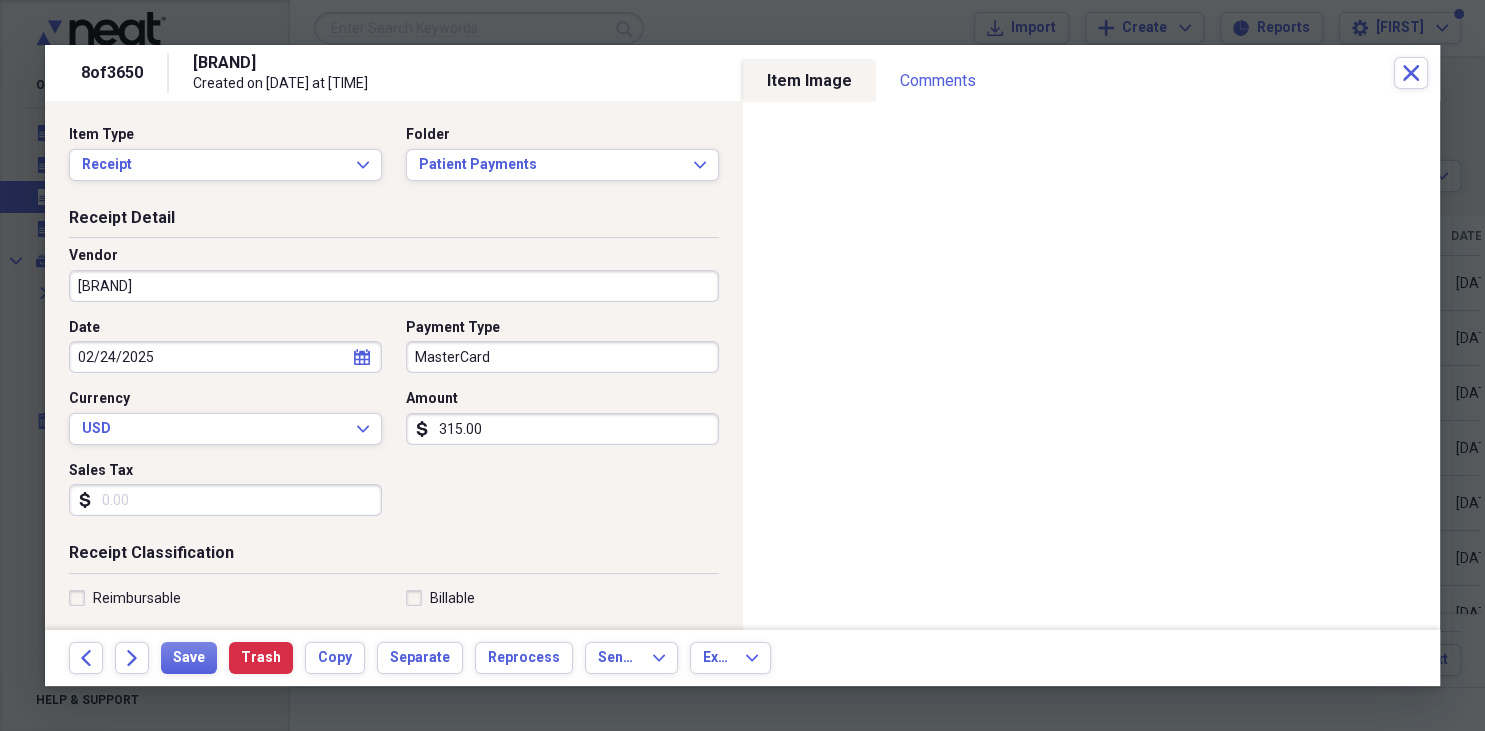 click on "Vendor Altitude Endodontics" at bounding box center (394, 274) 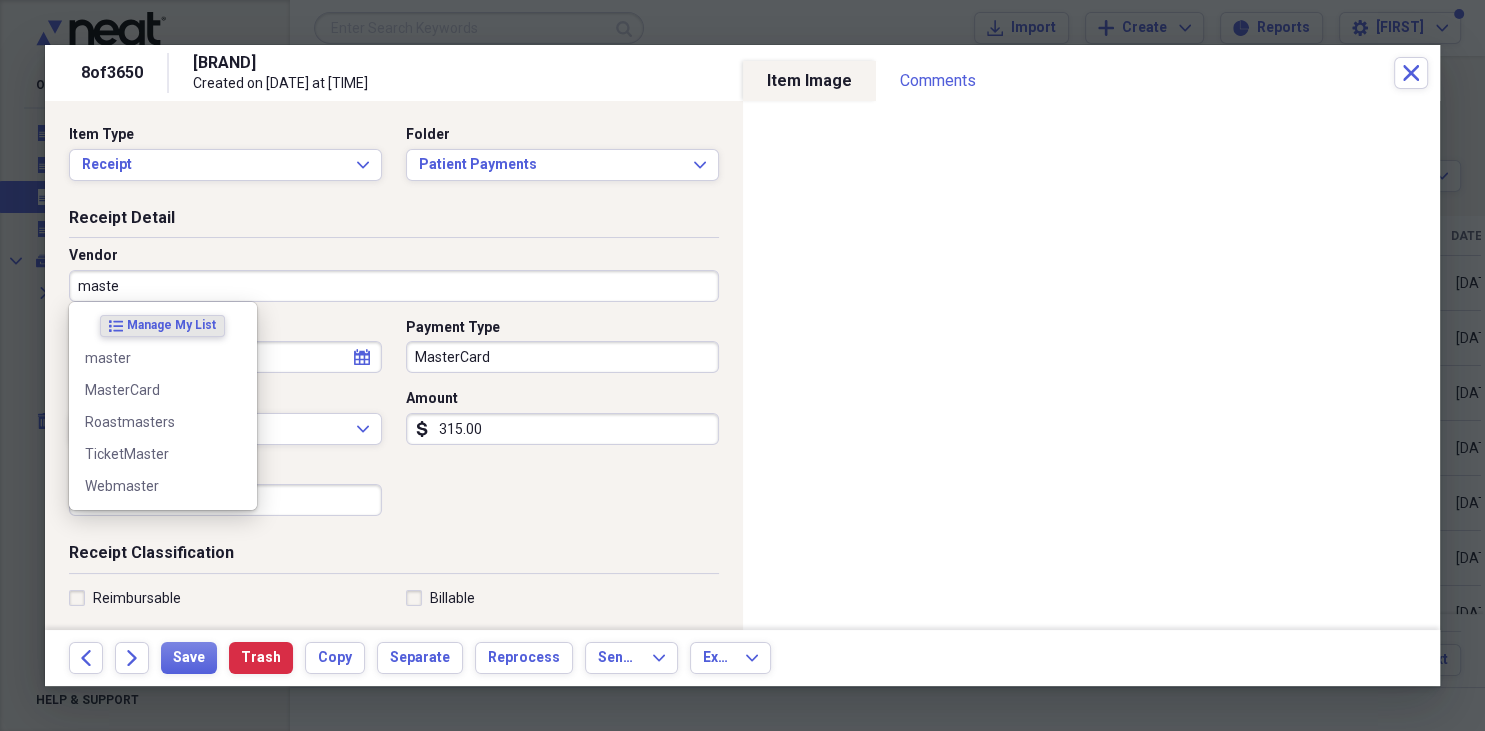 type on "master" 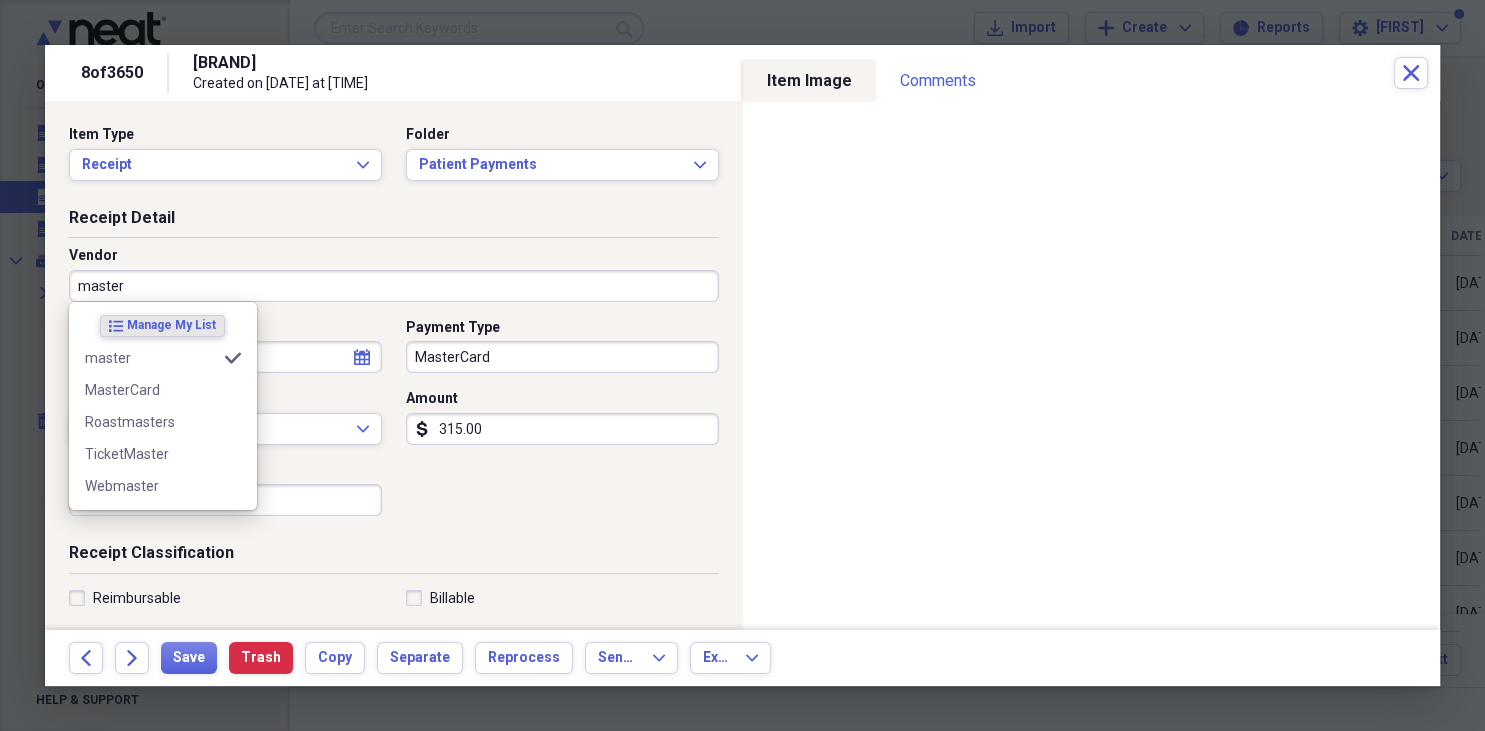 type on "Fee for Service Income" 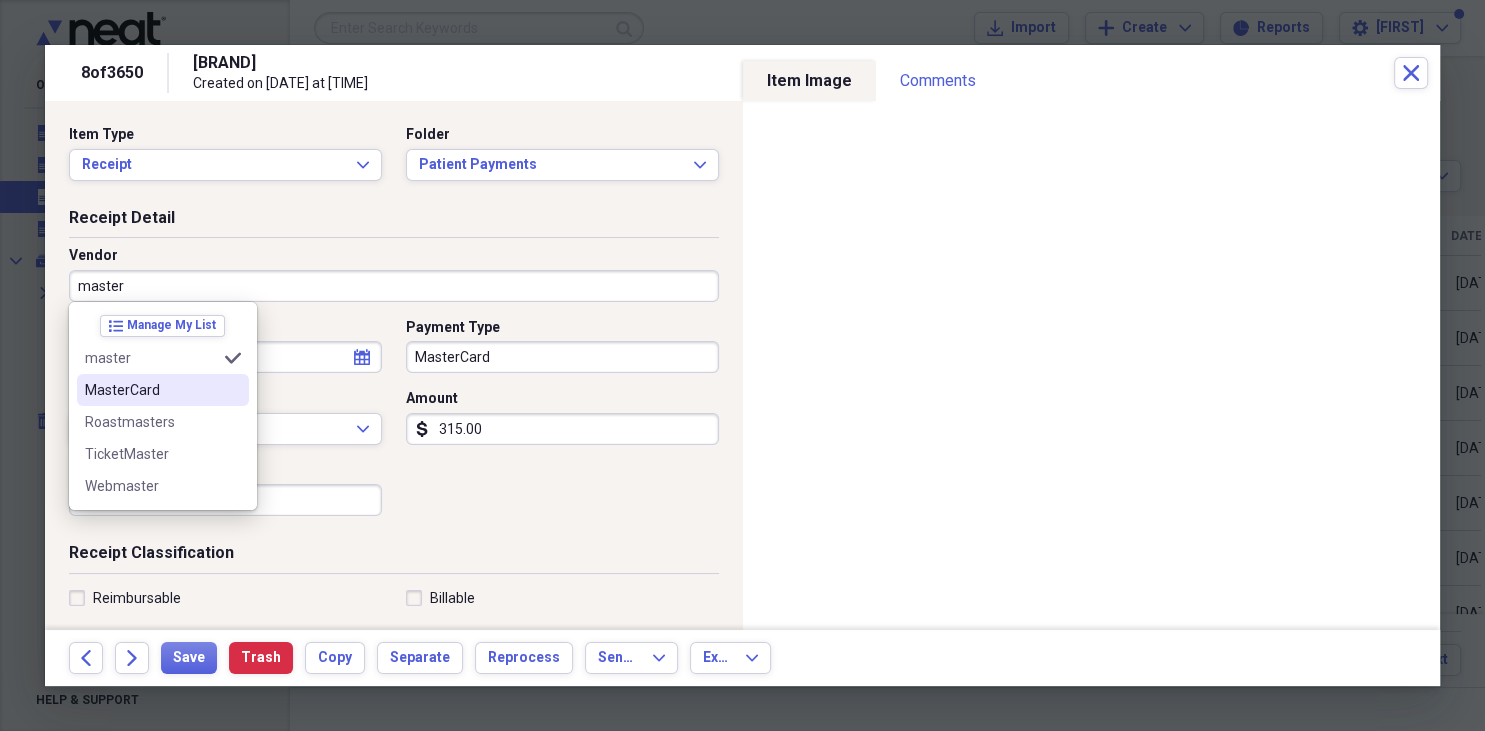 click on "MasterCard" at bounding box center [151, 390] 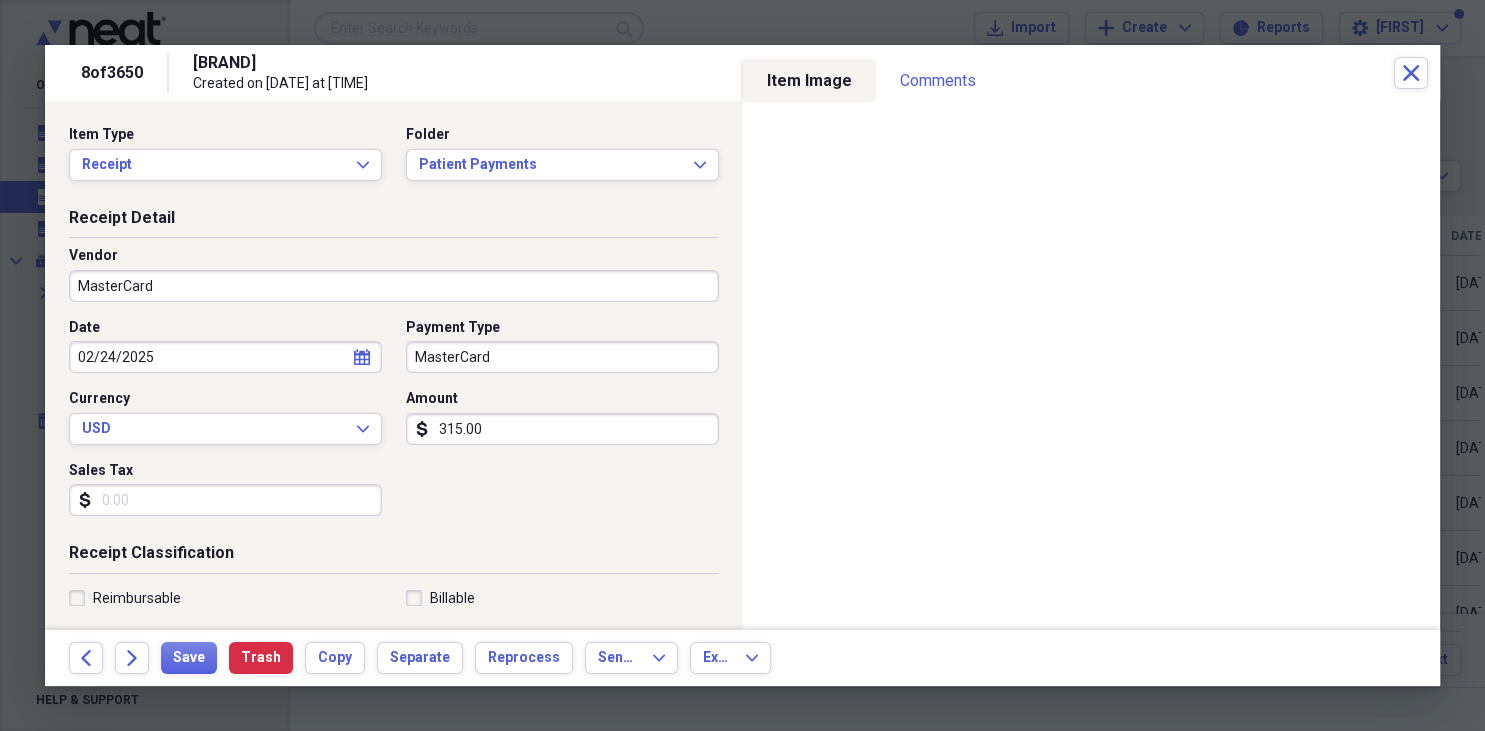 click on "MasterCard" at bounding box center [562, 357] 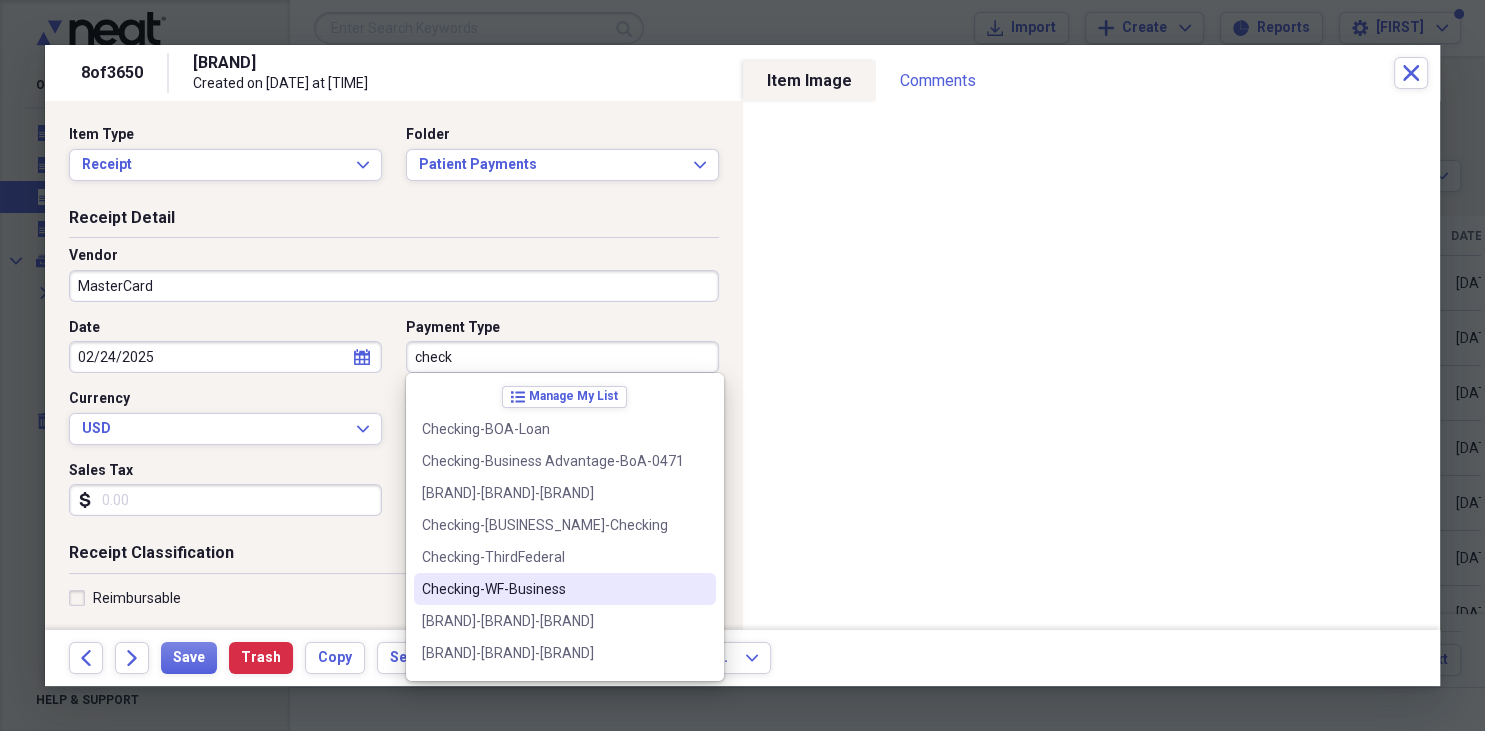 click on "Checking-WF-Business" at bounding box center [553, 589] 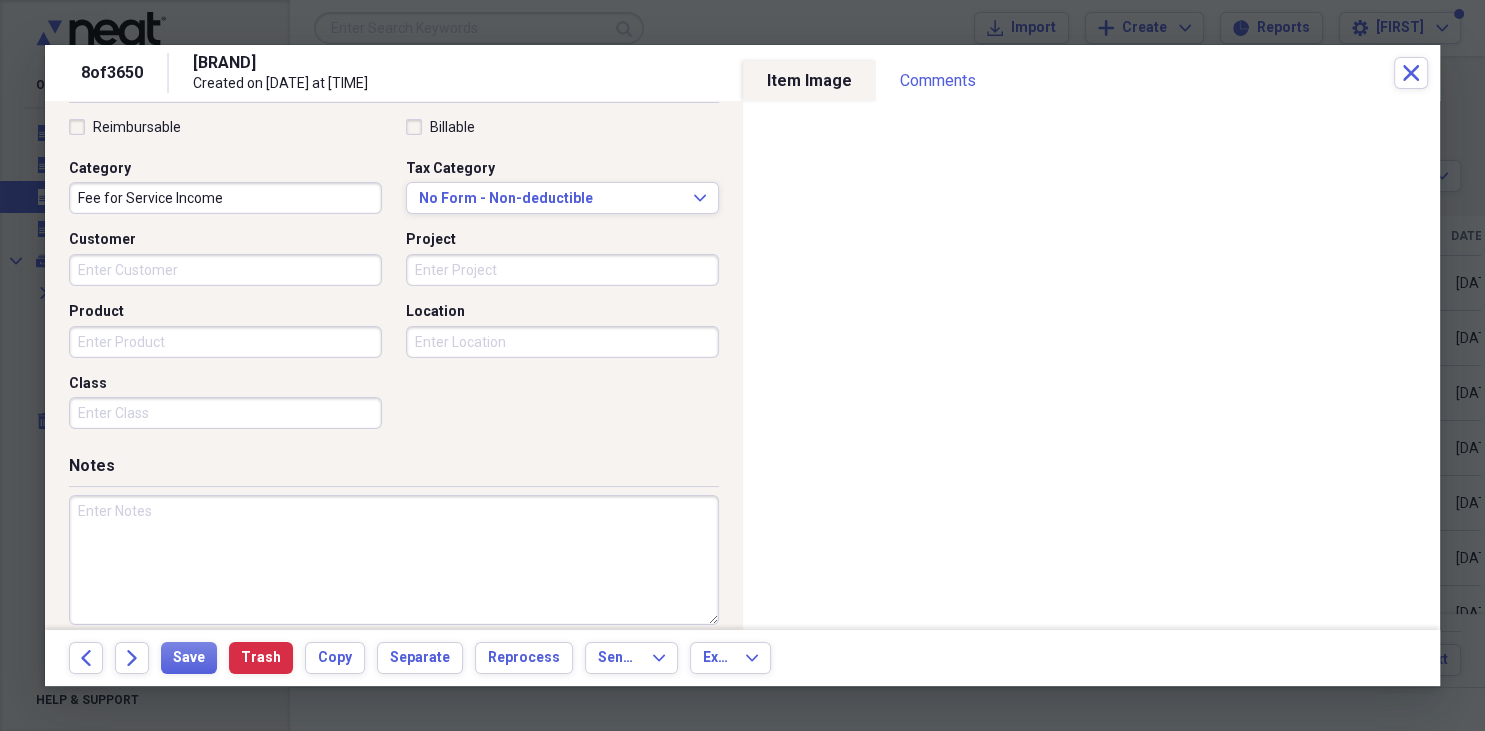 scroll, scrollTop: 490, scrollLeft: 0, axis: vertical 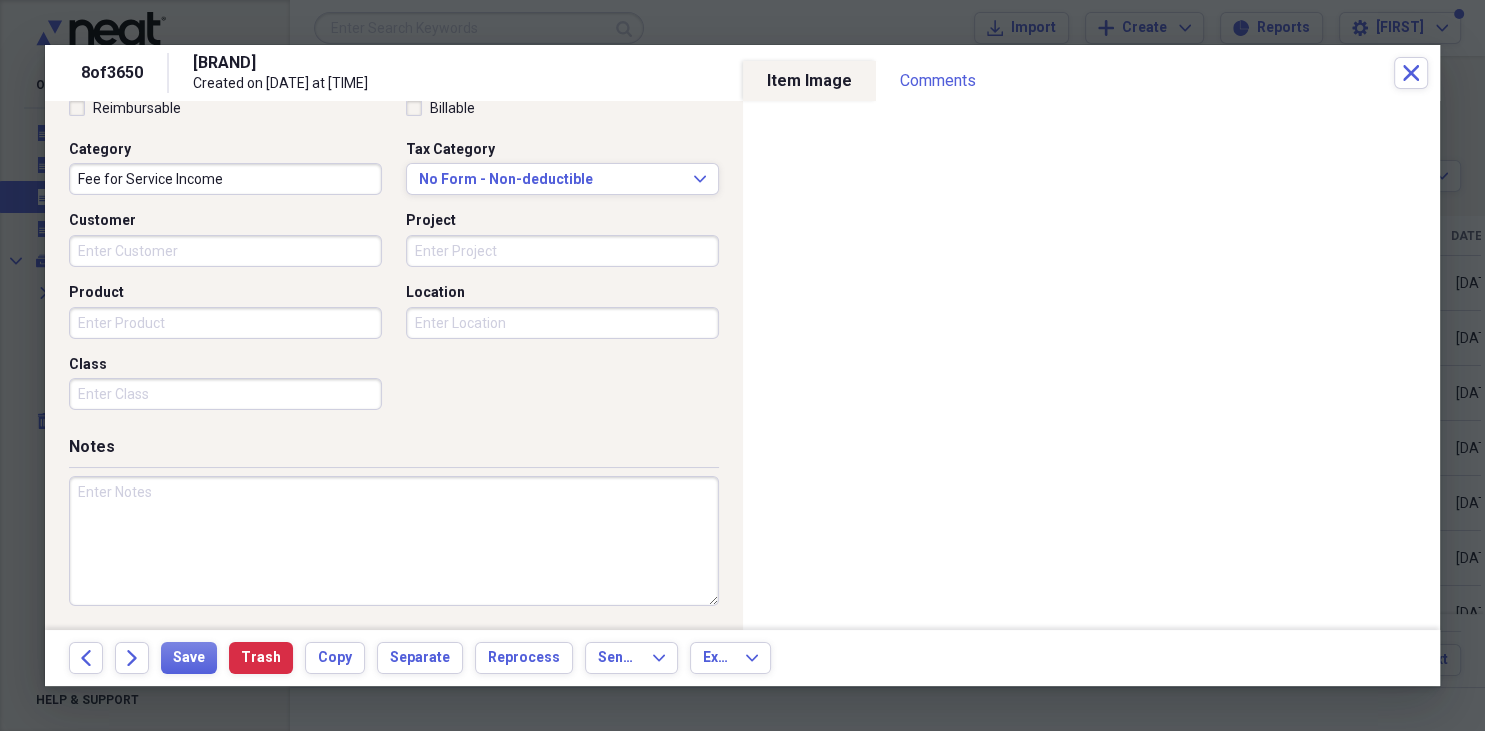 click at bounding box center (394, 541) 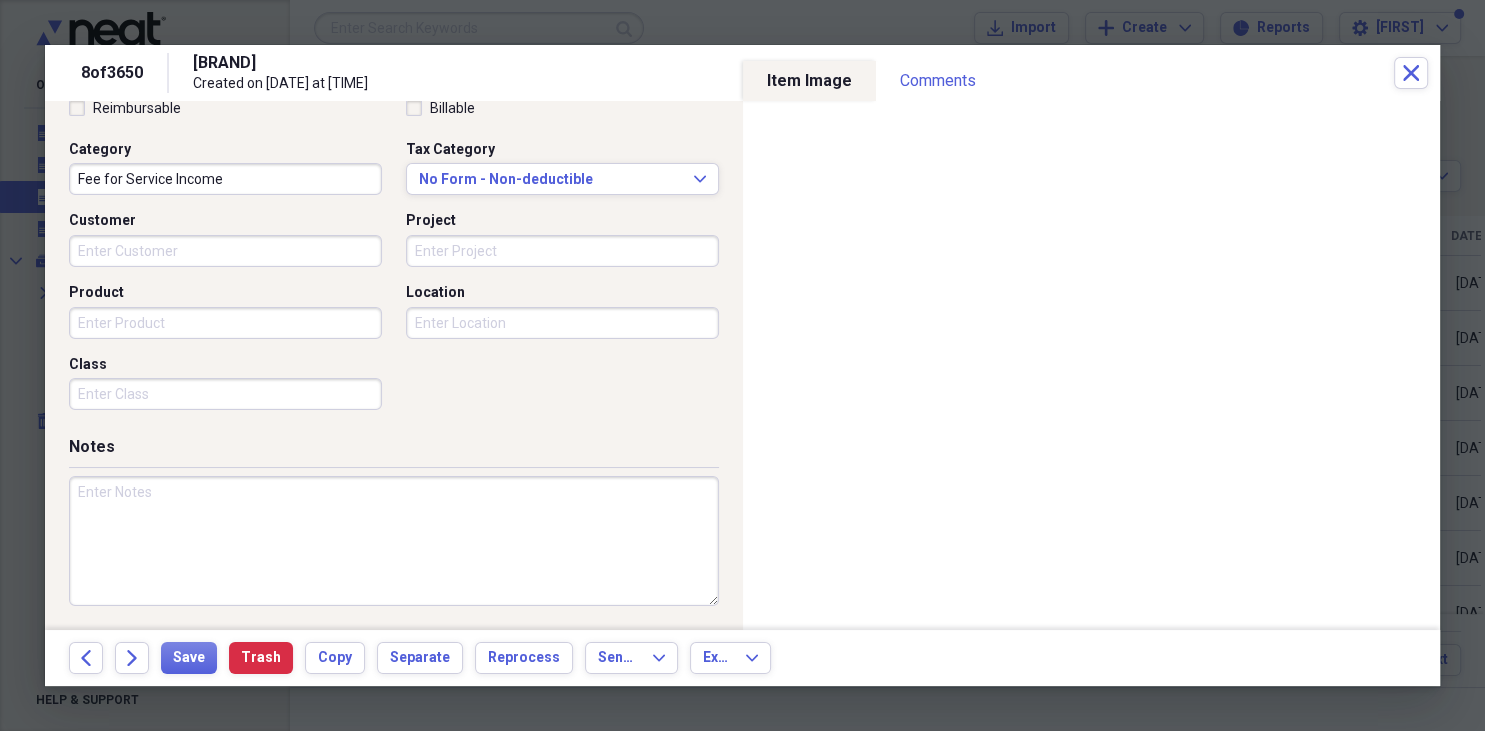 drag, startPoint x: 136, startPoint y: 506, endPoint x: 76, endPoint y: 489, distance: 62.361847 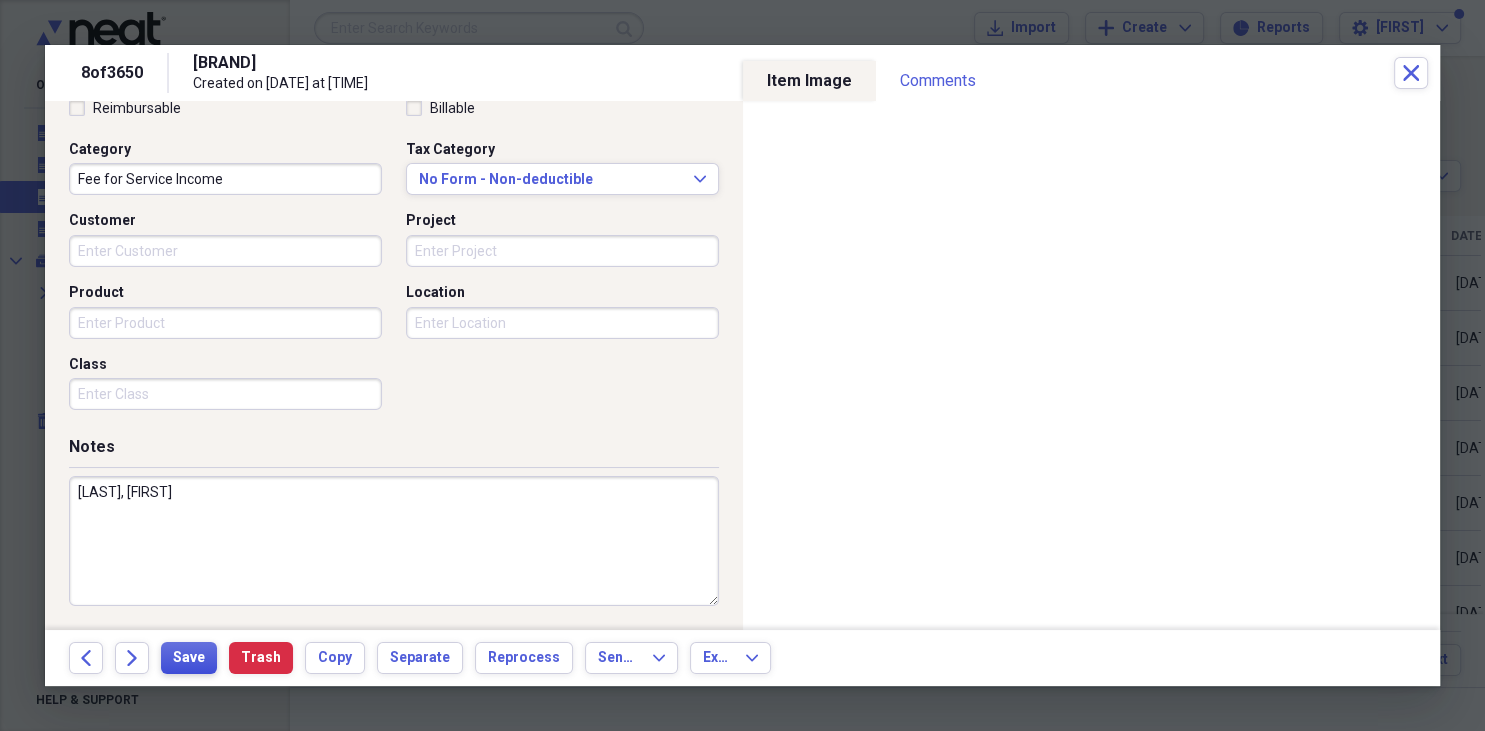 type on "Faulkner, Diana" 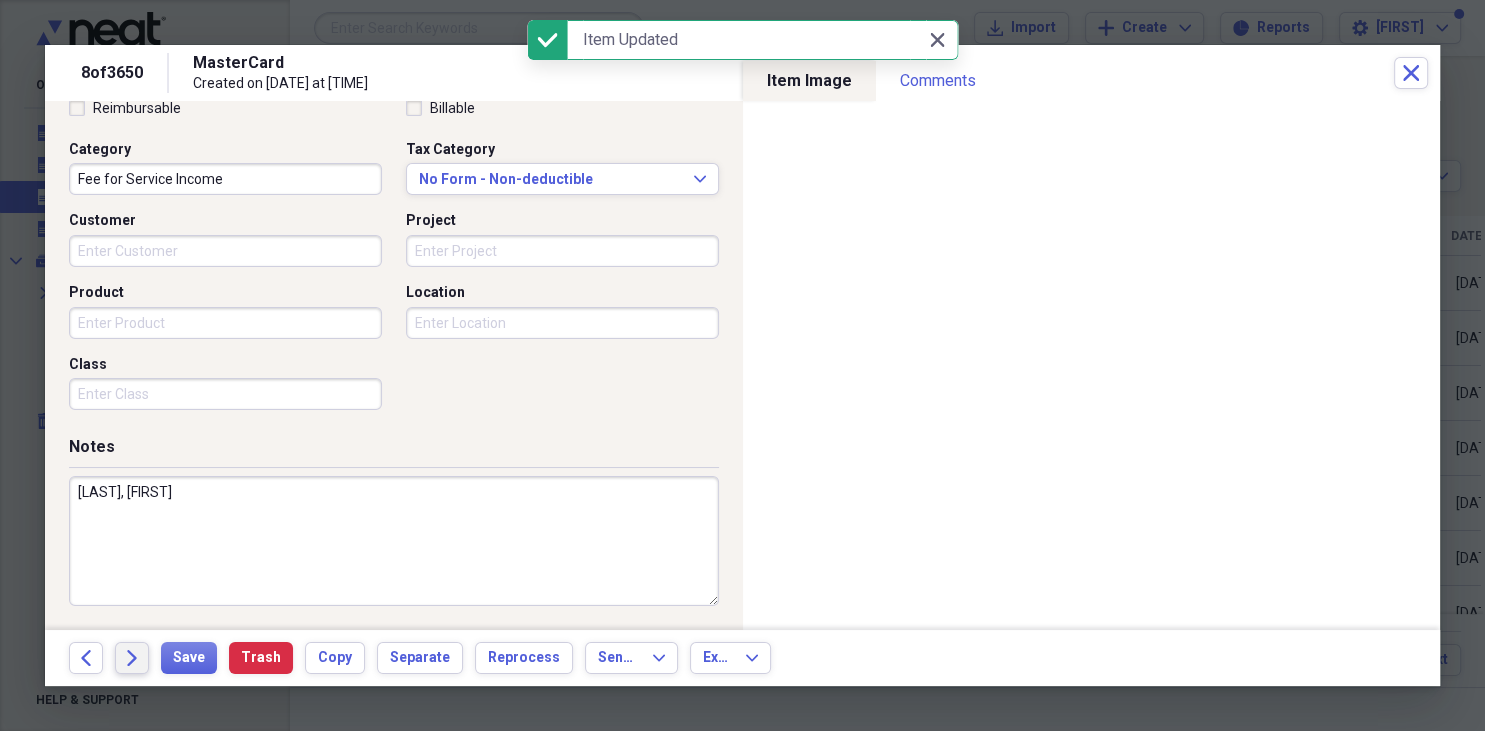 click on "Forward" 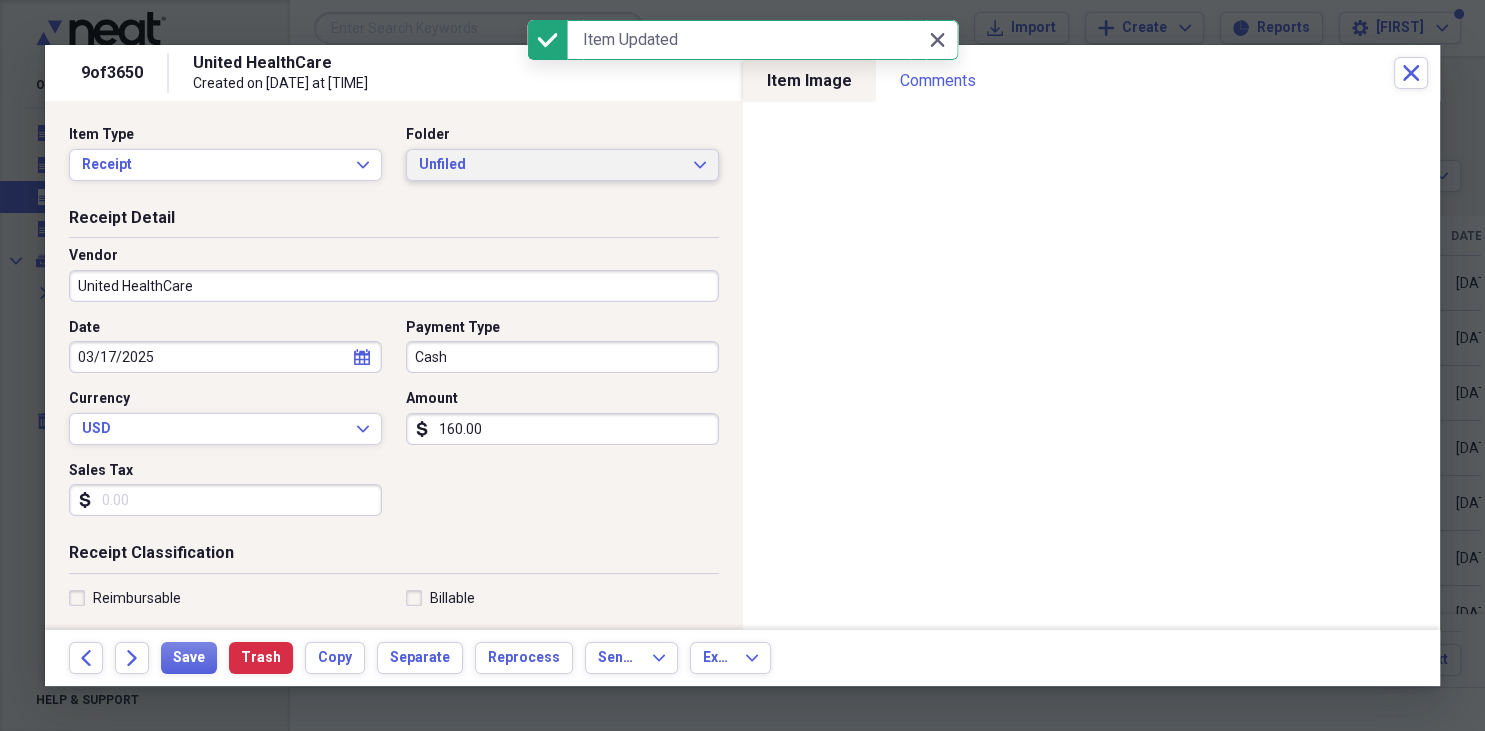 click on "Expand" 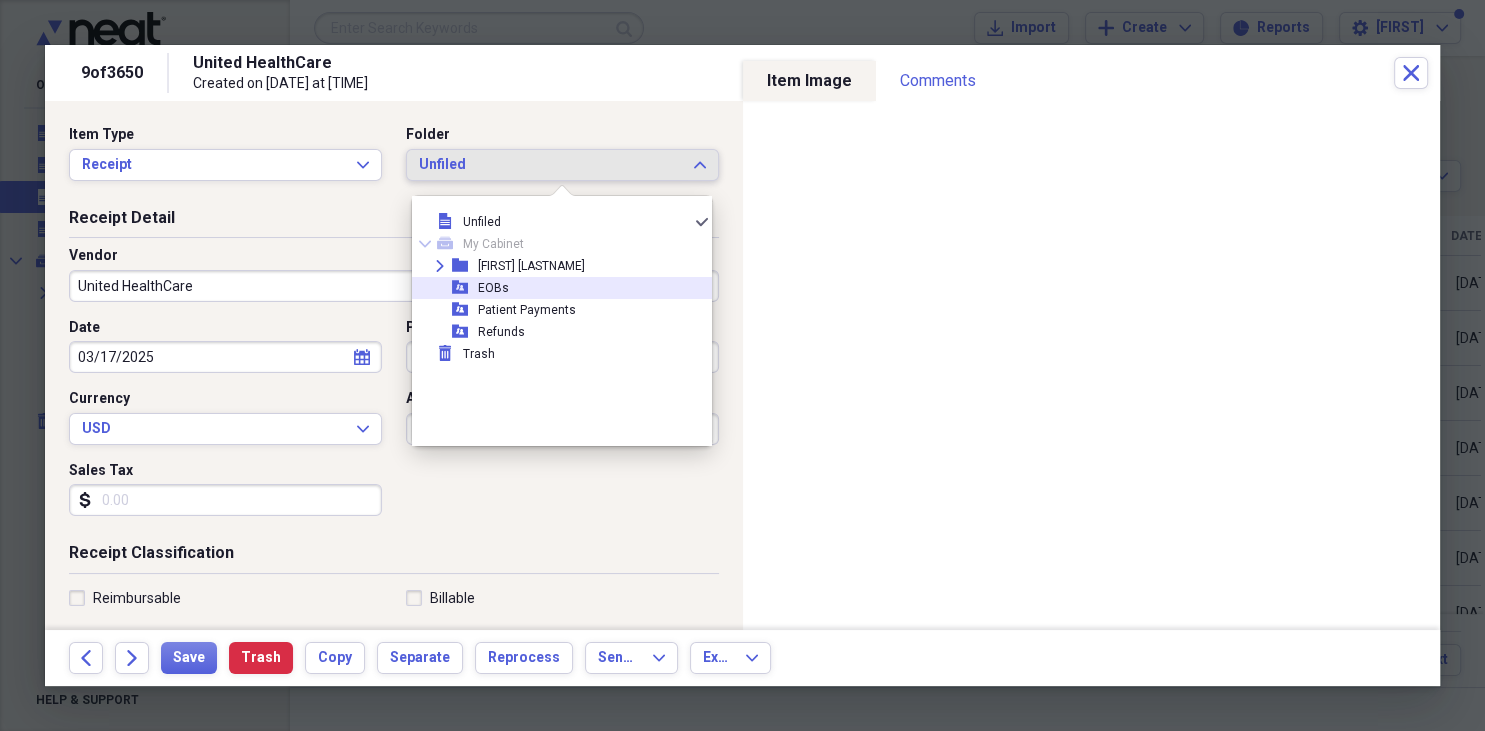 click on "EOBs" at bounding box center [493, 288] 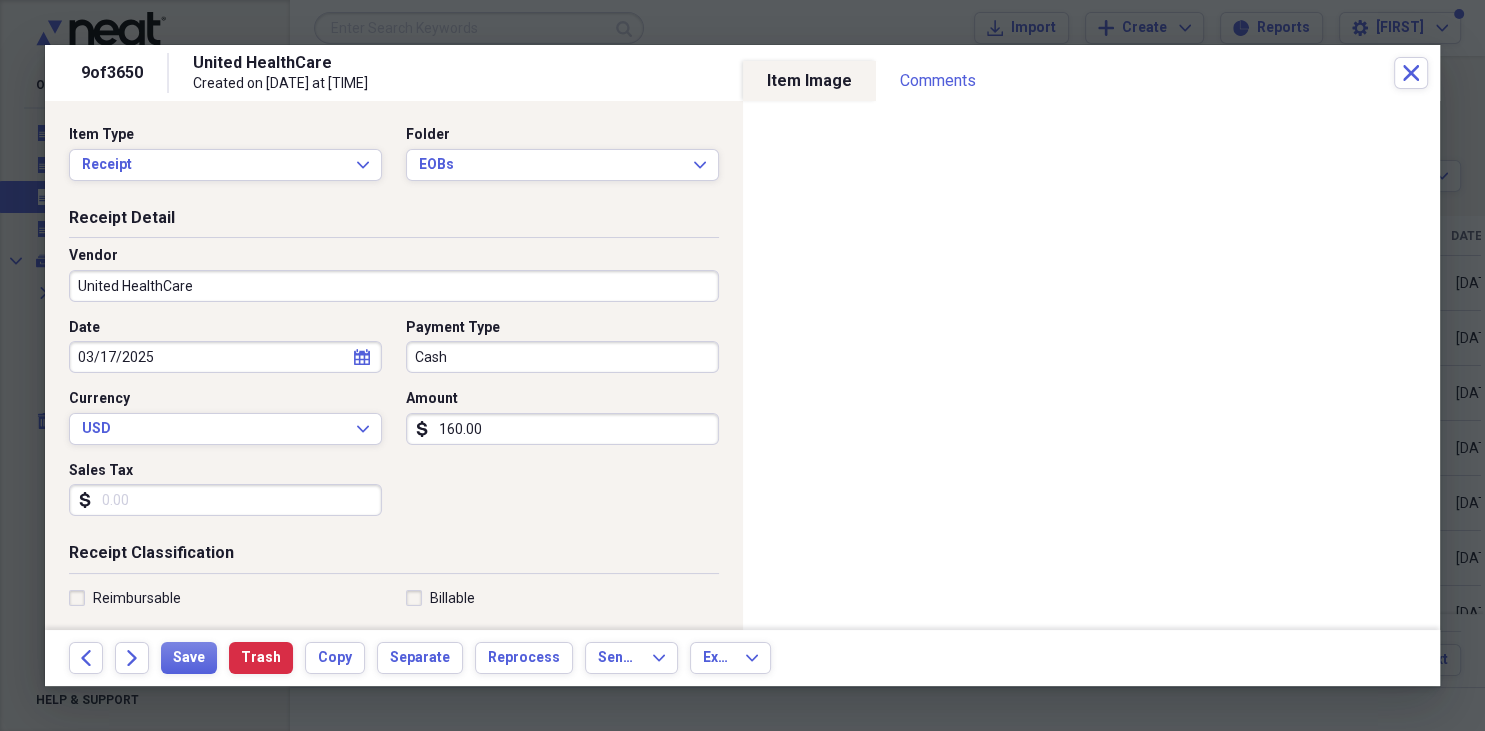 click on "Cash" at bounding box center [562, 357] 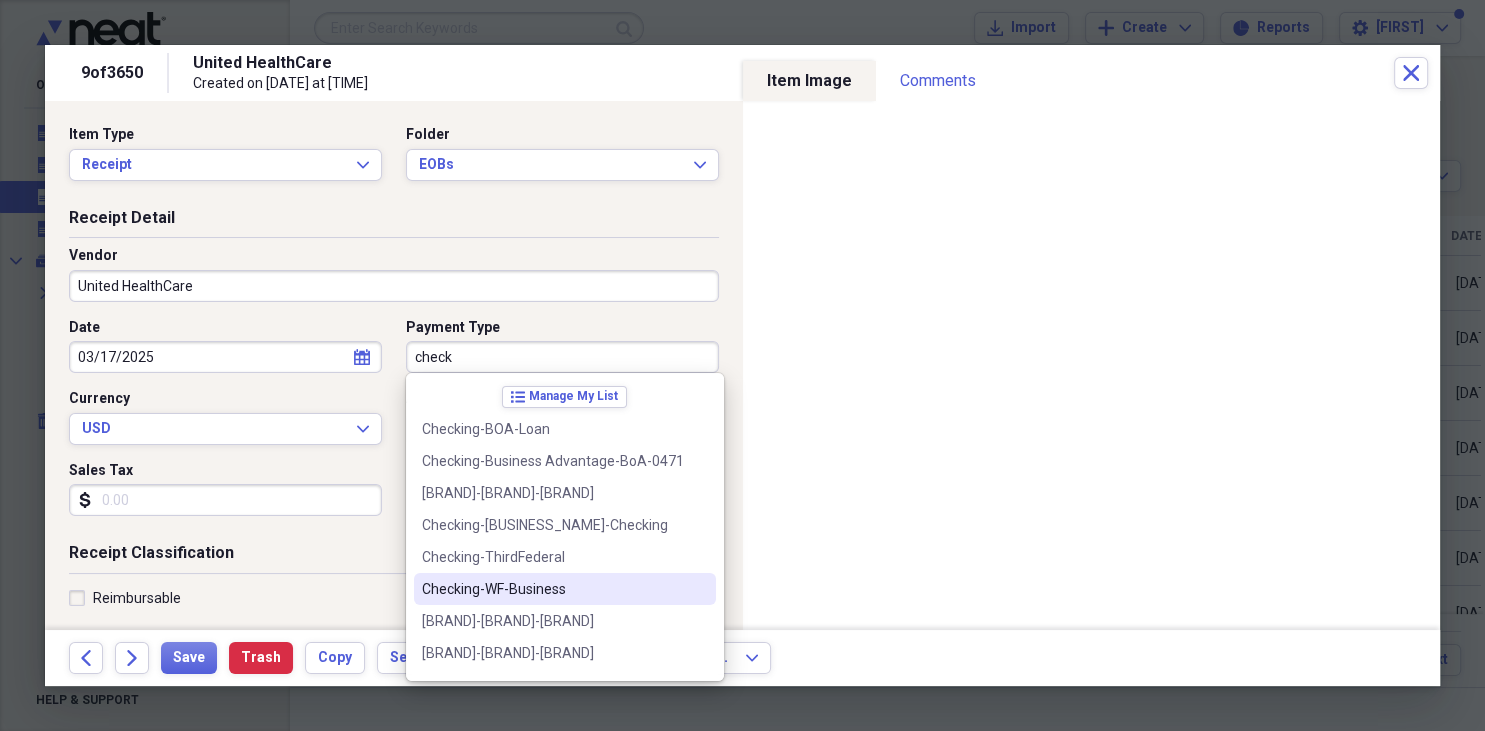 click on "Checking-WF-Business" at bounding box center [553, 589] 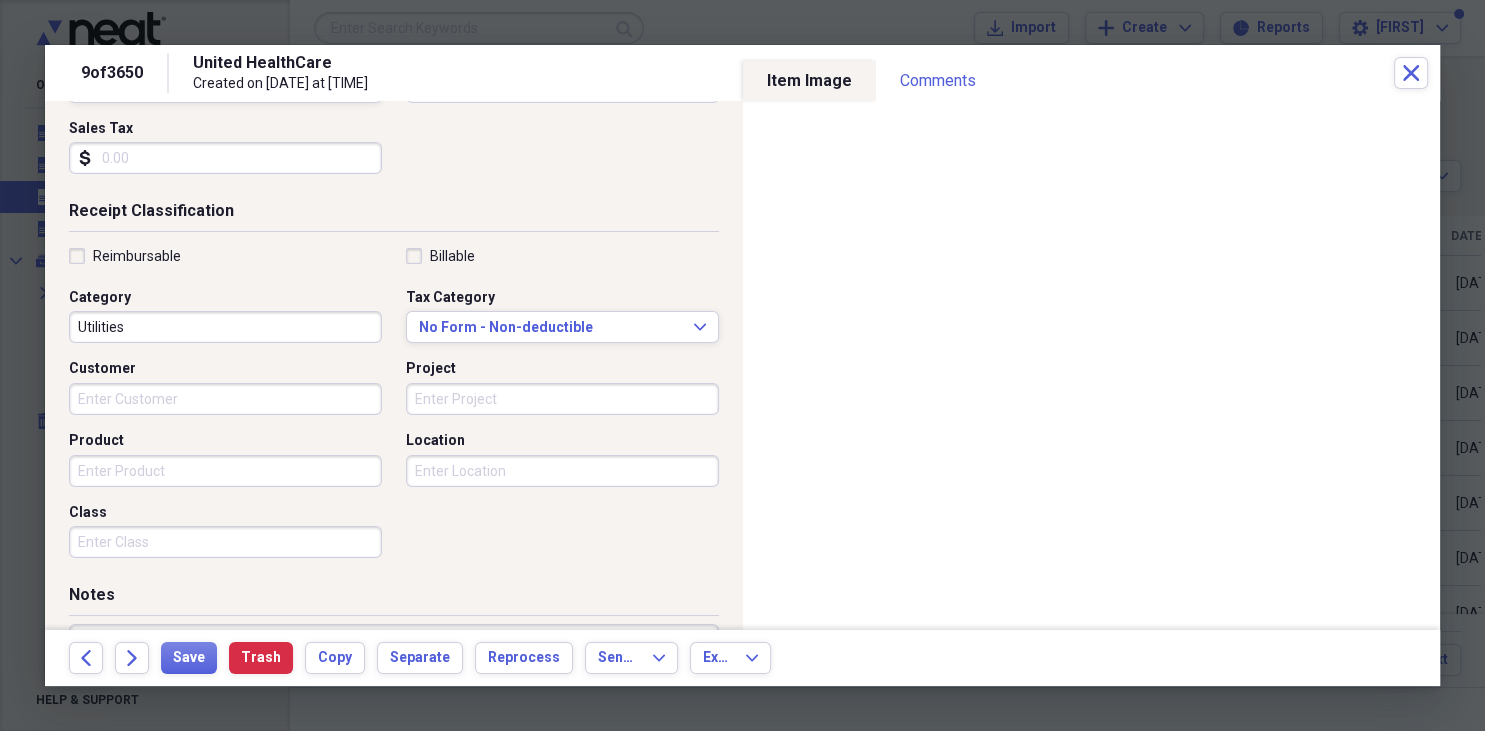 scroll, scrollTop: 346, scrollLeft: 0, axis: vertical 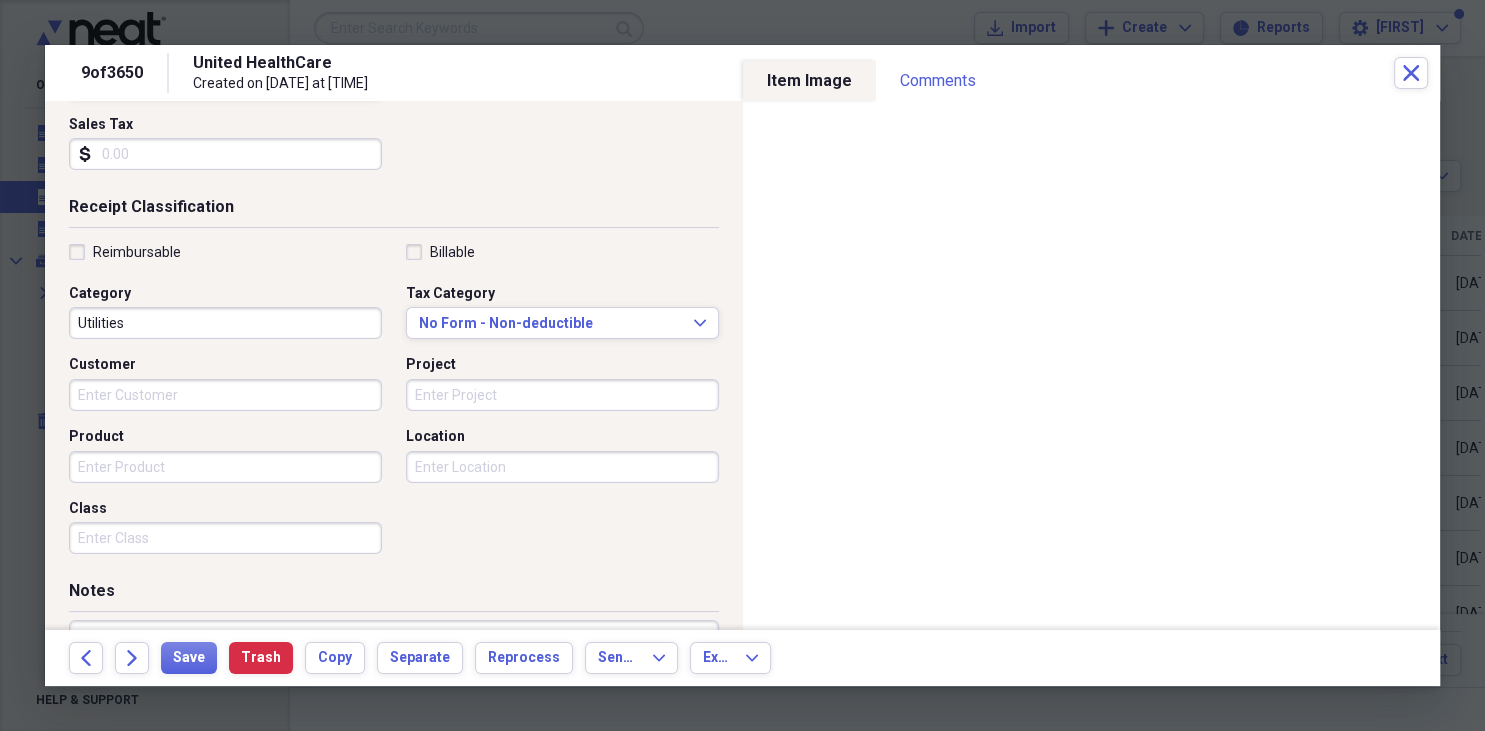 click on "Utilities" at bounding box center [225, 323] 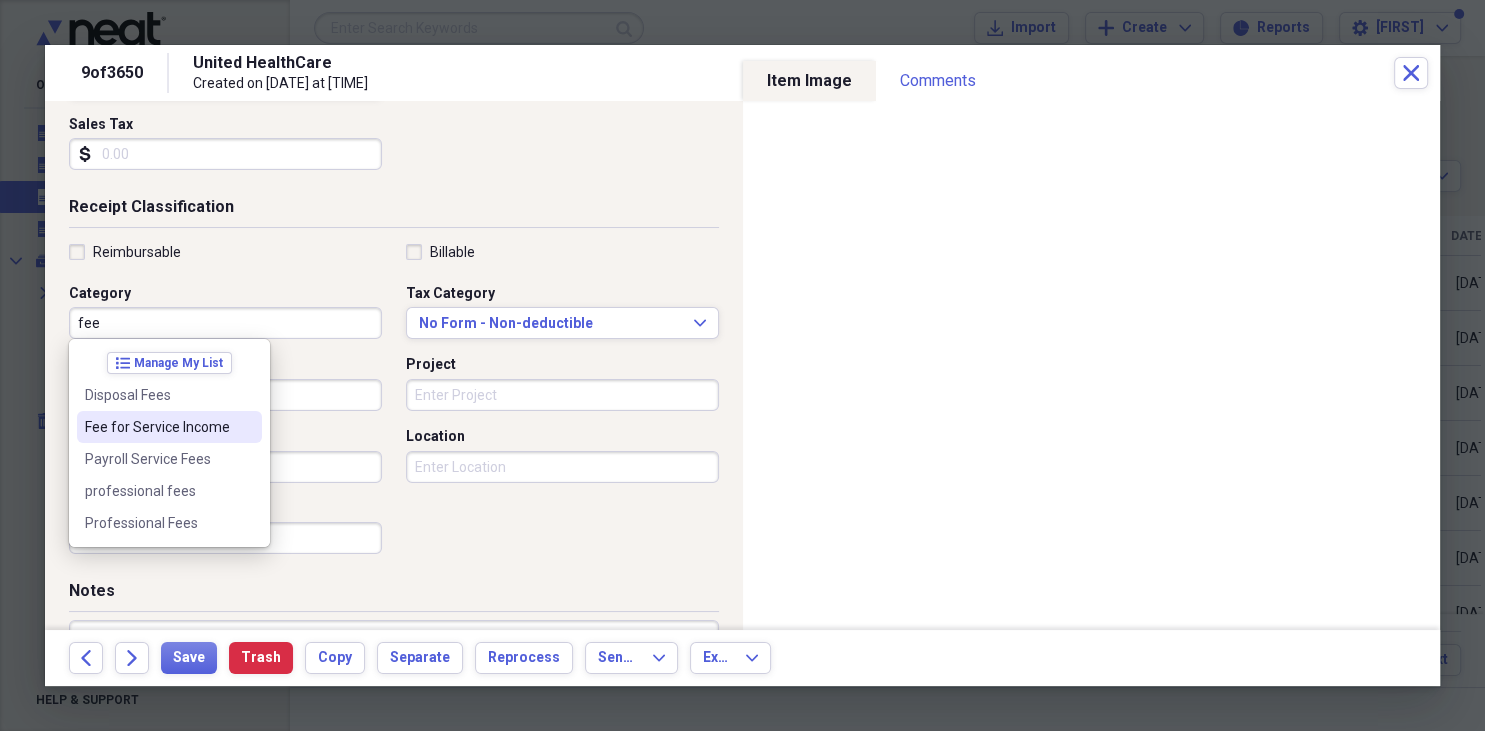 click on "Fee for Service Income" at bounding box center (157, 427) 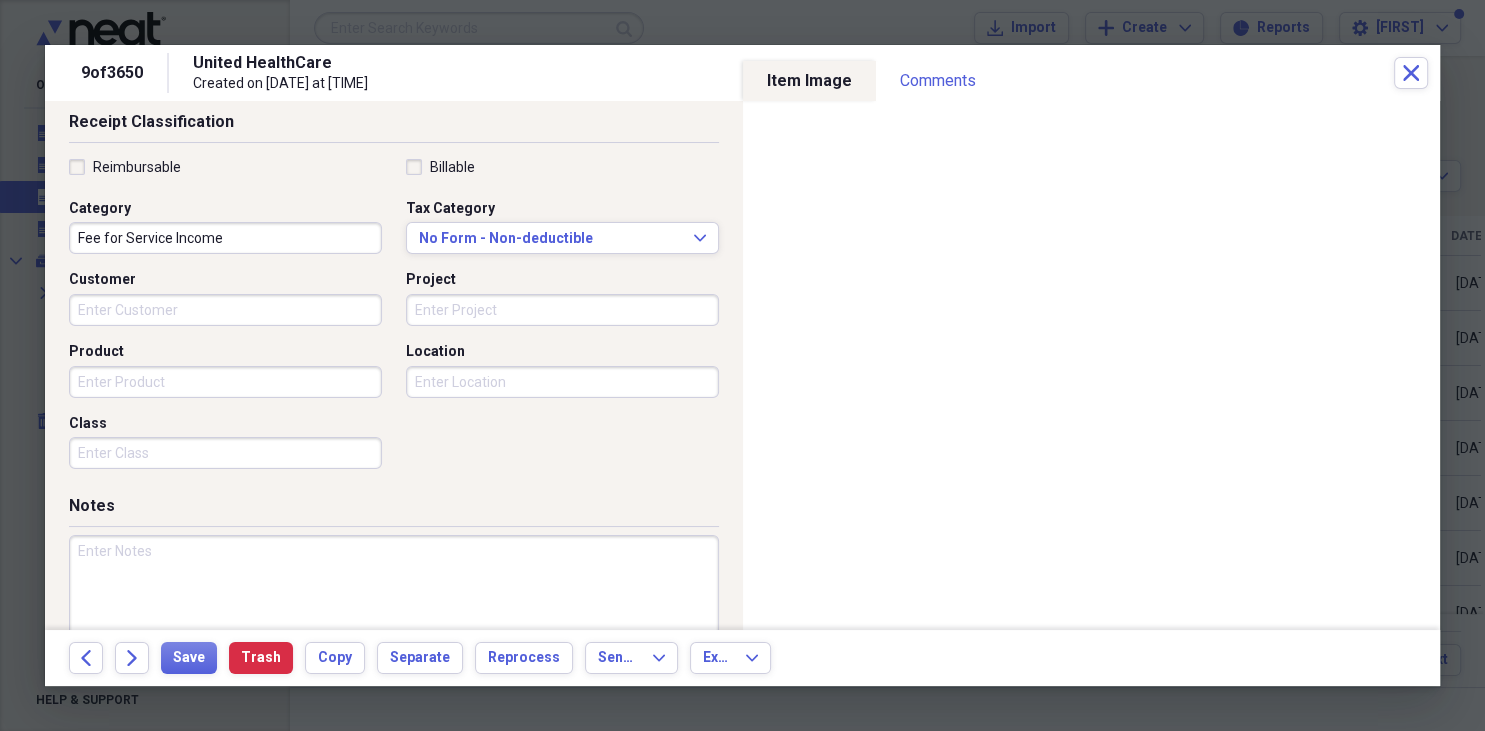 scroll, scrollTop: 490, scrollLeft: 0, axis: vertical 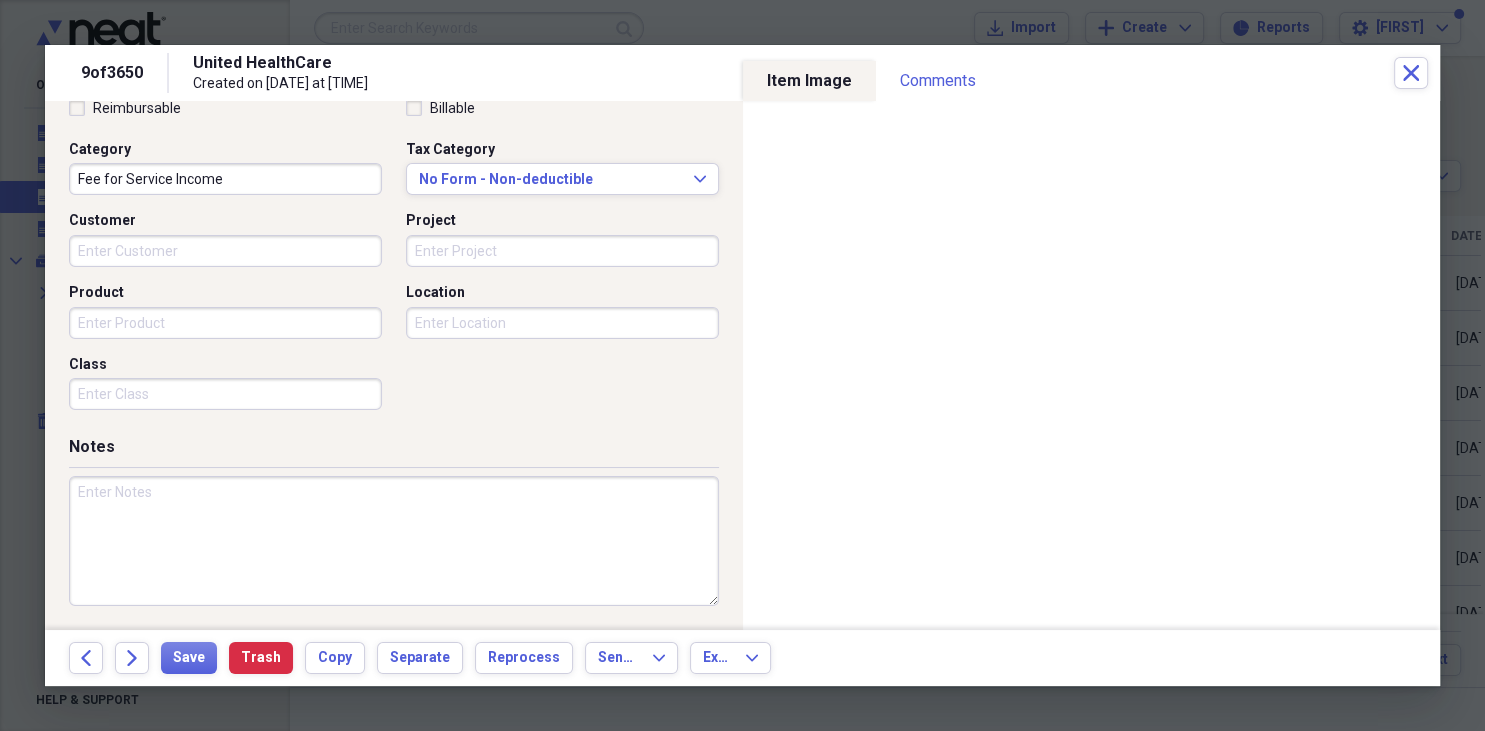 click at bounding box center [394, 541] 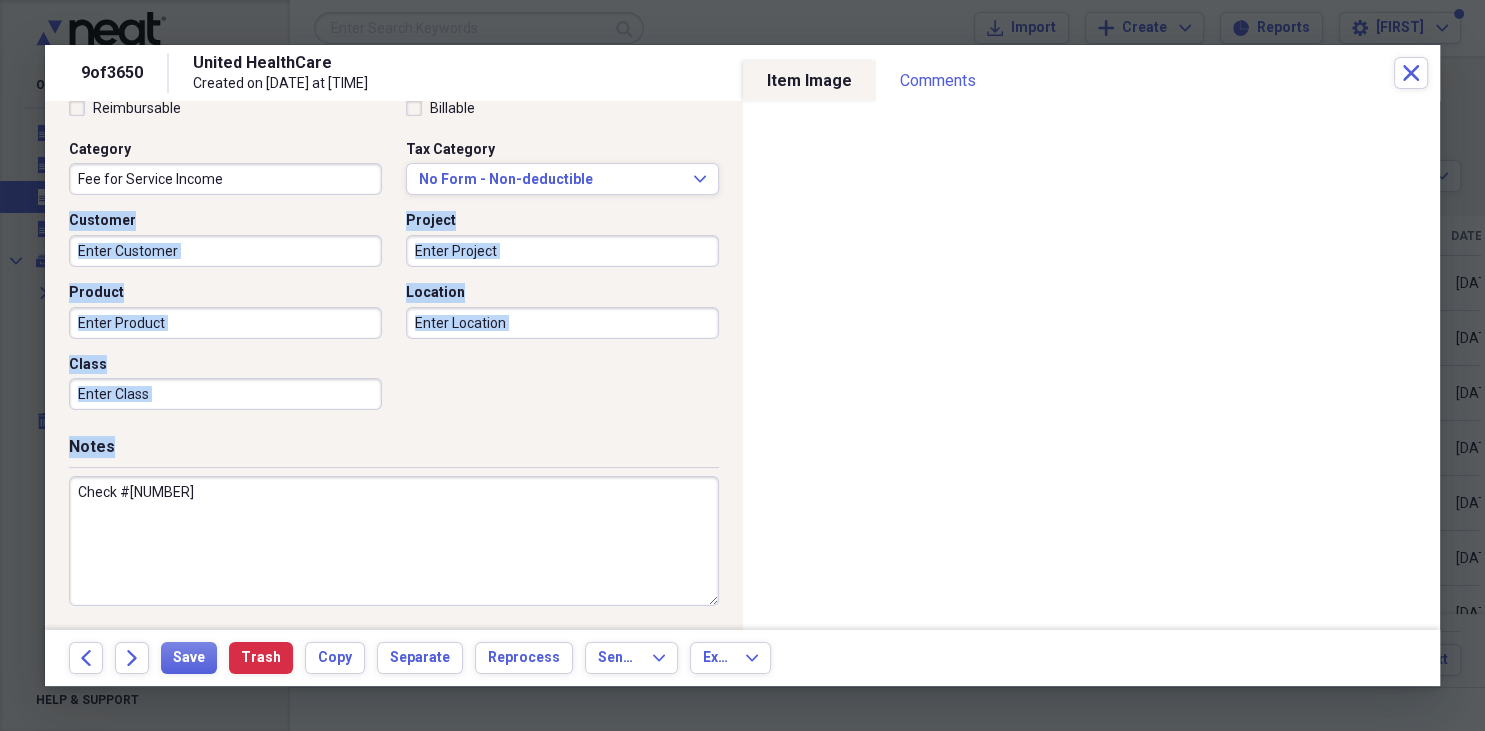 click on "Notes Check #70485068" at bounding box center [394, 533] 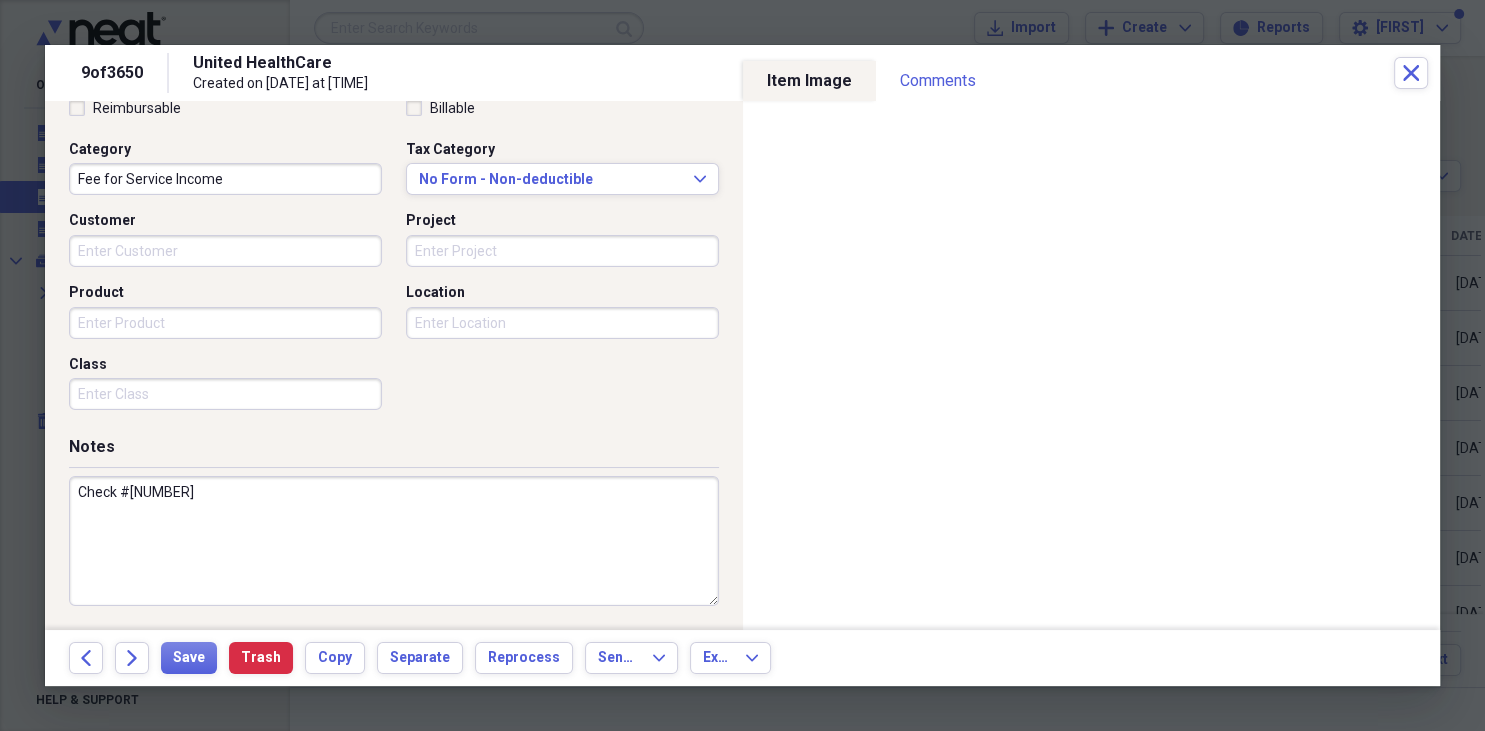 click on "Check #70485068" at bounding box center [394, 541] 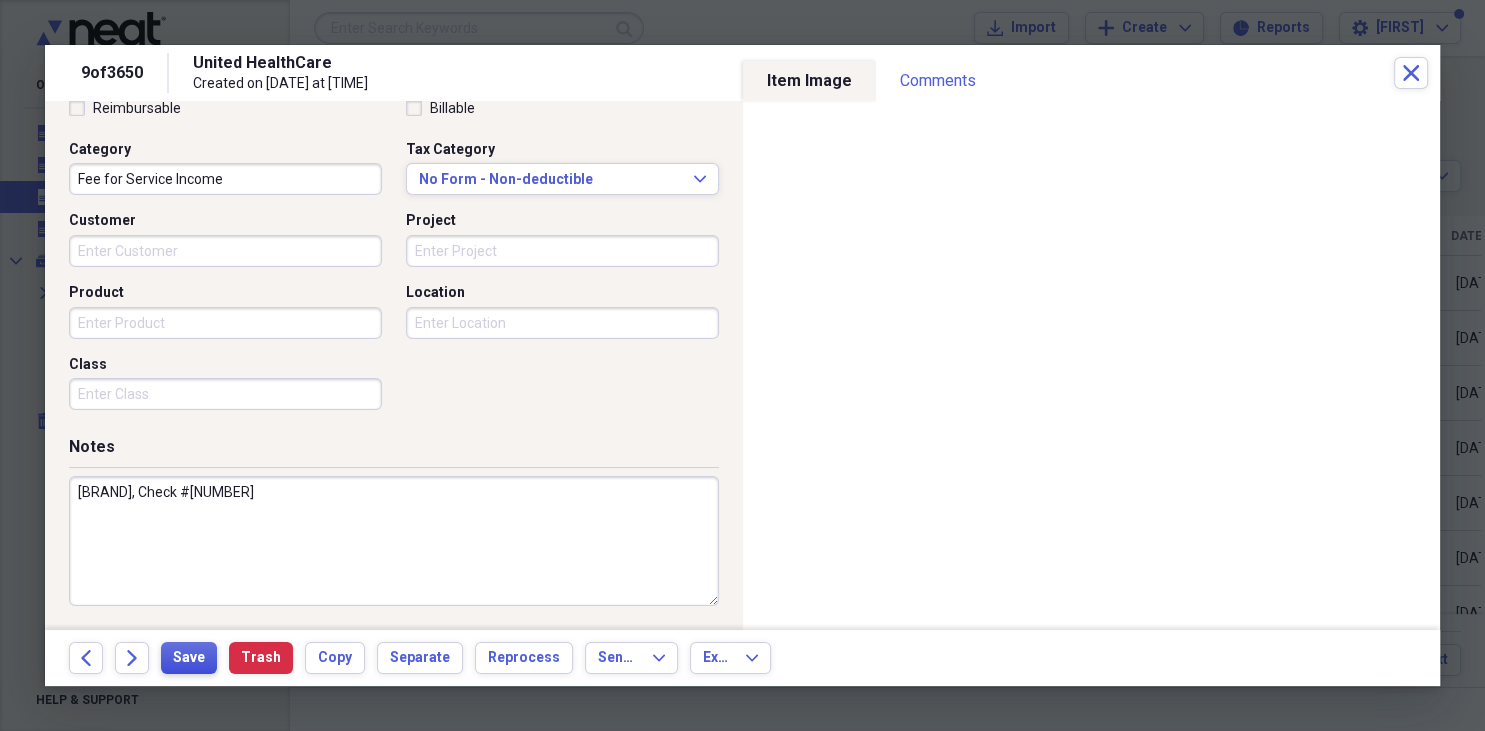 type on "Baranyk, Larry; Check #70485068" 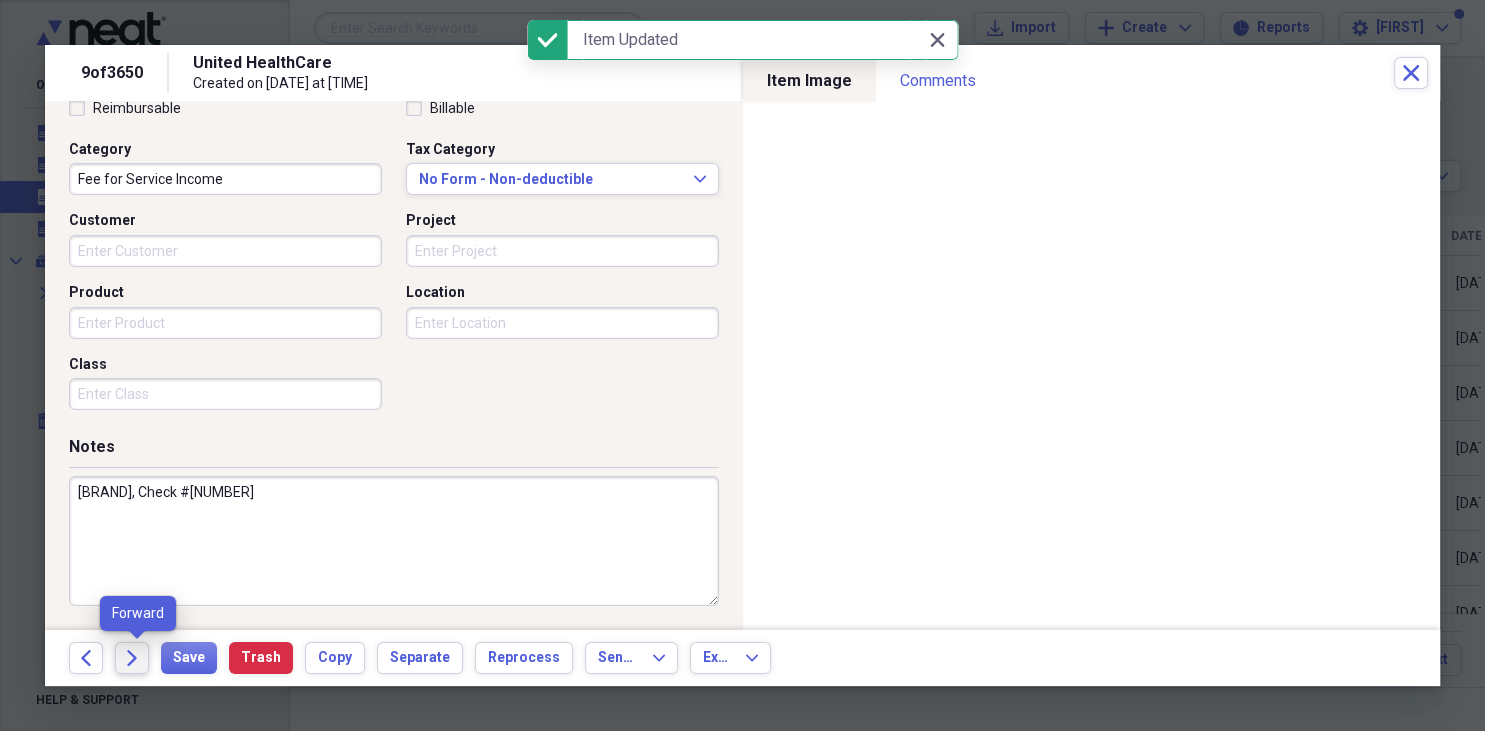 click on "Forward" 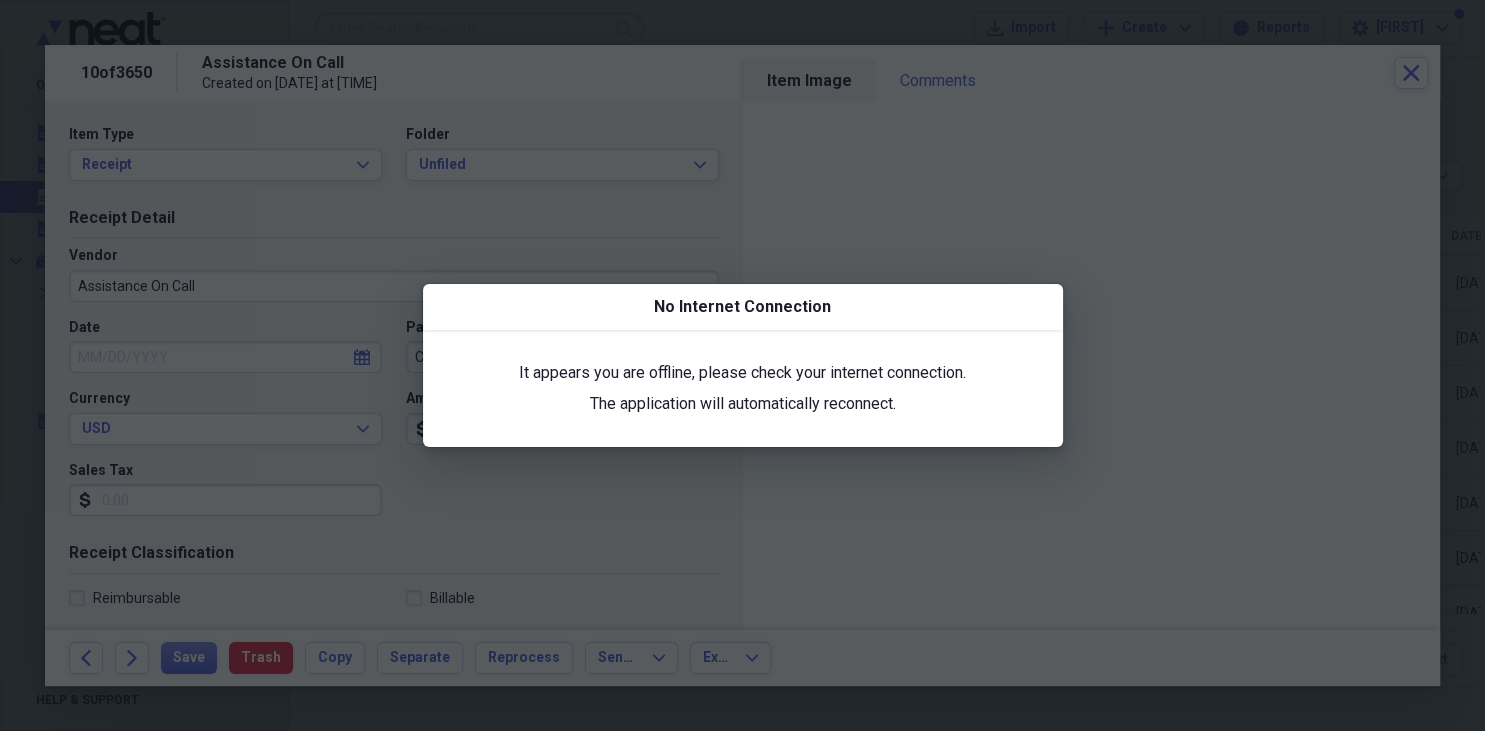click on "No Internet Connection" at bounding box center (743, 307) 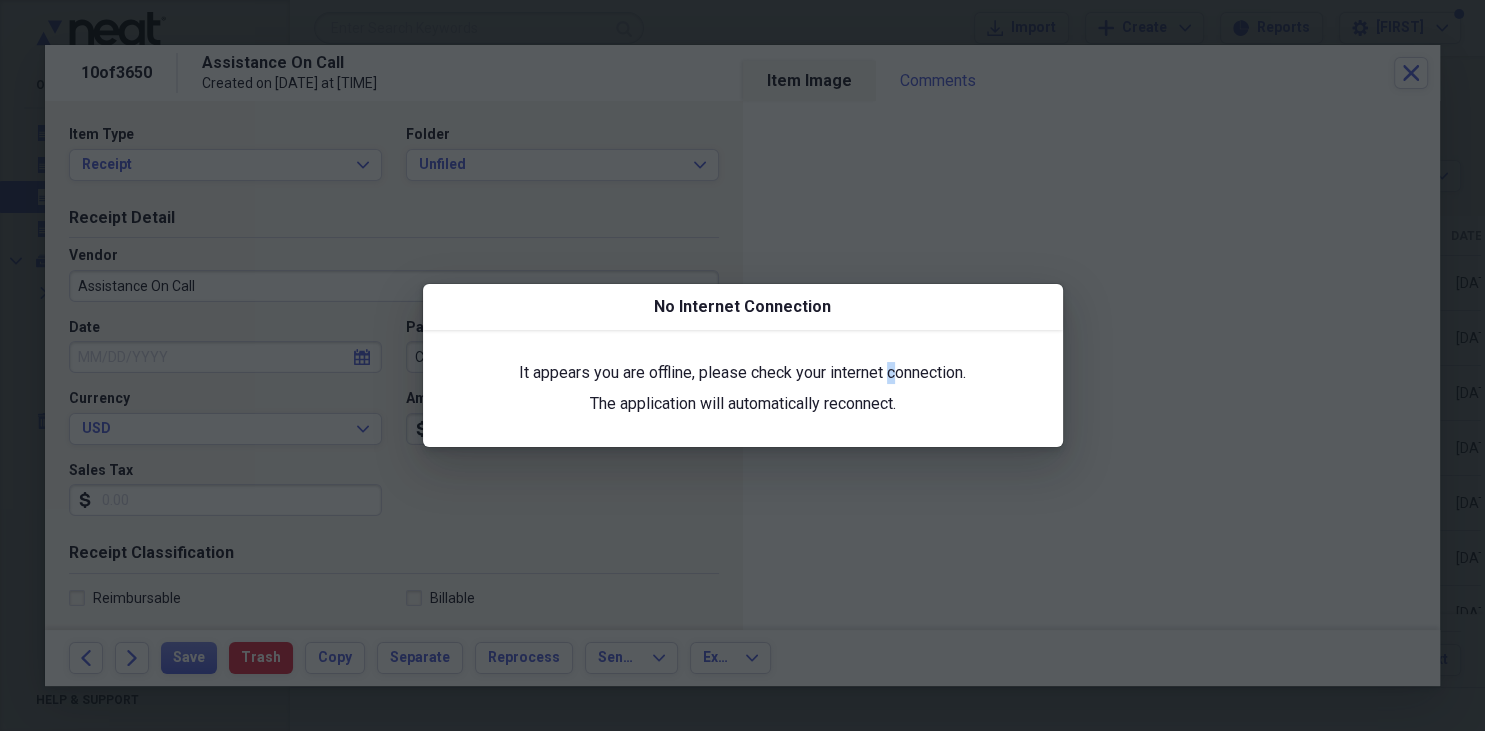 click on "It appears you are offline, please check your internet connection. The application will automatically reconnect." at bounding box center [743, 388] 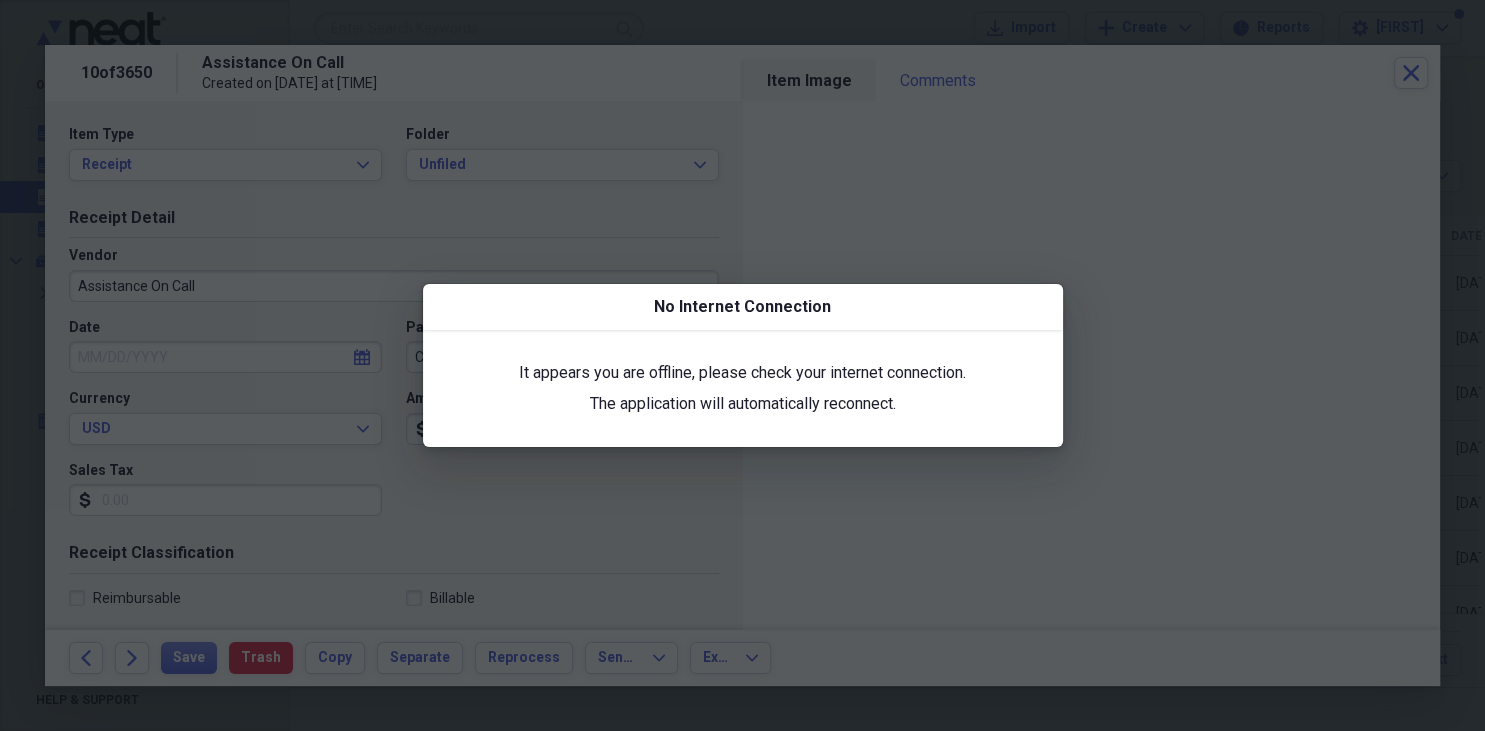 click at bounding box center (742, 365) 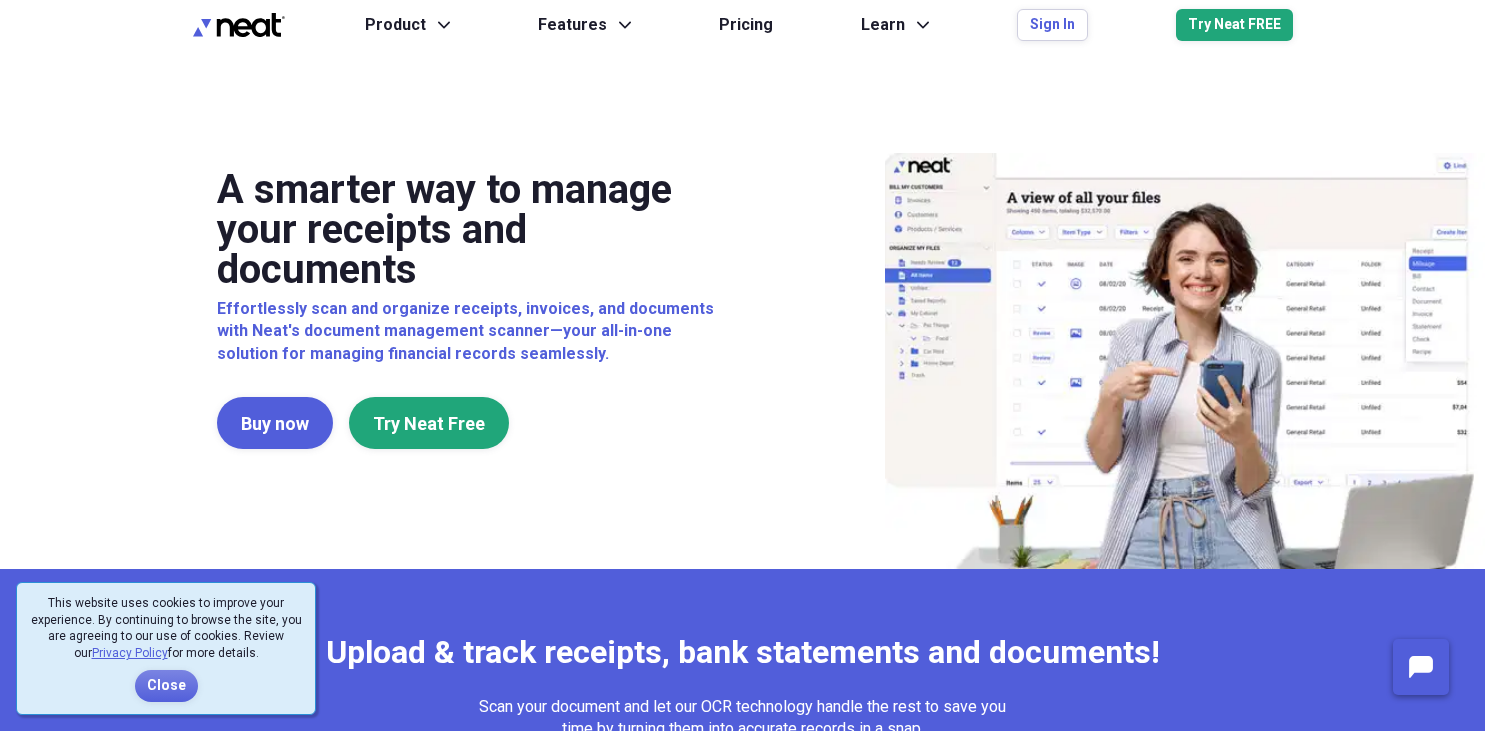 scroll, scrollTop: 0, scrollLeft: 0, axis: both 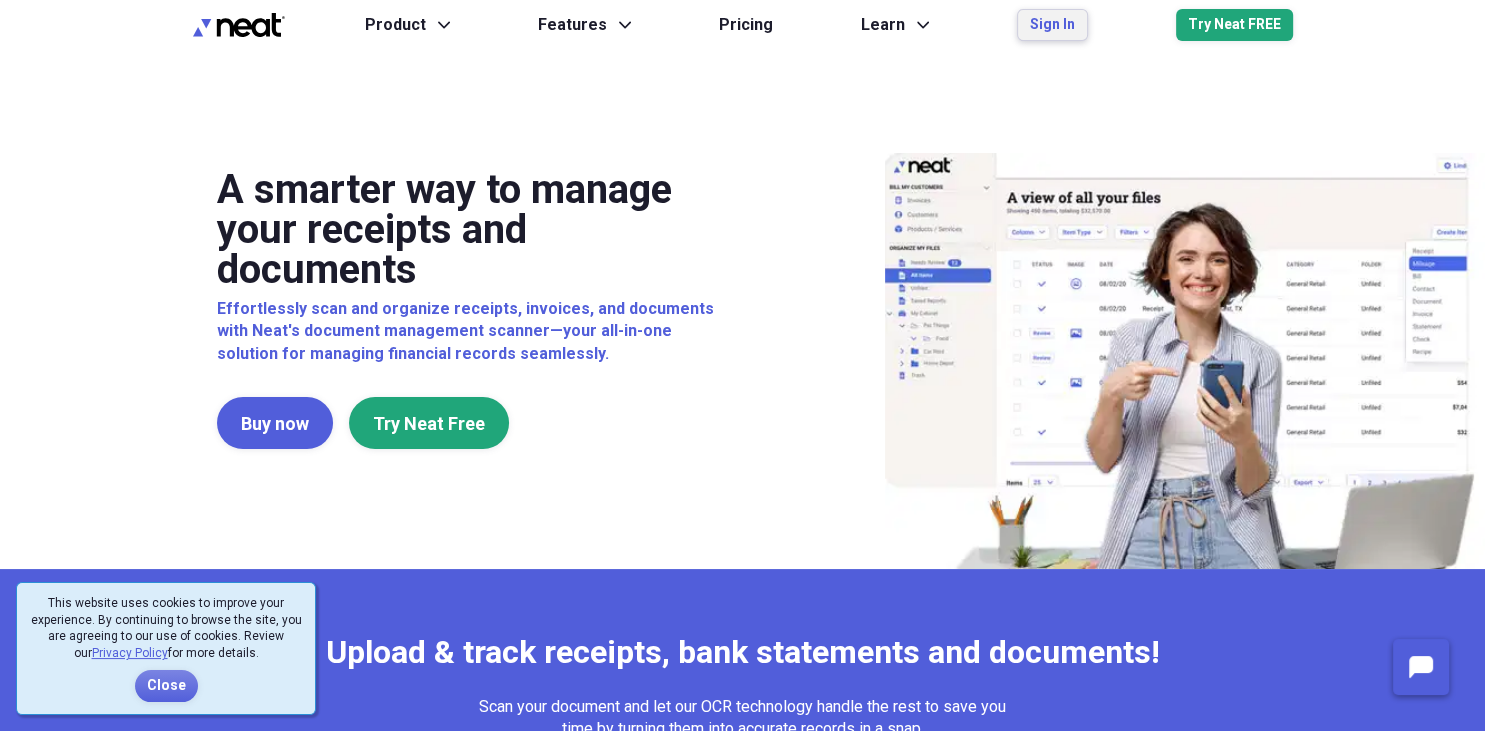 click on "Sign In" at bounding box center (1052, 25) 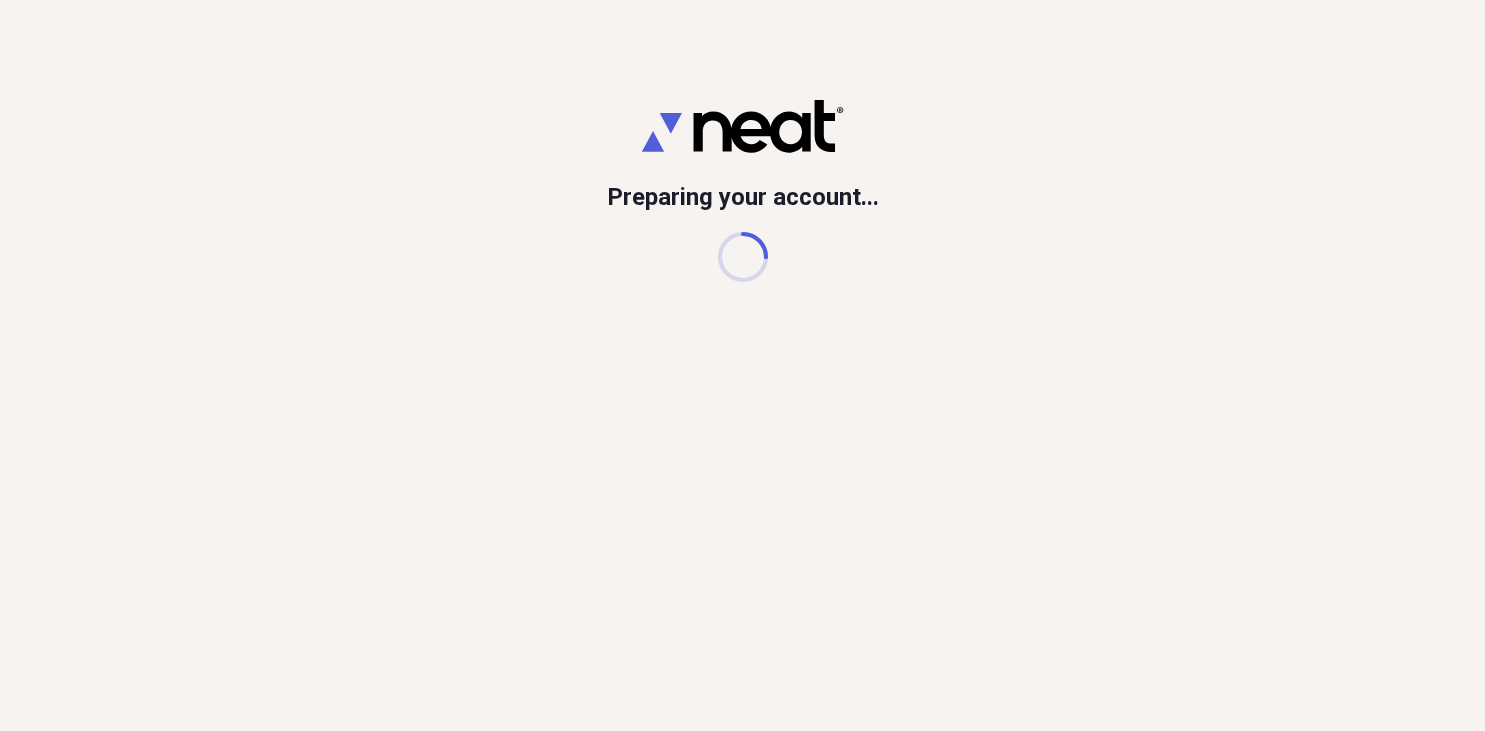 scroll, scrollTop: 0, scrollLeft: 0, axis: both 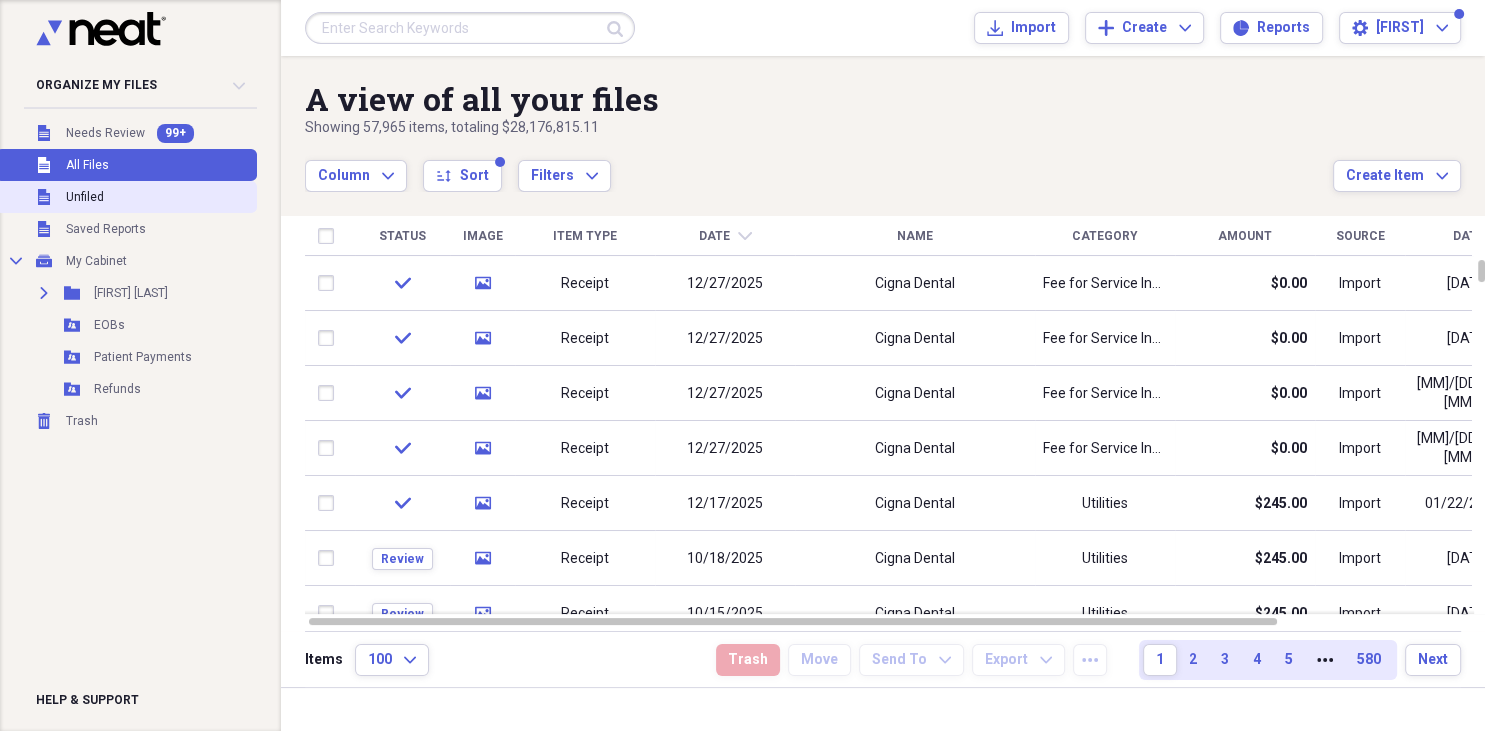 click on "Unfiled" at bounding box center (85, 197) 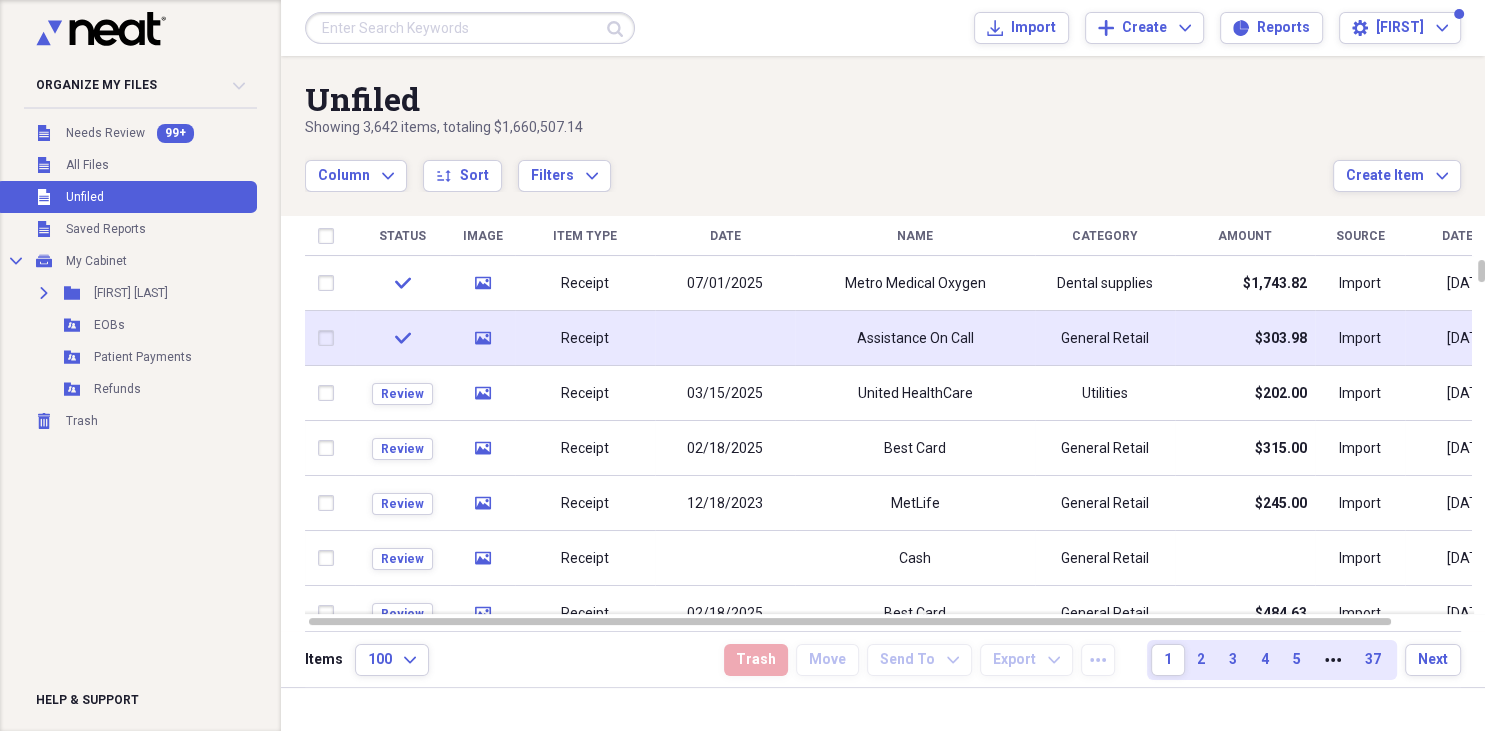 click at bounding box center (725, 338) 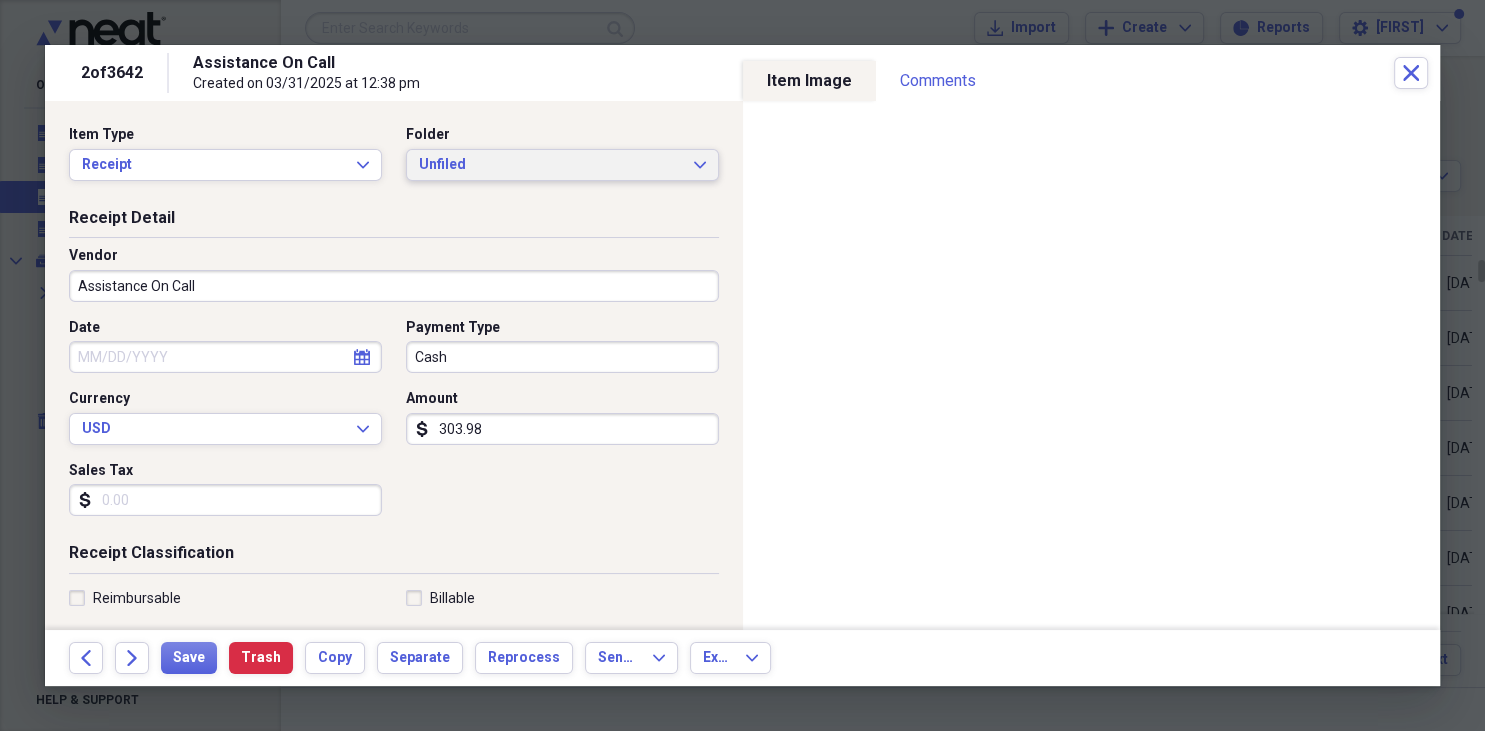 click on "Unfiled Expand" at bounding box center [562, 165] 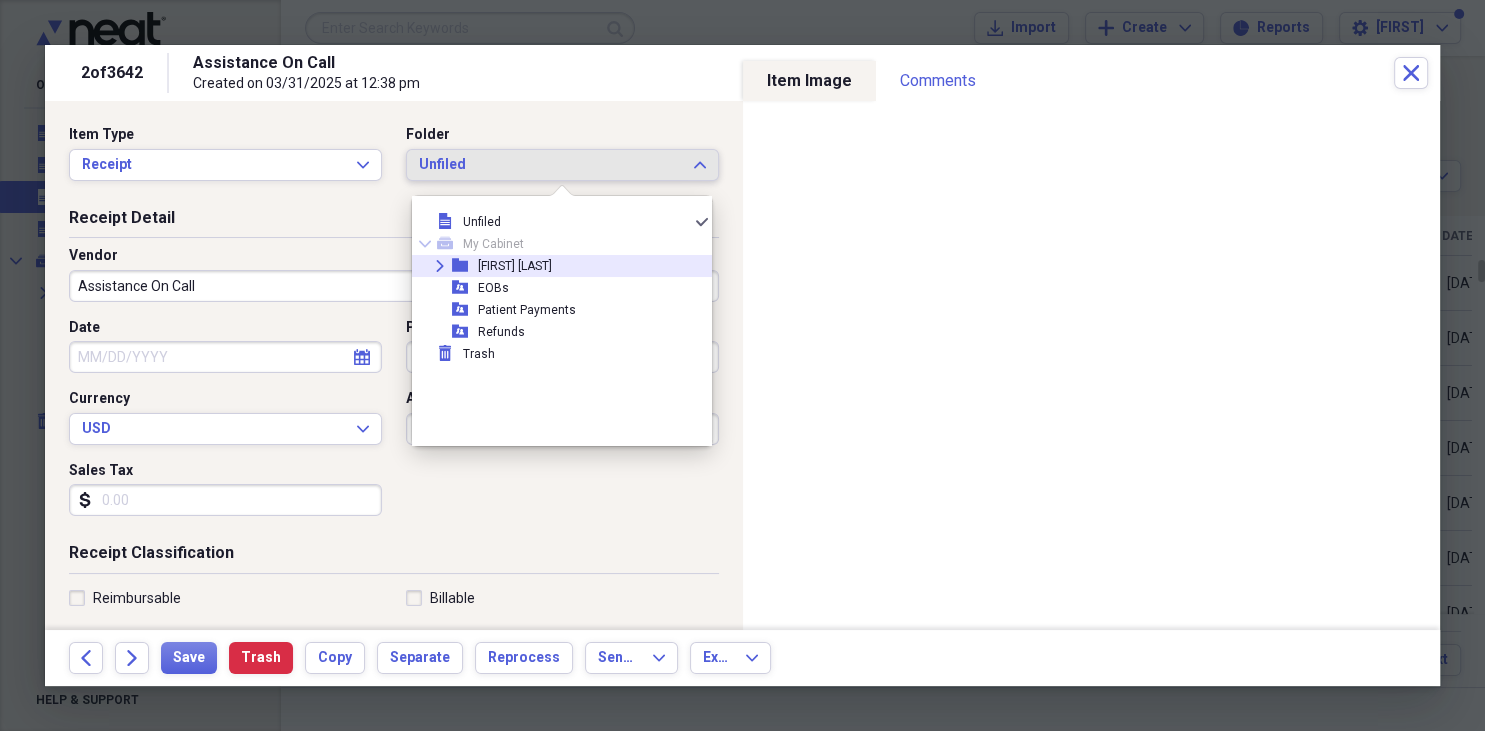 click on "Expand" 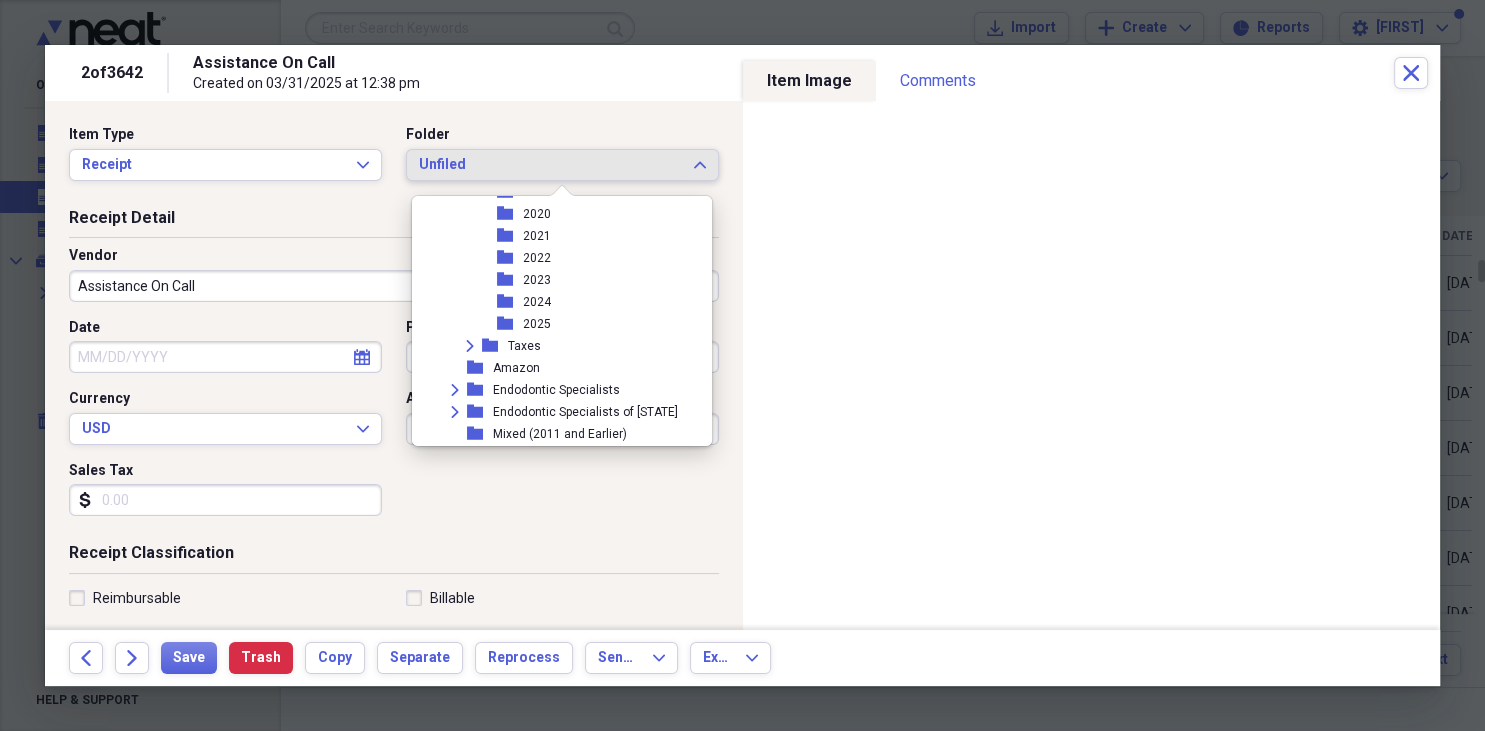 scroll, scrollTop: 346, scrollLeft: 0, axis: vertical 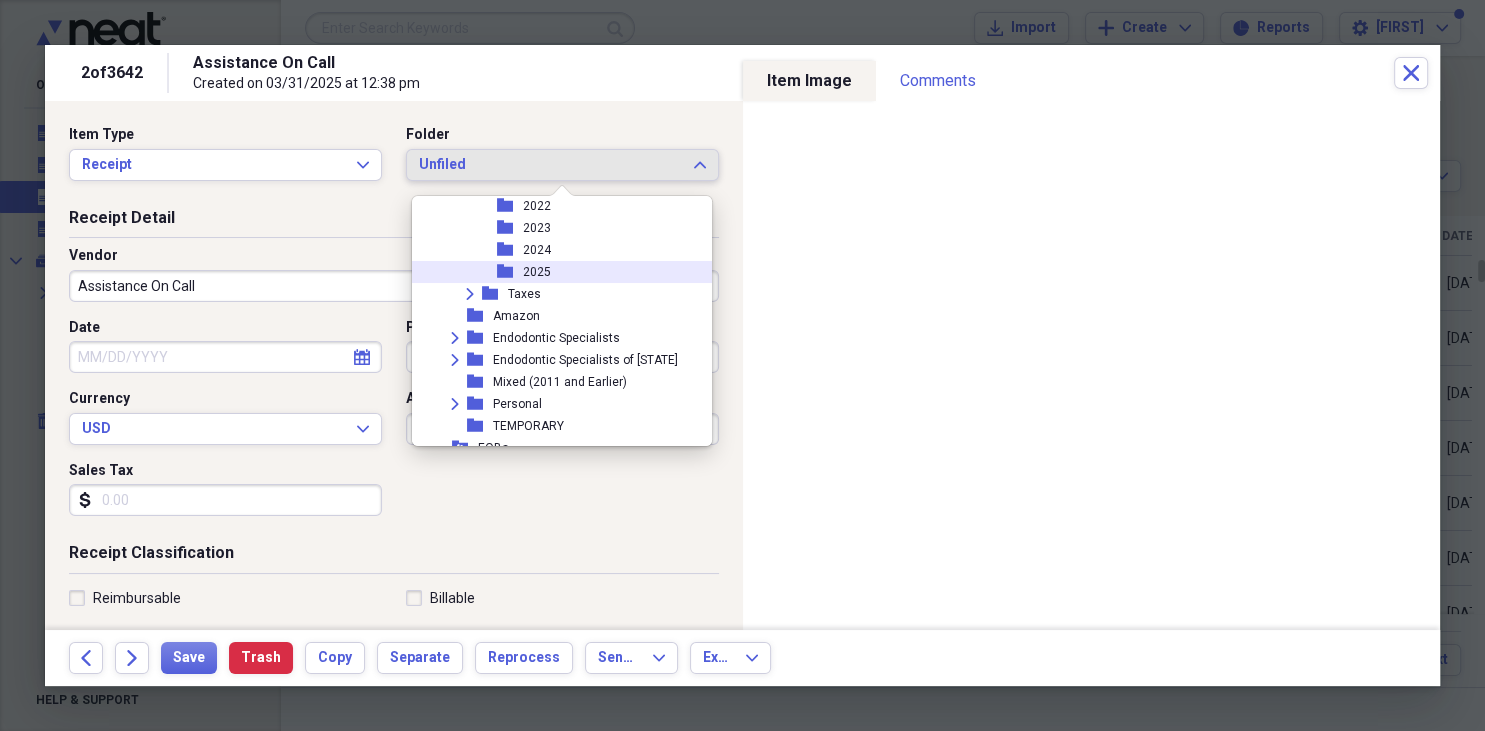 click on "folder 2025" at bounding box center (554, 272) 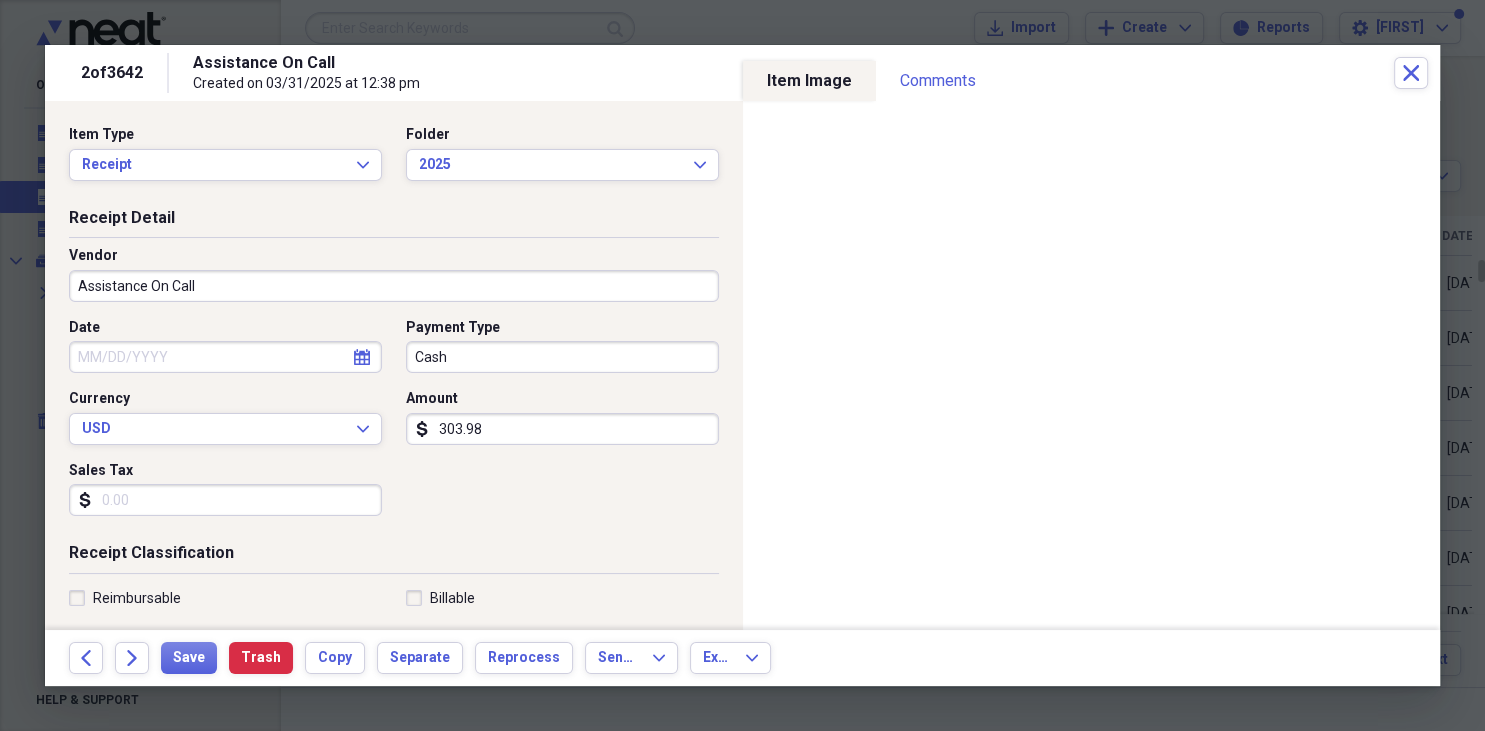 click on "Date" at bounding box center (225, 357) 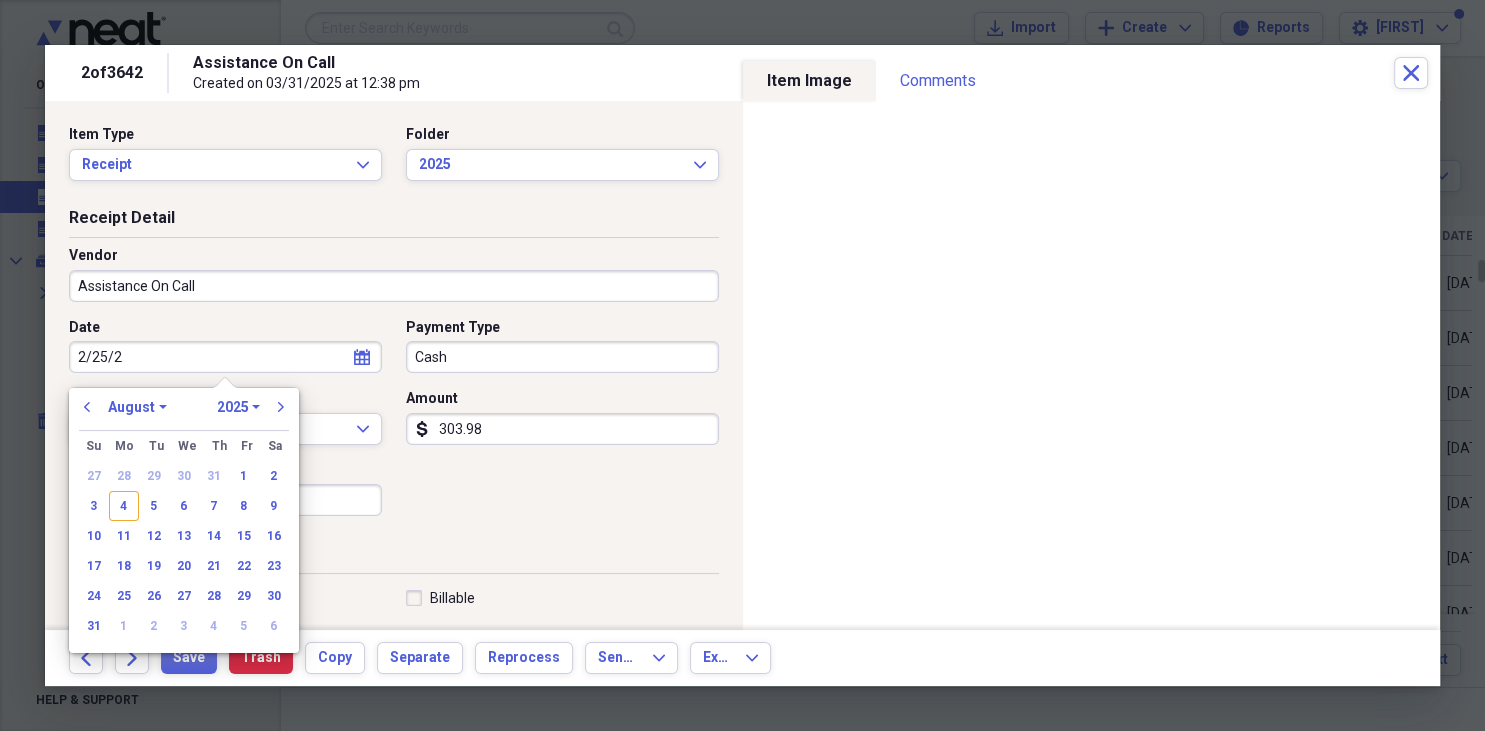 type on "2/25/25" 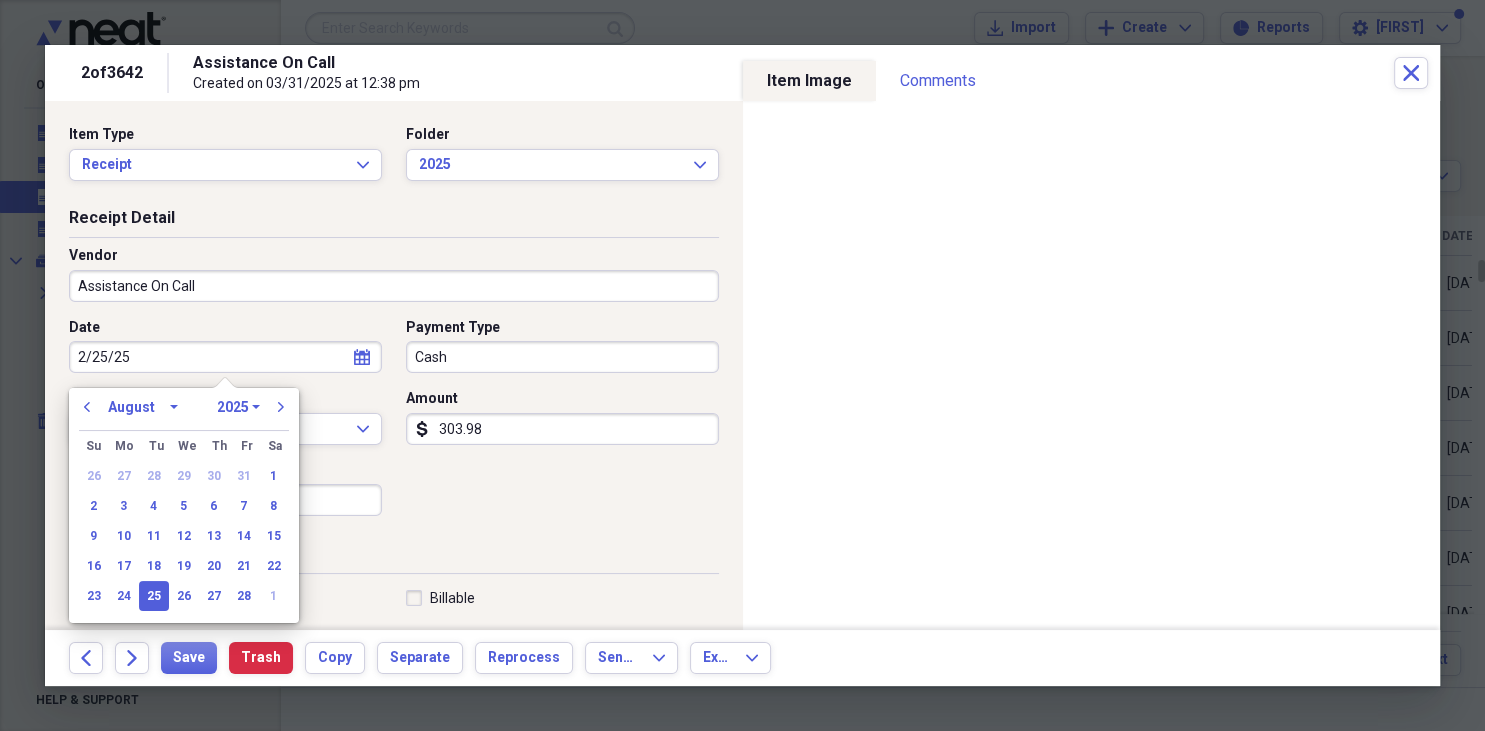 select on "1" 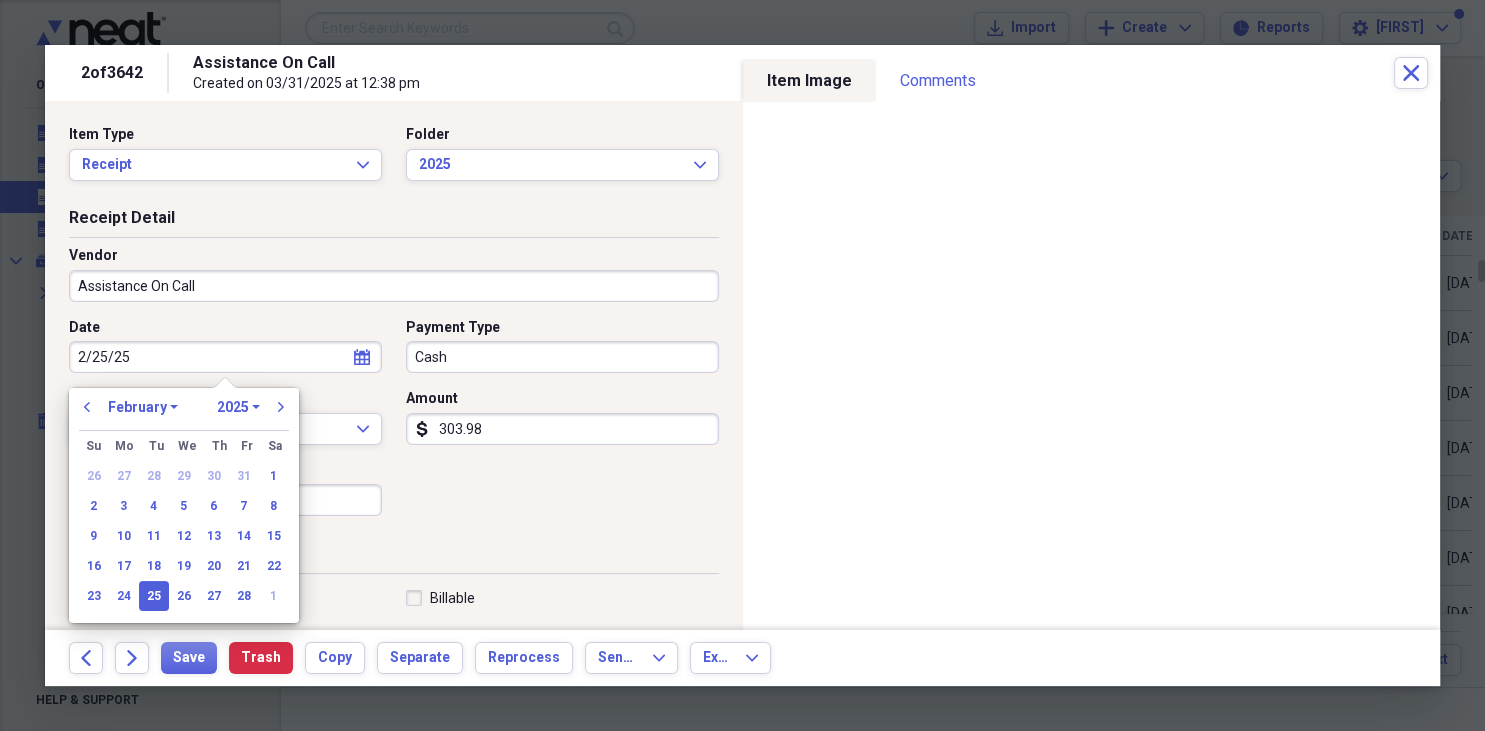type on "02/25/2025" 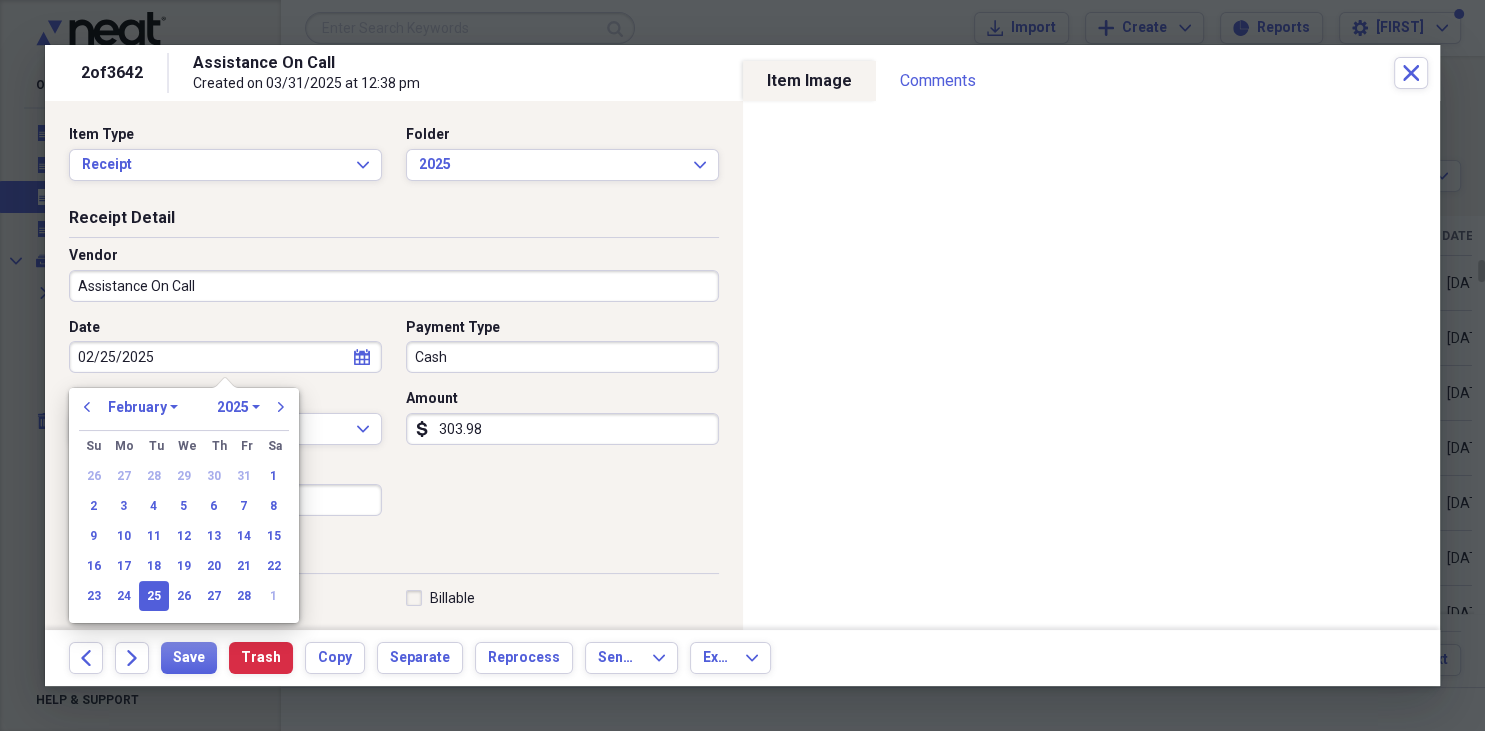 click on "303.98" at bounding box center [562, 429] 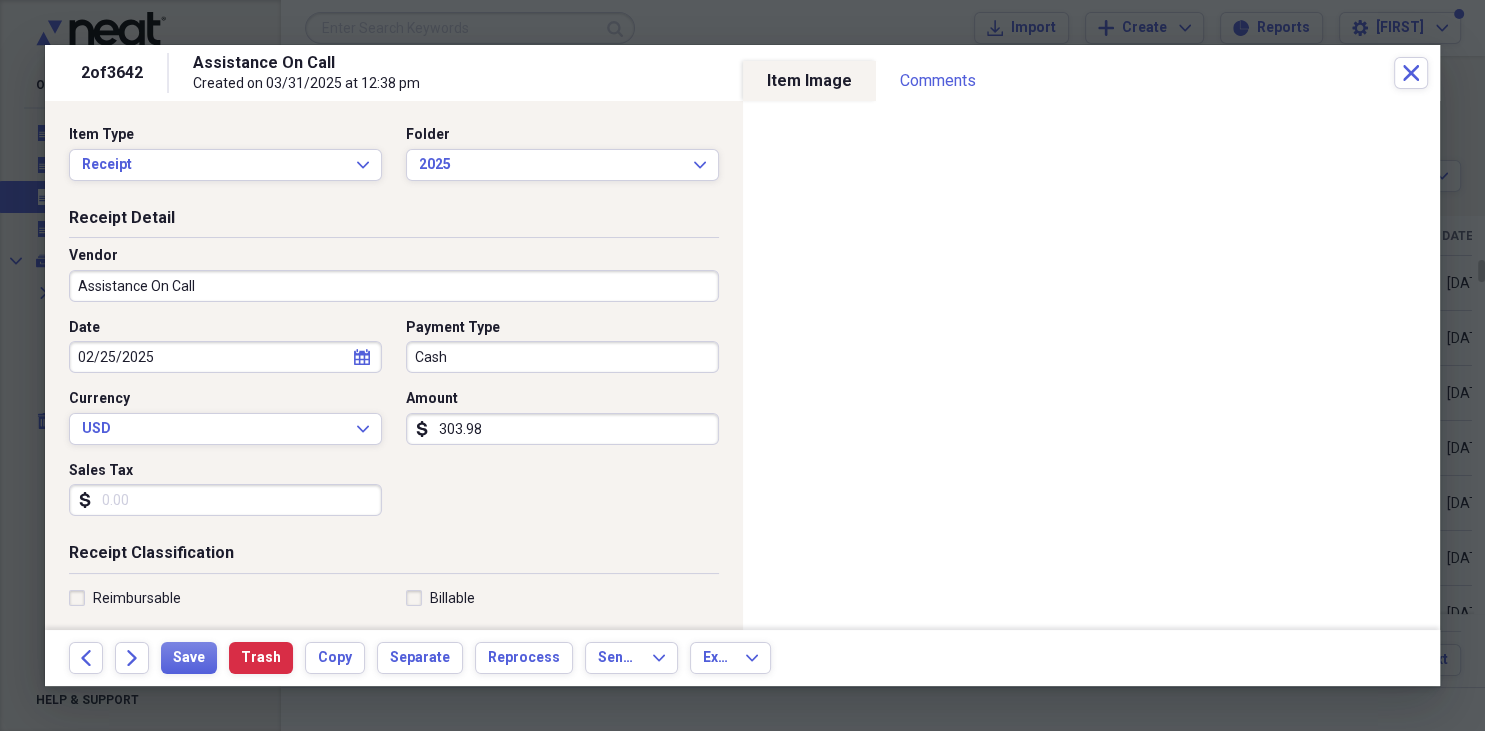 type on "0.00" 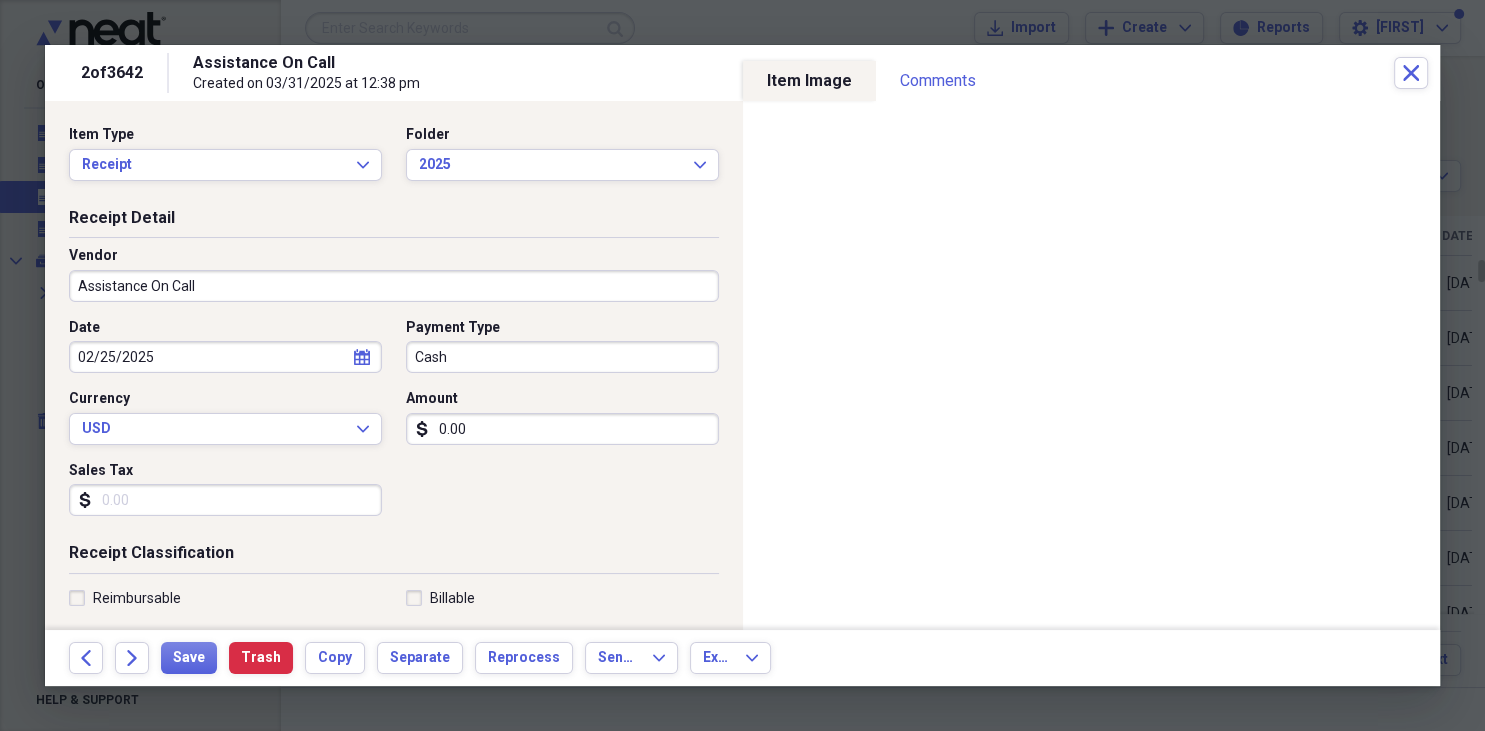 click on "Cash" at bounding box center [562, 357] 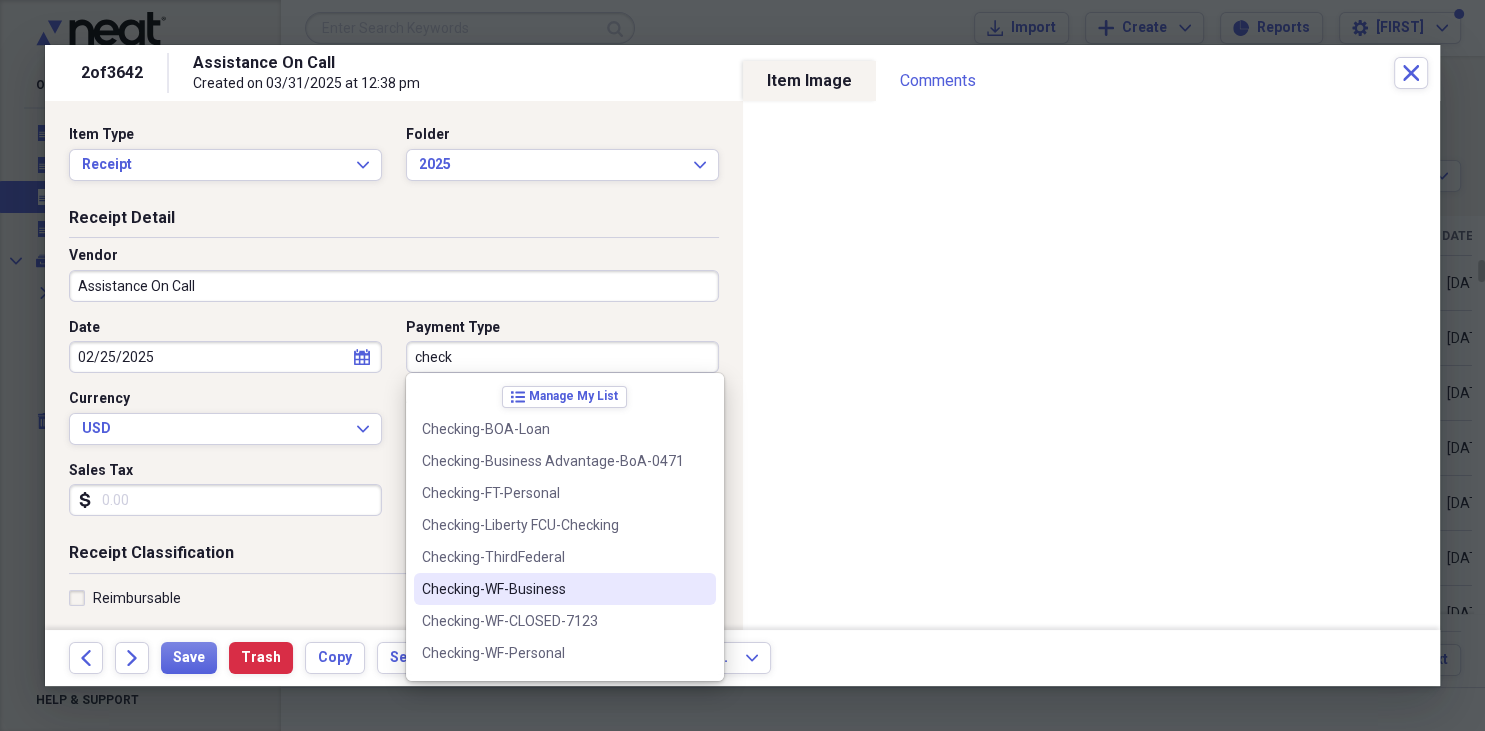 click on "Checking-WF-Business" at bounding box center (553, 589) 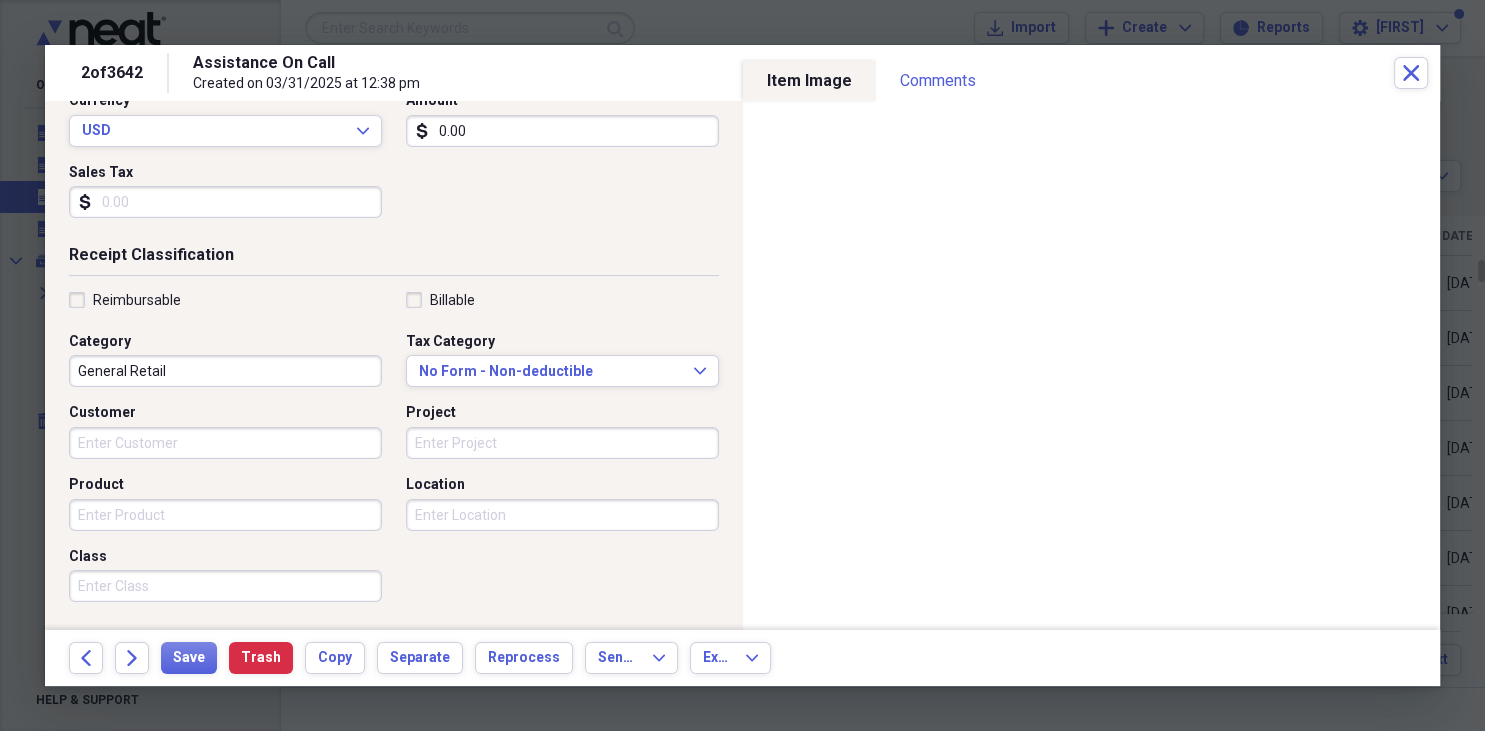 scroll, scrollTop: 346, scrollLeft: 0, axis: vertical 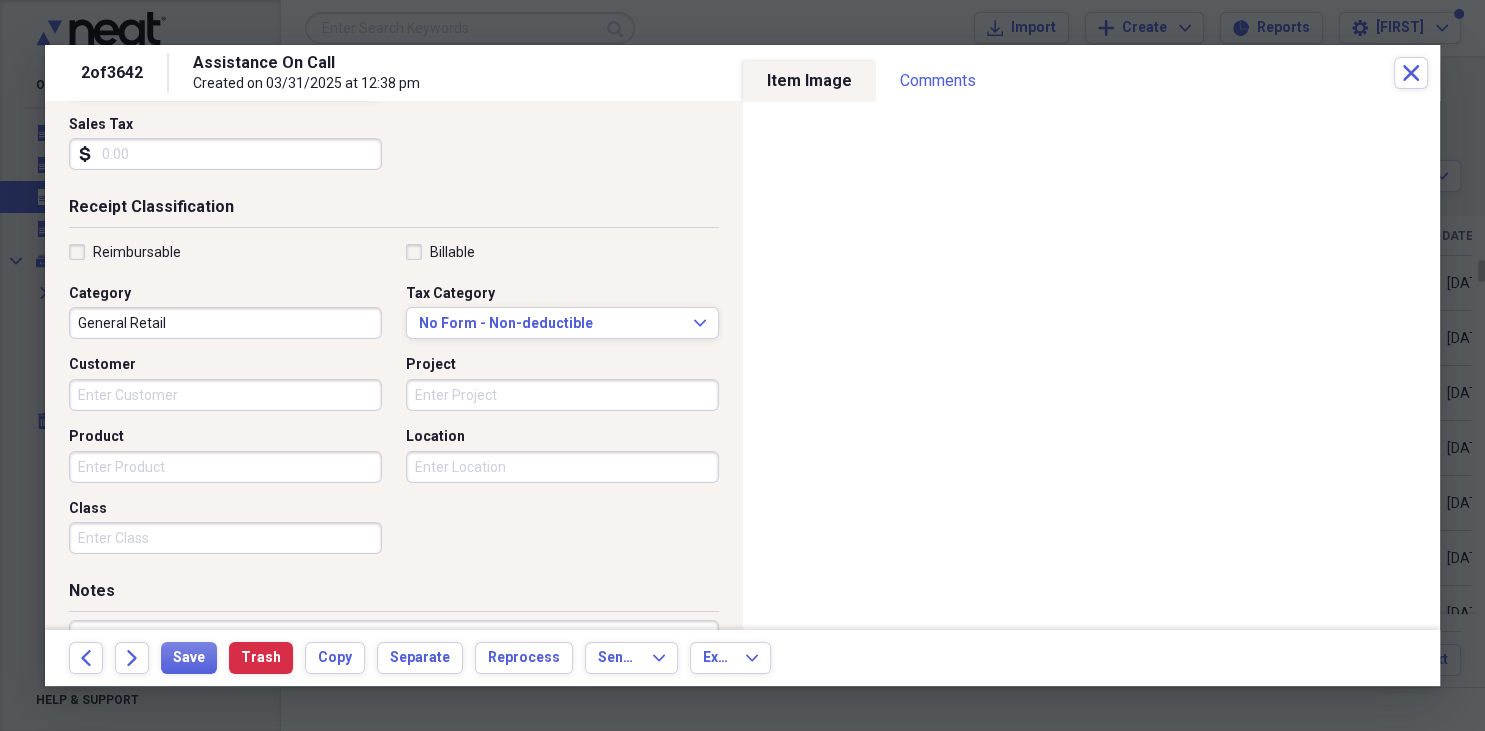 click on "General Retail" at bounding box center (225, 323) 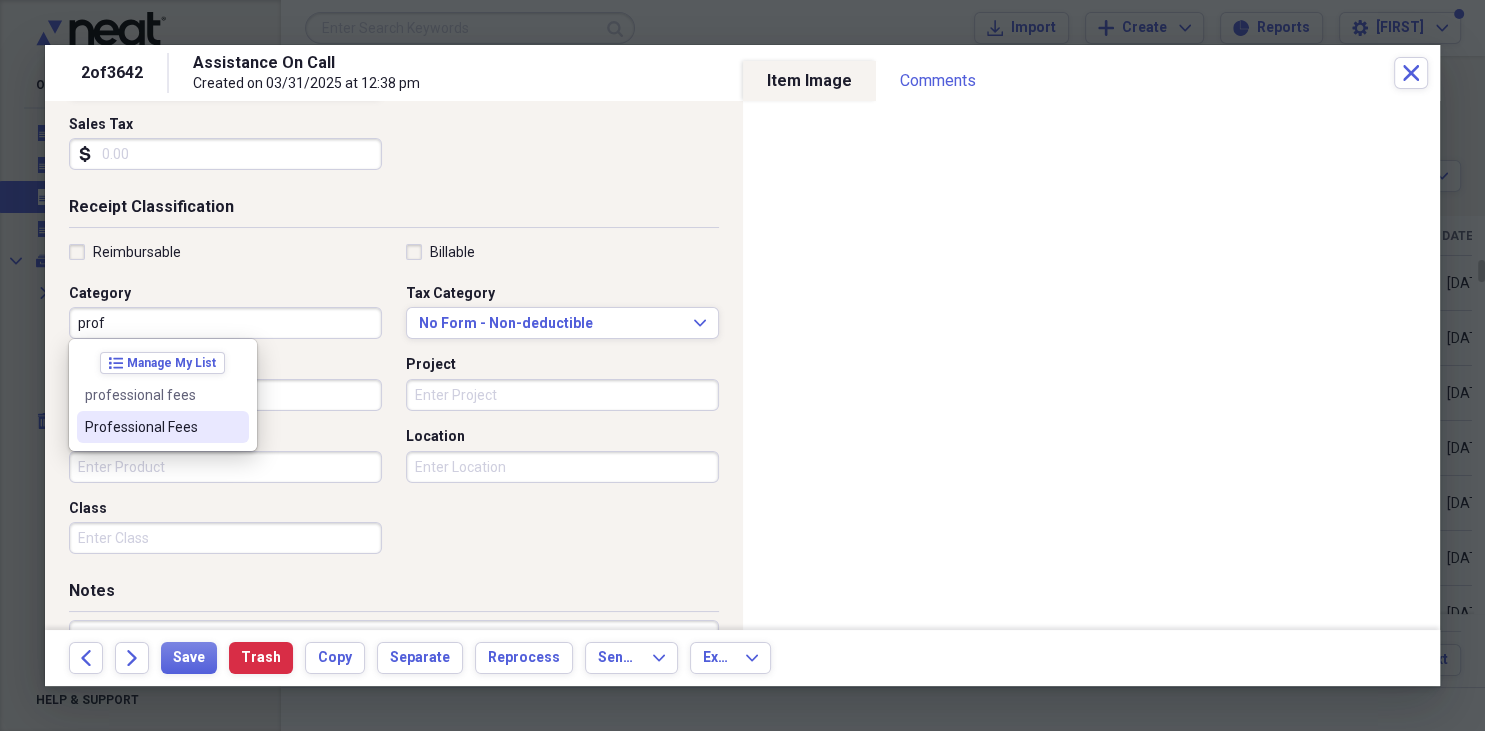 click on "Professional Fees" at bounding box center (151, 427) 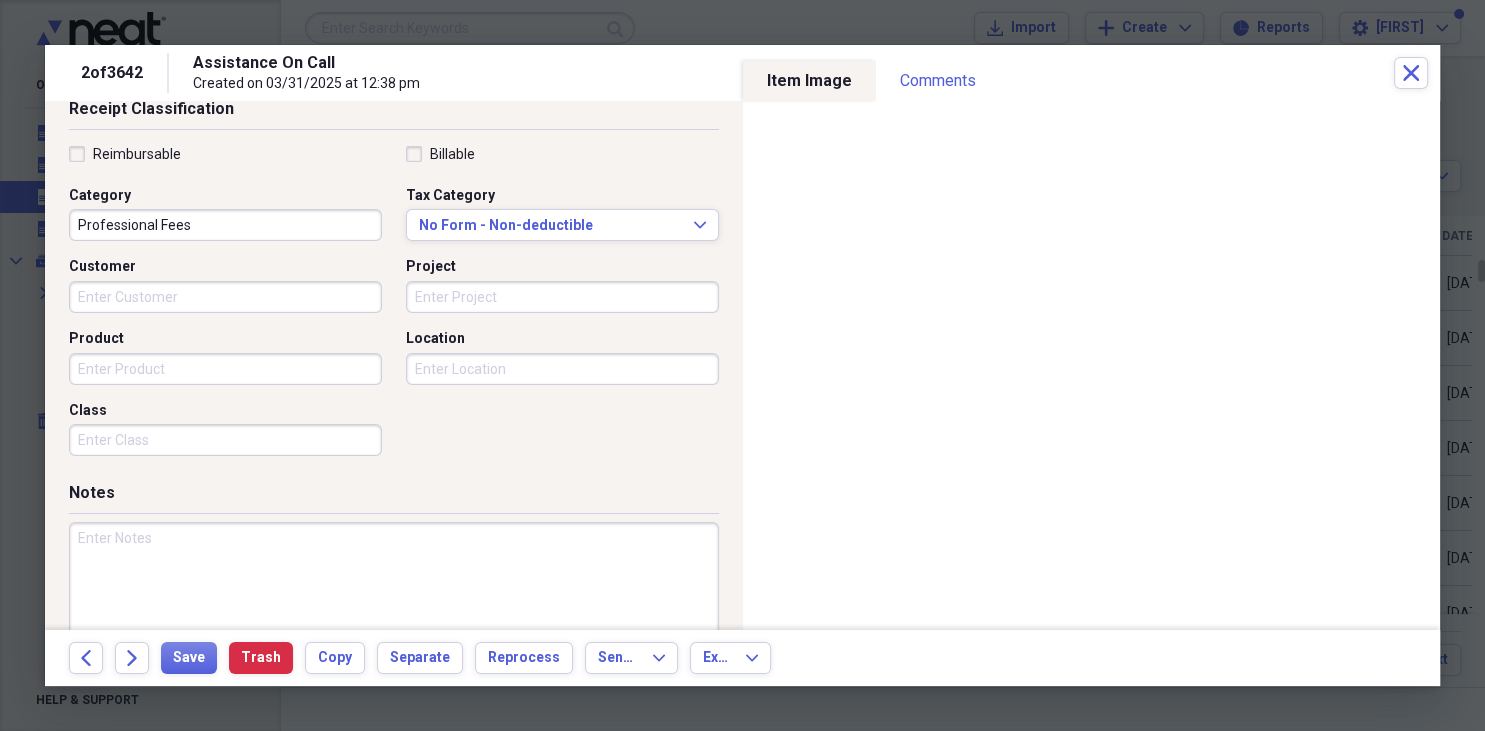 scroll, scrollTop: 490, scrollLeft: 0, axis: vertical 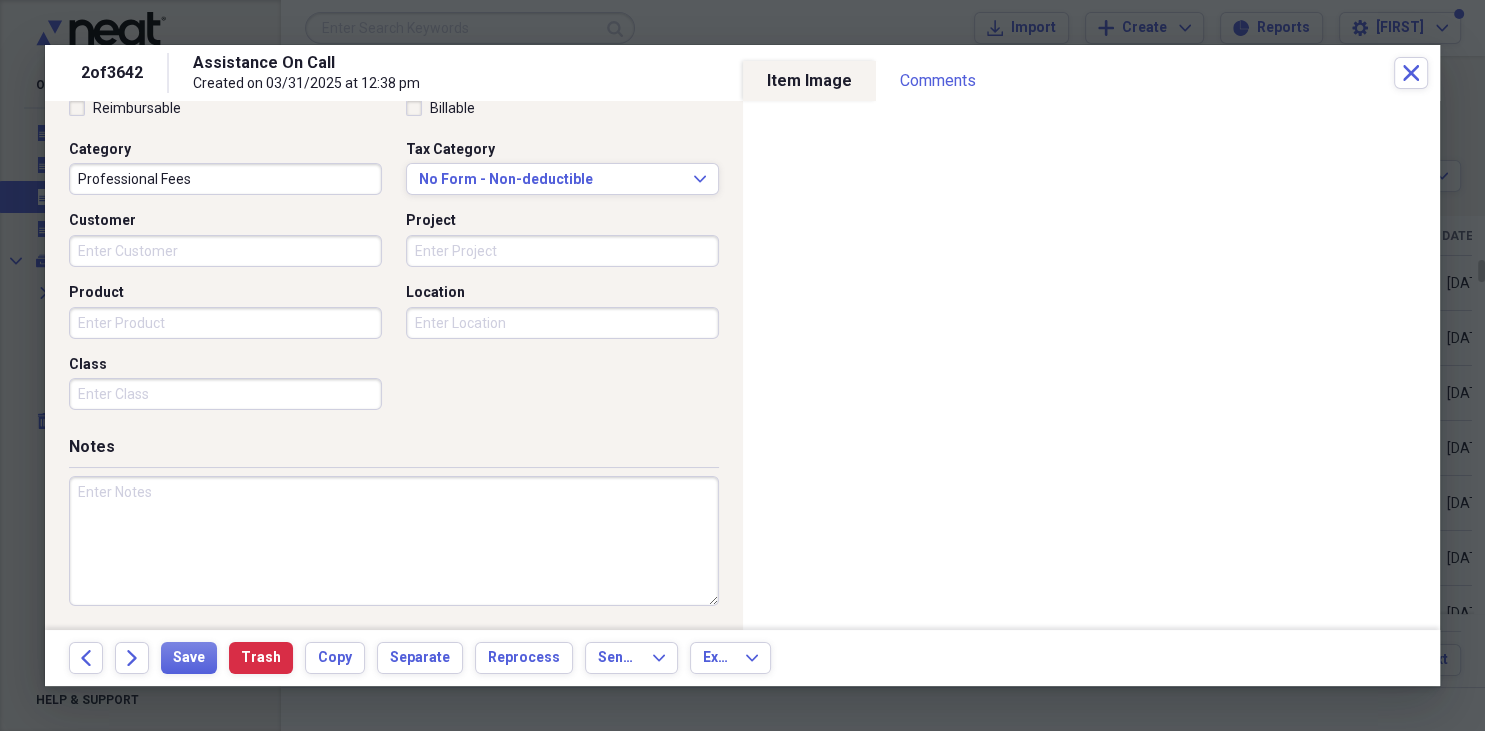 drag, startPoint x: 171, startPoint y: 510, endPoint x: 126, endPoint y: 538, distance: 53 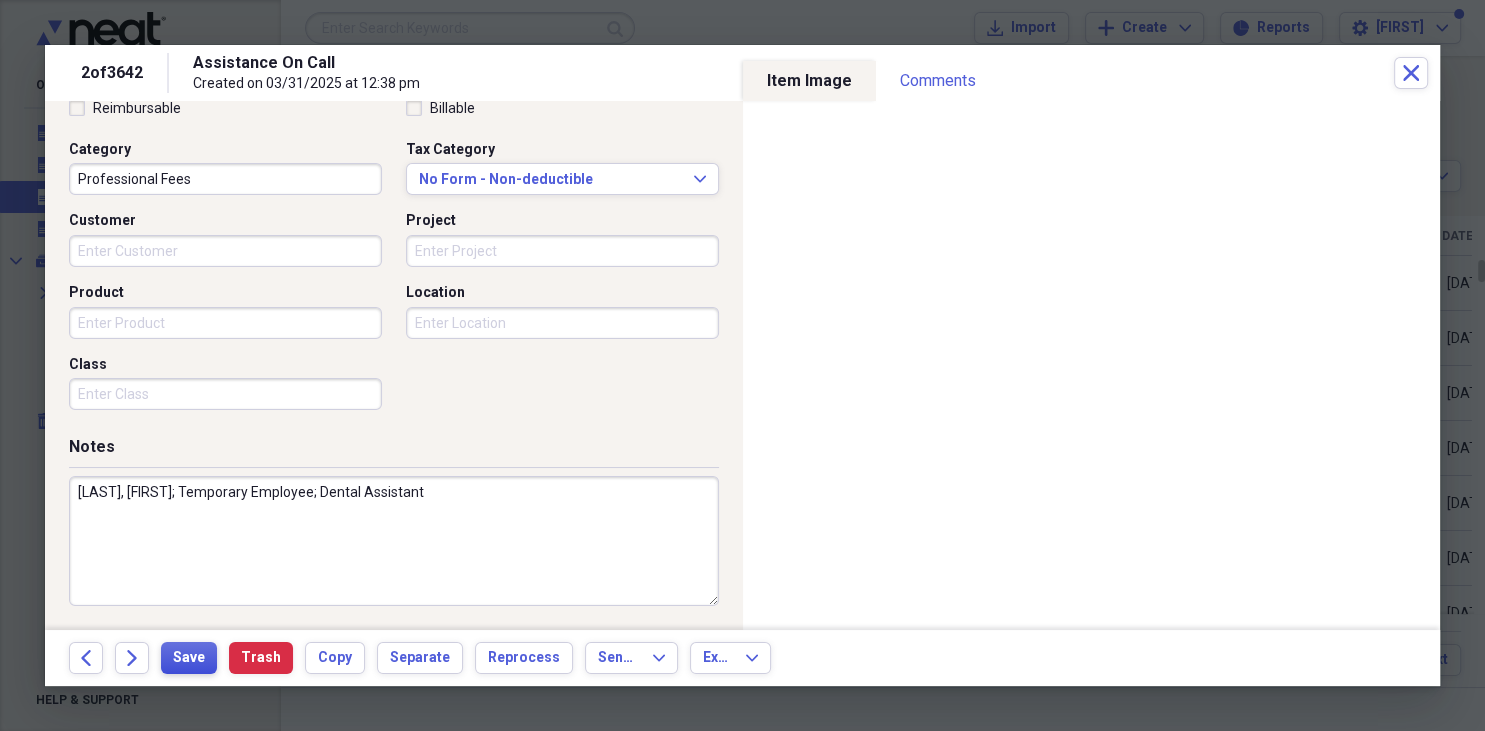 type on "Beebe, Jordan; Temporary Employee; Dental Assistant" 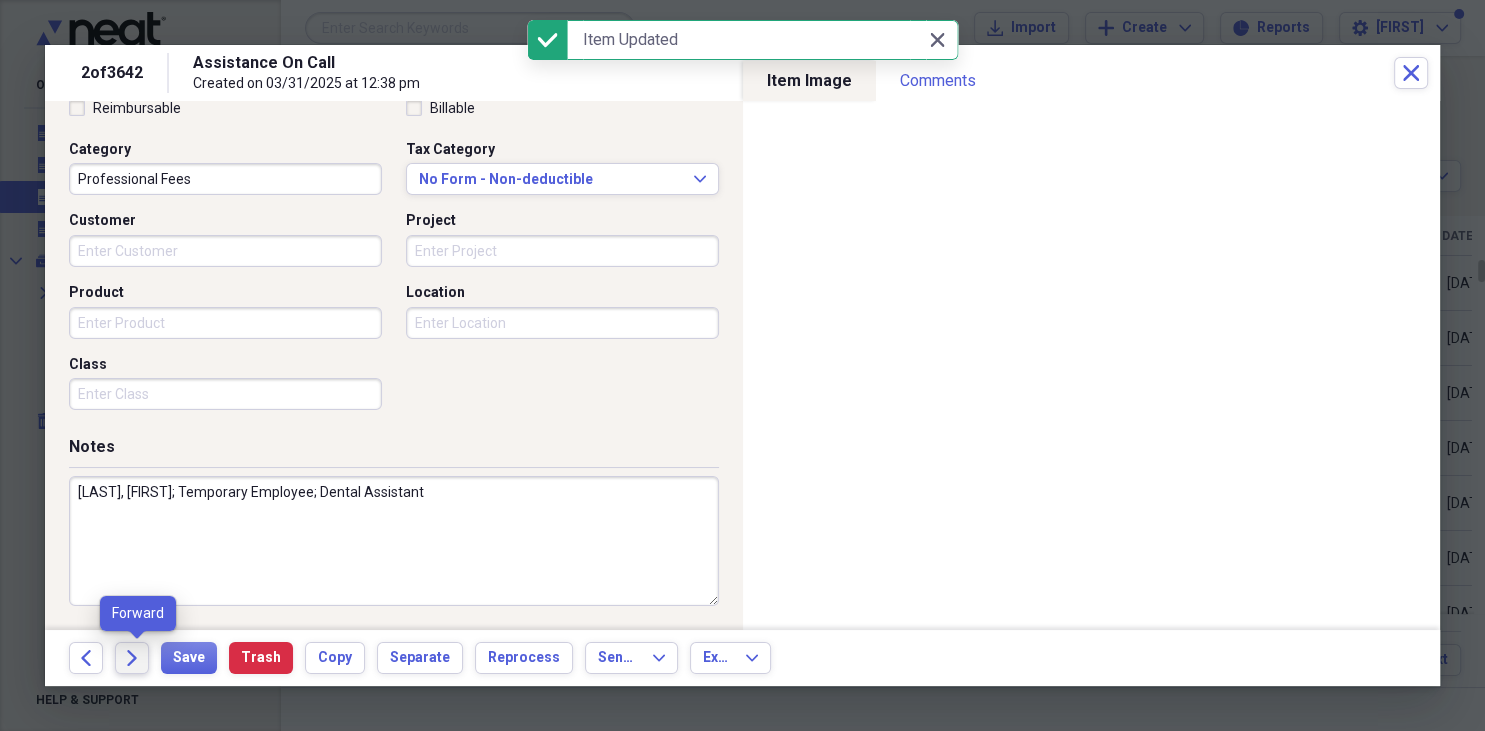 click on "Forward" 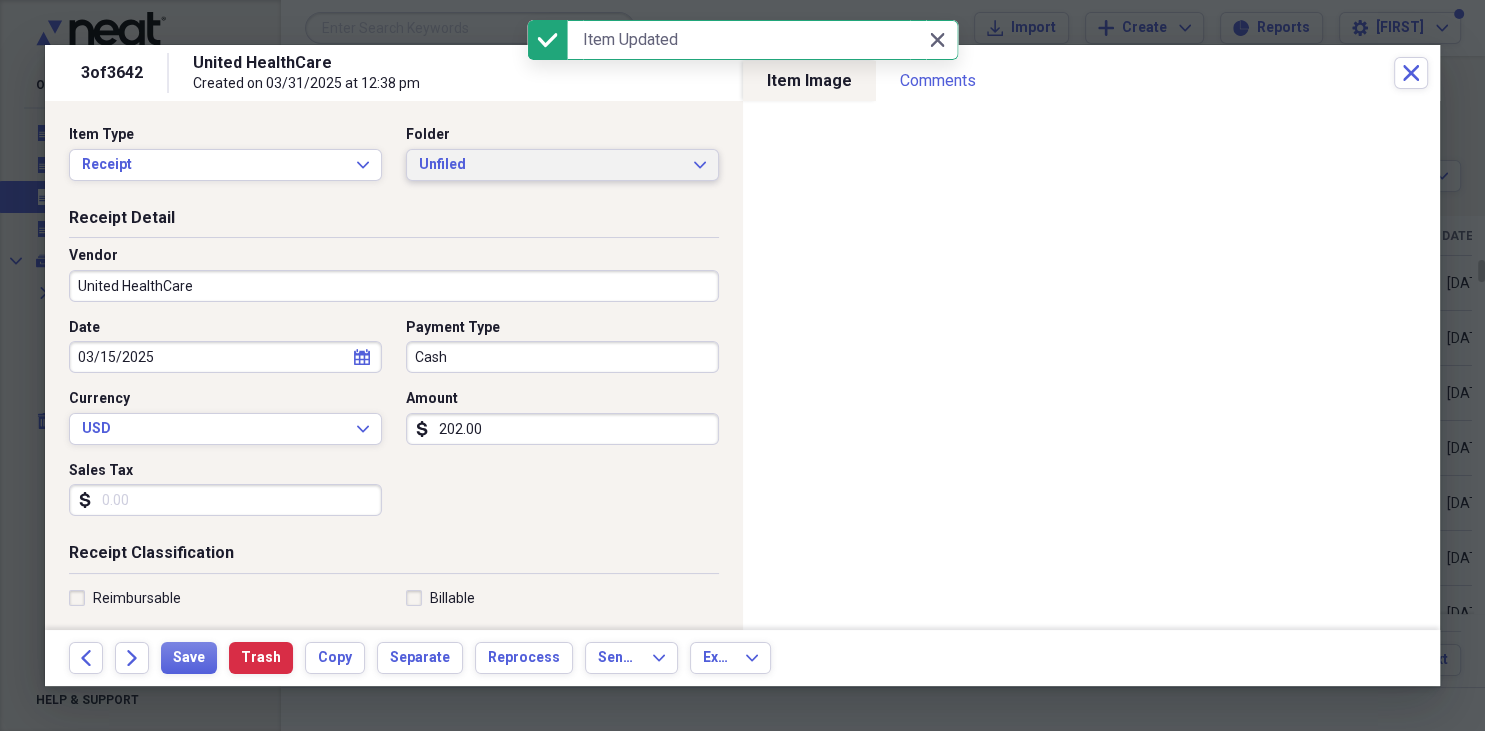 click on "Unfiled Expand" at bounding box center [562, 165] 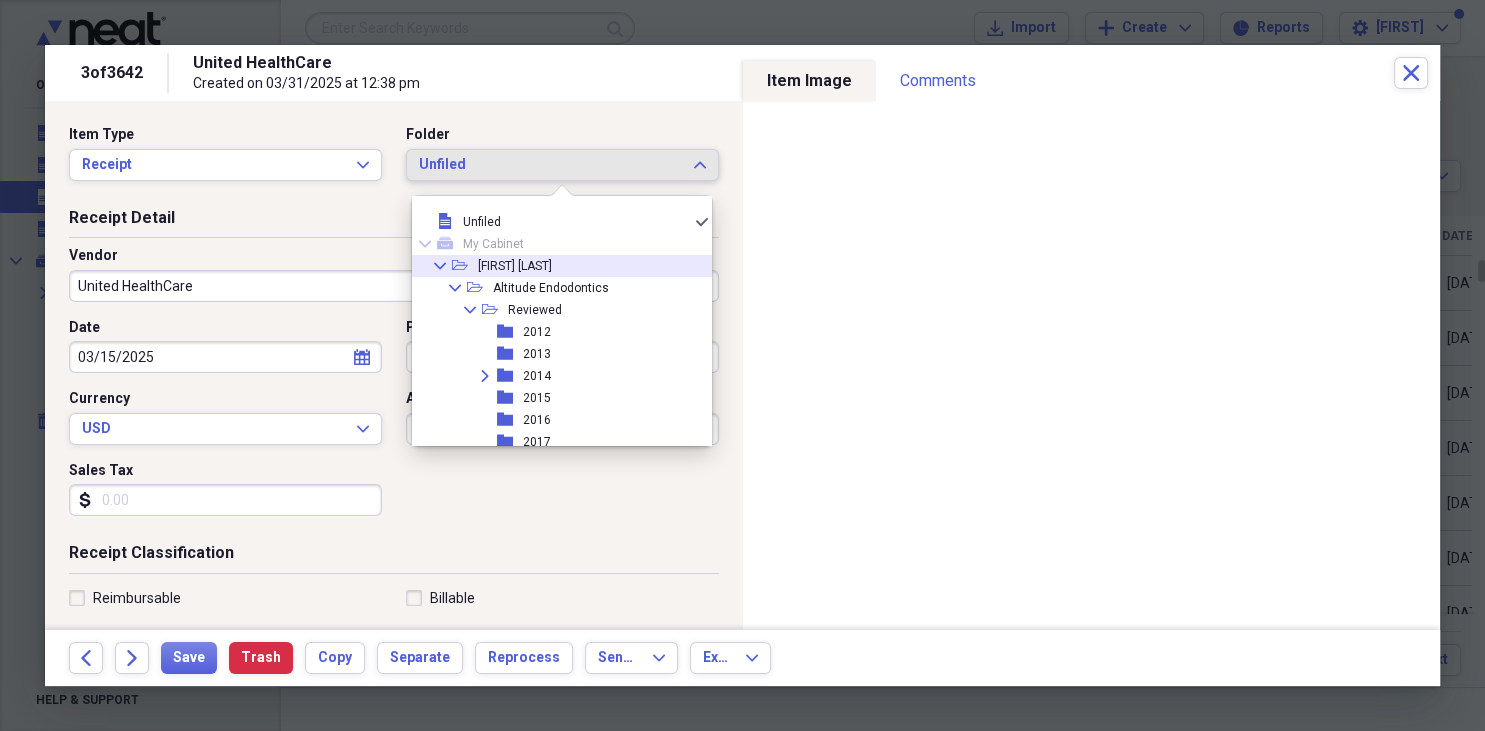 click on "Collapse" 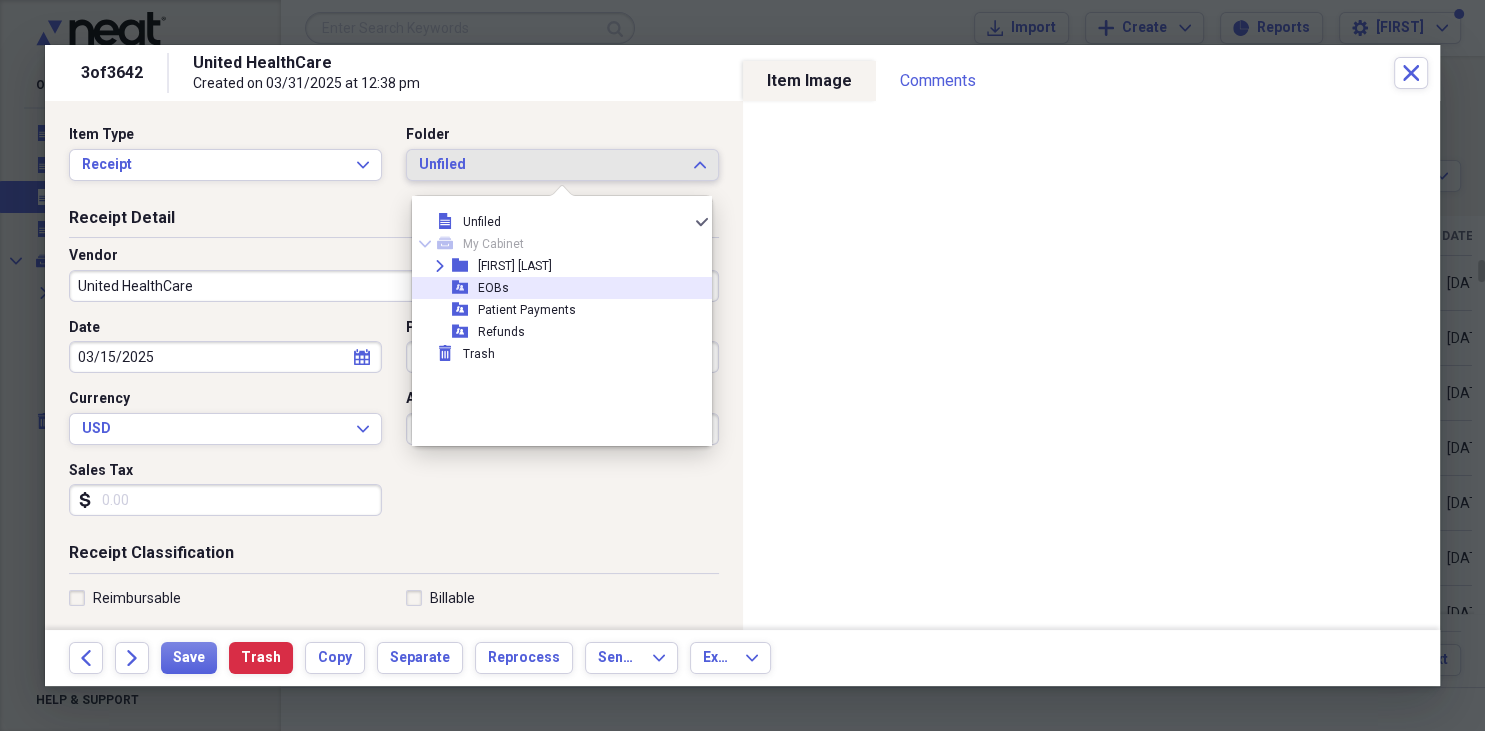 click on "EOBs" at bounding box center (493, 288) 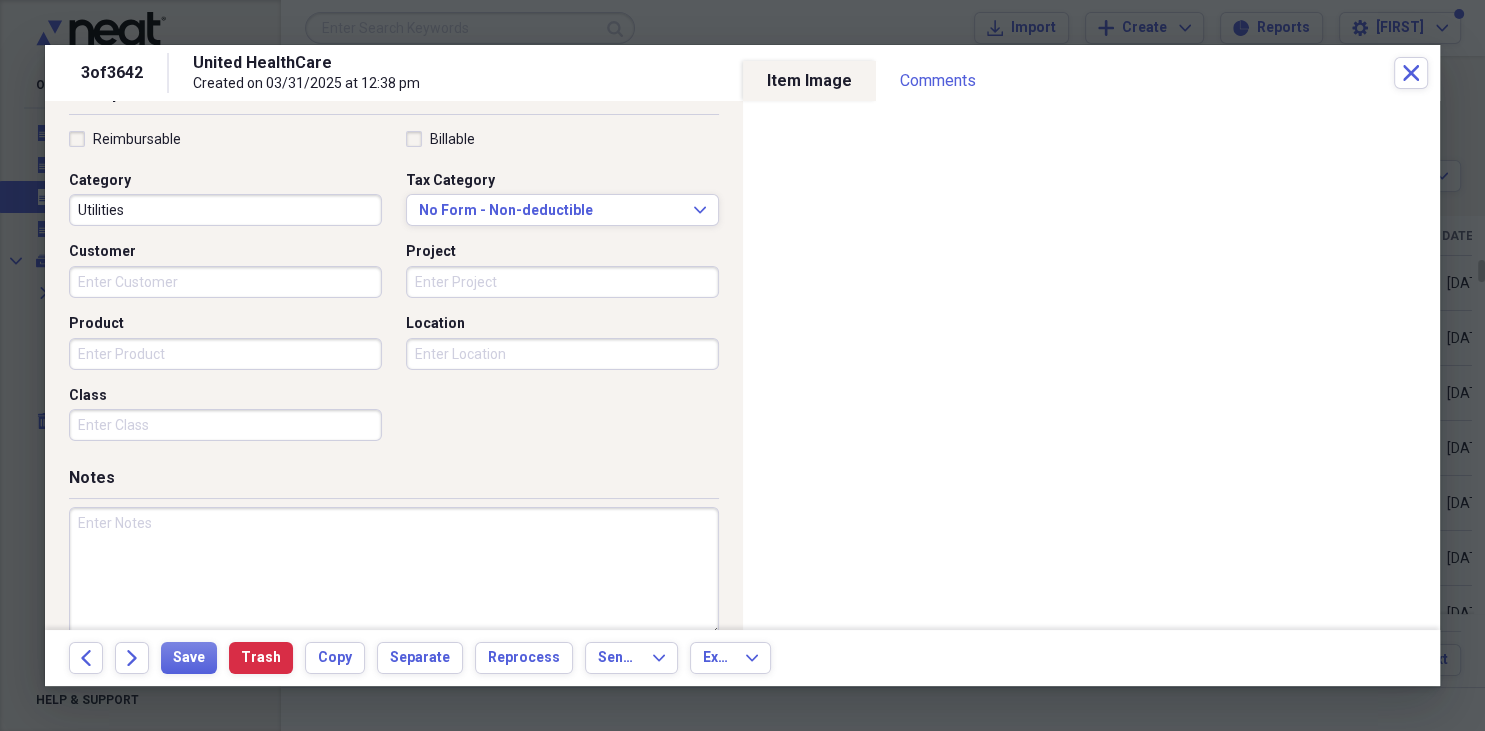 scroll, scrollTop: 461, scrollLeft: 0, axis: vertical 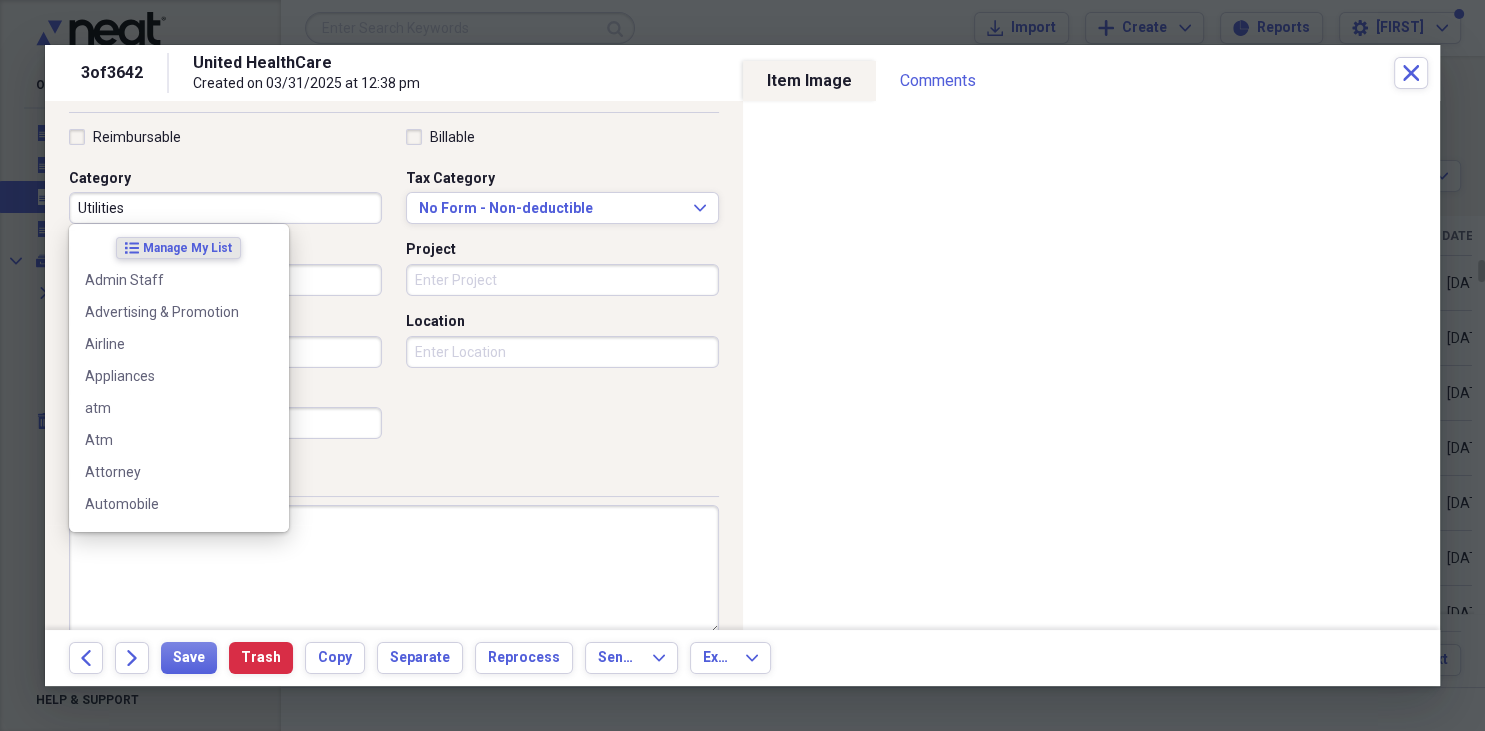 click on "Utilities" at bounding box center (225, 208) 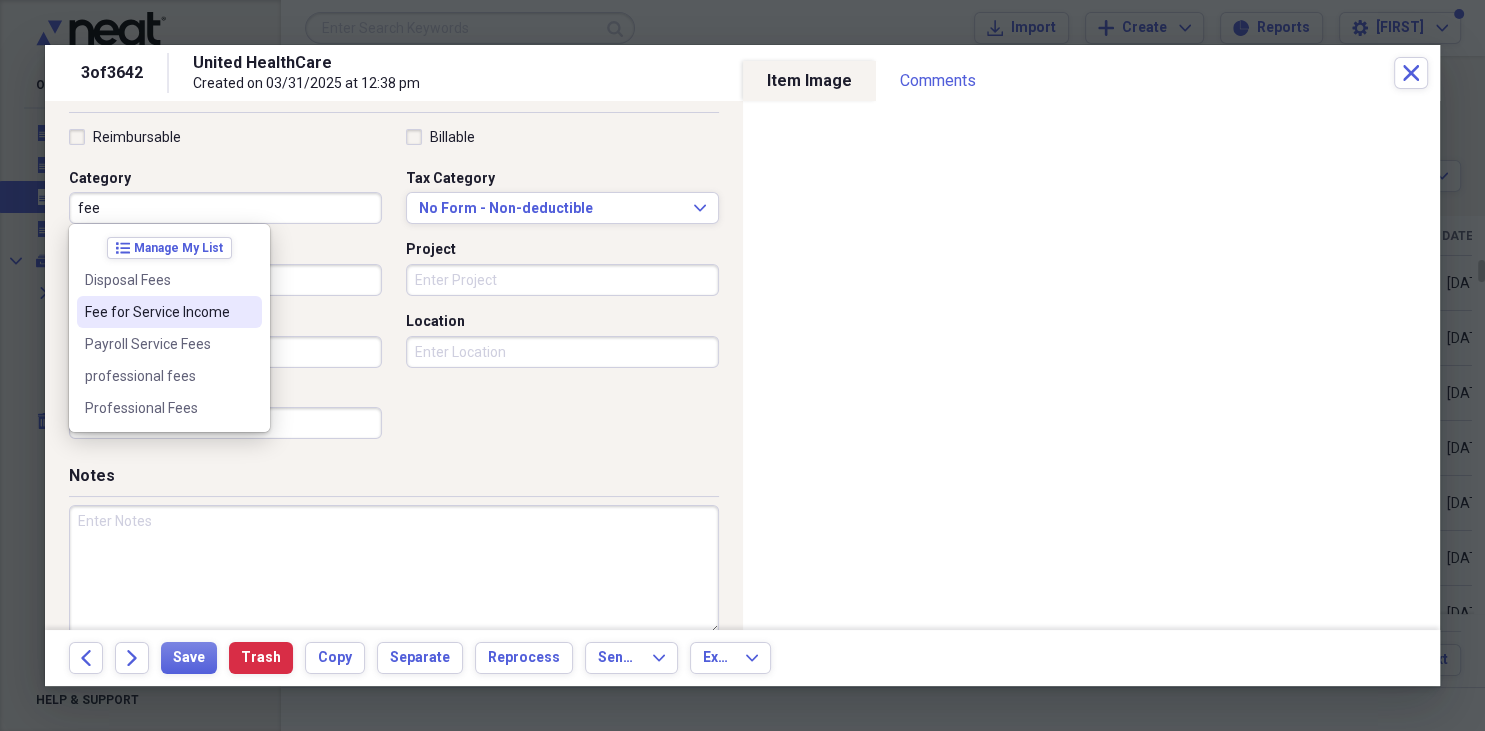 click on "Fee for Service Income" at bounding box center [169, 312] 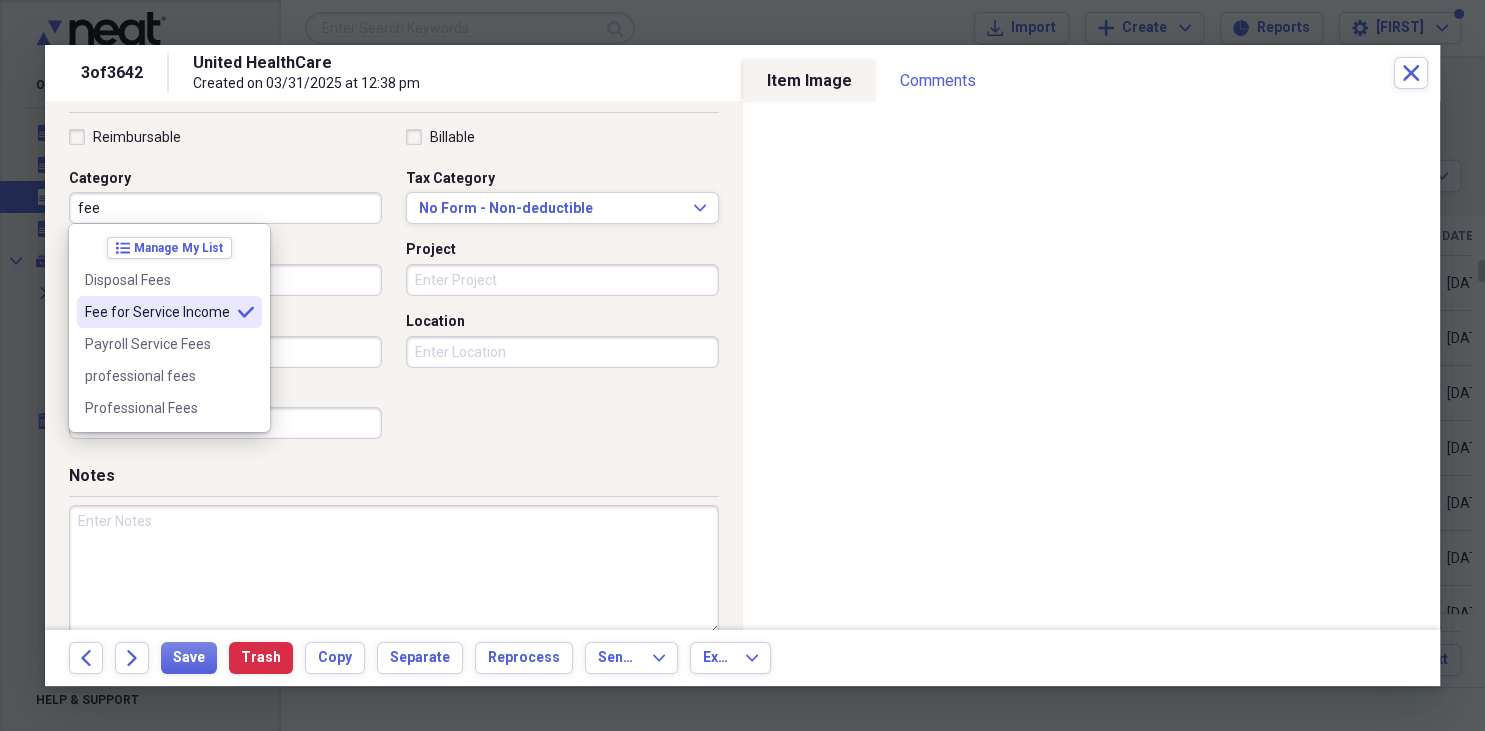 type on "Fee for Service Income" 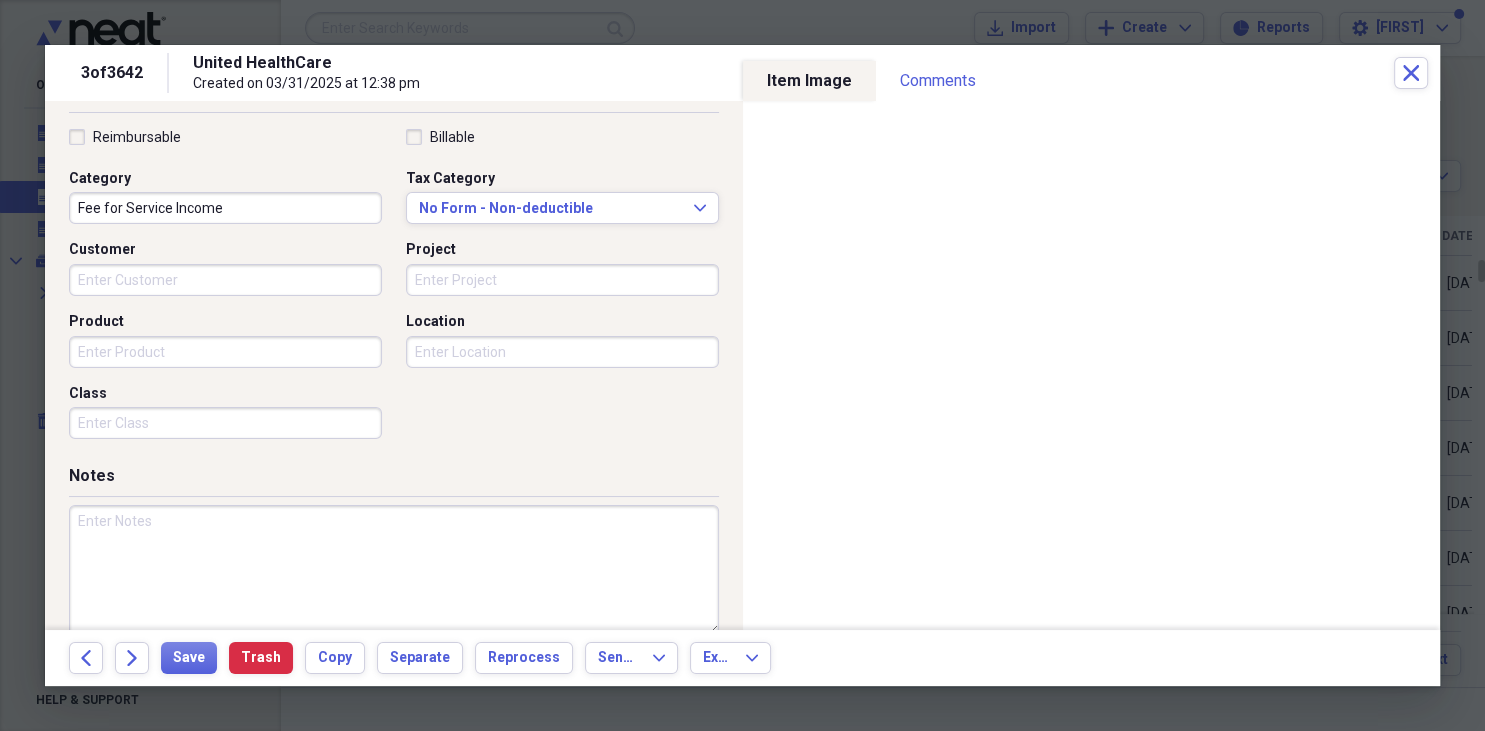 scroll, scrollTop: 490, scrollLeft: 0, axis: vertical 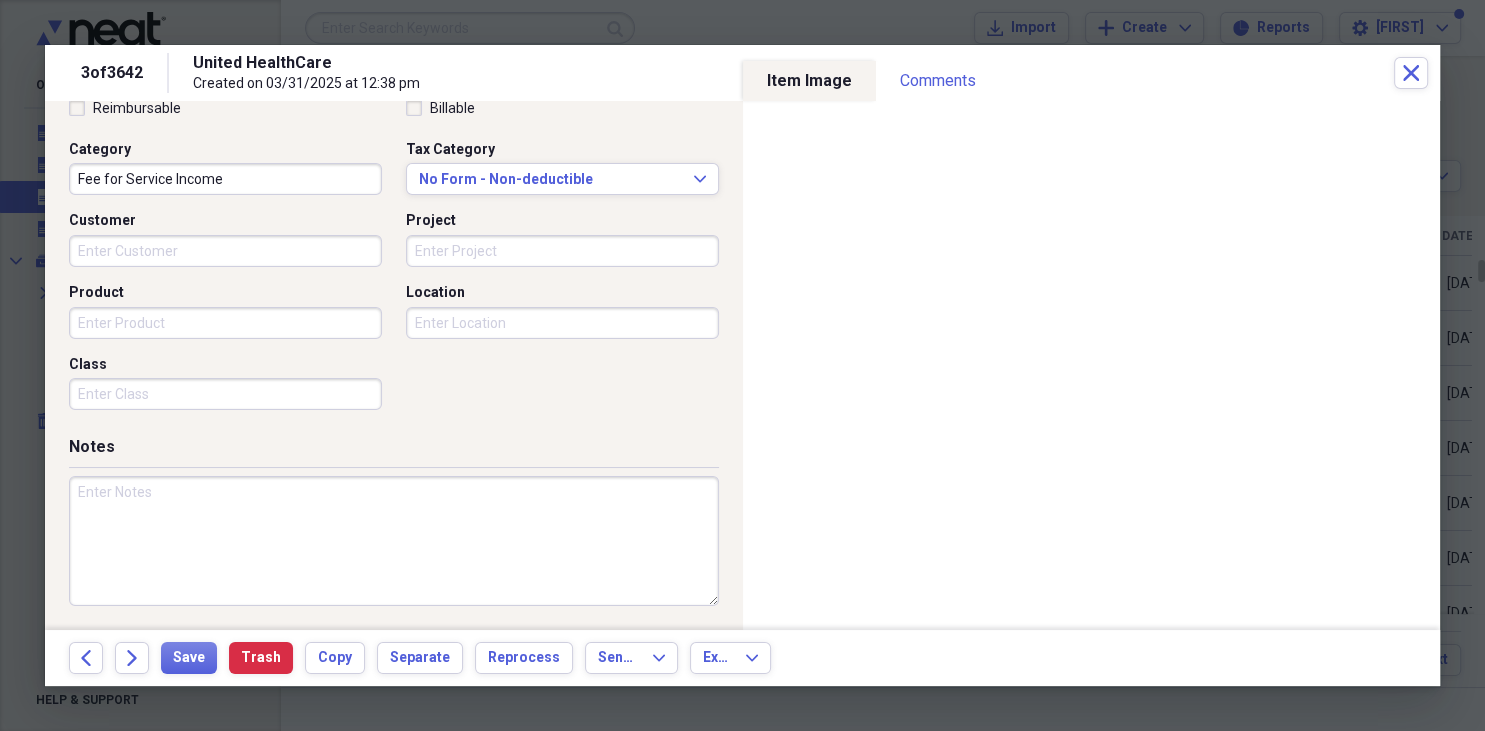 click at bounding box center (394, 541) 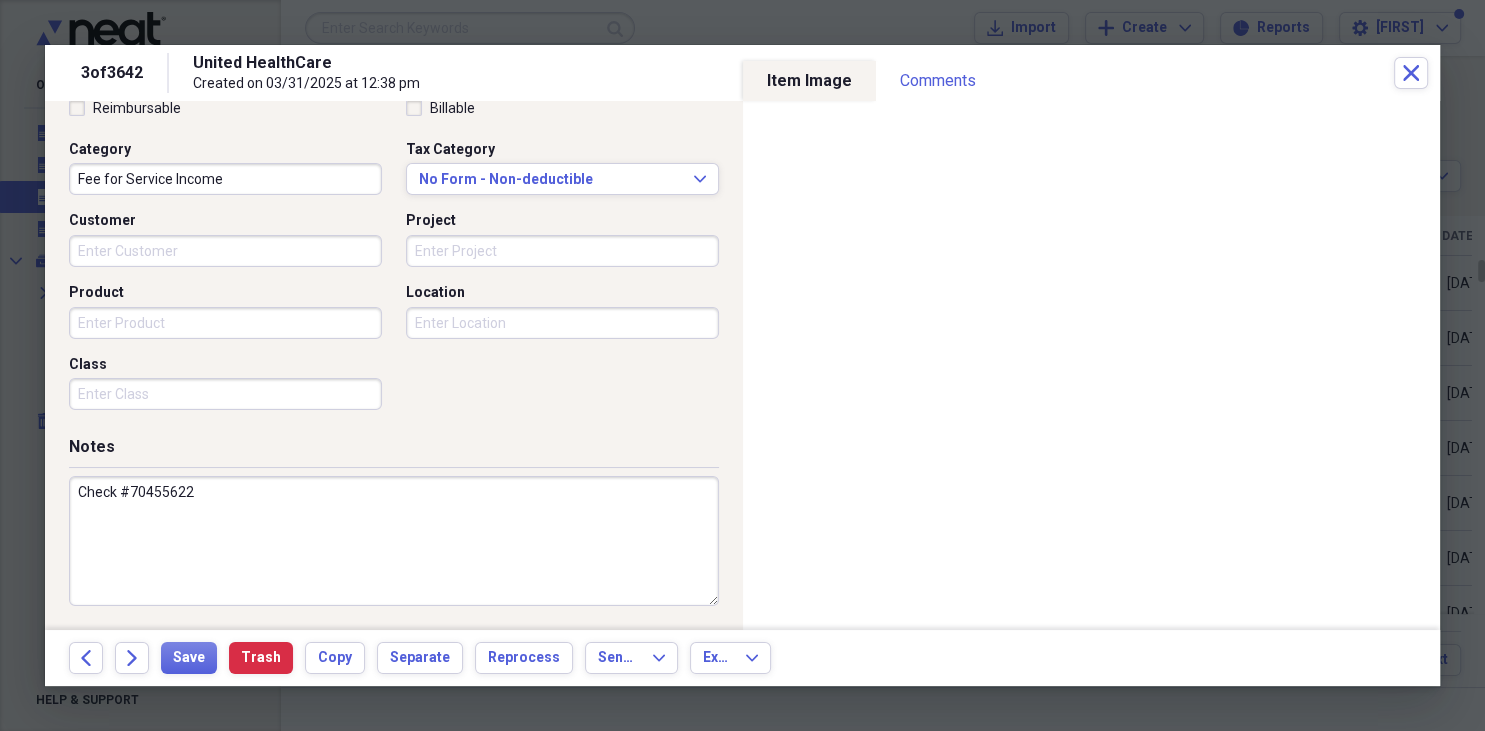 click on "Check #70455622" at bounding box center [394, 541] 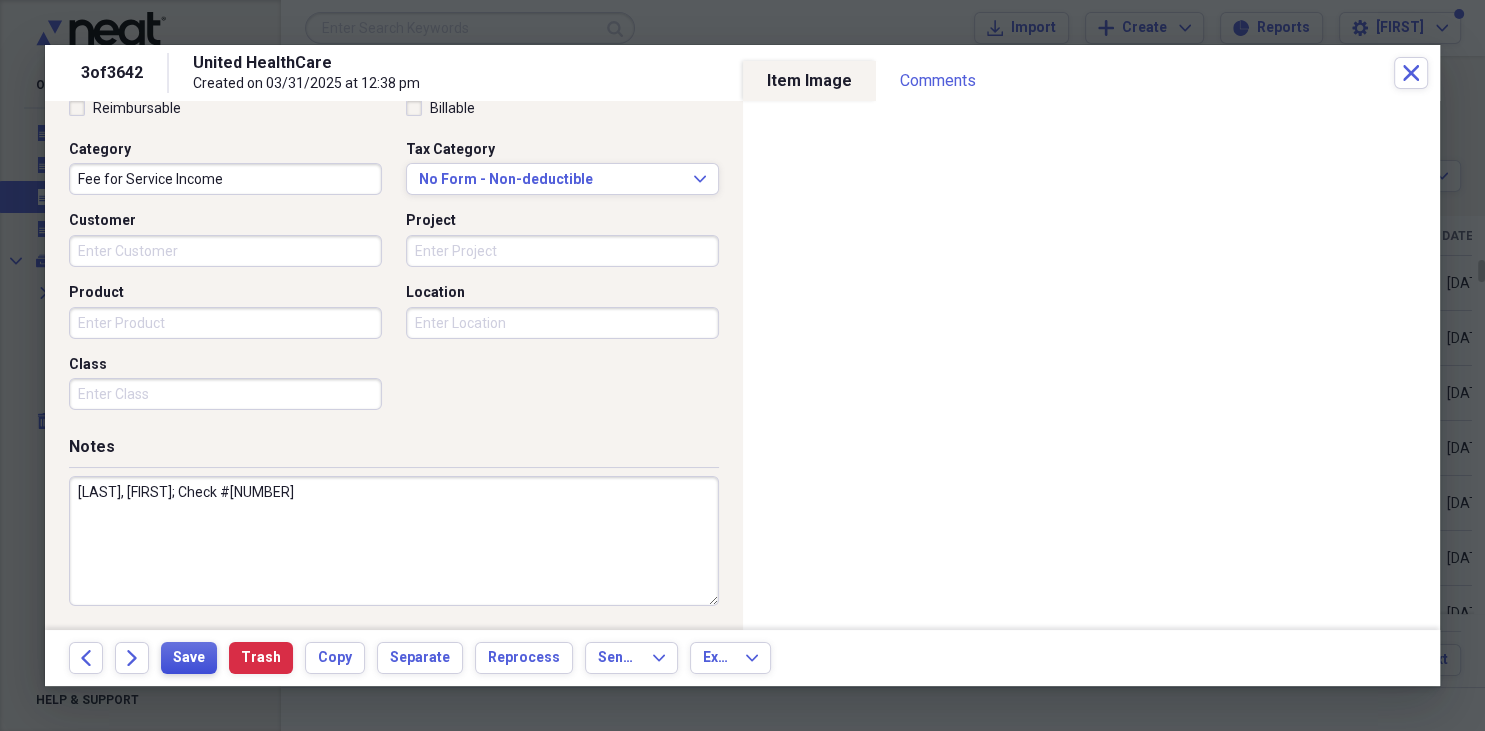 type on "Baranyk, Larry; Check #70455622" 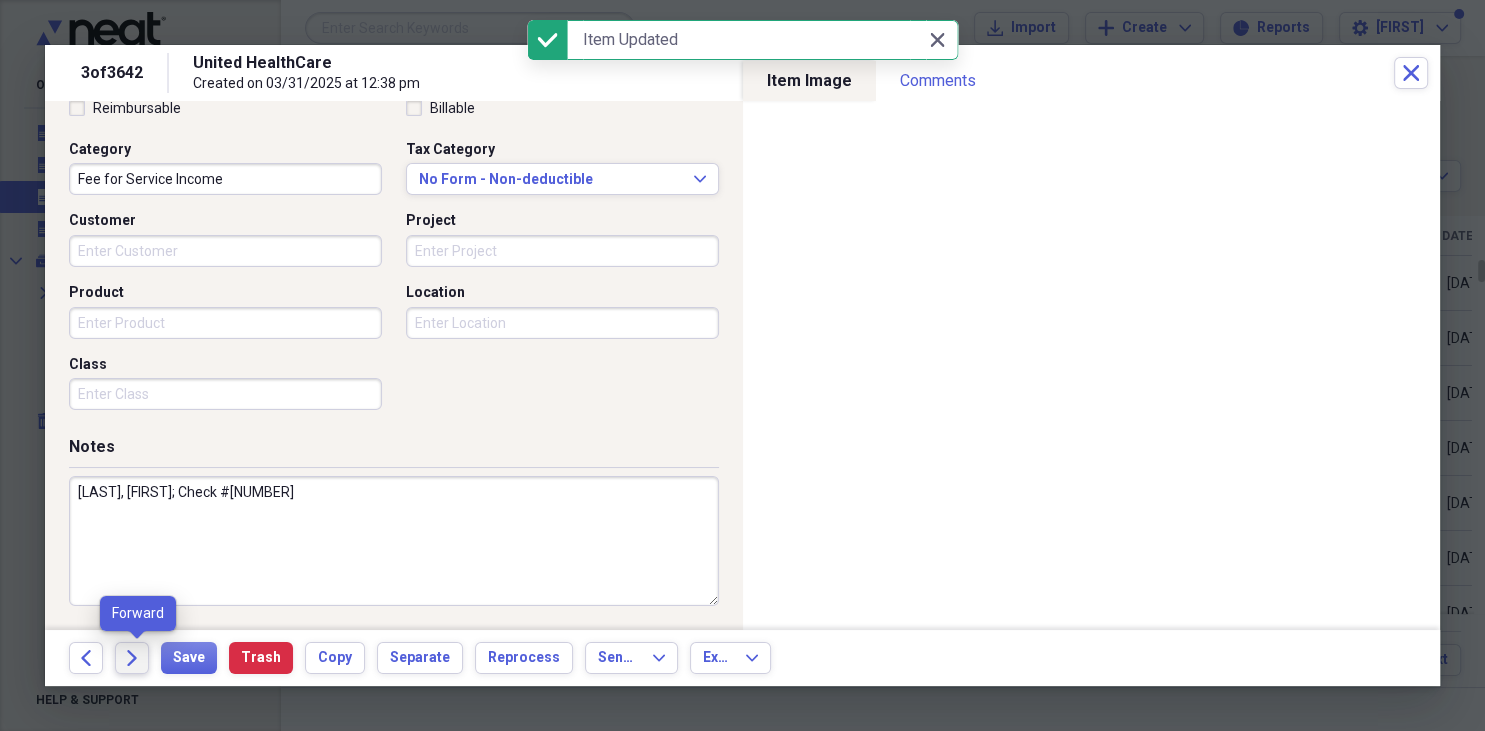 click on "Forward" 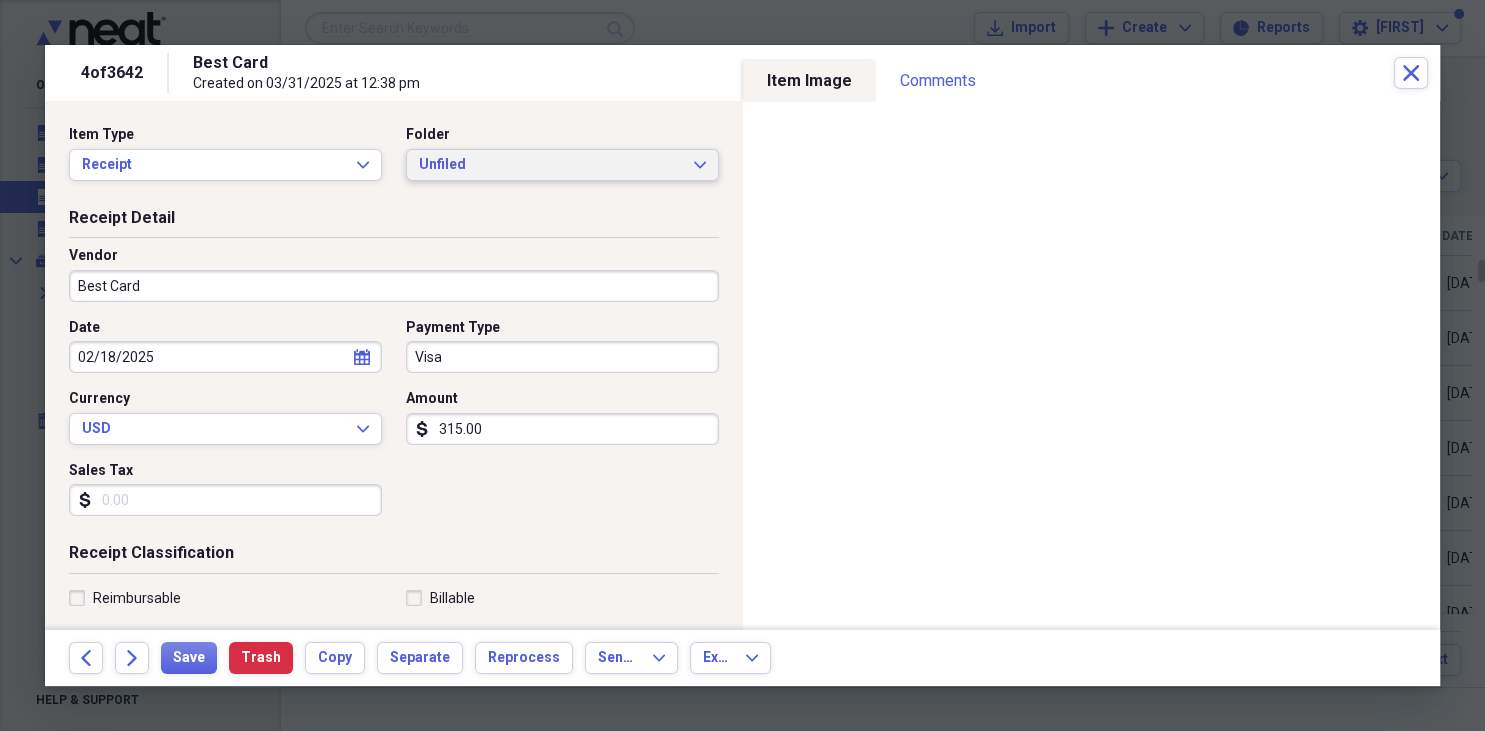 click on "Expand" 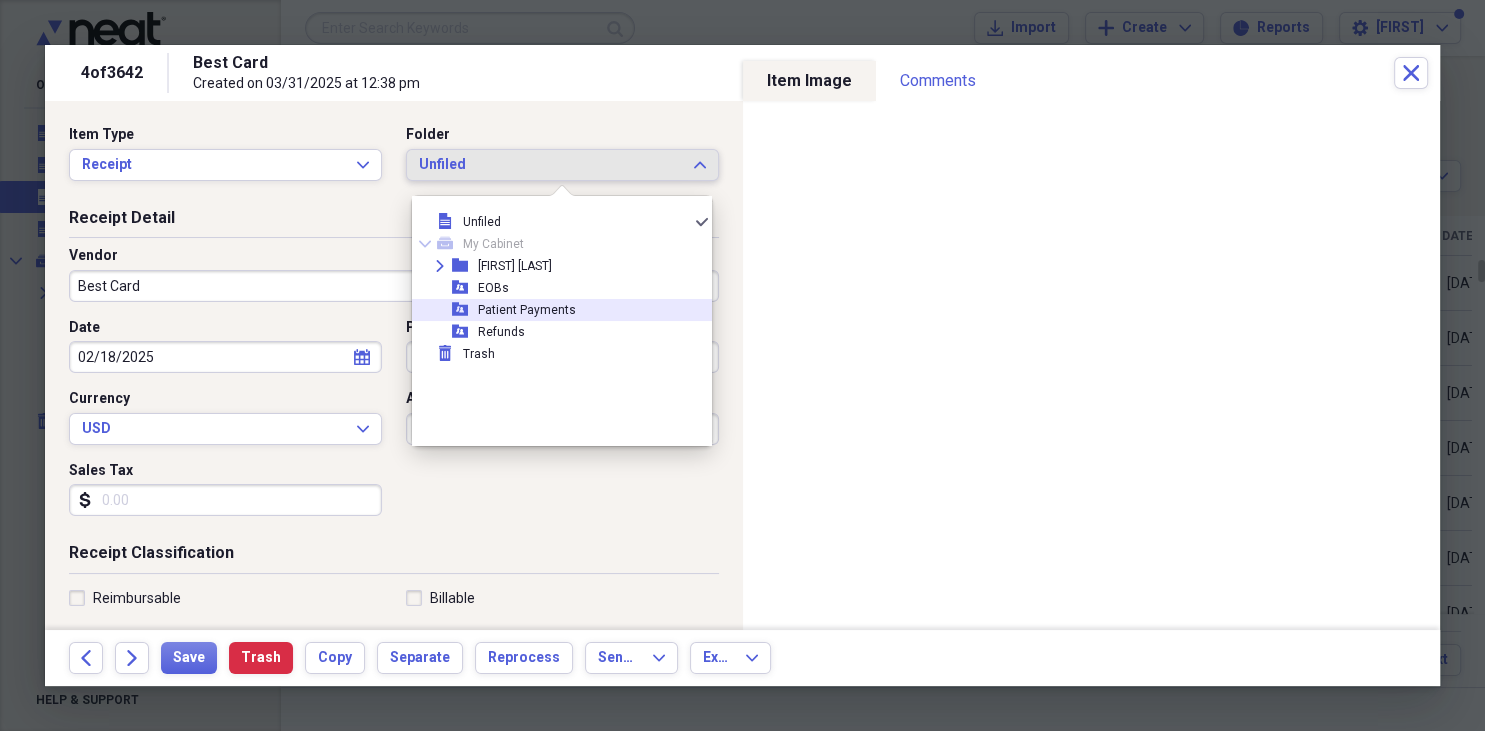 click on "[PAYMENTS]" at bounding box center (527, 310) 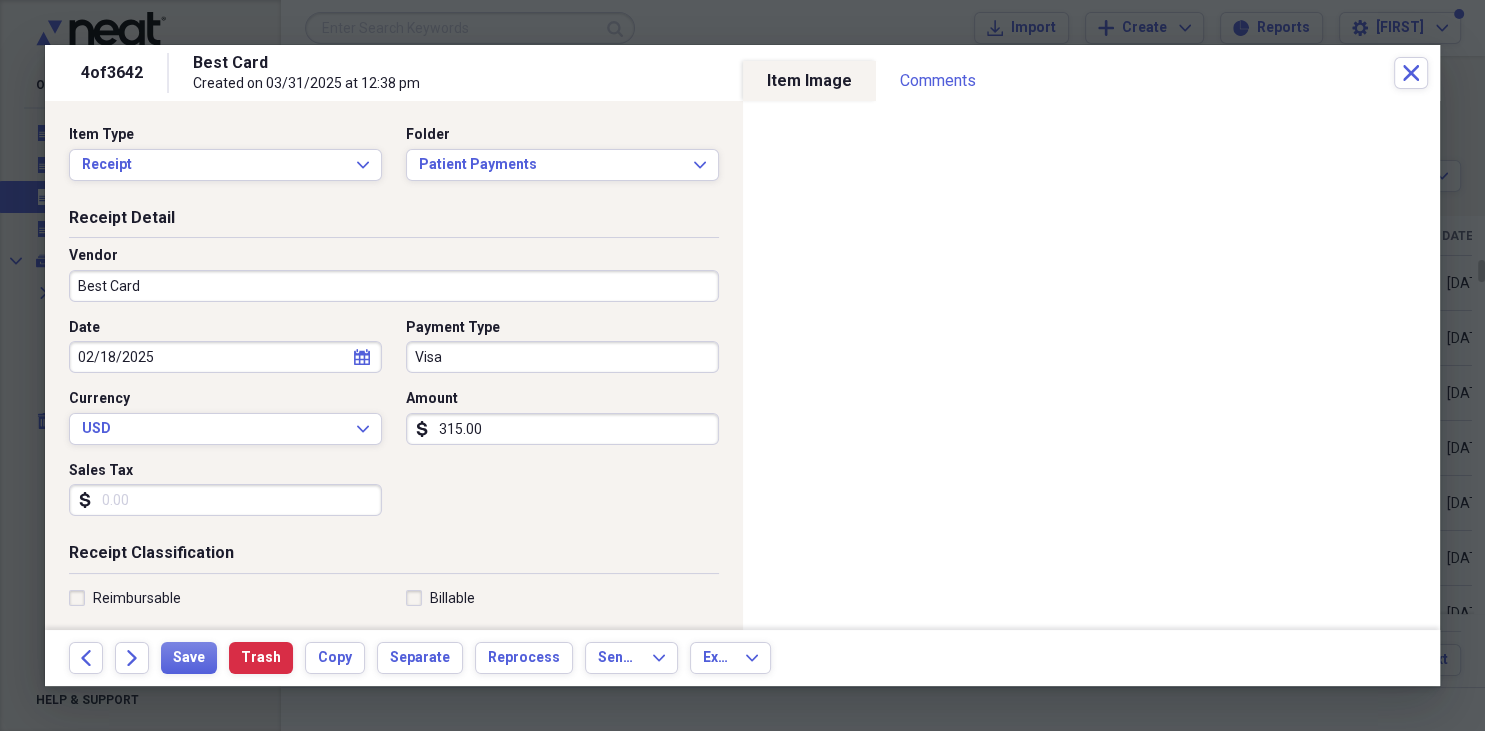 click on "[CARD]" at bounding box center (394, 286) 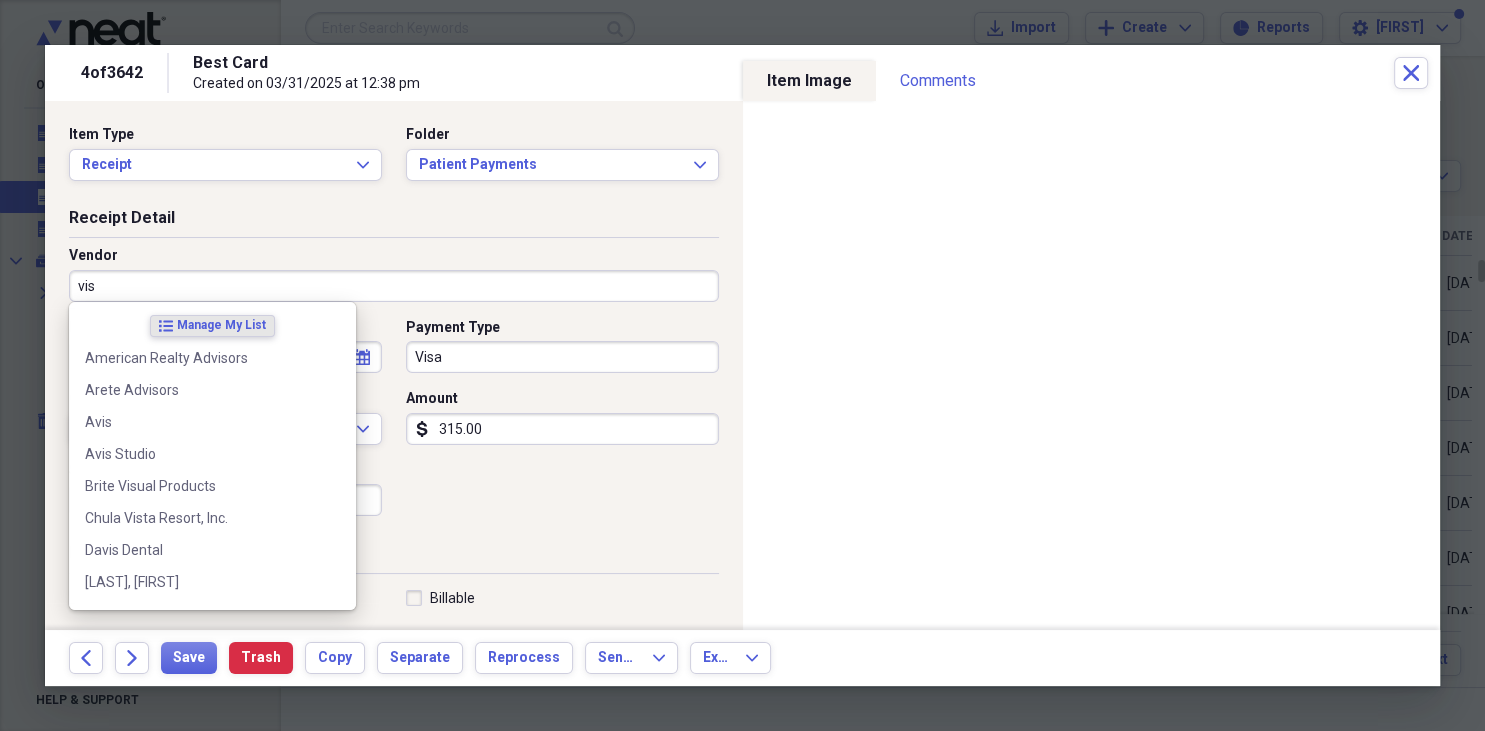 type on "visa" 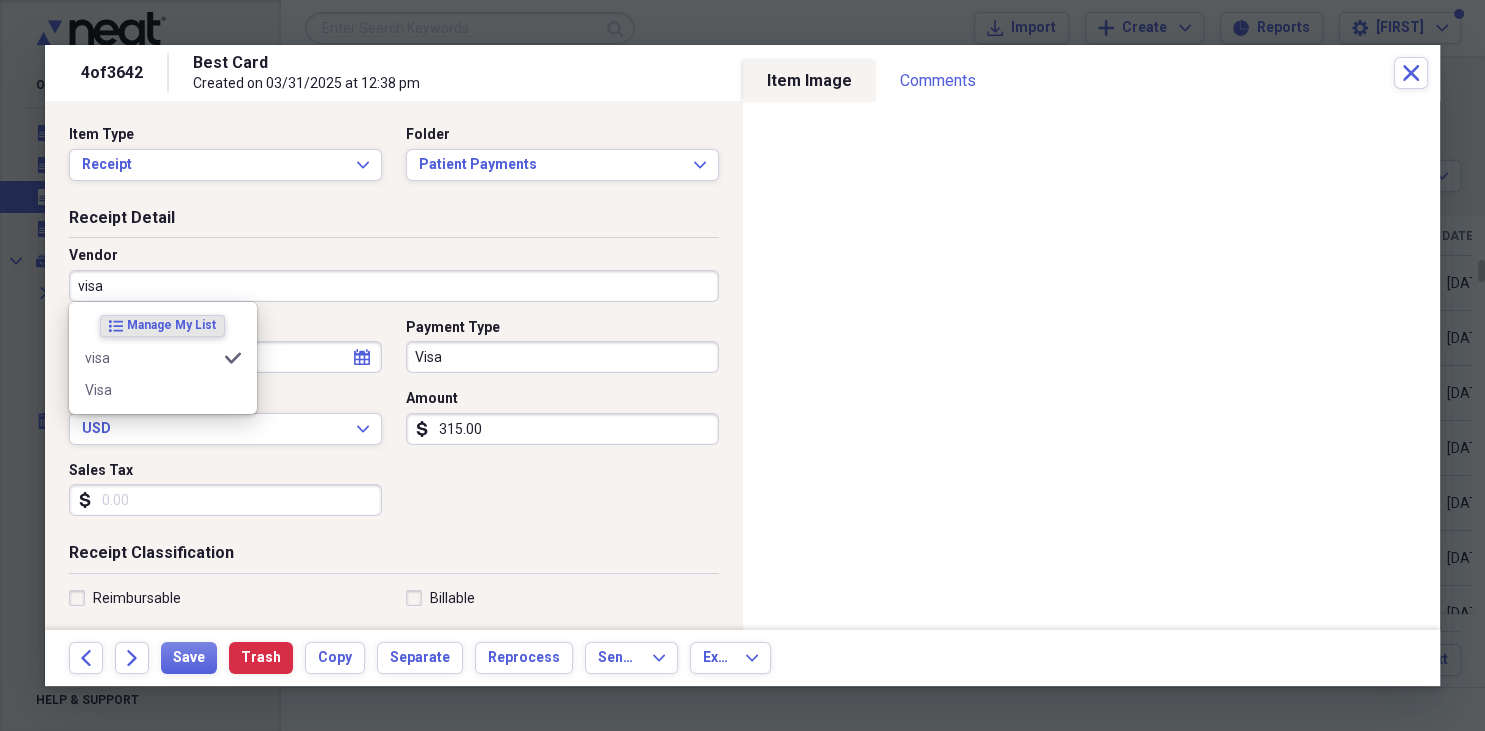 type on "Fee for Service Income" 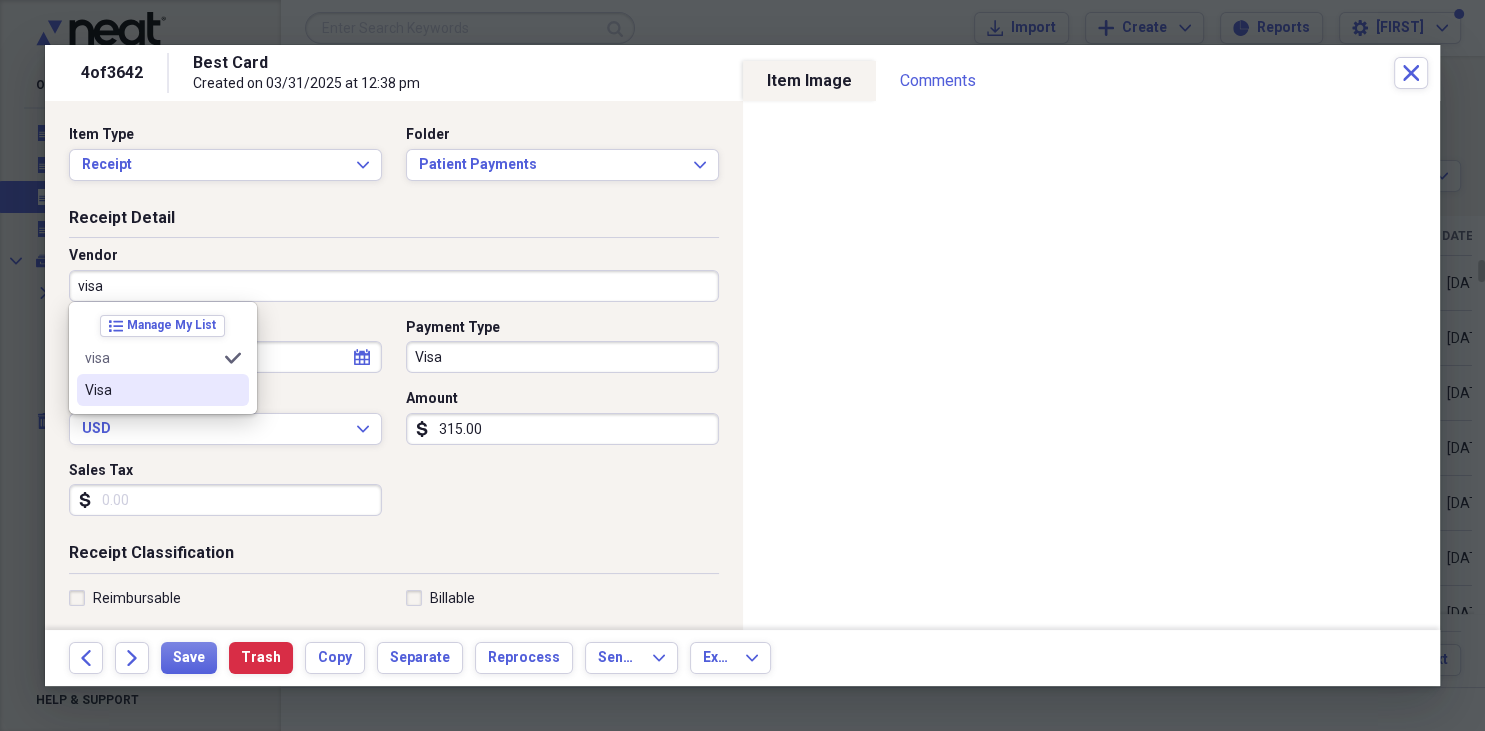 click on "Visa" at bounding box center [163, 390] 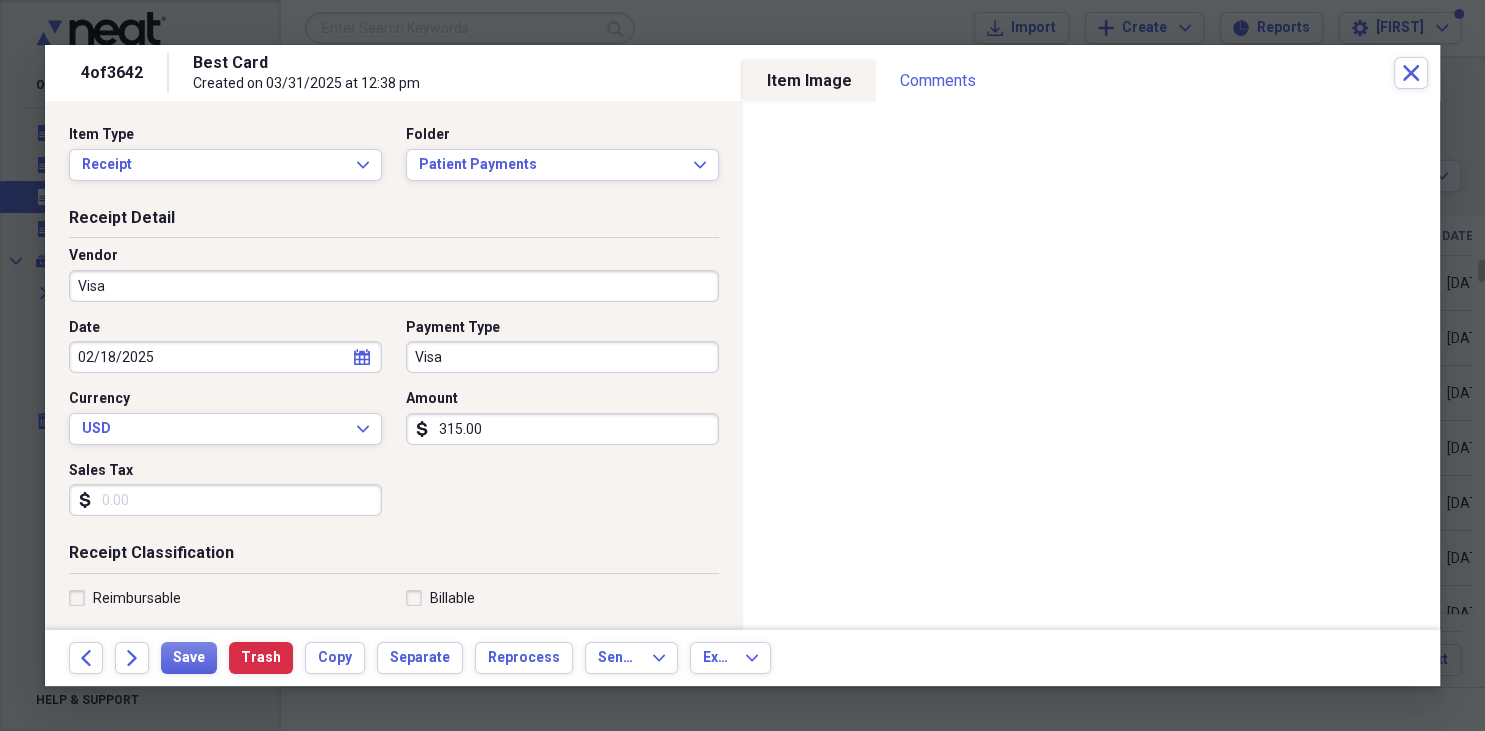 click on "Visa" at bounding box center [562, 357] 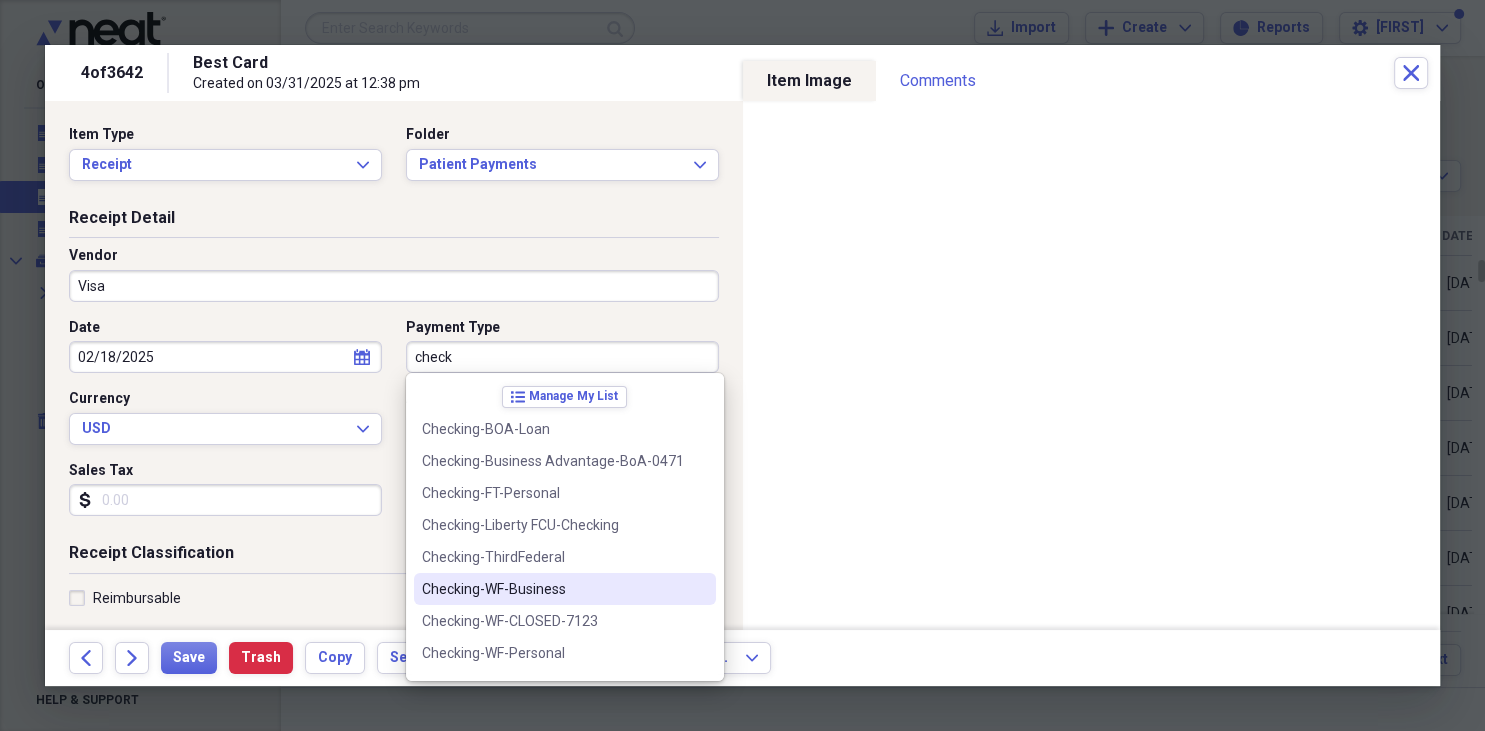 click on "Checking-WF-Business" at bounding box center [553, 589] 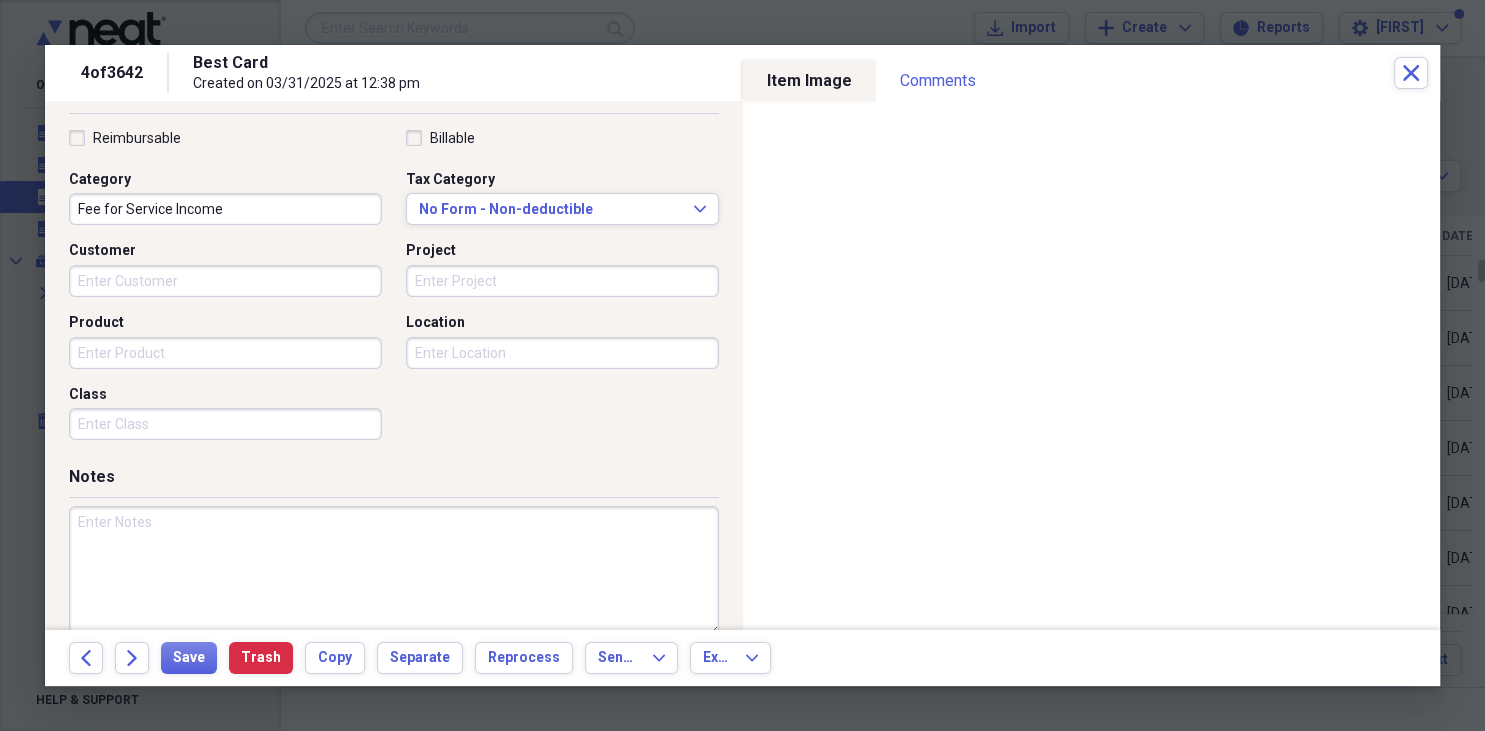 scroll, scrollTop: 490, scrollLeft: 0, axis: vertical 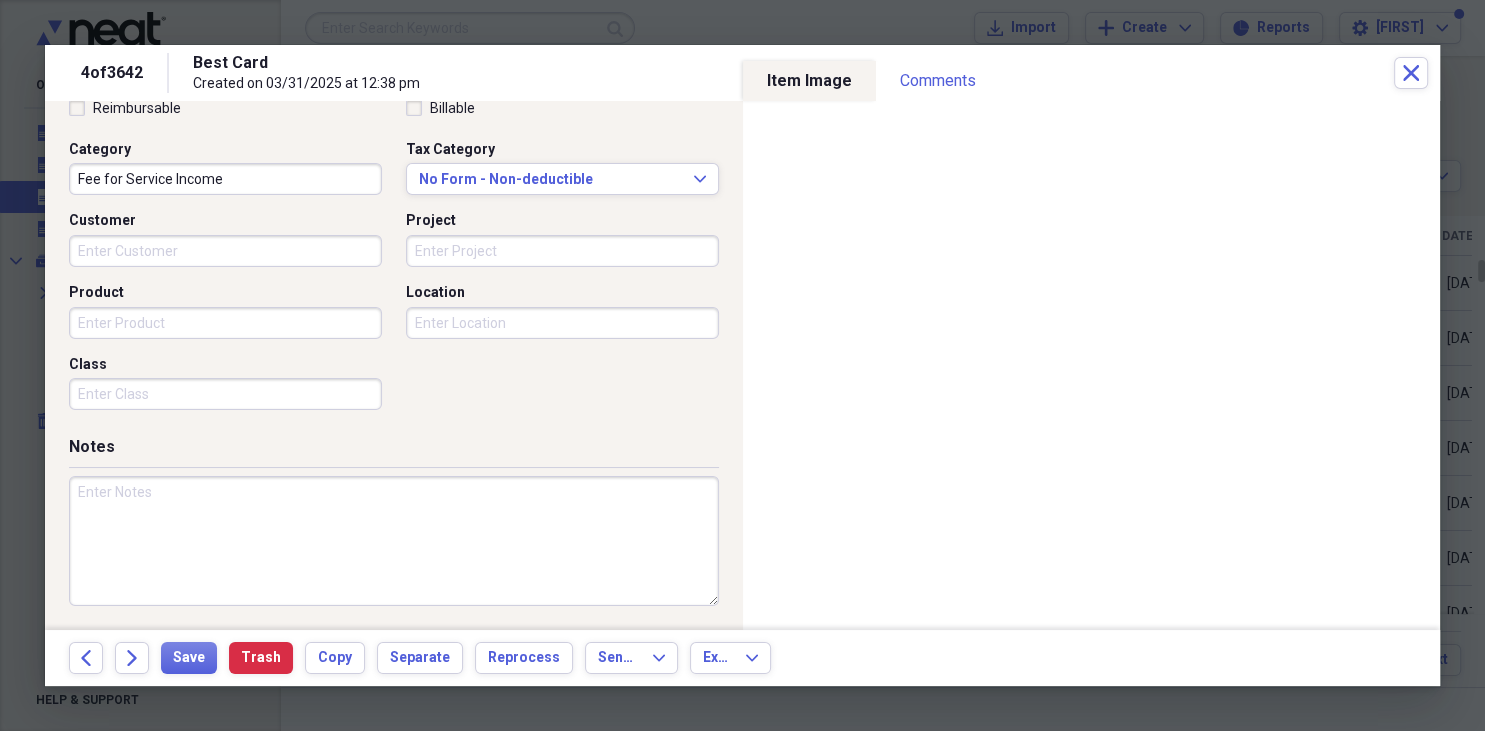 click at bounding box center [394, 541] 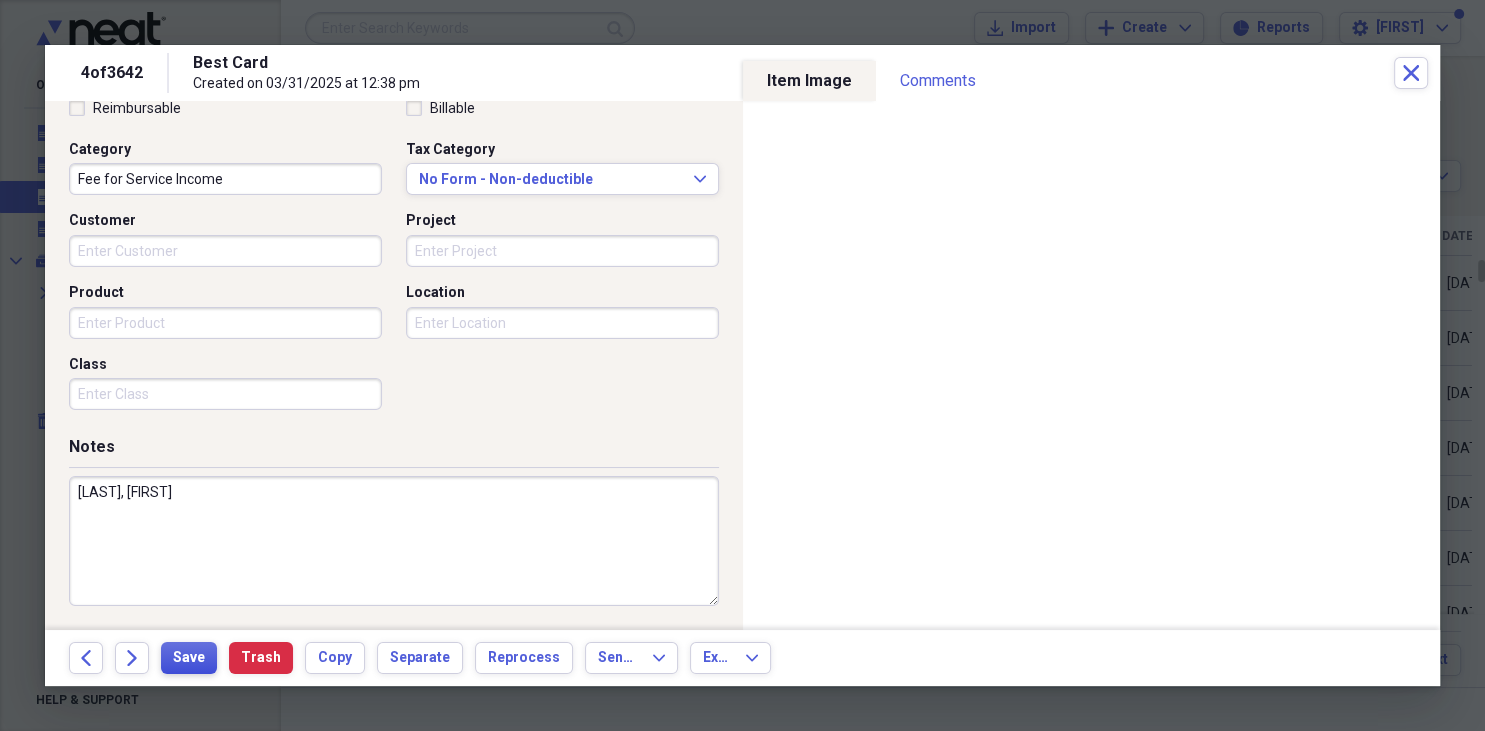 type on "Larsen, Mark" 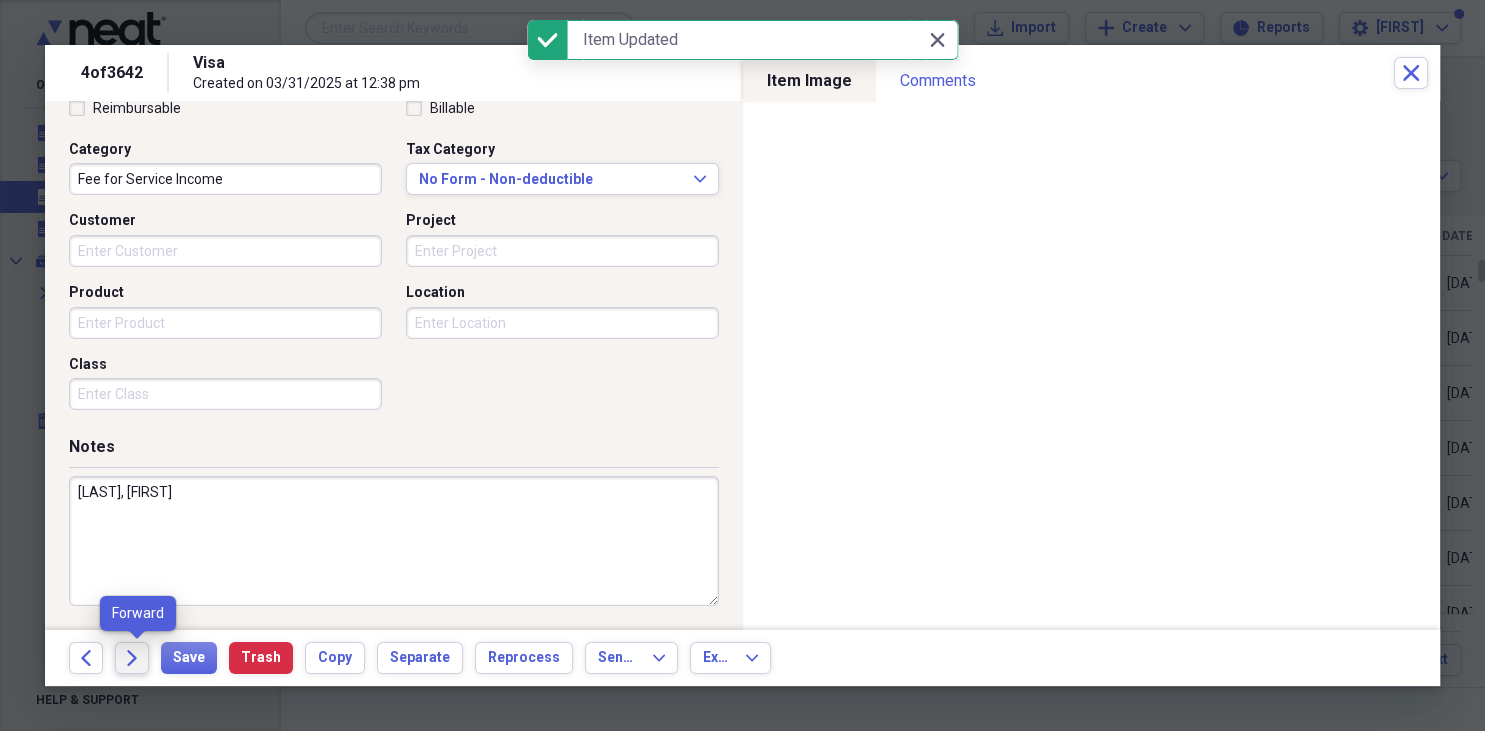click on "Forward" 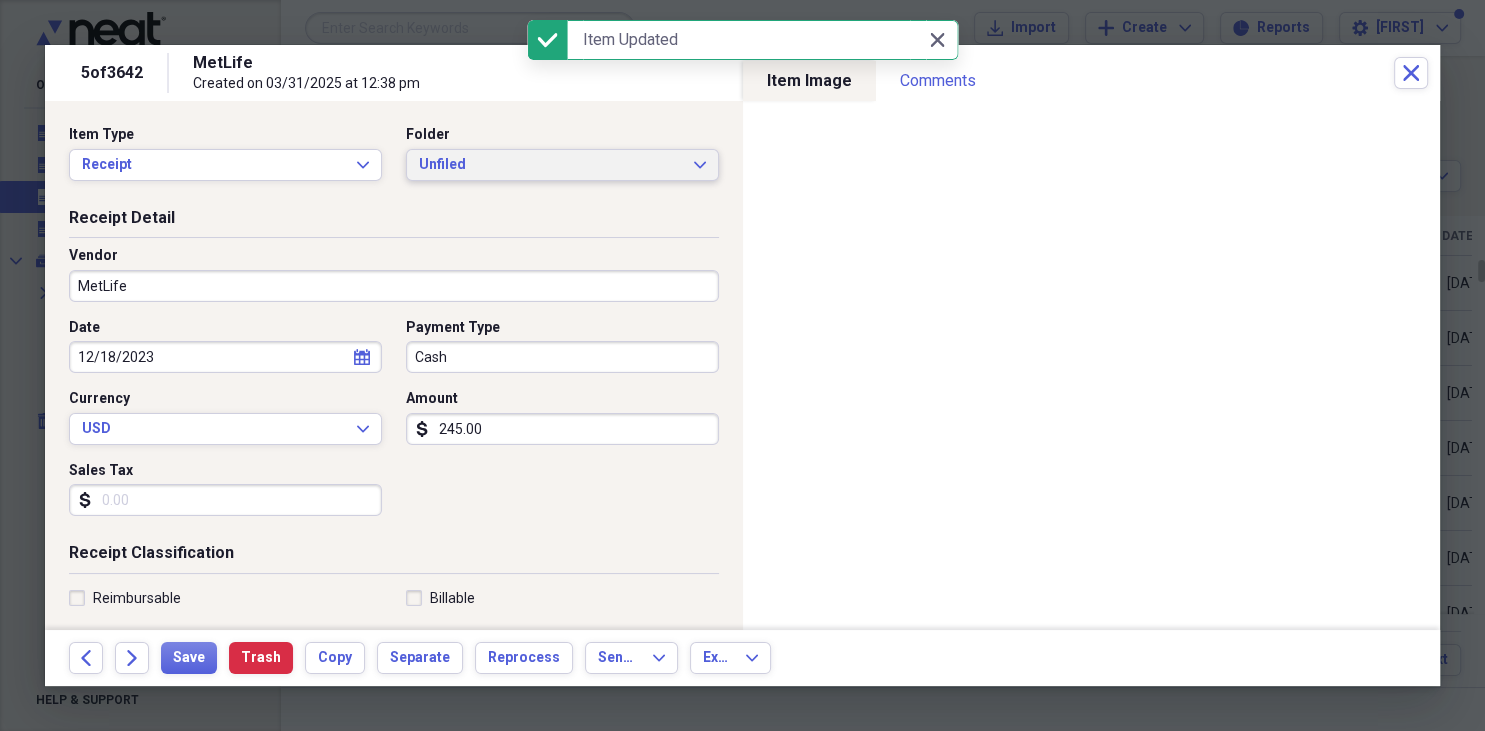 click on "Unfiled Expand" at bounding box center [562, 165] 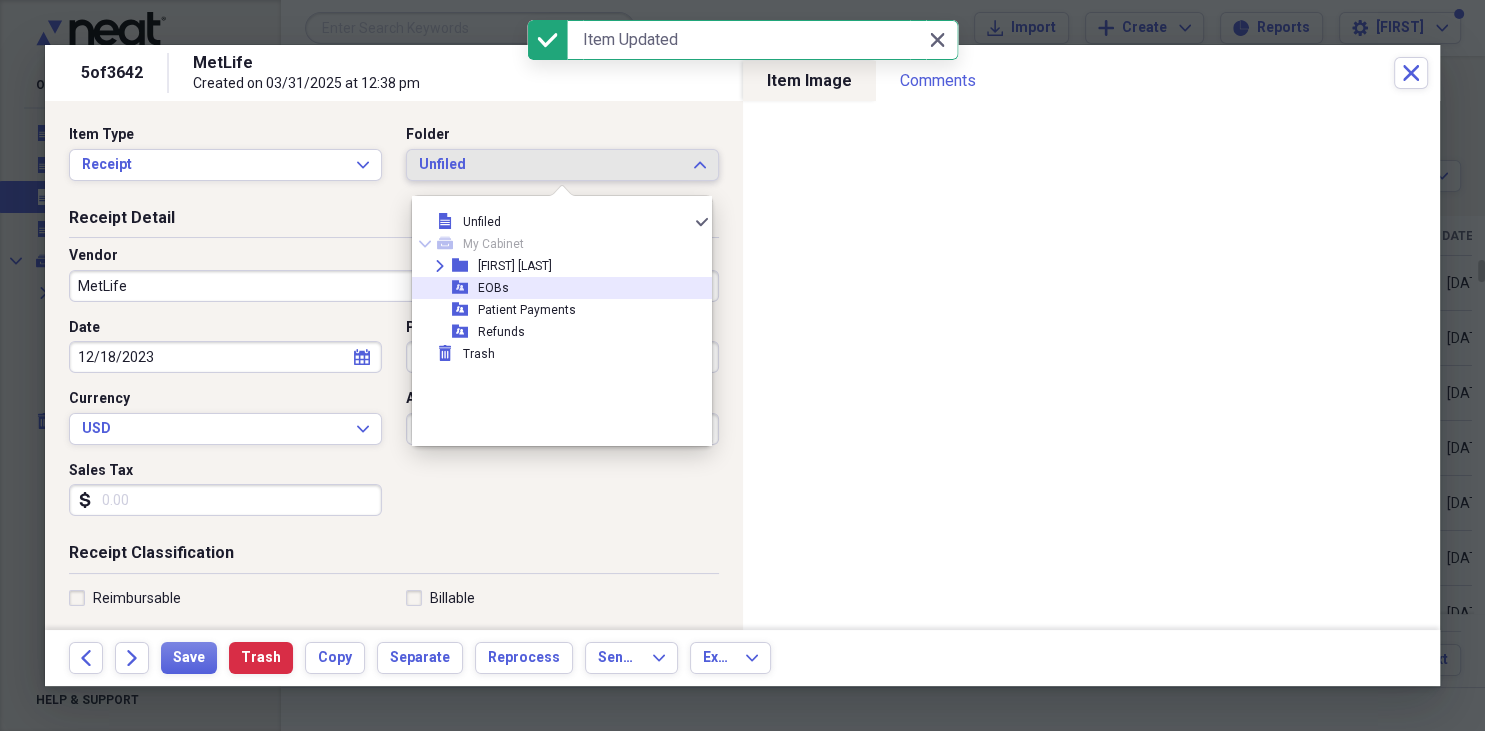 click on "EOBs" at bounding box center [493, 288] 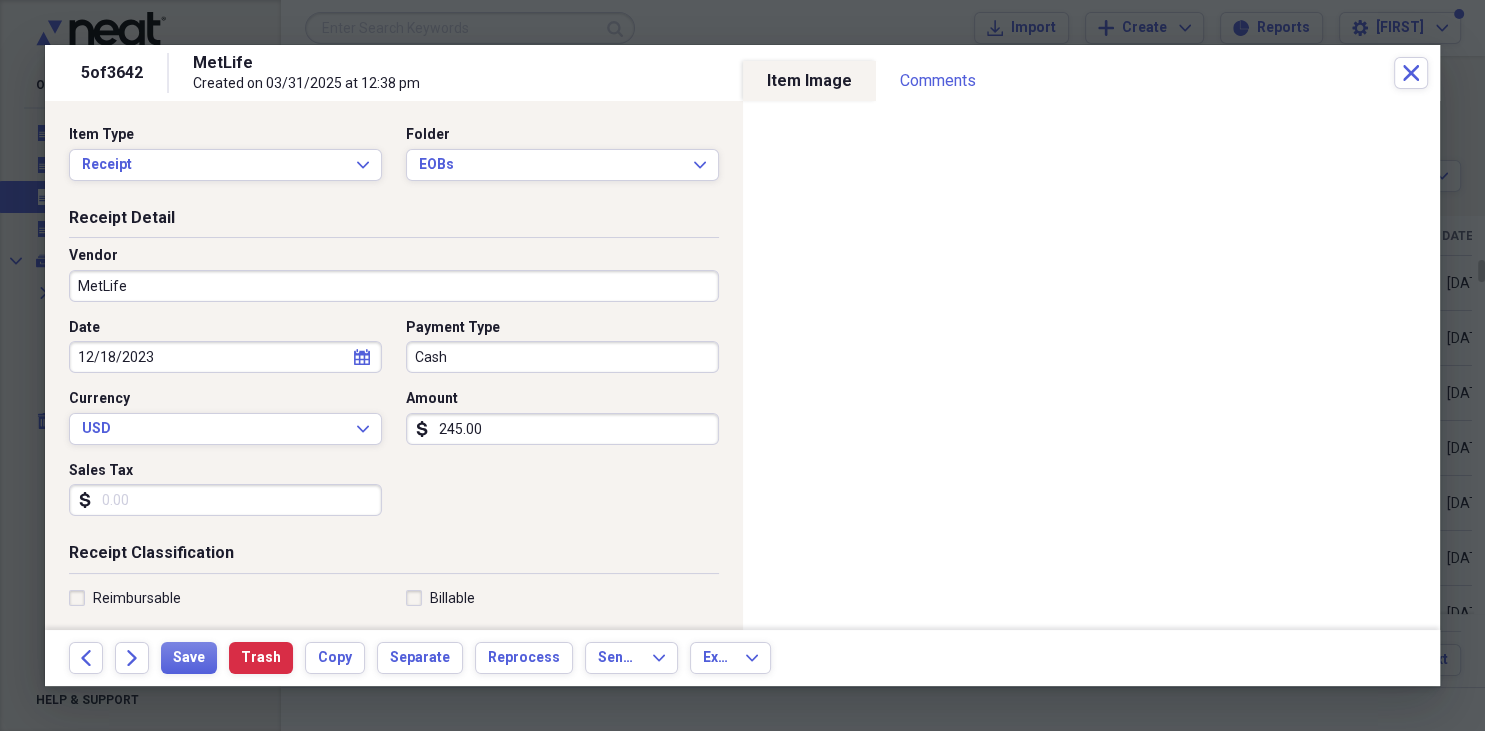 click on "Cash" at bounding box center (562, 357) 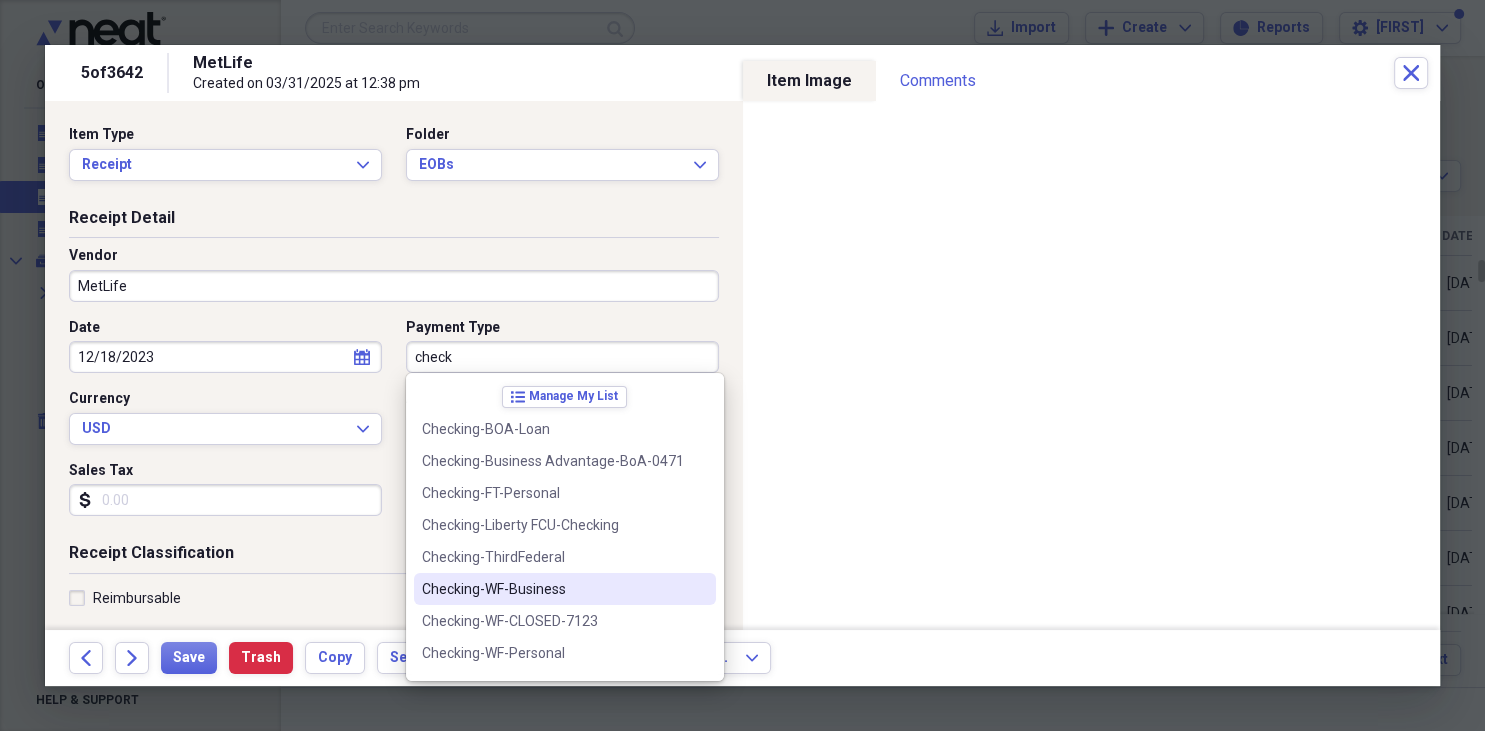 click on "Checking-WF-Business" at bounding box center [553, 589] 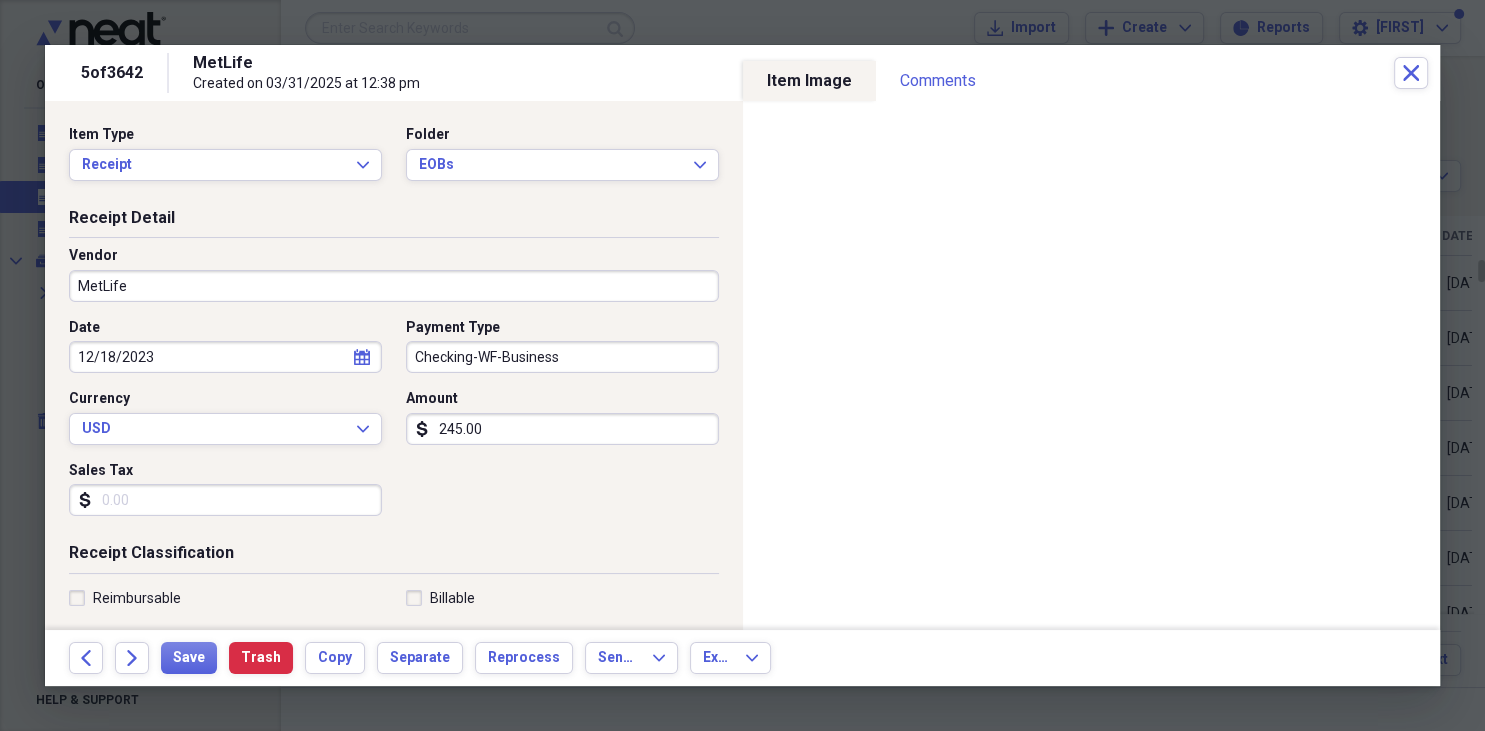 click on "245.00" at bounding box center [562, 429] 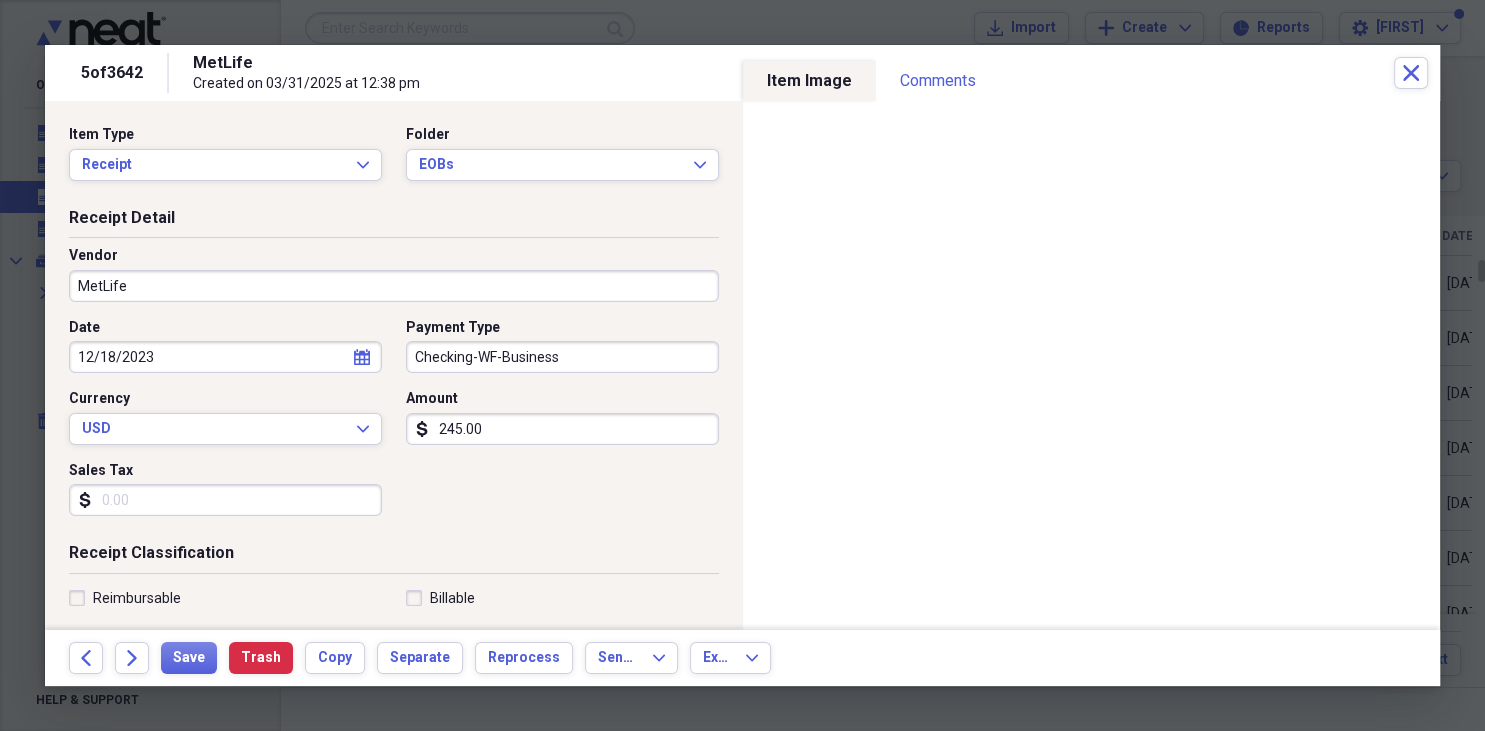 type on "0.00" 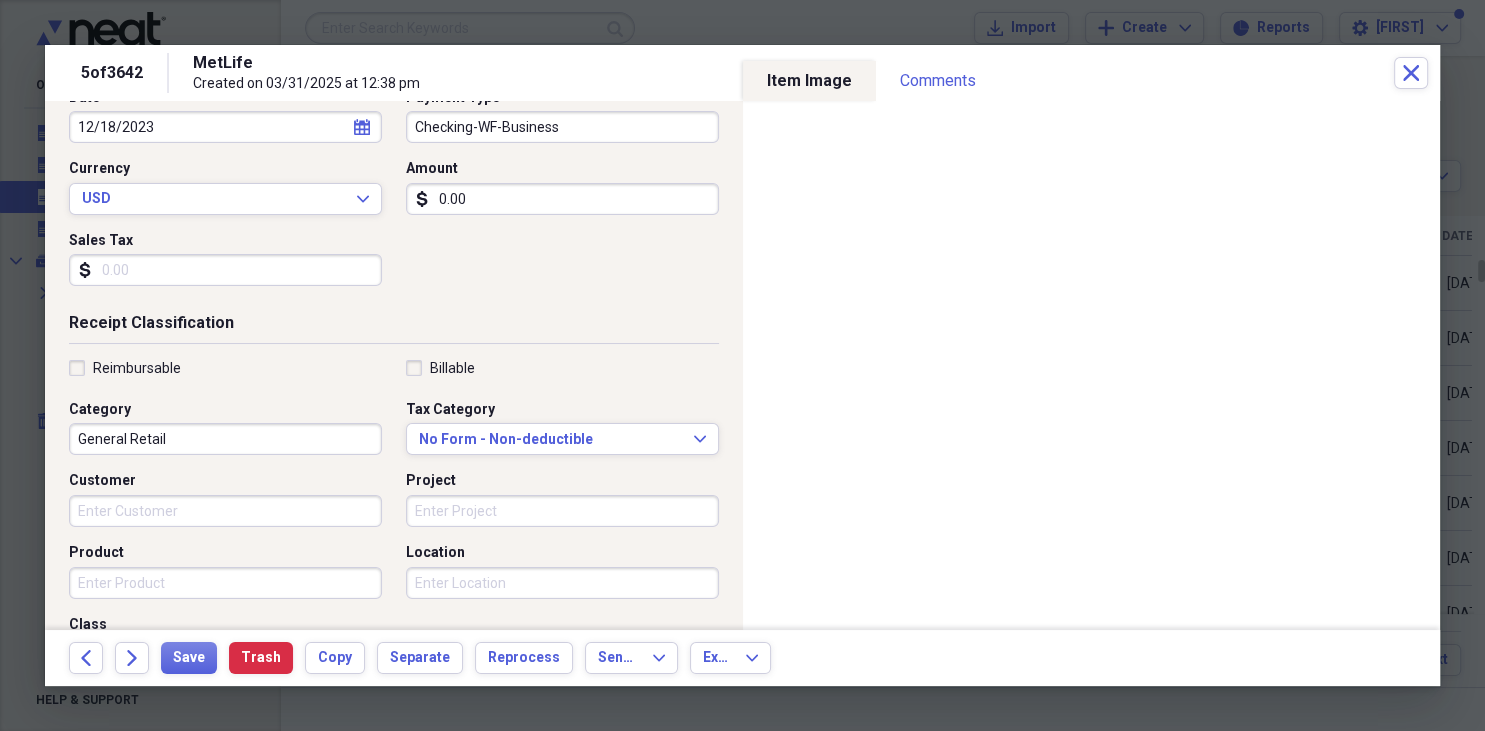 scroll, scrollTop: 230, scrollLeft: 0, axis: vertical 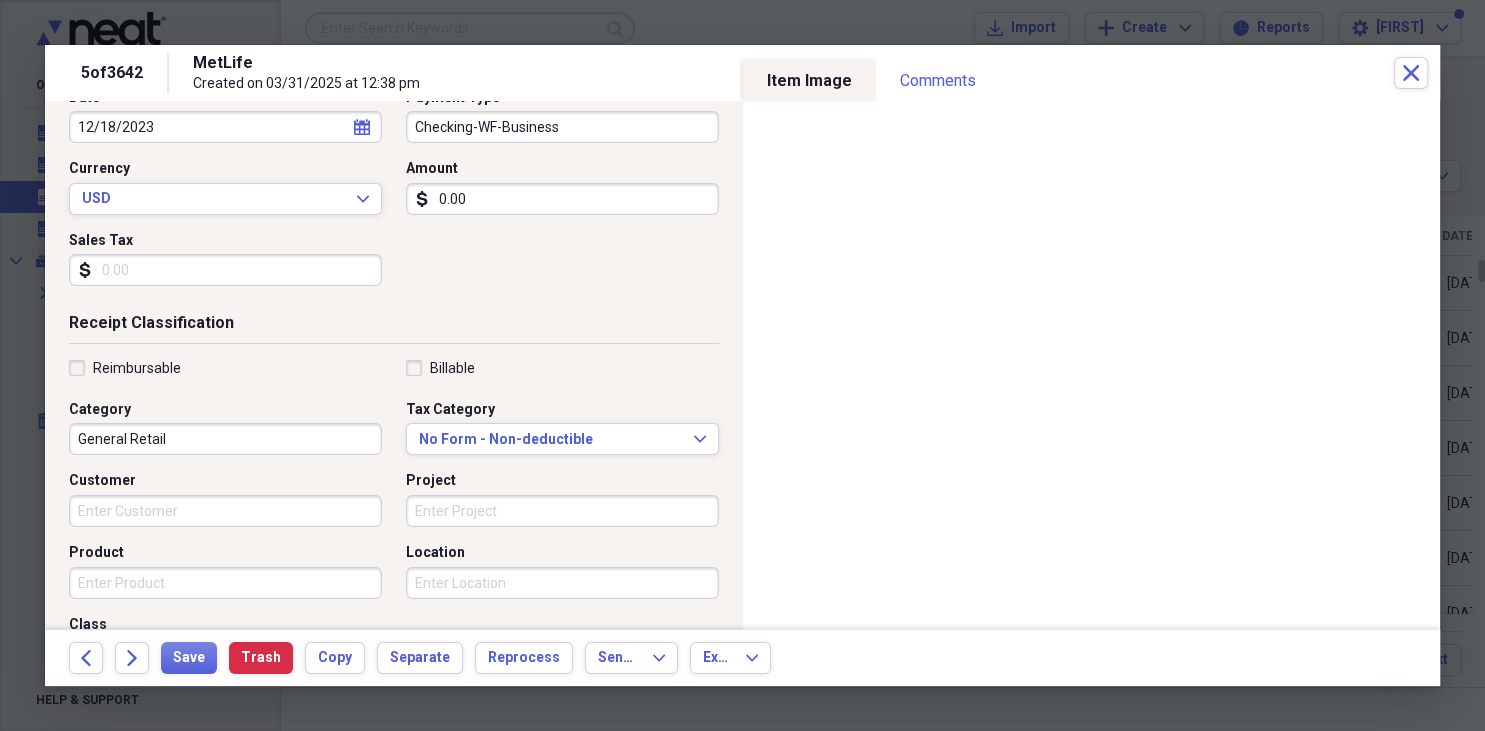 click on "General Retail" at bounding box center (225, 439) 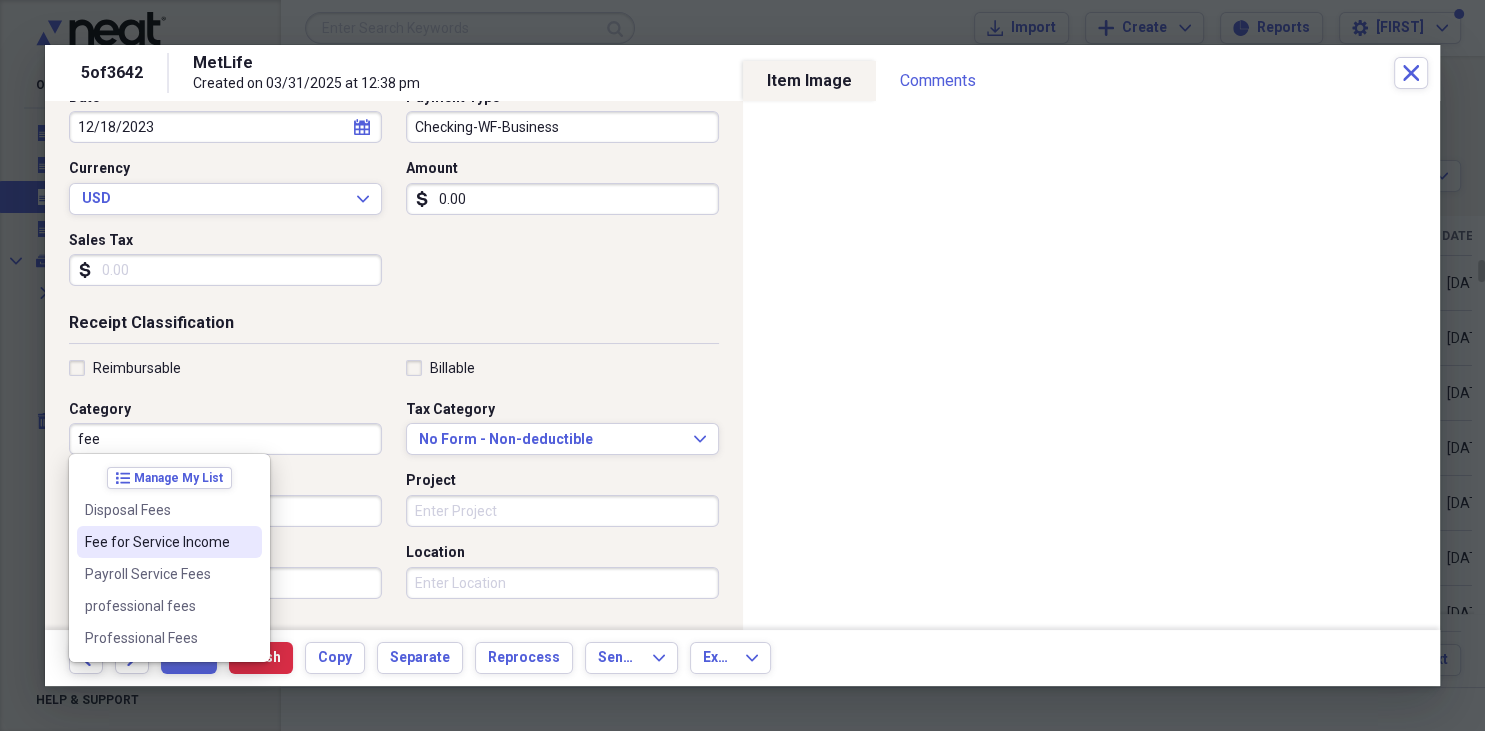 click on "Fee for Service Income" at bounding box center [157, 542] 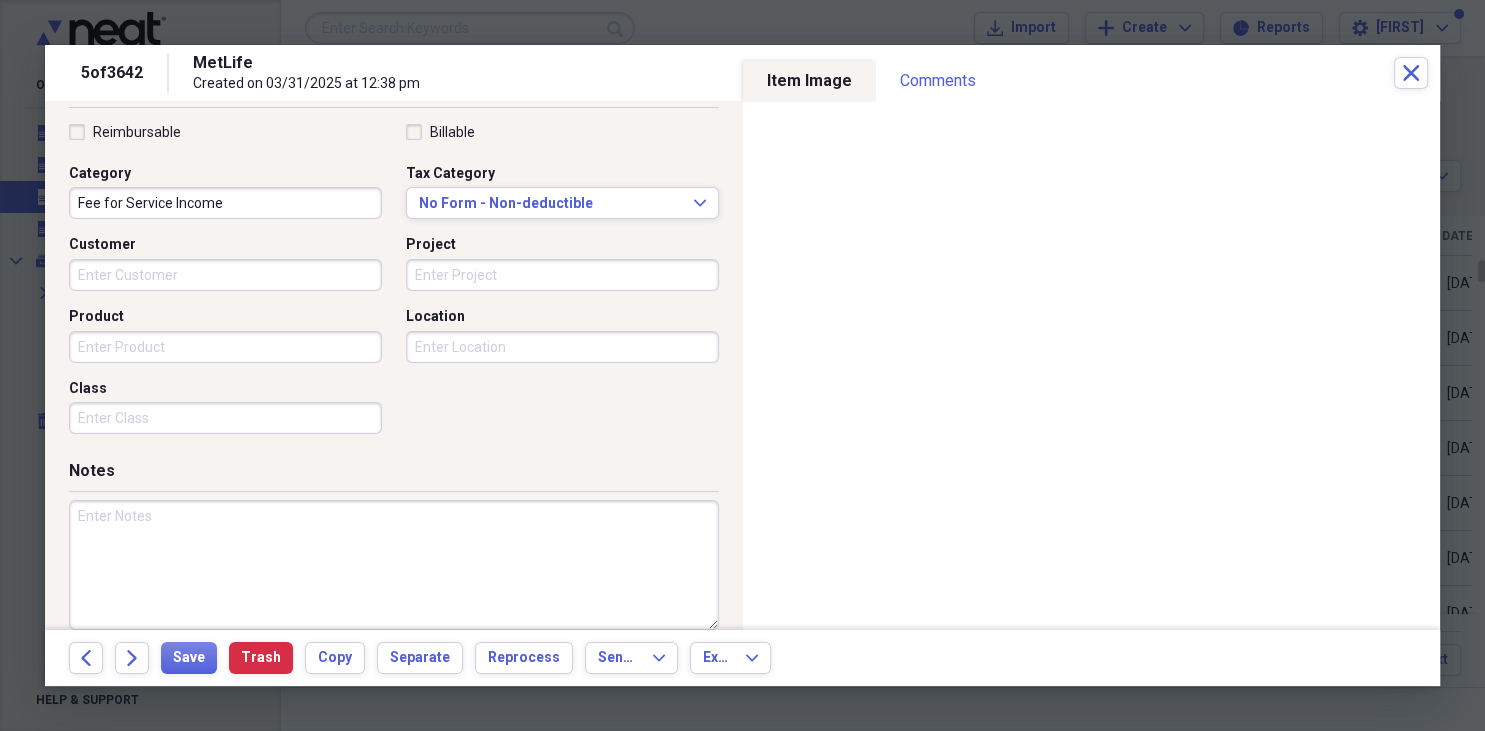 scroll, scrollTop: 490, scrollLeft: 0, axis: vertical 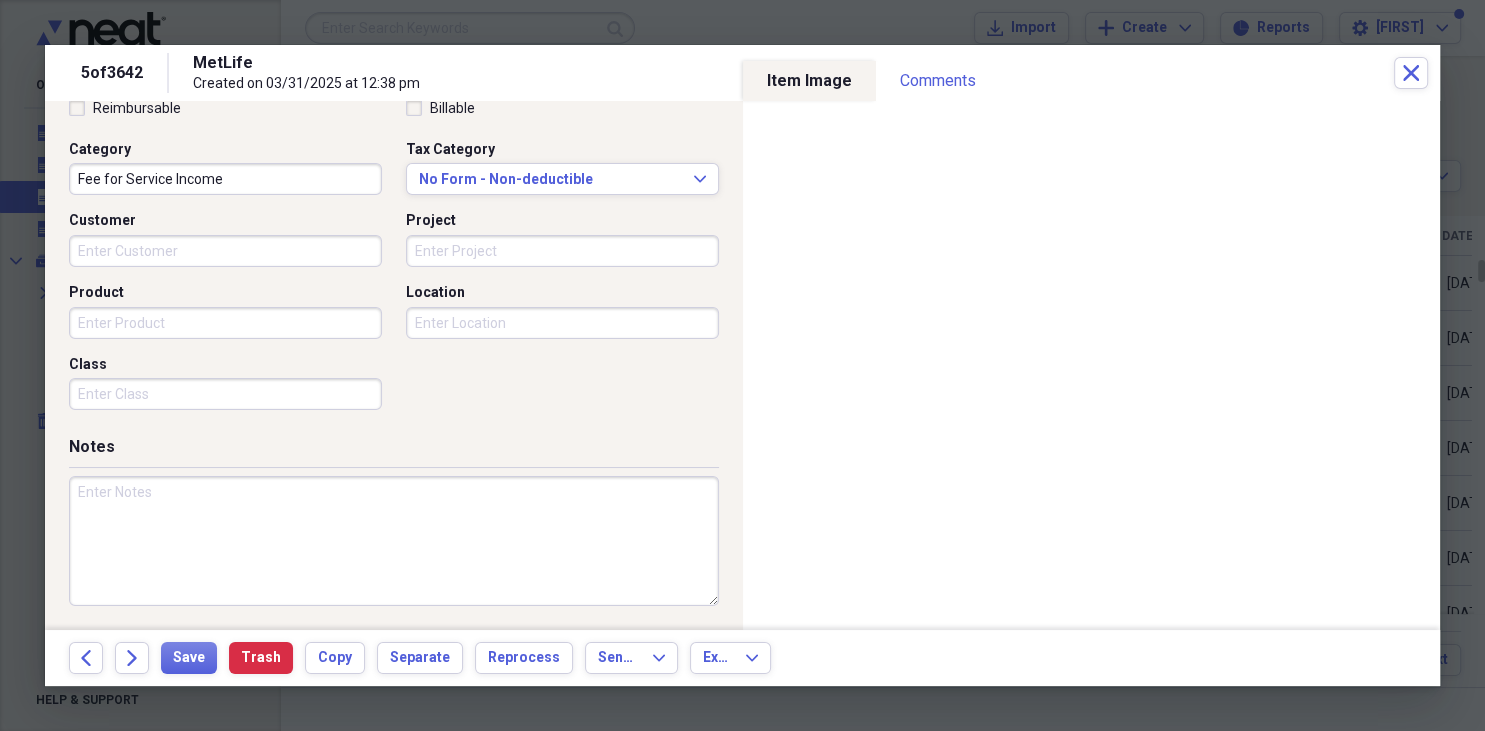 click at bounding box center [394, 541] 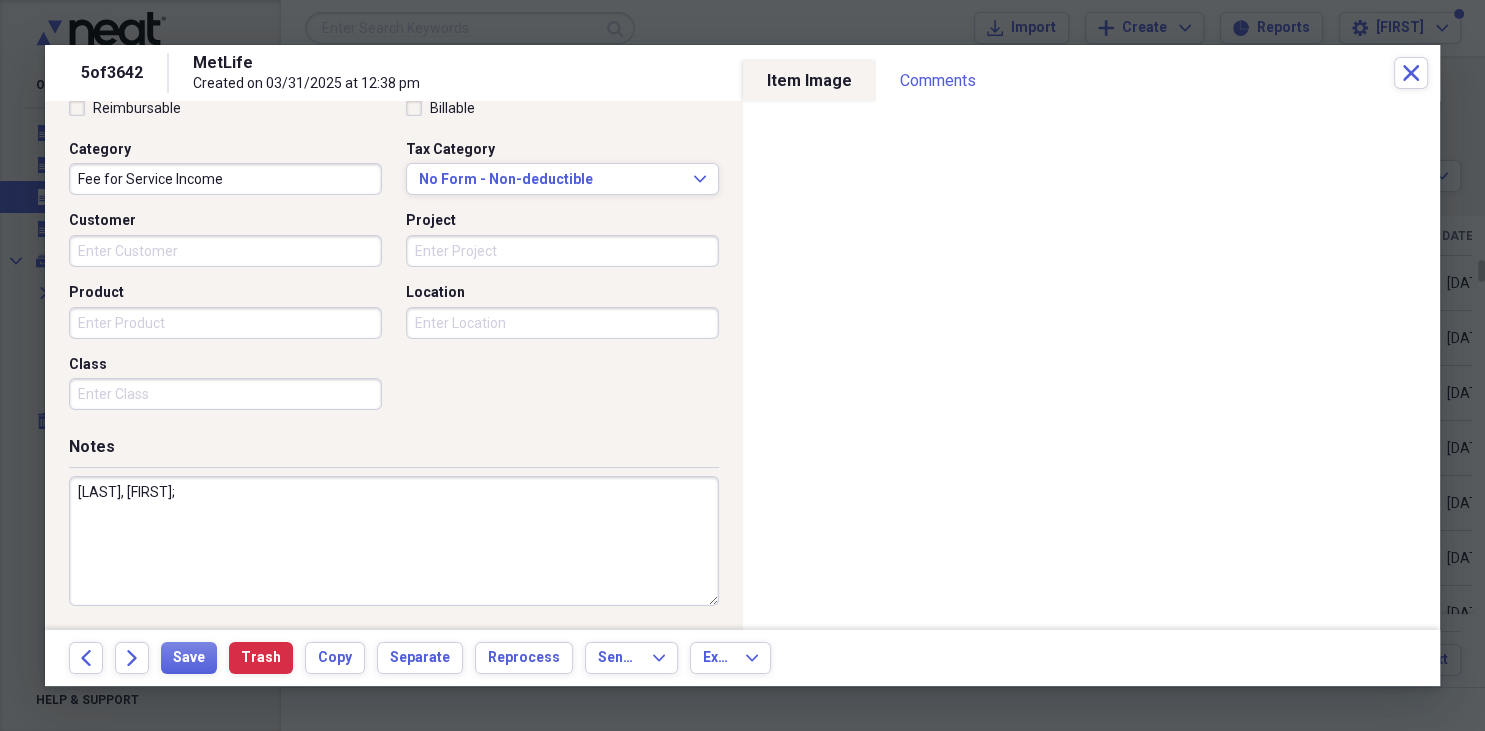 paste on "[PRODUCT_NAME]" 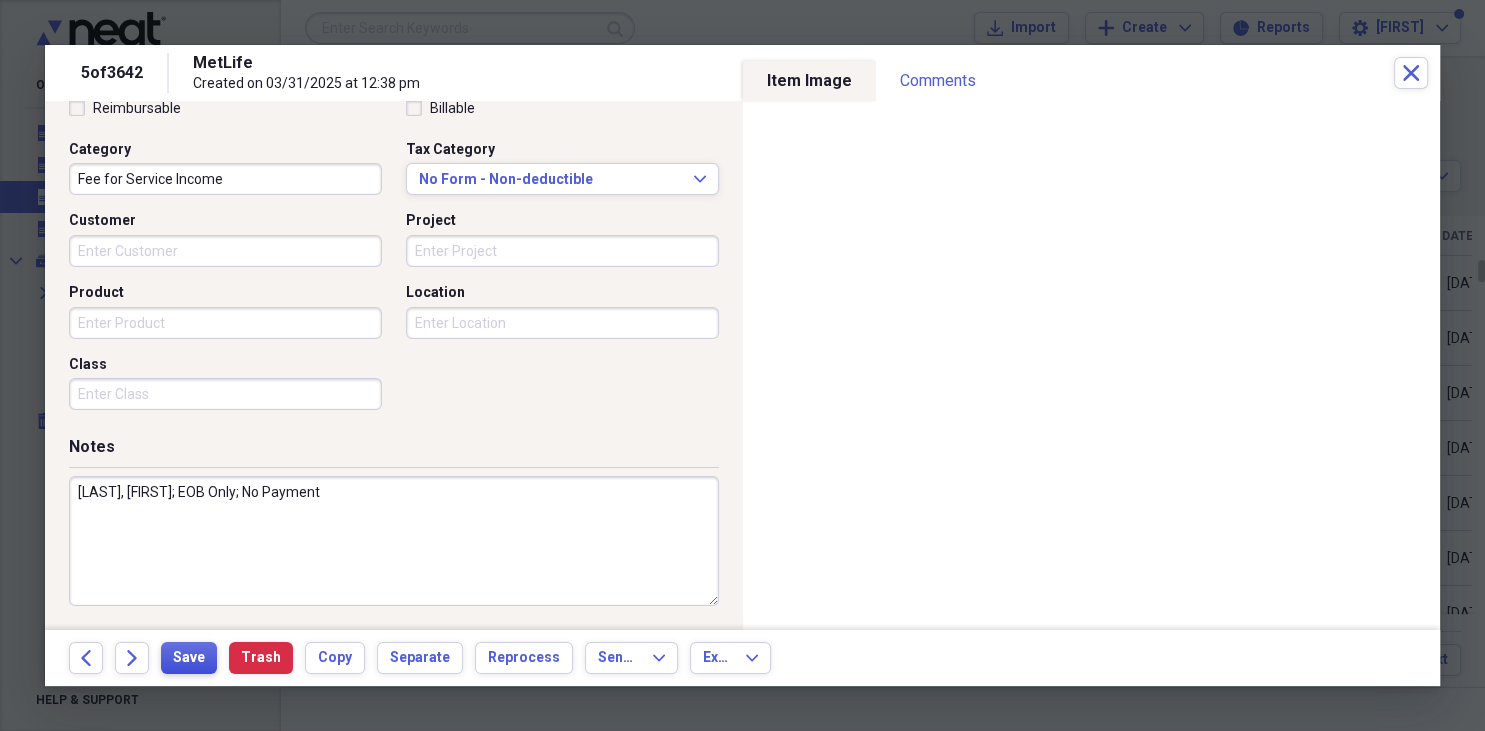 type on "Graham, Stephen; EOB Only; No Payment" 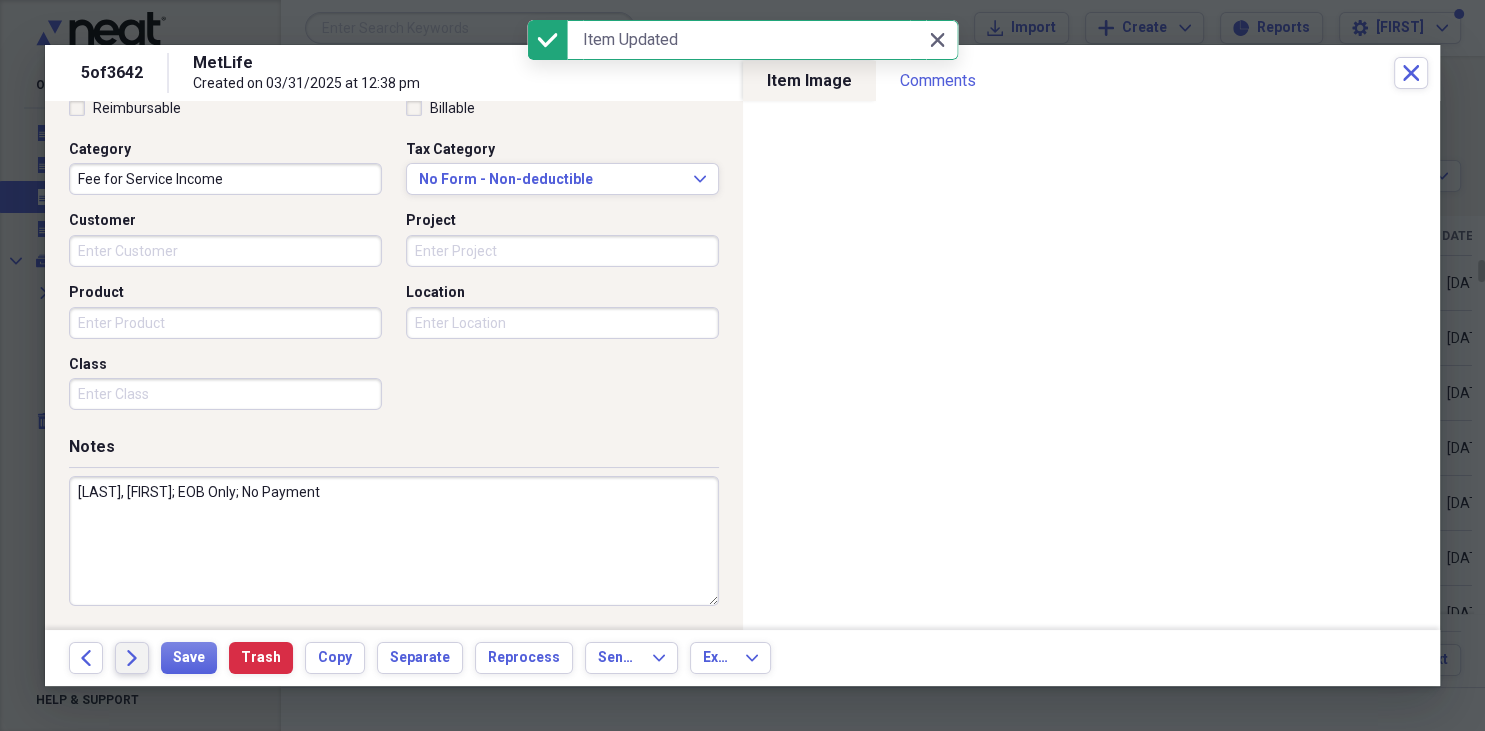 click on "Forward" 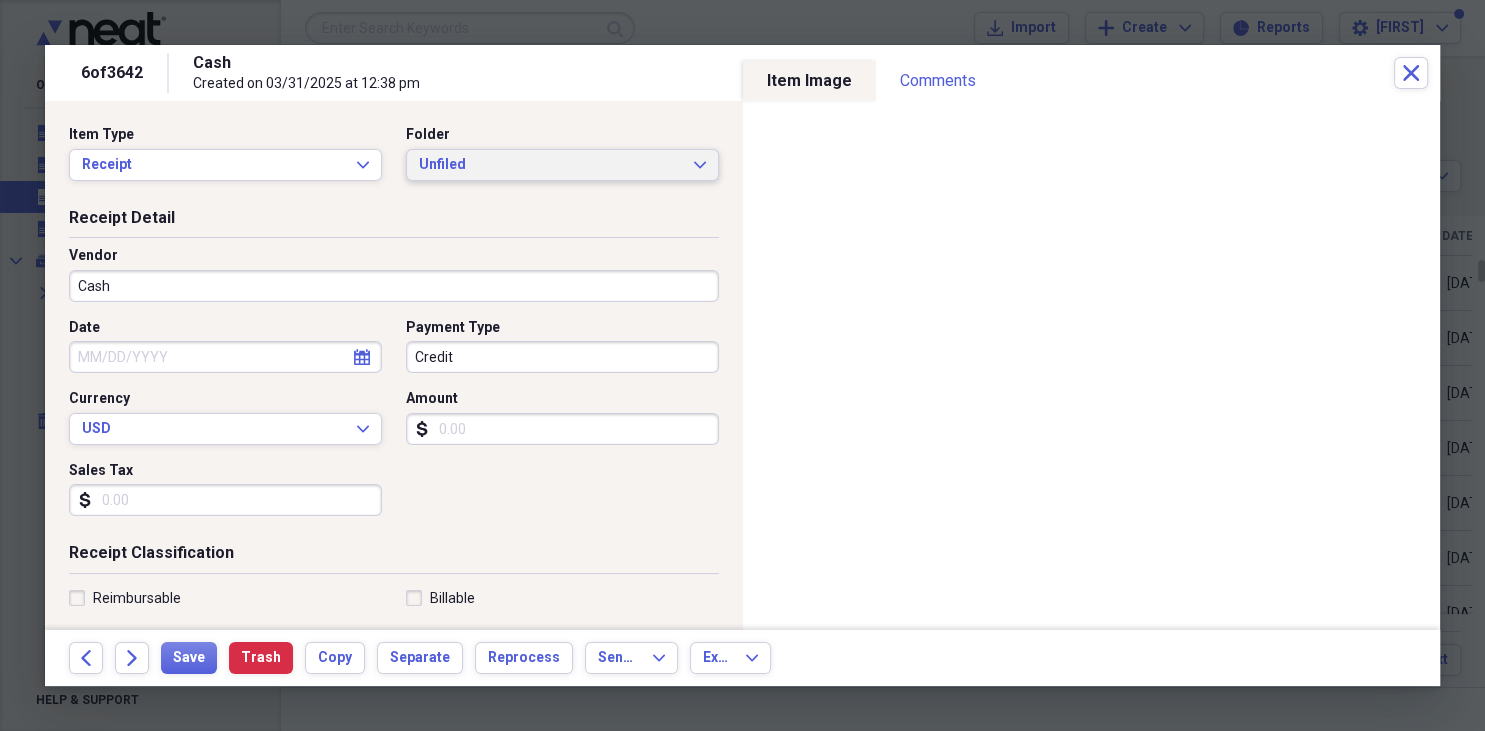 click on "Expand" 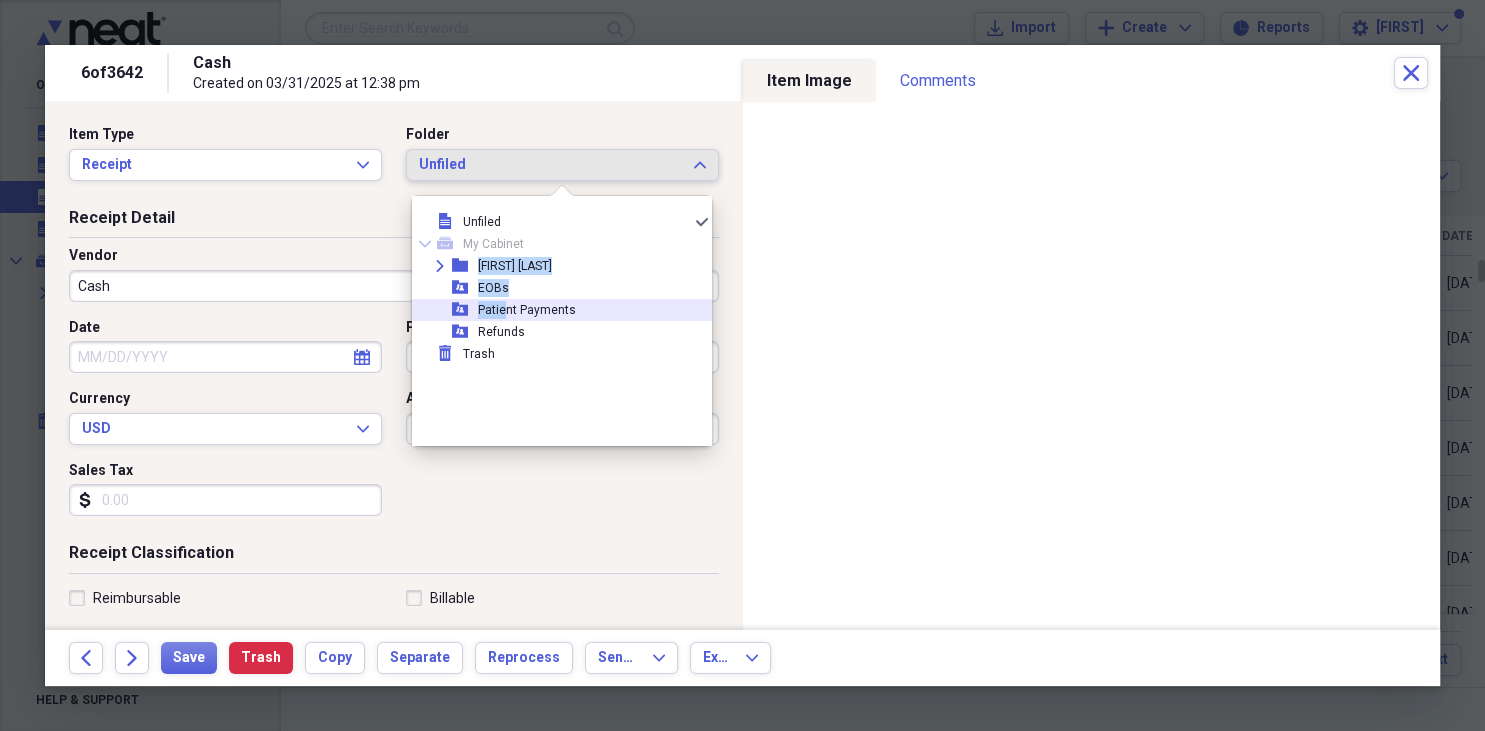 click on "[PAYMENTS]" at bounding box center [527, 310] 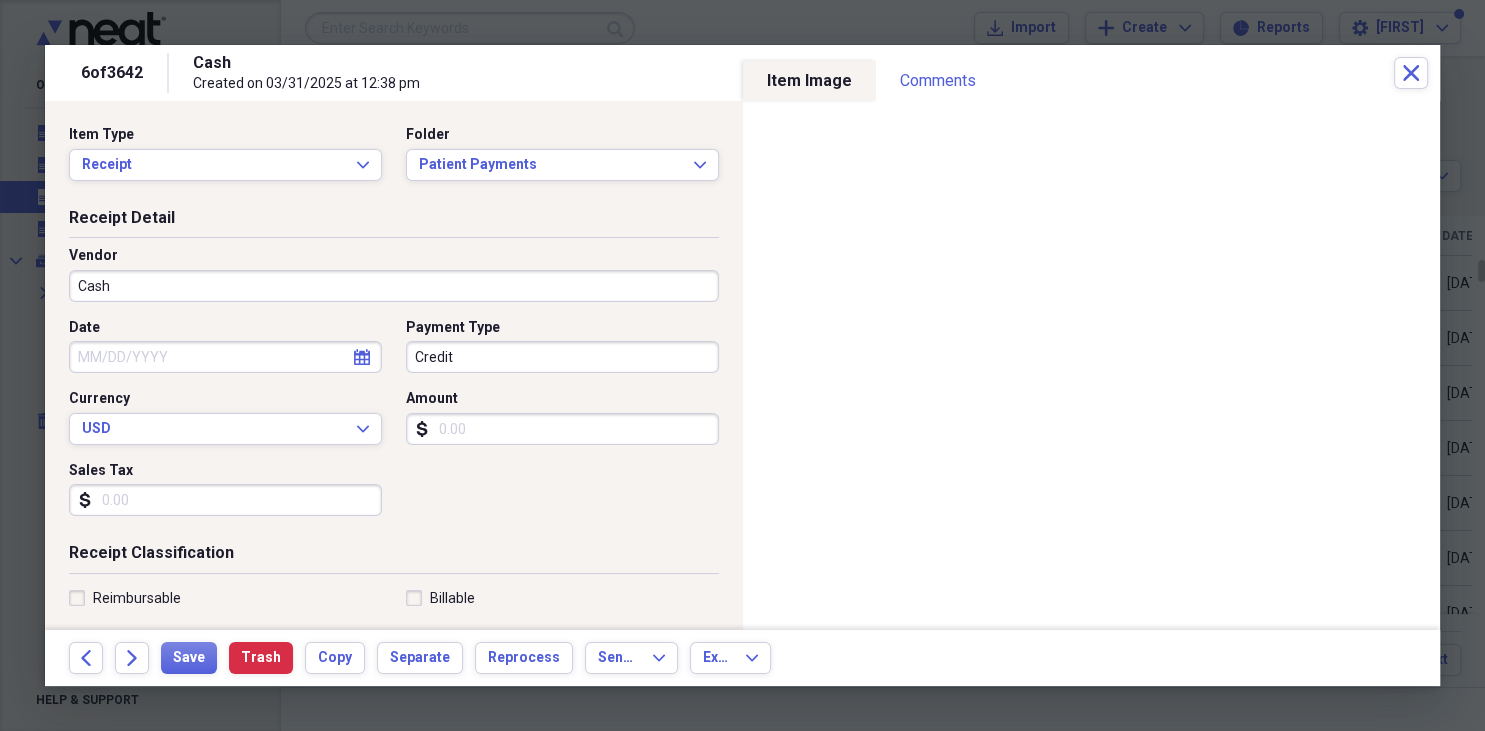drag, startPoint x: 490, startPoint y: 322, endPoint x: 497, endPoint y: 272, distance: 50.48762 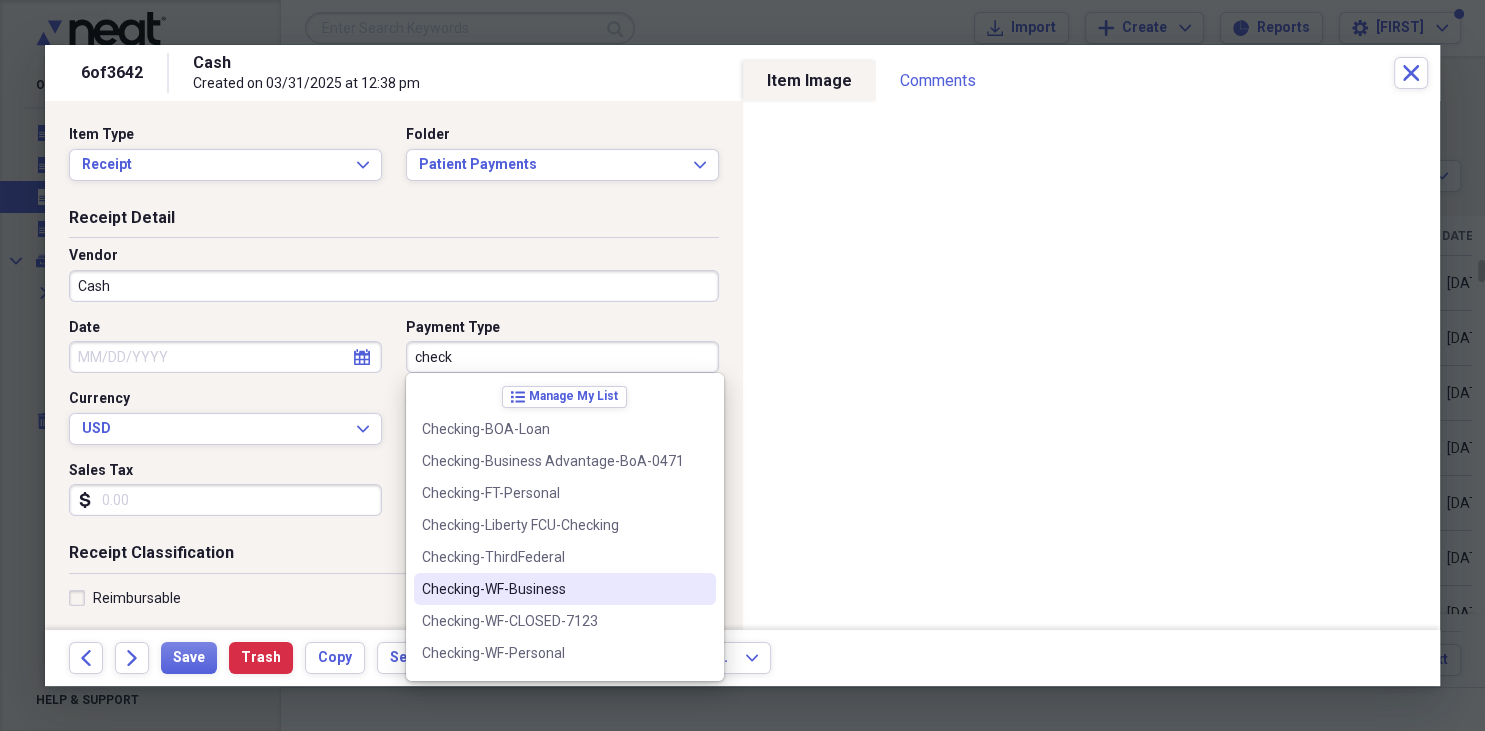 click on "Checking-WF-Business" at bounding box center [553, 589] 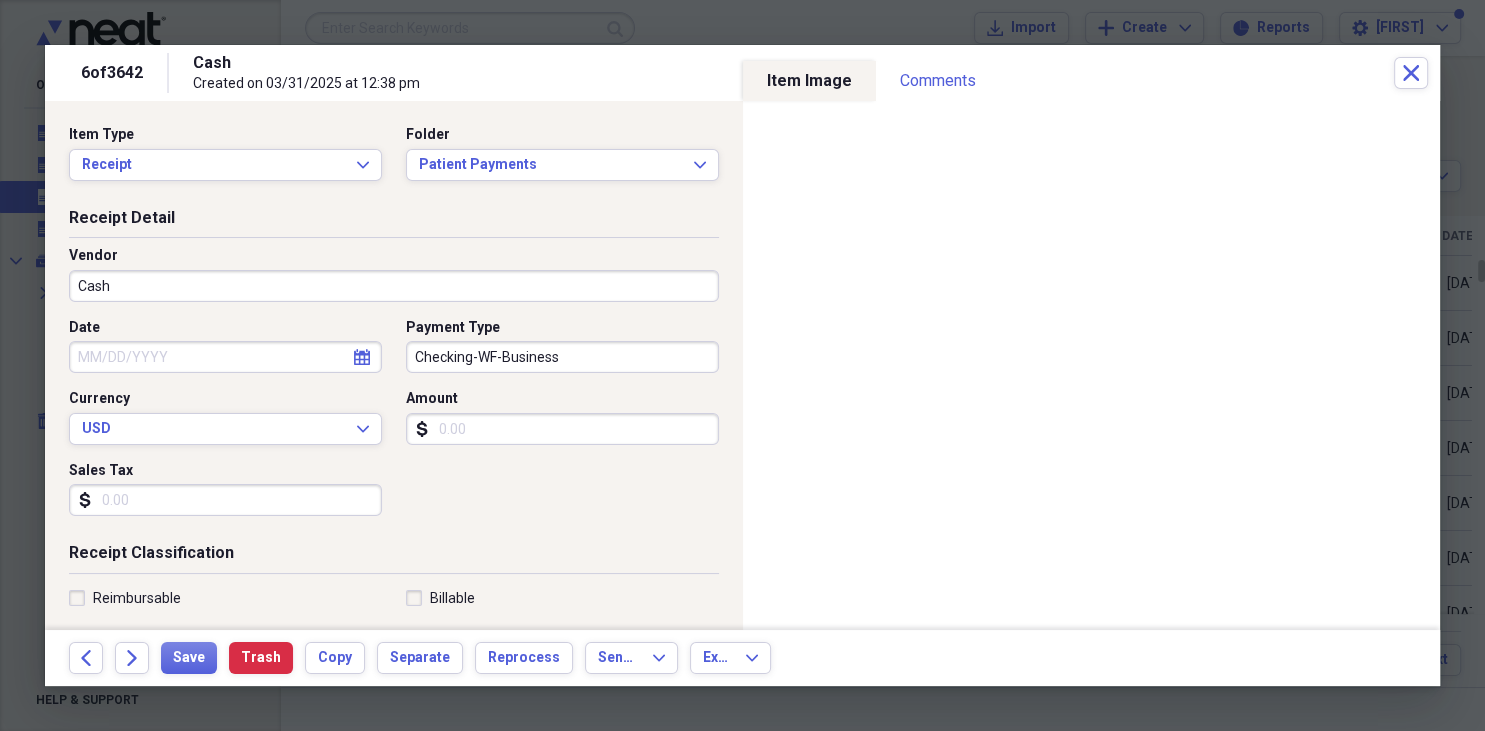 click on "Amount" at bounding box center [562, 429] 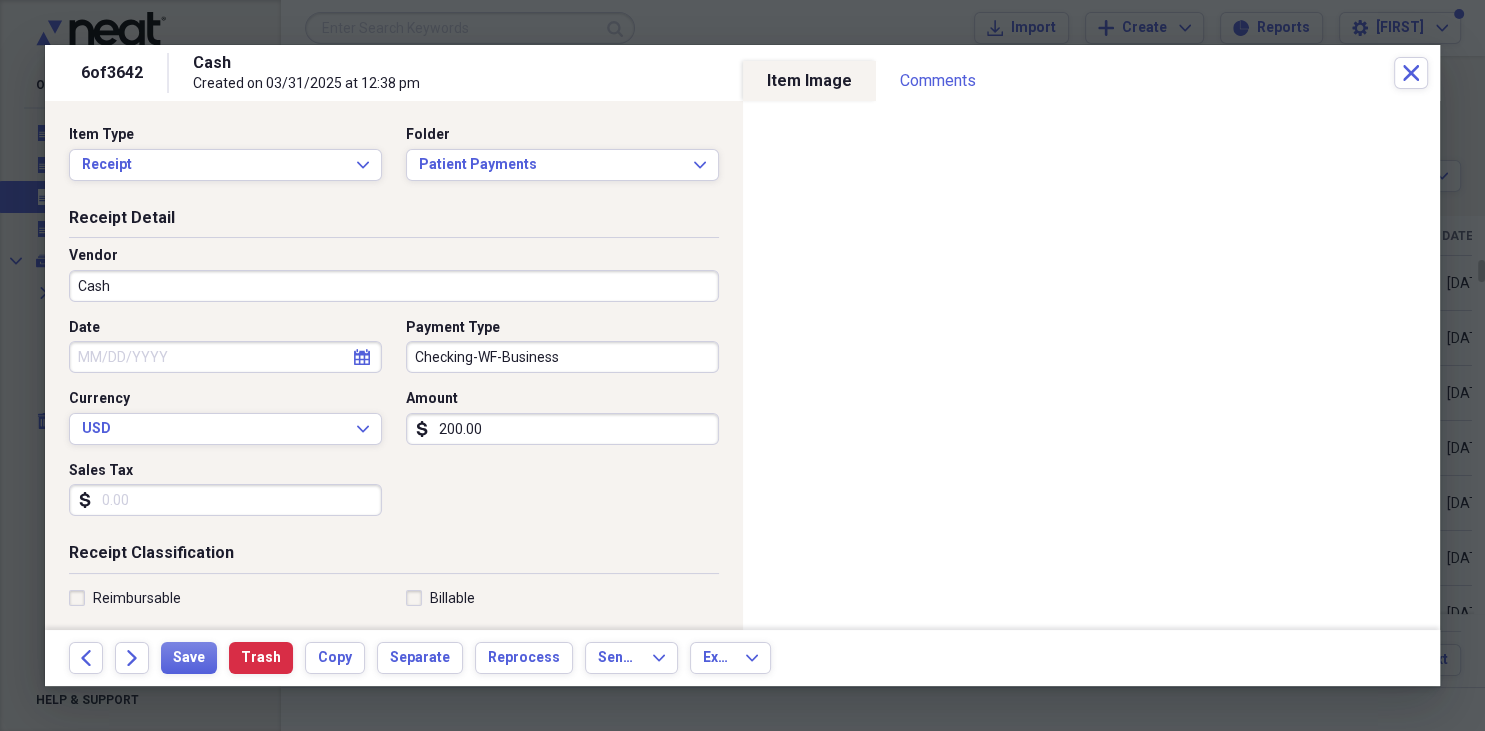 type on "2000.00" 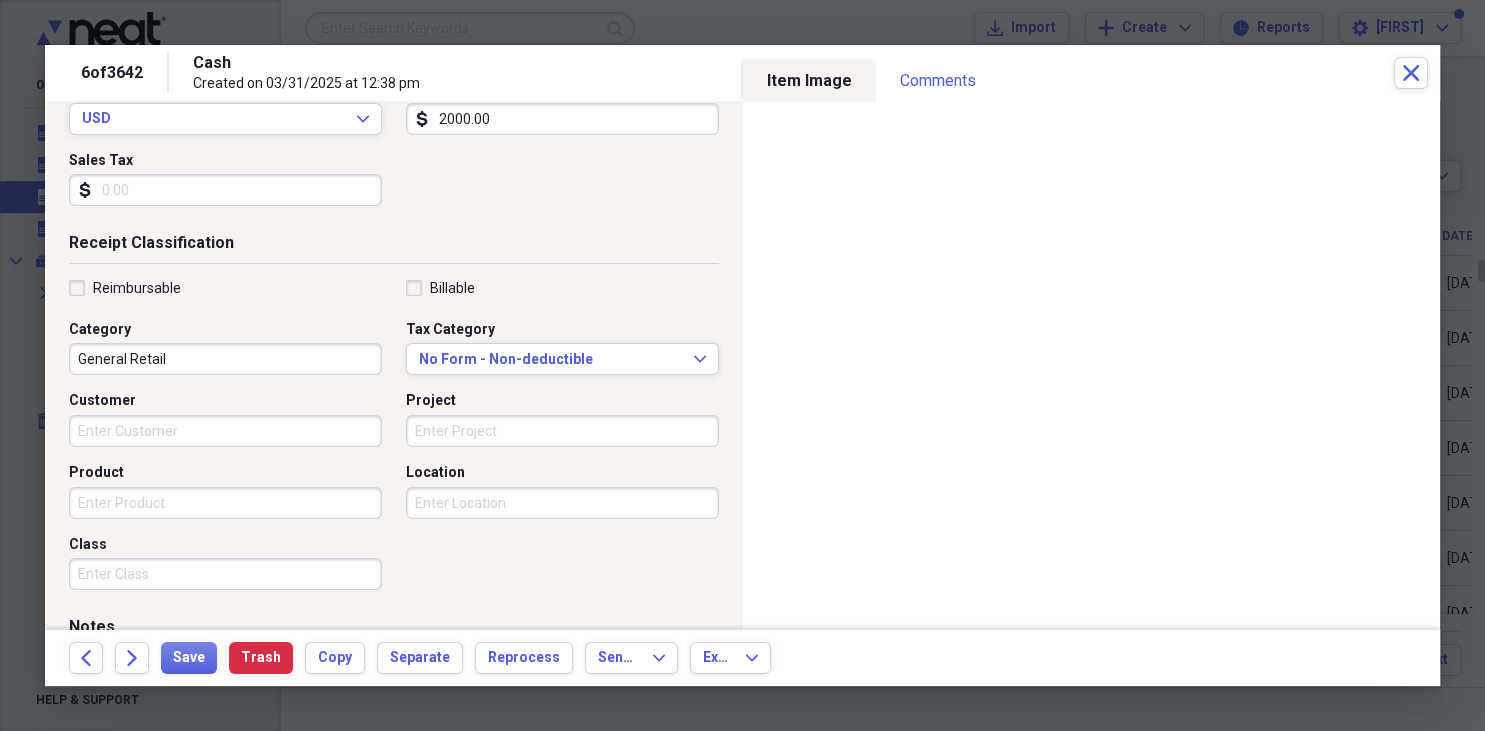 scroll, scrollTop: 346, scrollLeft: 0, axis: vertical 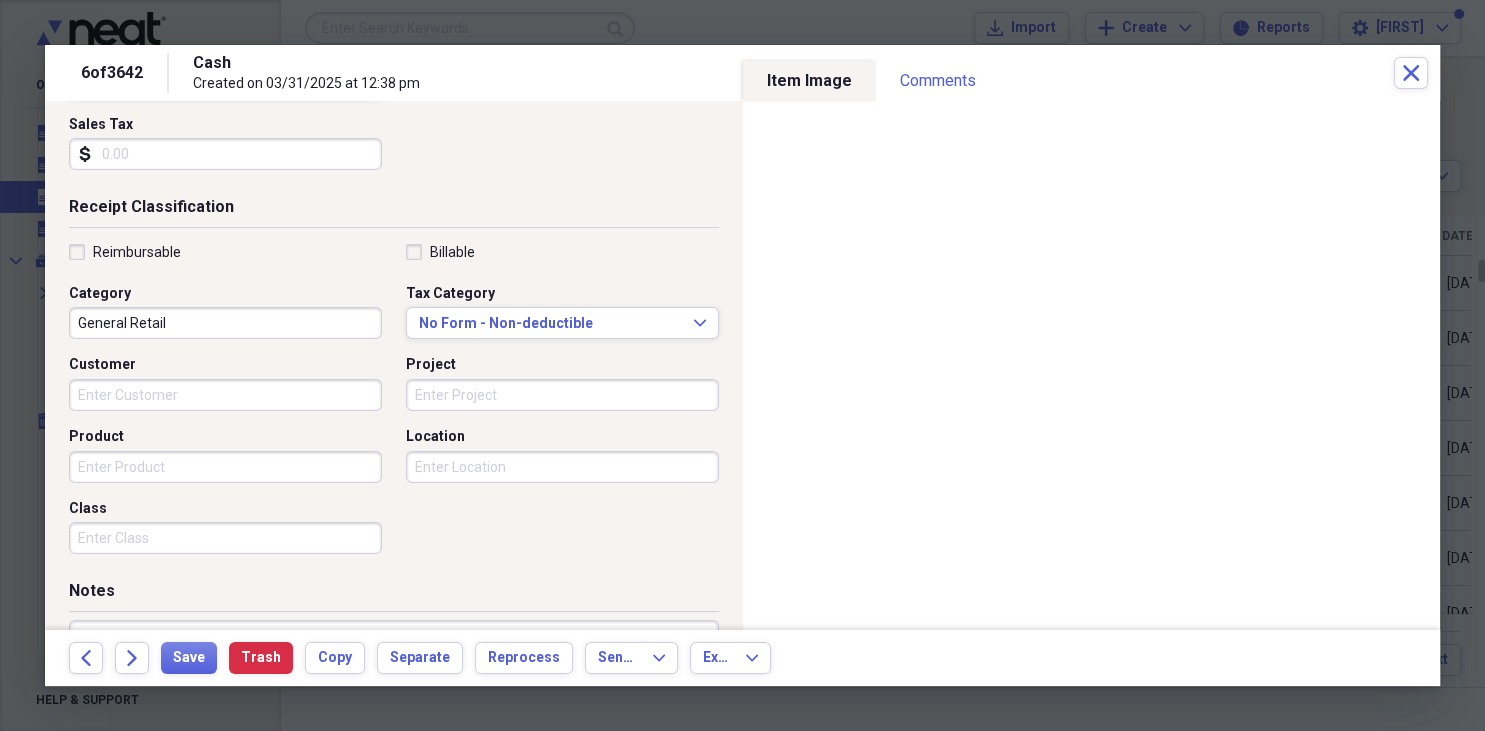 click on "General Retail" at bounding box center (225, 323) 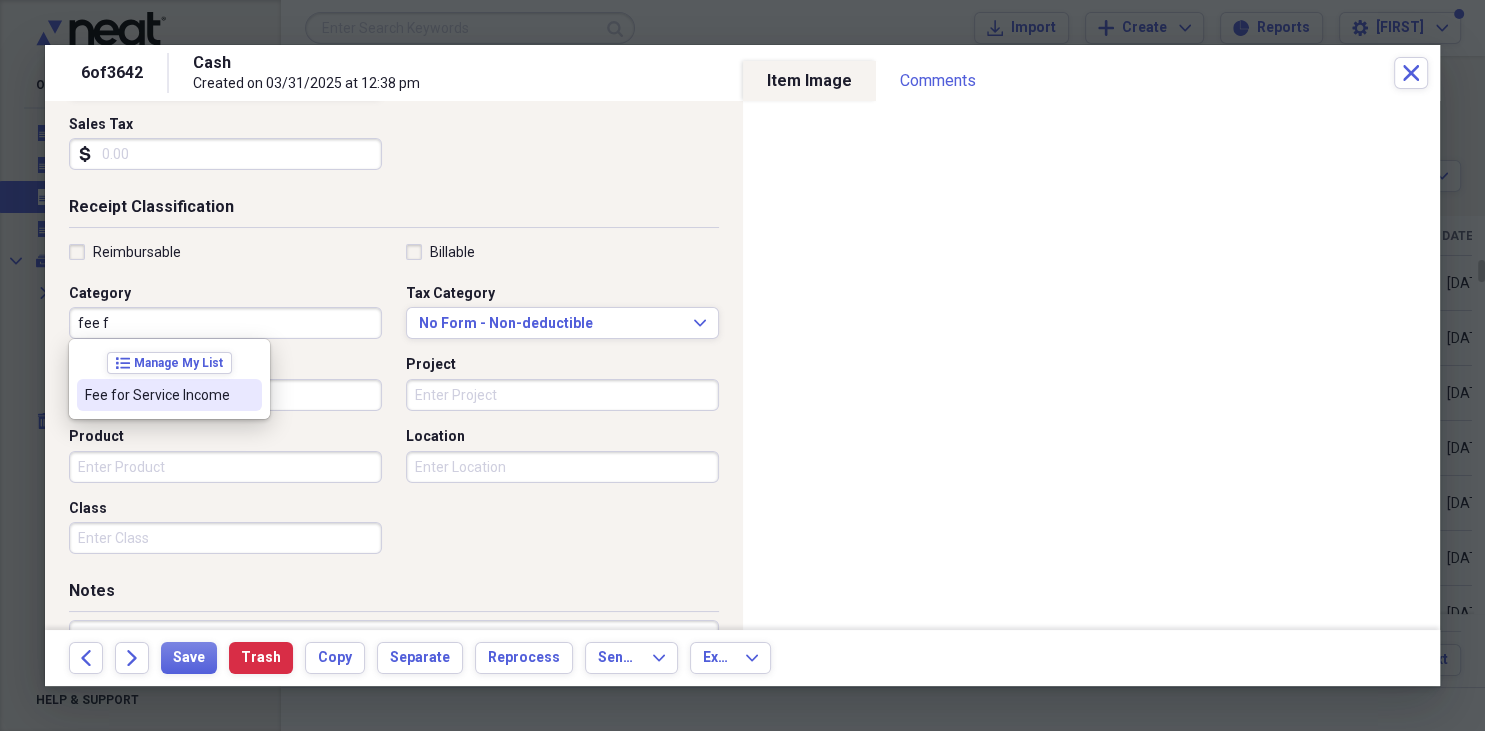 drag, startPoint x: 162, startPoint y: 395, endPoint x: 163, endPoint y: 410, distance: 15.033297 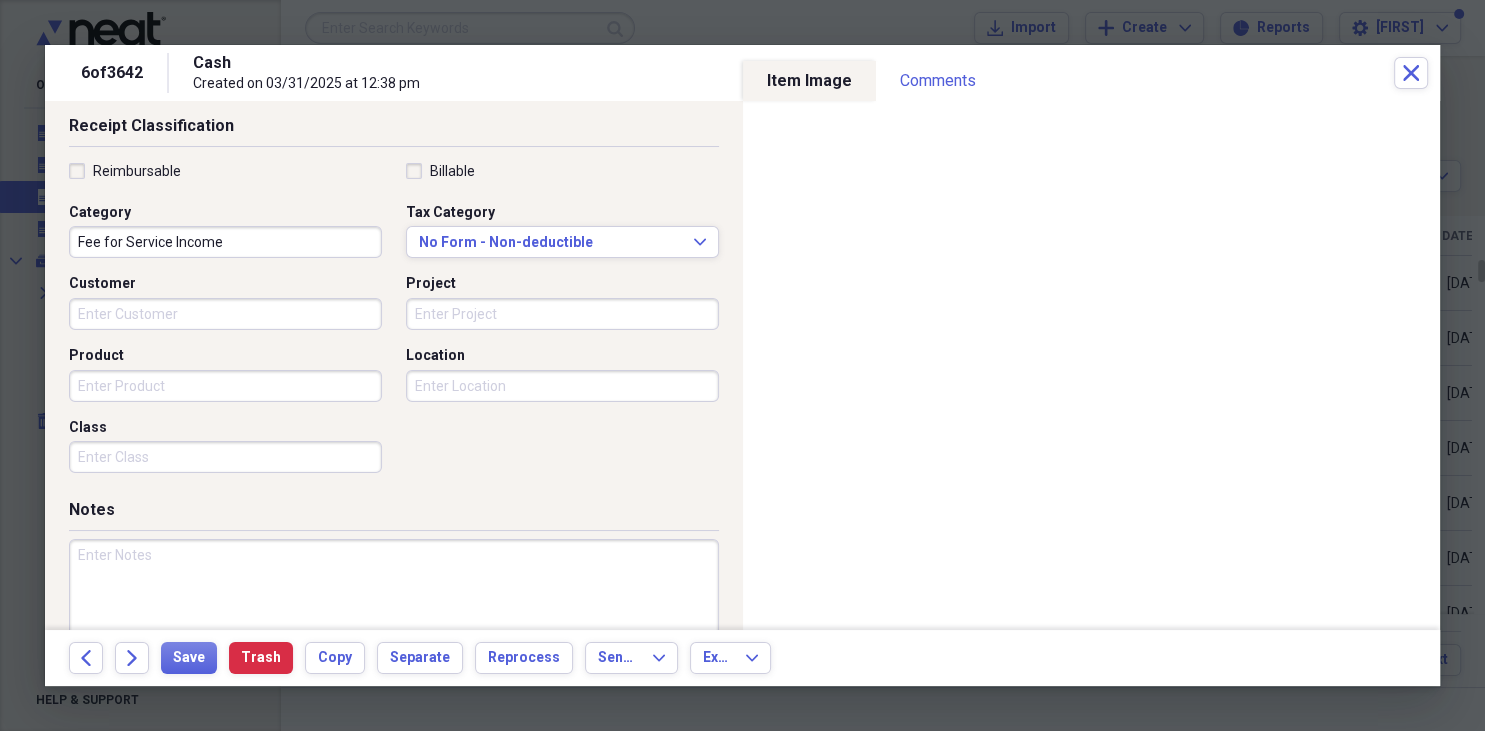 scroll, scrollTop: 490, scrollLeft: 0, axis: vertical 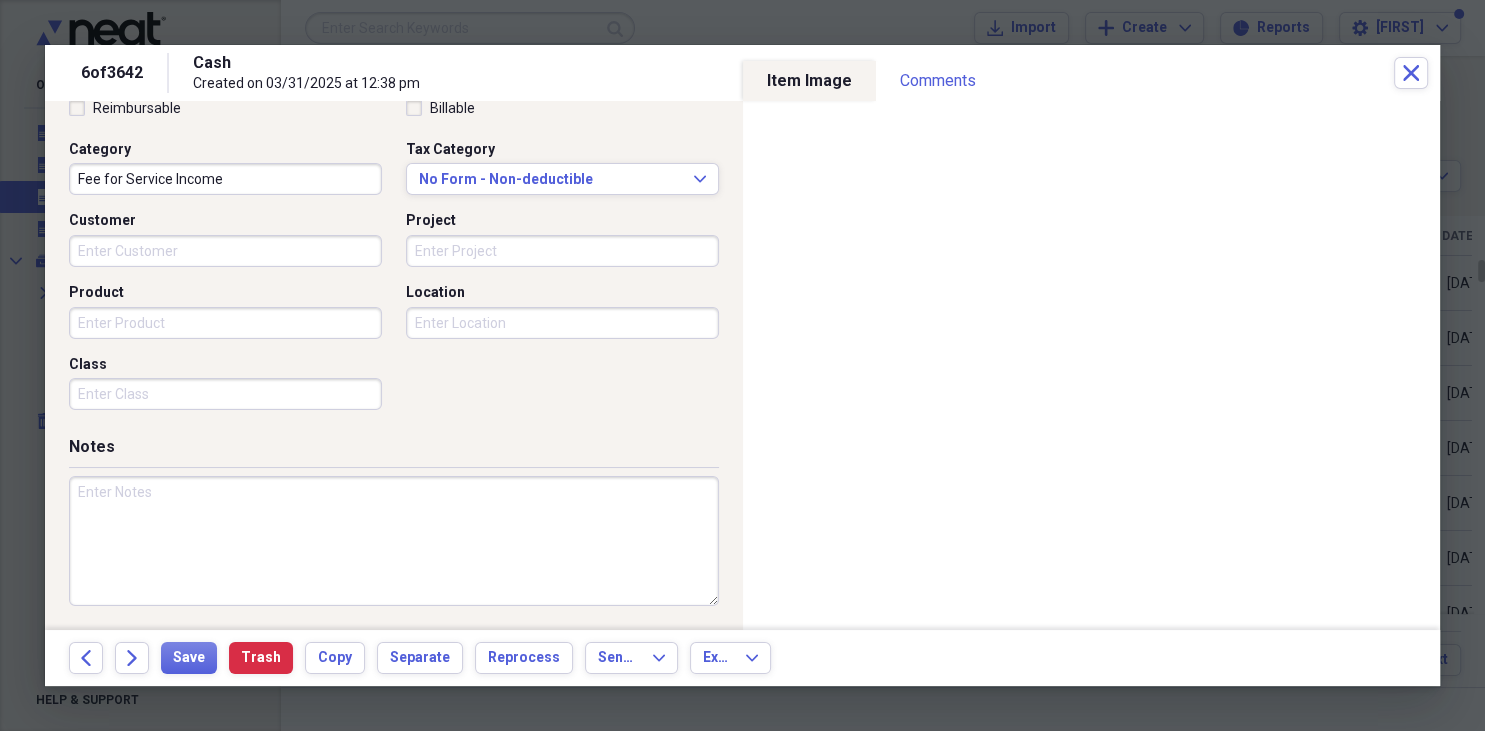click at bounding box center (394, 541) 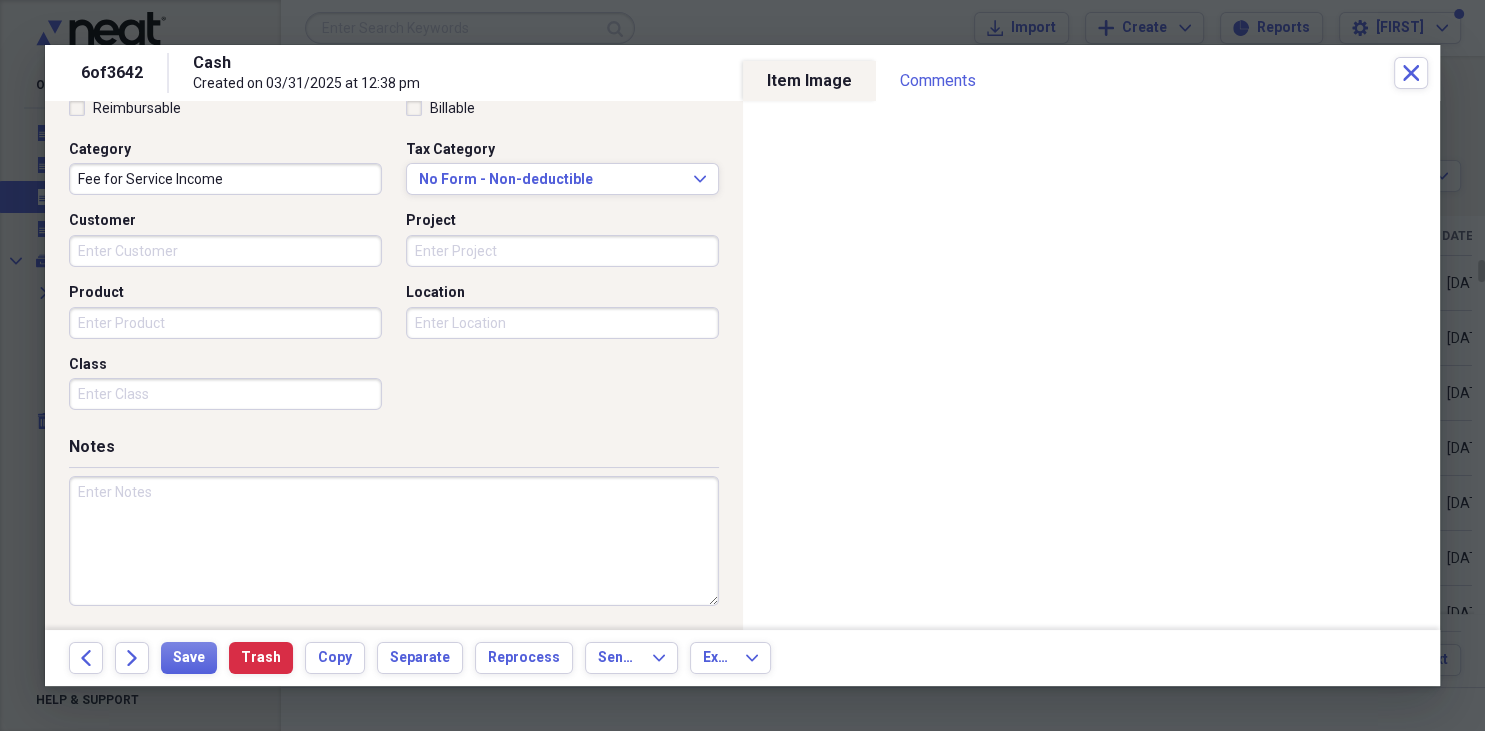 drag, startPoint x: 130, startPoint y: 500, endPoint x: 64, endPoint y: 548, distance: 81.608826 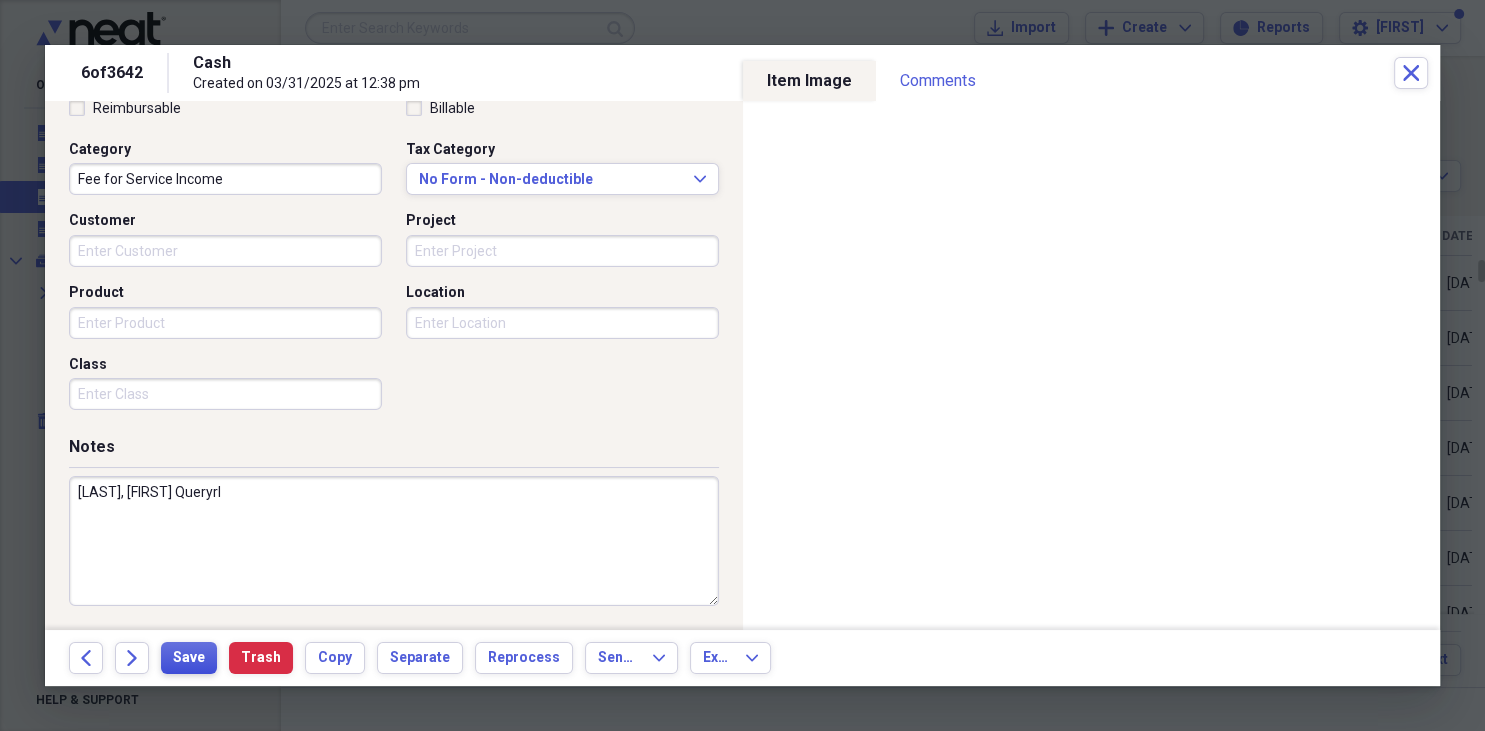type on "Rutt, Richard Queryrl" 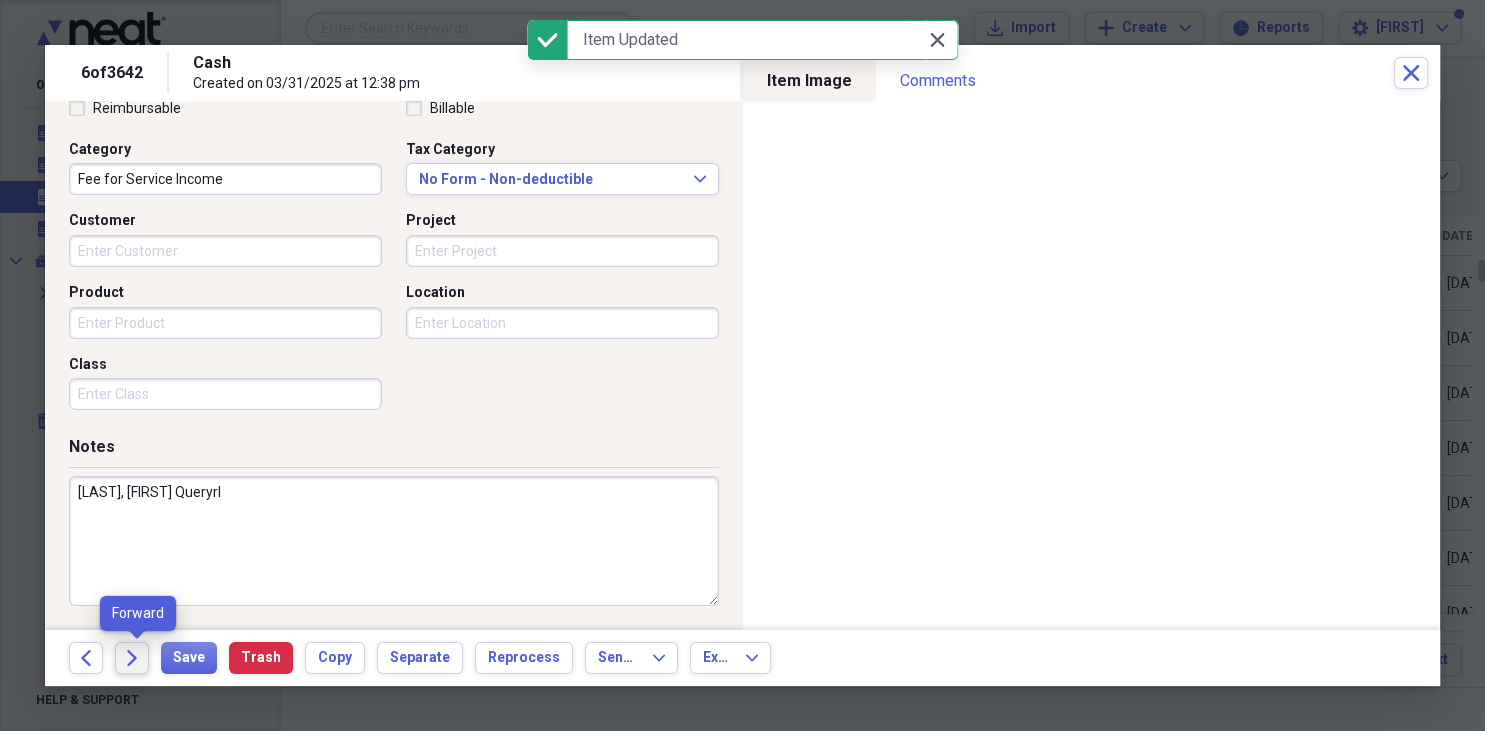 click 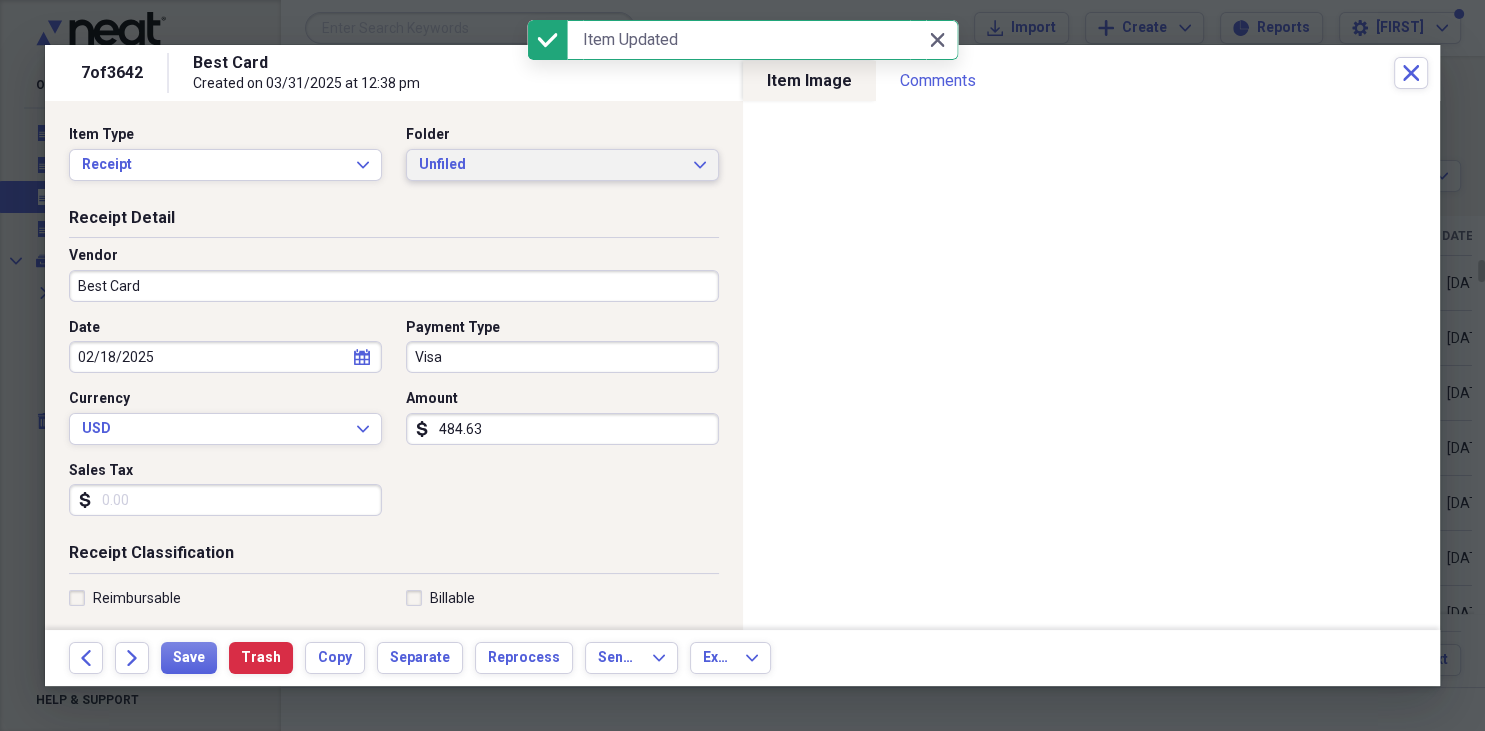 click on "Unfiled Expand" at bounding box center (562, 165) 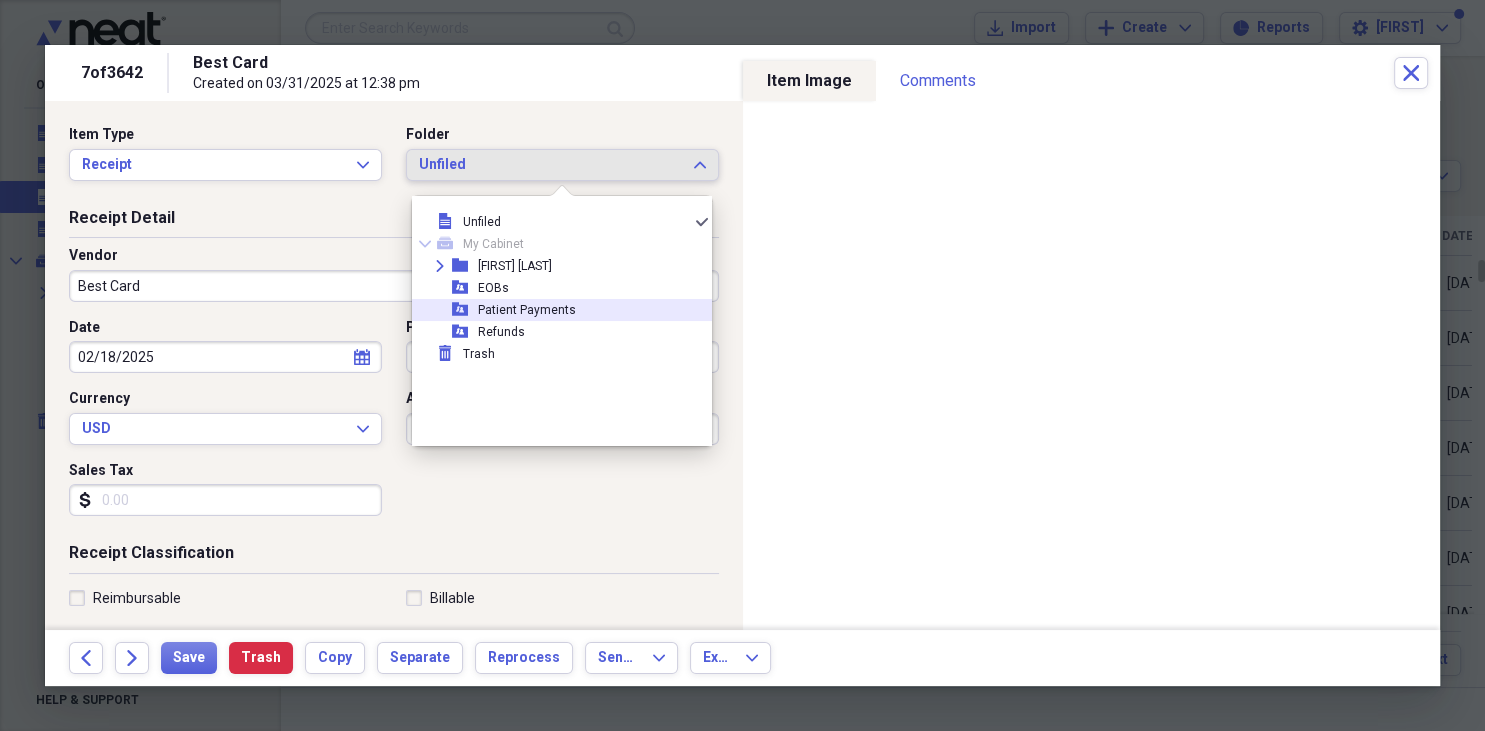click on "[PAYMENTS]" at bounding box center (527, 310) 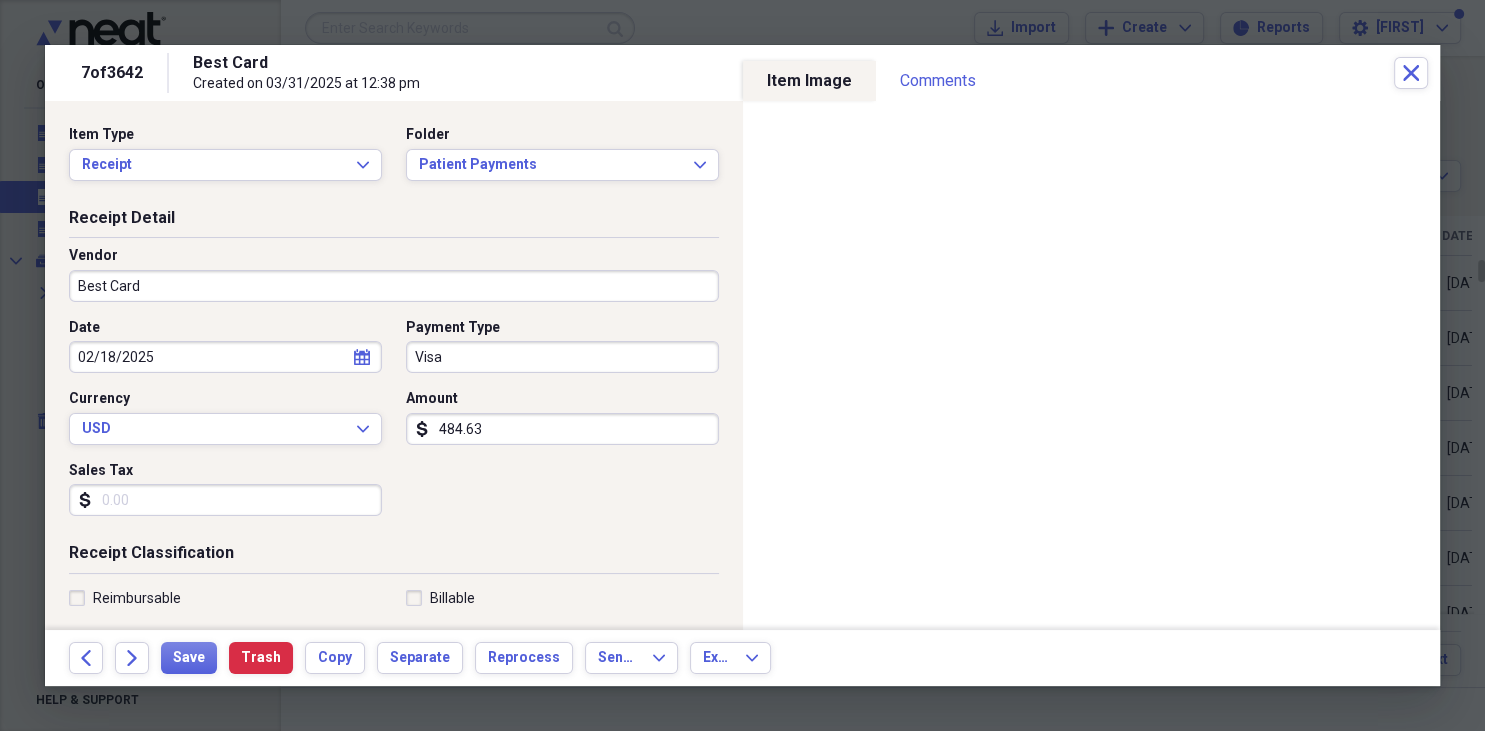 click on "[CARD]" at bounding box center (394, 286) 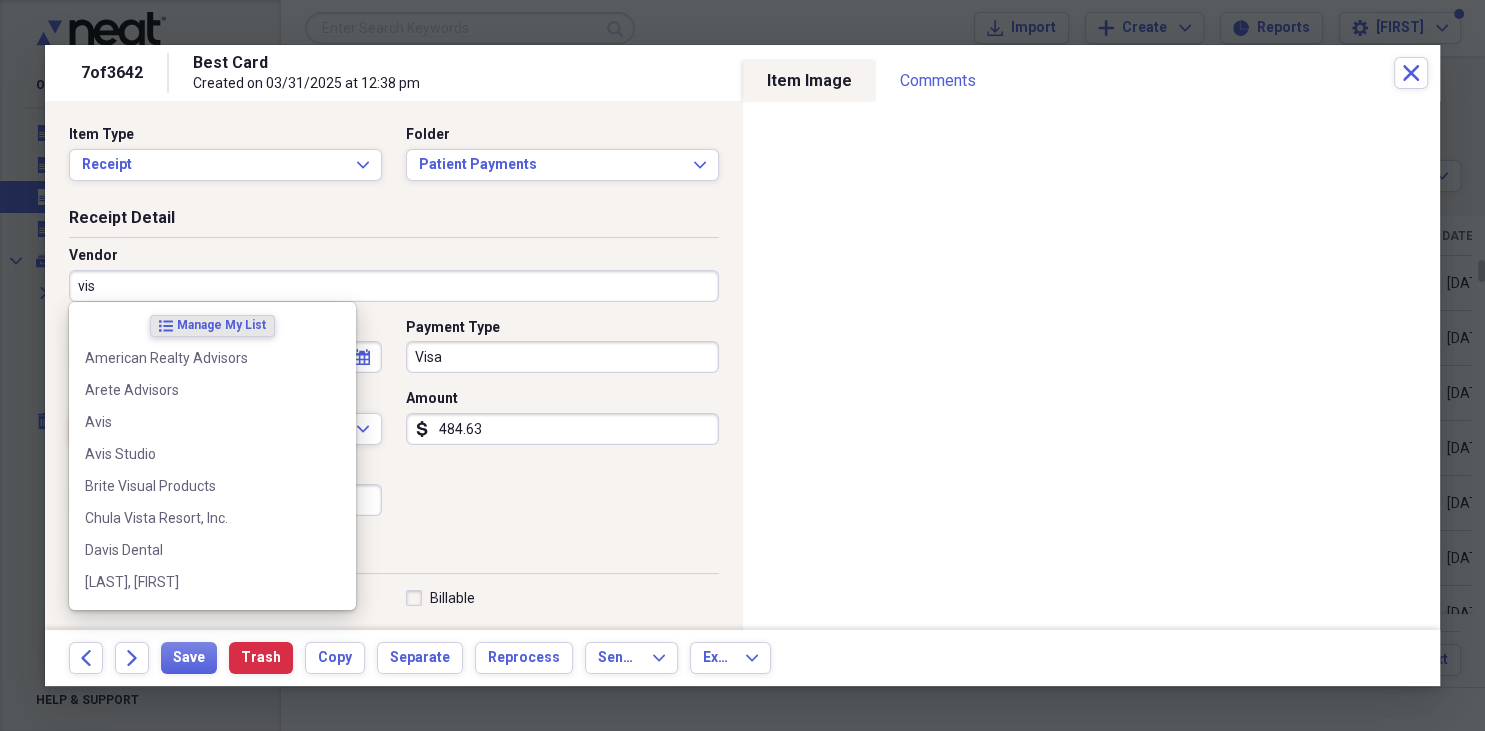 type on "visa" 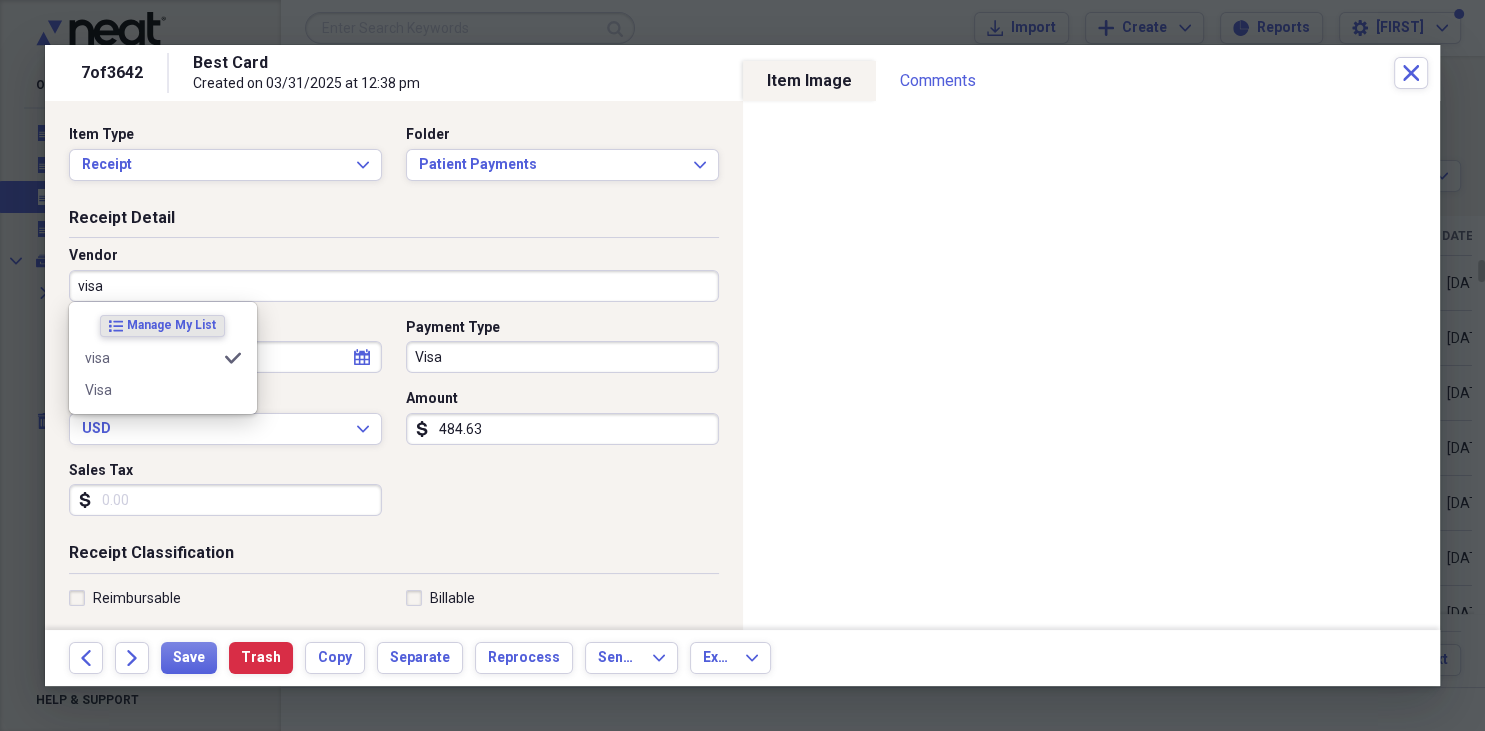 type on "Fee for Service Income" 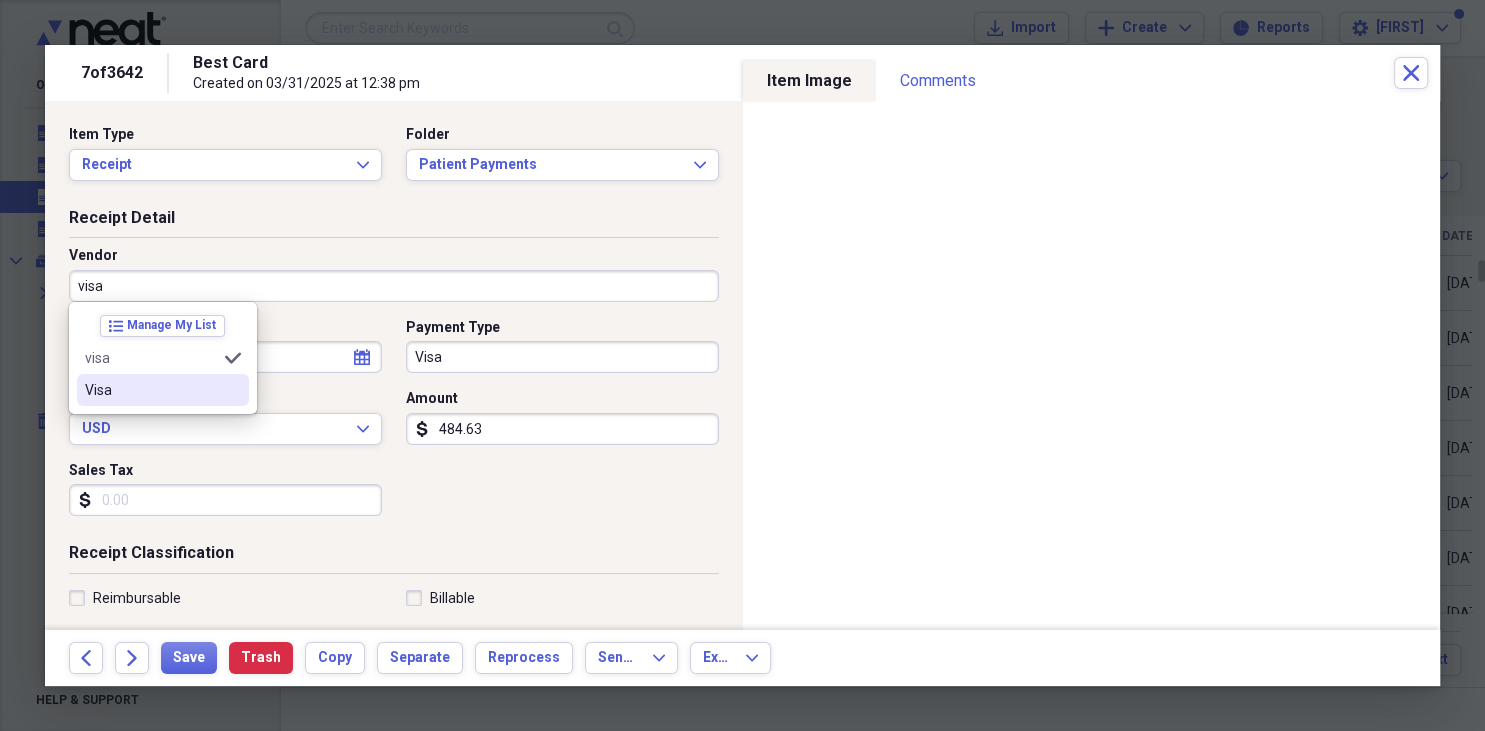 click on "Visa" at bounding box center [163, 390] 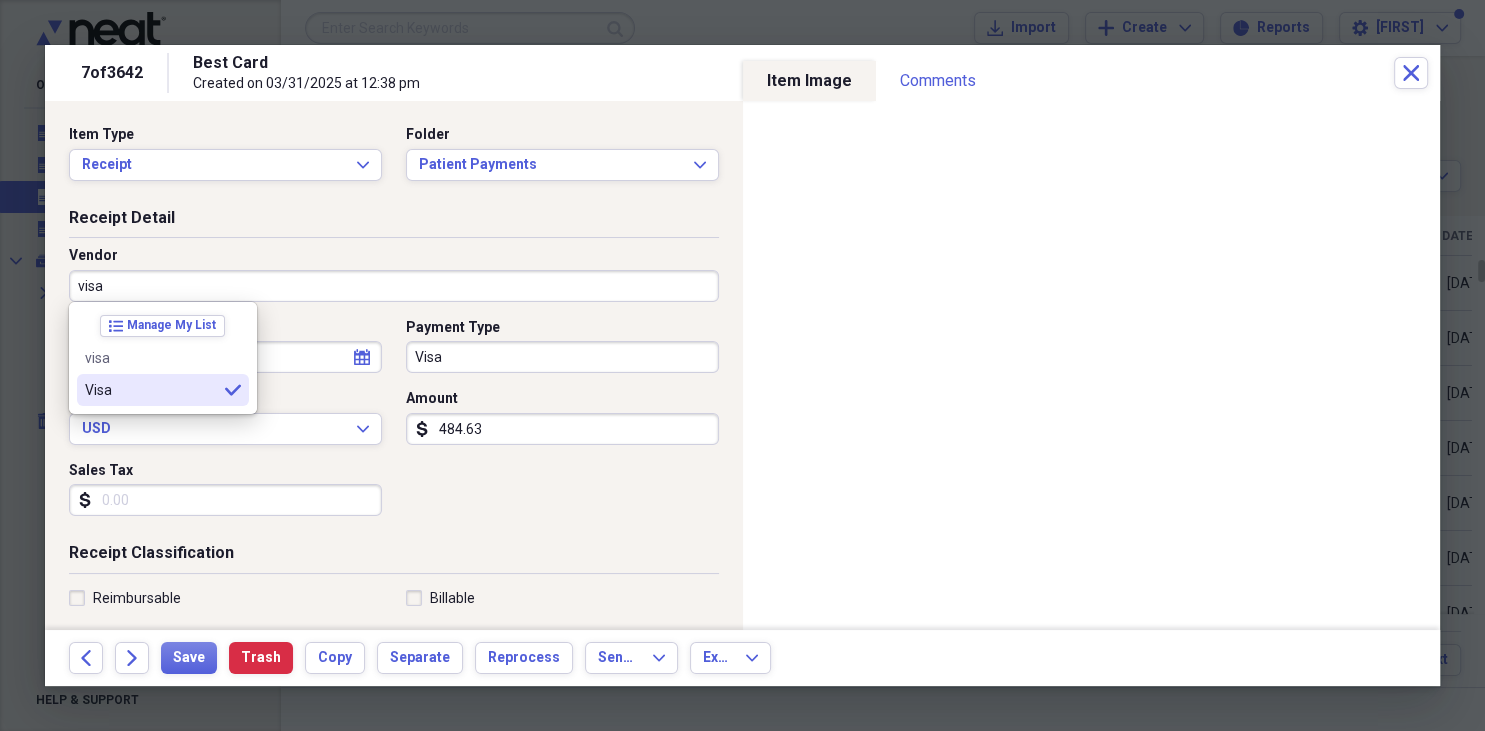 type on "Visa" 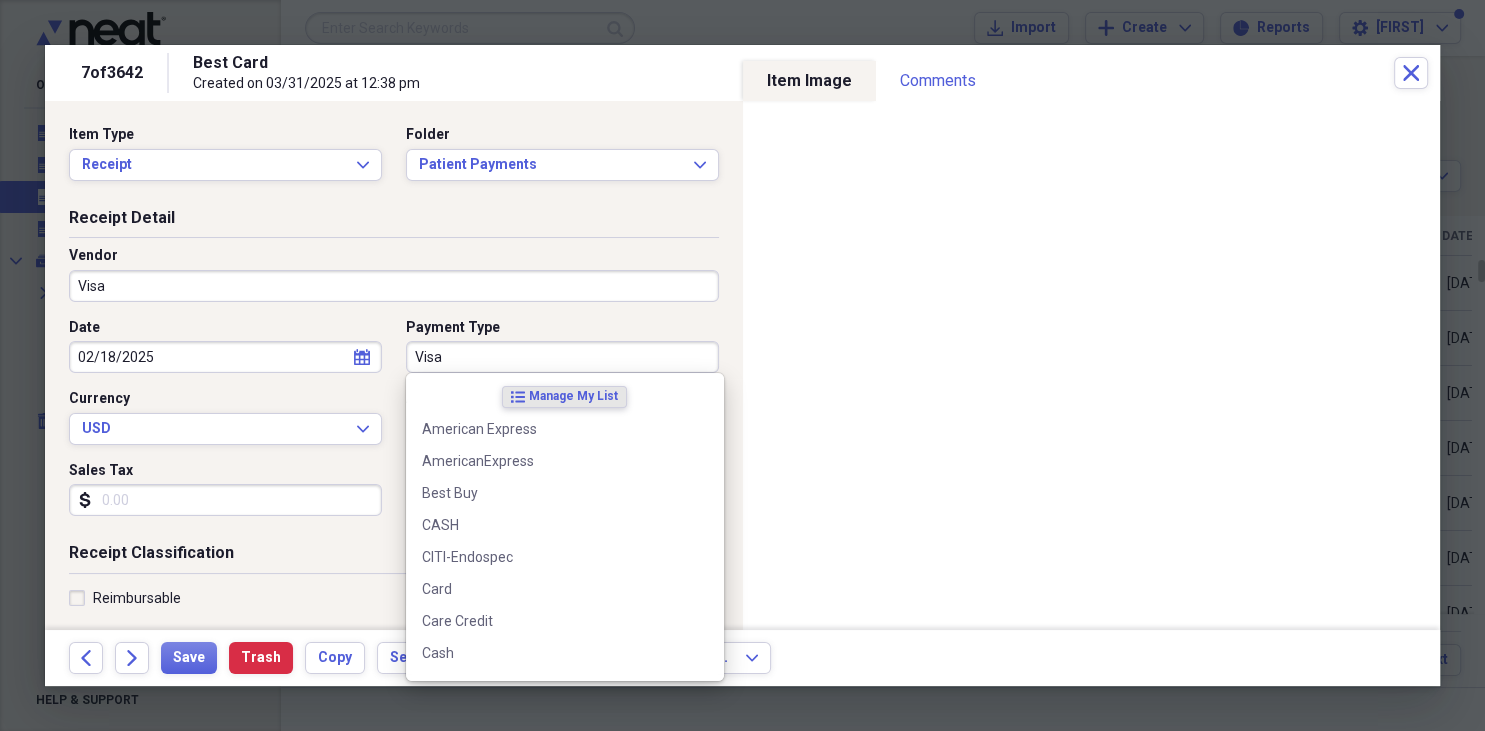 click on "Visa" at bounding box center [562, 357] 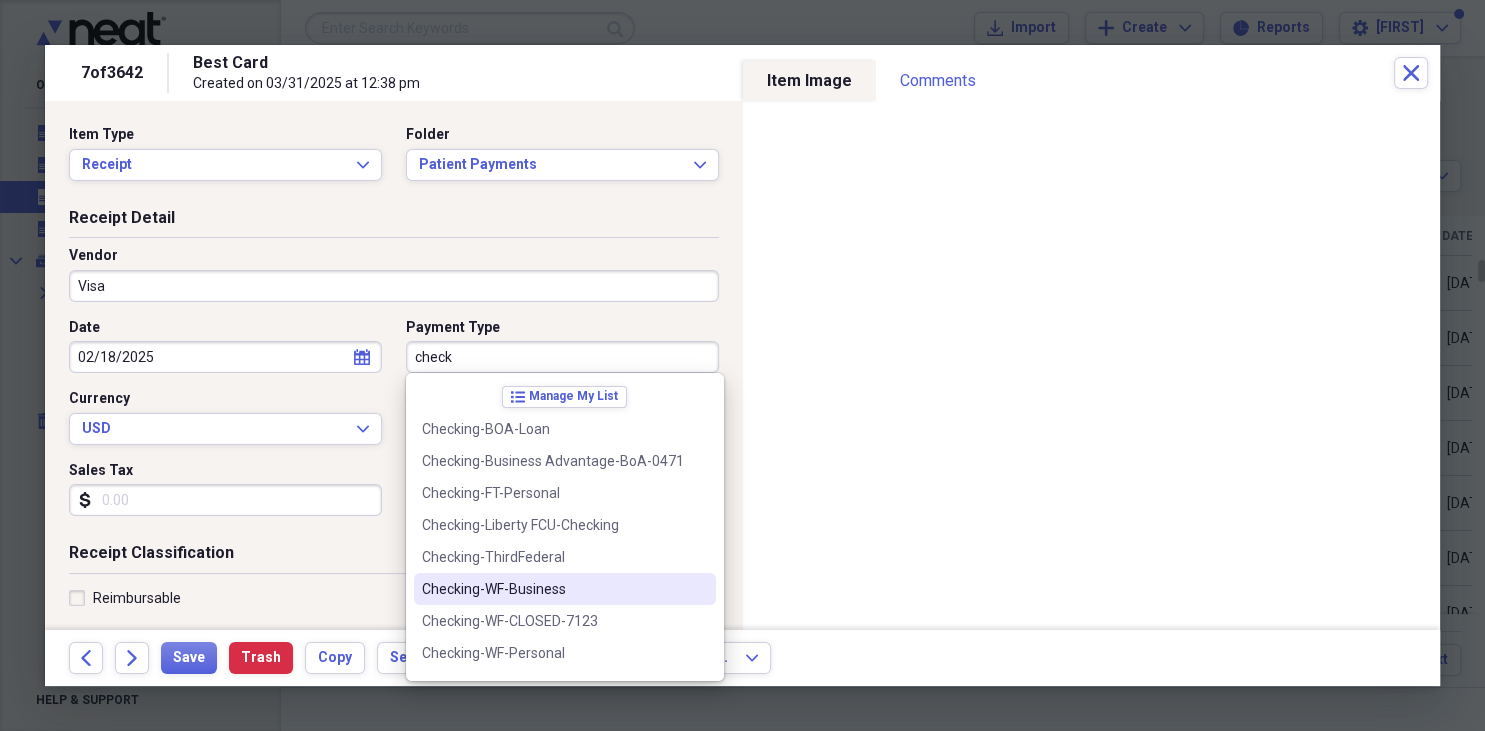 click on "Checking-WF-Business" at bounding box center [553, 589] 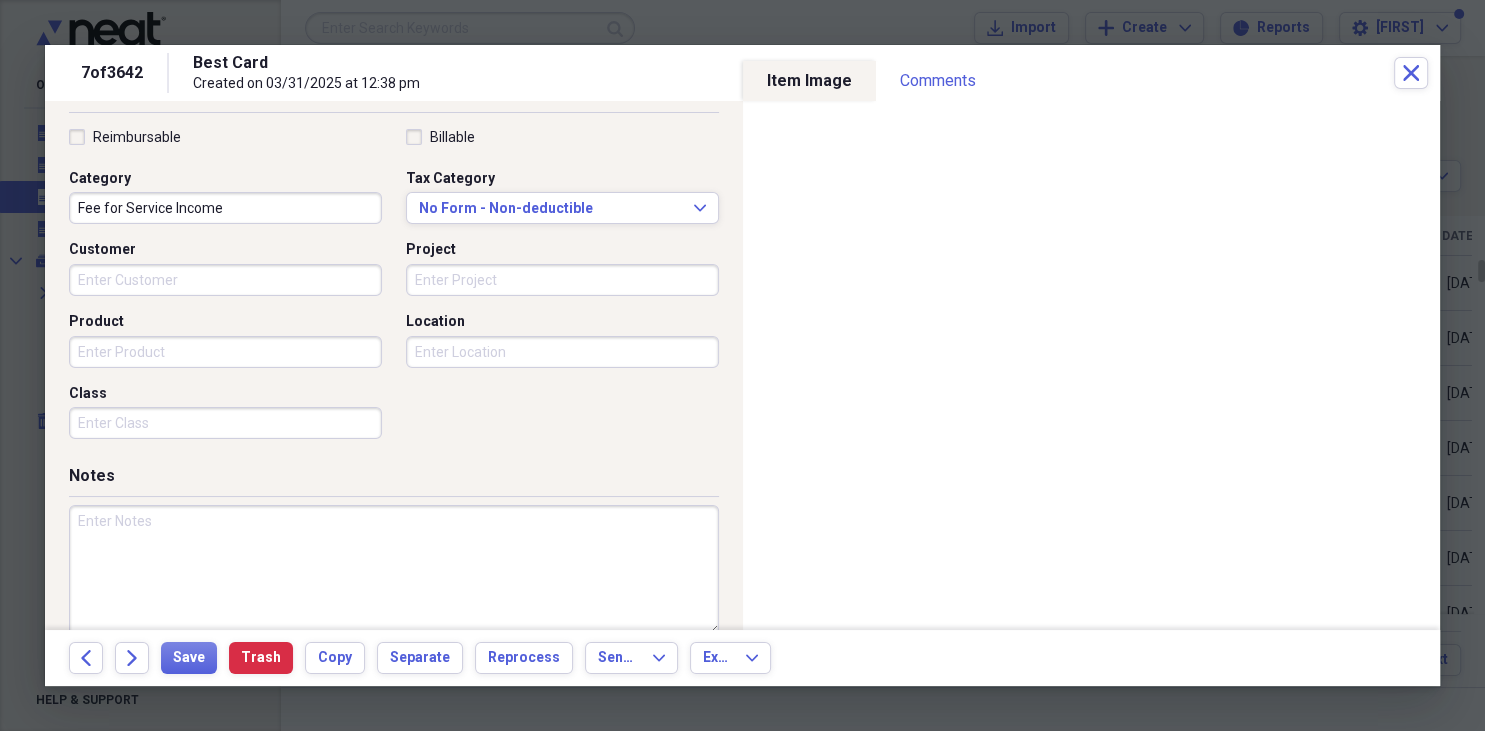 scroll, scrollTop: 490, scrollLeft: 0, axis: vertical 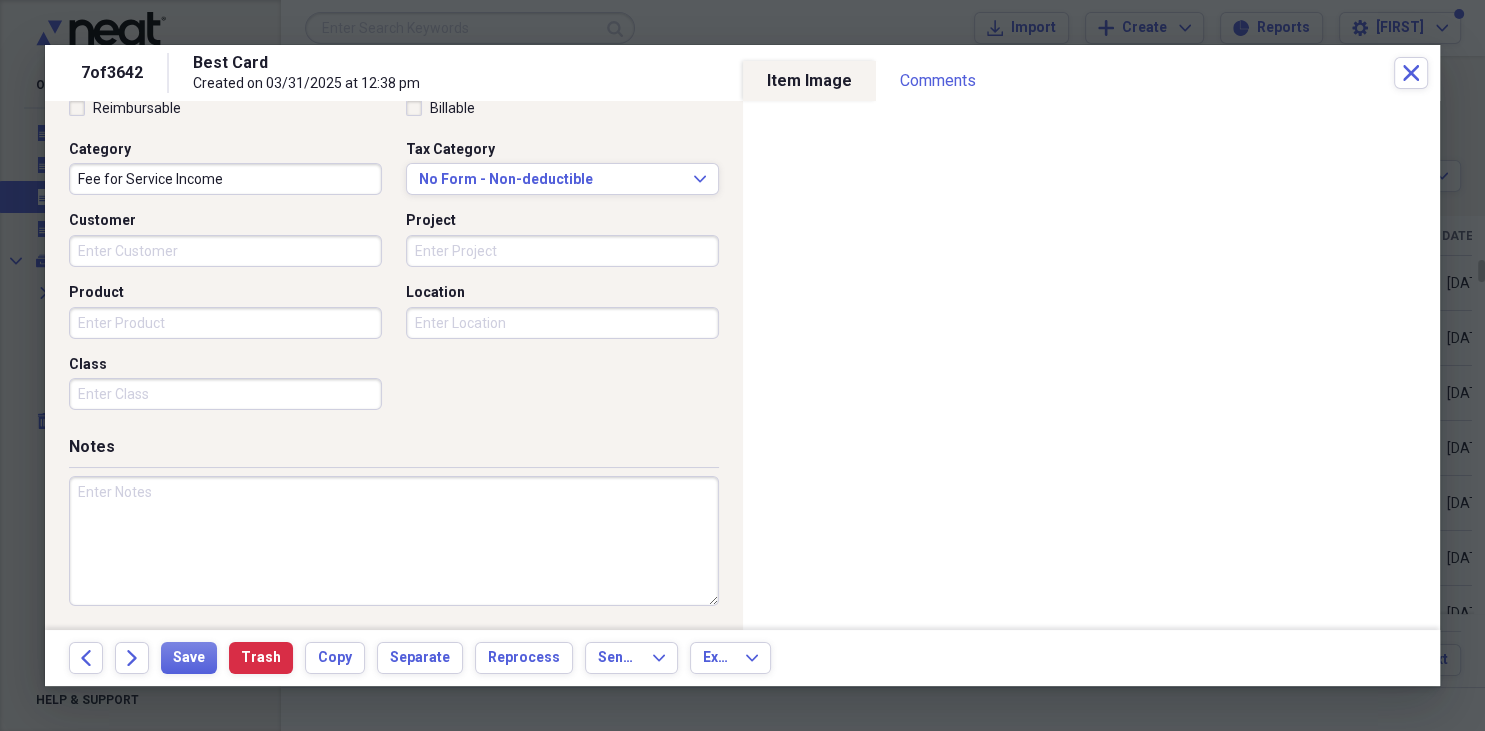 click at bounding box center (394, 541) 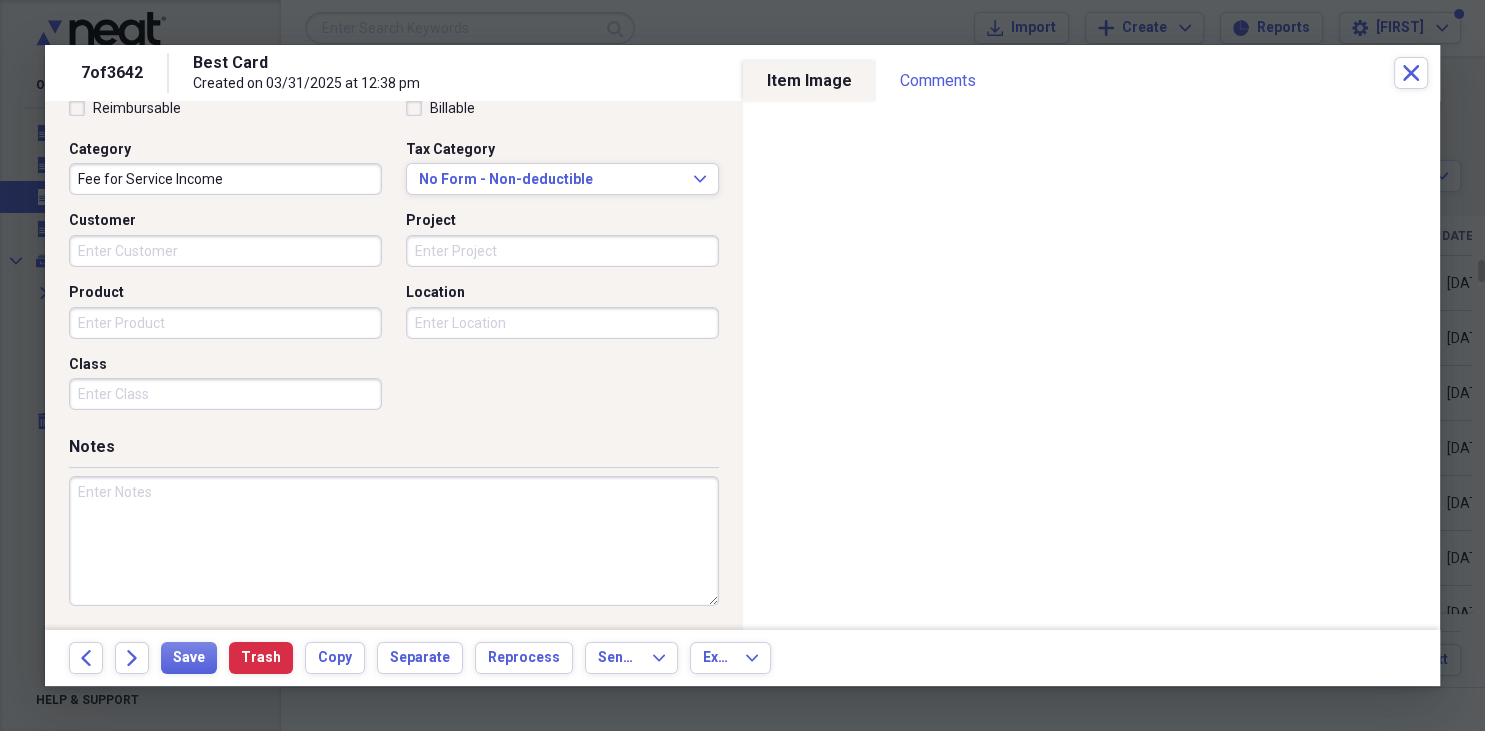 click at bounding box center [394, 541] 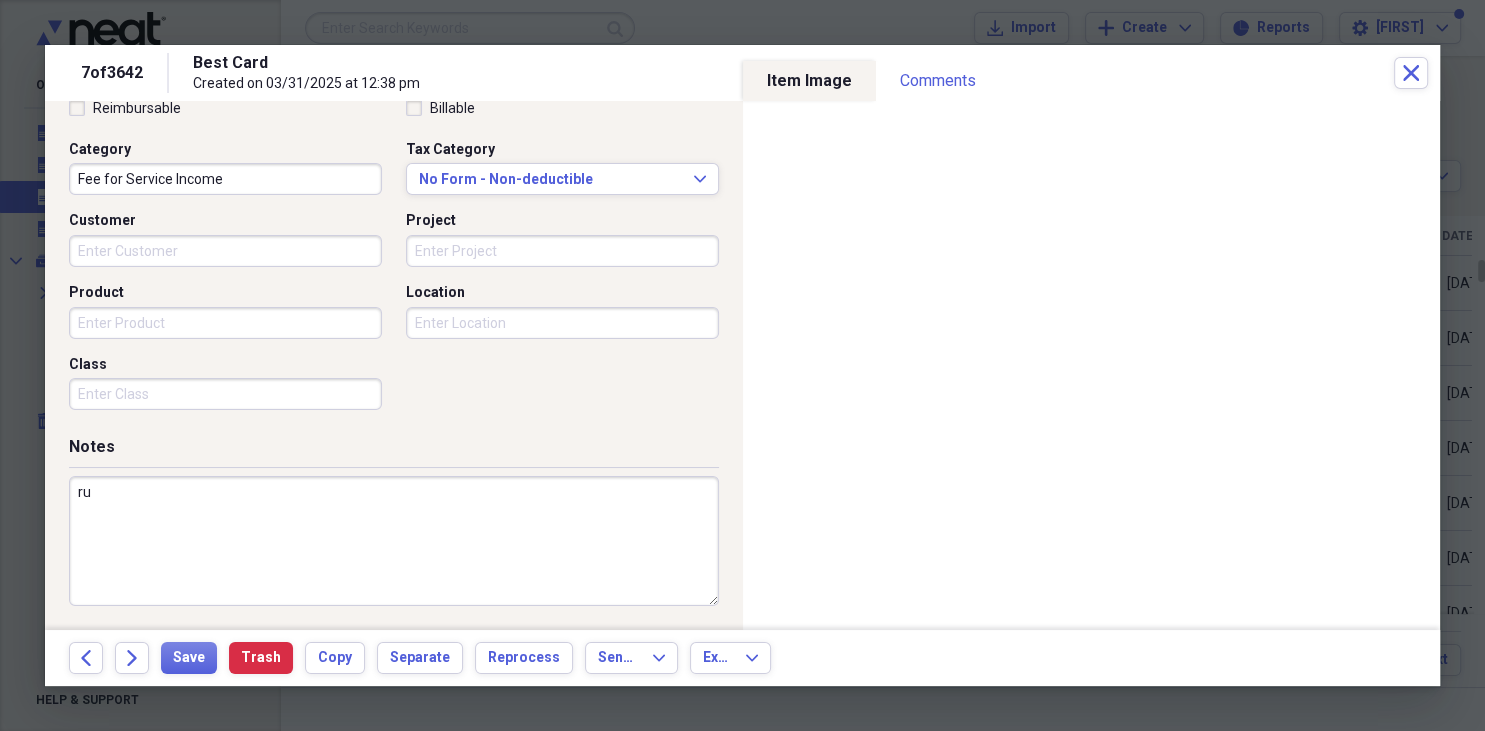 type on "r" 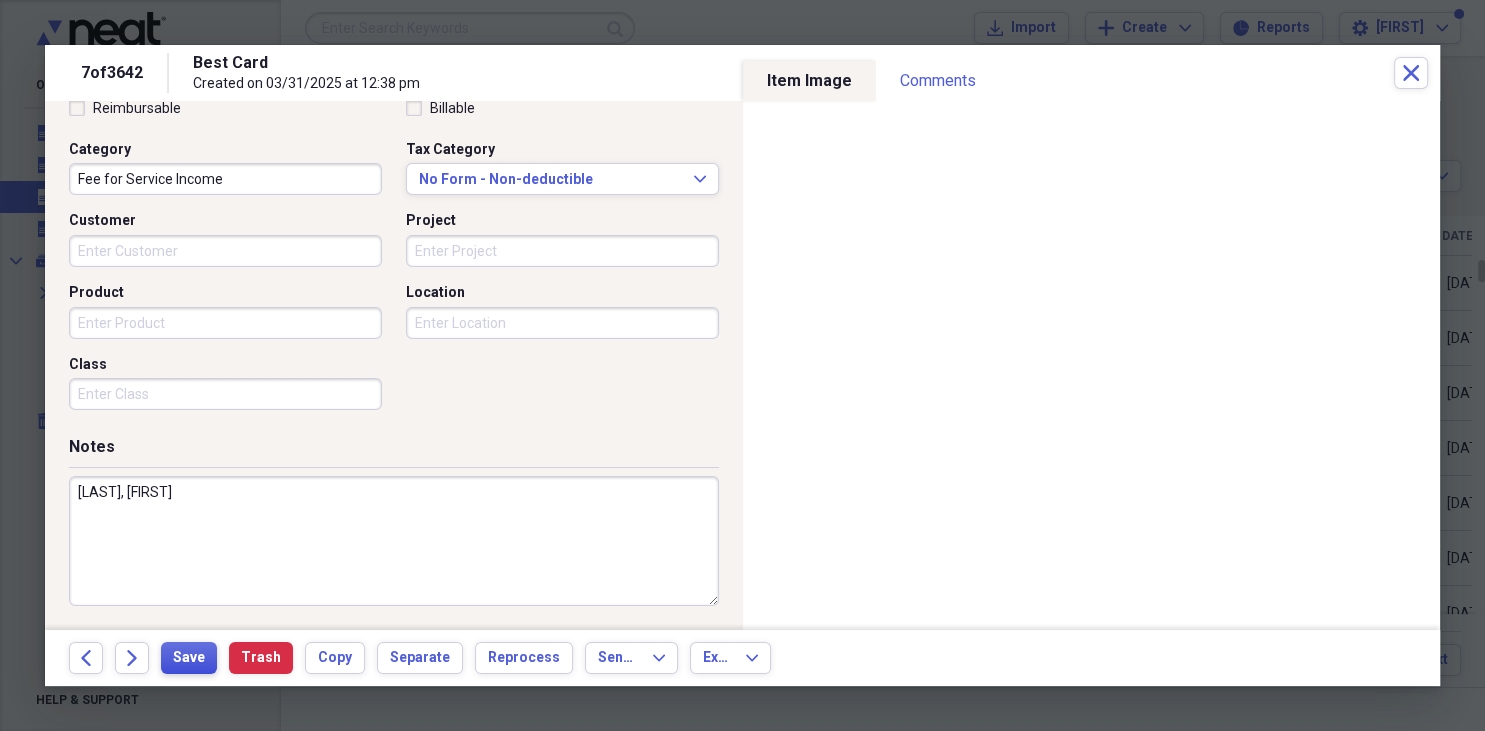 type on "Rutt, Richard" 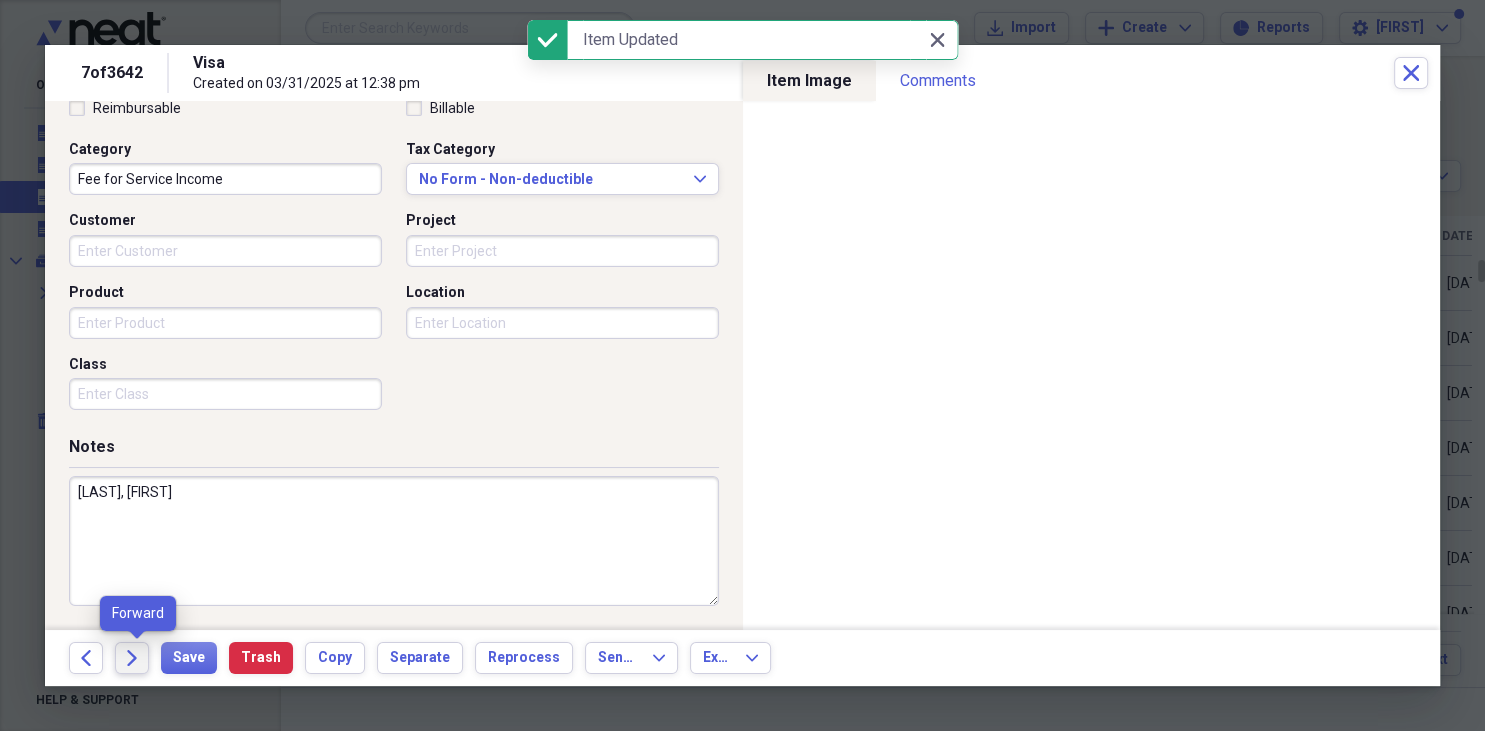 click on "Forward" 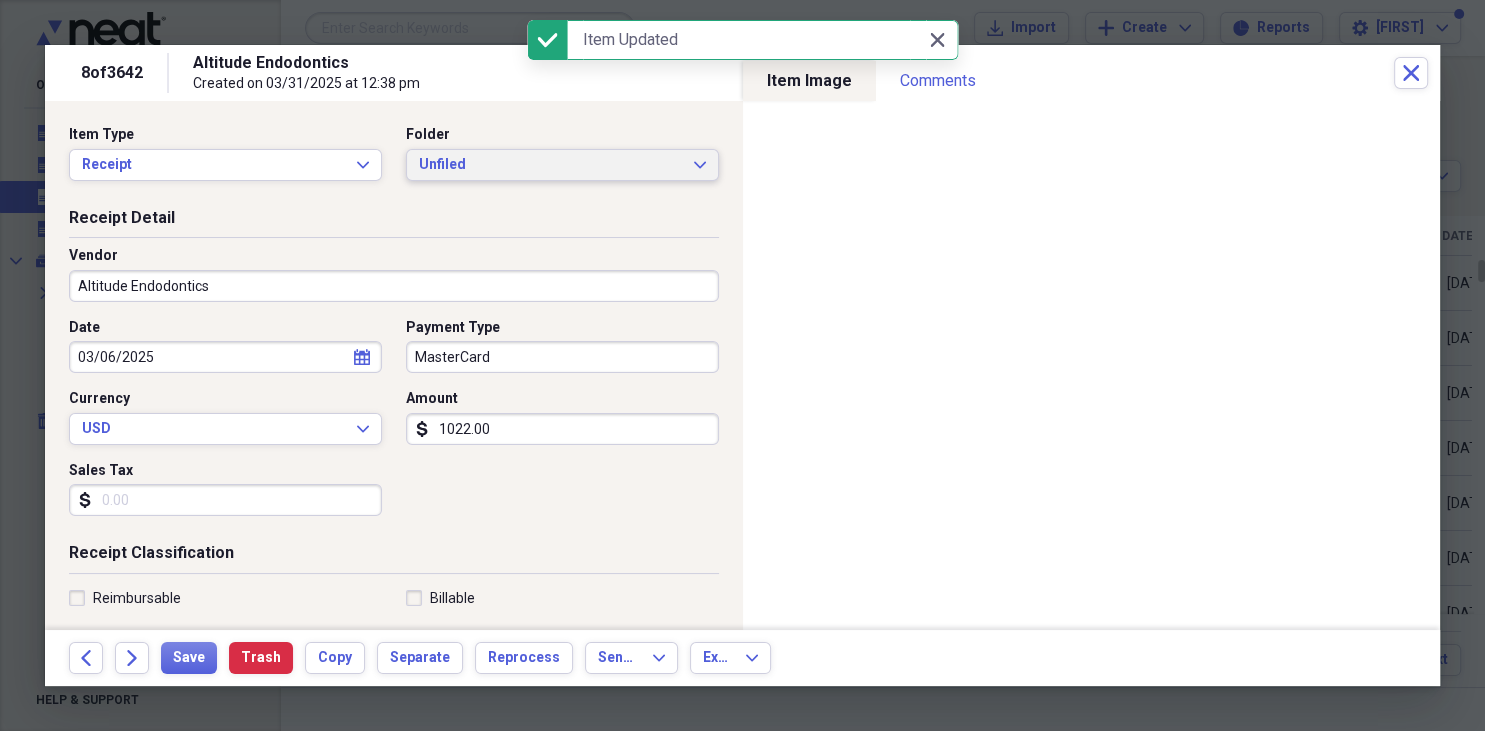 click on "Unfiled Expand" at bounding box center (562, 165) 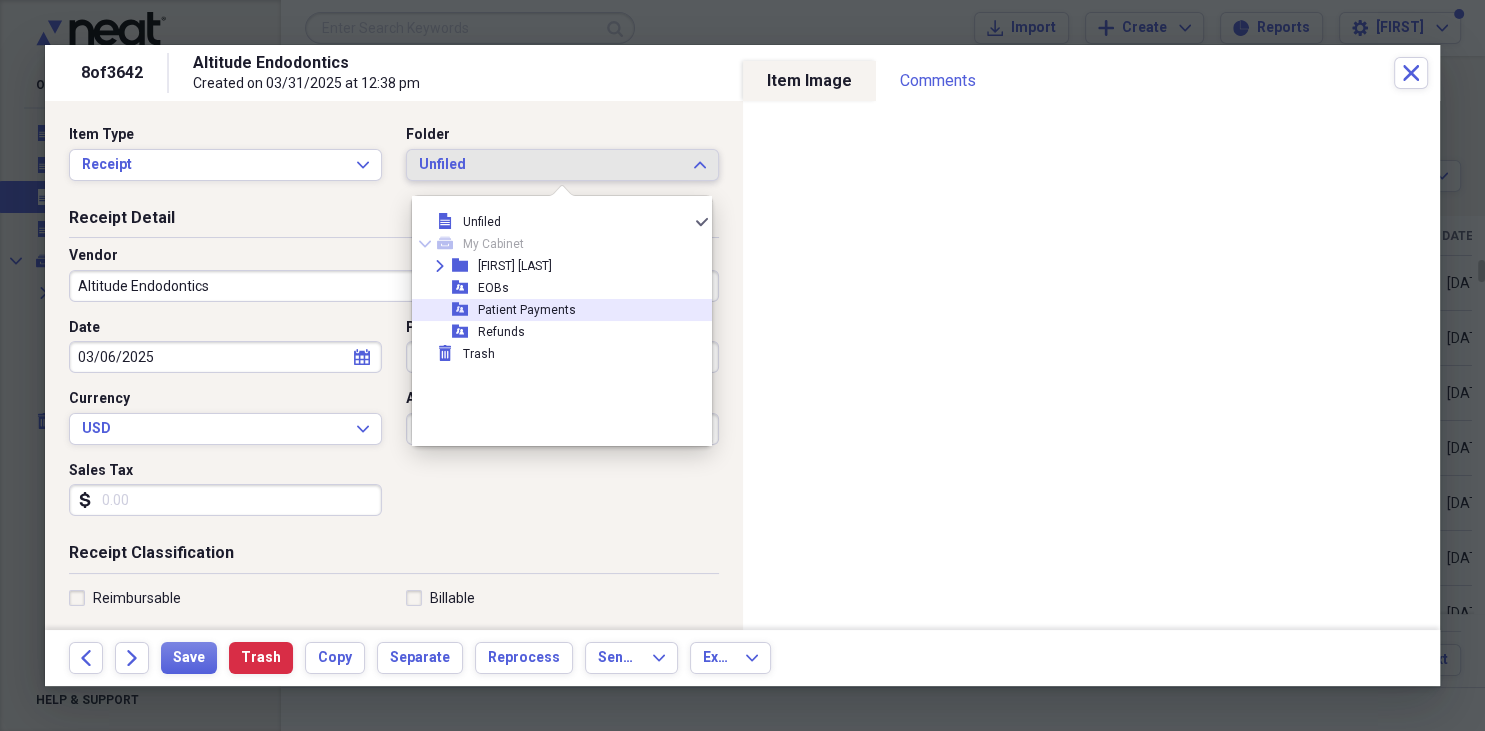 click on "[PAYMENTS]" at bounding box center (527, 310) 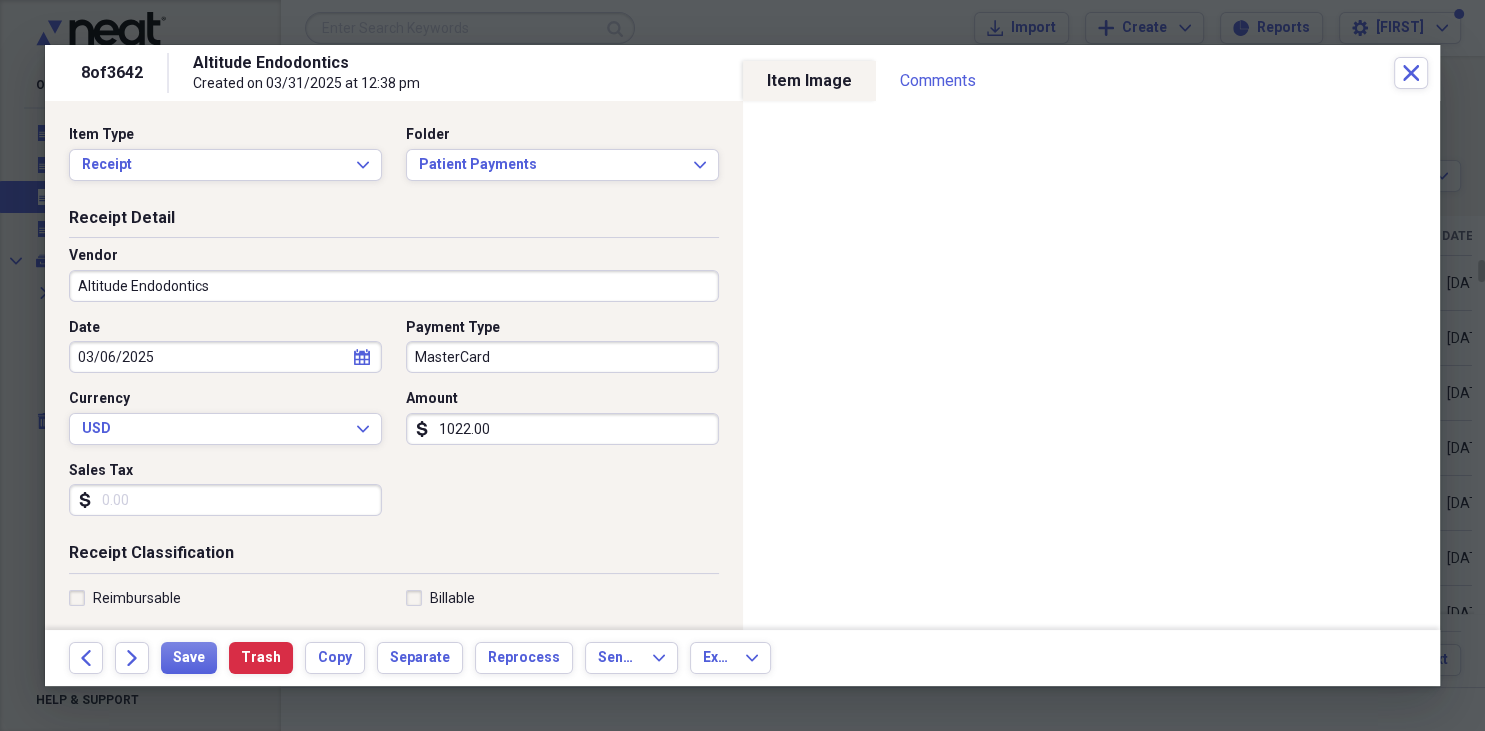 click on "Altitude Endodontics" at bounding box center [394, 286] 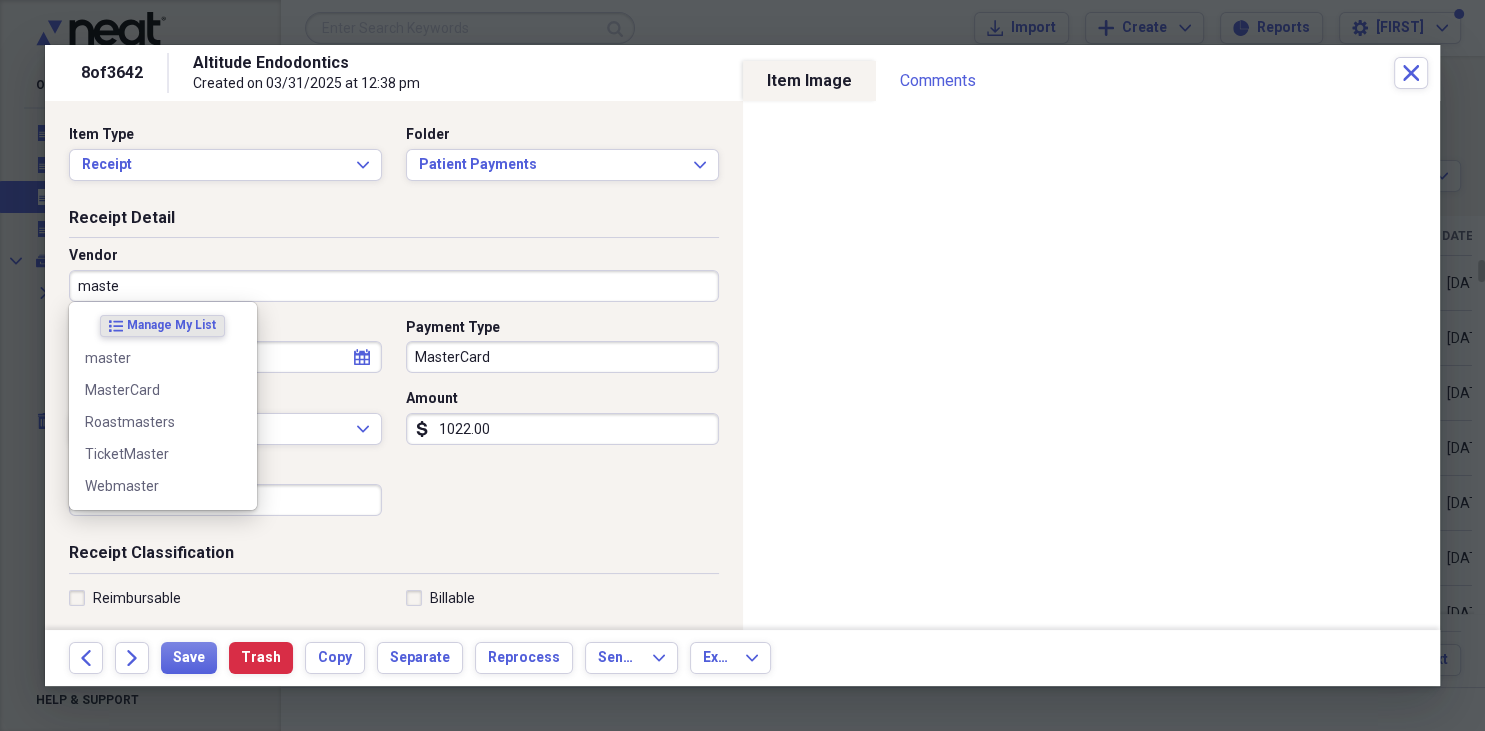type on "master" 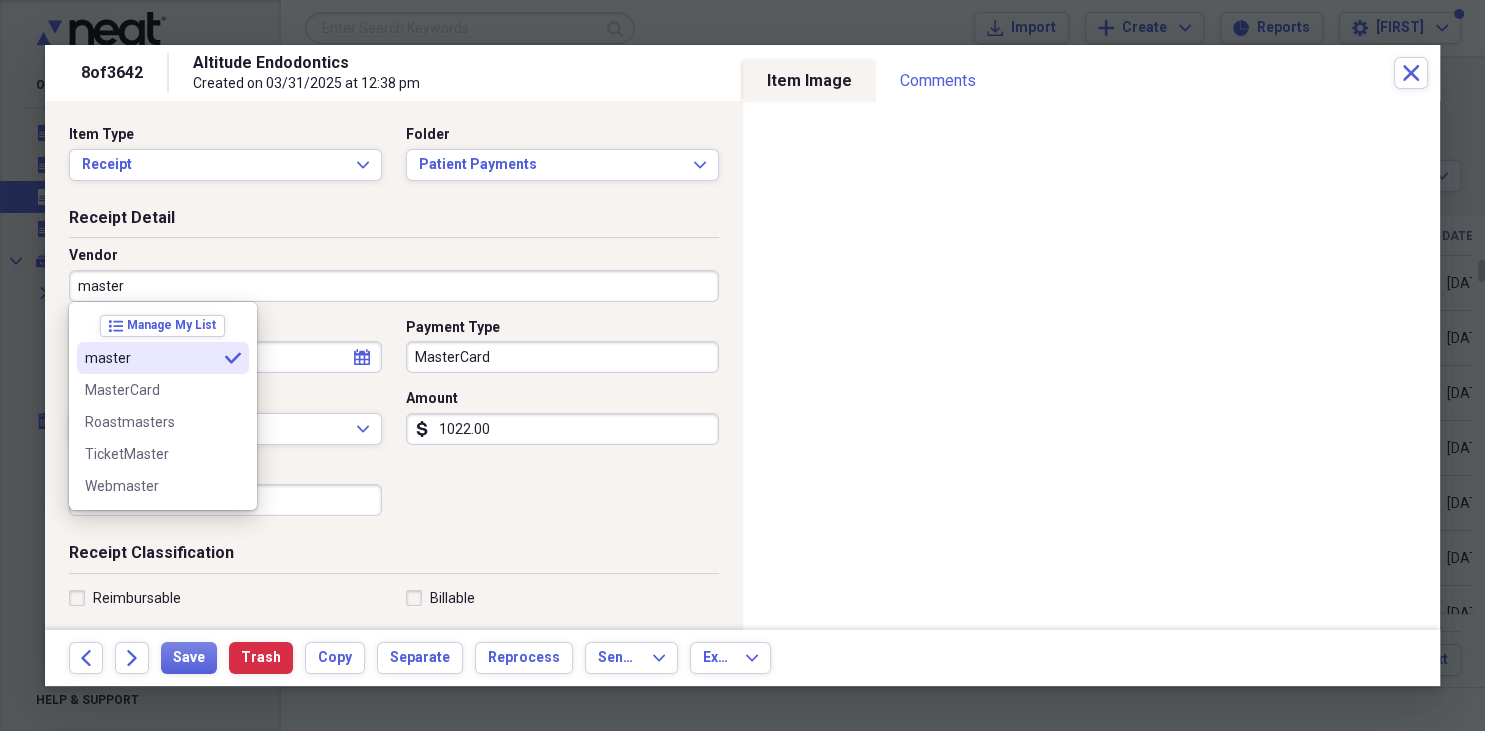 type on "Fee for Service Income" 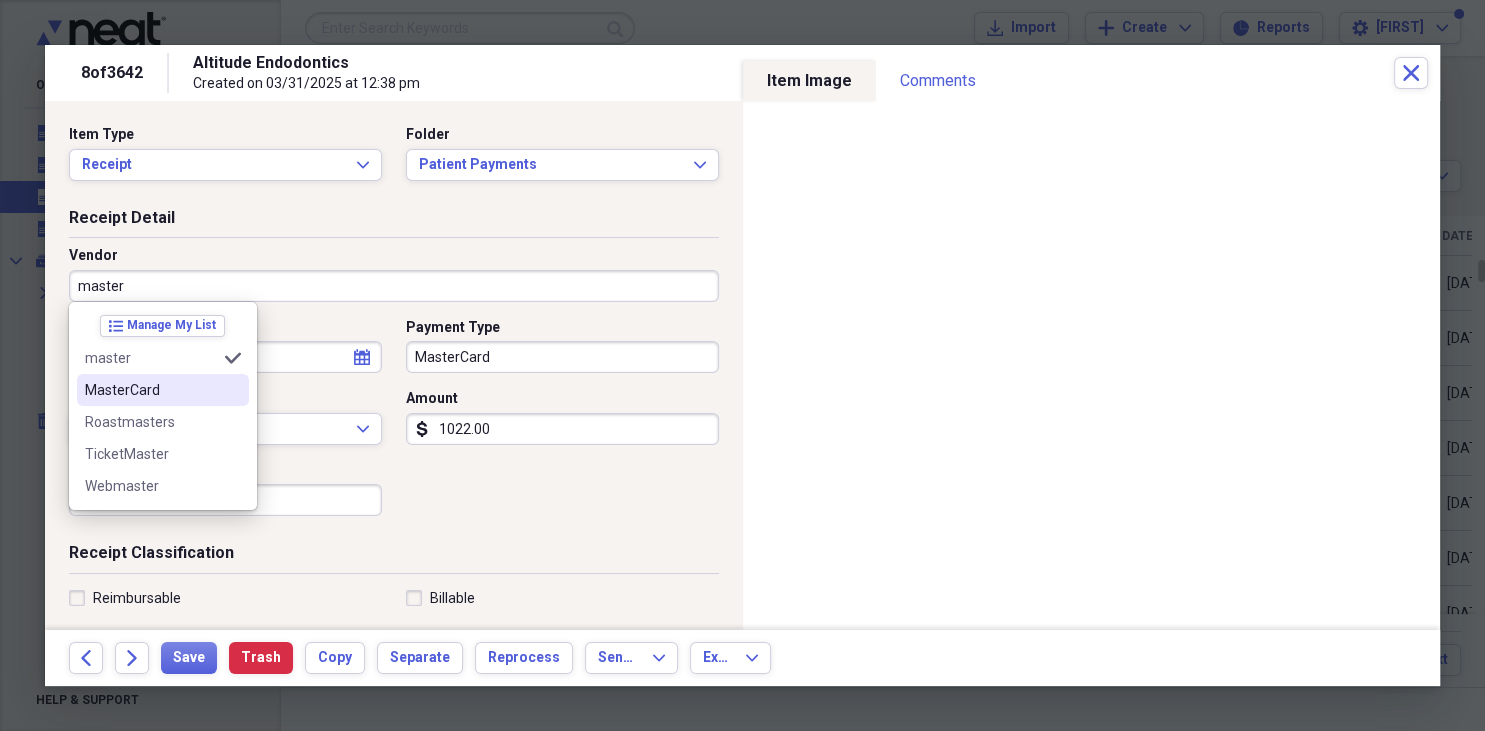 click on "MasterCard" at bounding box center [151, 390] 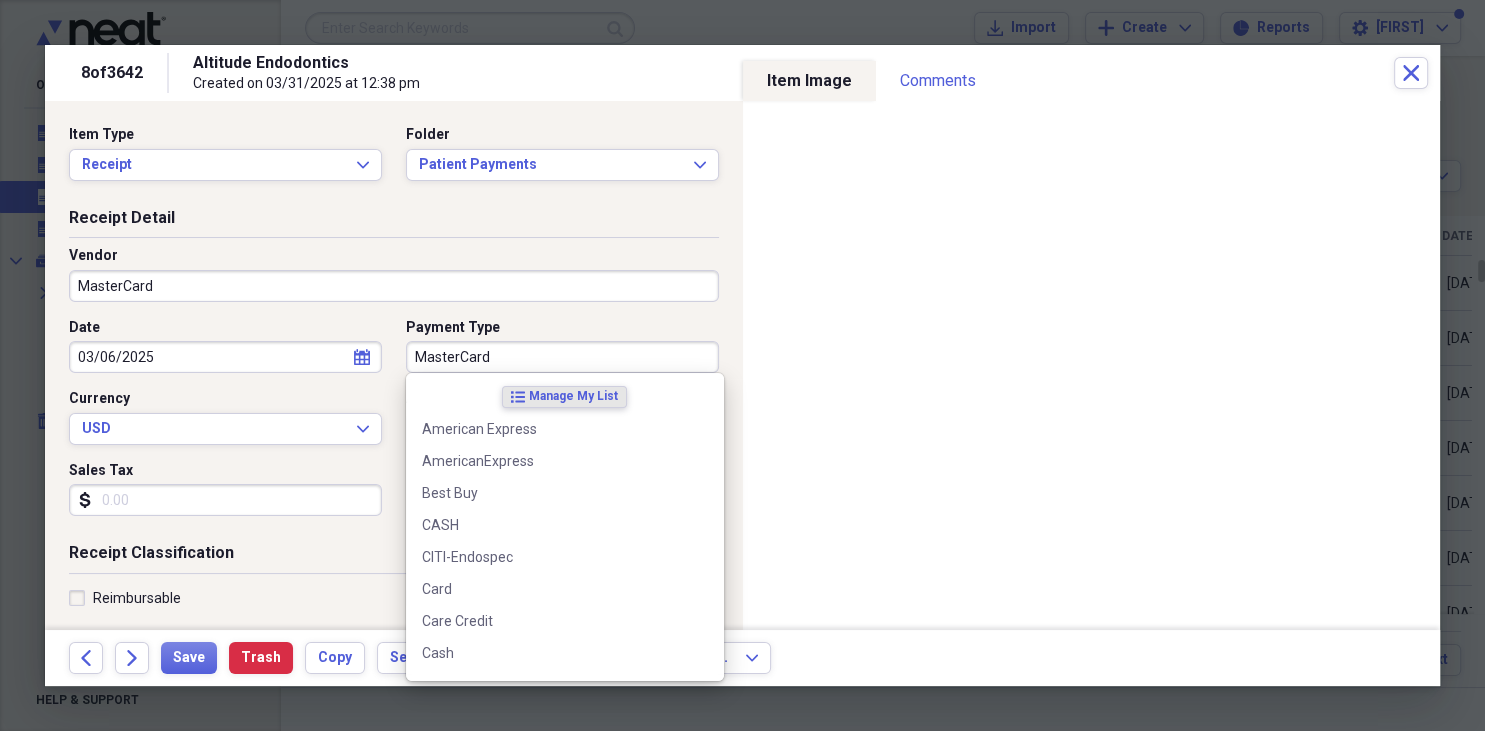 click on "MasterCard" at bounding box center [562, 357] 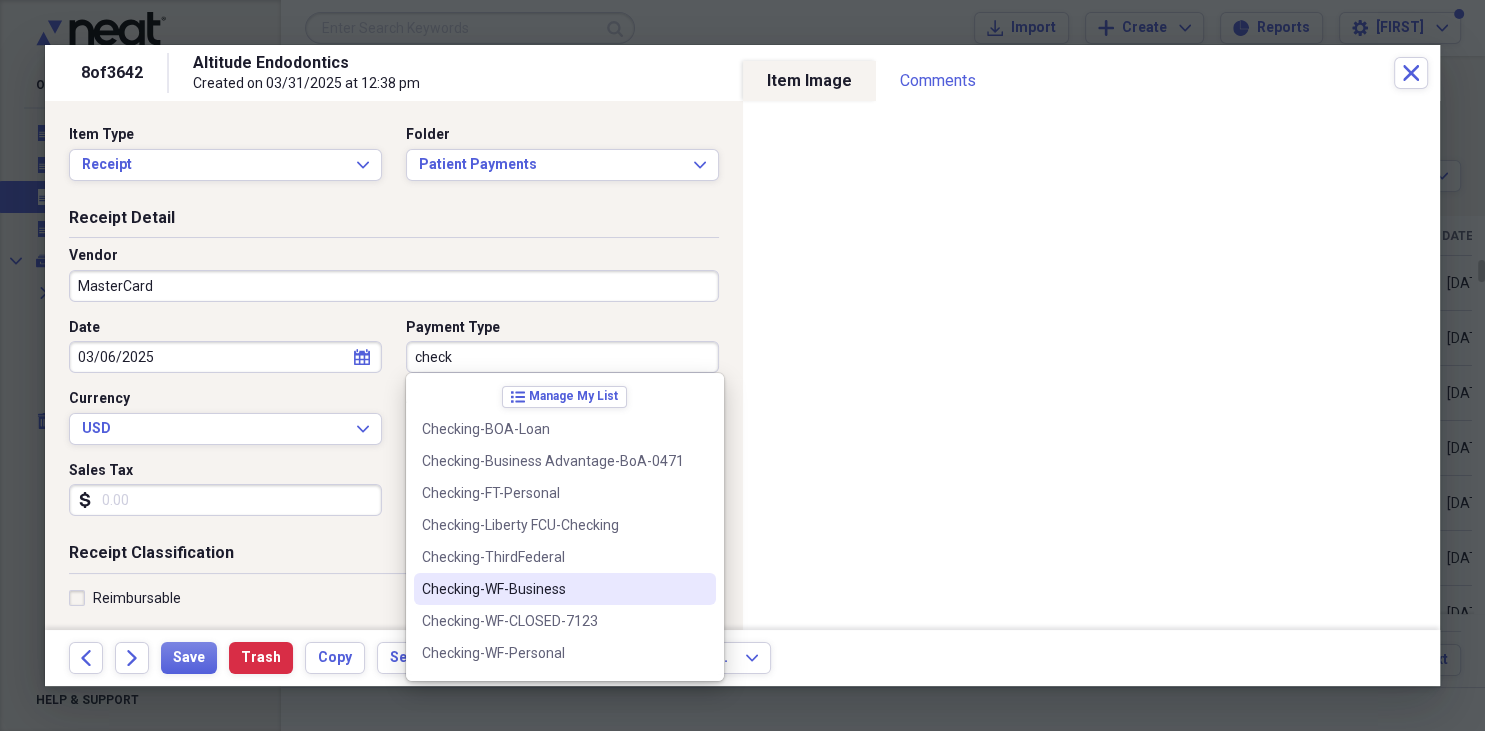 click on "Checking-WF-Business" at bounding box center [553, 589] 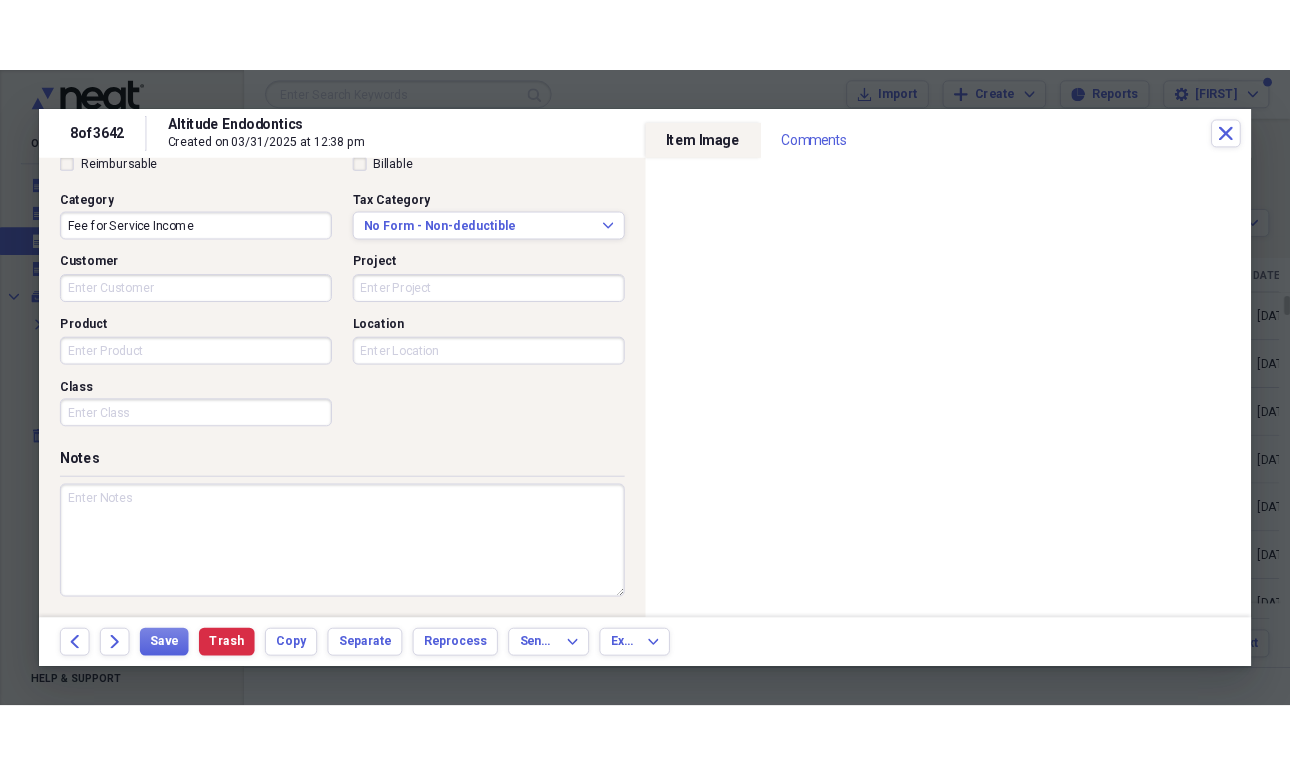 scroll, scrollTop: 490, scrollLeft: 0, axis: vertical 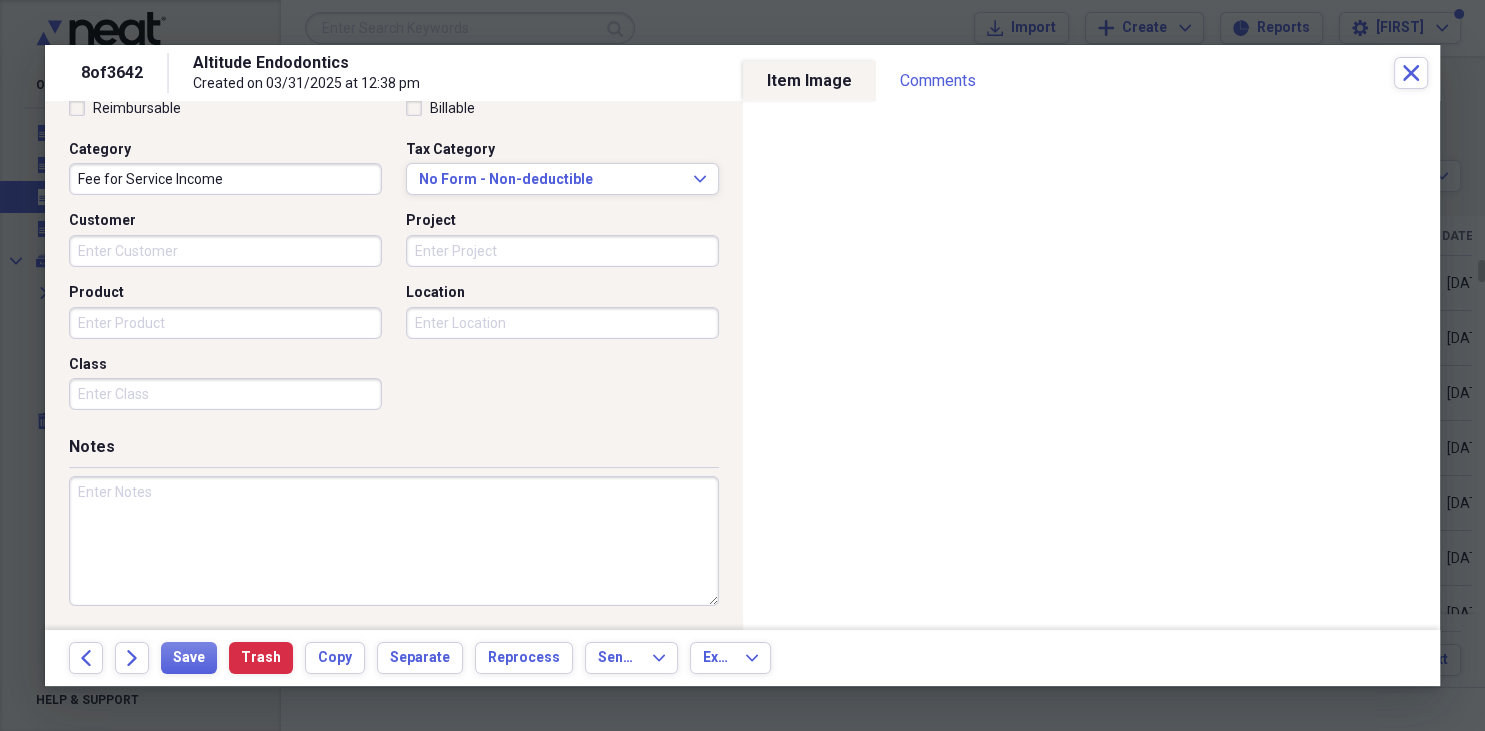 click at bounding box center [394, 541] 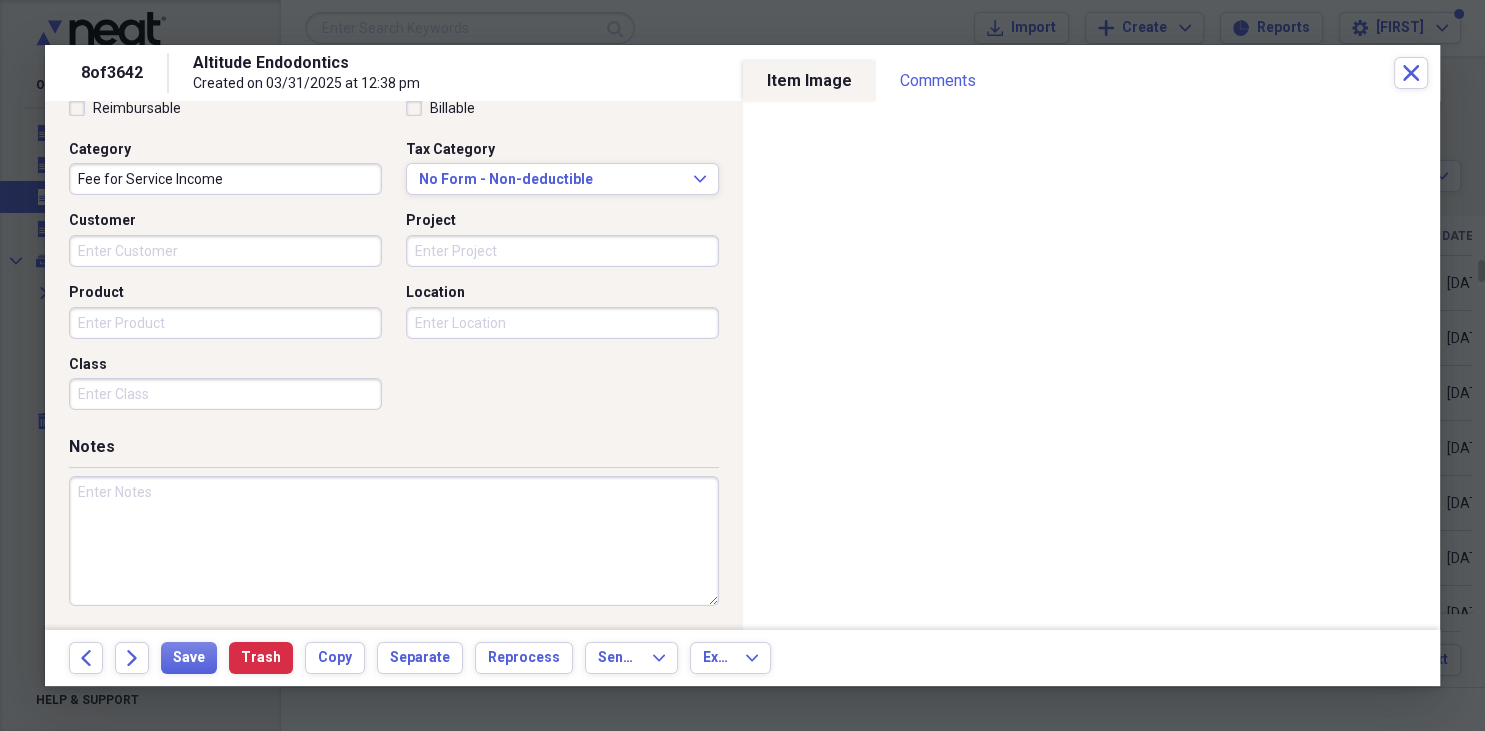 click at bounding box center (394, 541) 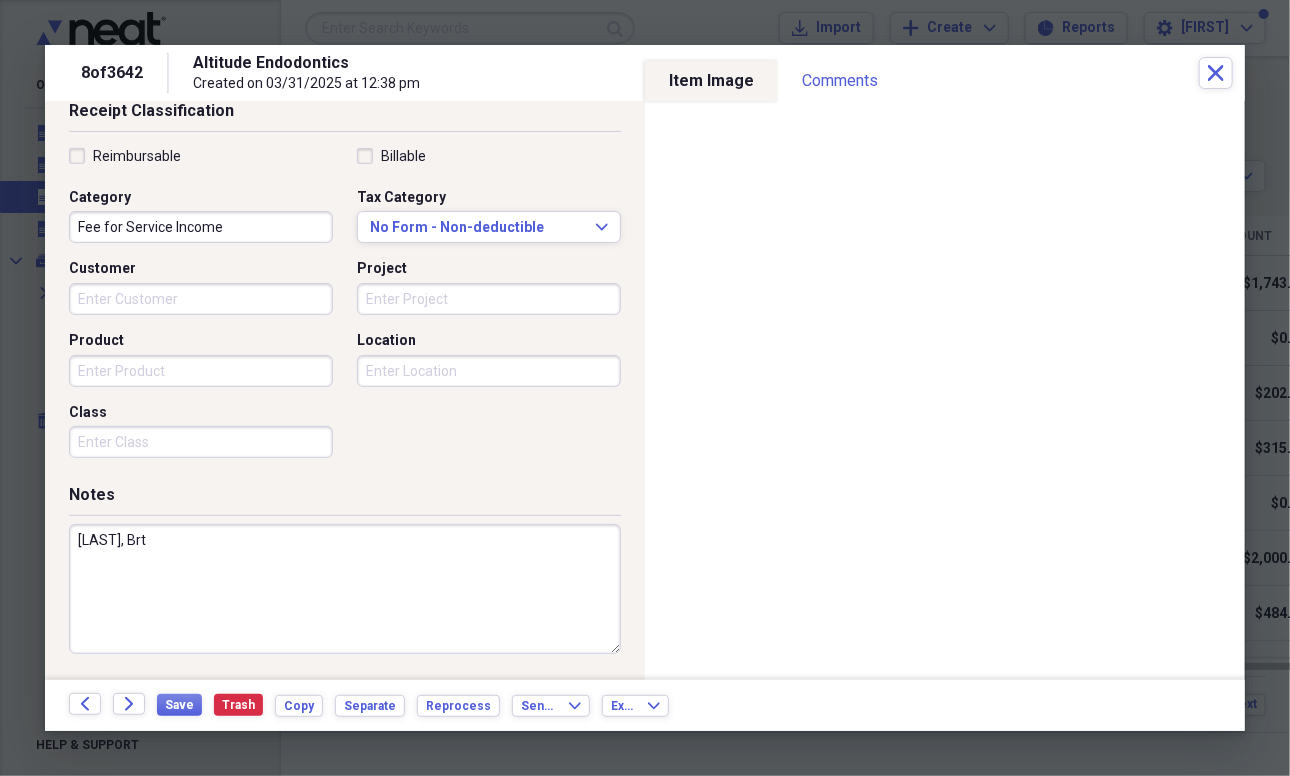 scroll, scrollTop: 441, scrollLeft: 0, axis: vertical 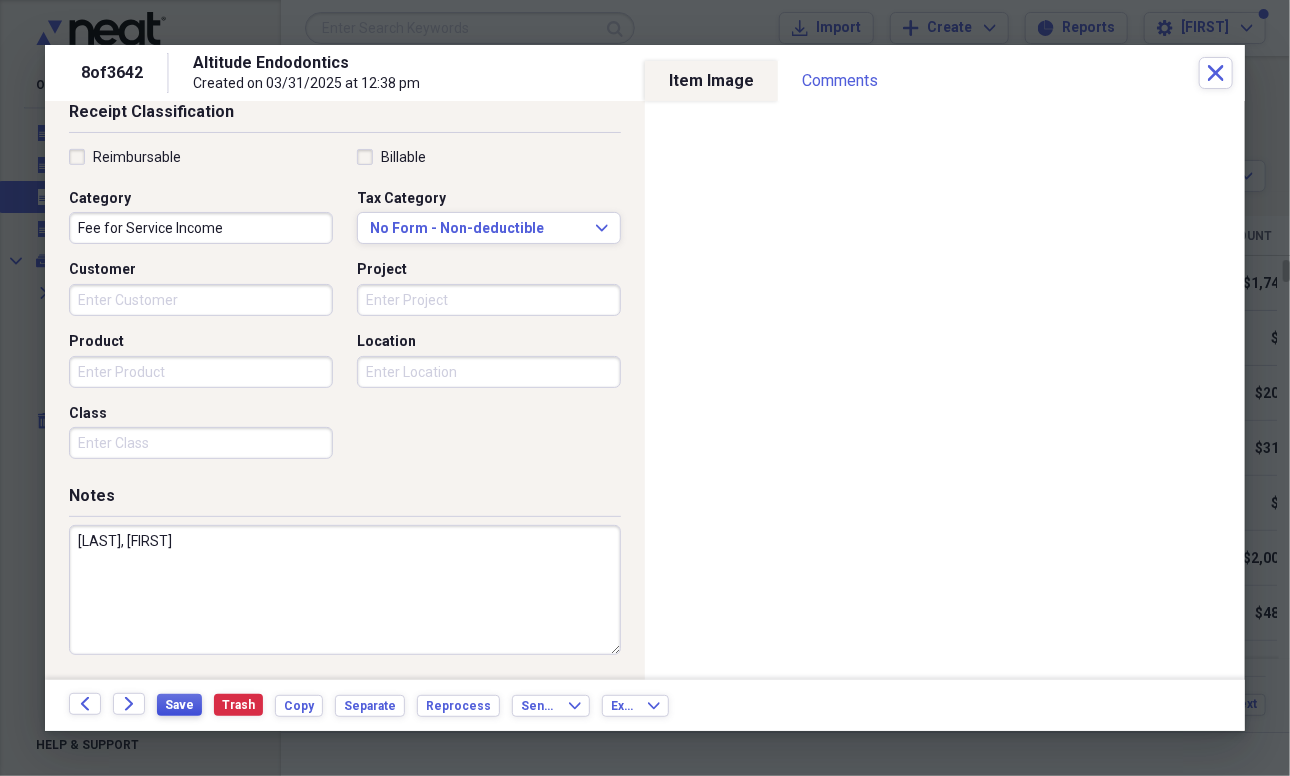 type on "Hinton, Bigitte" 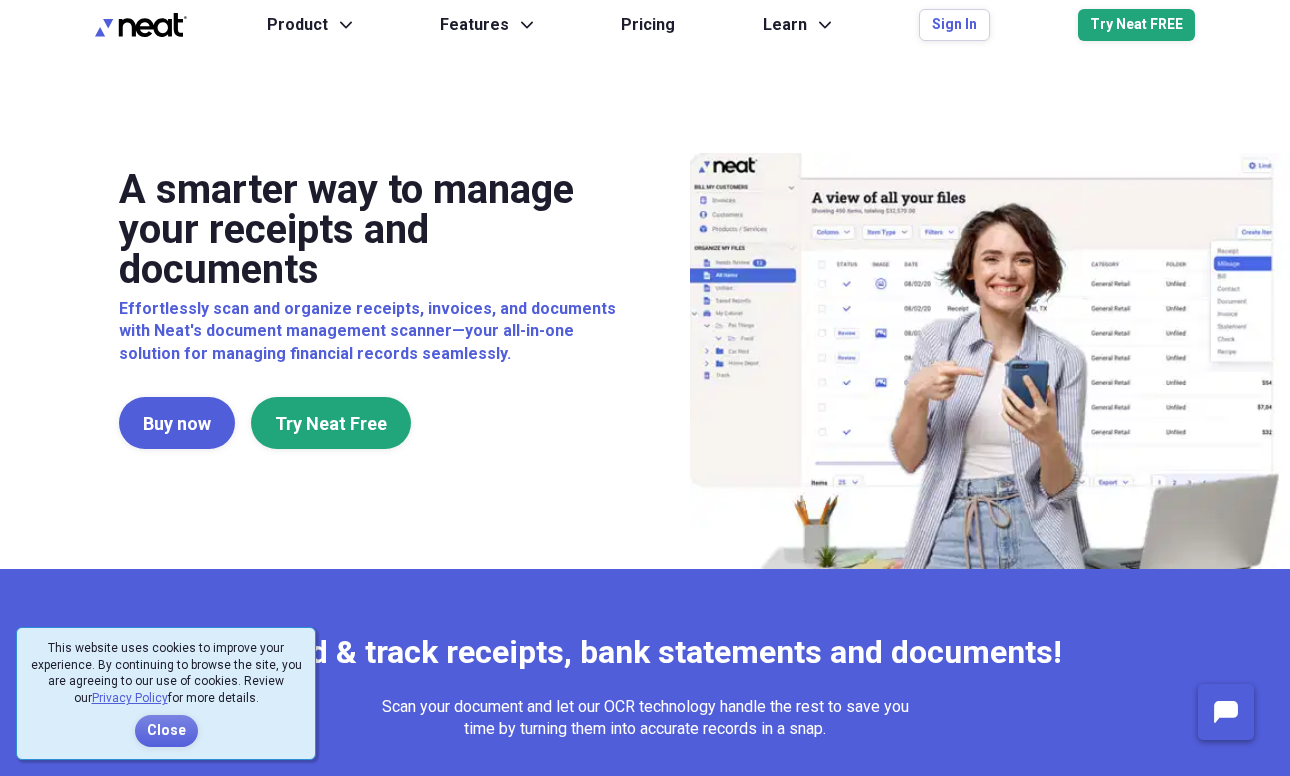 scroll, scrollTop: 0, scrollLeft: 0, axis: both 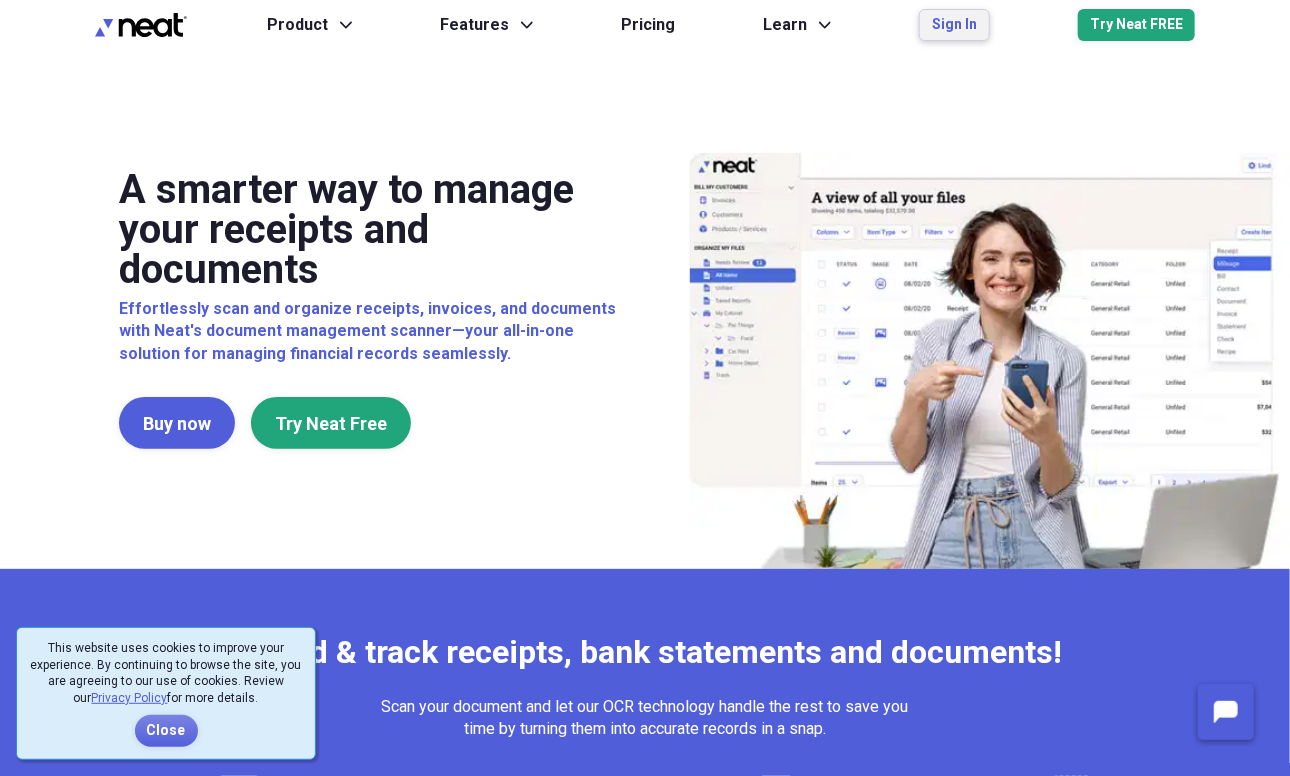 click on "Sign In" at bounding box center (954, 25) 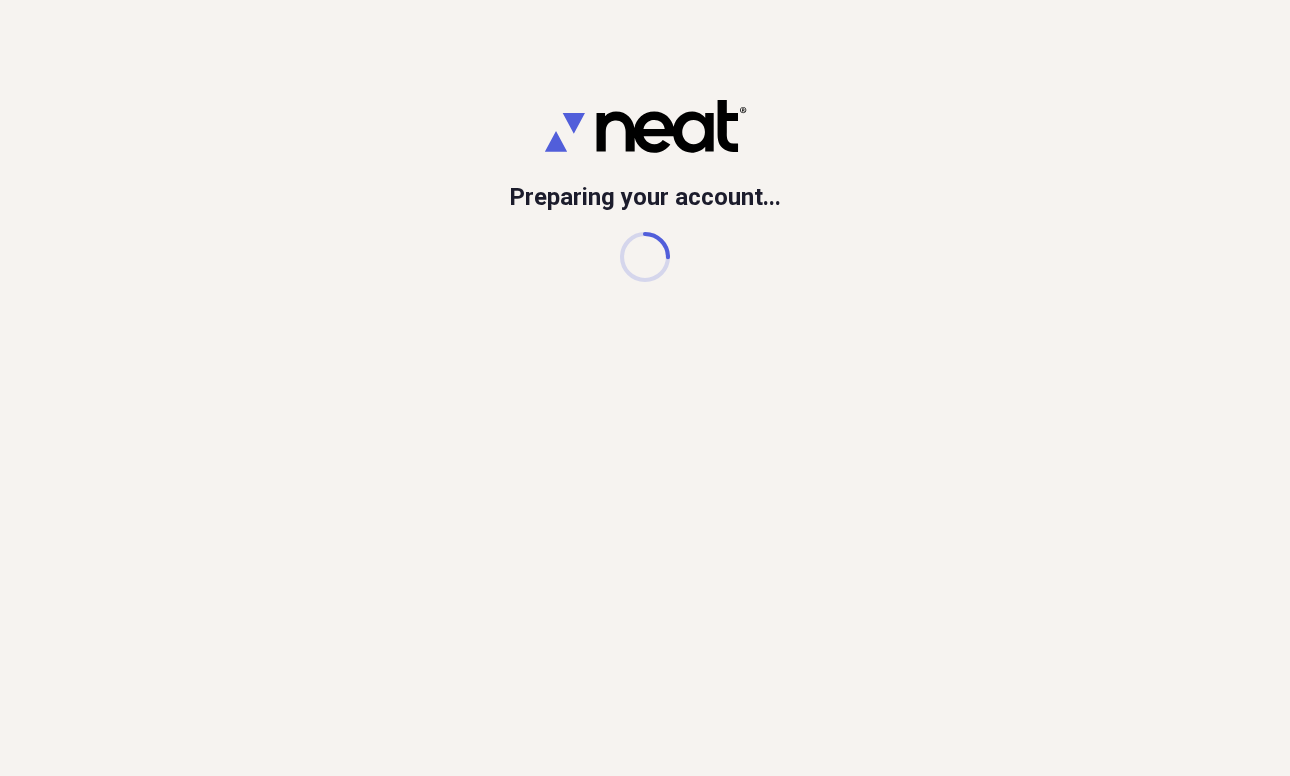 scroll, scrollTop: 0, scrollLeft: 0, axis: both 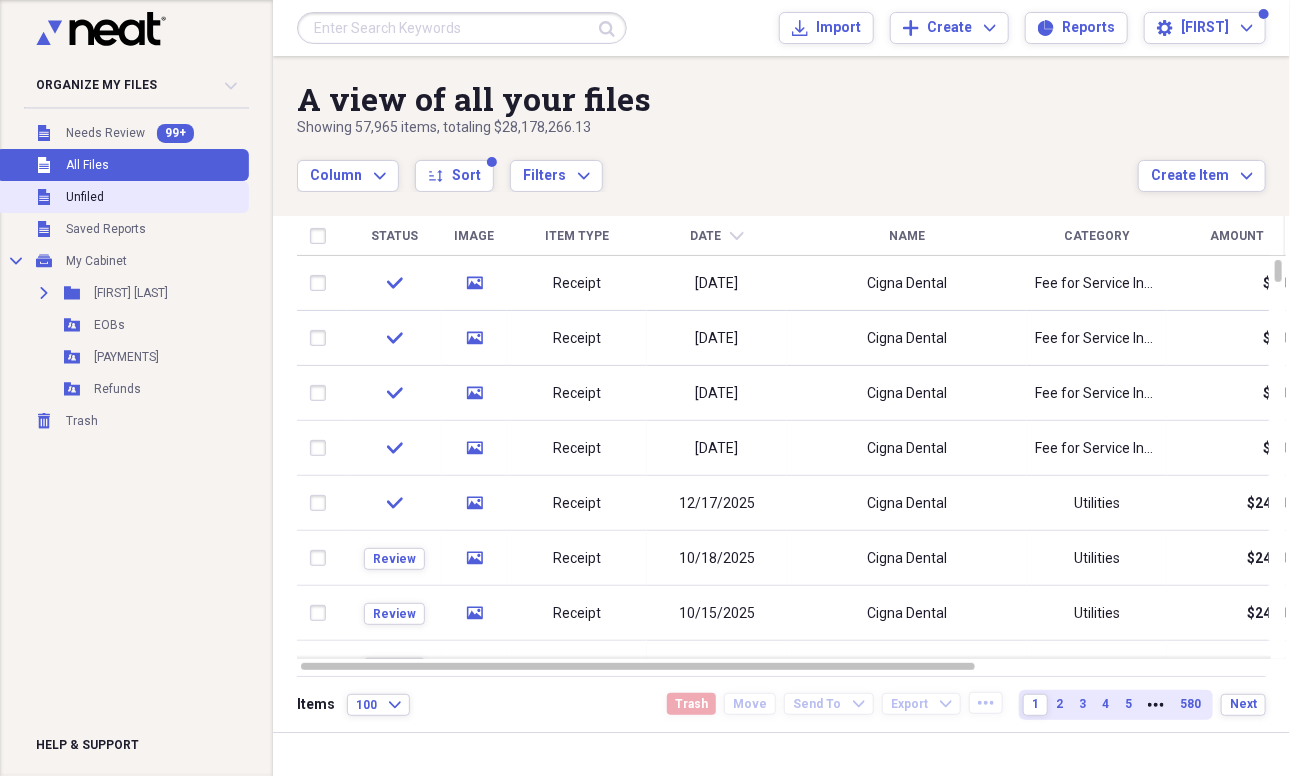 click on "Unfiled" at bounding box center [85, 197] 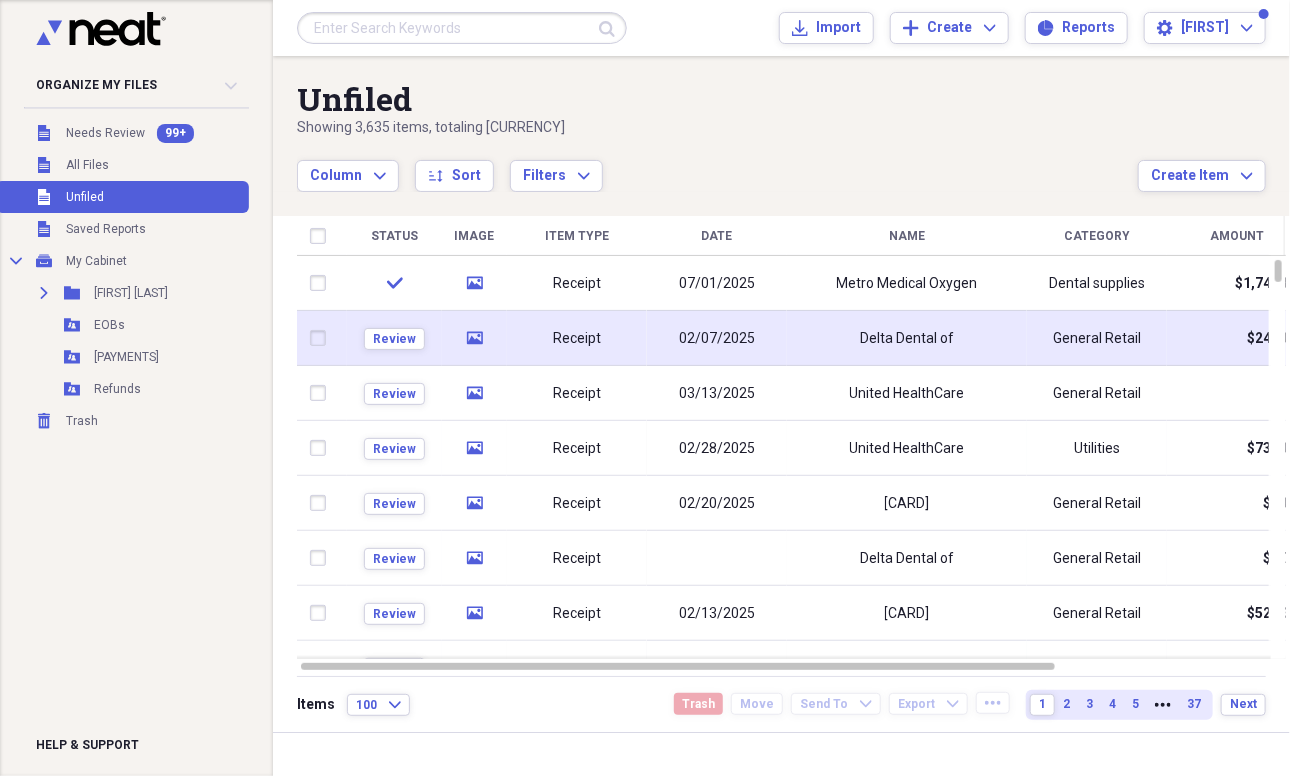 click on "Delta Dental of" at bounding box center (907, 338) 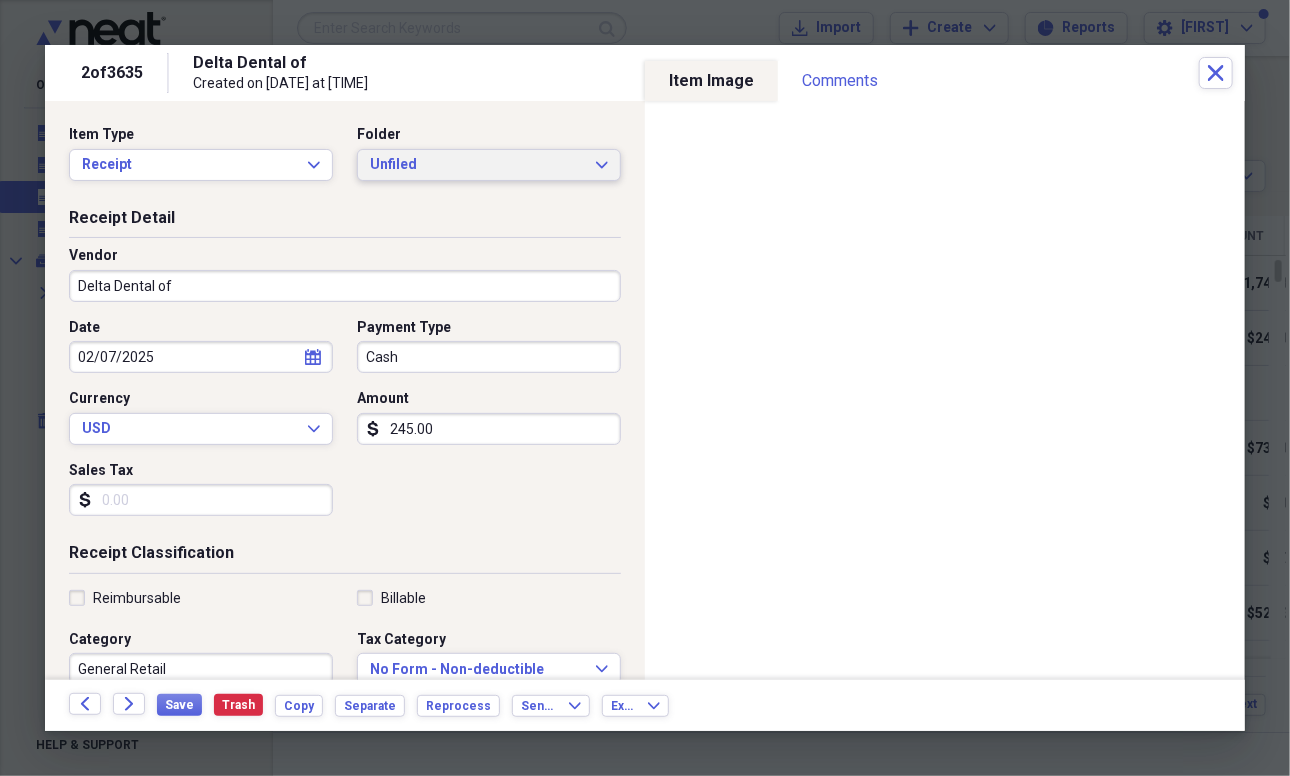 click on "Expand" 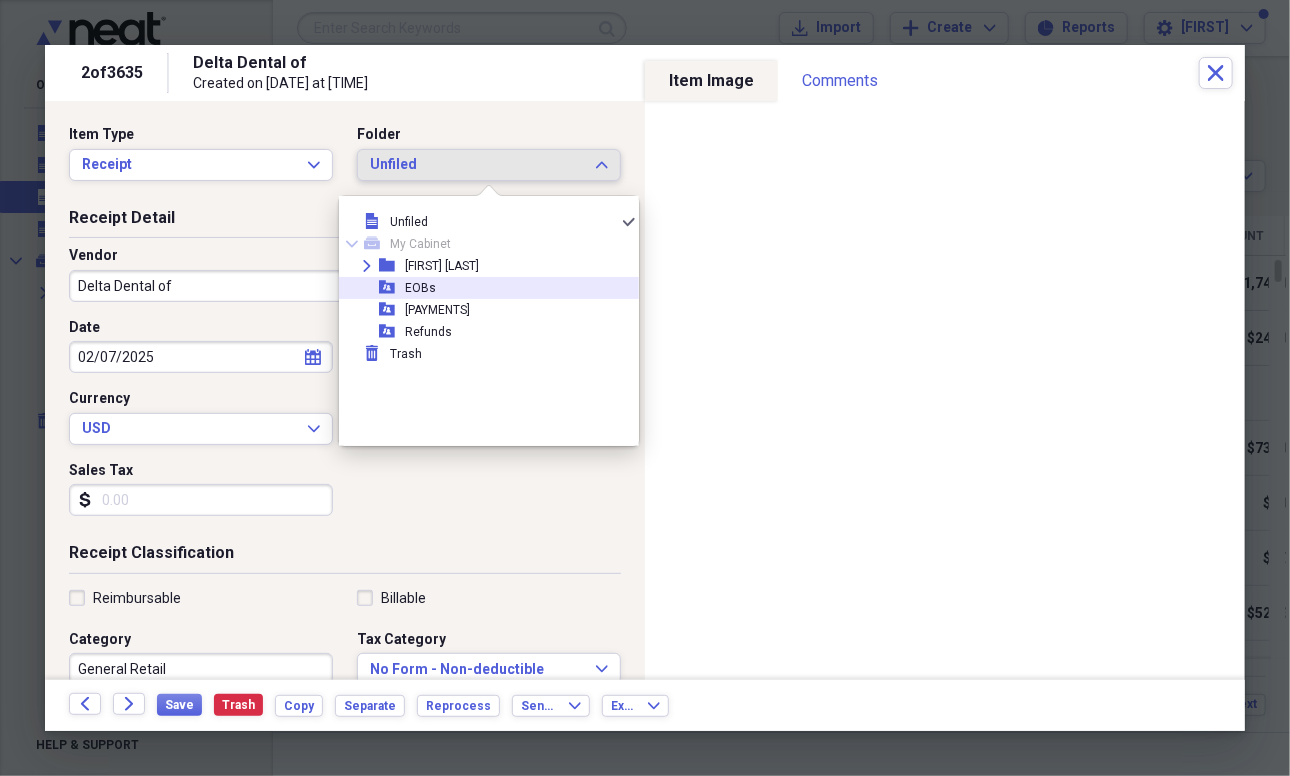 click on "EOBs" at bounding box center (420, 288) 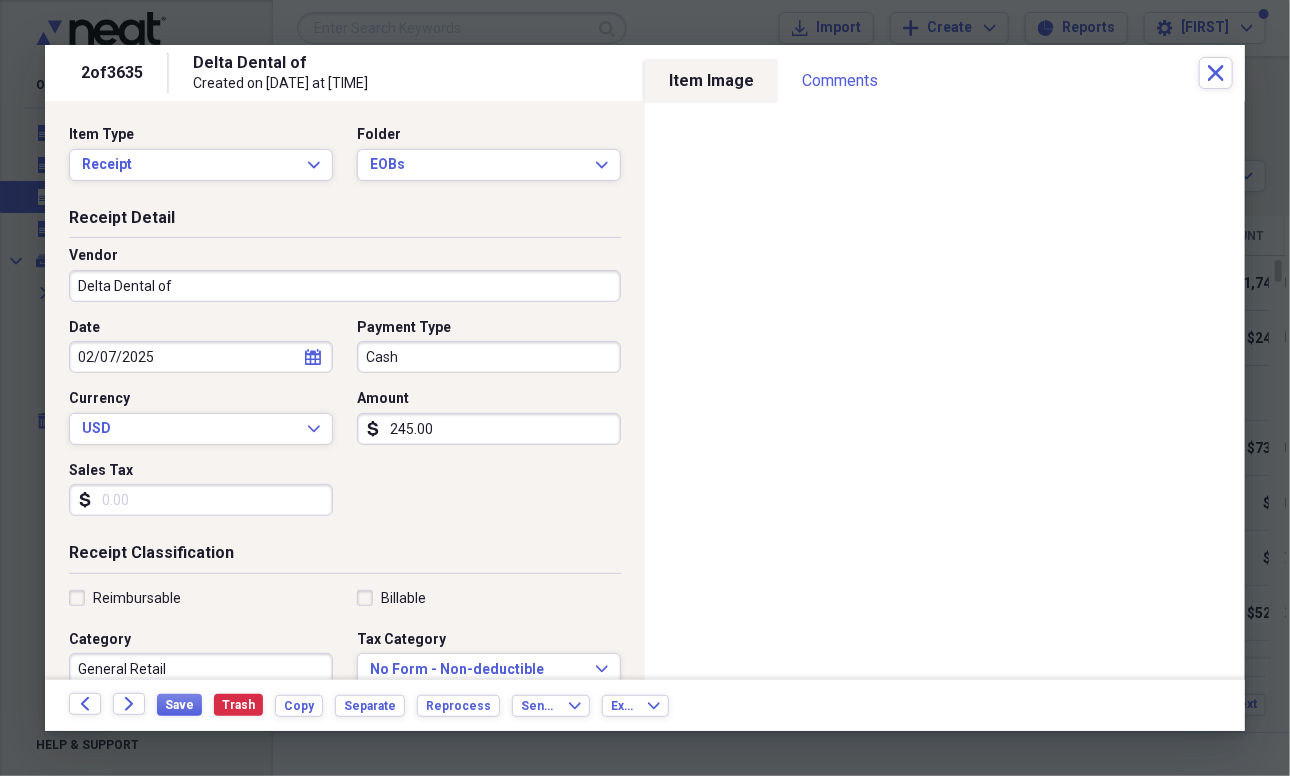 click on "Delta Dental of" at bounding box center (345, 286) 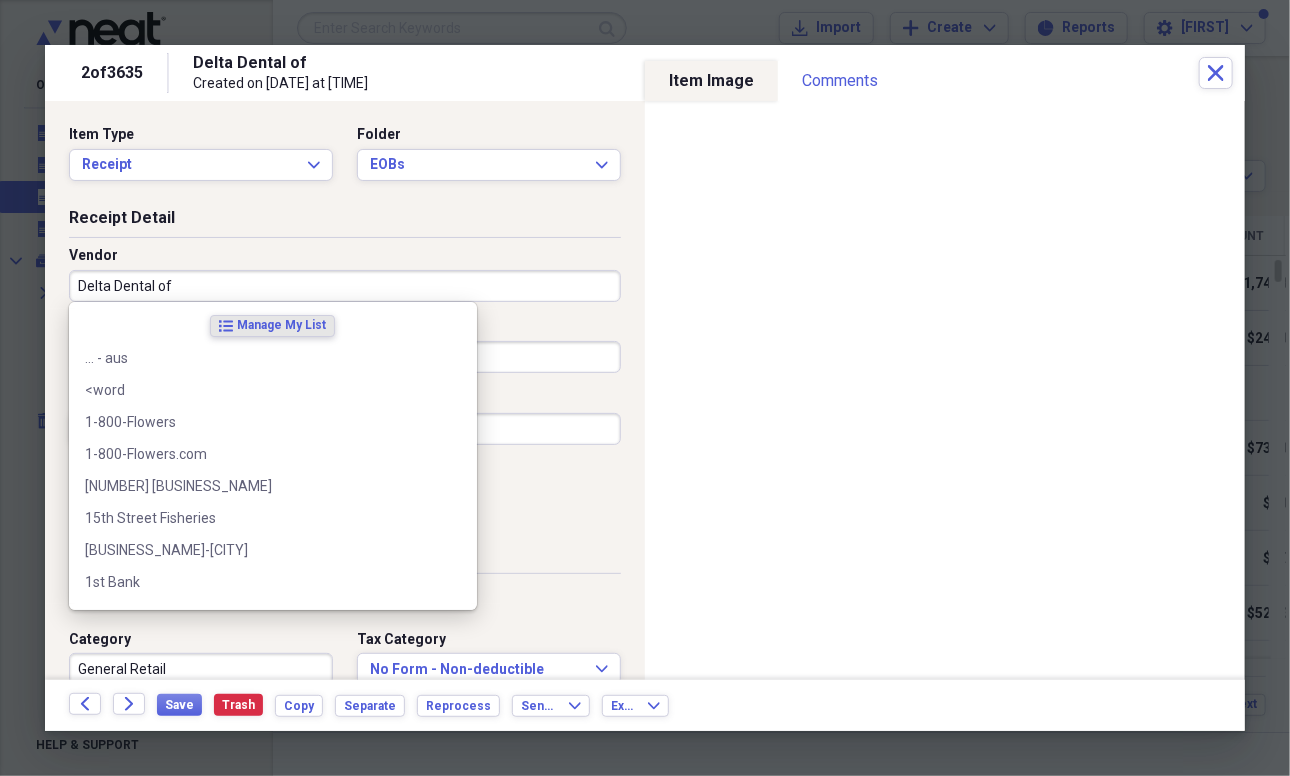 click on "Delta Dental of" at bounding box center (345, 286) 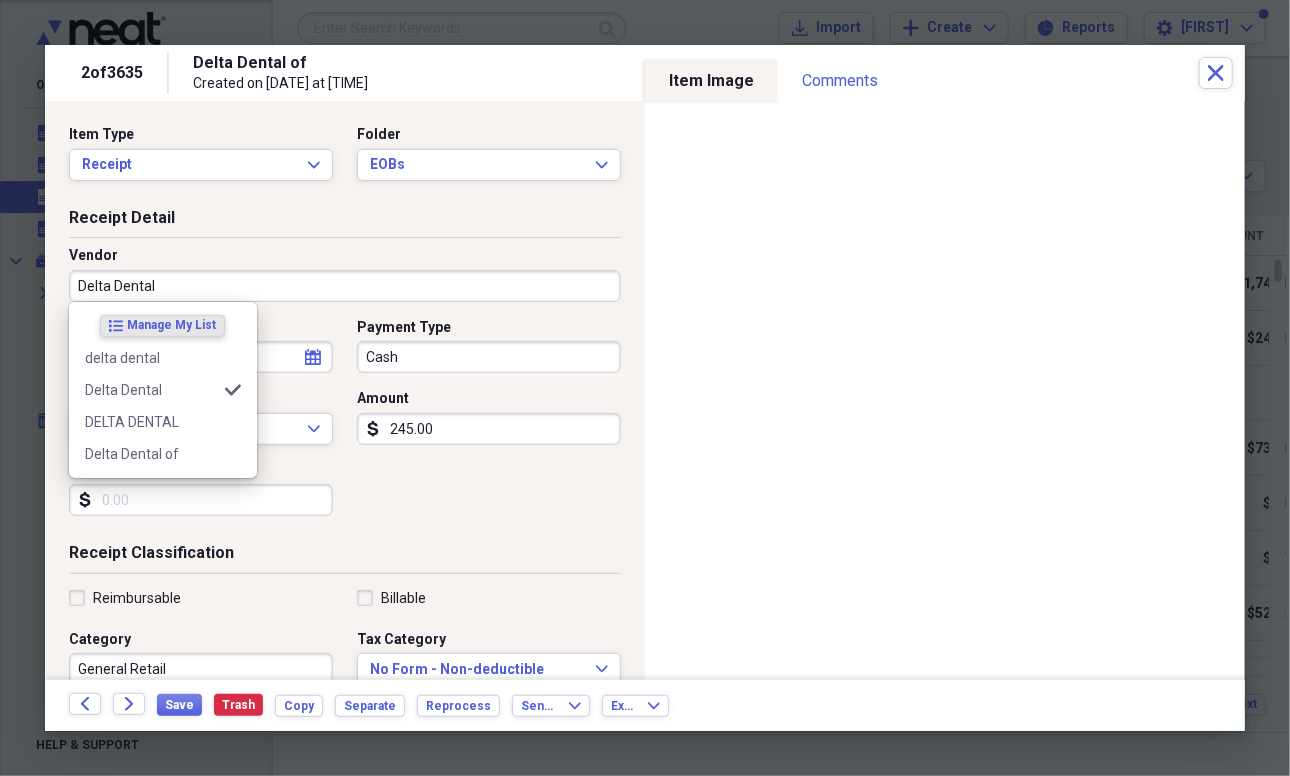 type on "Delta Dental" 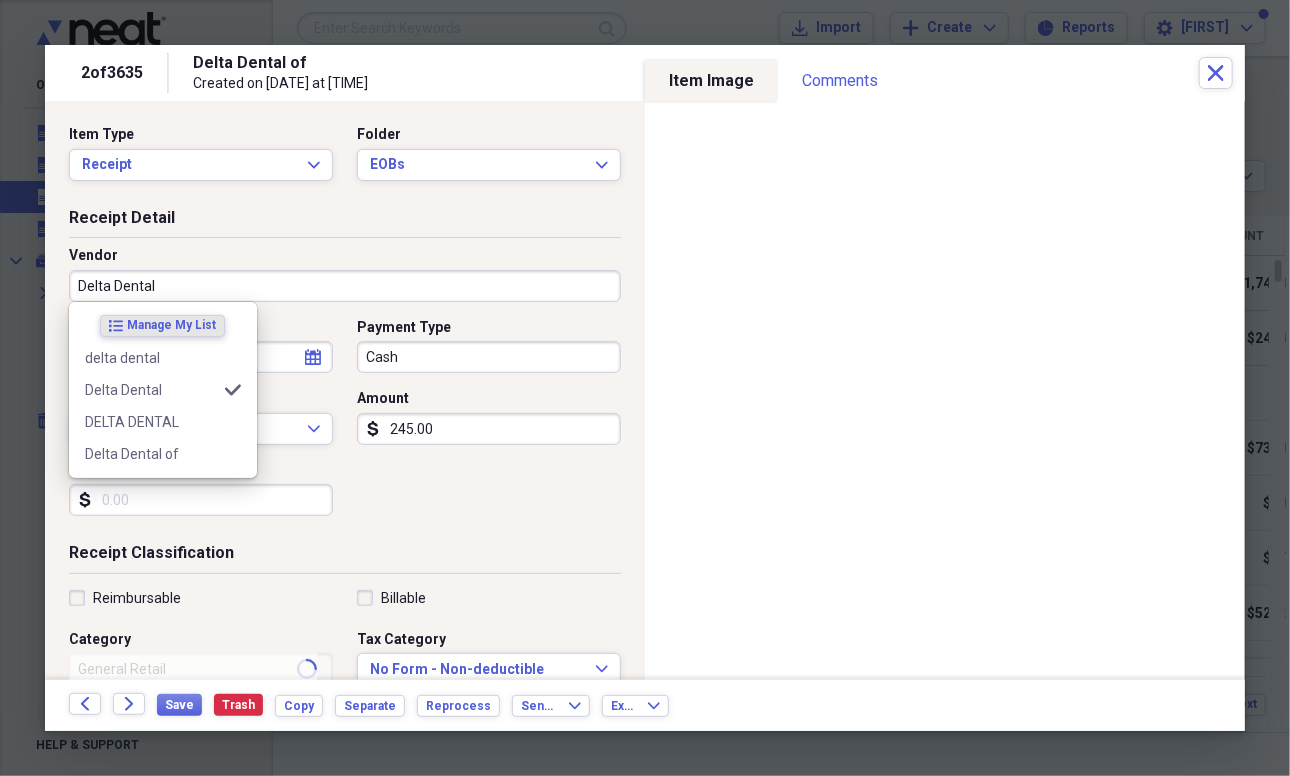 type on "Fee for Service Income" 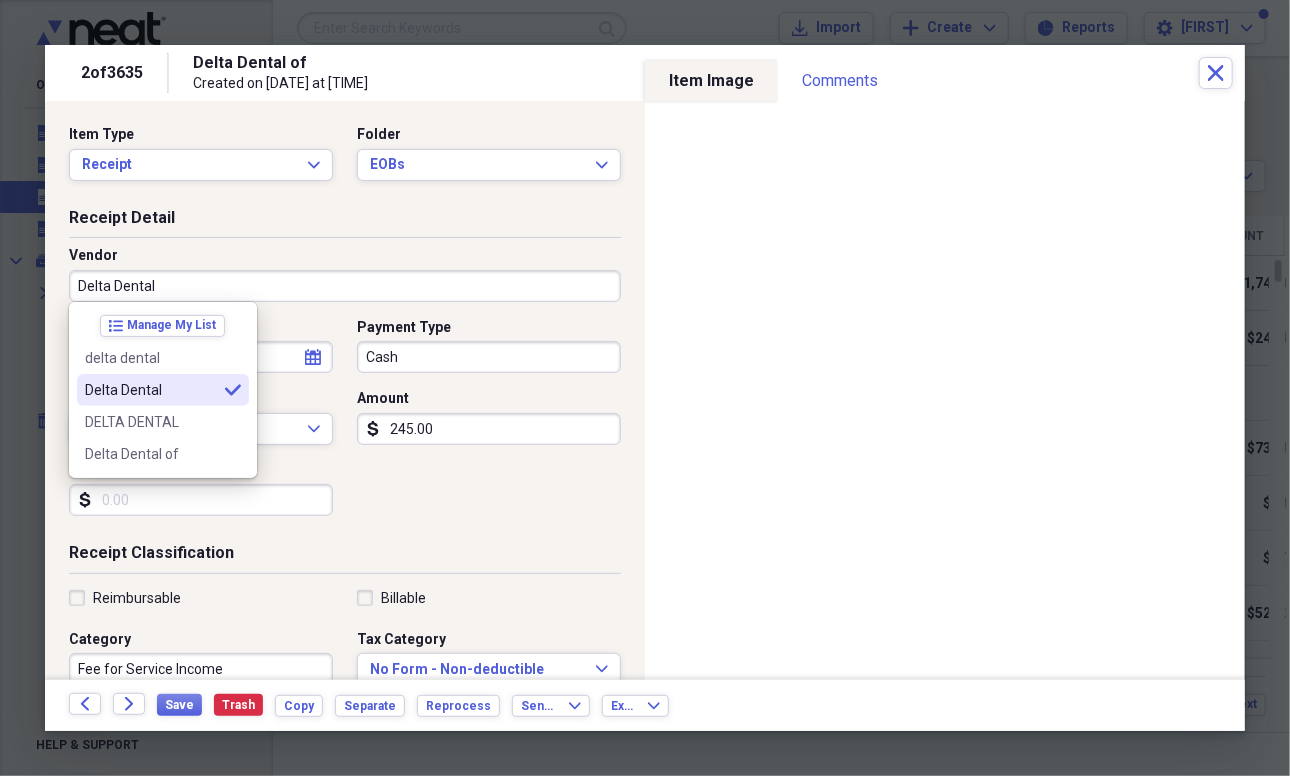 type on "Delta Dental" 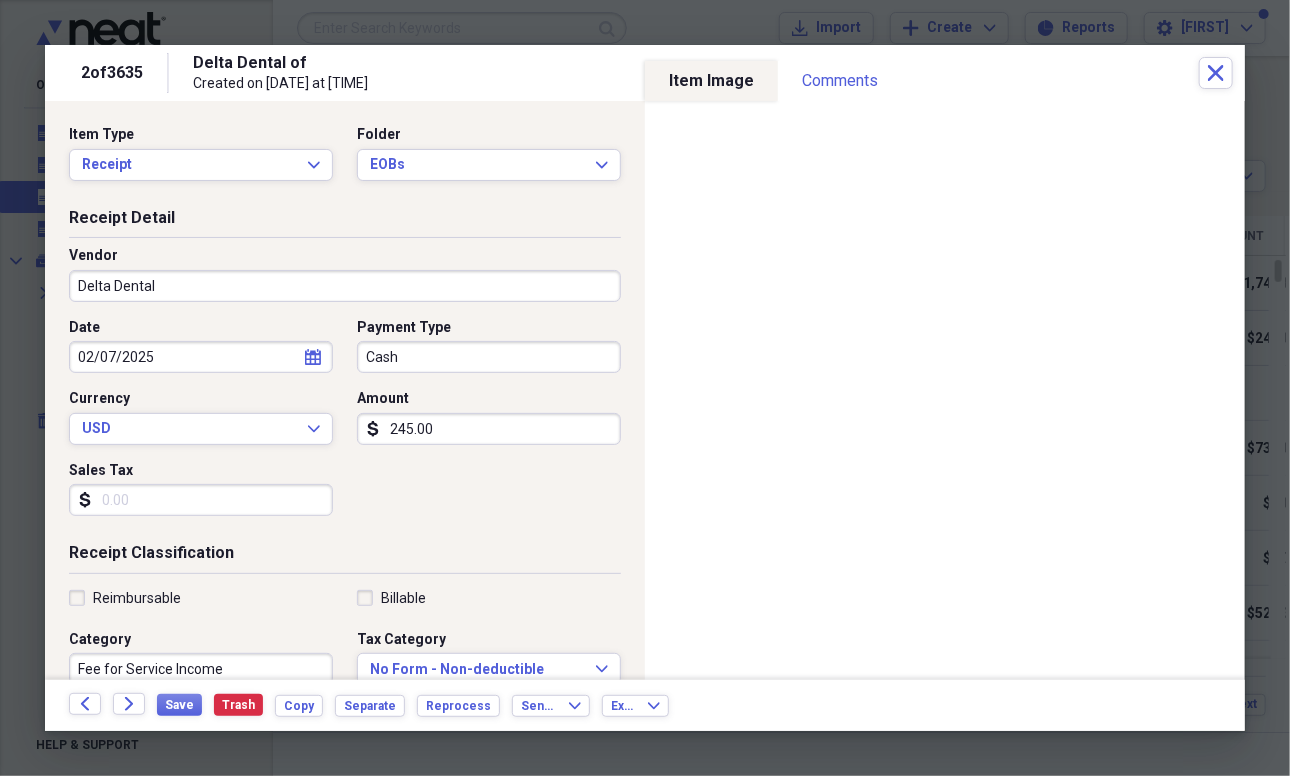 click on "Cash" at bounding box center [489, 357] 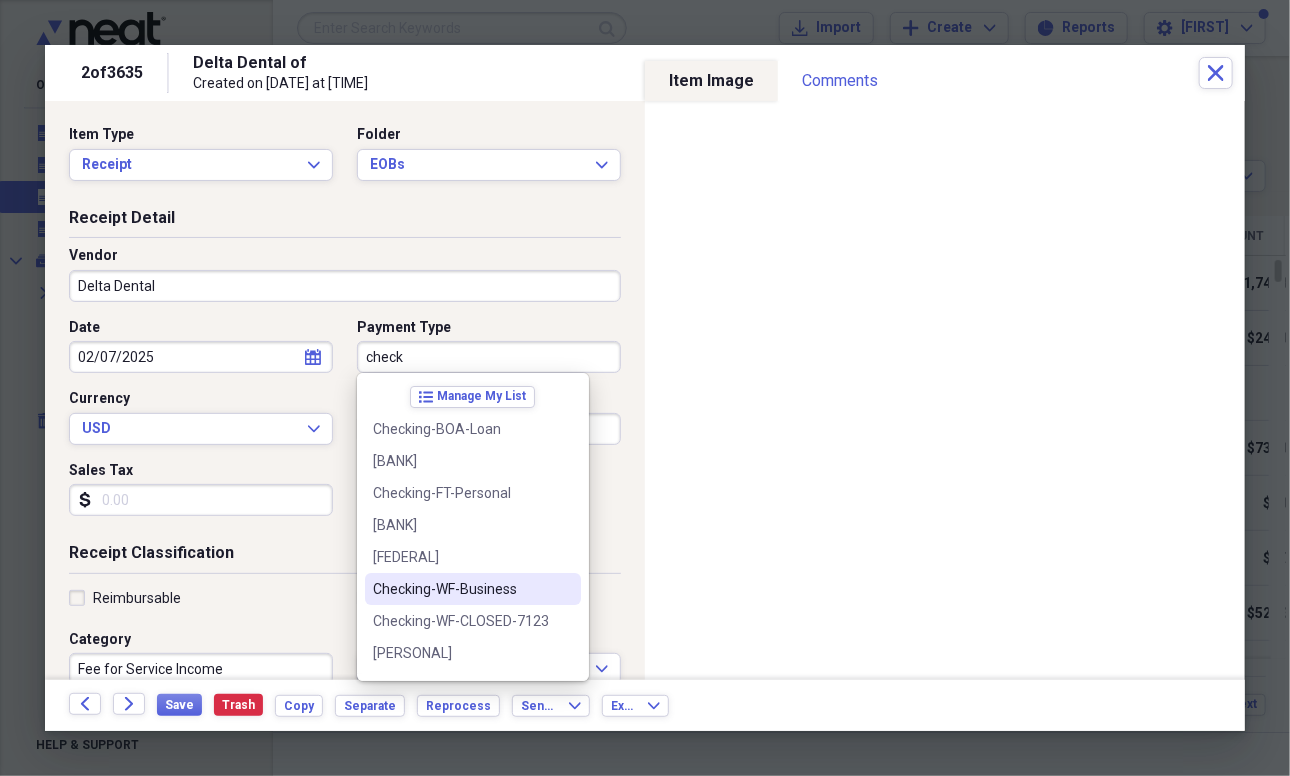 click on "Checking-WF-Business" at bounding box center [473, 589] 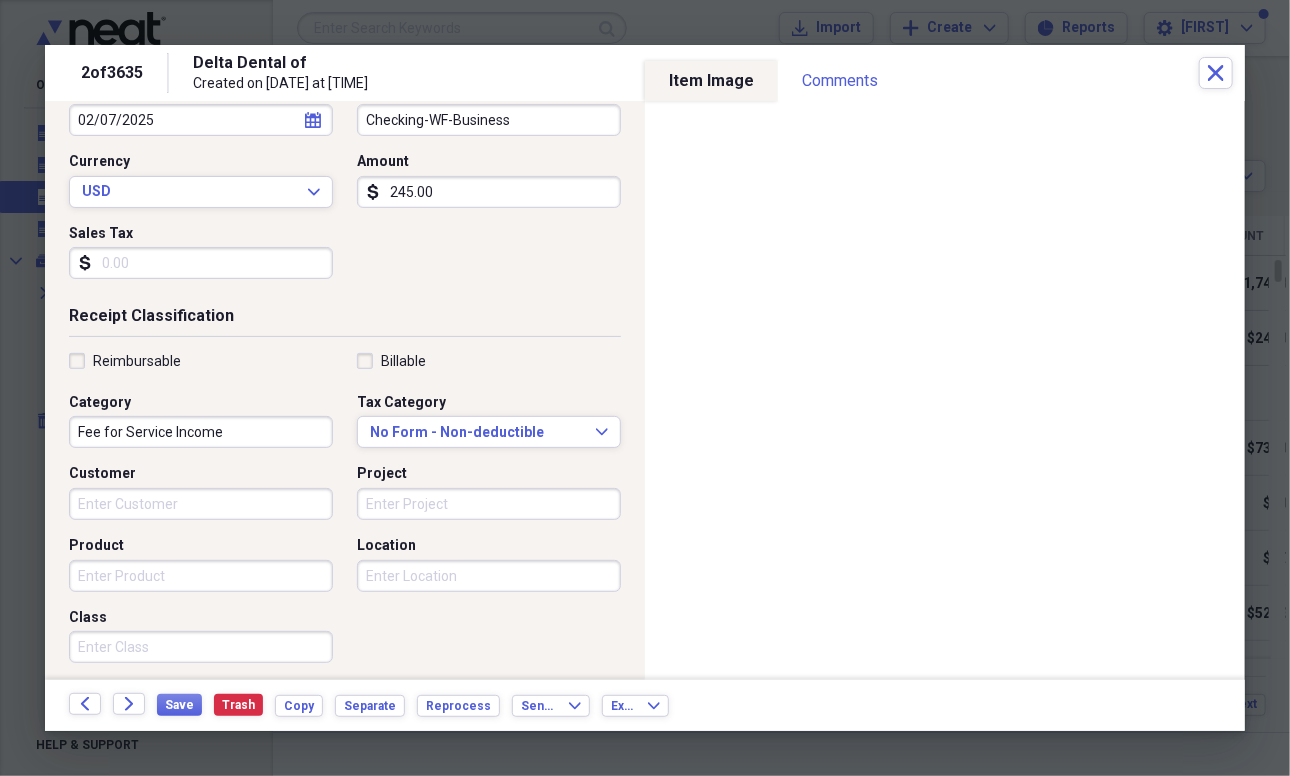 scroll, scrollTop: 441, scrollLeft: 0, axis: vertical 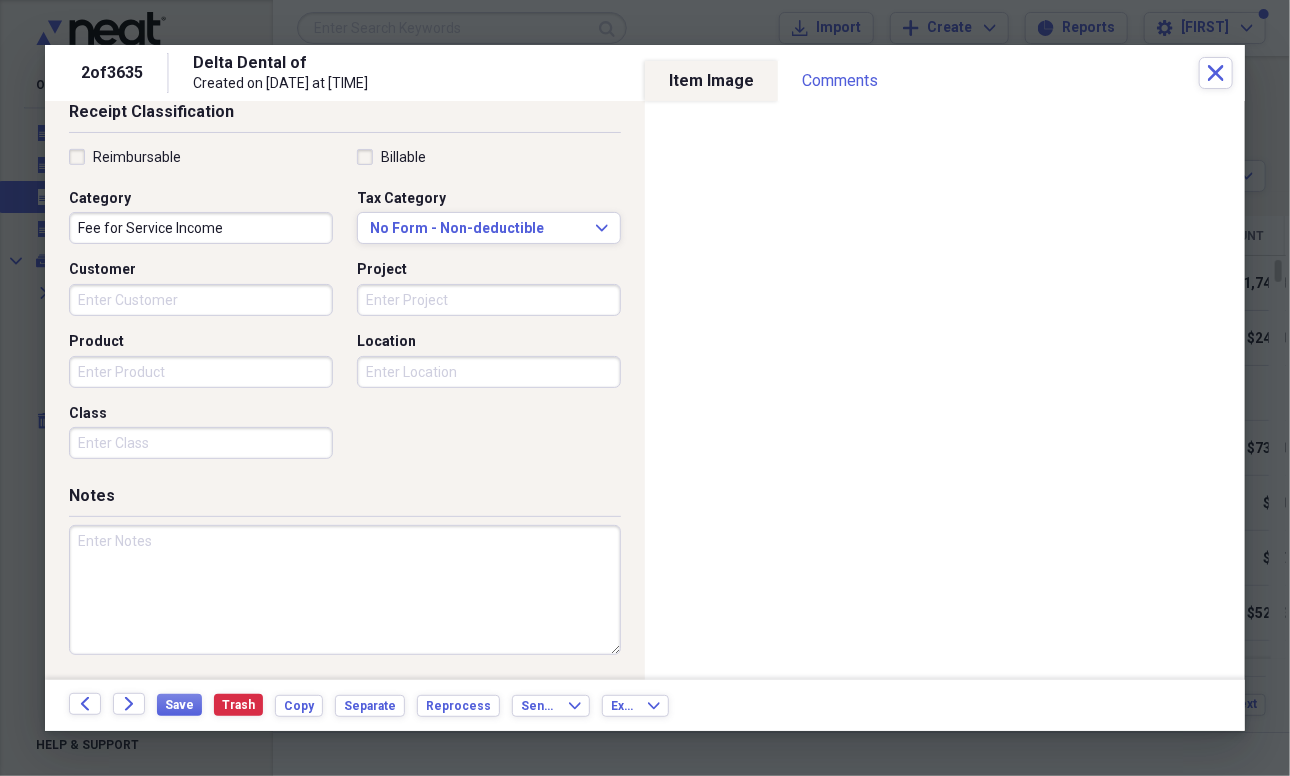 click at bounding box center [345, 590] 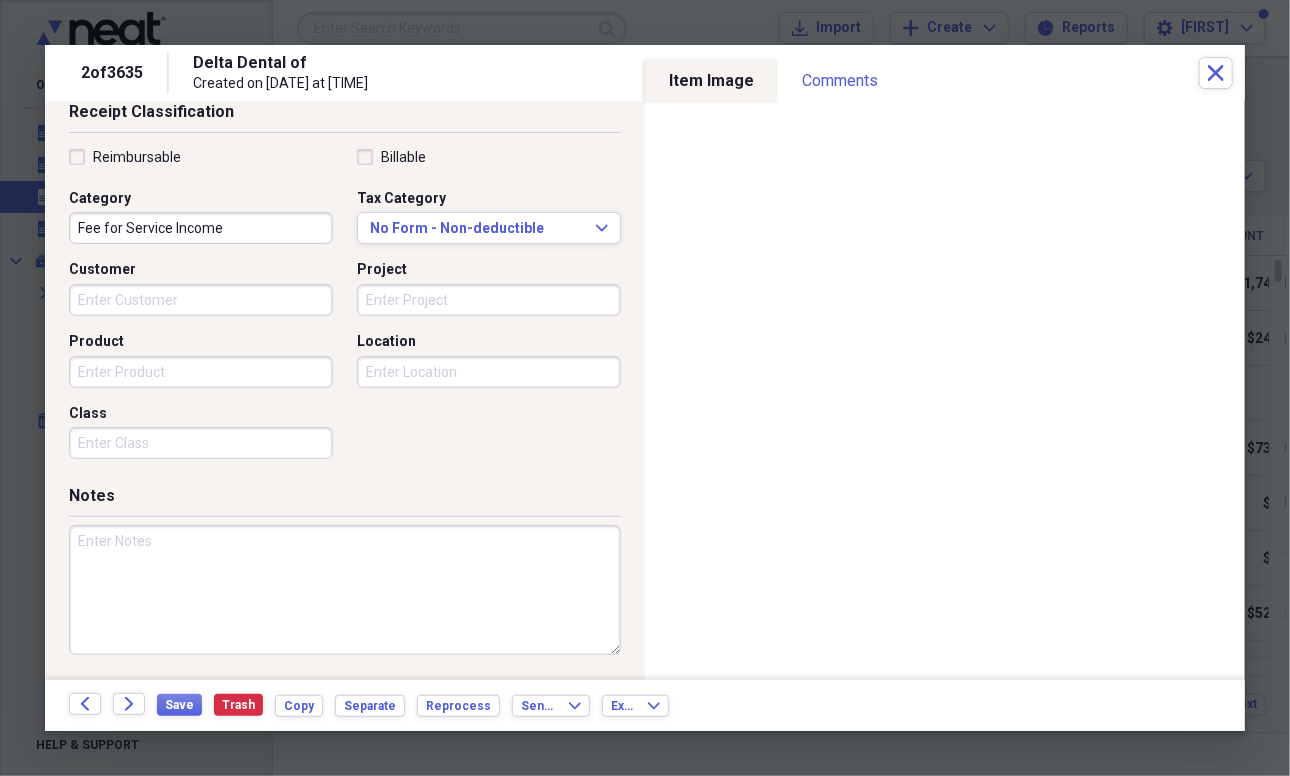 click at bounding box center [345, 590] 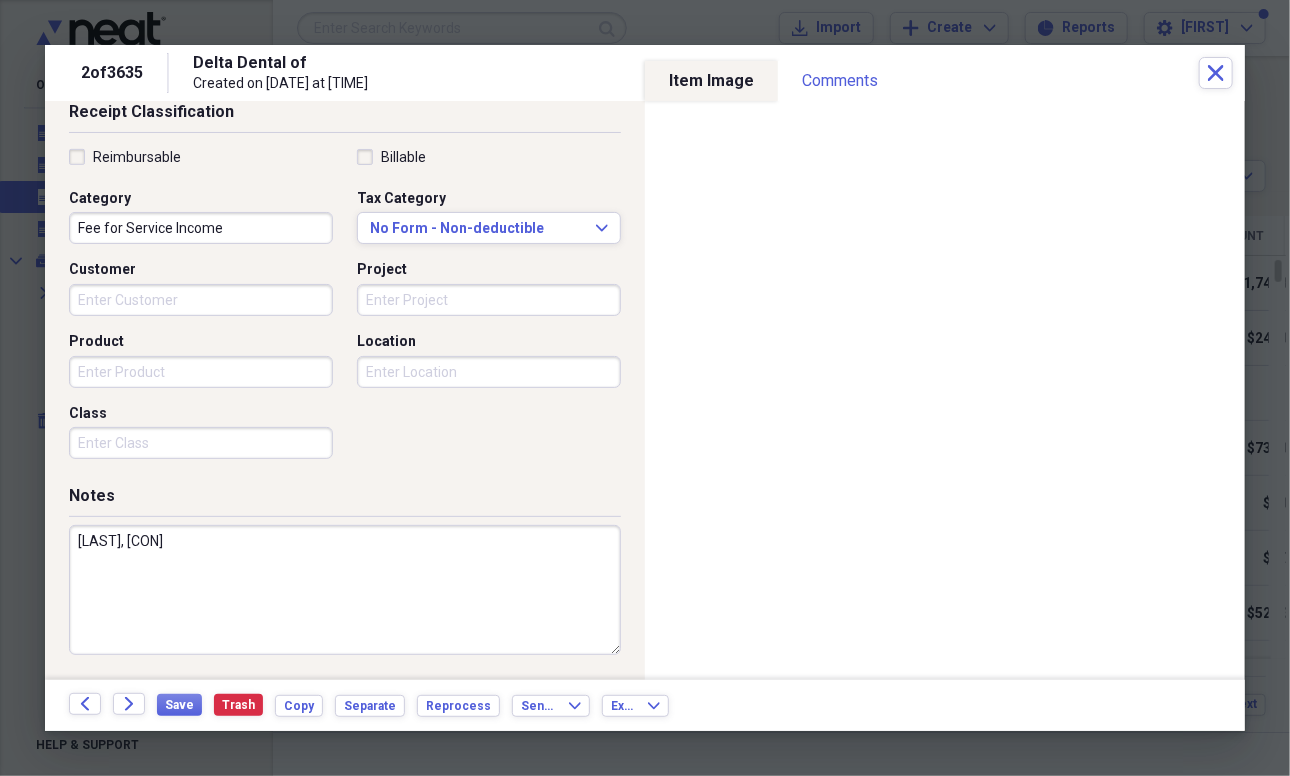 click on "[LAST], [CON]" at bounding box center (345, 590) 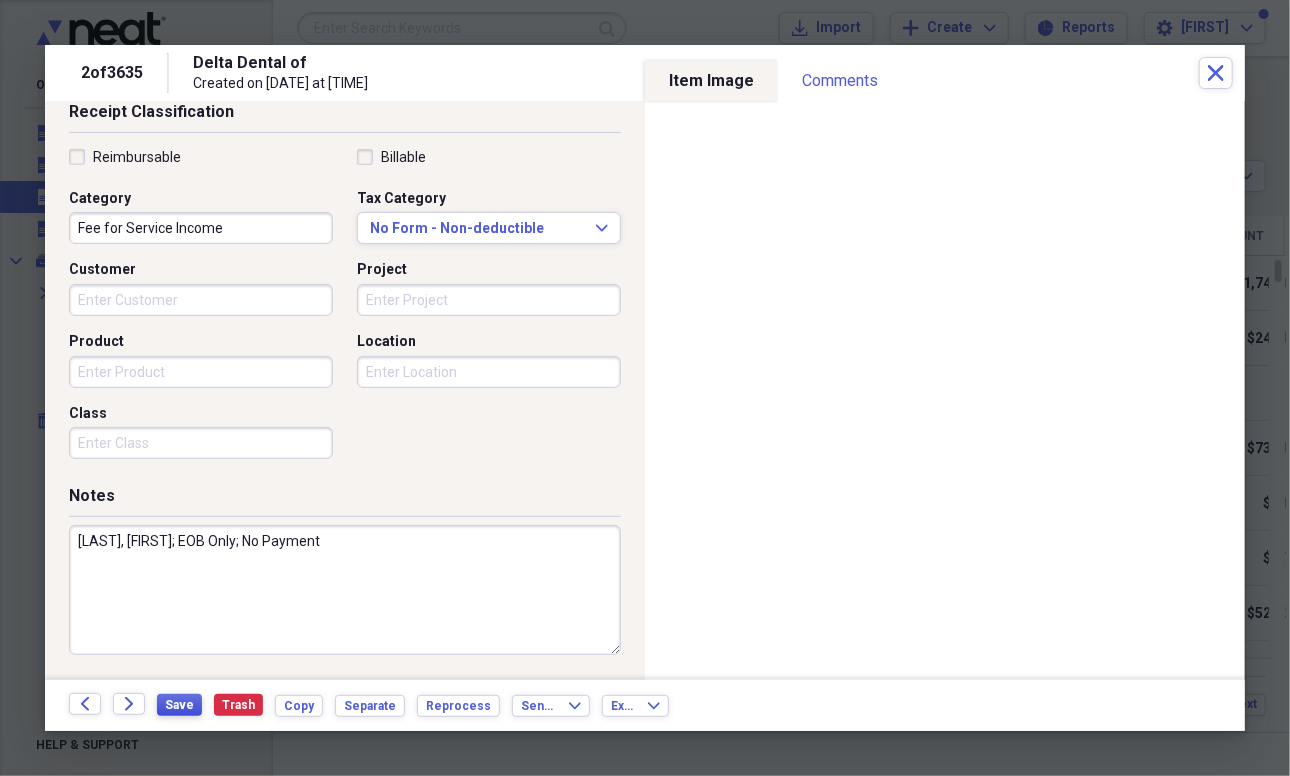 type on "[LAST], [FIRST]; EOB Only; No Payment" 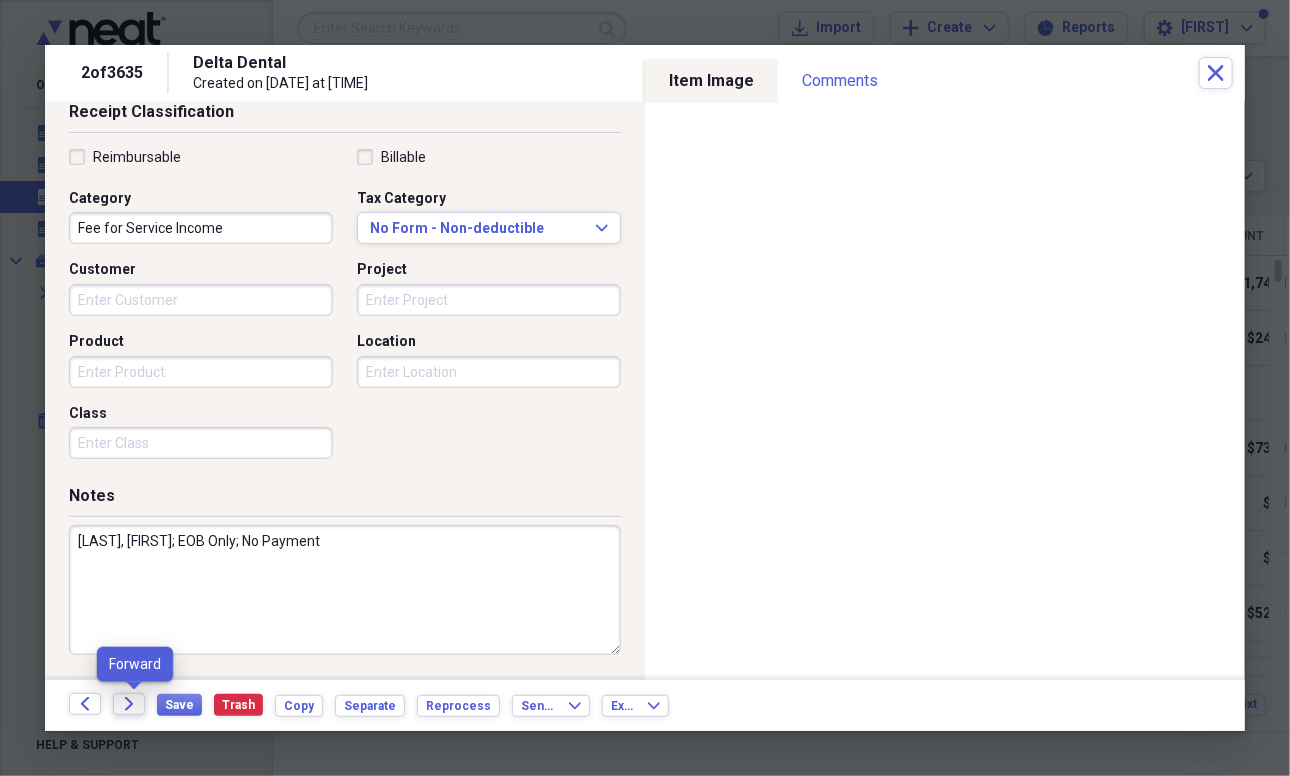 click 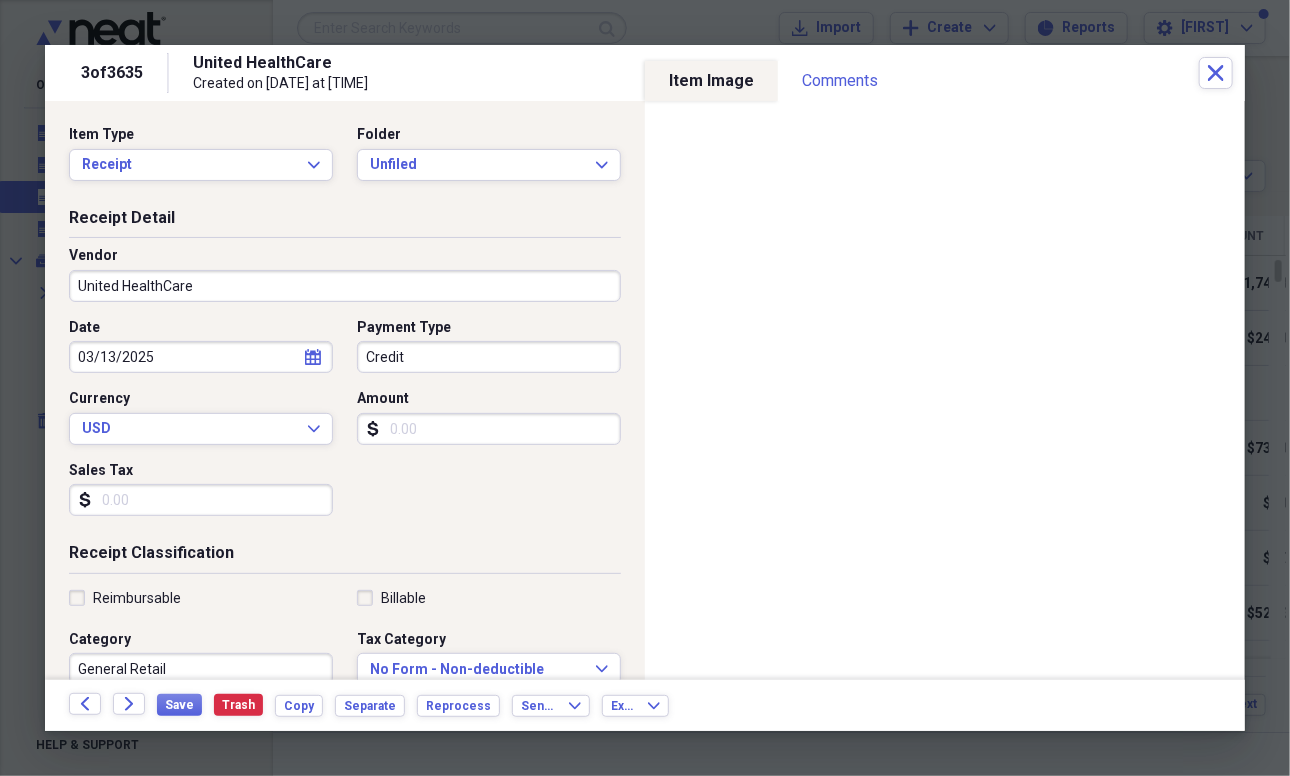 click at bounding box center [645, 388] 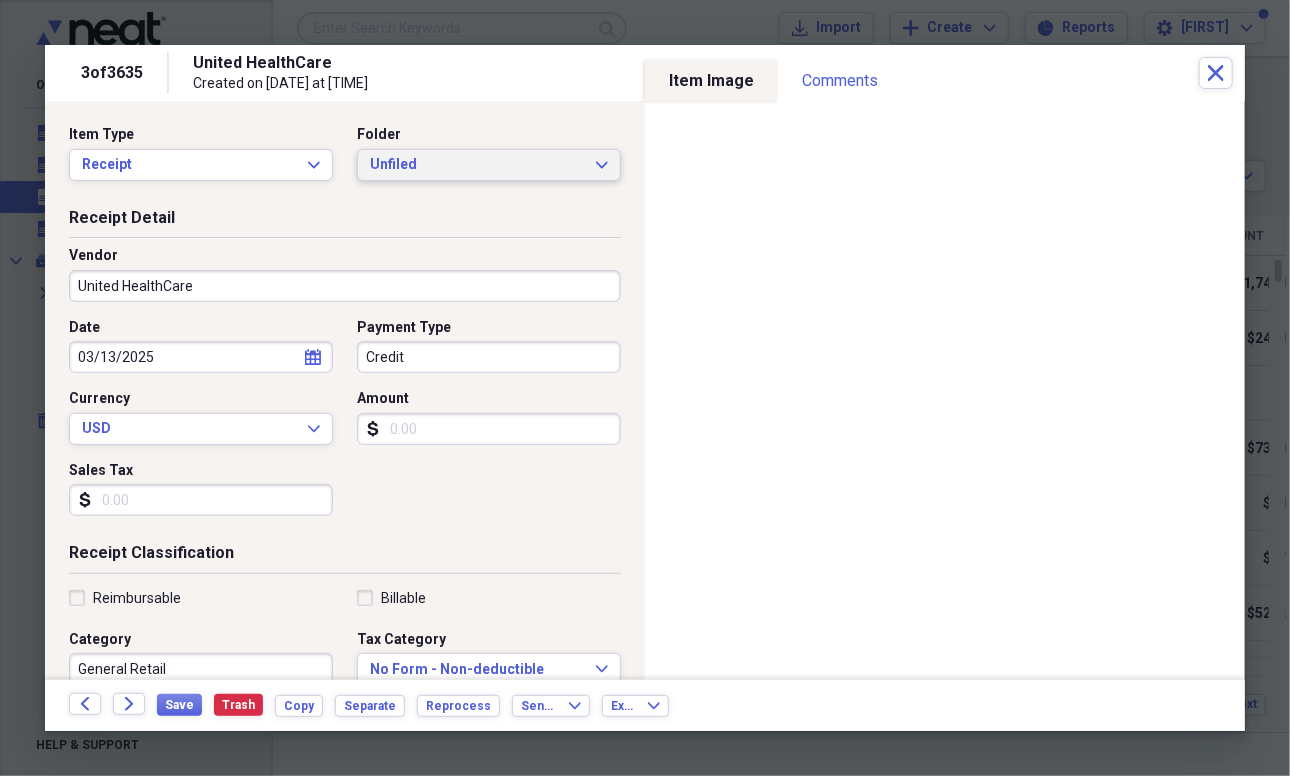click on "Unfiled Expand" at bounding box center [489, 165] 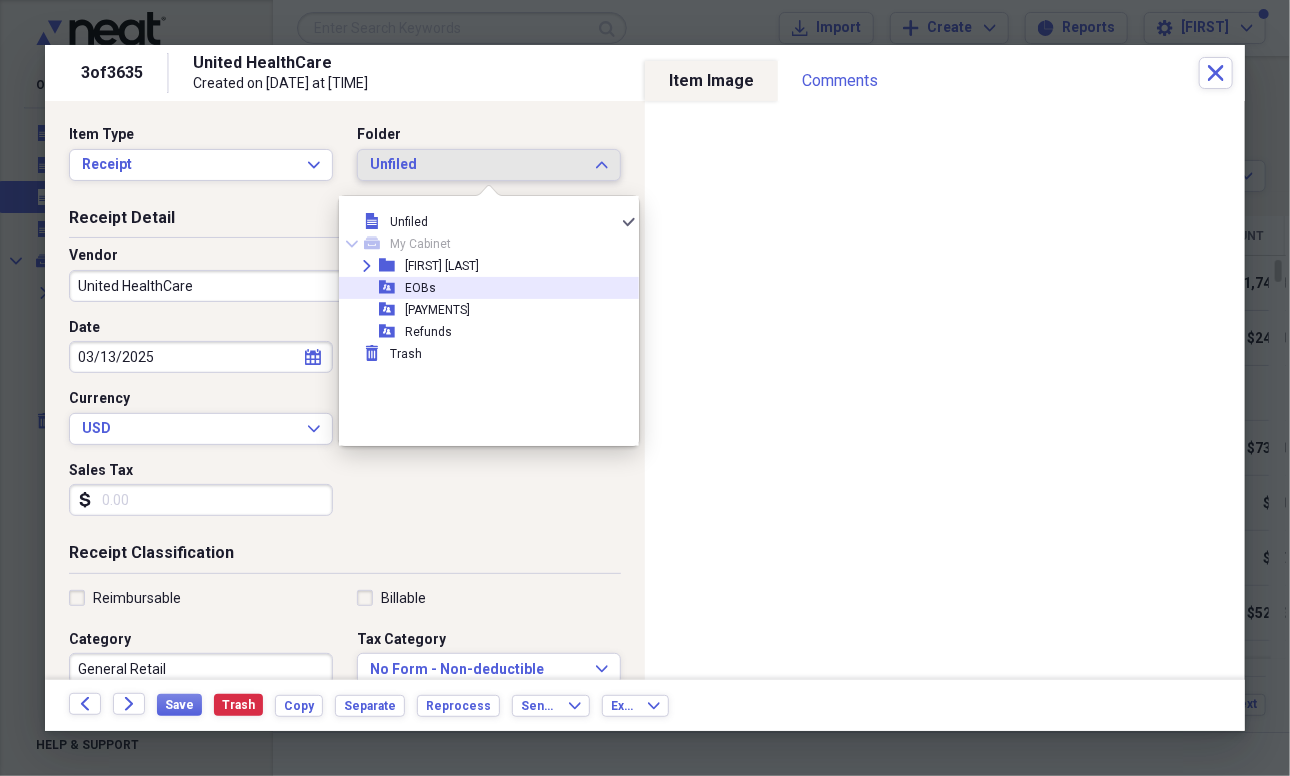click on "EOBs" at bounding box center [420, 288] 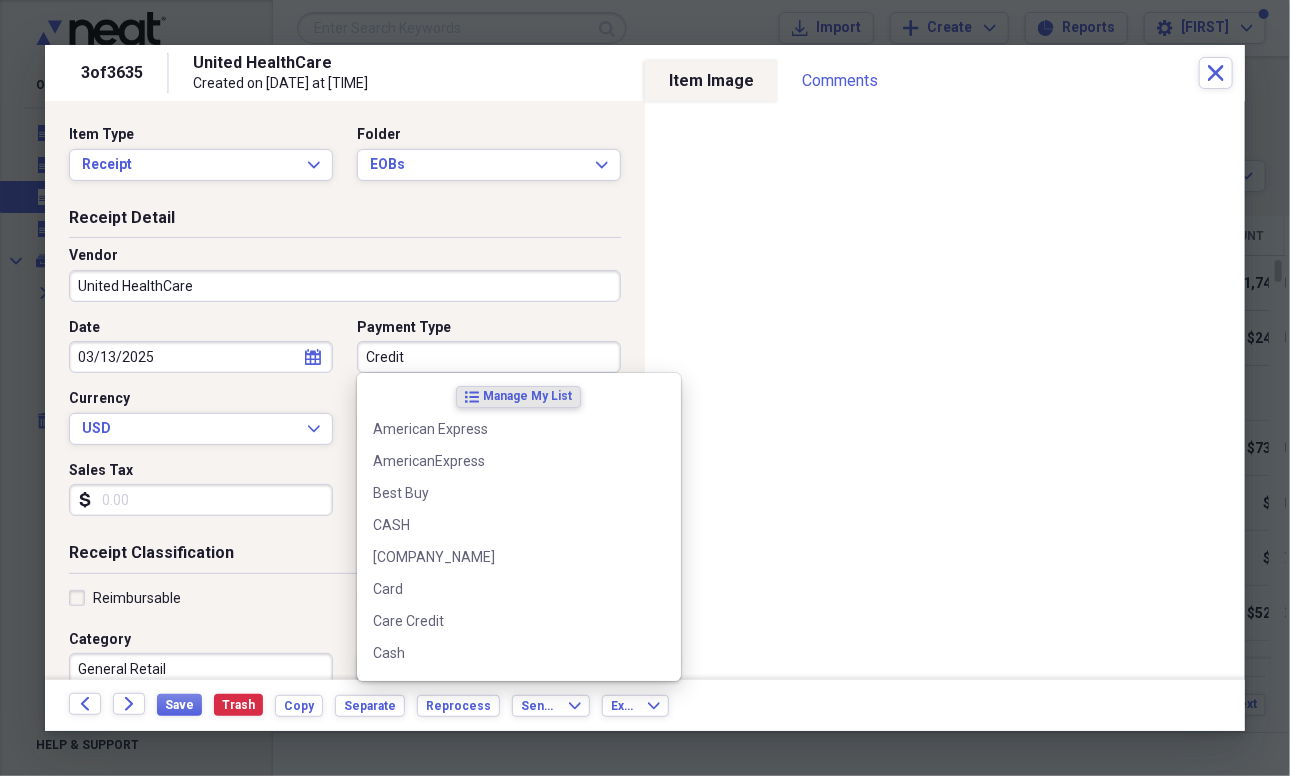 click on "Credit" at bounding box center (489, 357) 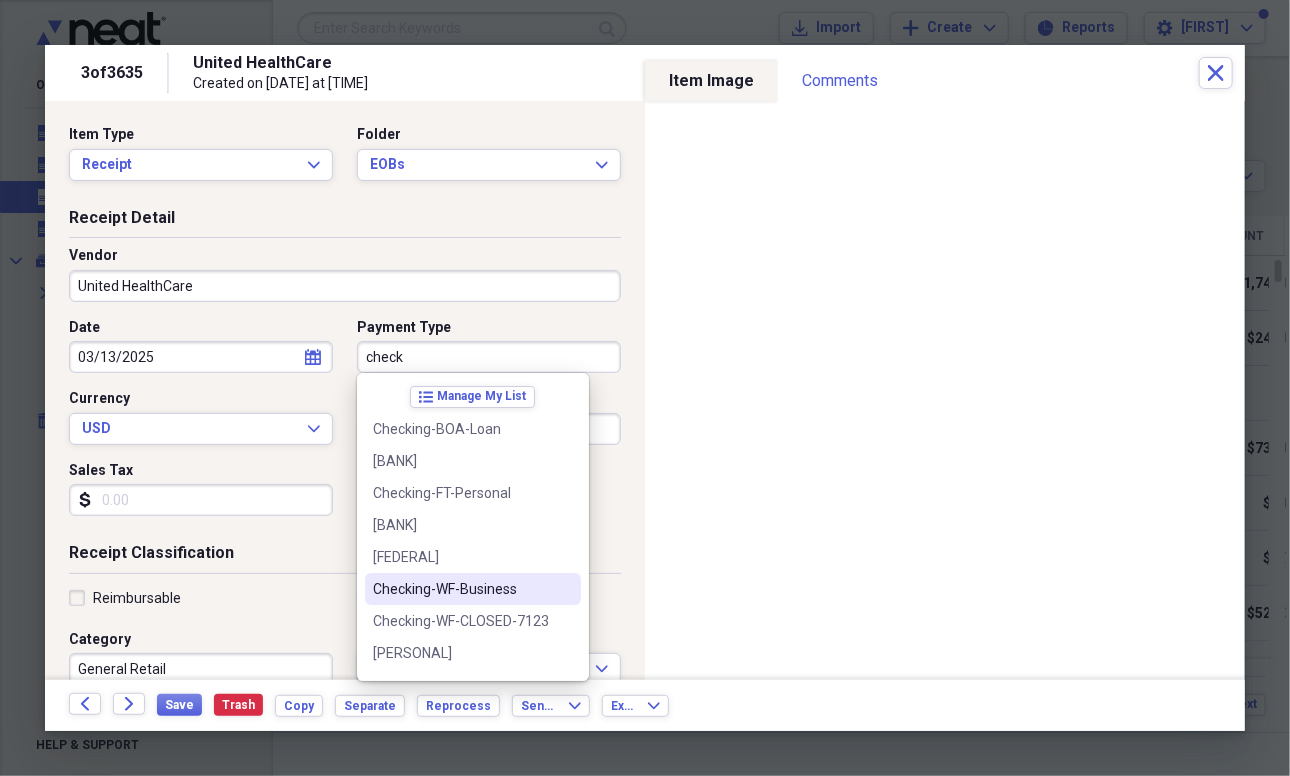 click on "Checking-WF-Business" at bounding box center (461, 589) 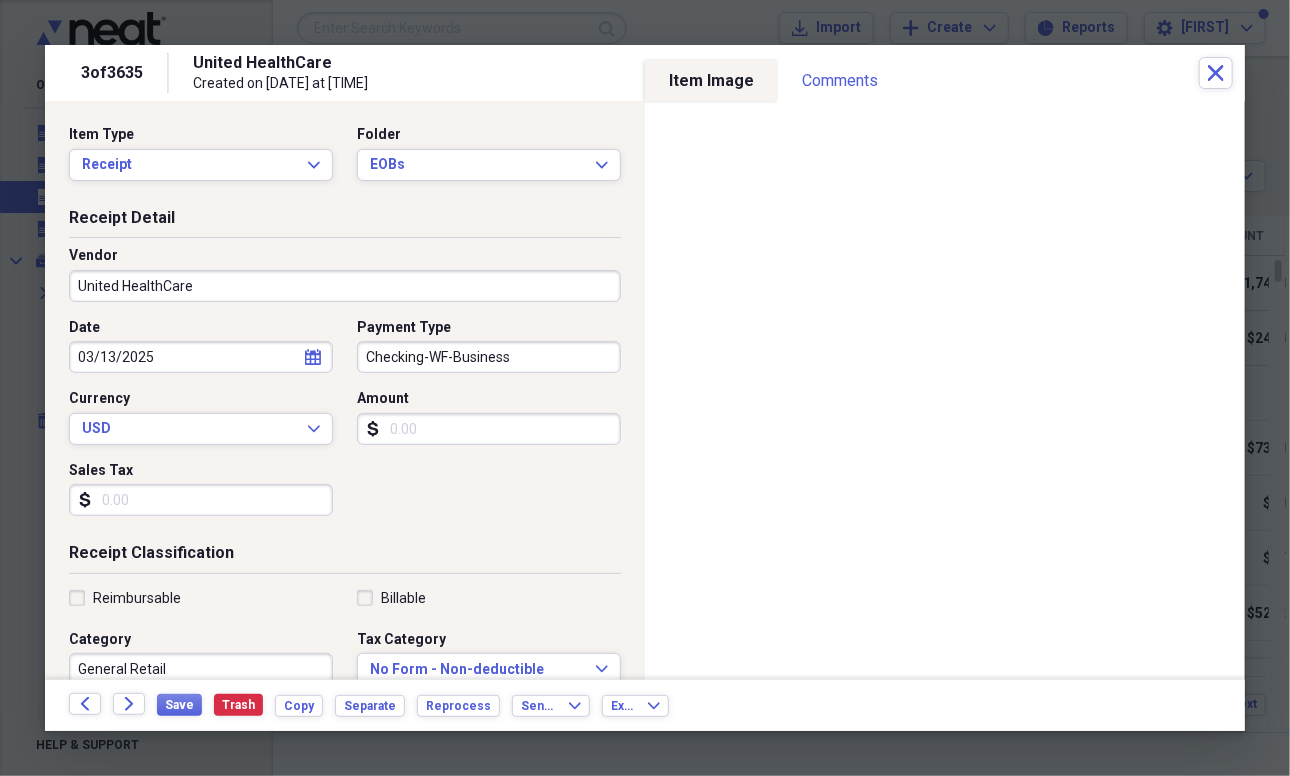 click on "03/13/2025" at bounding box center [201, 357] 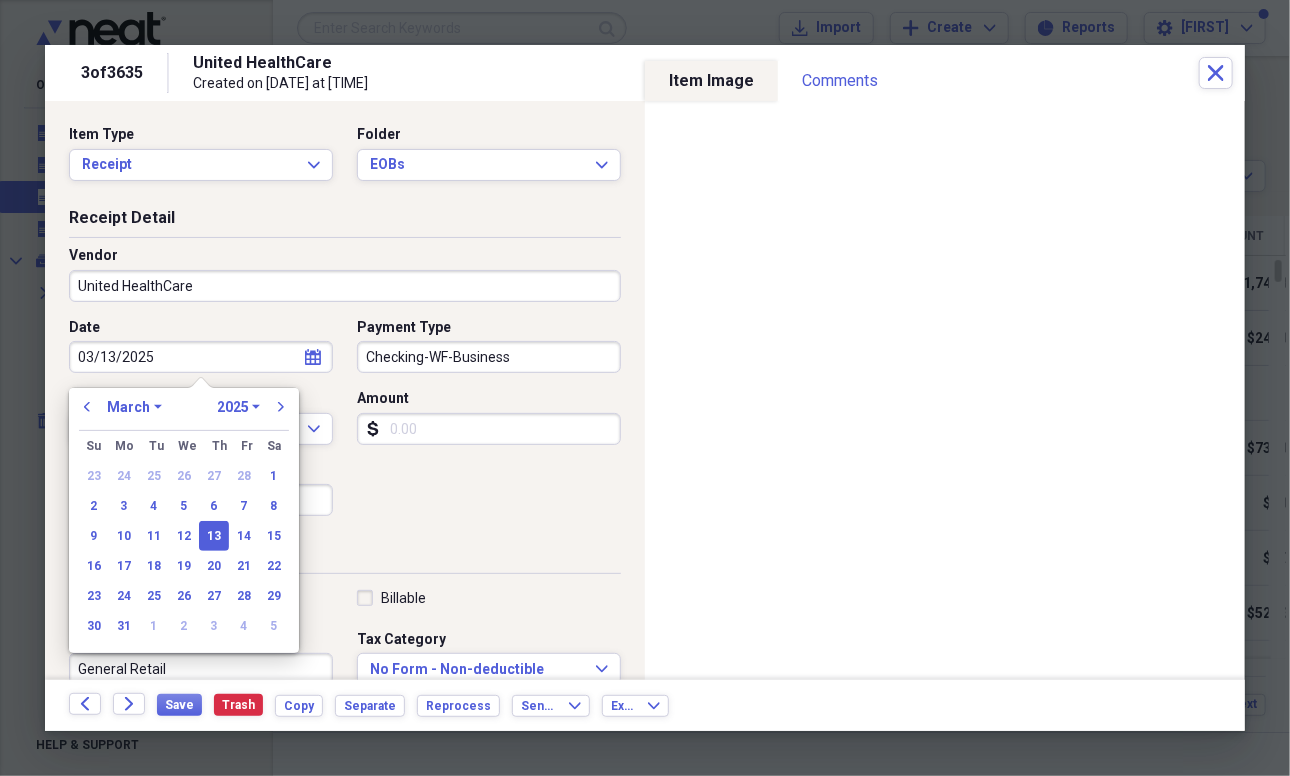 click on "03/13/2025" at bounding box center (201, 357) 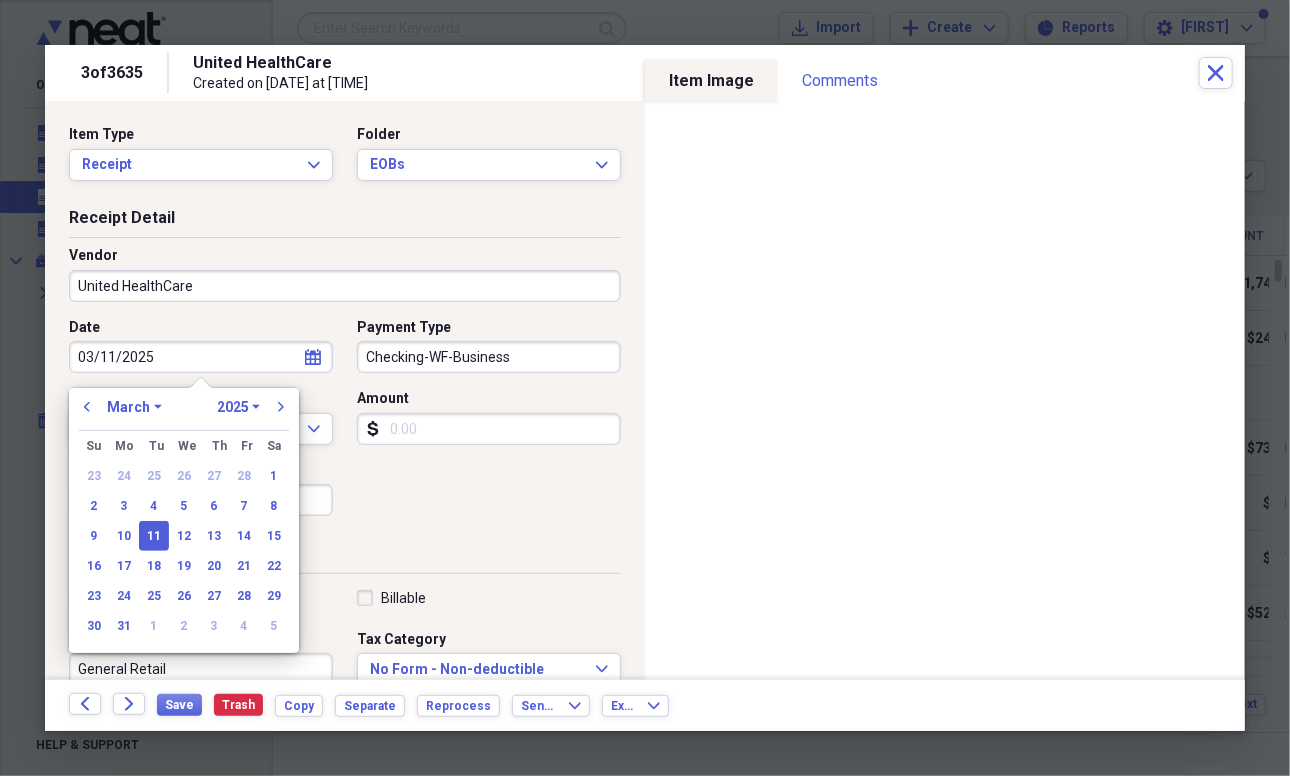 type on "03/11/2025" 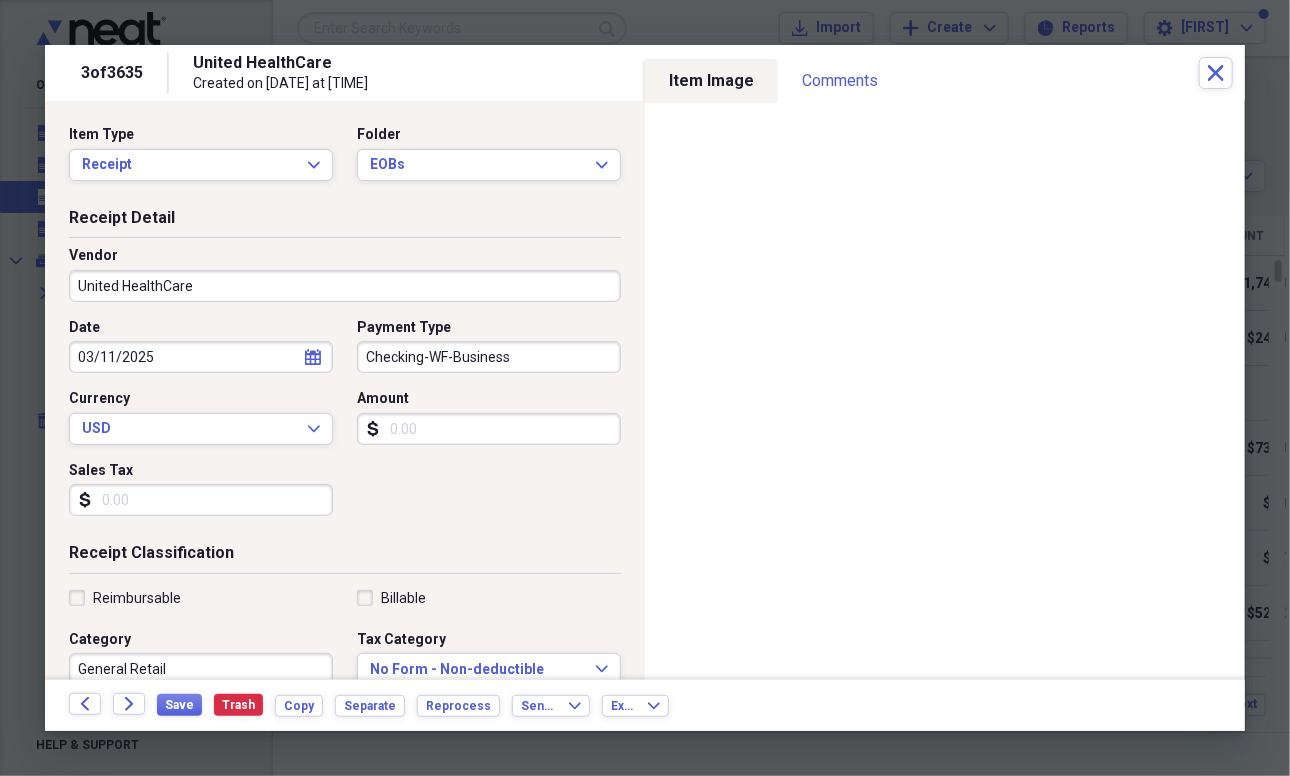 click on "Amount" at bounding box center [489, 429] 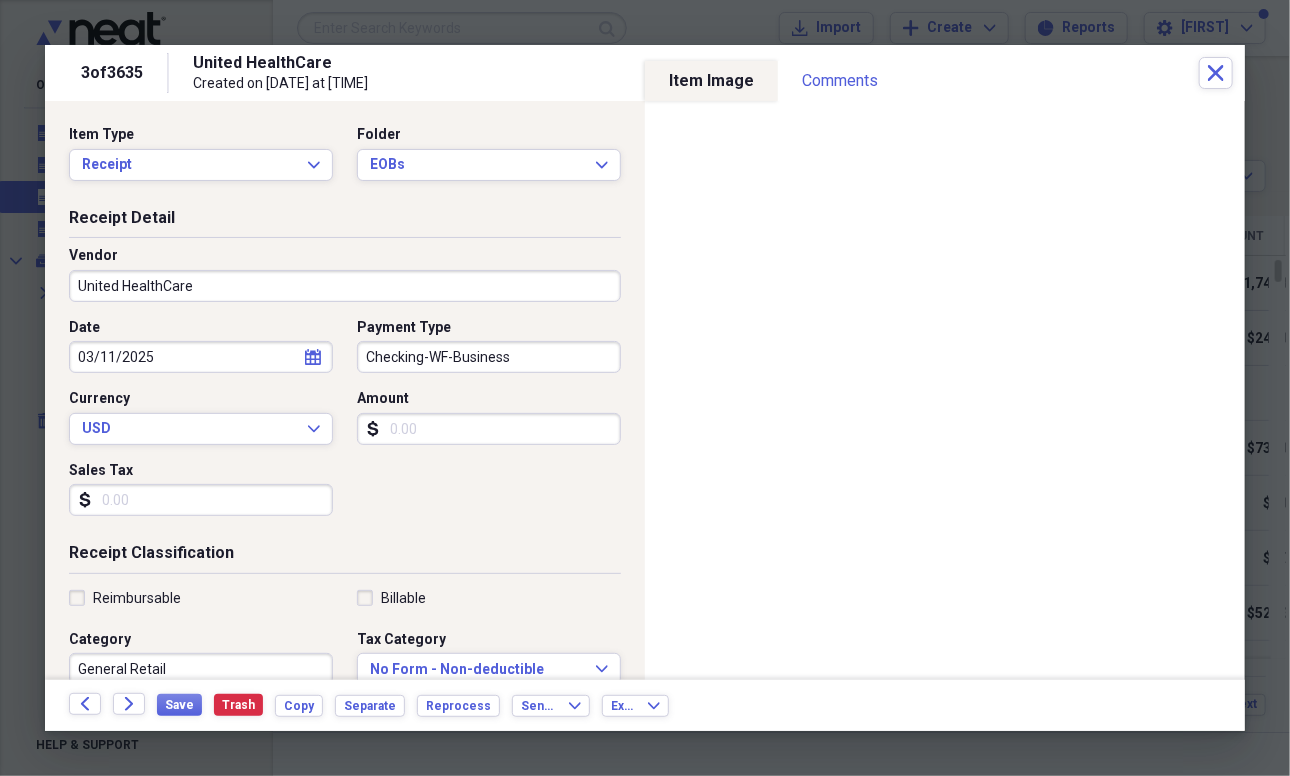 type on "0.00" 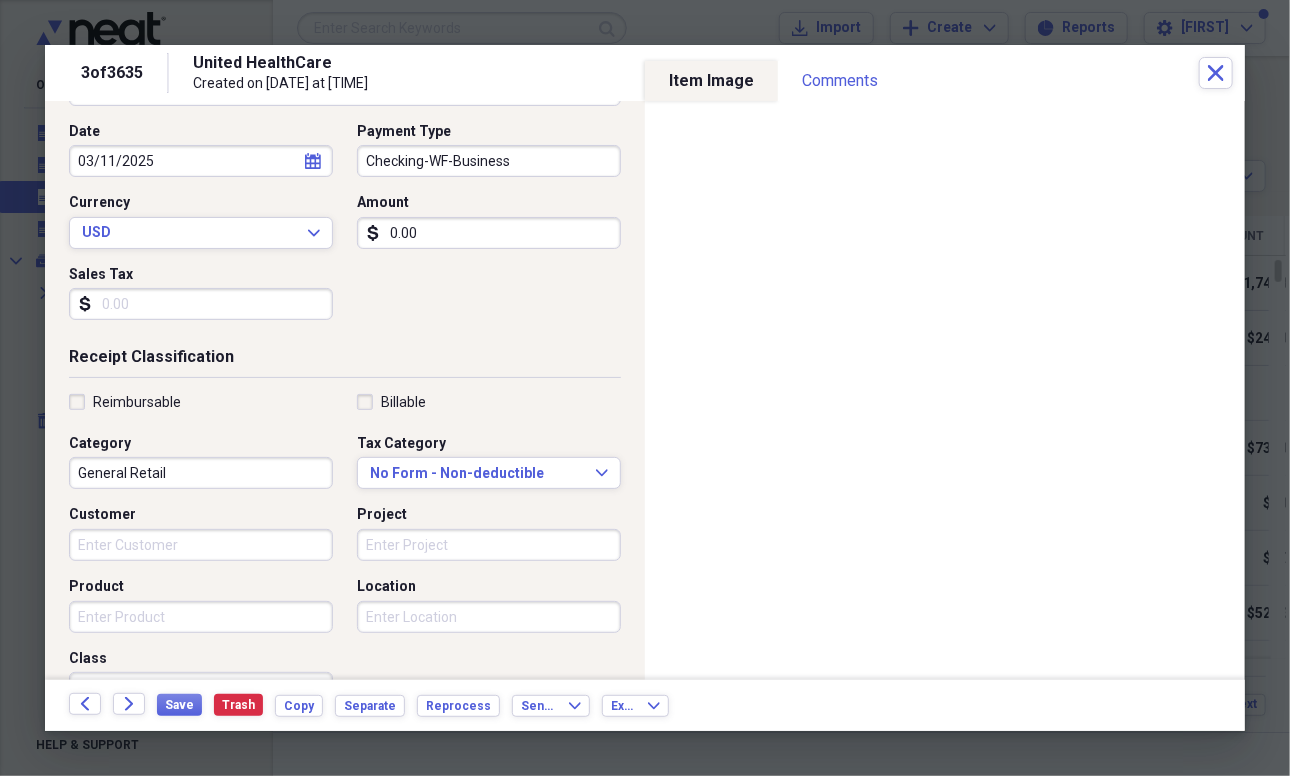 scroll, scrollTop: 230, scrollLeft: 0, axis: vertical 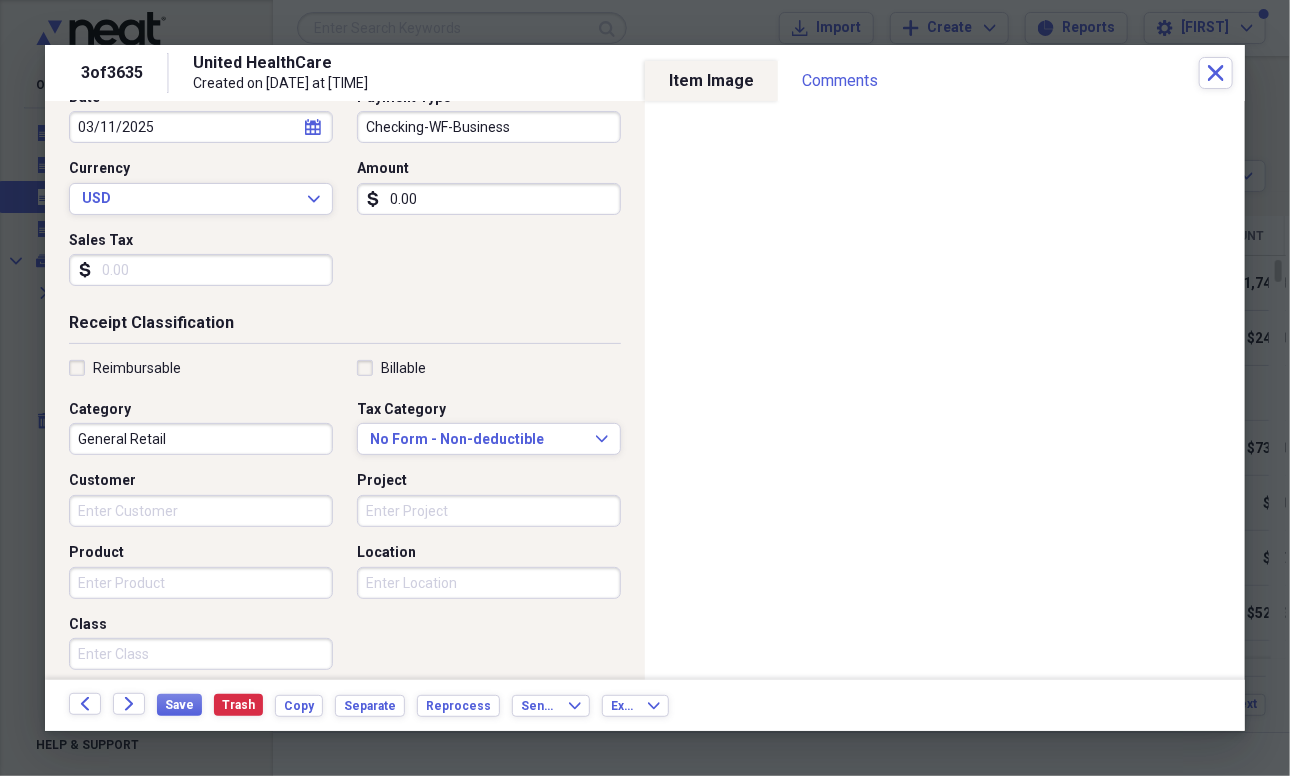 click on "General Retail" at bounding box center [201, 439] 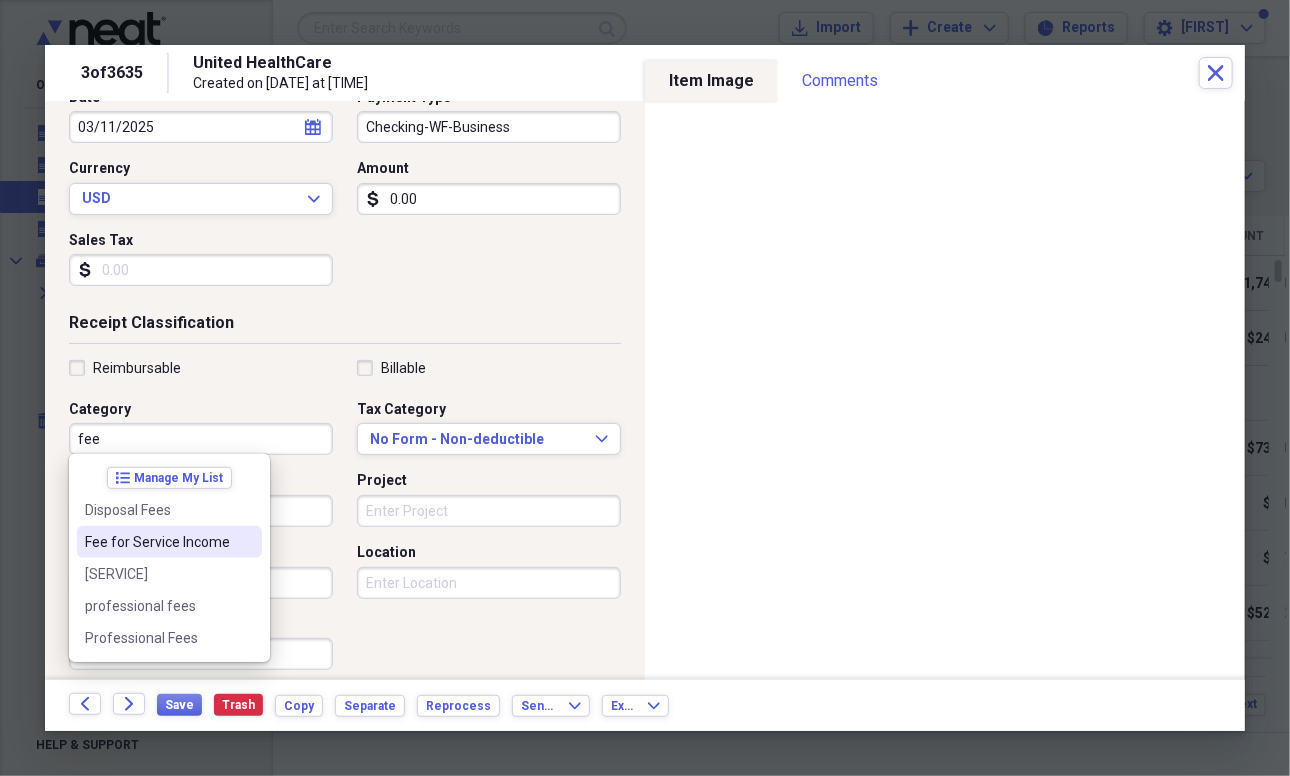 click on "Fee for Service Income" at bounding box center (157, 542) 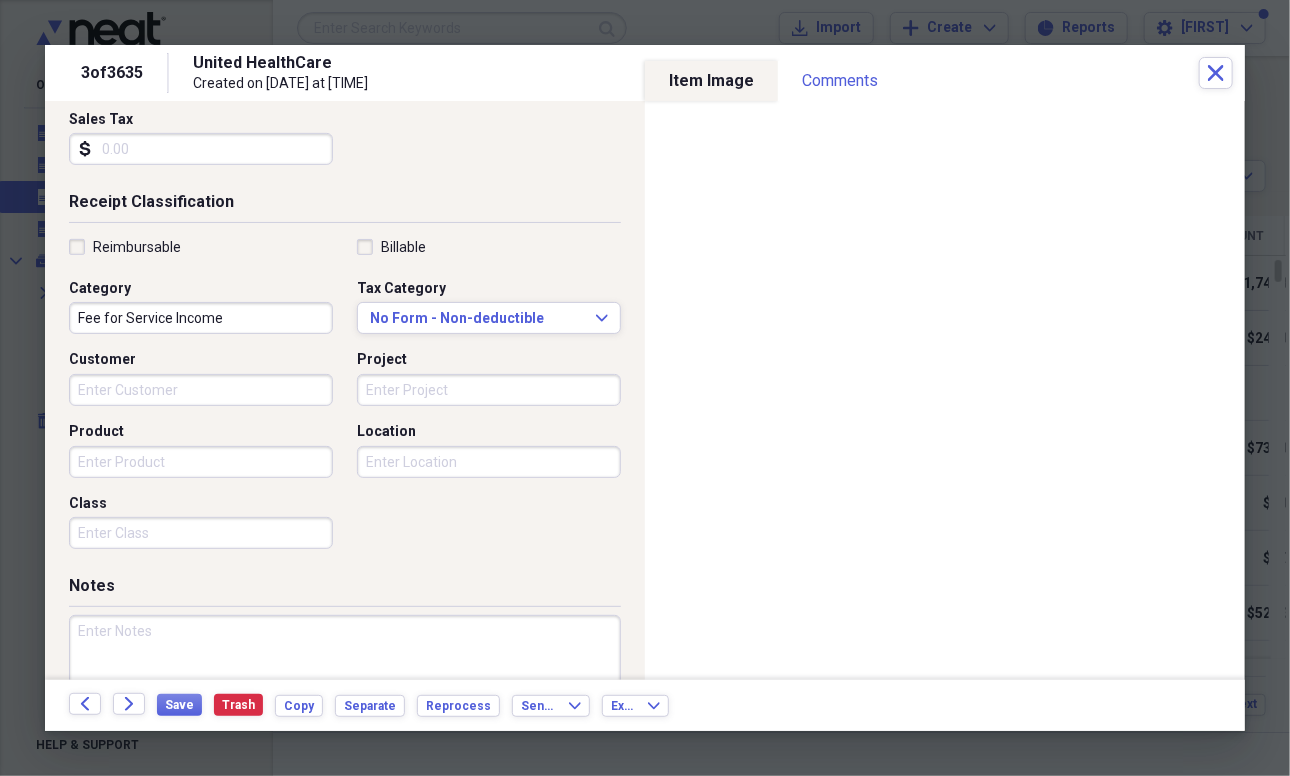 scroll, scrollTop: 441, scrollLeft: 0, axis: vertical 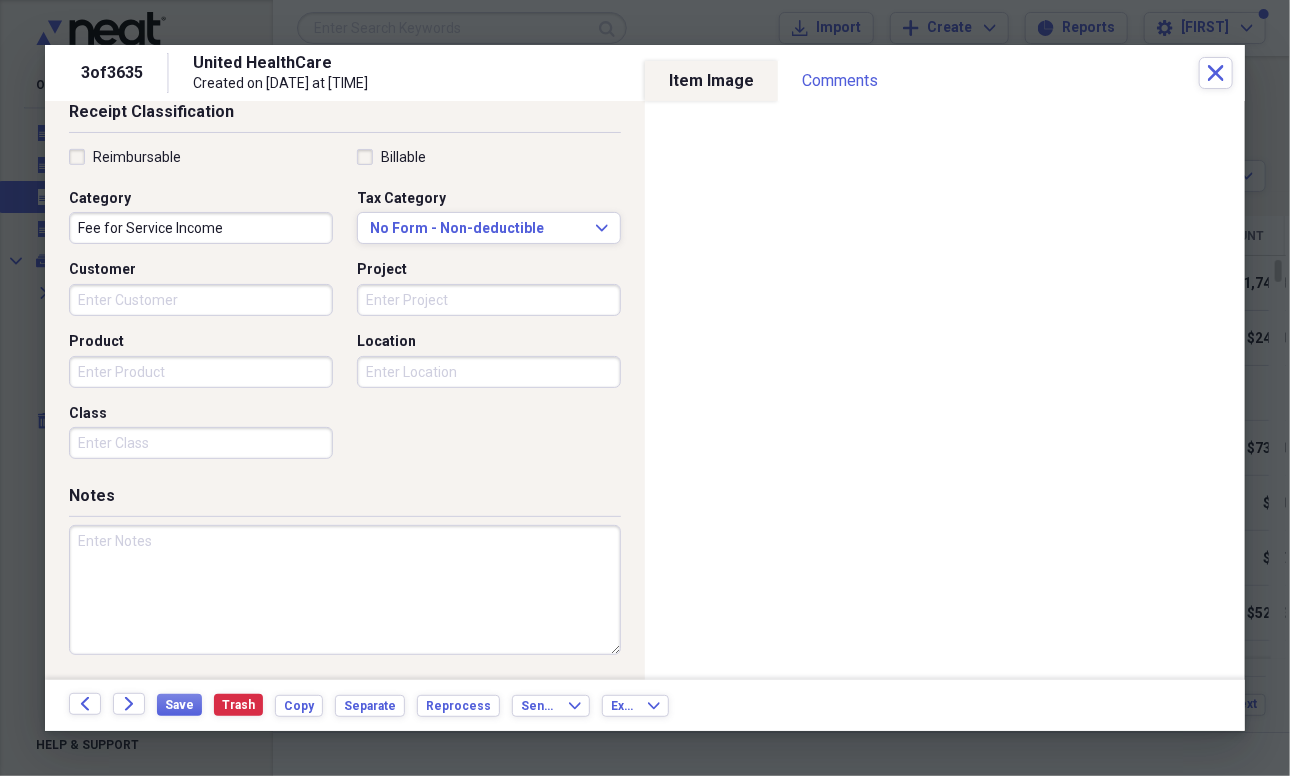 click at bounding box center (345, 590) 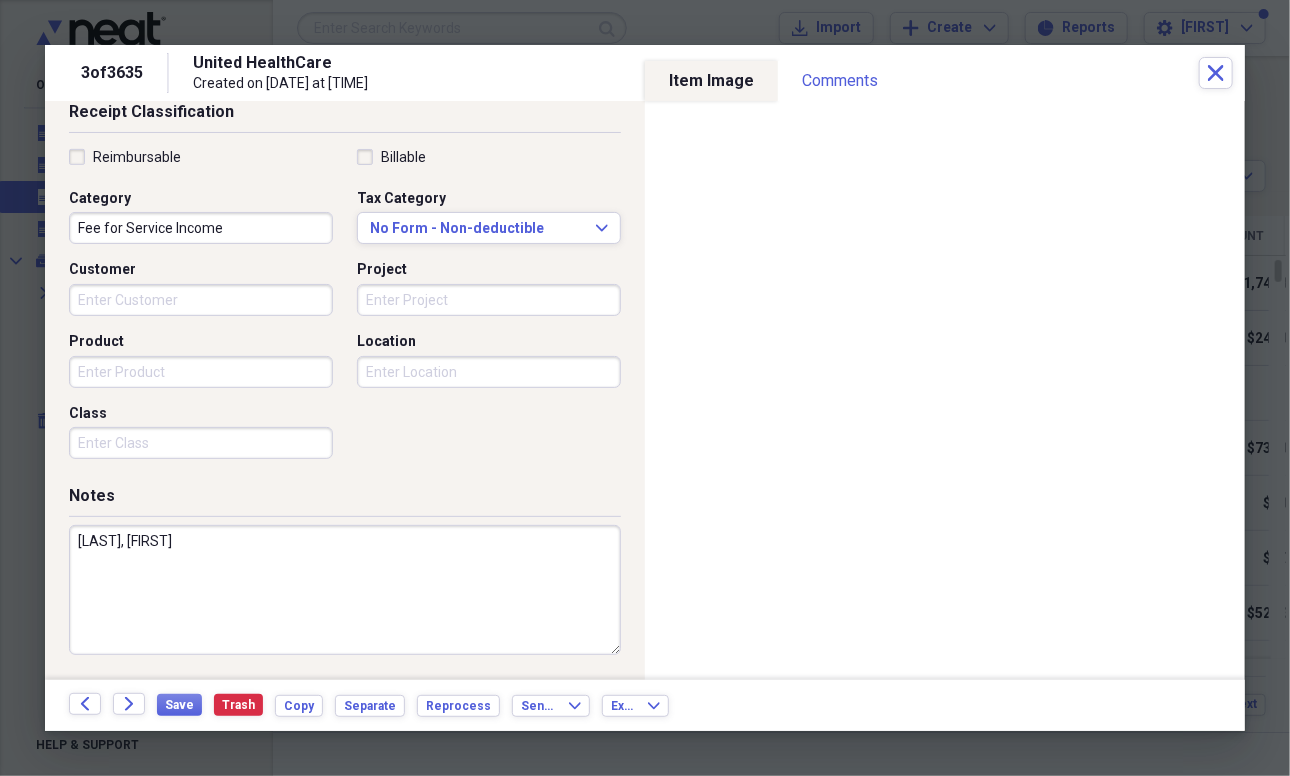 paste on "[PRODUCT_NAME]" 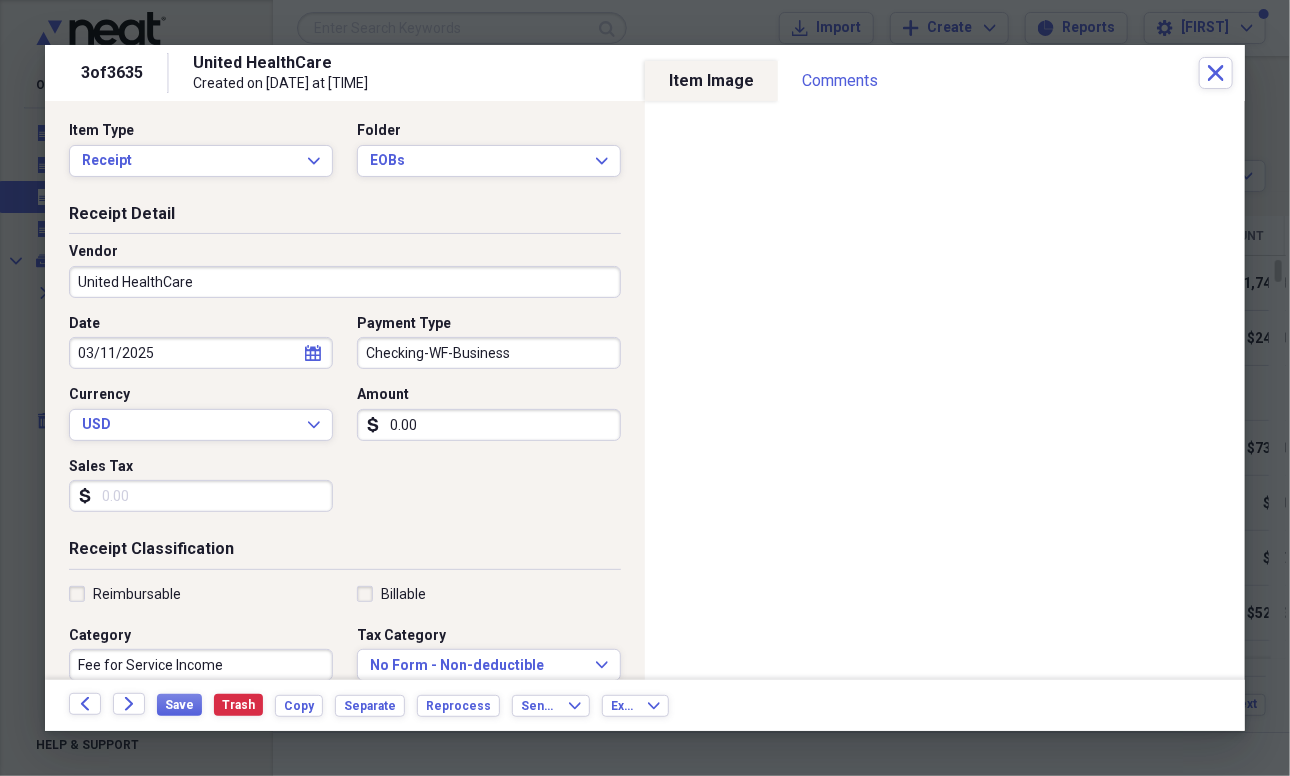 scroll, scrollTop: 0, scrollLeft: 0, axis: both 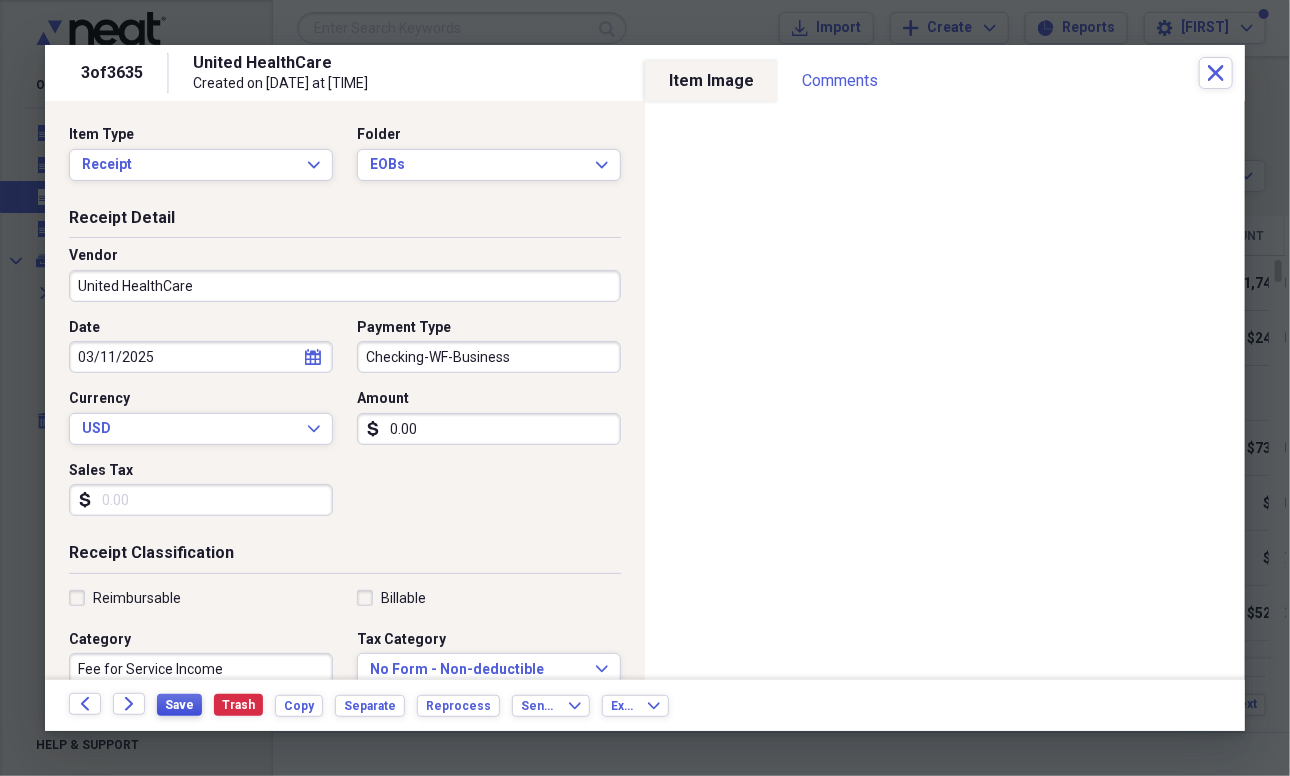 type on "[LAST], [FIRST]; EOB Only; No Payment" 